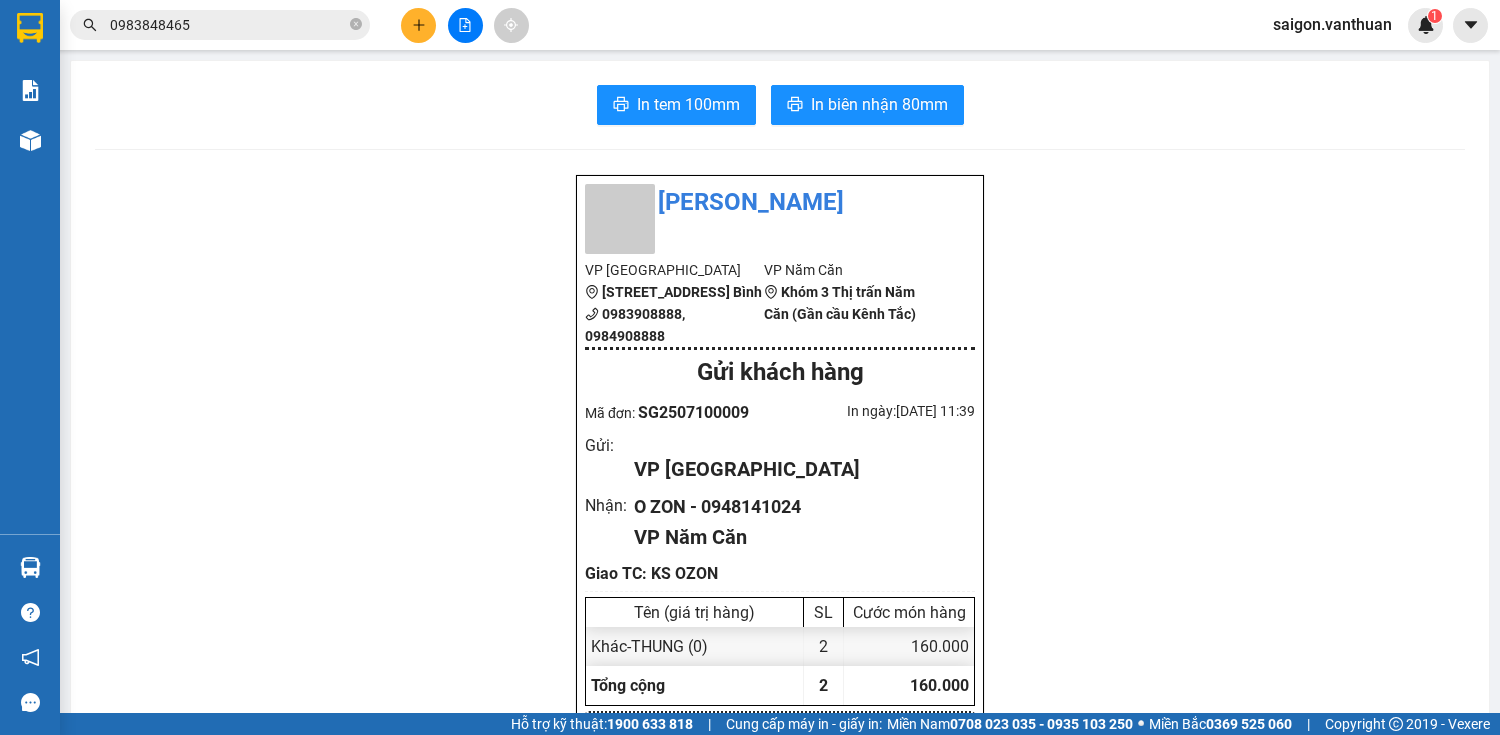 scroll, scrollTop: 0, scrollLeft: 0, axis: both 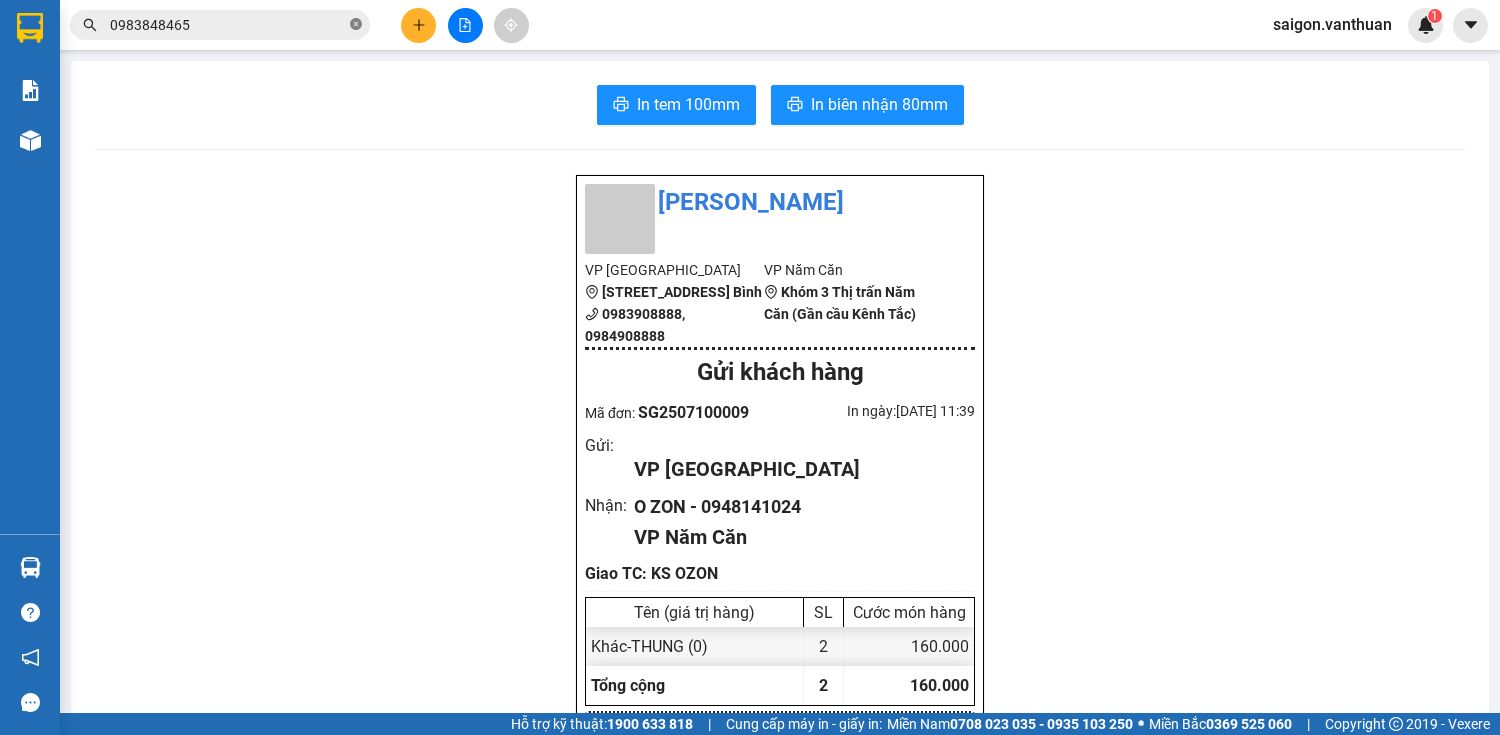 click 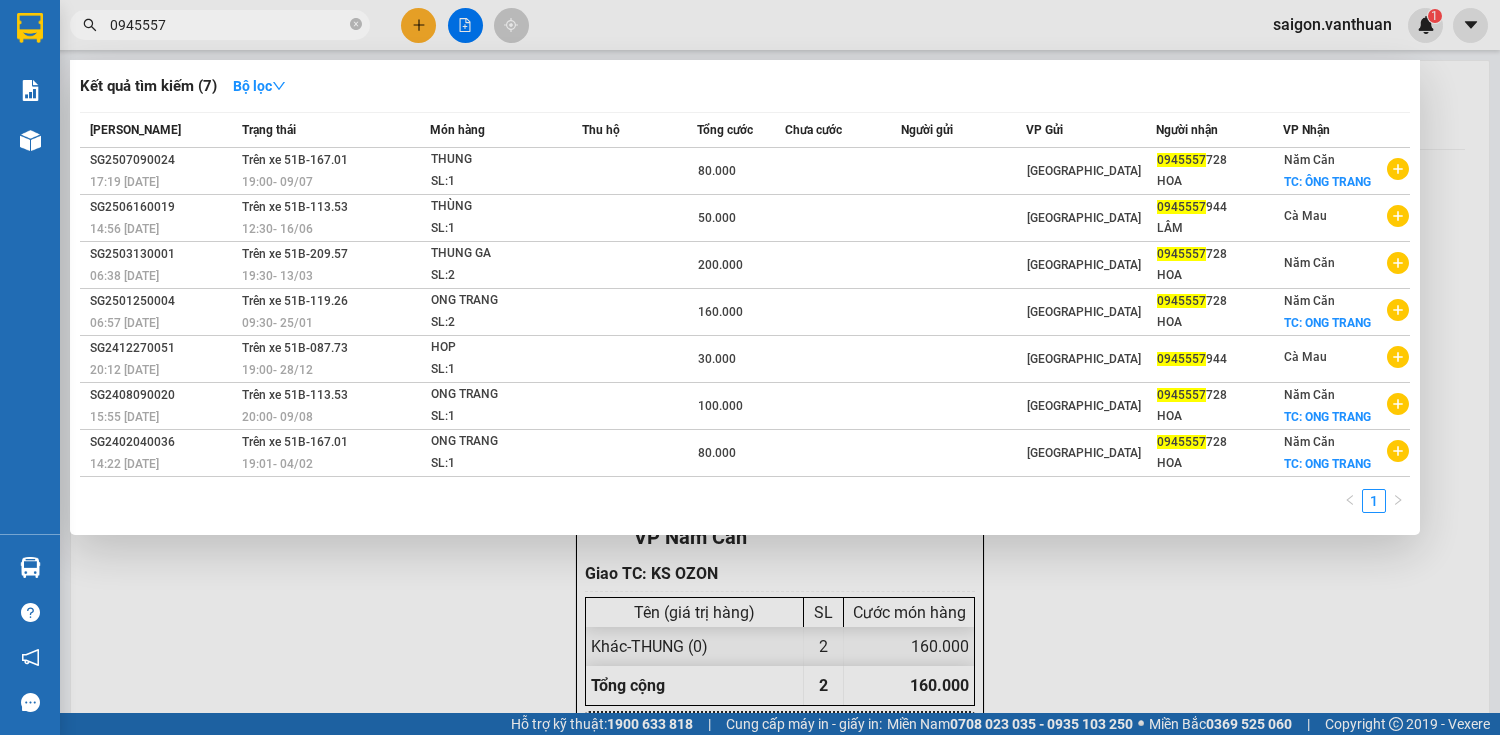 type on "0945557" 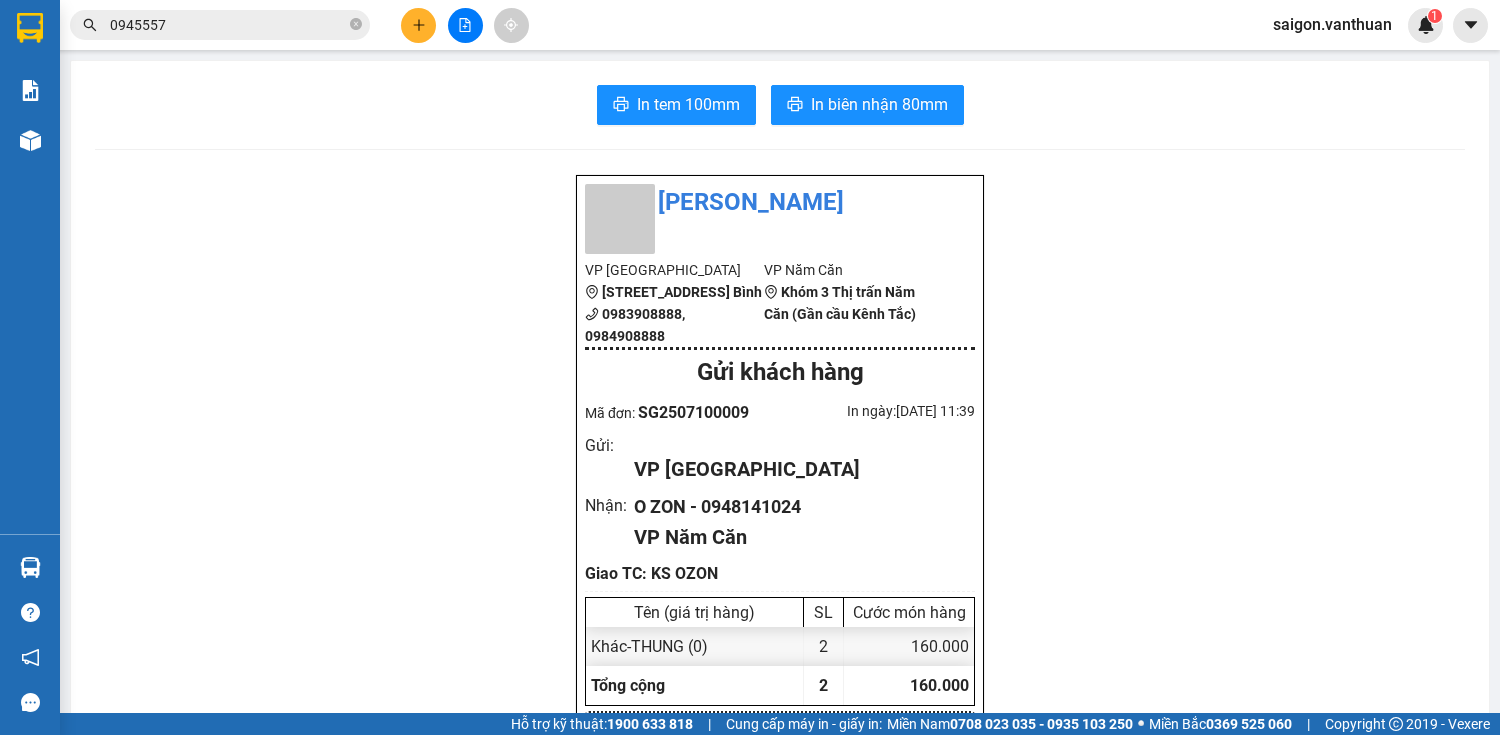 click at bounding box center [418, 25] 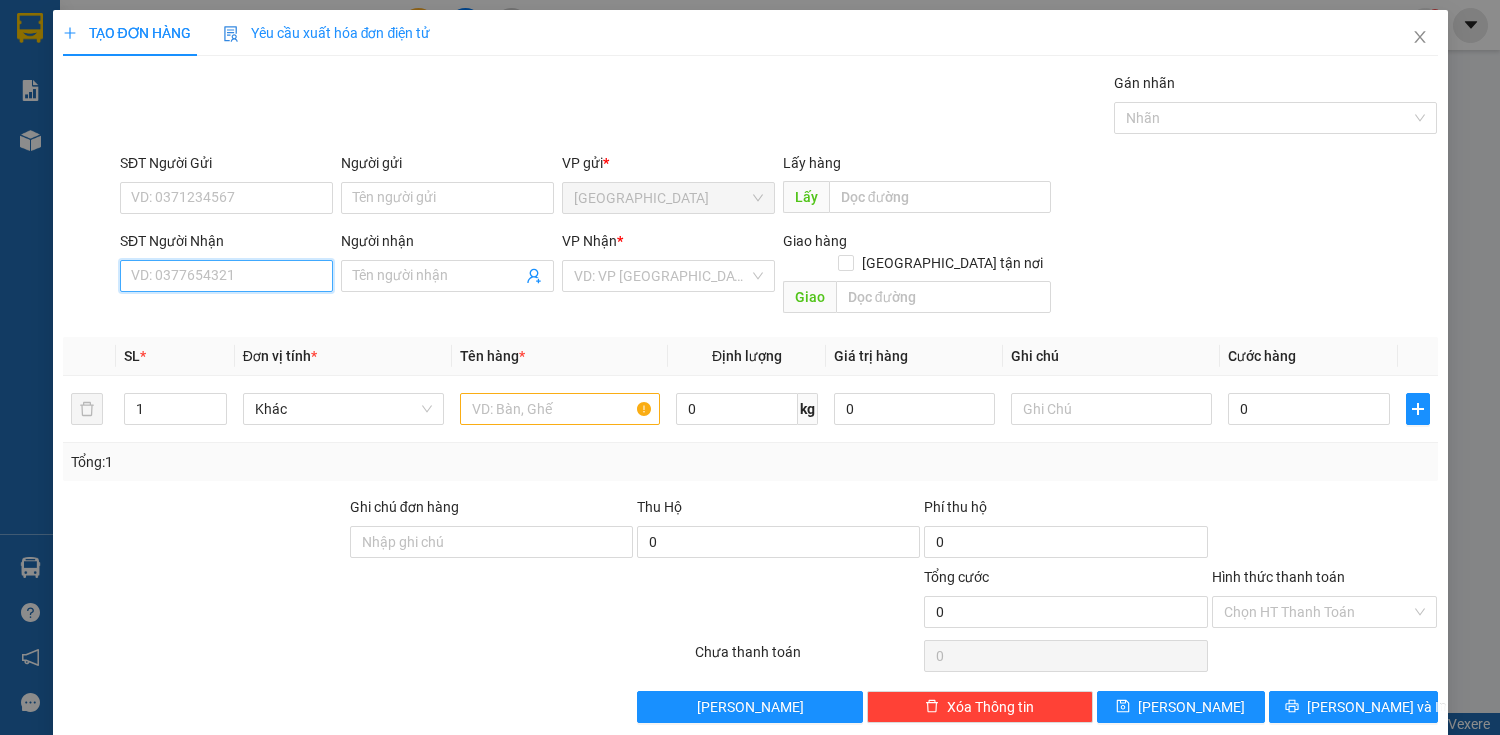 click on "SĐT Người Nhận" at bounding box center [226, 276] 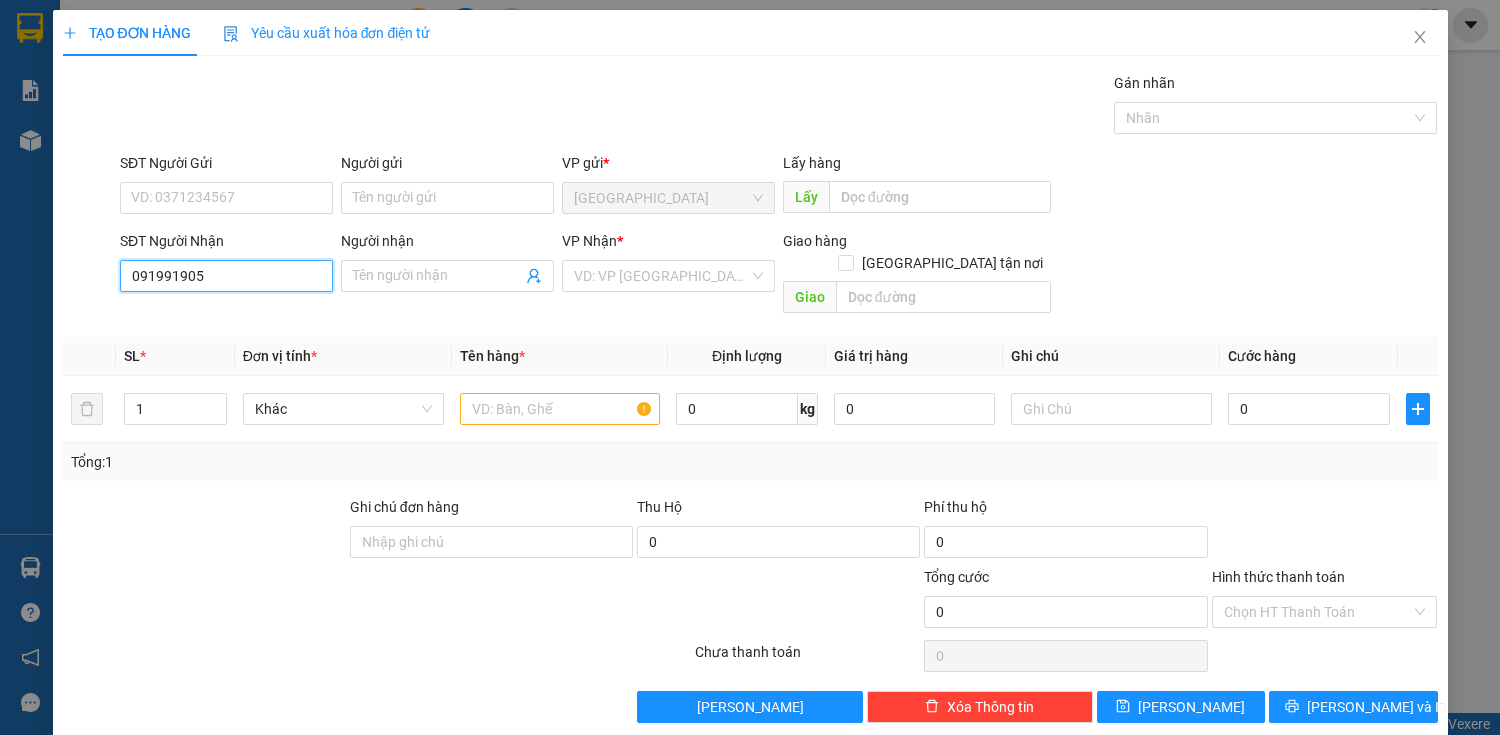 type on "0919919056" 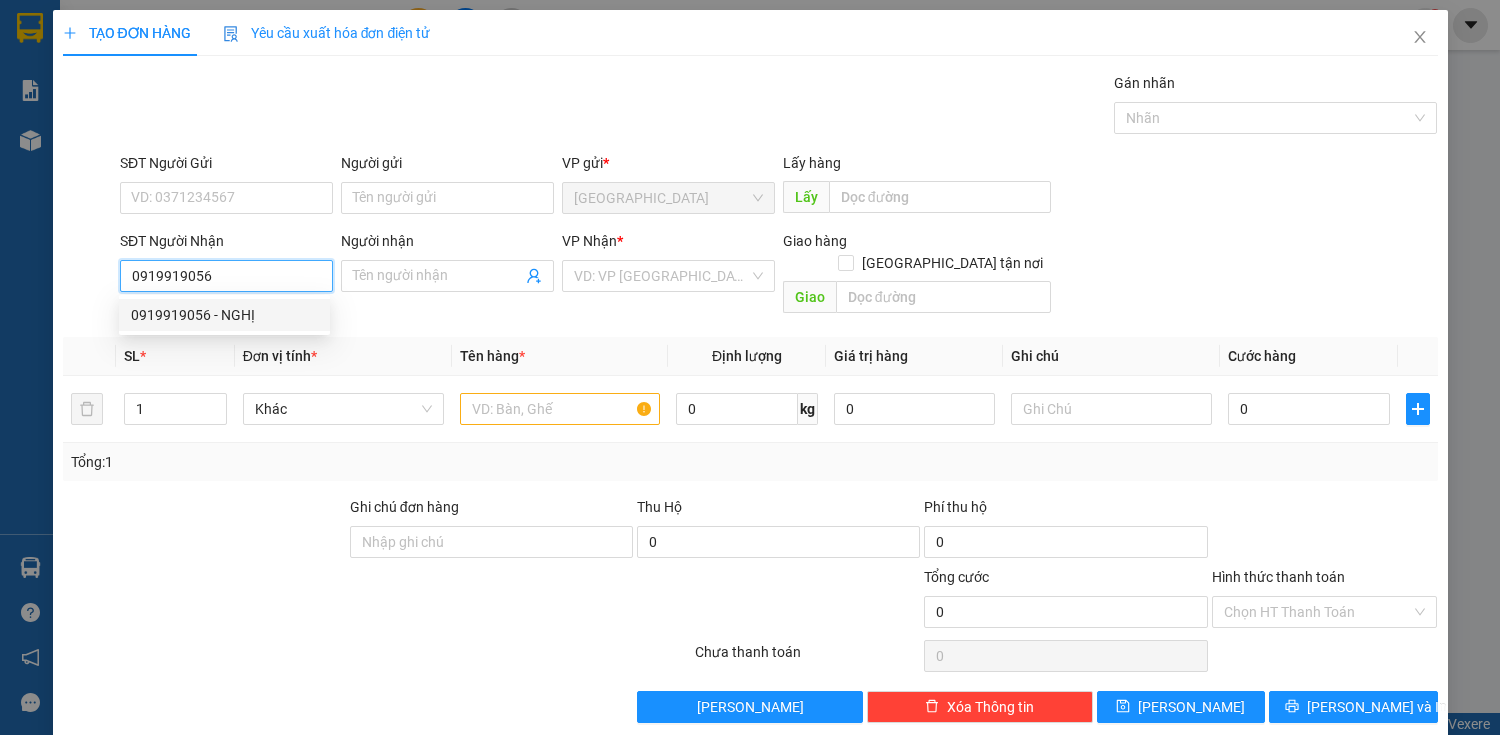 click on "0919919056 - NGHỊ" at bounding box center (224, 315) 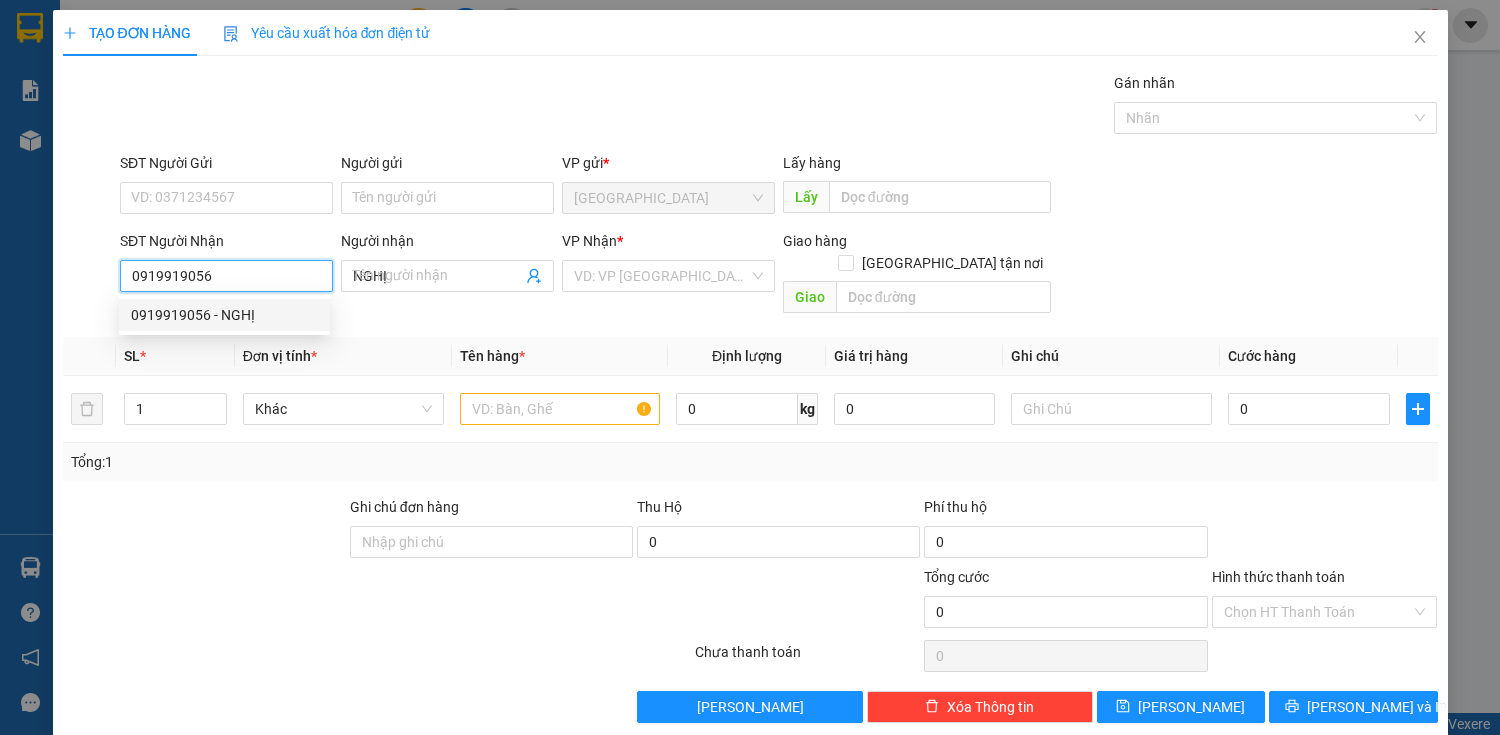 type on "300.000" 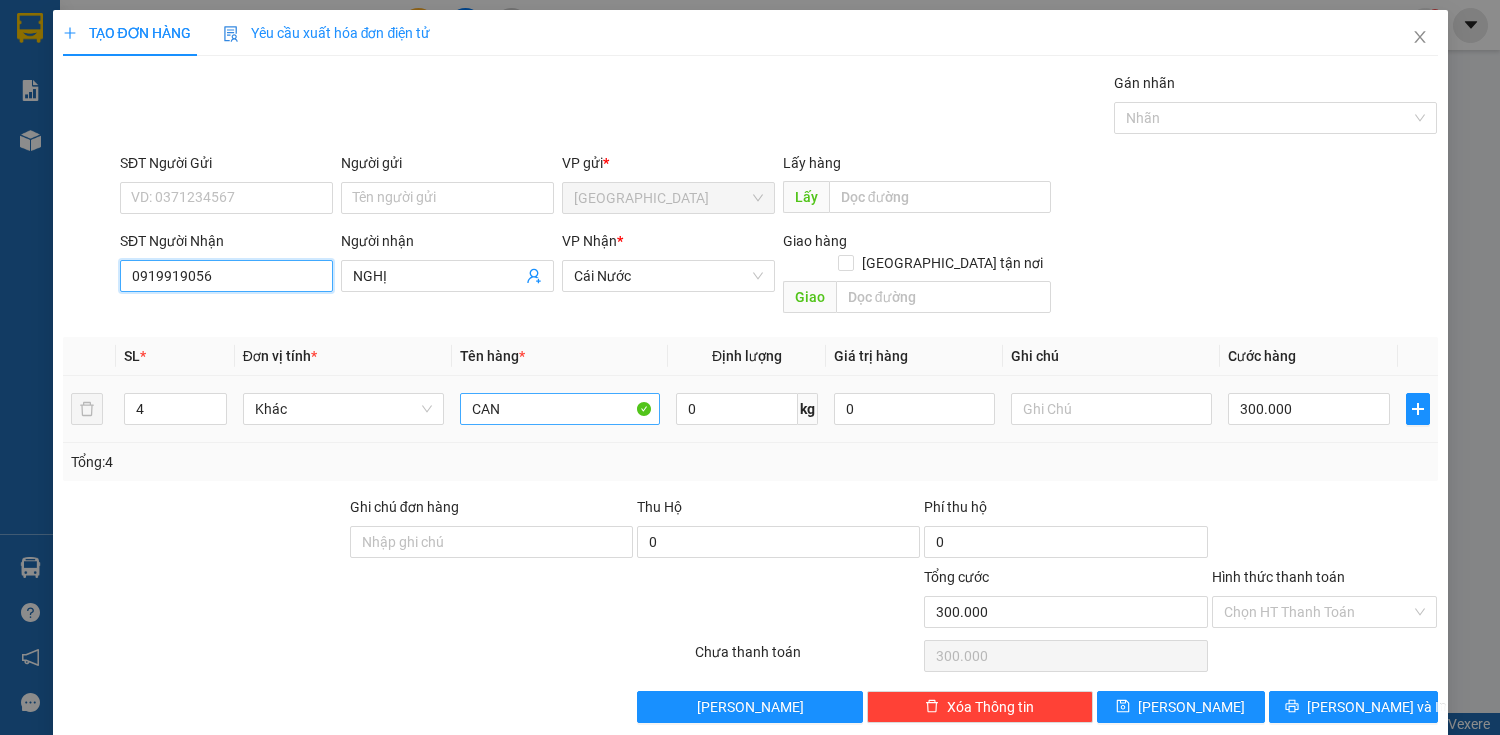 type on "0919919056" 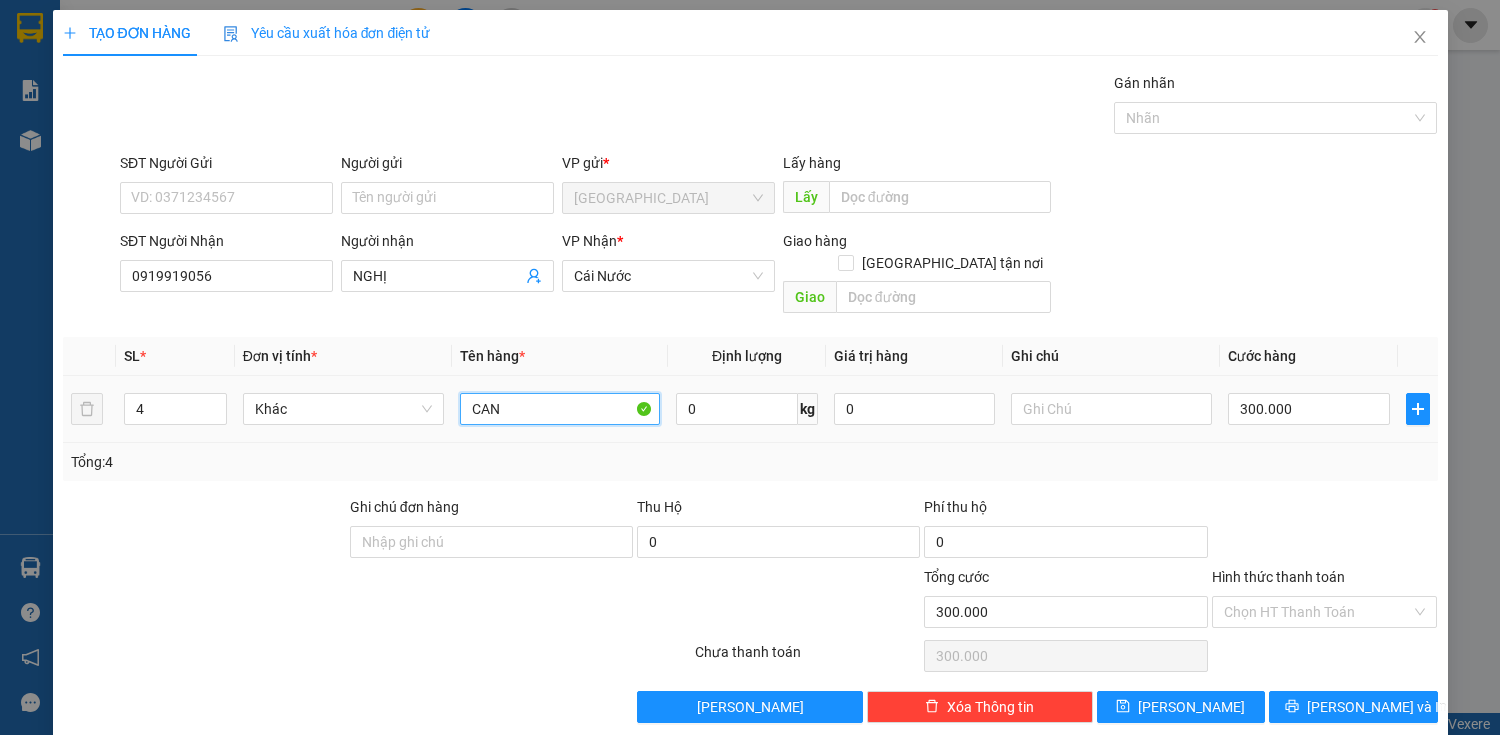 click on "CAN" at bounding box center (560, 409) 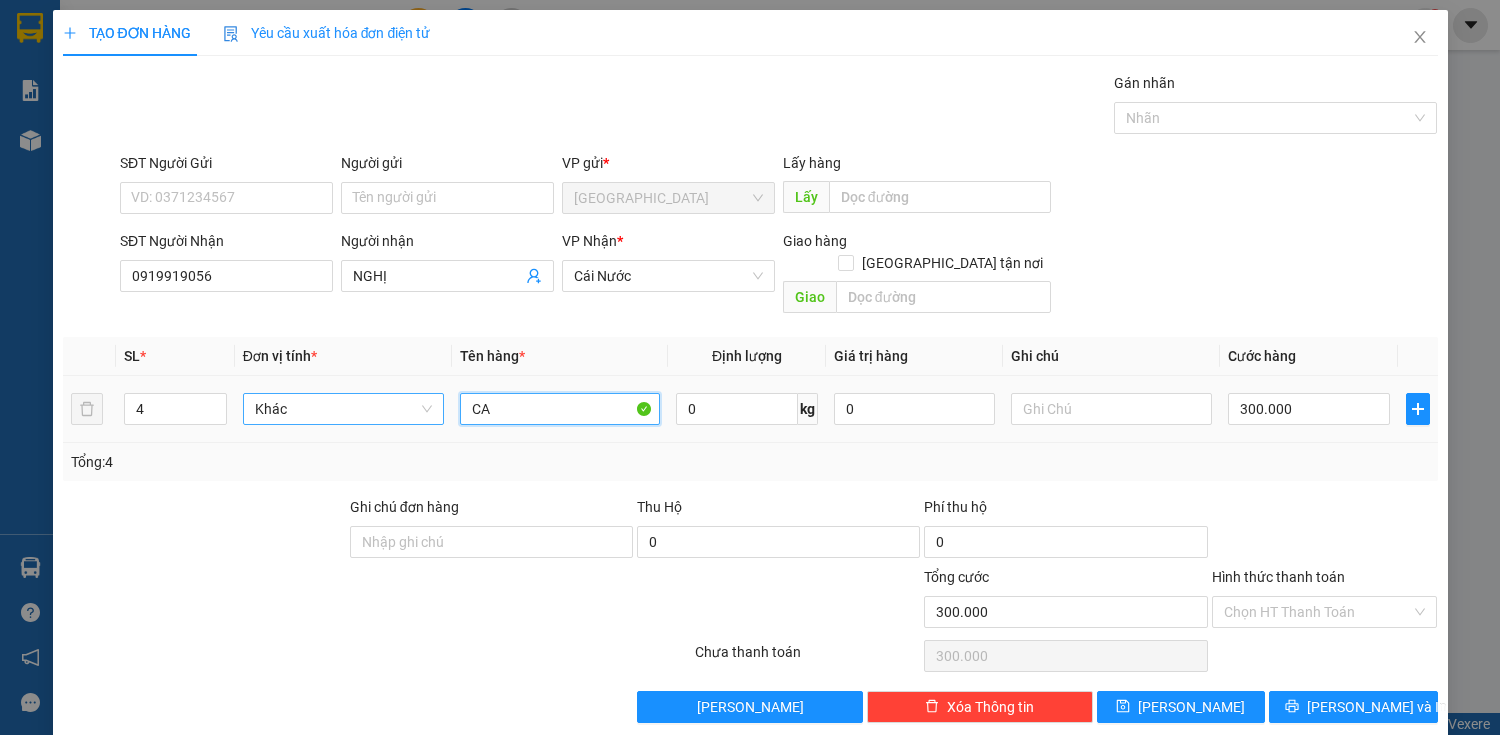 type on "C" 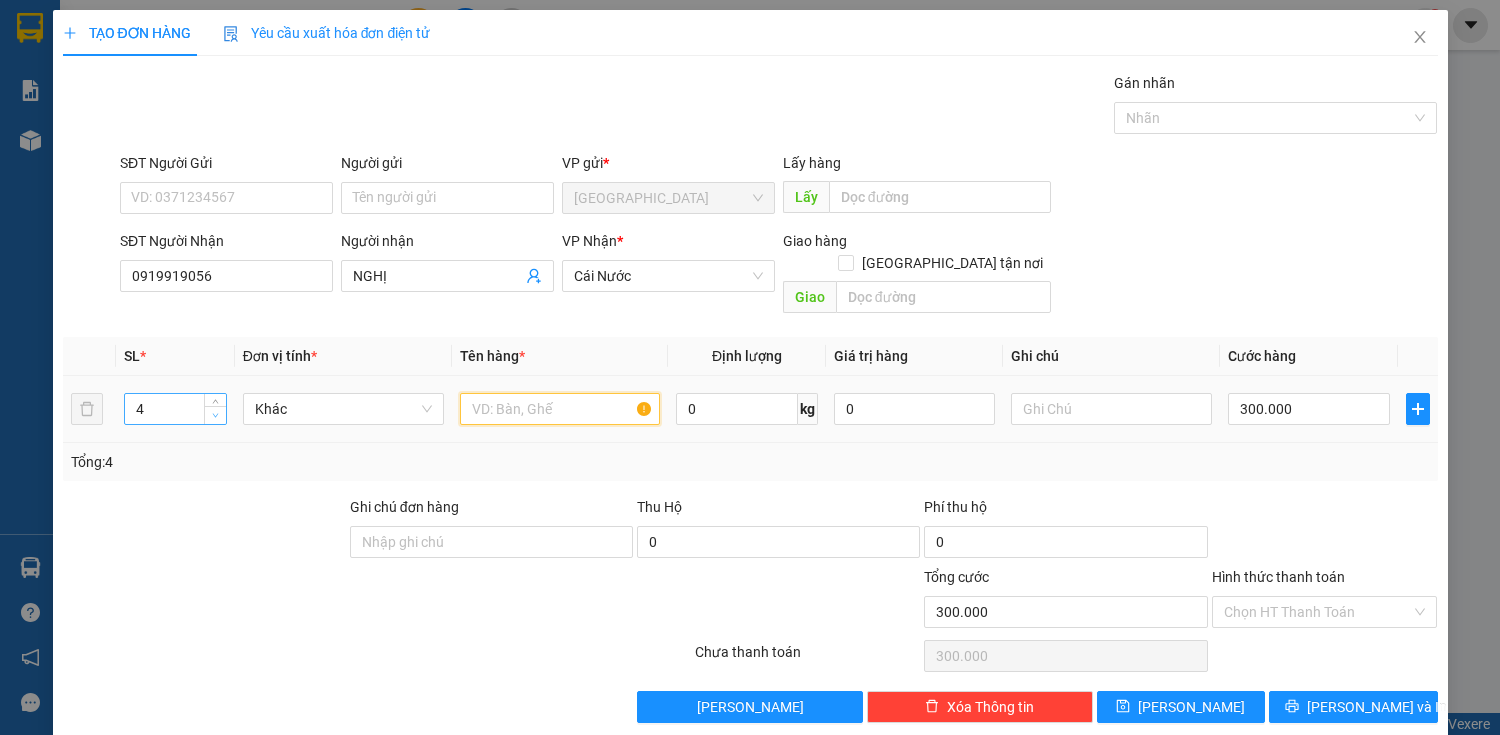 type 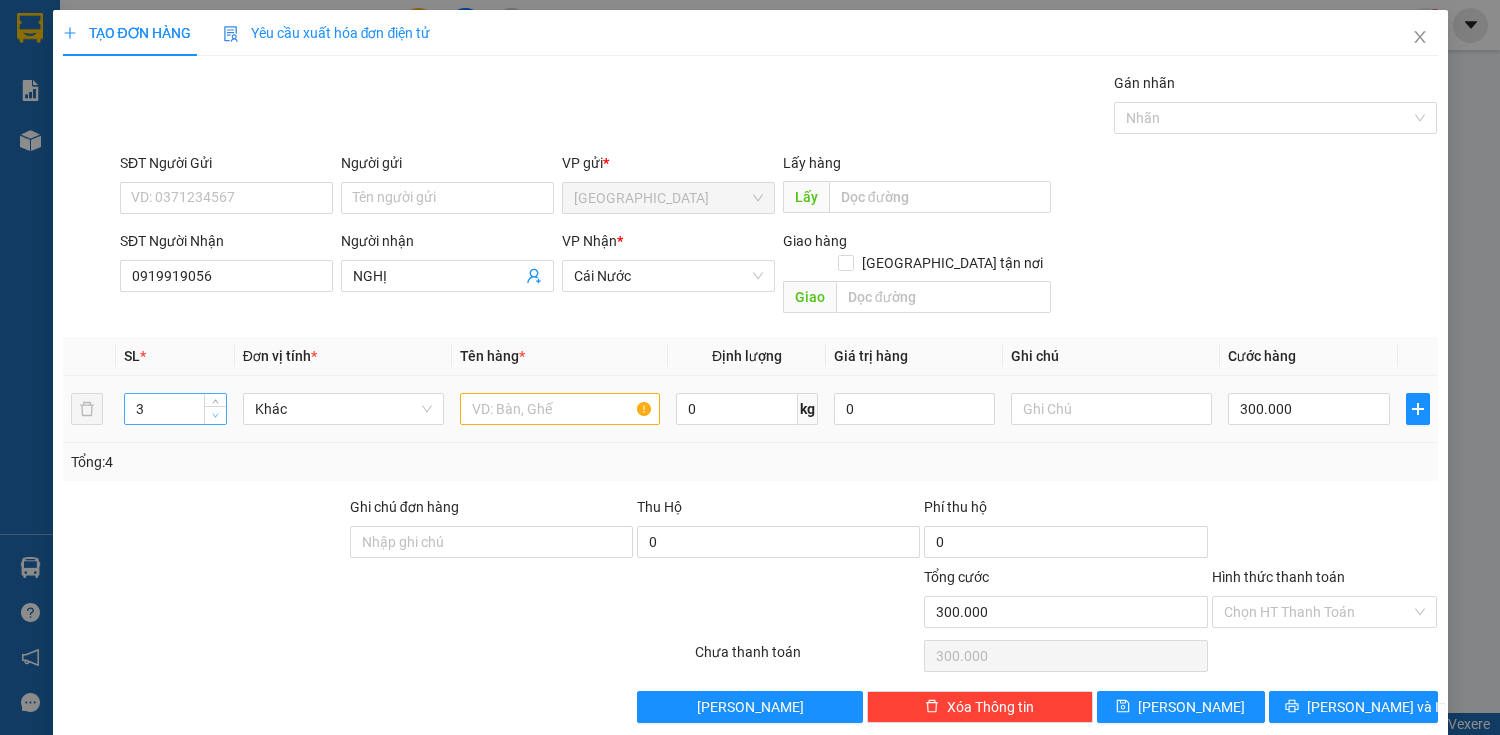 click 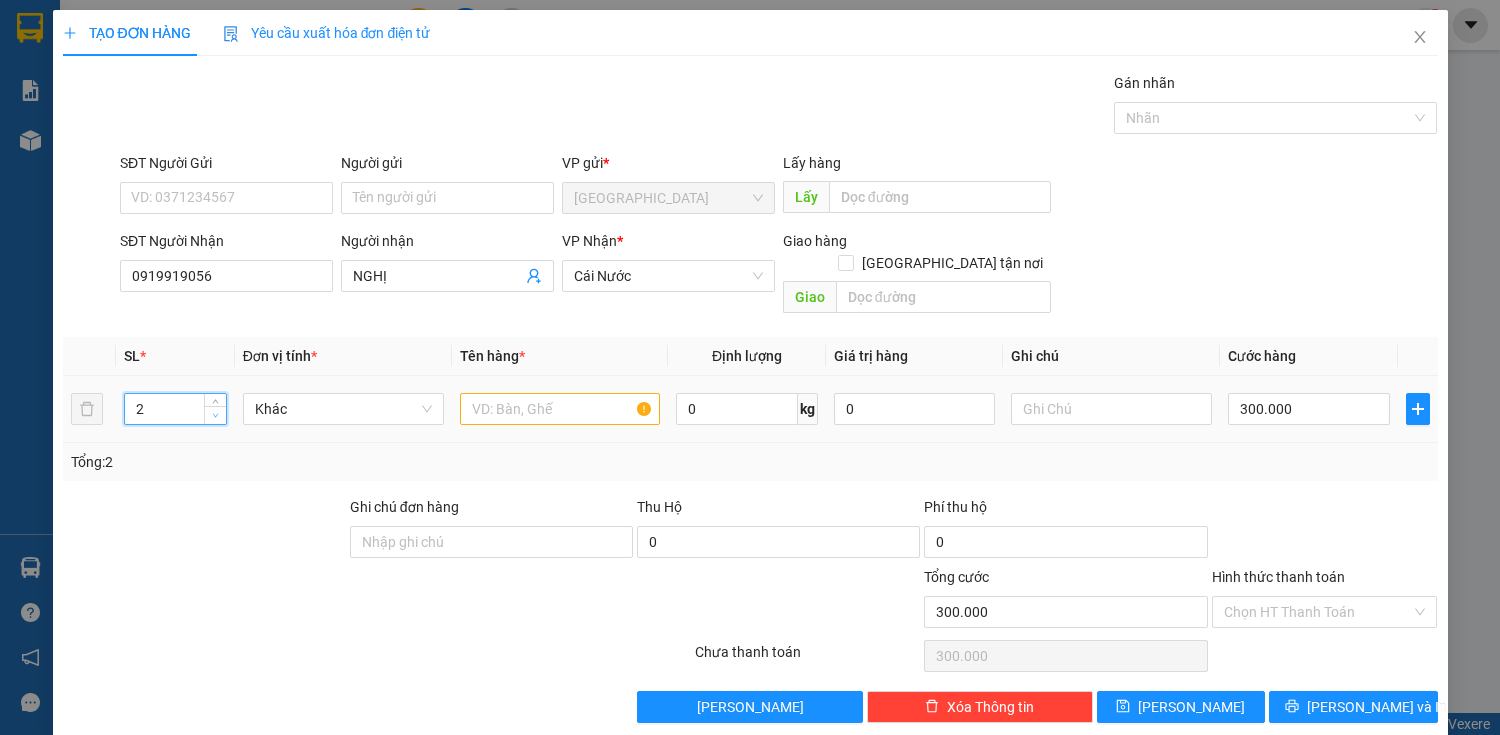 click 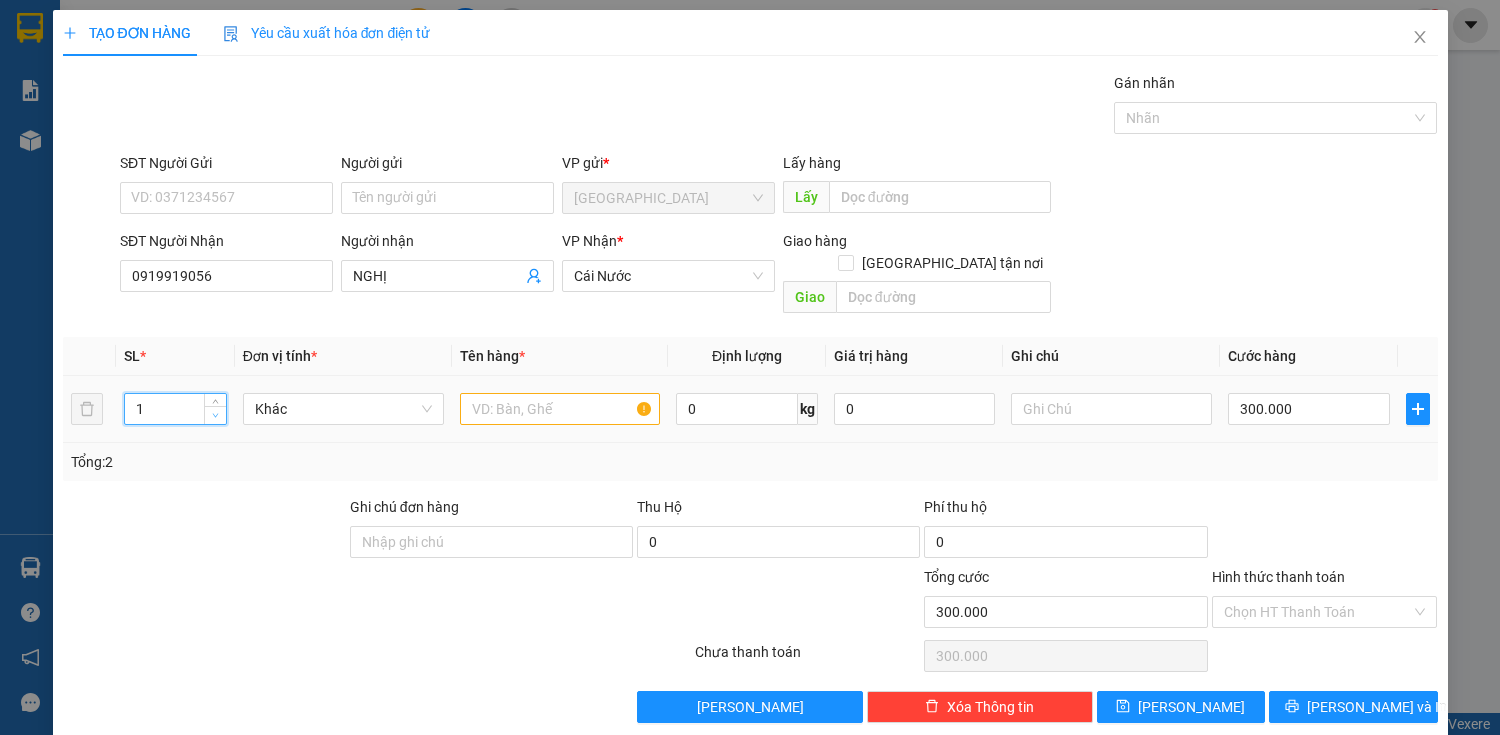 click 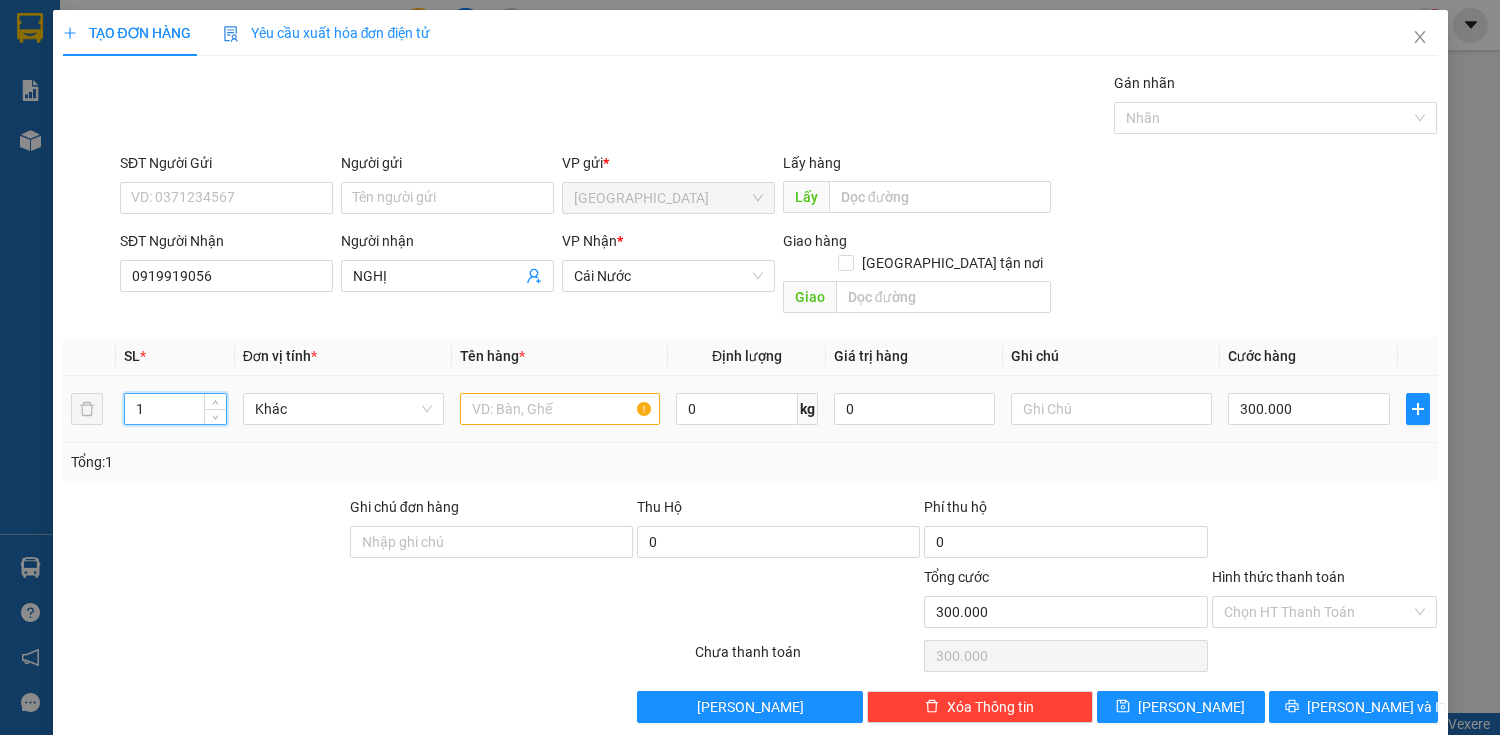 click at bounding box center (560, 409) 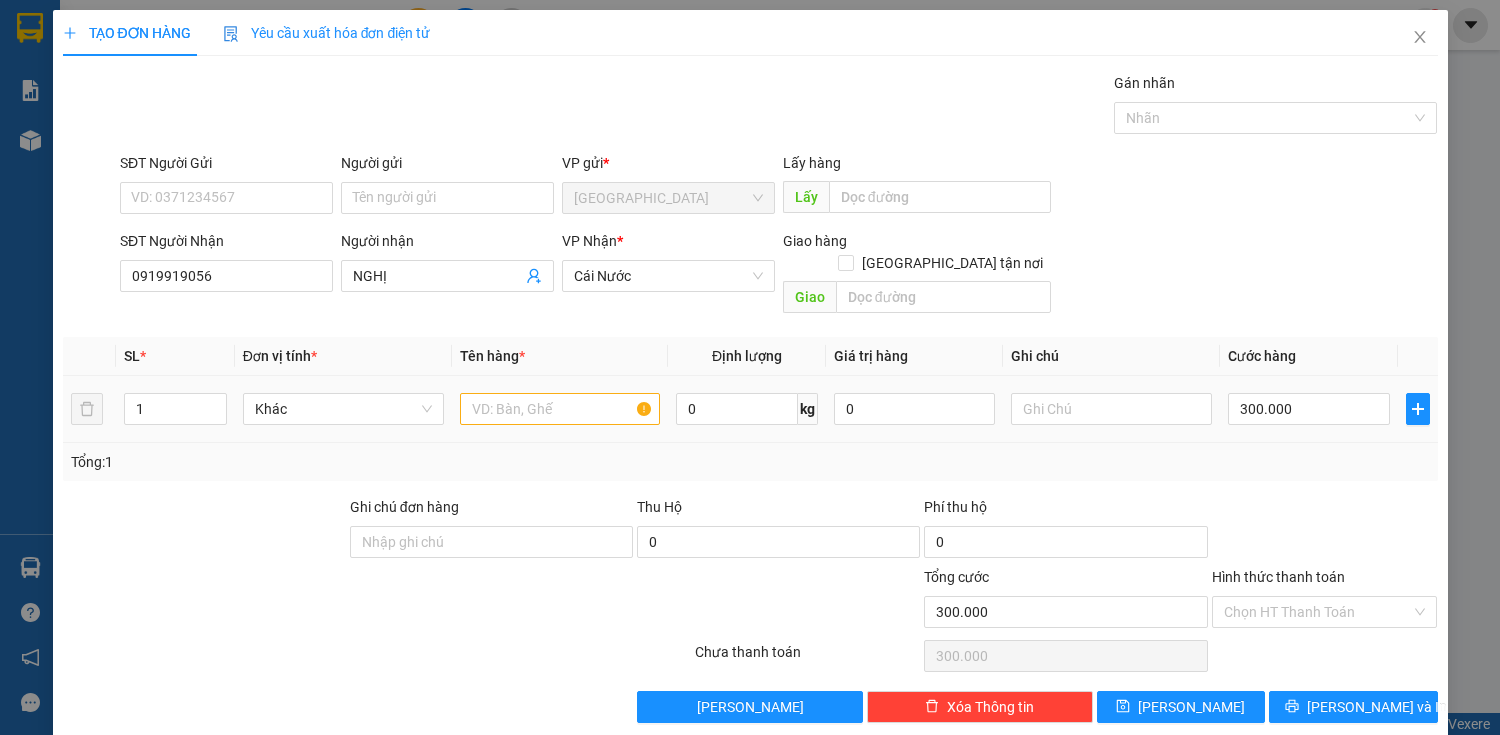 click at bounding box center (560, 409) 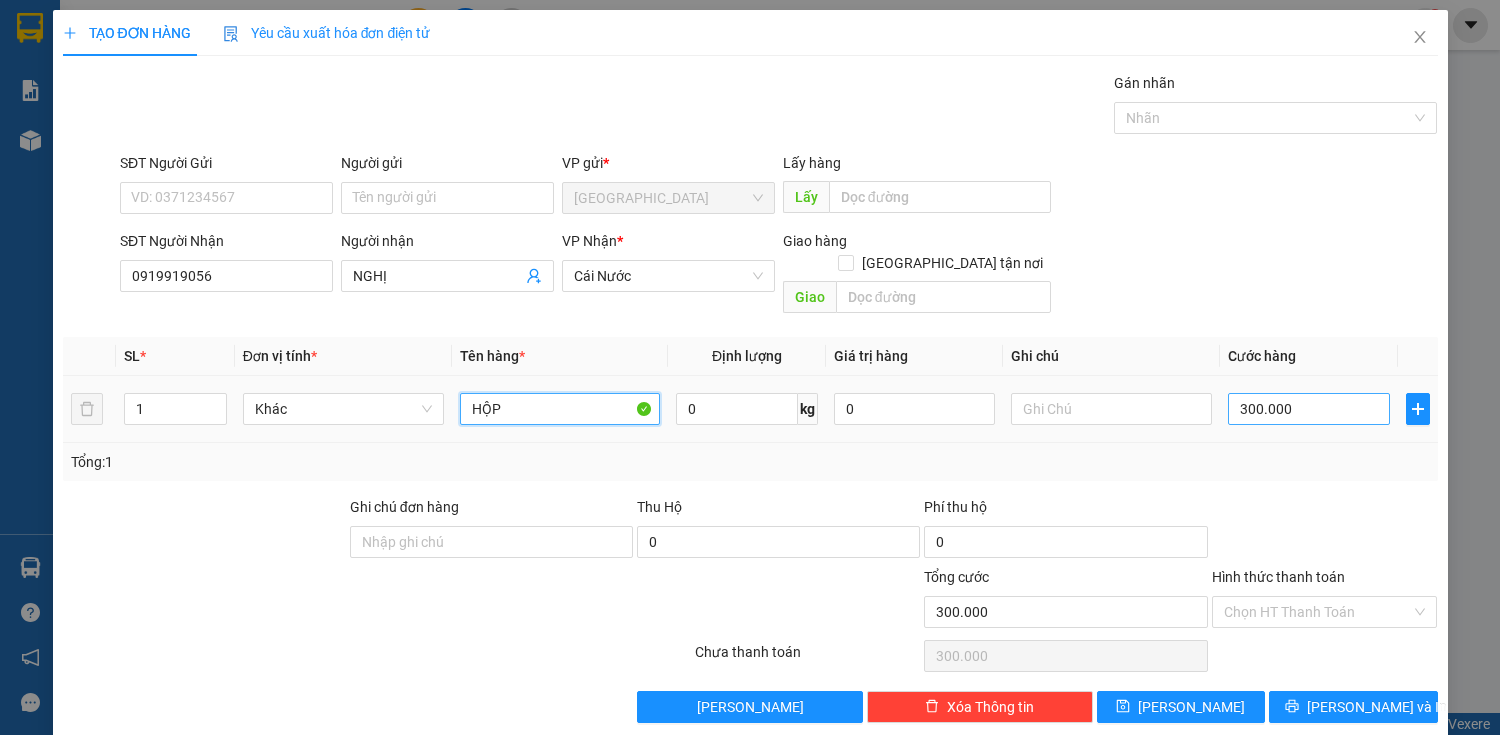 type on "HỘP" 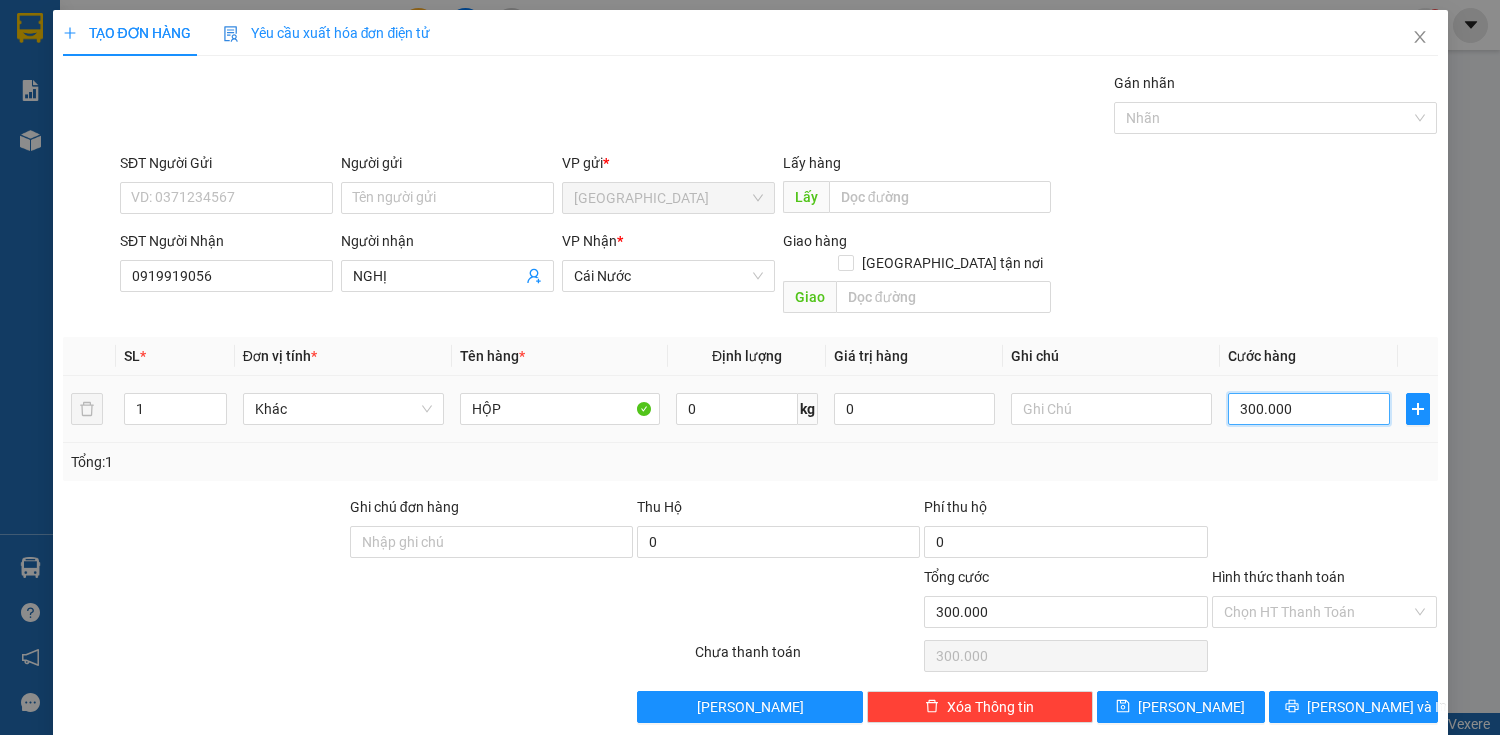 click on "300.000" at bounding box center (1308, 409) 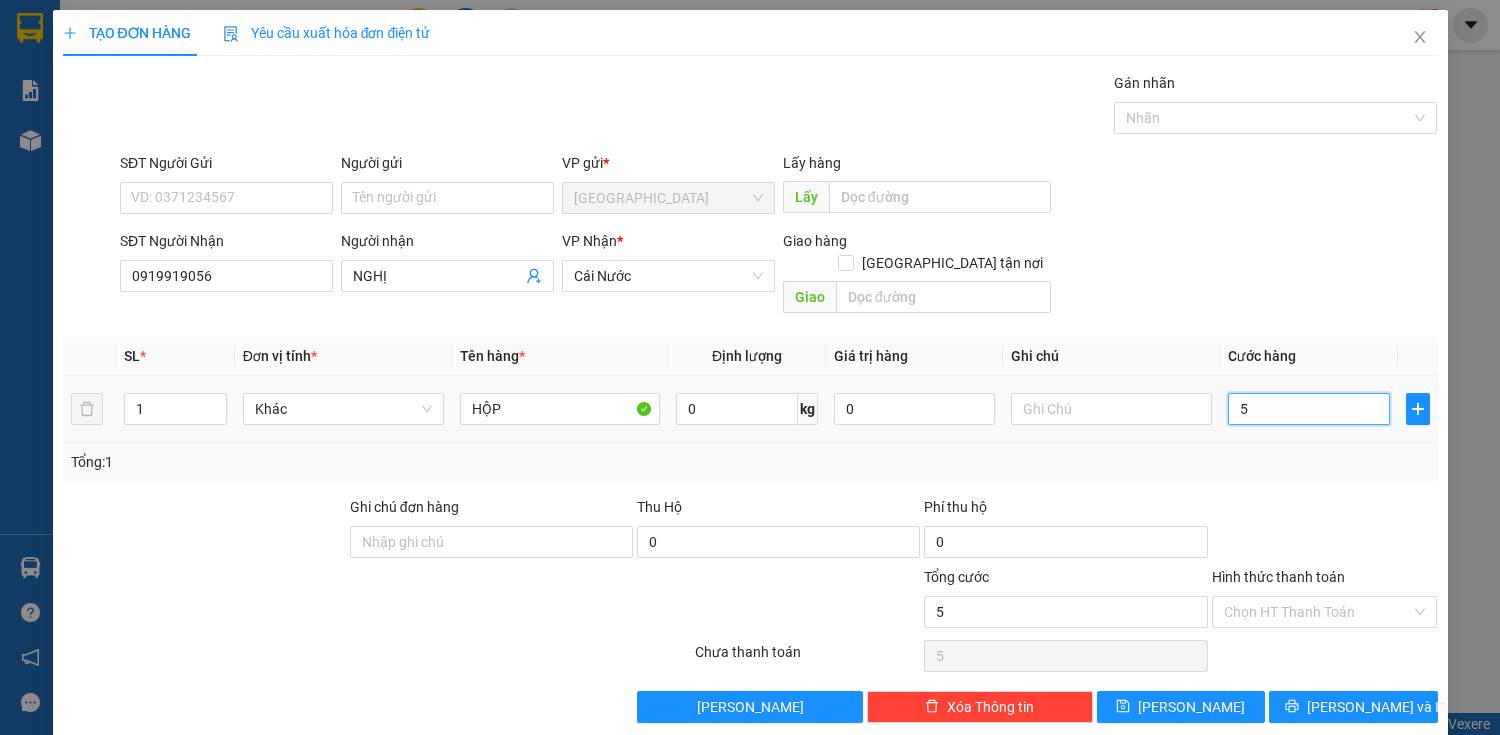 type on "50" 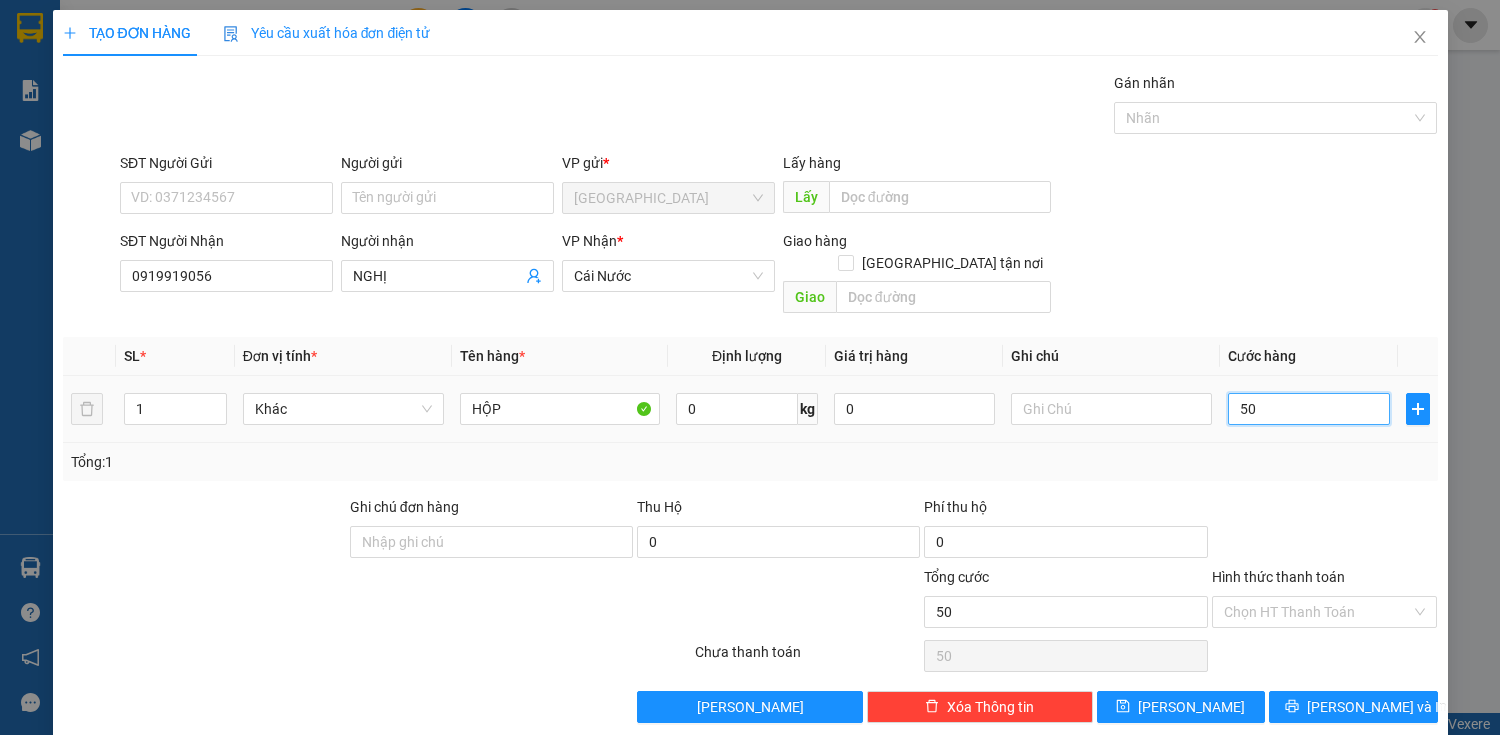 type on "500" 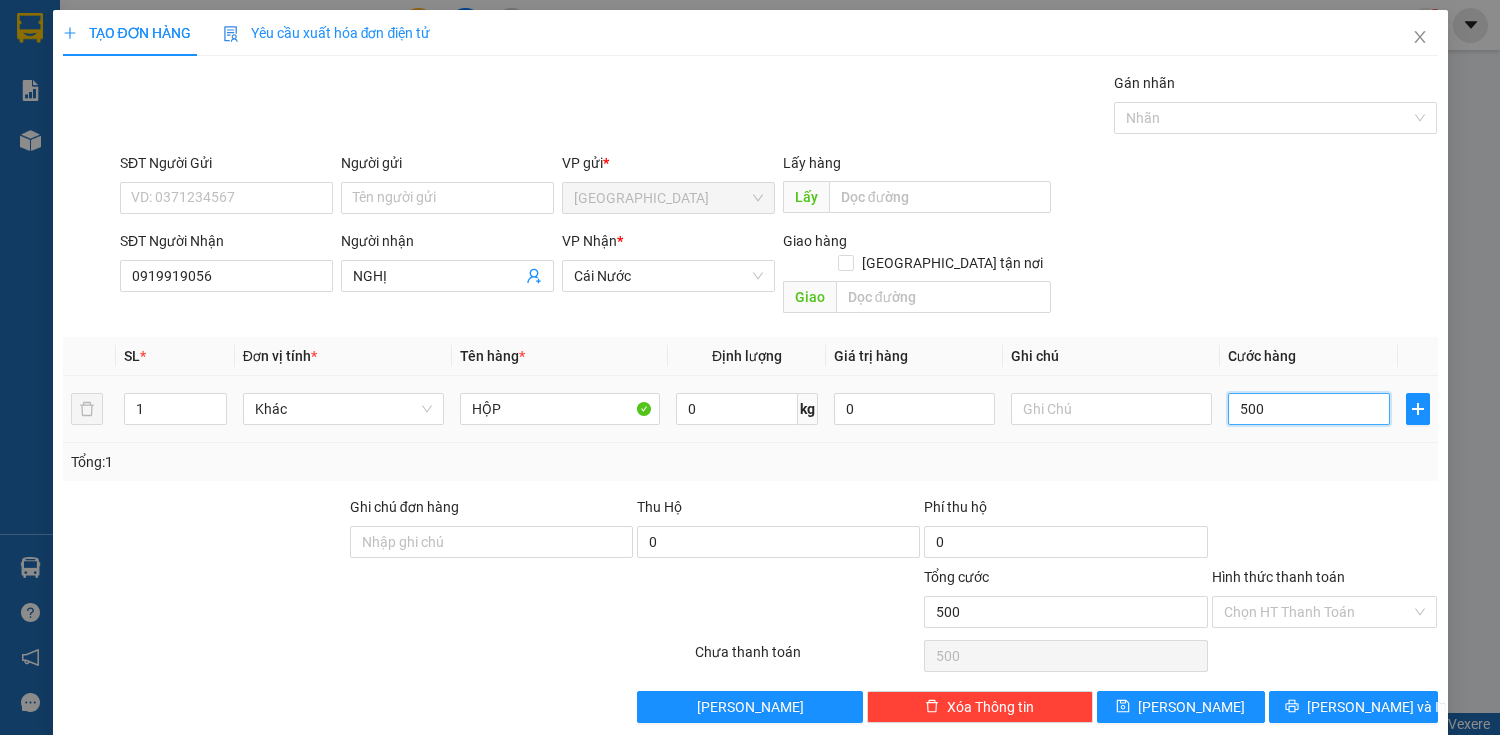 type on "5.000" 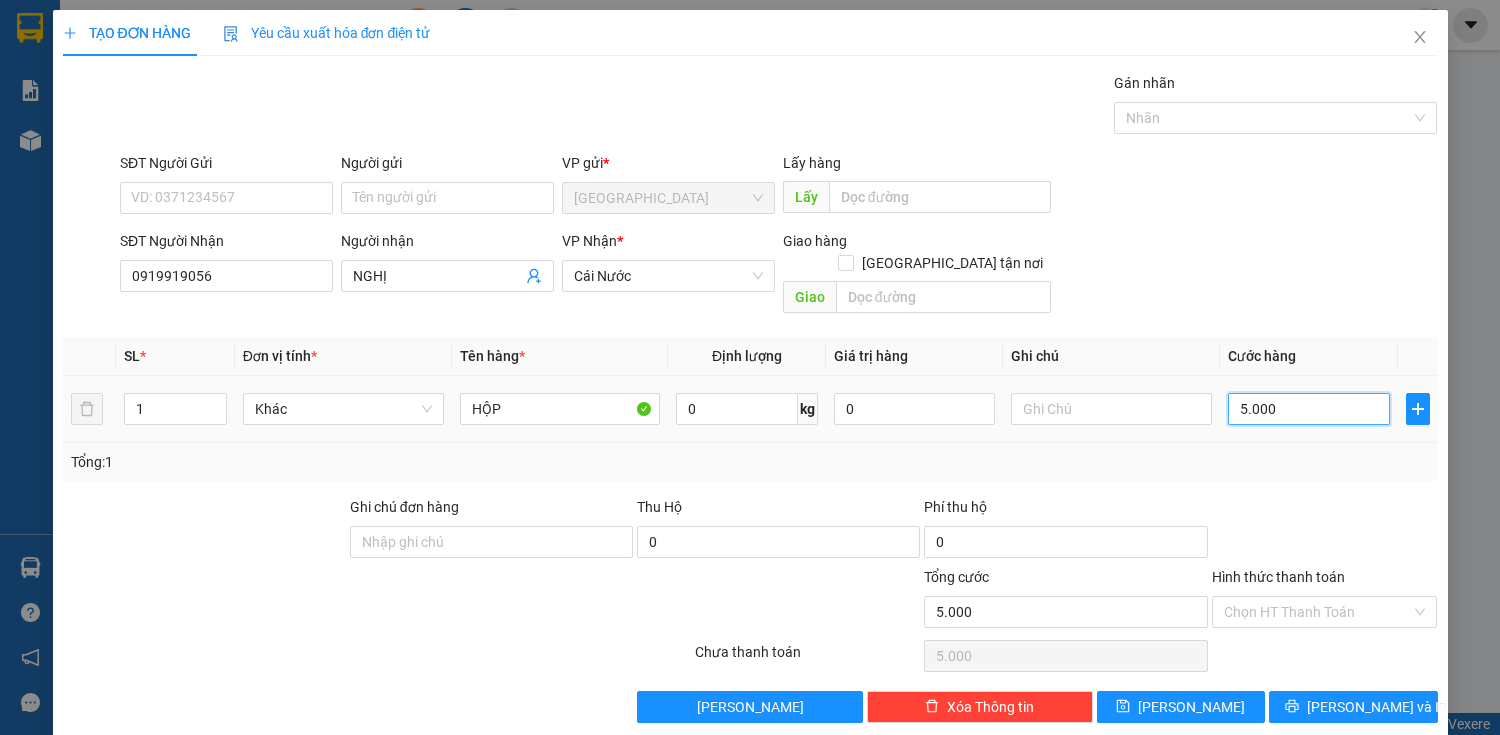 type on "50.000" 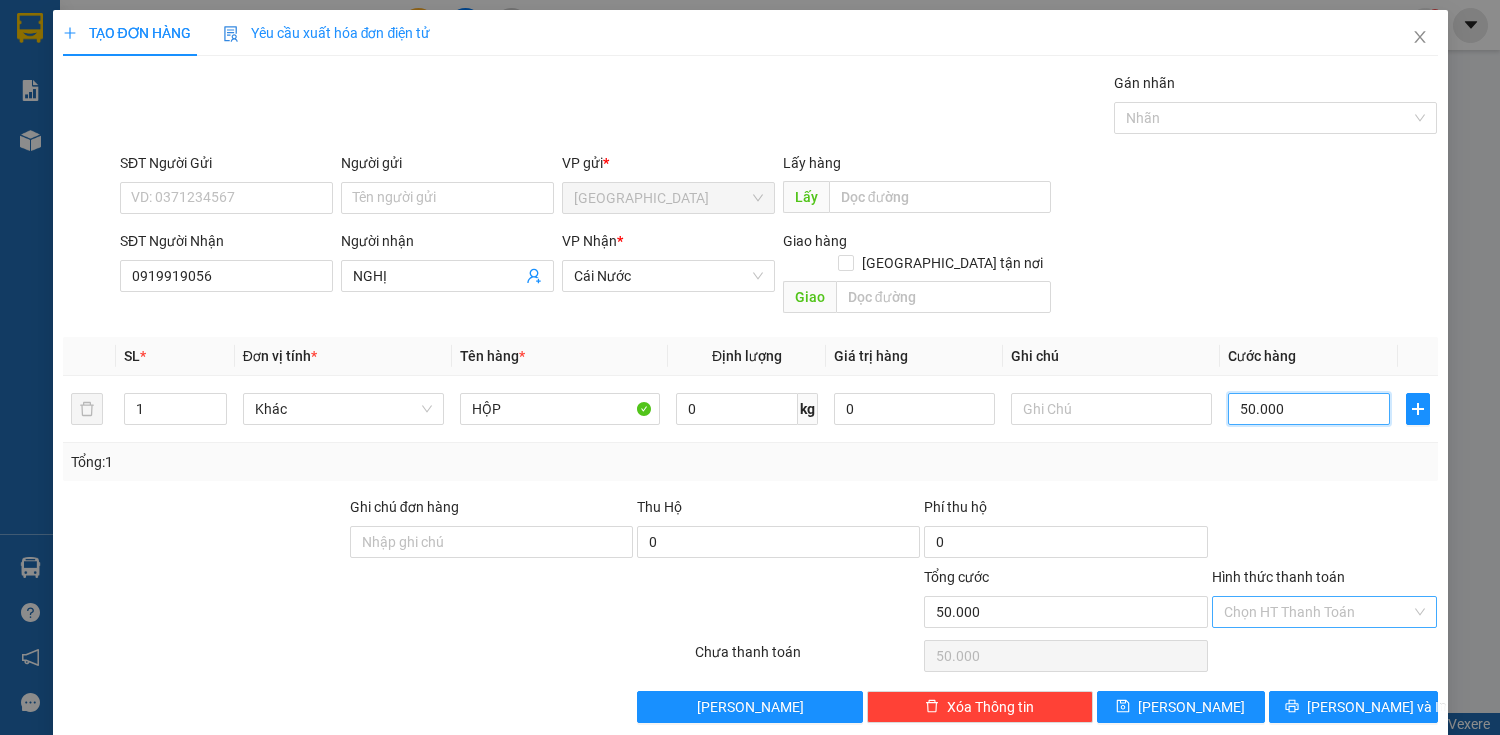 type on "50.000" 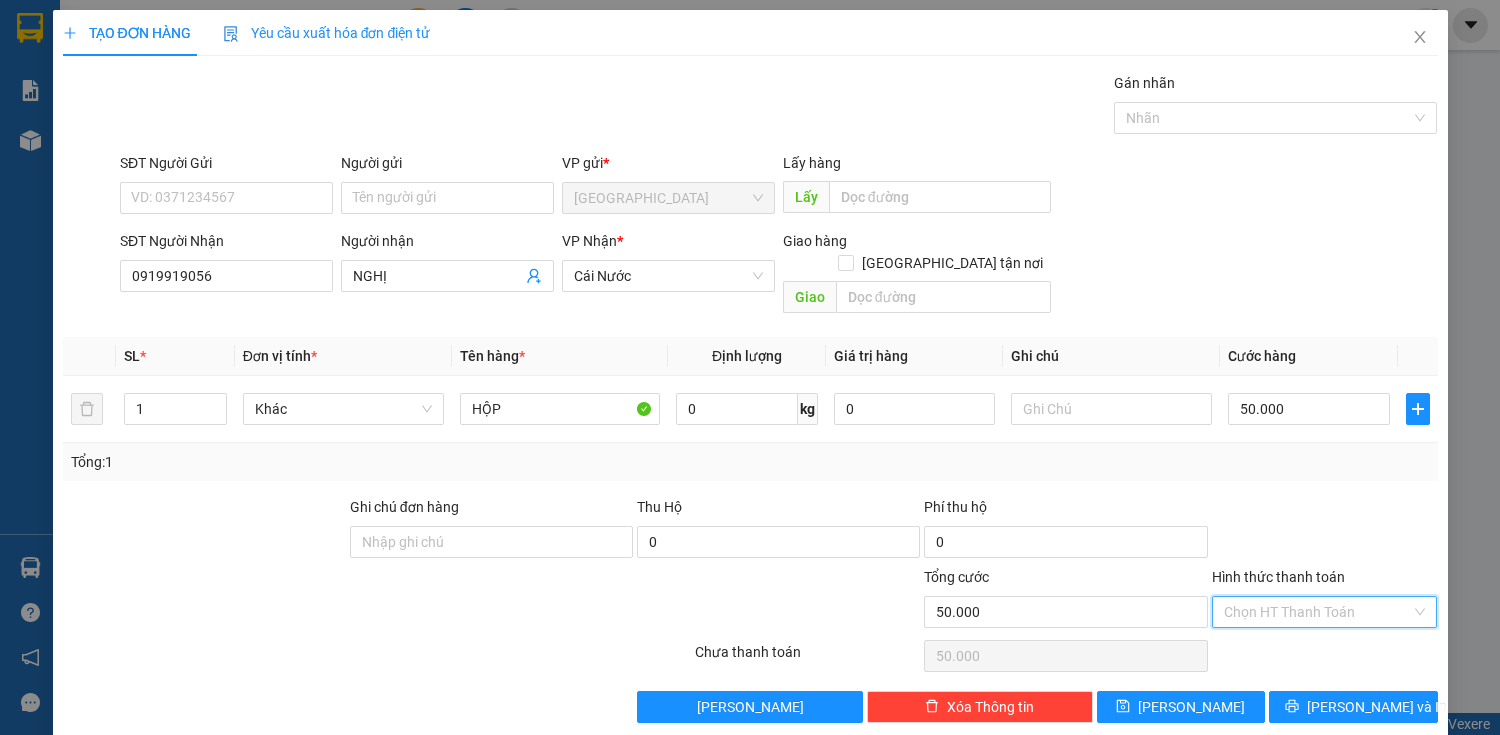drag, startPoint x: 1333, startPoint y: 584, endPoint x: 1305, endPoint y: 626, distance: 50.47772 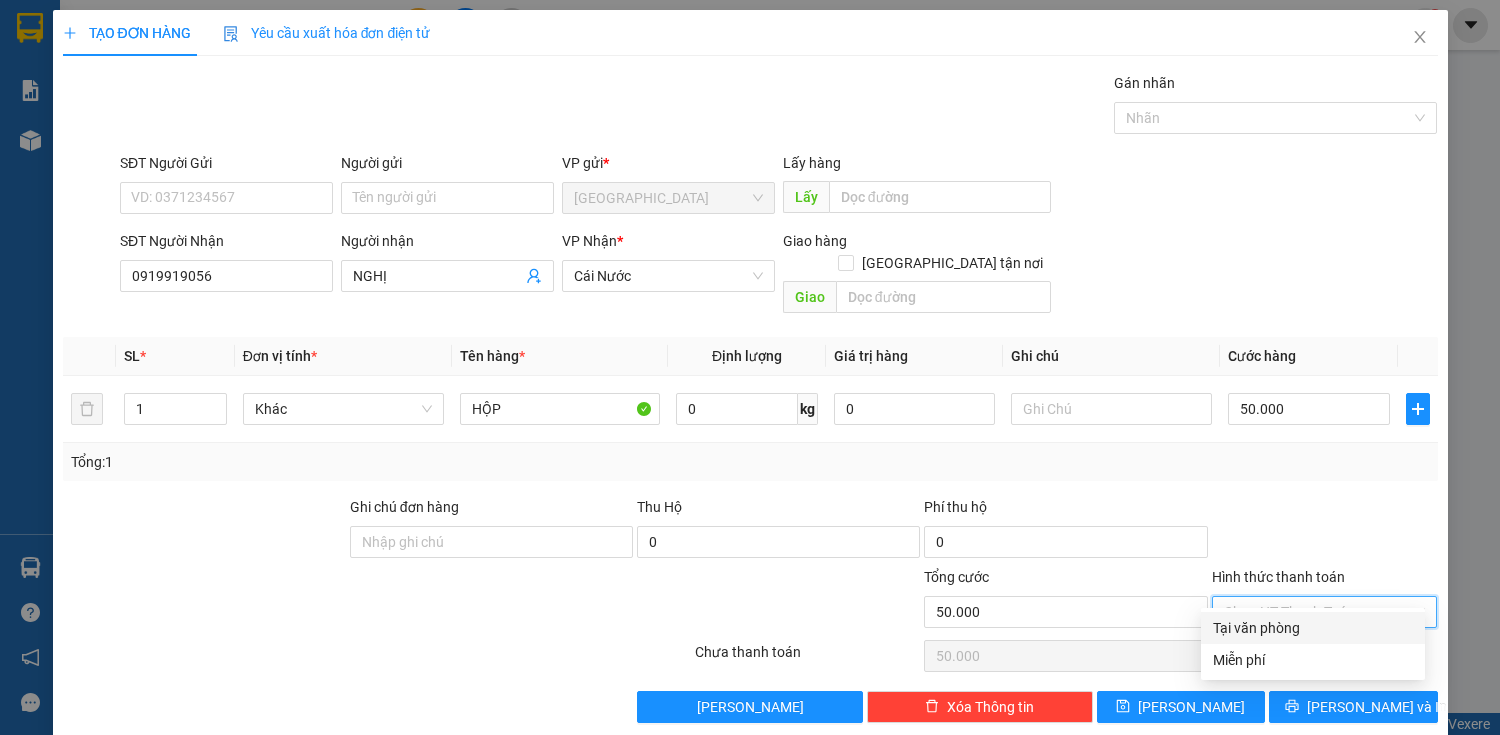 click on "Tại văn phòng" at bounding box center [1313, 628] 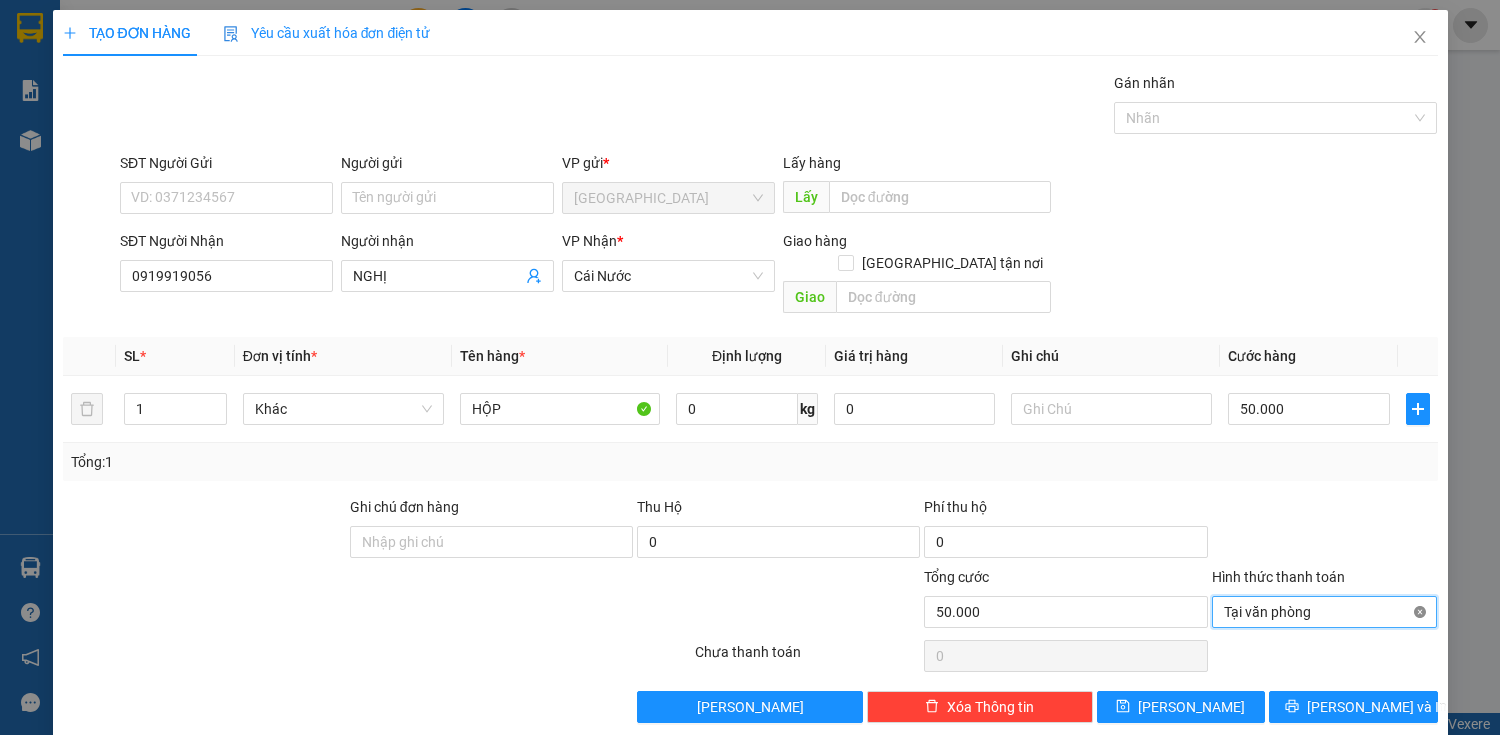 type on "50.000" 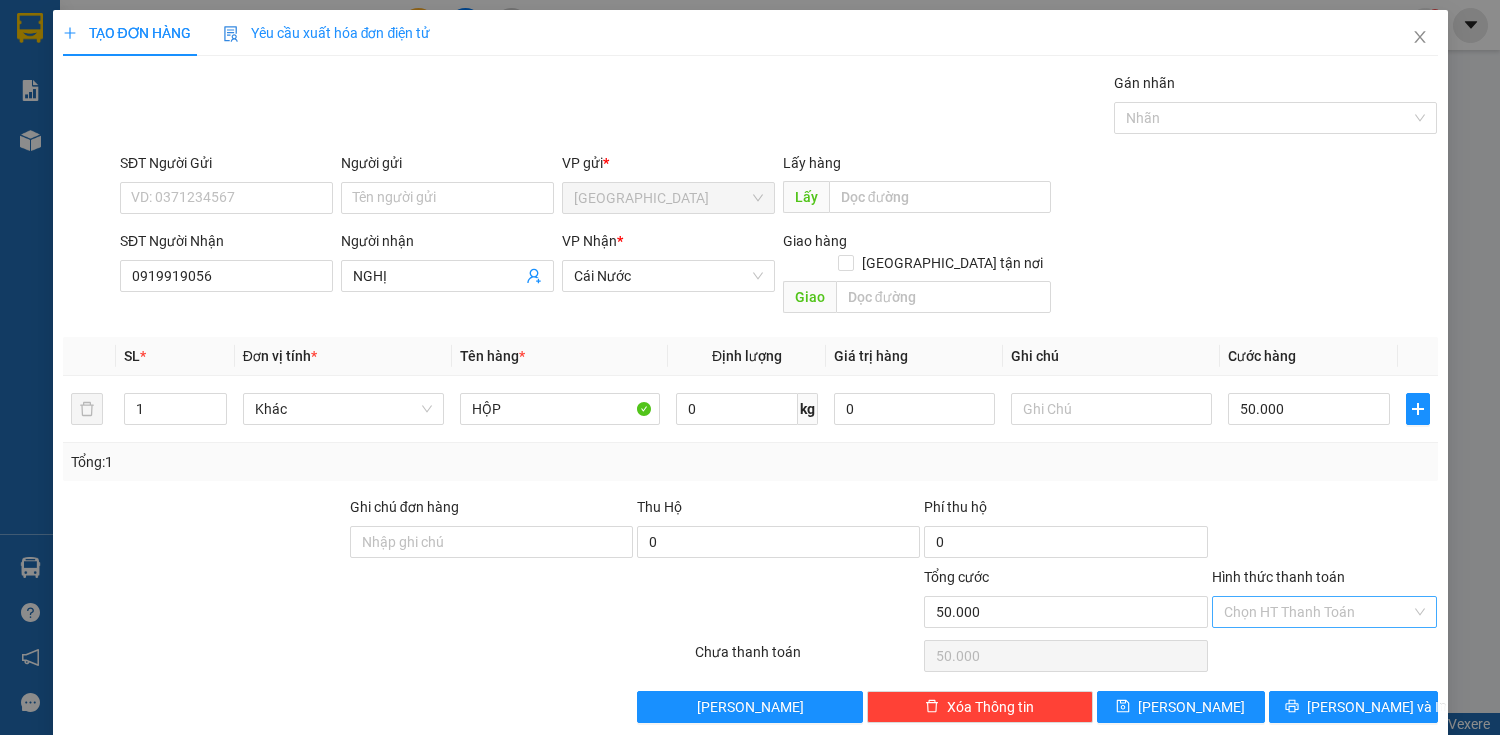 drag, startPoint x: 1367, startPoint y: 704, endPoint x: 1276, endPoint y: 617, distance: 125.89678 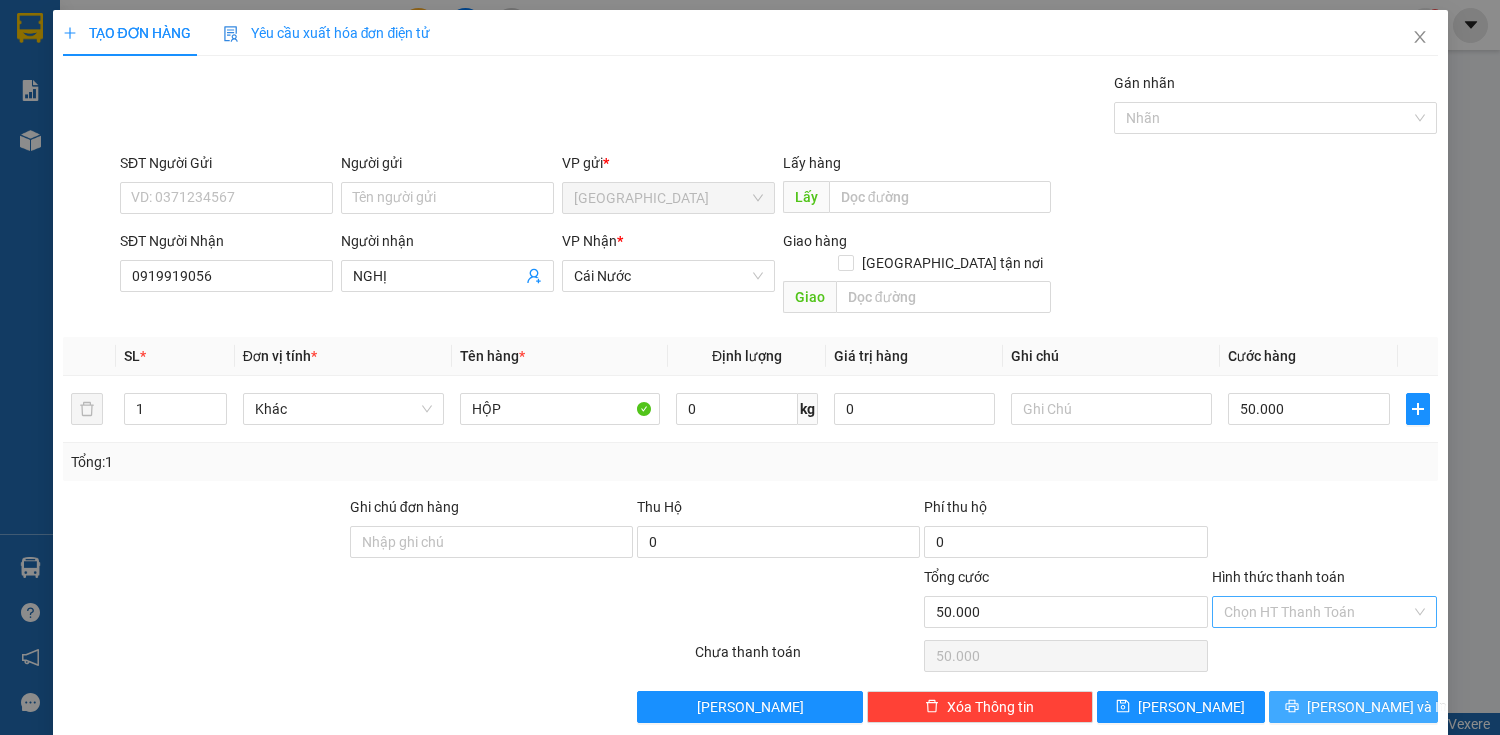 click on "Transit Pickup Surcharge Ids Transit Deliver Surcharge Ids Transit Deliver Surcharge Transit Deliver Surcharge Gán nhãn   Nhãn SĐT Người Gửi VD: 0371234567 Người gửi Tên người gửi VP gửi  * [GEOGRAPHIC_DATA] Lấy hàng Lấy SĐT Người Nhận 0919919056 Người nhận NGHỊ VP Nhận  * Cái Nước Giao hàng Giao tận nơi Giao SL  * Đơn vị tính  * Tên hàng  * Định lượng Giá trị hàng Ghi chú Cước hàng                   1 Khác HỘP 0 kg 0 50.000 Tổng:  1 Ghi chú đơn hàng Thu Hộ 0 Phí thu hộ 0 Tổng cước 50.000 Hình thức thanh toán Chọn HT Thanh Toán Số tiền thu trước 0 Chưa thanh toán 50.000 Lưu nháp Xóa Thông tin [PERSON_NAME] và In HỘP Tại văn phòng Miễn phí Tại văn phòng Miễn phí" at bounding box center (750, 397) 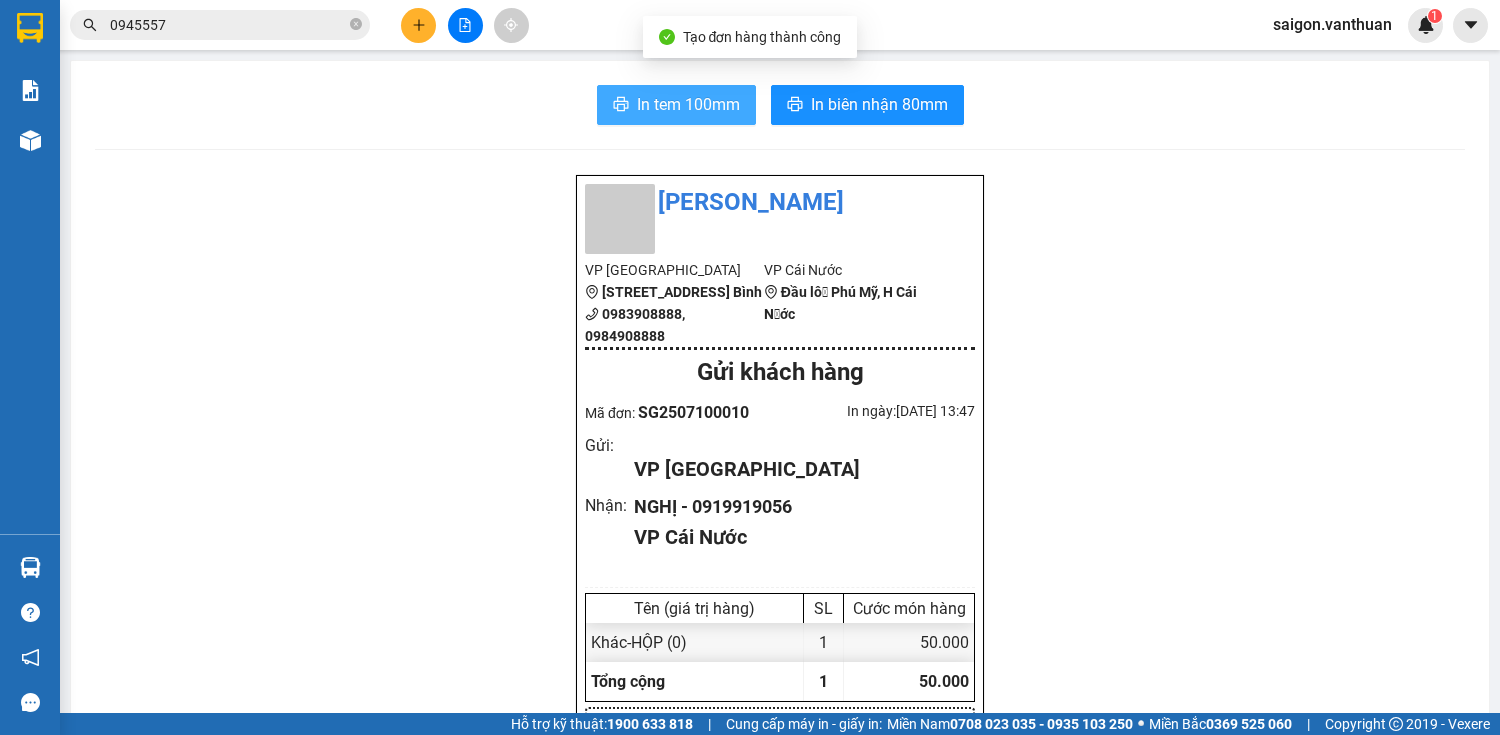 click on "In tem 100mm" at bounding box center [688, 104] 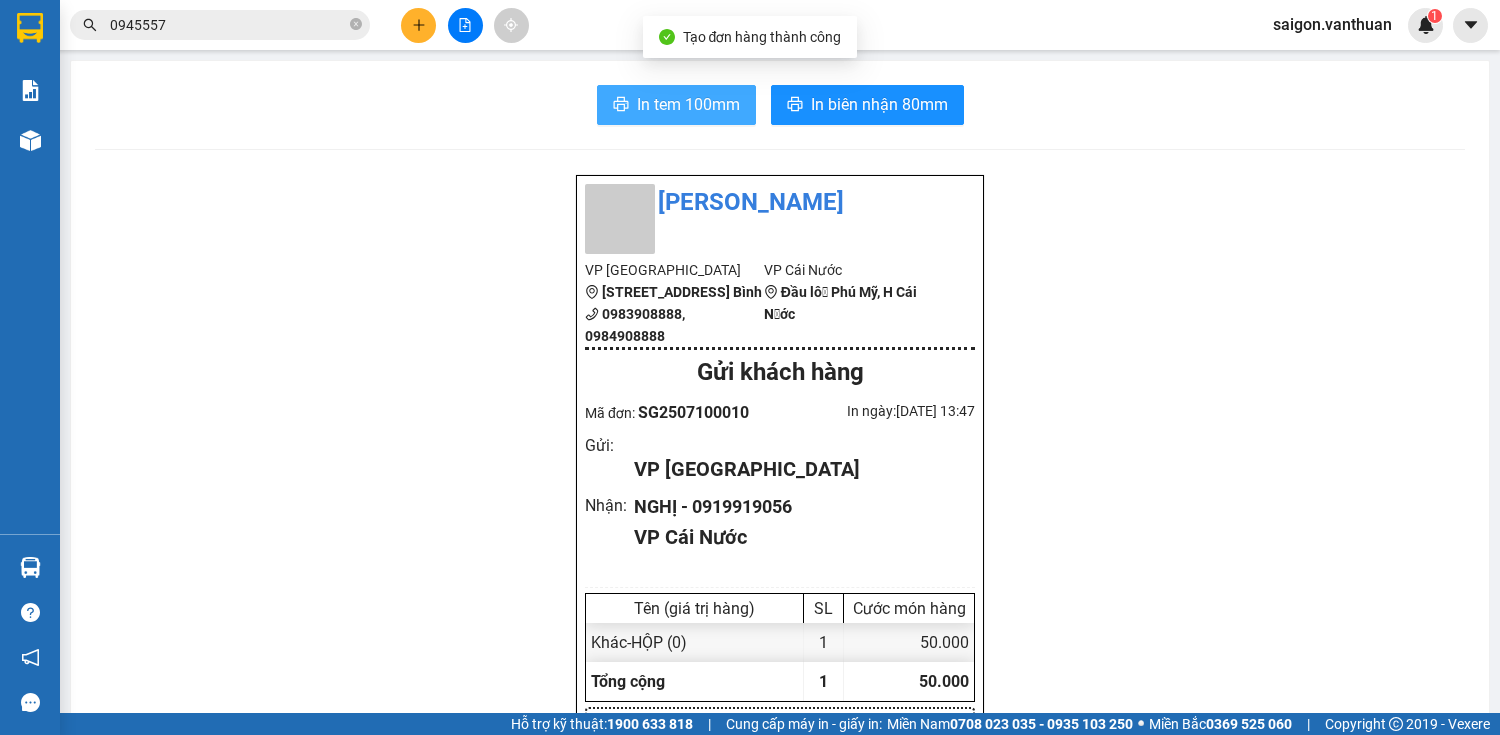 scroll, scrollTop: 0, scrollLeft: 0, axis: both 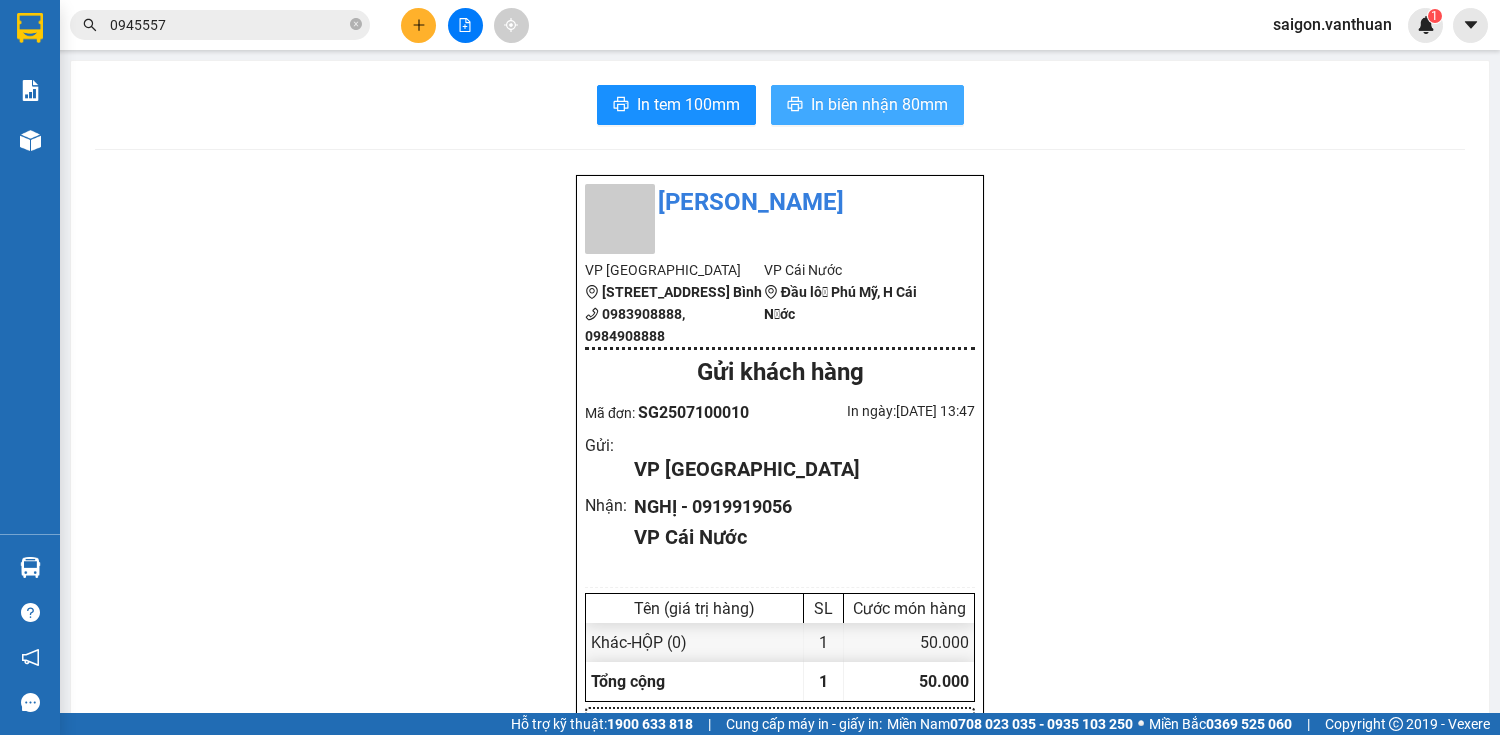 drag, startPoint x: 864, startPoint y: 117, endPoint x: 882, endPoint y: 110, distance: 19.313208 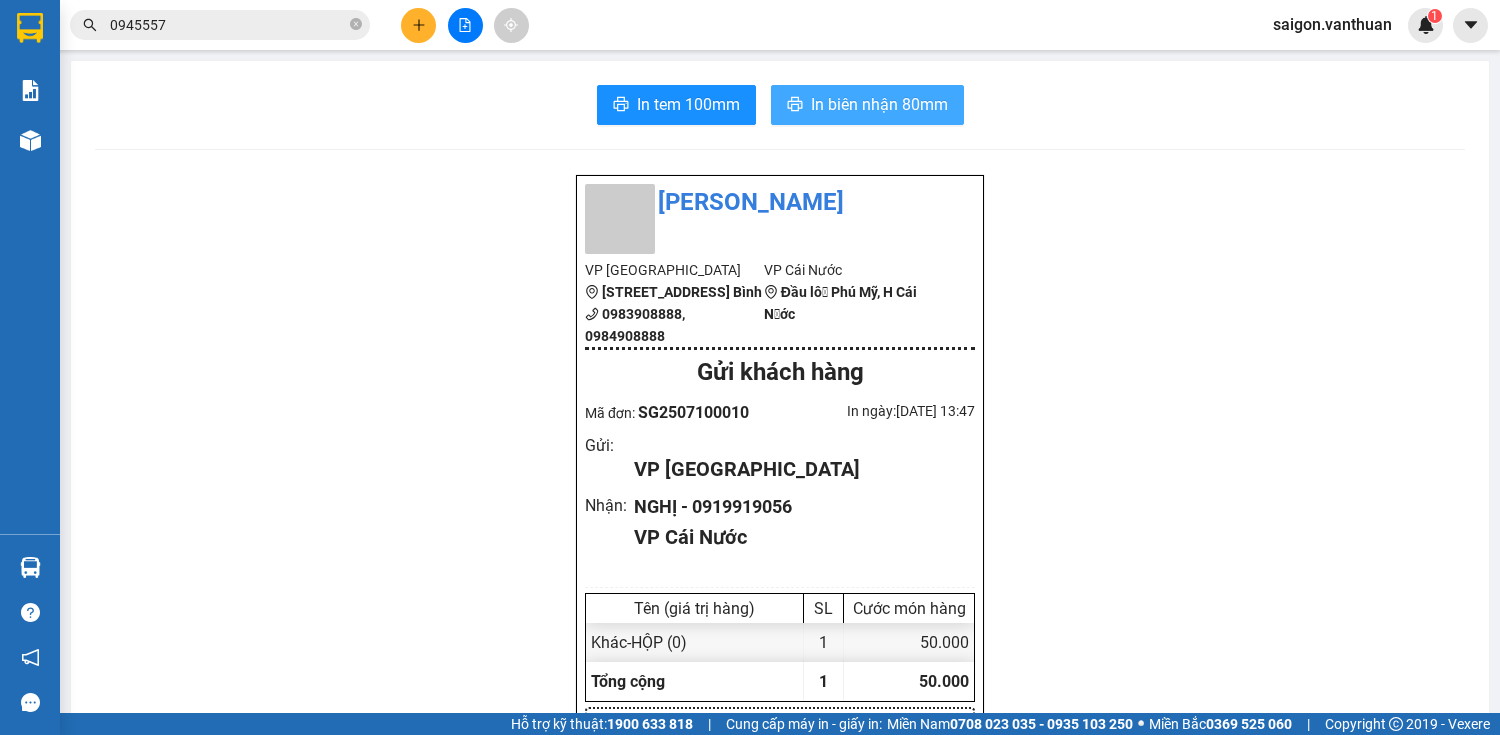 scroll, scrollTop: 0, scrollLeft: 0, axis: both 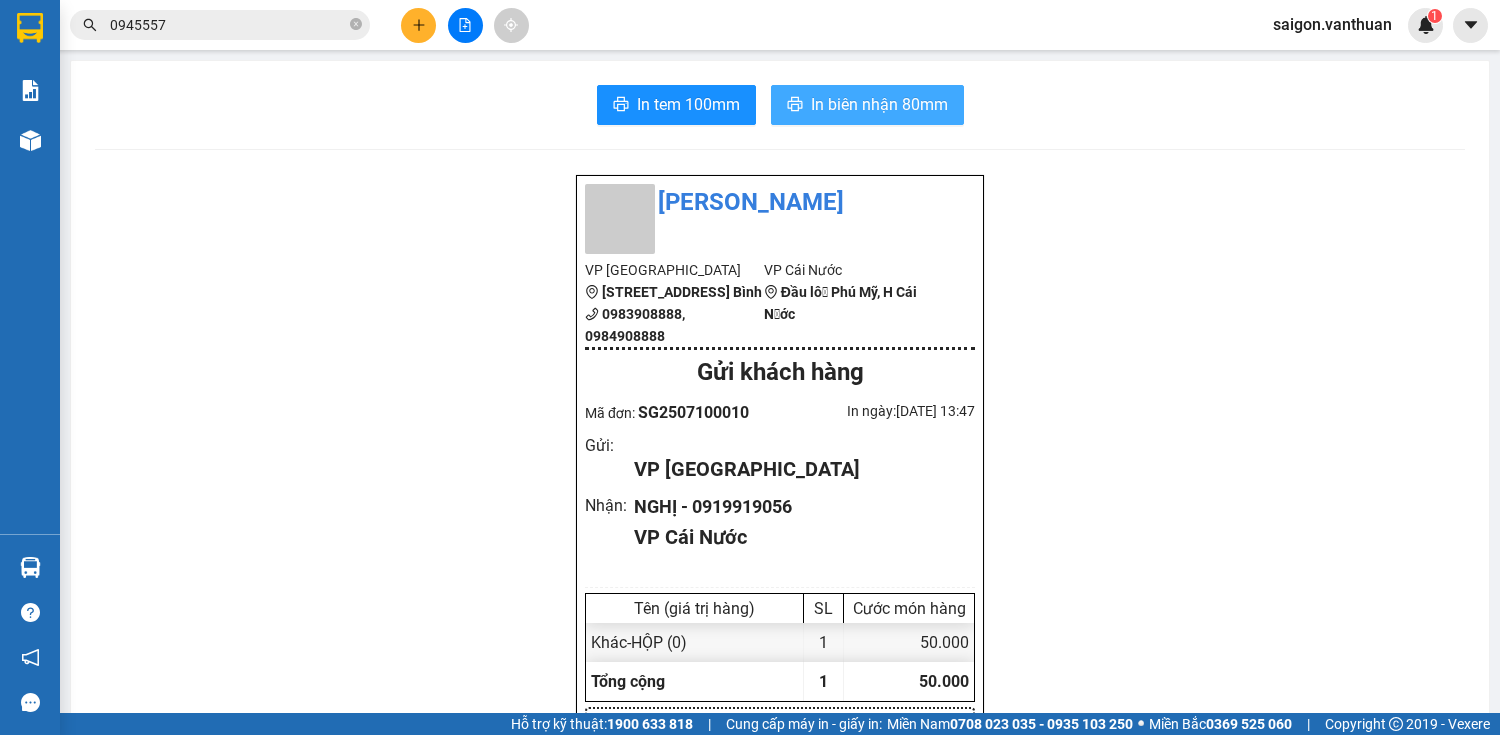 click on "In biên nhận 80mm" at bounding box center (879, 104) 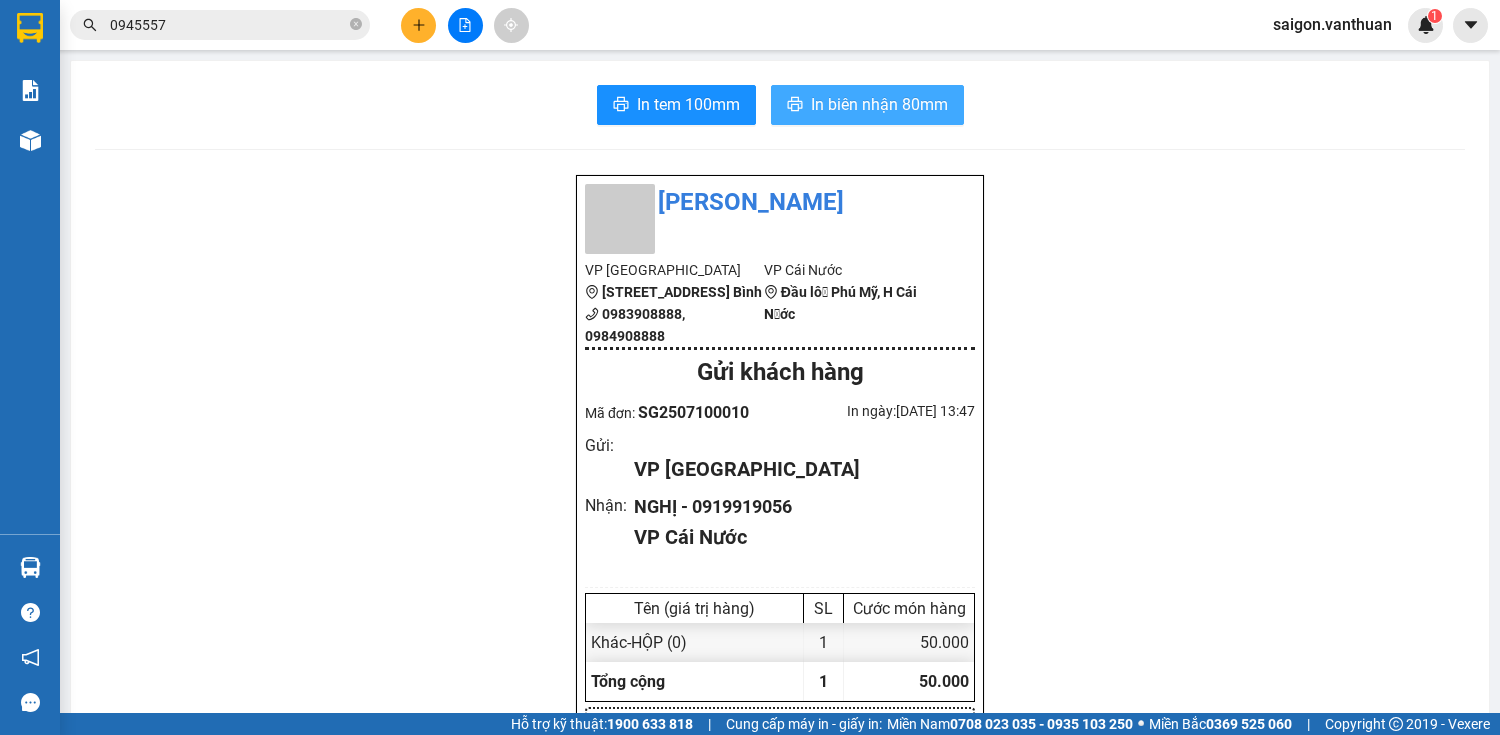 scroll, scrollTop: 0, scrollLeft: 0, axis: both 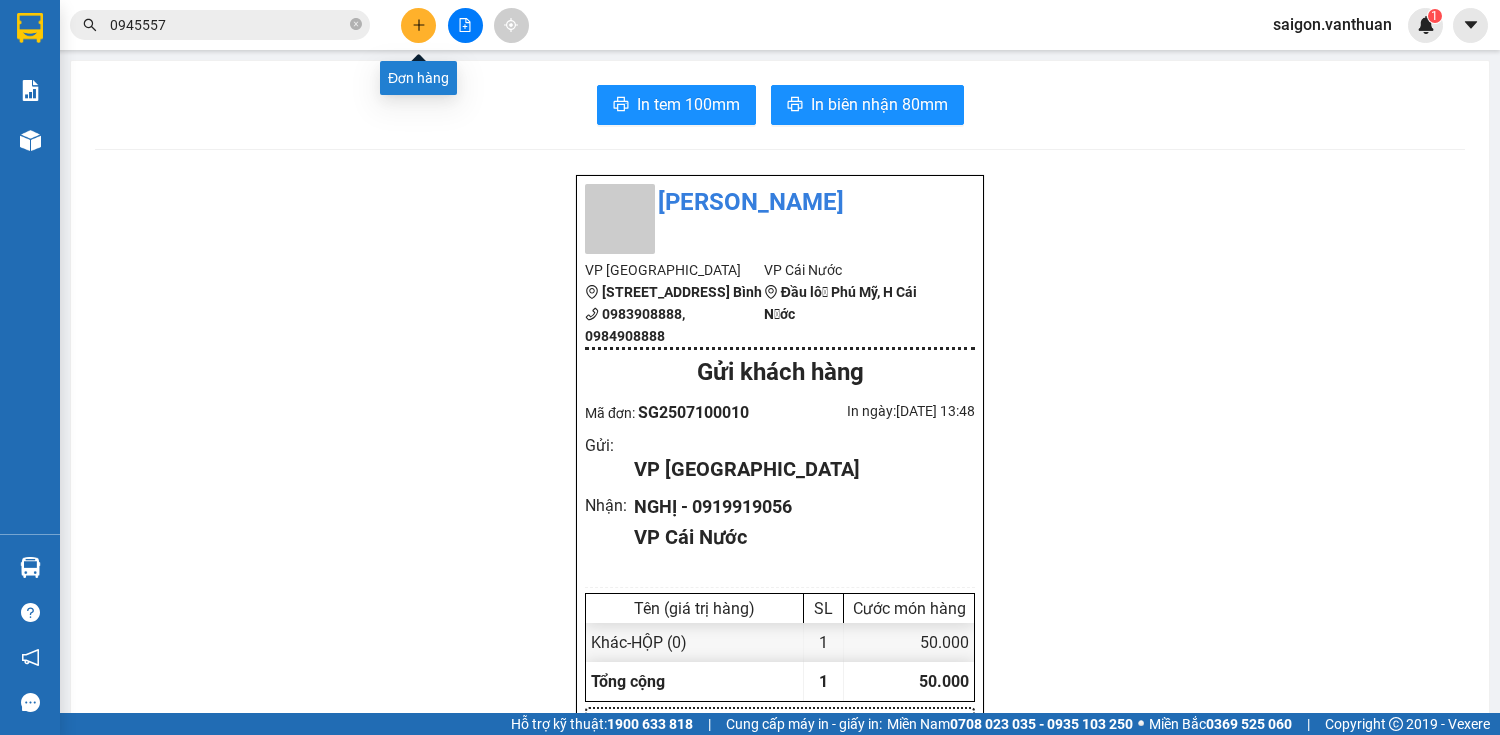 click at bounding box center (418, 25) 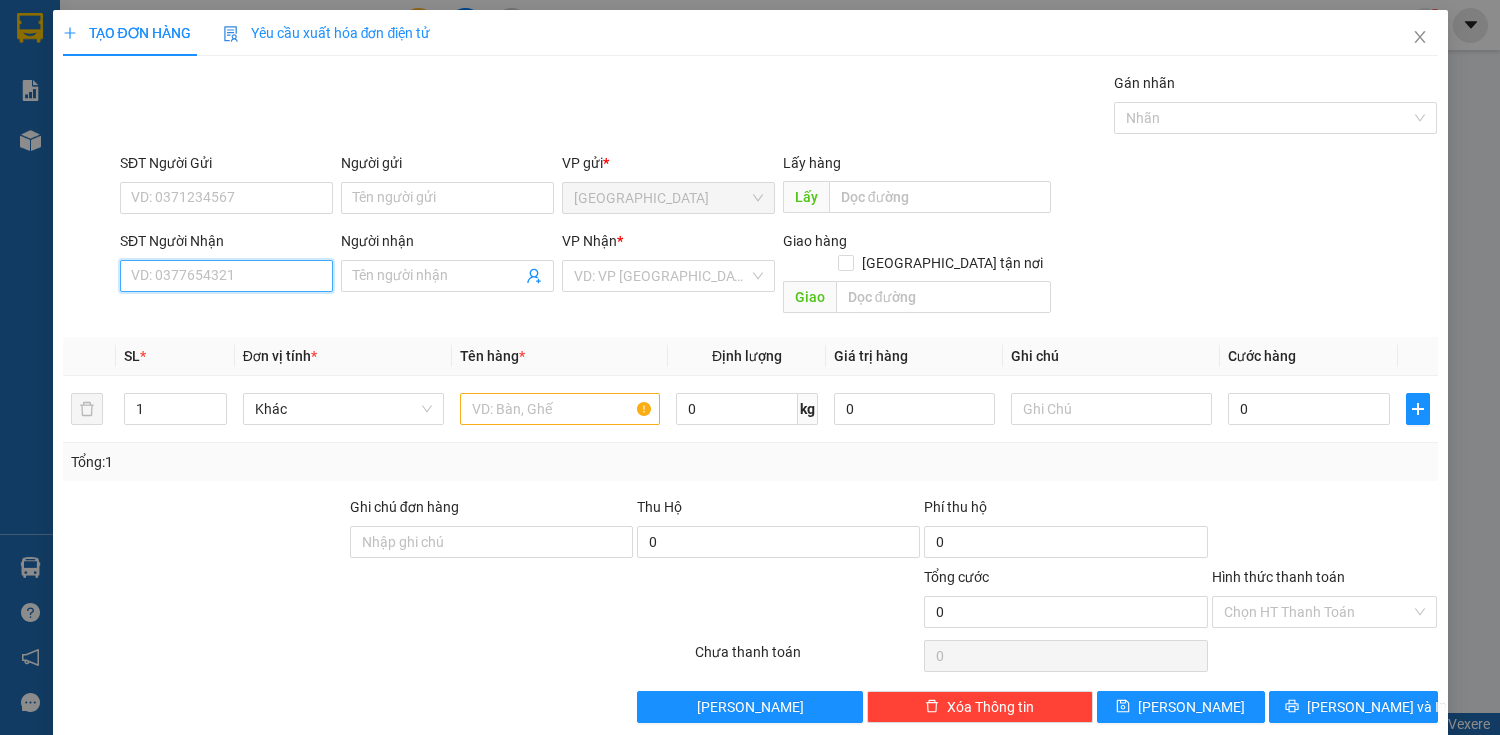 click on "SĐT Người Nhận" at bounding box center [226, 276] 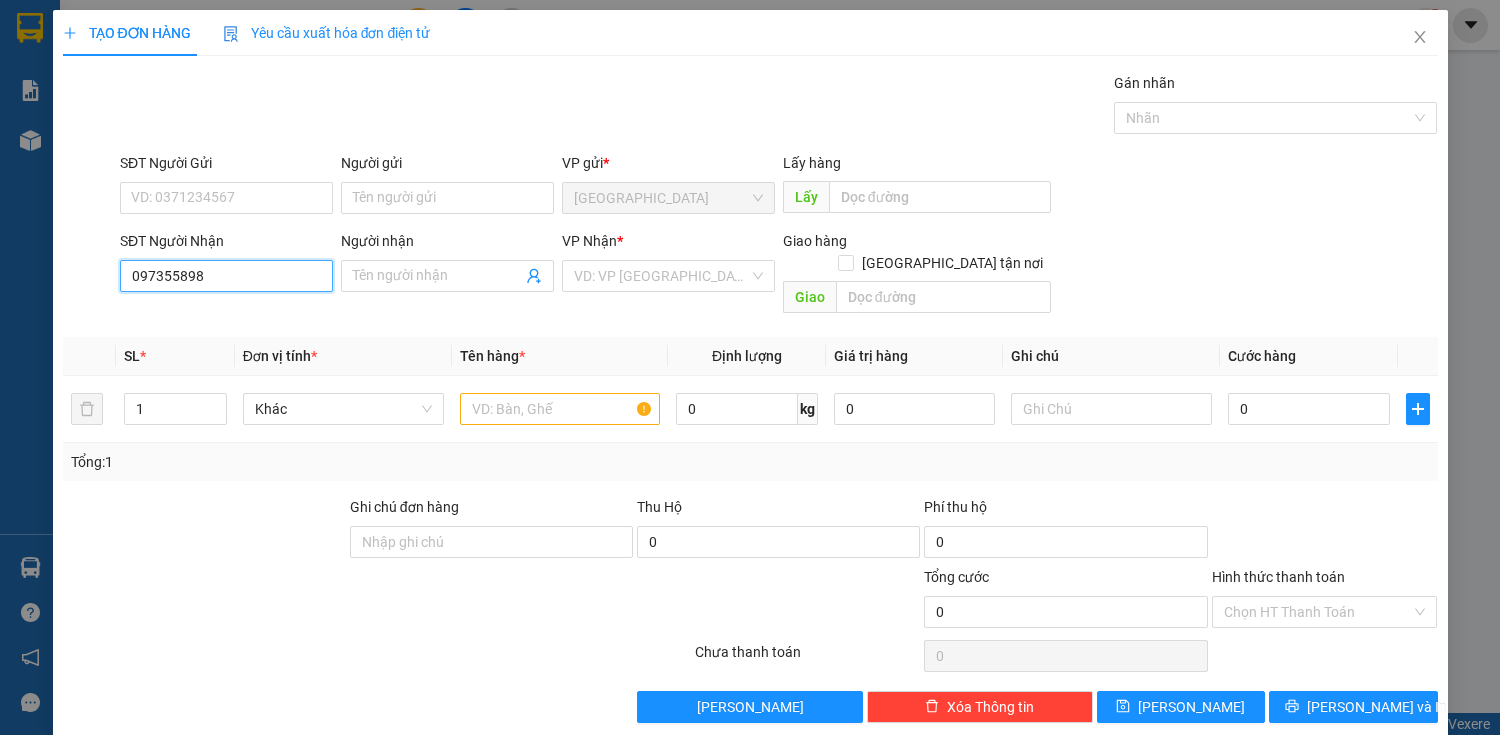 type on "0973558989" 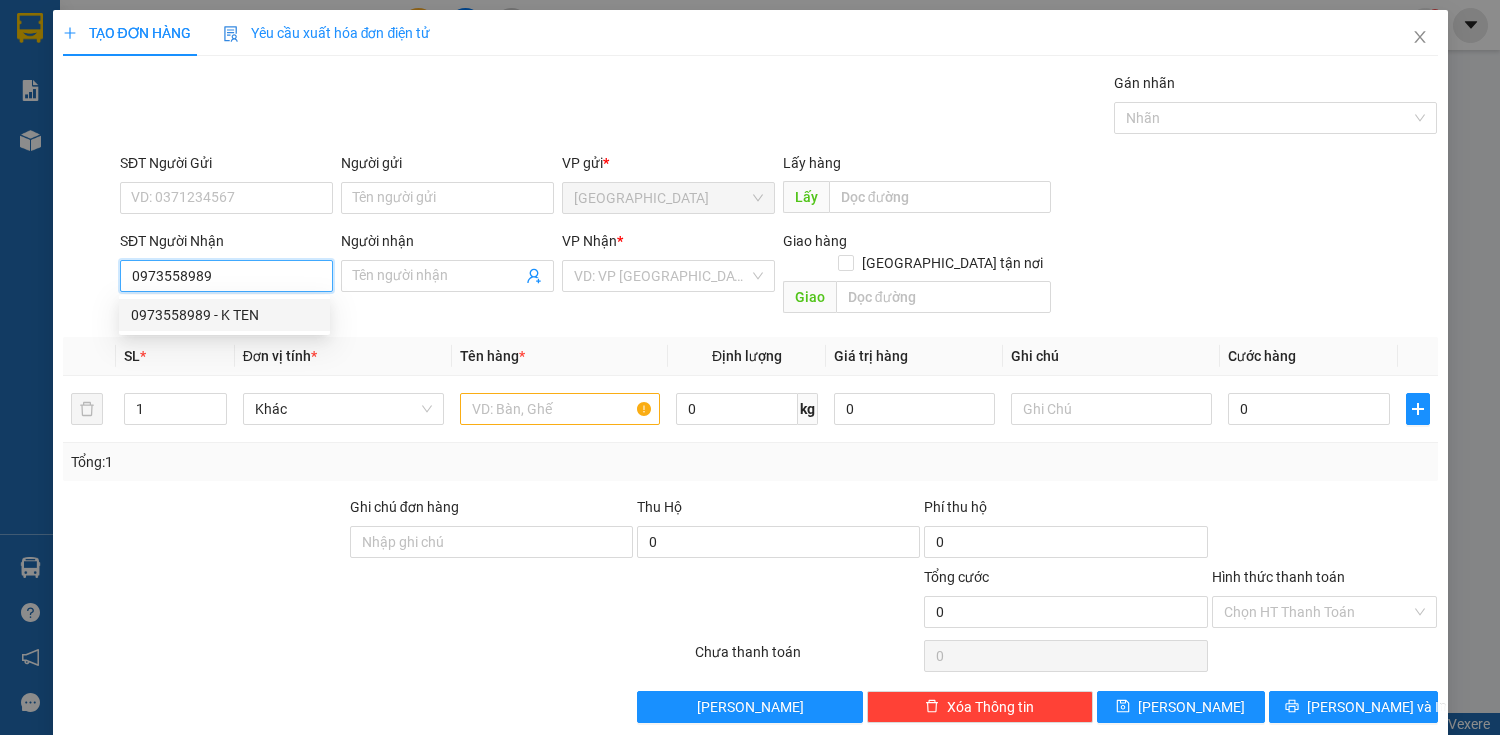 click on "0973558989 - K TEN" at bounding box center [224, 315] 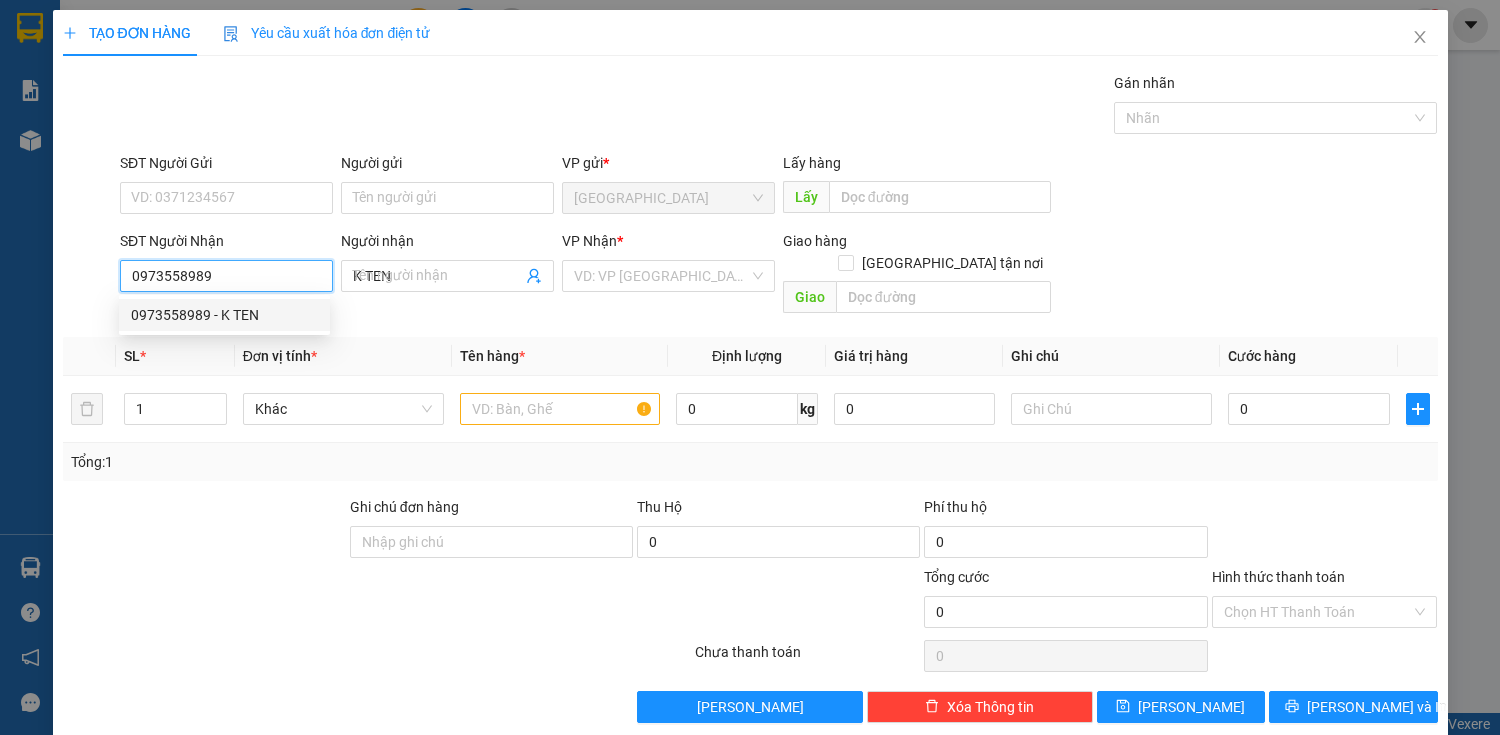 type on "50.000" 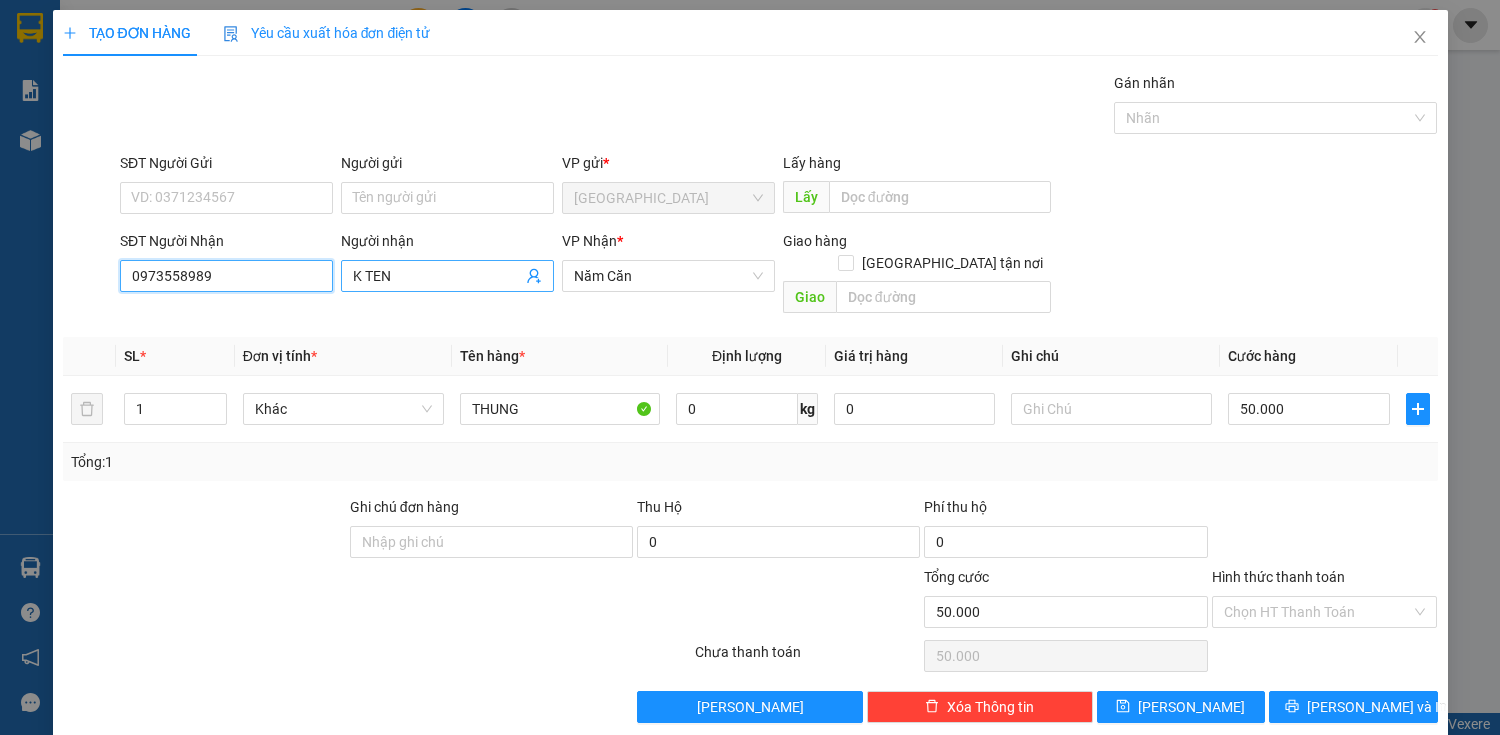 type on "0973558989" 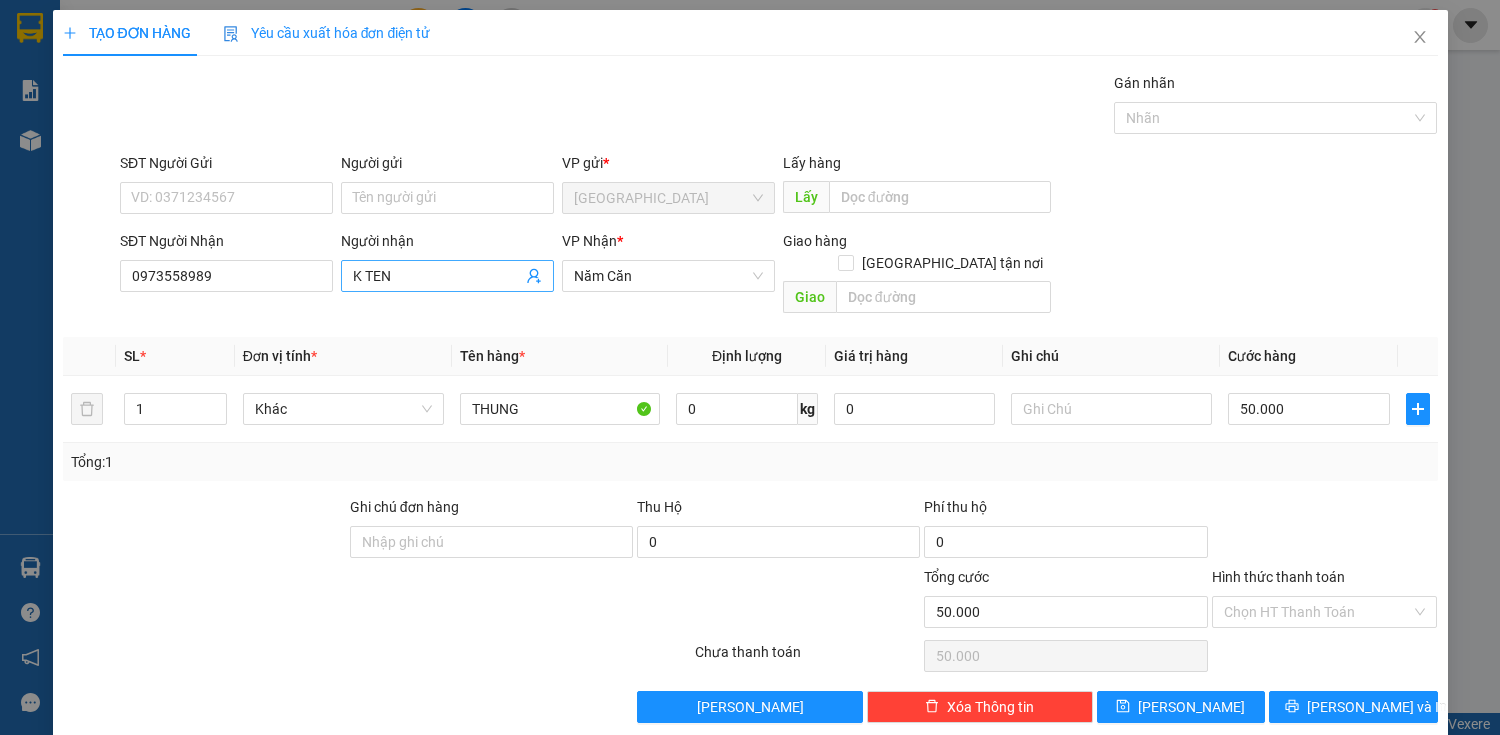 click on "K TEN" at bounding box center [437, 276] 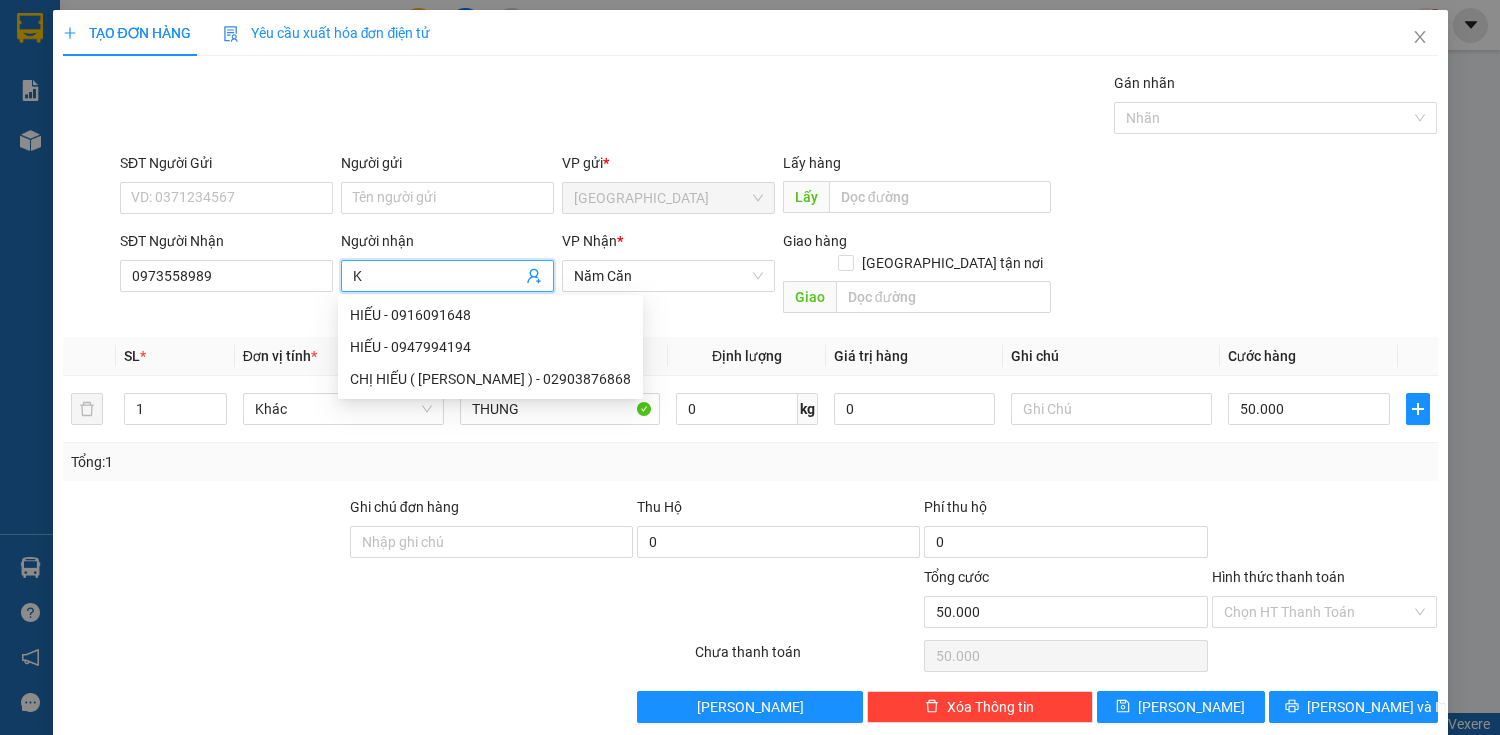 type on "K" 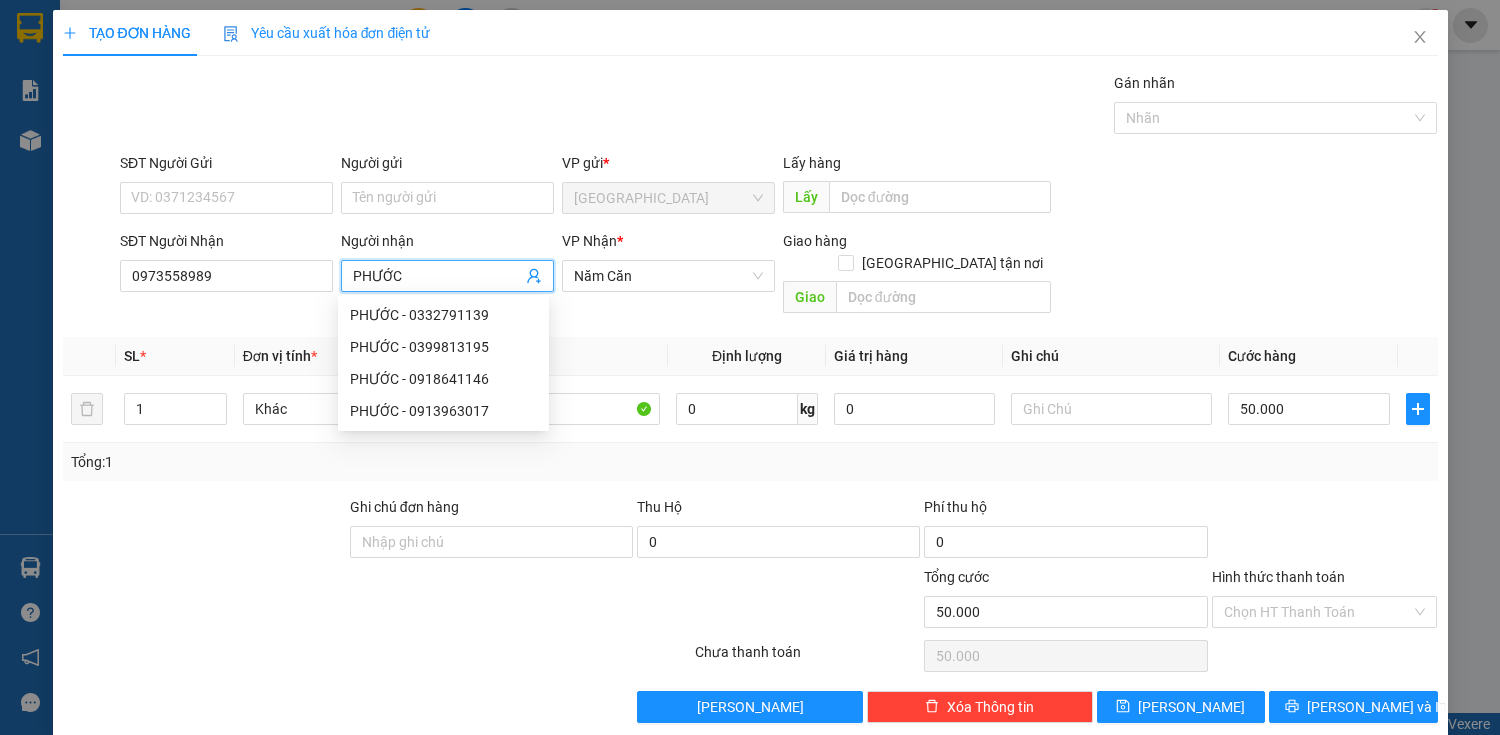 type on "PHƯỚC" 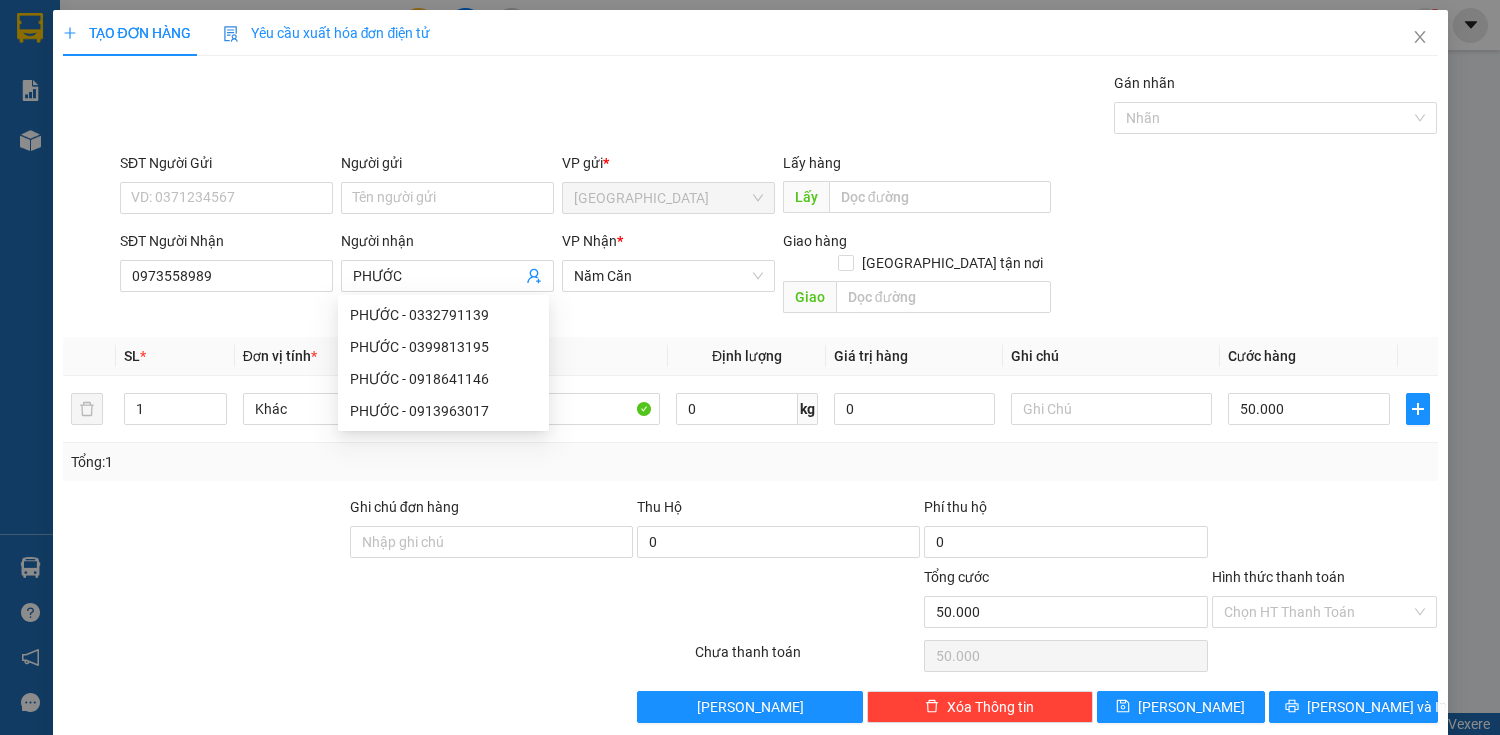 click on "Transit Pickup Surcharge Ids Transit Deliver Surcharge Ids Transit Deliver Surcharge Transit Deliver Surcharge Gán nhãn   Nhãn SĐT Người Gửi VD: 0371234567 Người gửi Tên người gửi VP gửi  * [GEOGRAPHIC_DATA] Lấy hàng Lấy SĐT Người Nhận 0973558989 Người nhận PHƯỚC VP Nhận  * Năm Căn Giao hàng [GEOGRAPHIC_DATA] tận nơi Giao SL  * Đơn vị tính  * Tên hàng  * Định lượng Giá trị hàng Ghi chú Cước hàng                   1 Khác THUNG 0 kg 0 50.000 Tổng:  1 Ghi chú đơn hàng Thu Hộ 0 Phí thu hộ 0 Tổng cước 50.000 Hình thức thanh toán Chọn HT Thanh Toán Số tiền thu trước 0 Chưa thanh toán 50.000 Chọn HT Thanh Toán Lưu nháp Xóa Thông tin [PERSON_NAME] và In" at bounding box center [750, 397] 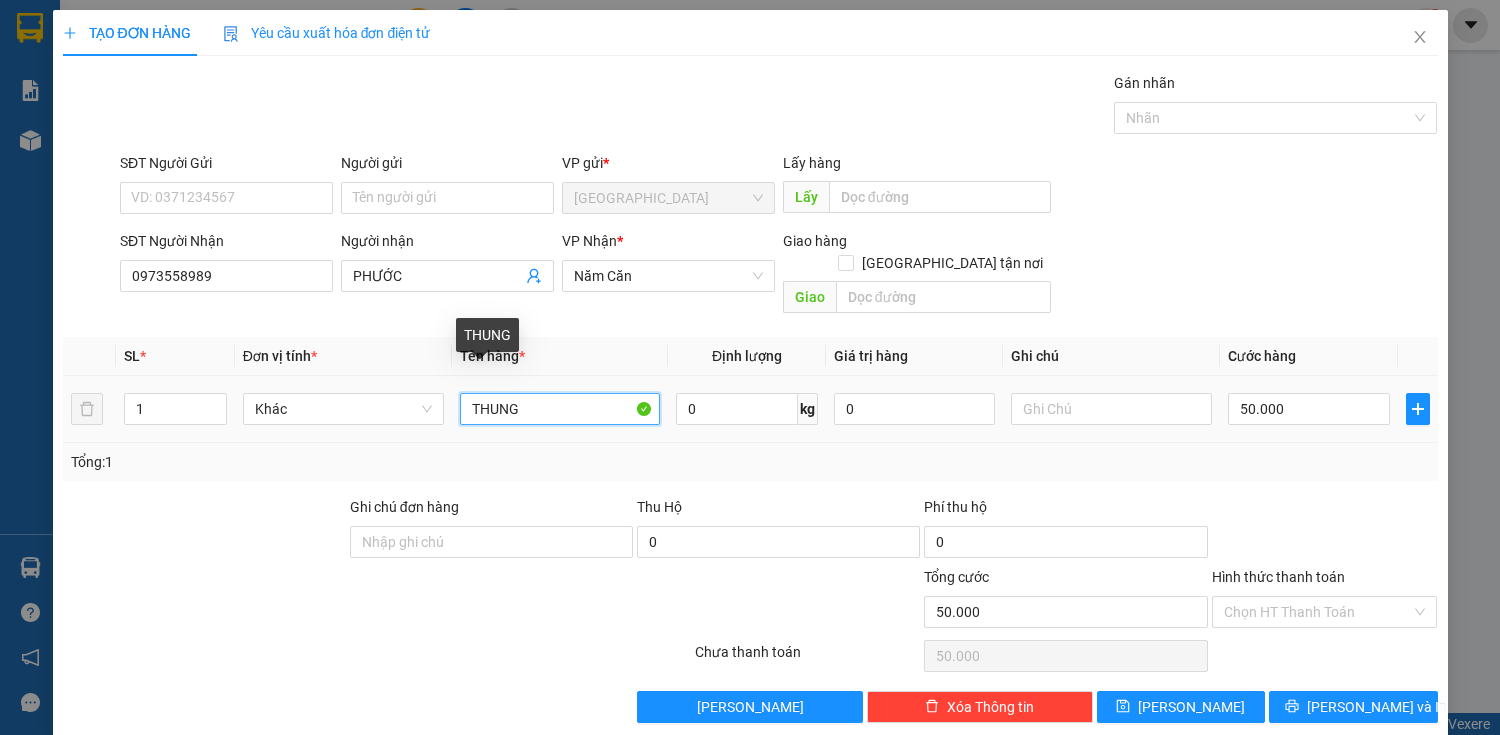 click on "THUNG" at bounding box center [560, 409] 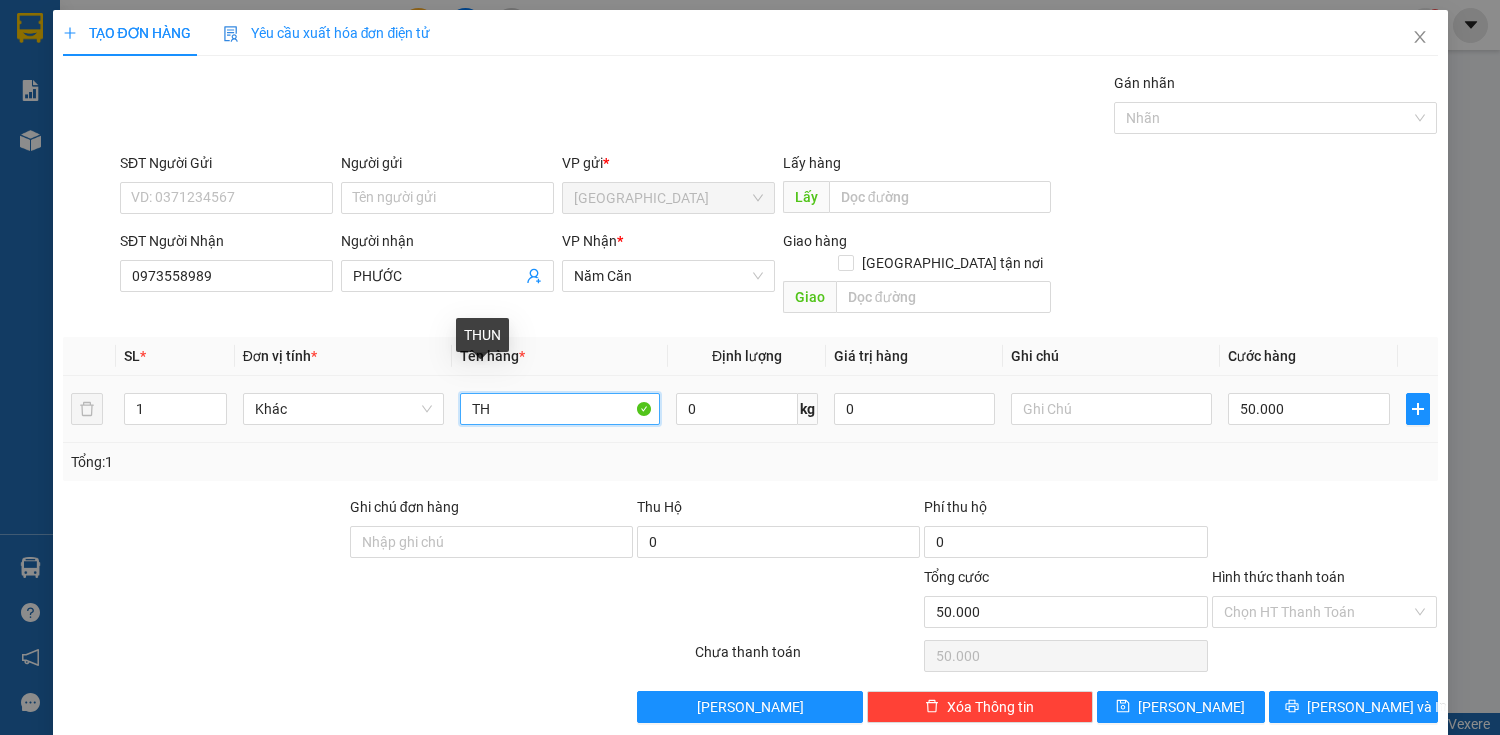 type on "T" 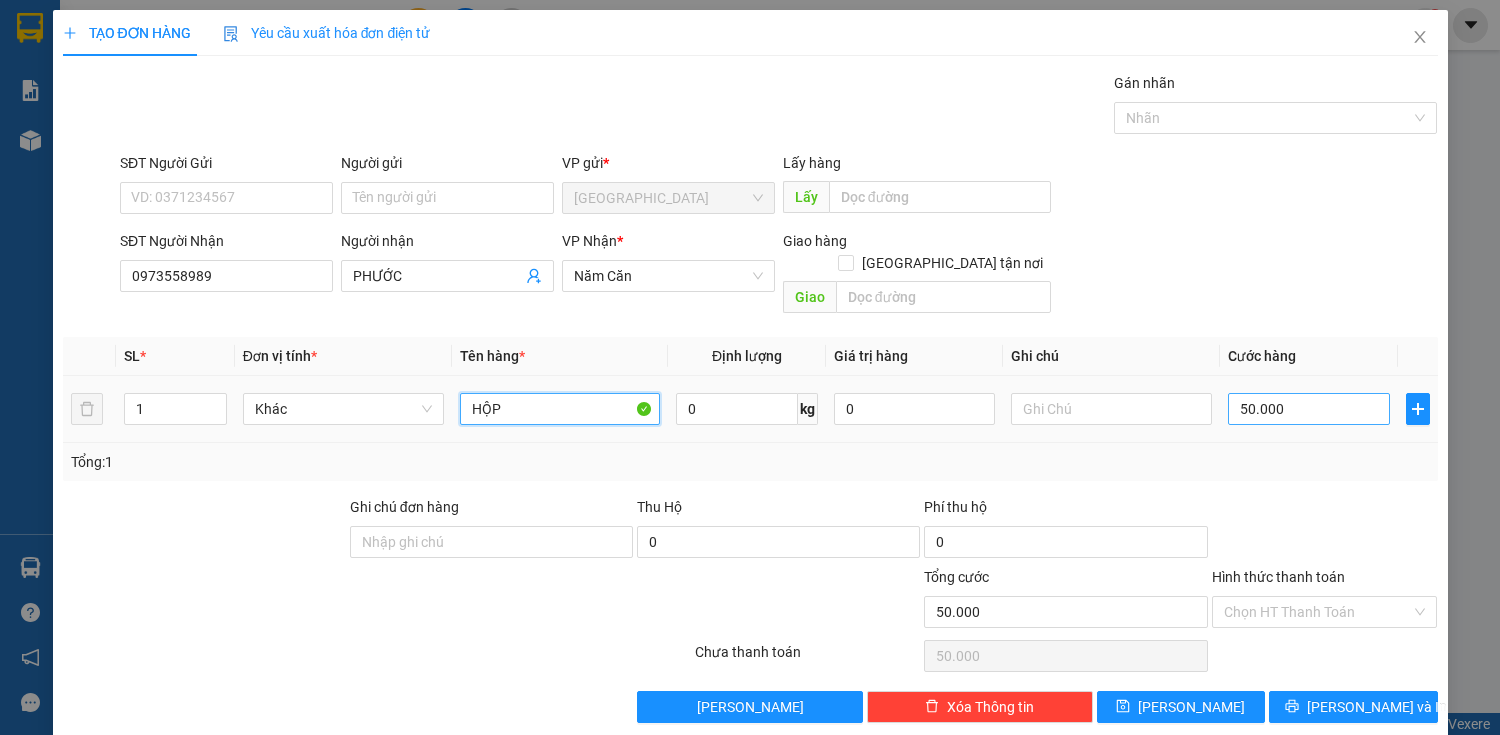 type on "HỘP" 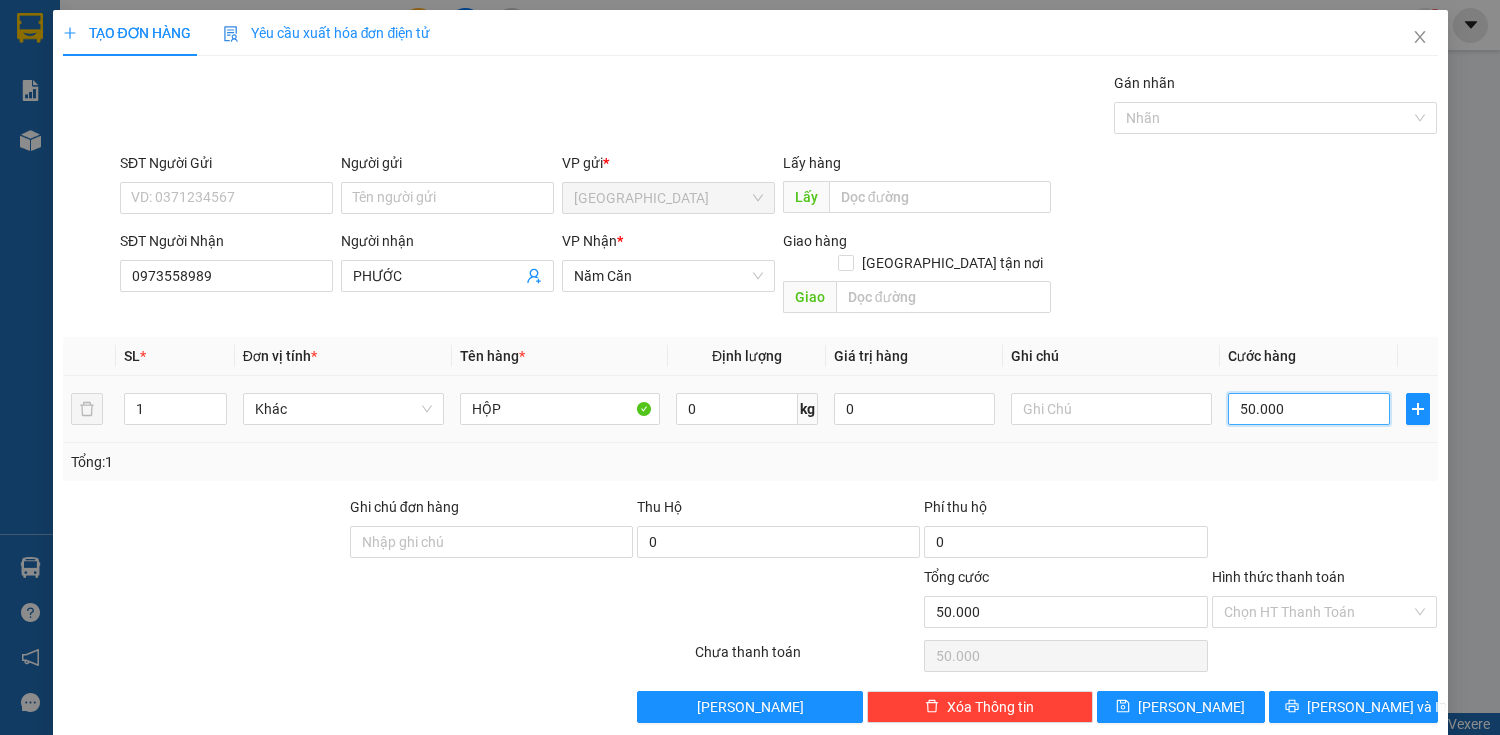 click on "50.000" at bounding box center (1308, 409) 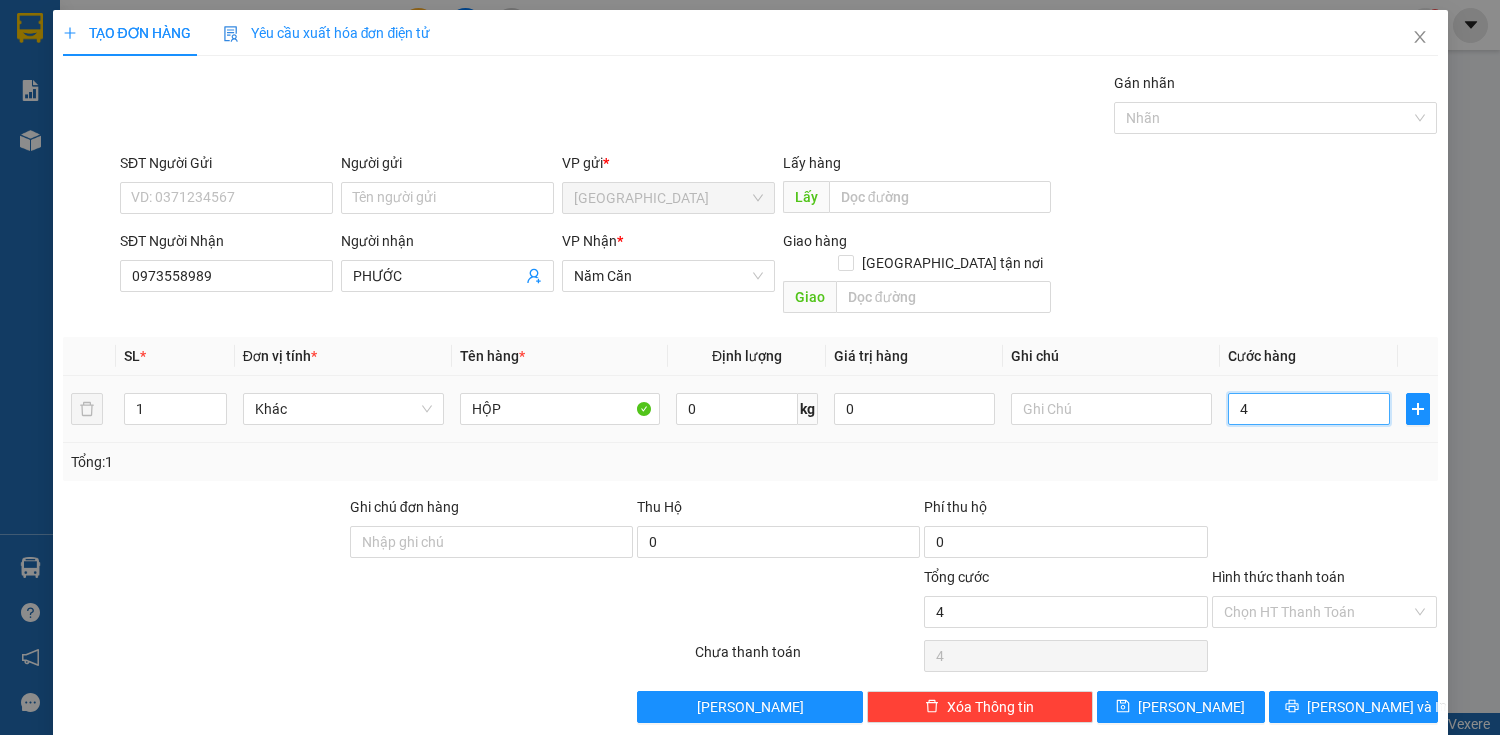 type on "40" 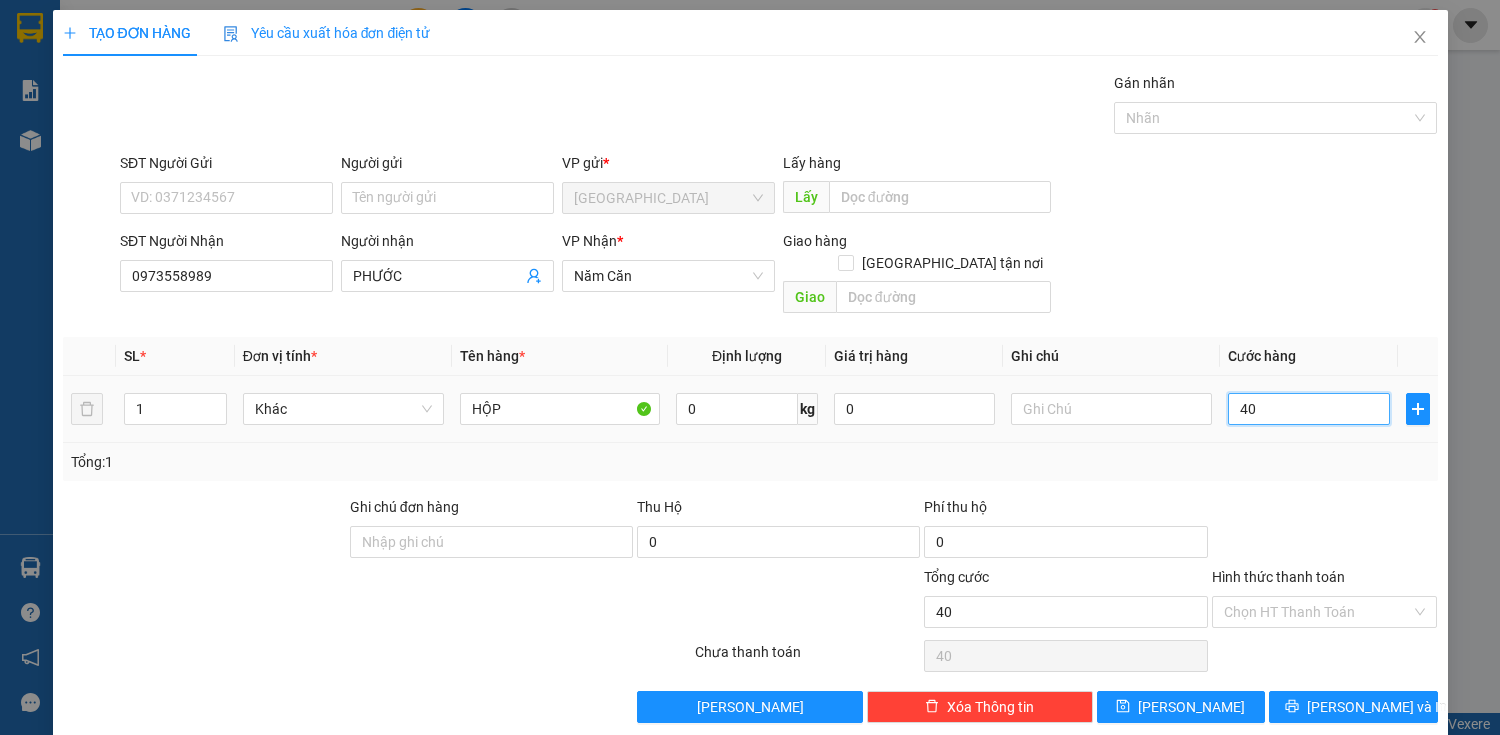 type on "400" 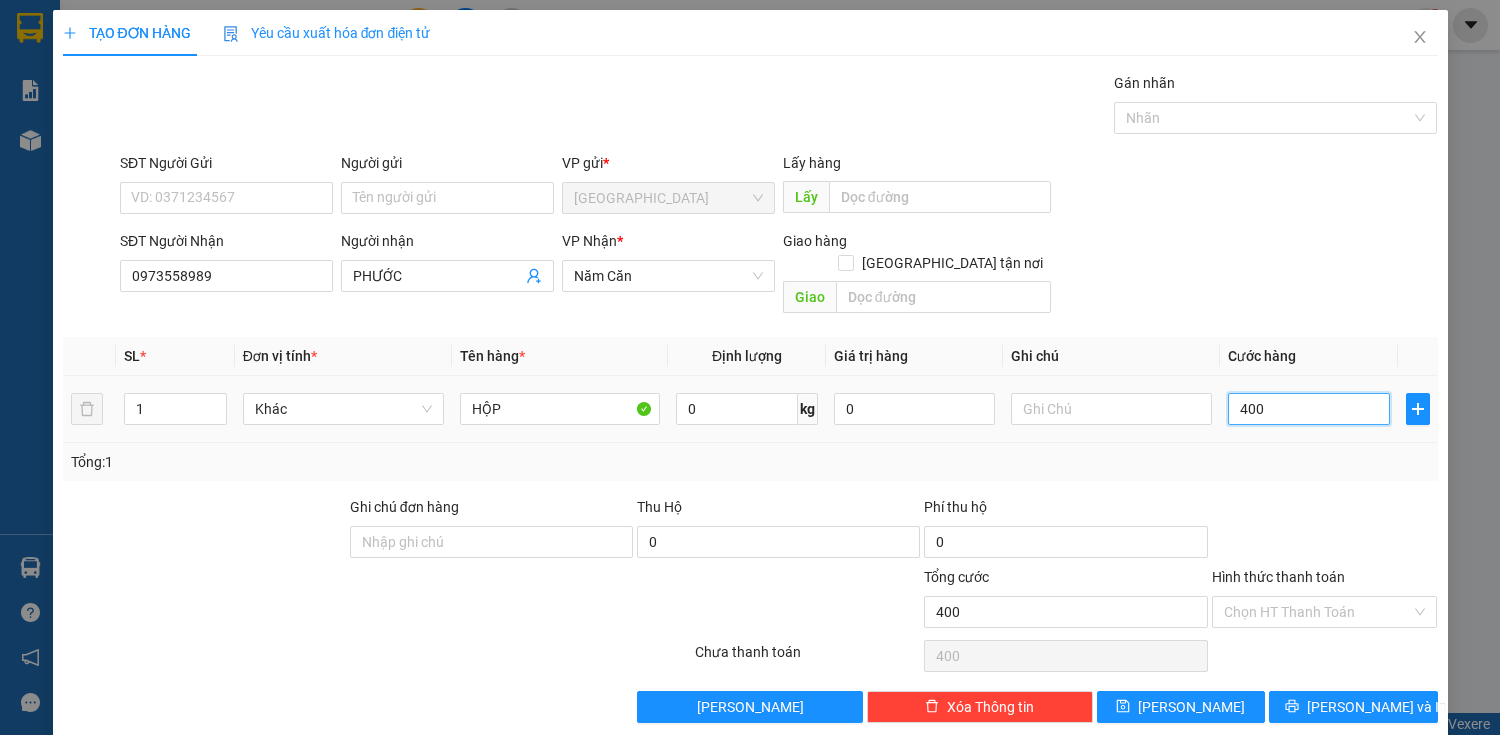type on "4.000" 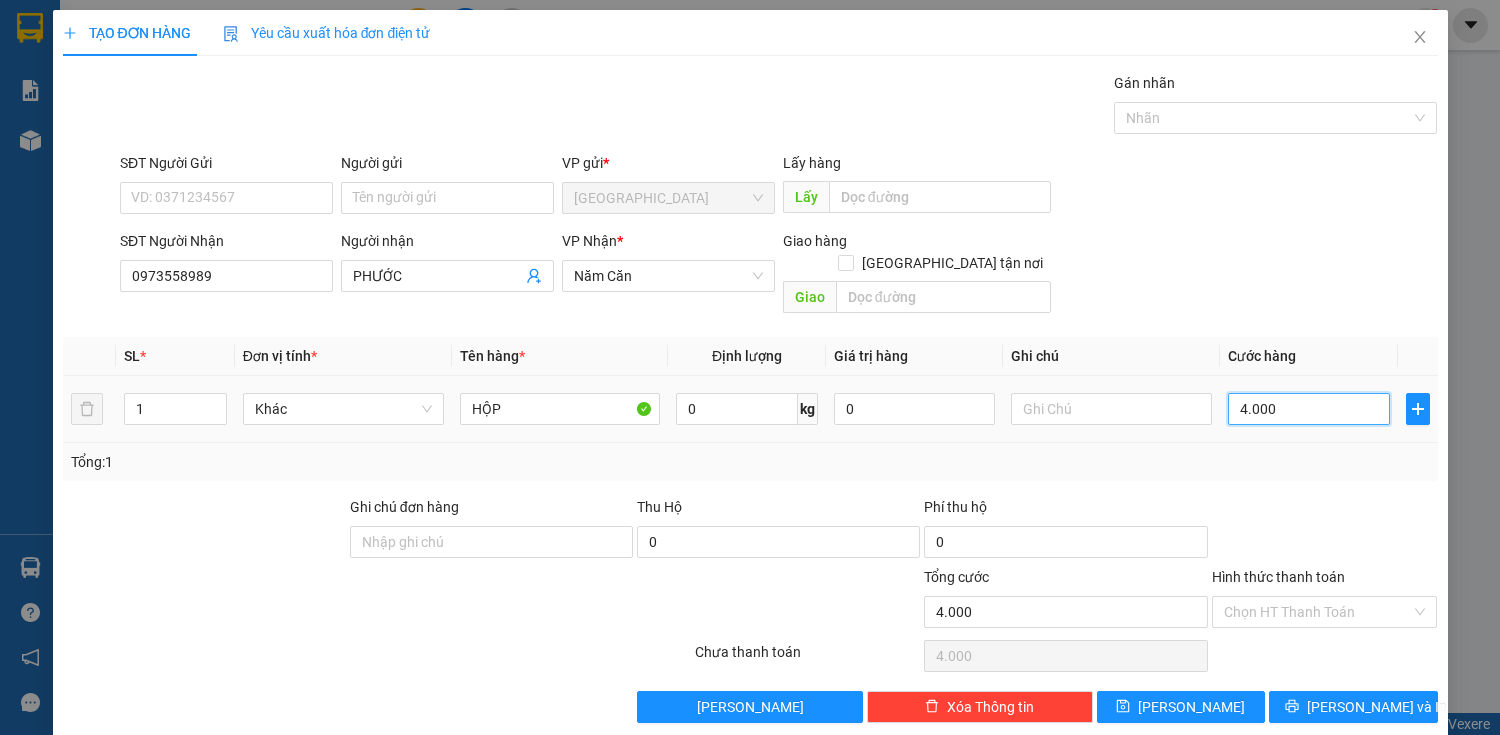 type on "40.000" 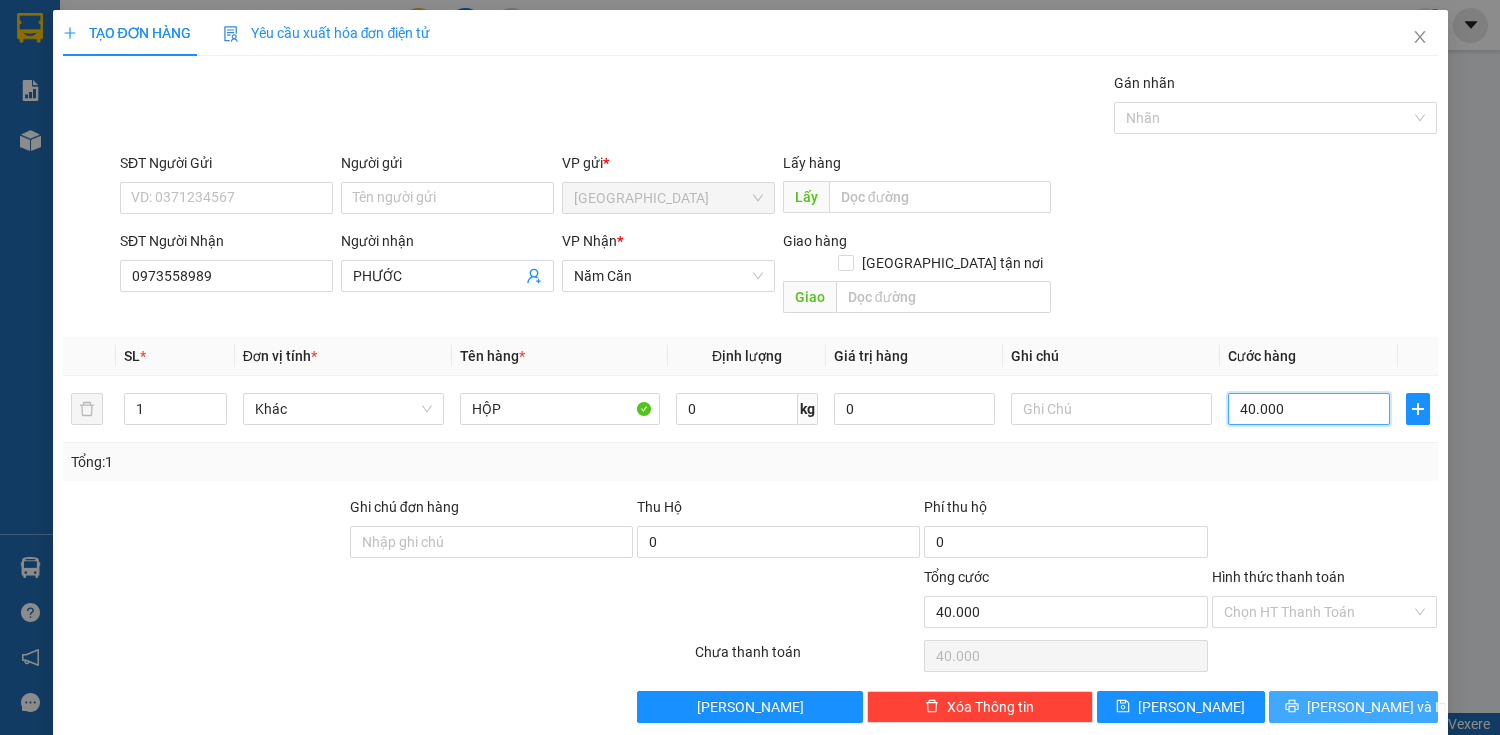 type on "40.000" 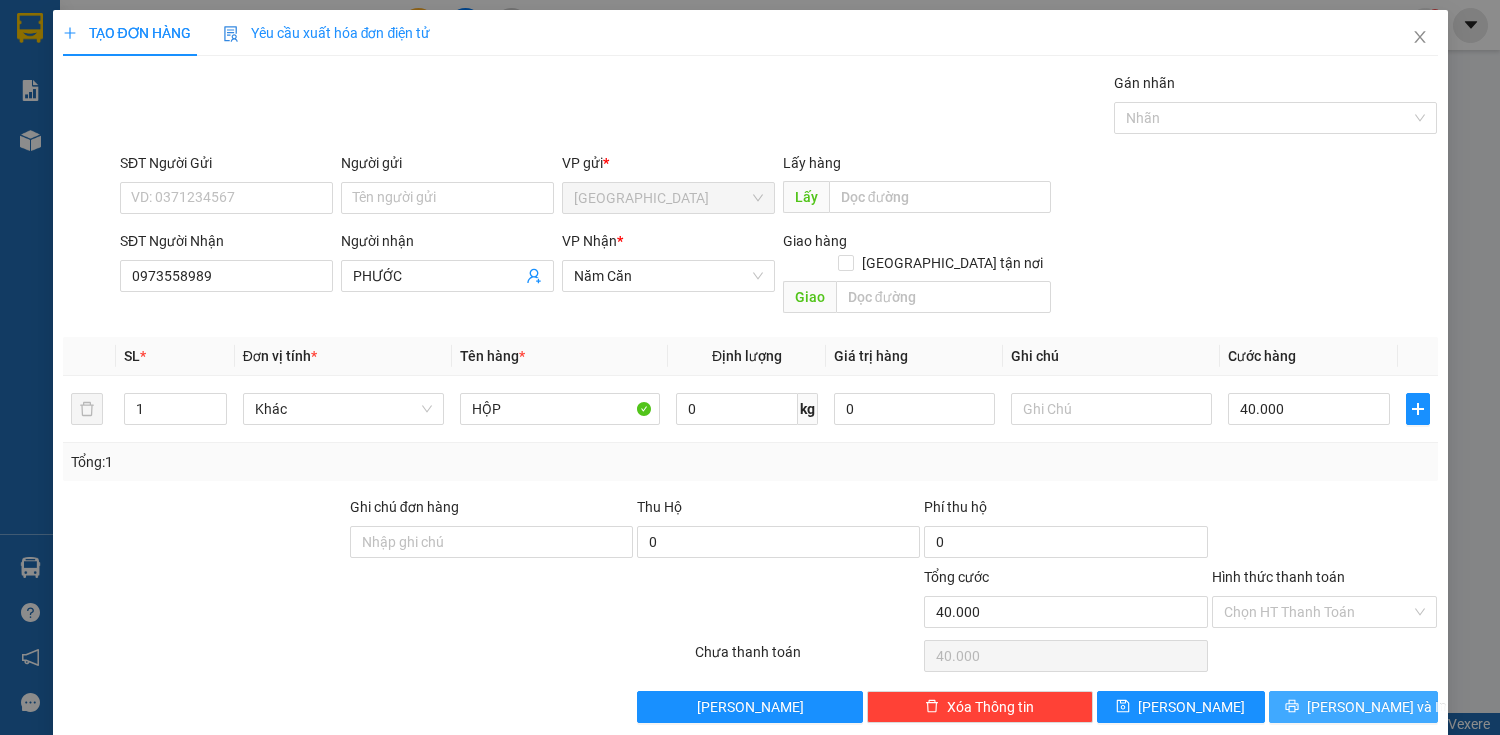 click on "[PERSON_NAME] và In" at bounding box center [1377, 707] 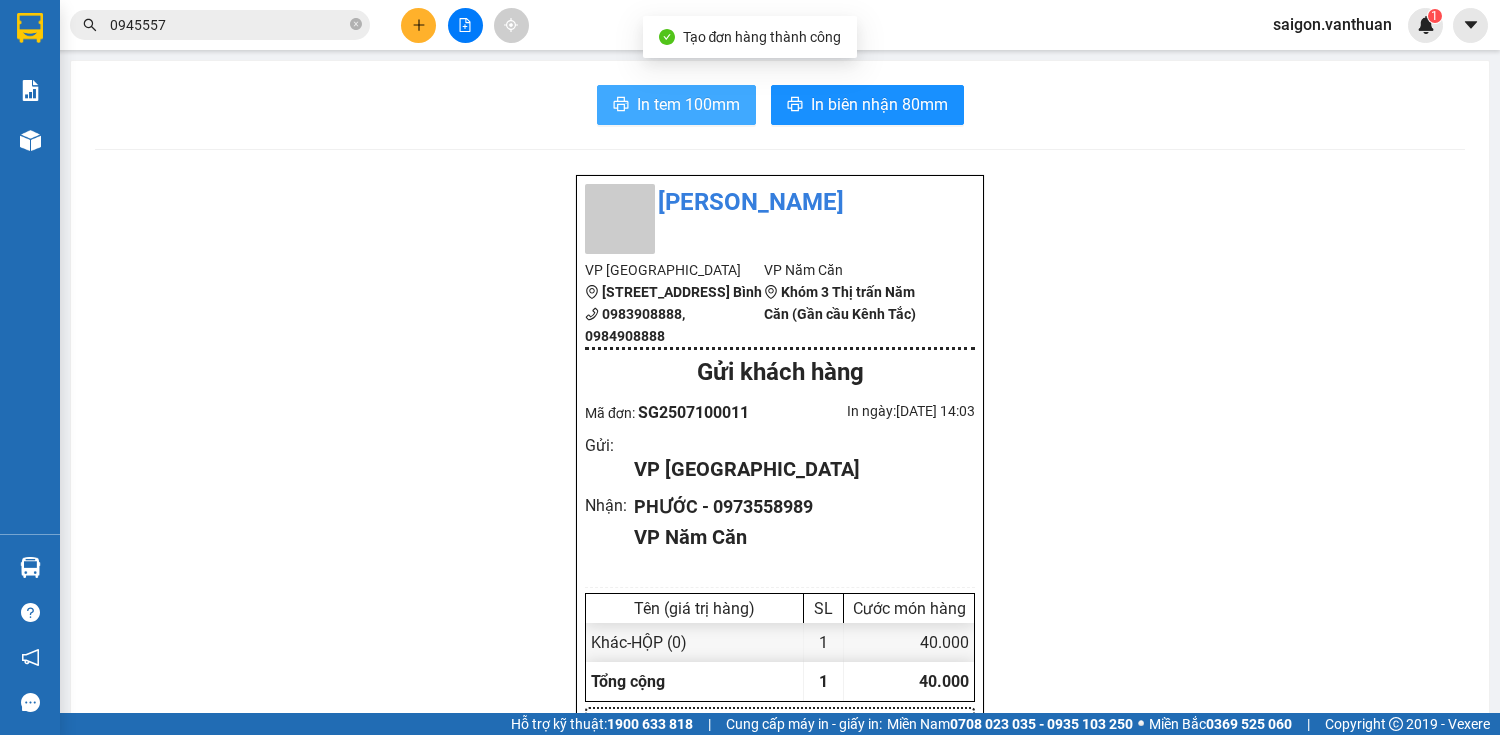 click on "In tem 100mm" at bounding box center (688, 104) 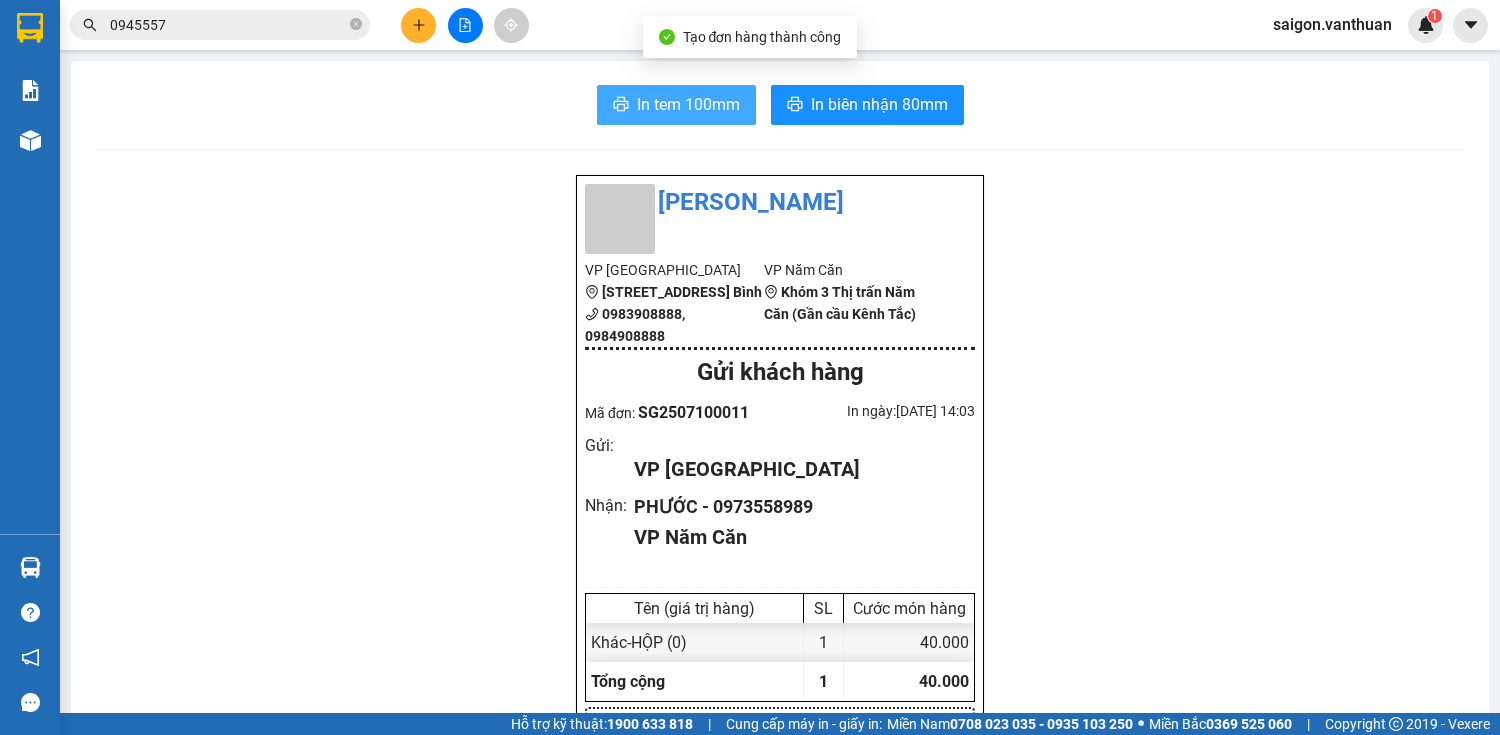 scroll, scrollTop: 0, scrollLeft: 0, axis: both 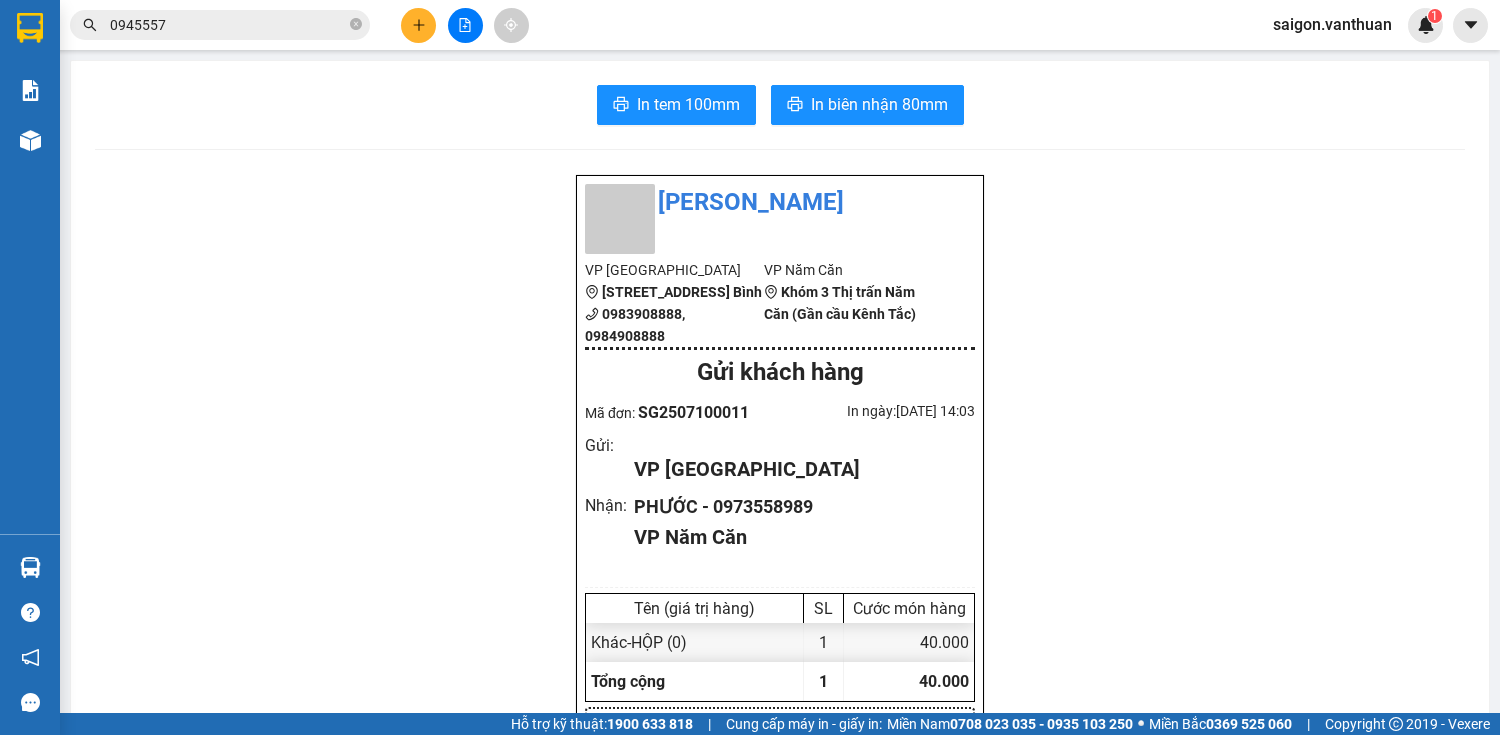 click on "In tem 100mm
In biên nhận 80mm Vân Thuận VP [GEOGRAPHIC_DATA]   [STREET_ADDRESS] Bình    0983908888, 0984908888 VP Năm Căn   Khóm 3 Thị trấn Năm Căn (Gần cầu Kênh Tắc) Gửi khách hàng Mã đơn:   SG2507100011 In ngày:  [DATE]   14:03 Gửi :      VP [GEOGRAPHIC_DATA] Nhận :   PHƯỚC - 0973558989 VP Năm Căn Tên (giá trị hàng) SL Cước món hàng Khác - HỘP   (0) 1 40.000 Tổng cộng 1 40.000 Loading... Chưa cước : 40.000 VND Tổng phải thu : 40.000 VND Người gửi hàng xác nhận NV nhận hàng (Kí và ghi rõ họ tên) hang hoa NV nhận hàng (Kí và ghi rõ họ tên) Quy định nhận/gửi hàng : Không chở hàng quốc cấm Số ngày giữ tối đa tại VP nhận: 07 ngày, với thực phẩm không quá 24h Hàng dễ vỡ, hư bể không đền Hàng gửi không kiểm, quý khách tự niêm phong Quý khách vui lòng kiểm tra thông tin trước khi rời khỏi VP - [PERSON_NAME] cảm ơn! [DOMAIN_NAME] Copyright" at bounding box center (780, 913) 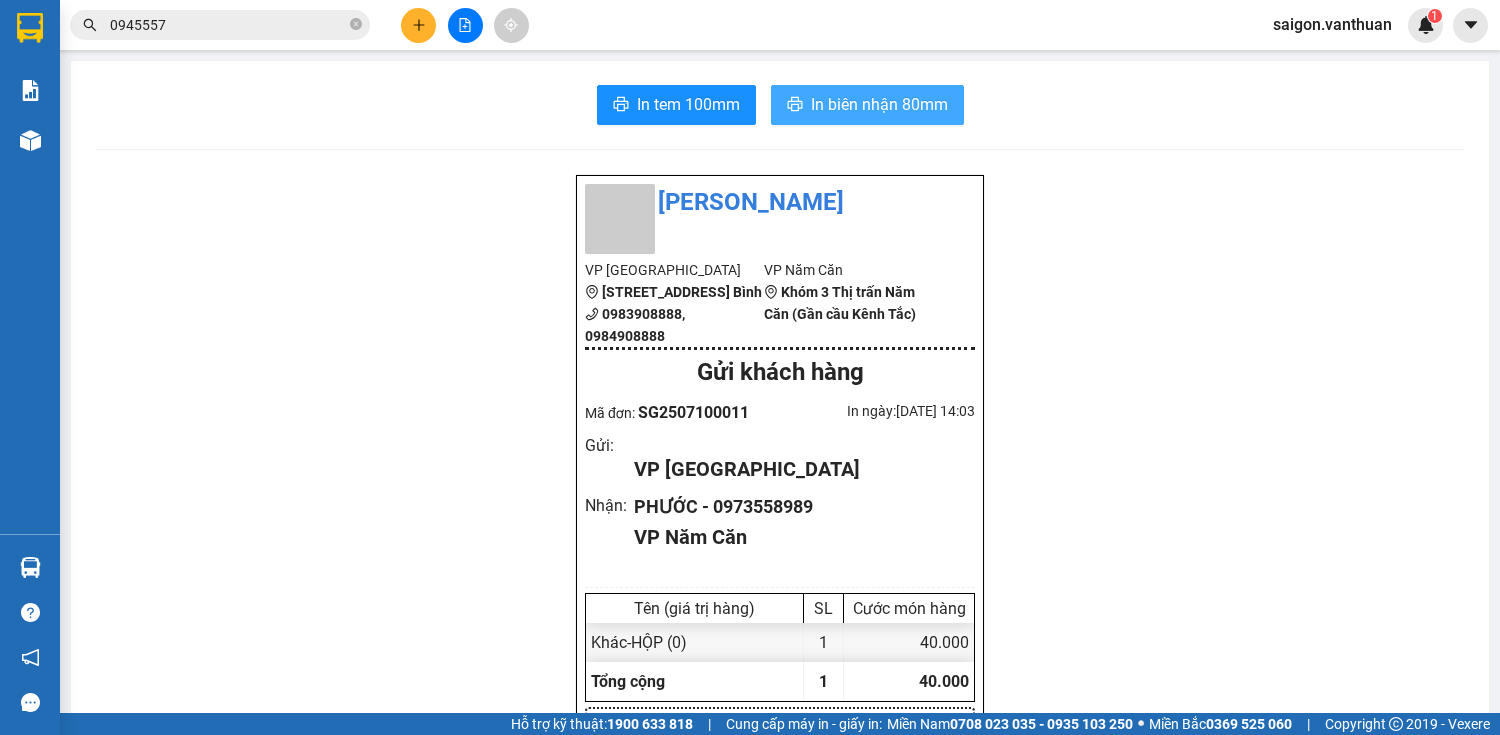 click on "In biên nhận 80mm" at bounding box center [879, 104] 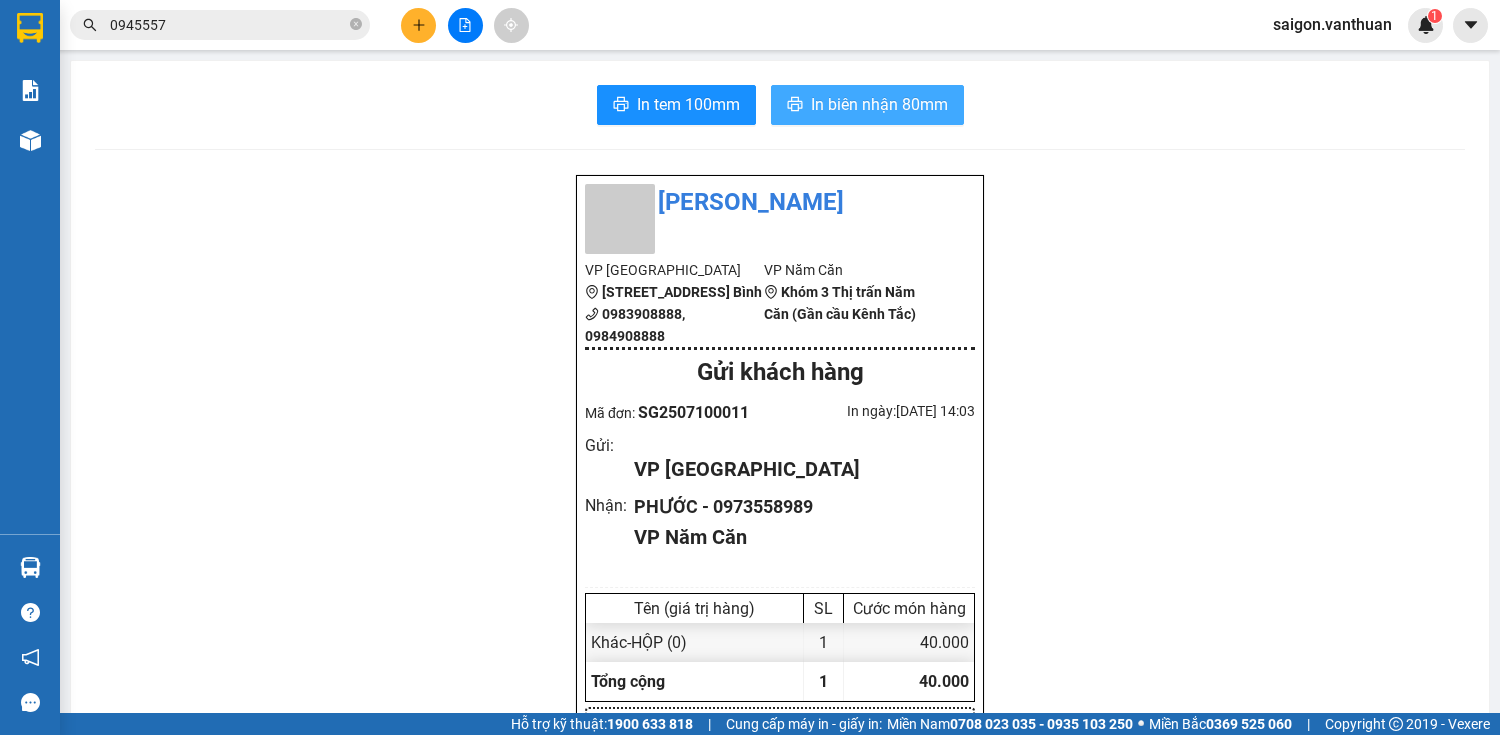 scroll, scrollTop: 0, scrollLeft: 0, axis: both 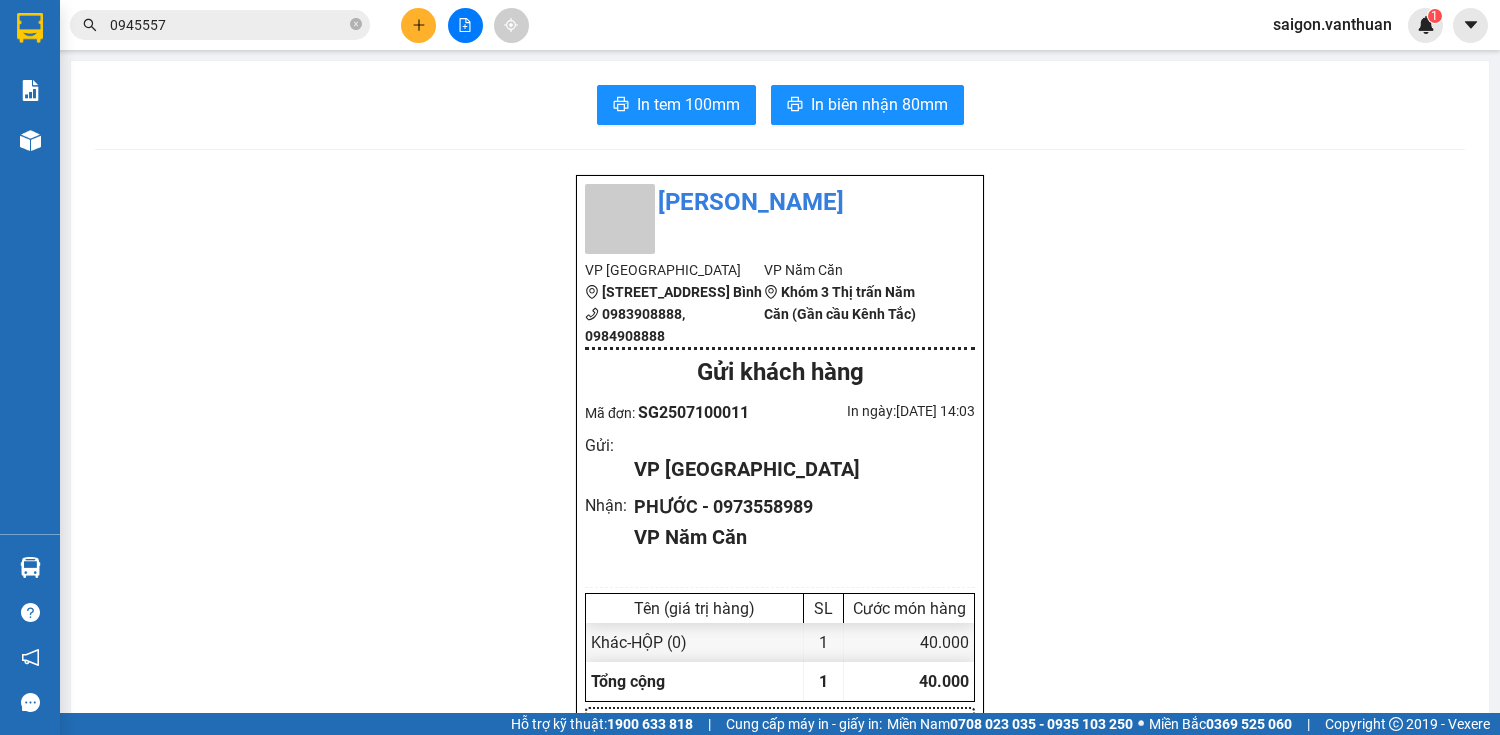 click 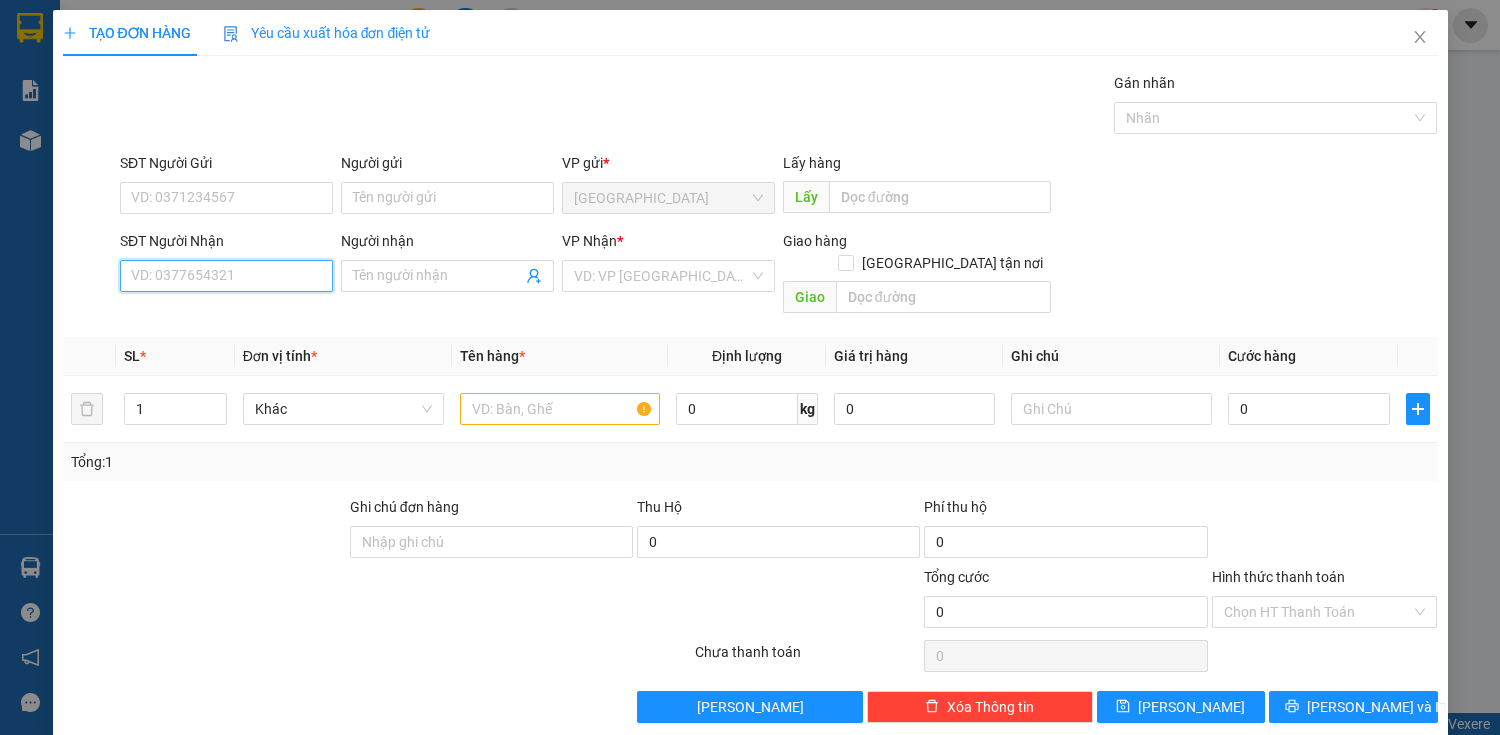 click on "SĐT Người Nhận" at bounding box center [226, 276] 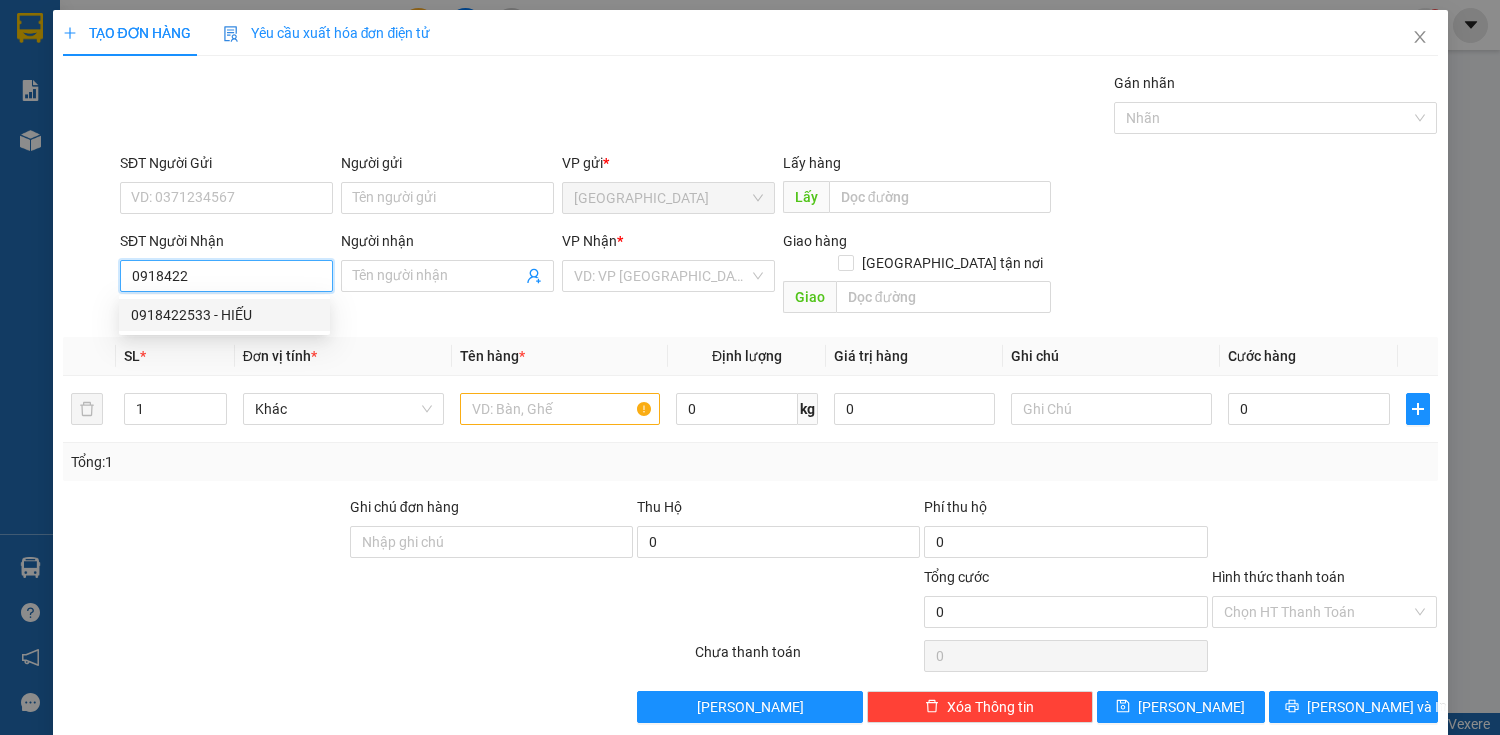 drag, startPoint x: 255, startPoint y: 312, endPoint x: 238, endPoint y: 332, distance: 26.24881 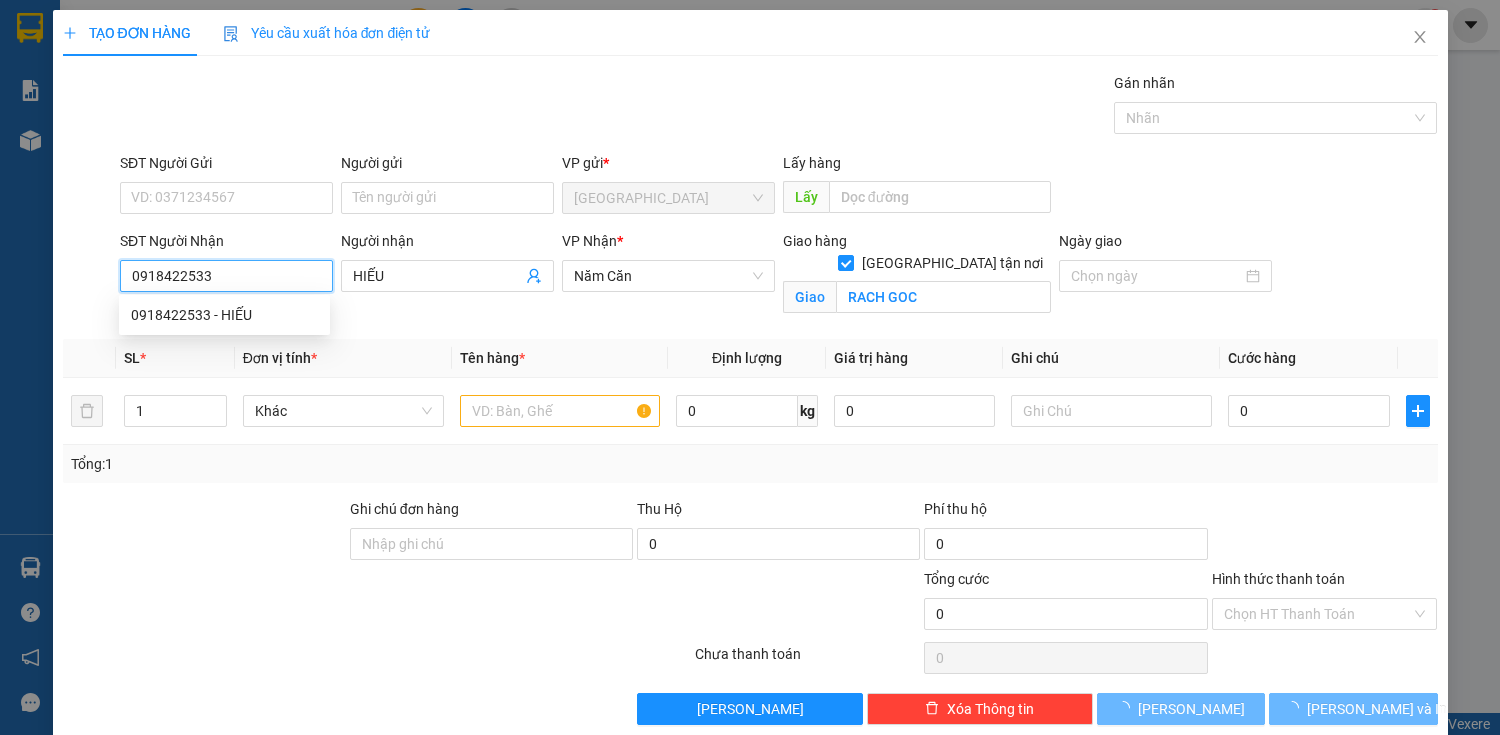 type on "350.000" 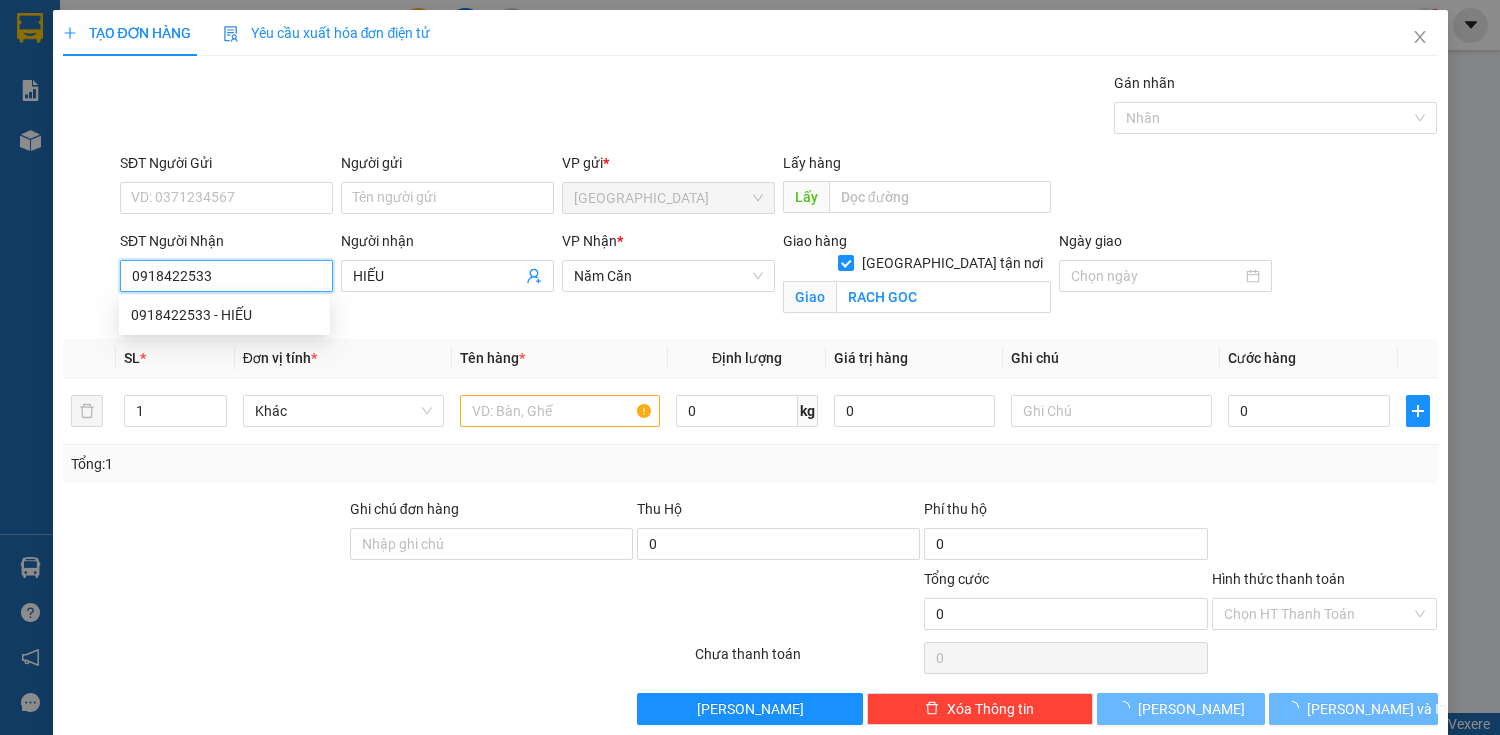 type on "350.000" 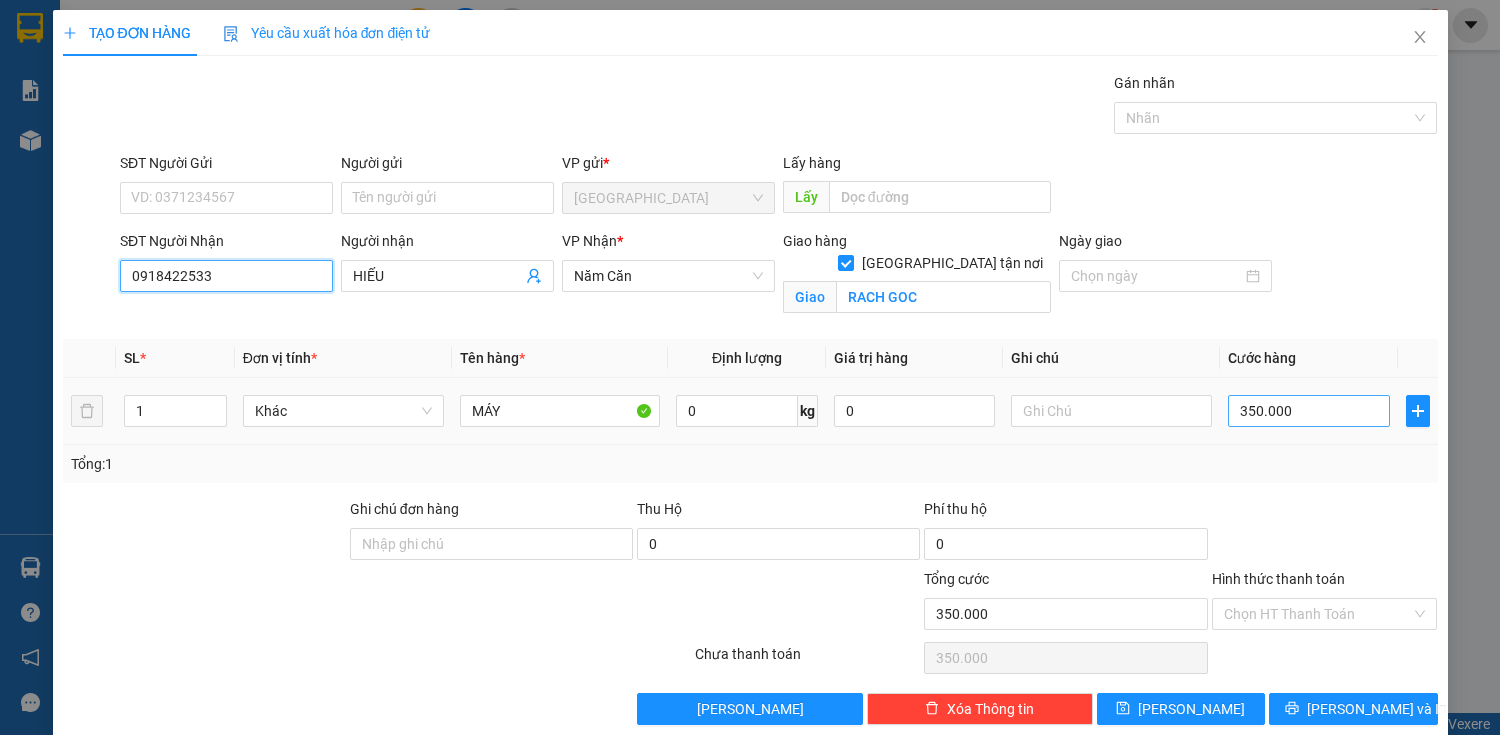 type on "0918422533" 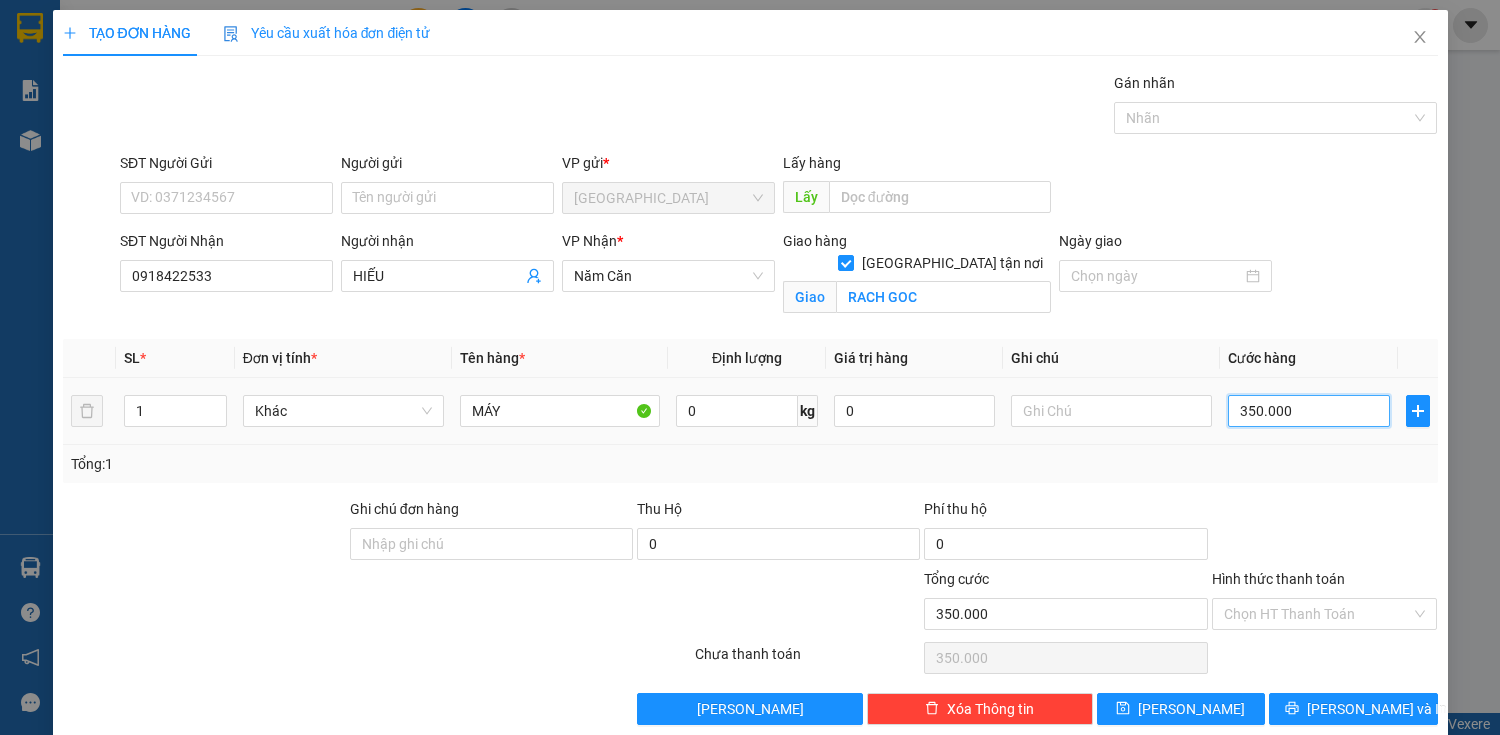 click on "350.000" at bounding box center [1308, 411] 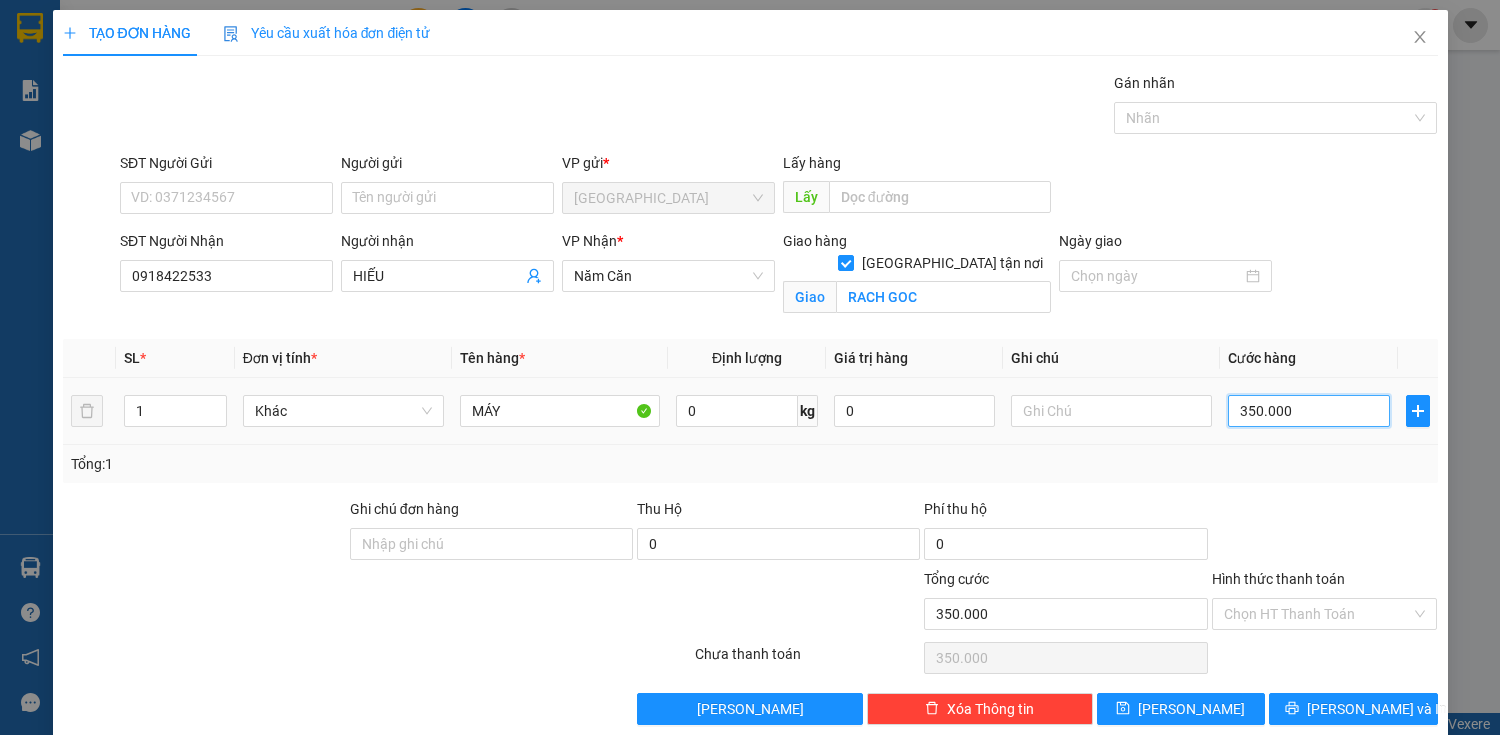 type on "3" 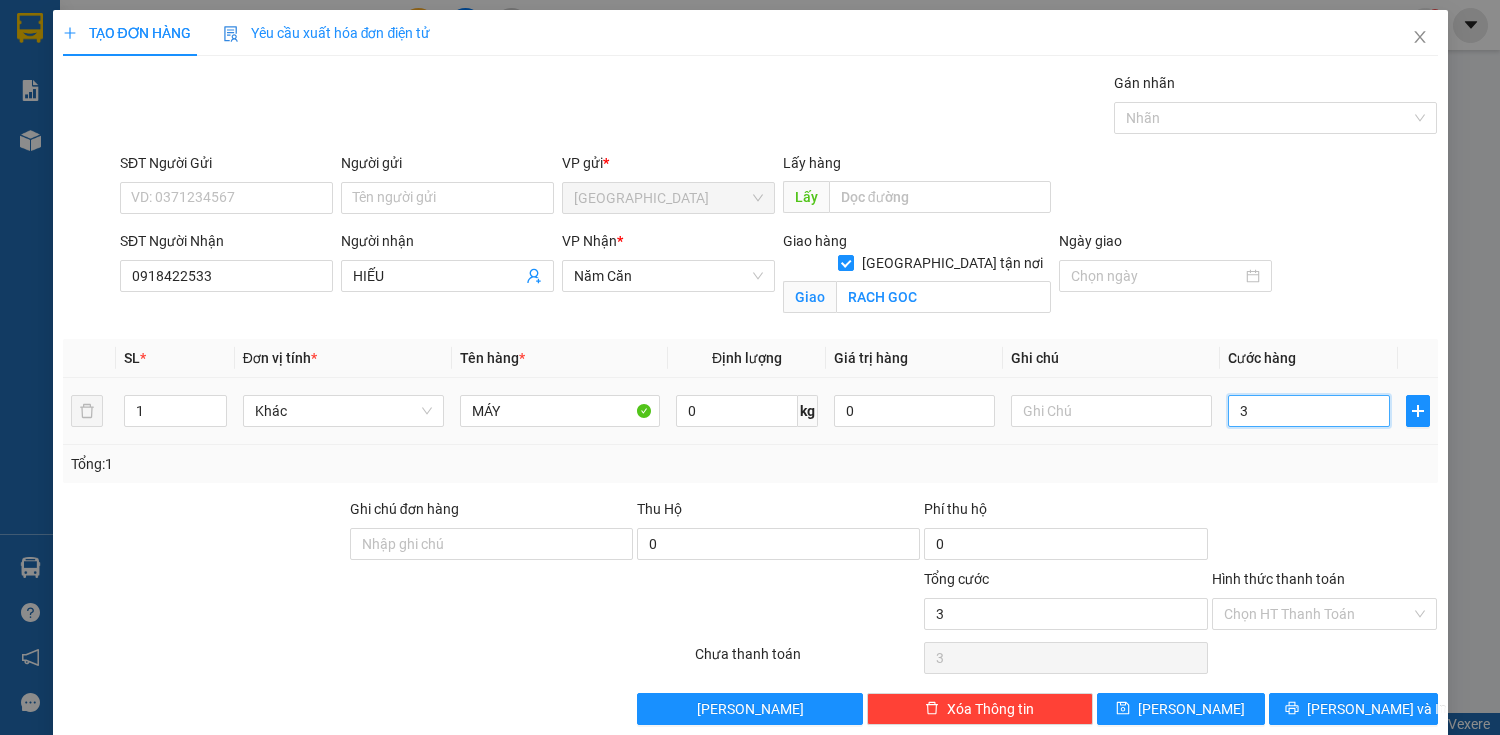 type on "30" 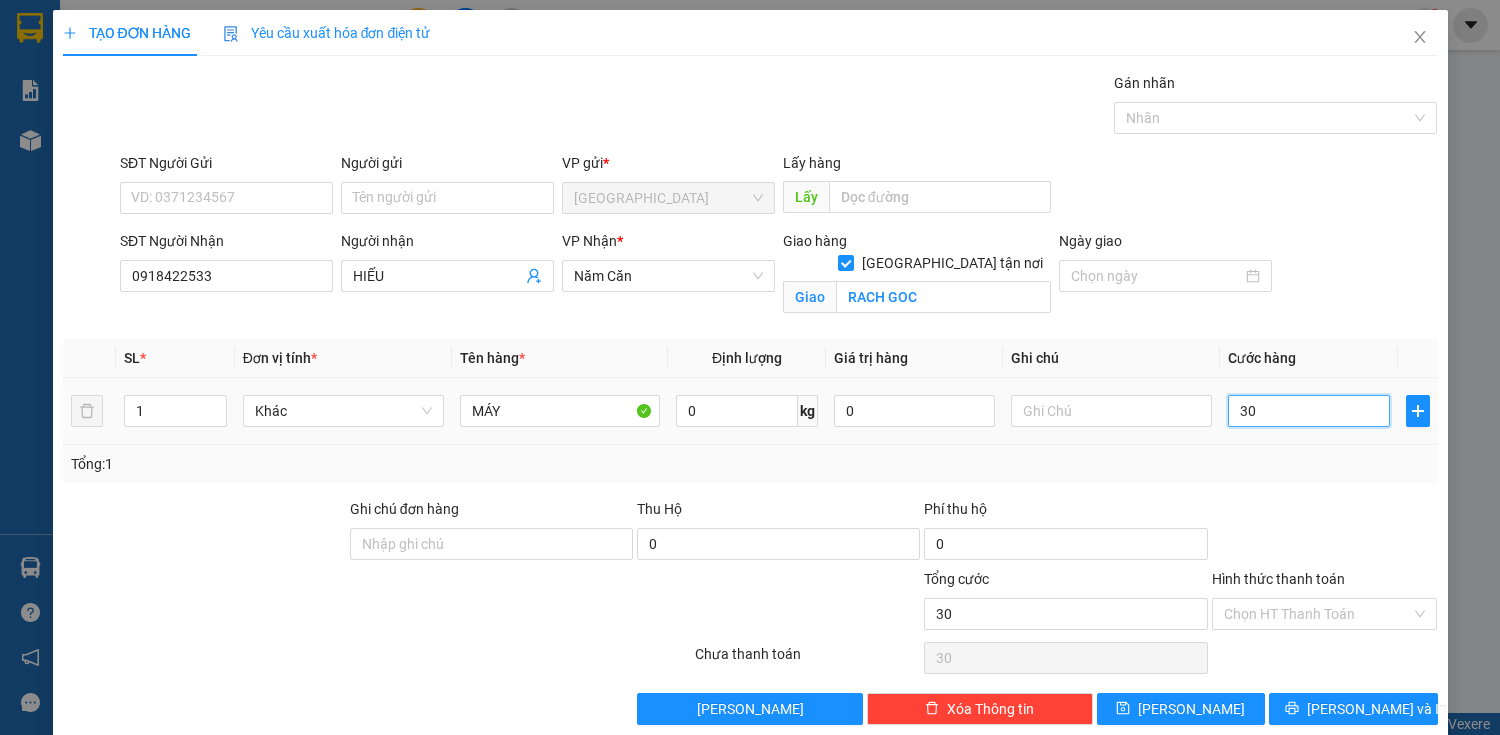 type on "300" 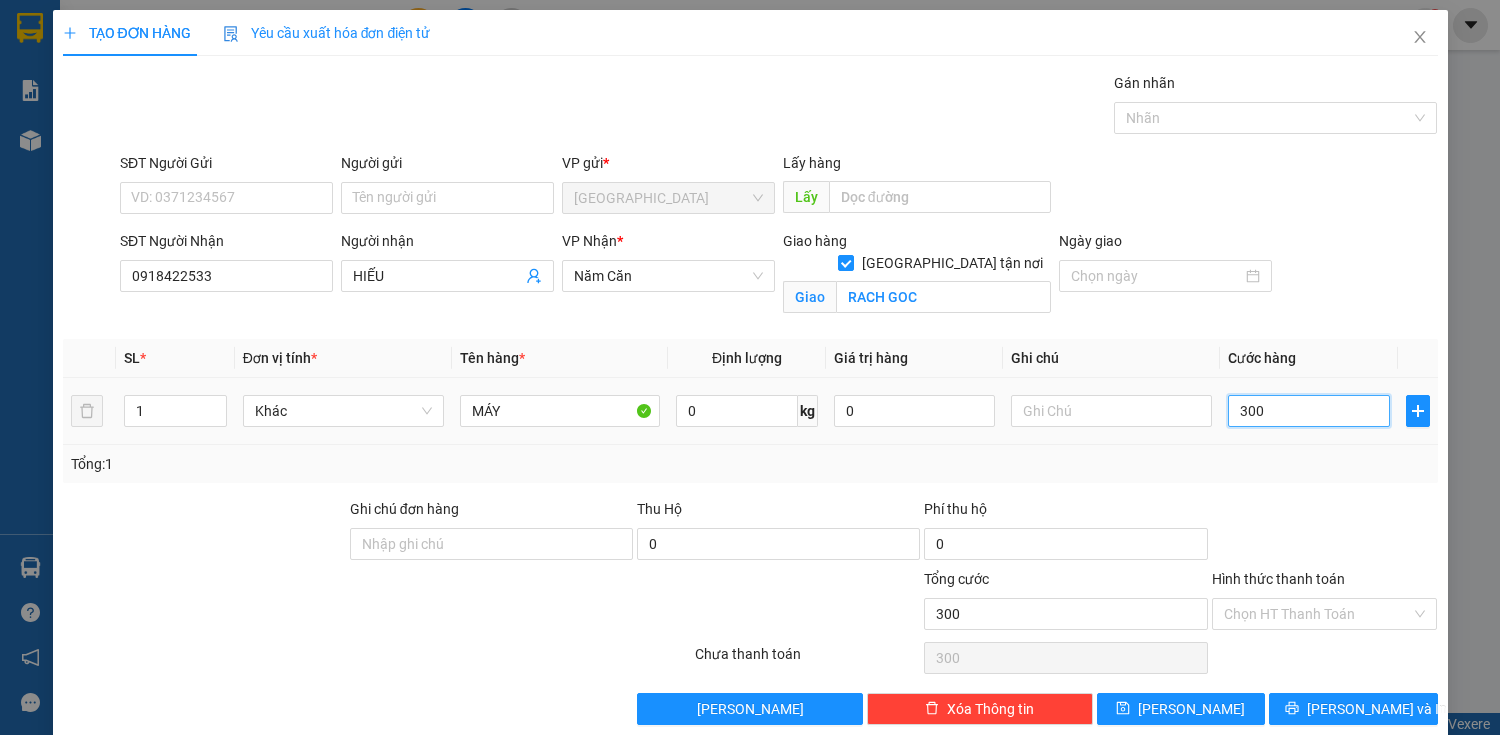 type on "3.000" 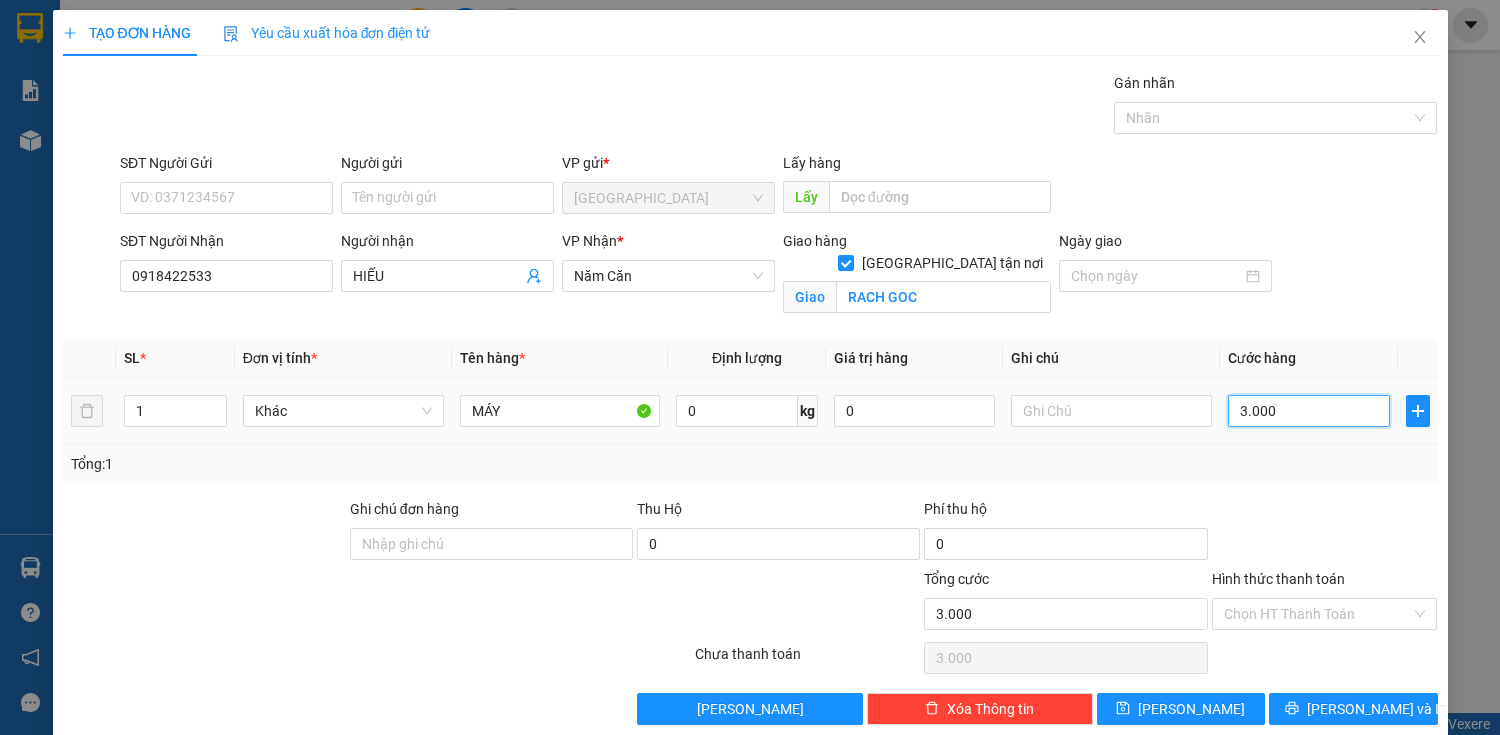 type on "30.000" 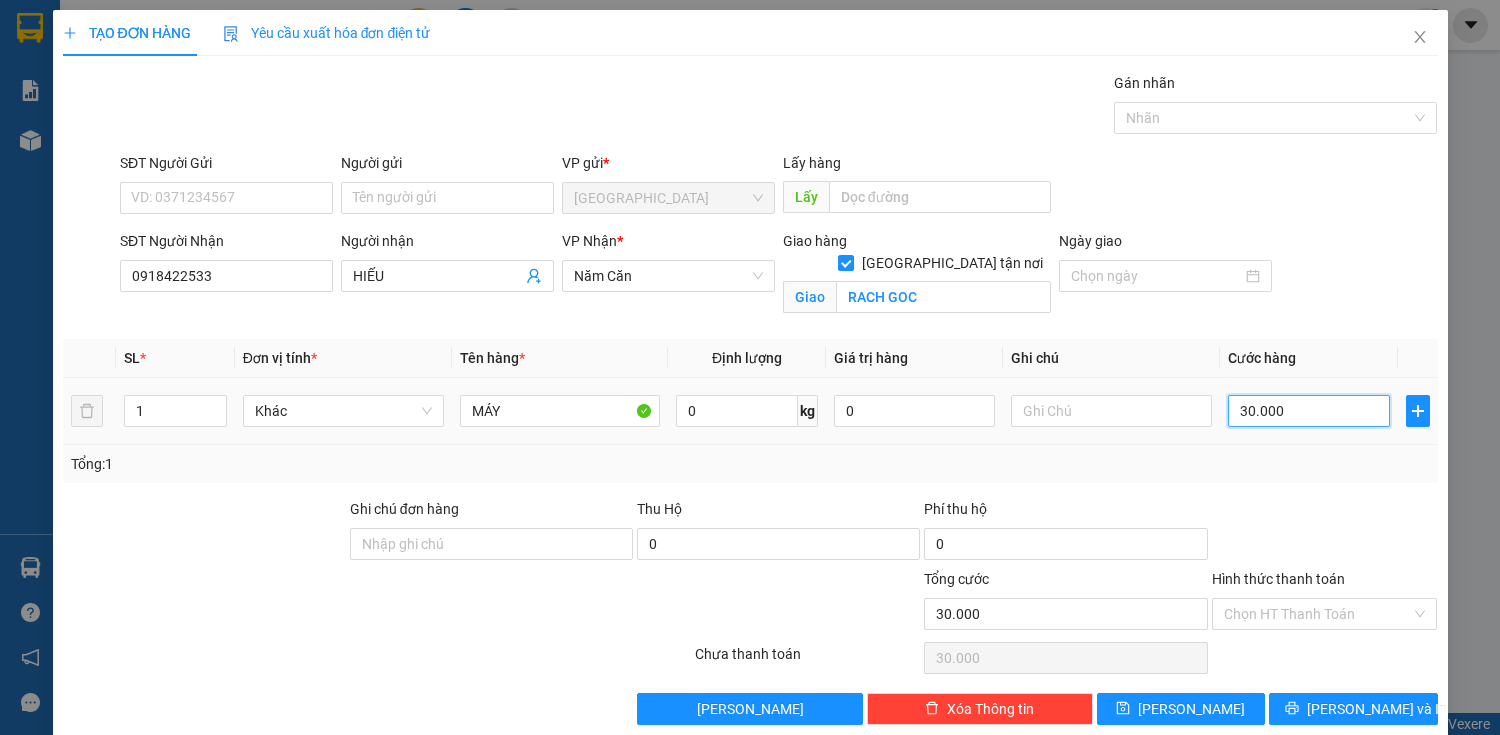 type on "300.000" 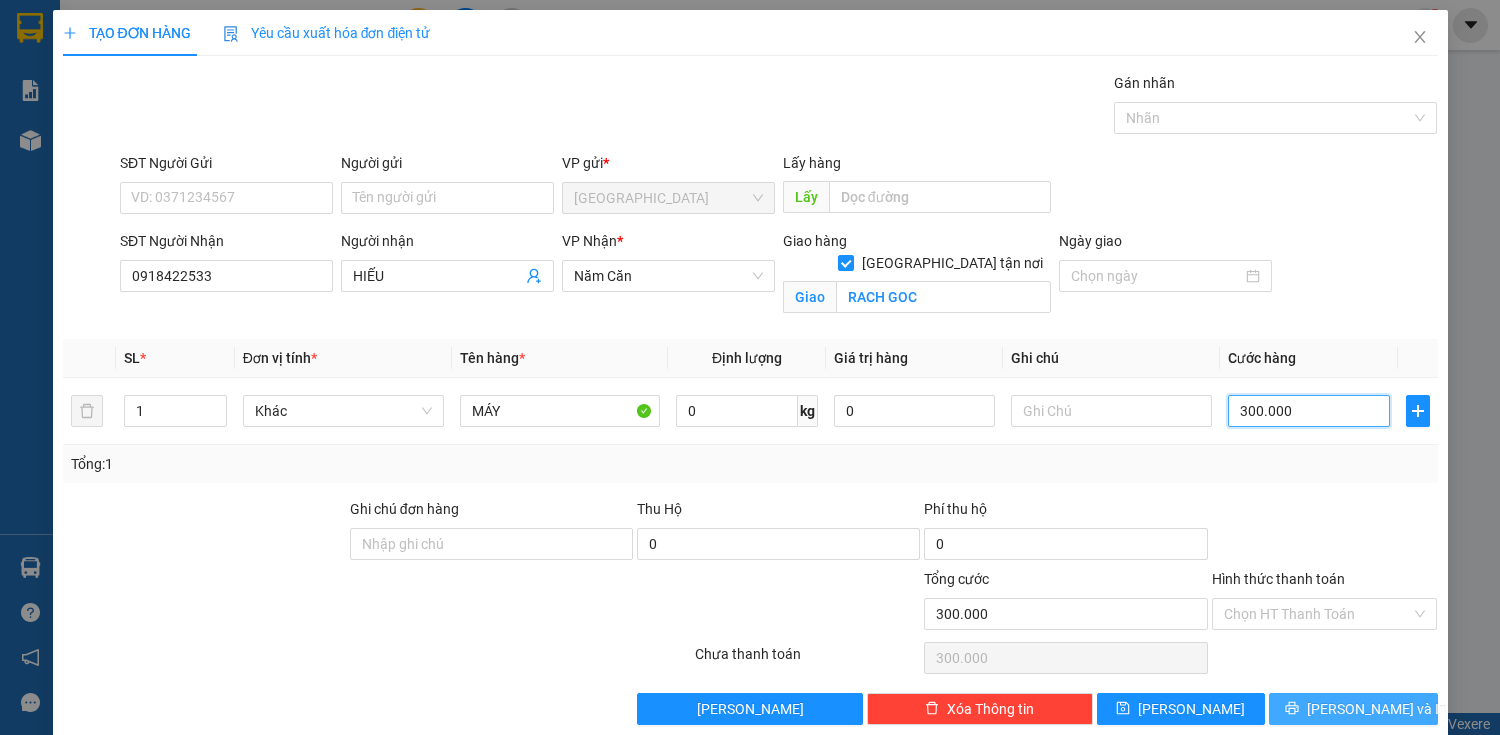 type on "300.000" 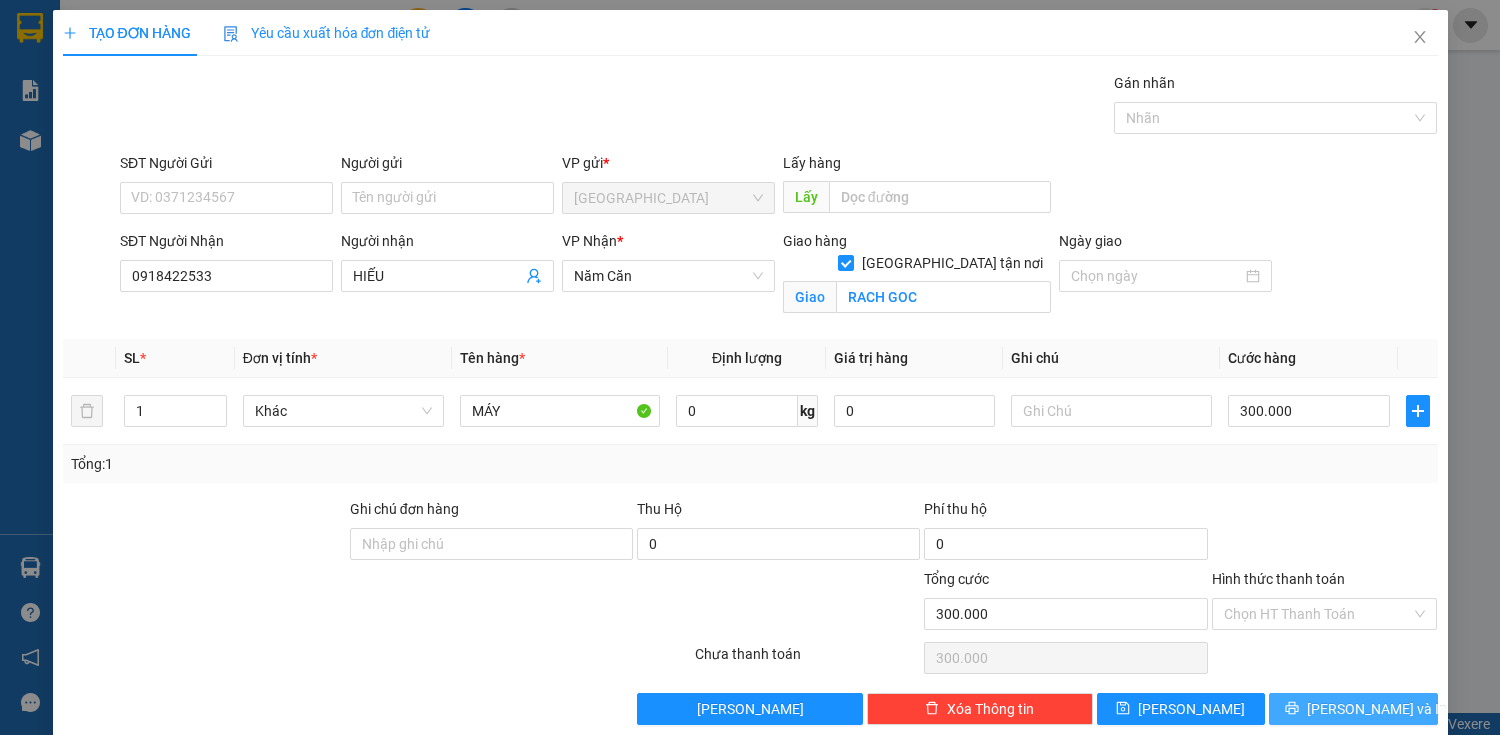 click 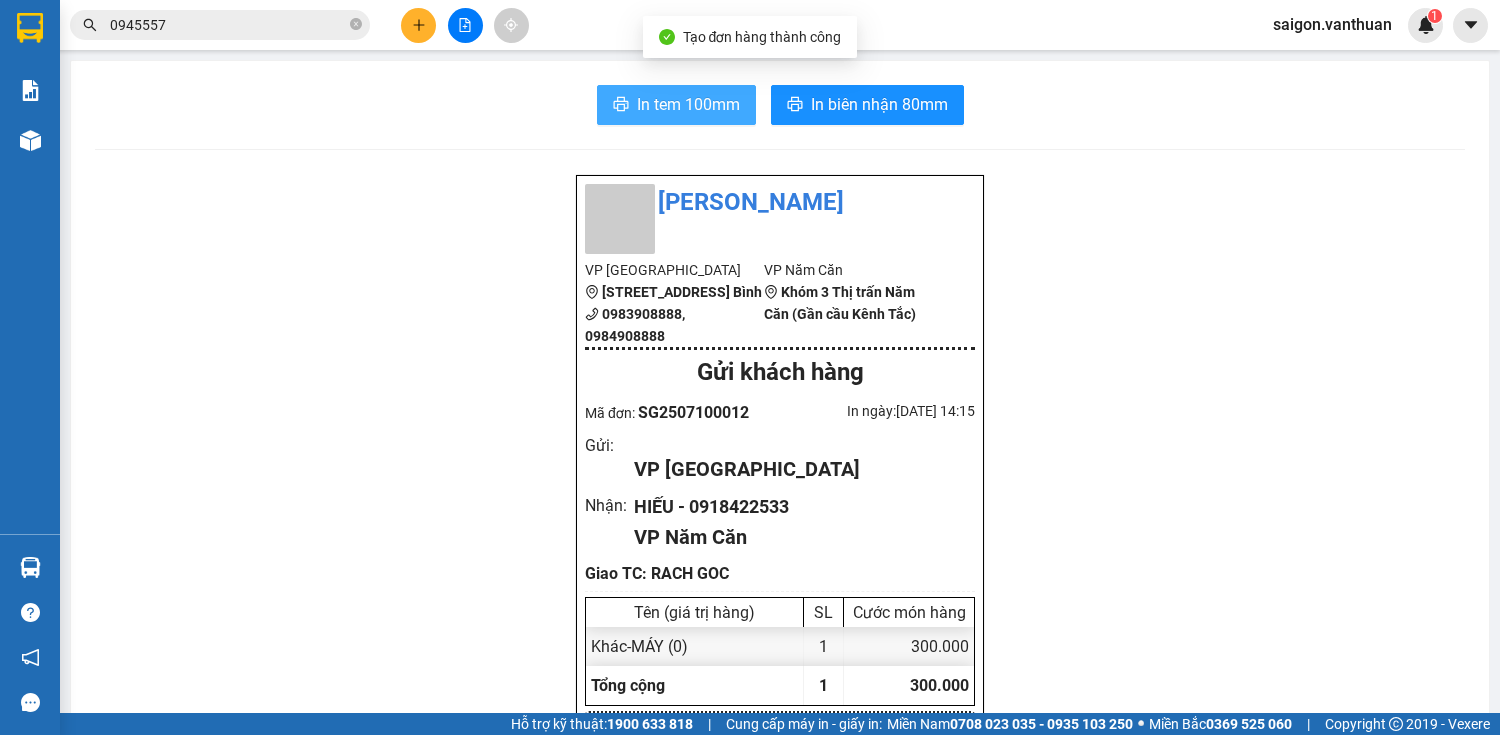 click on "In tem 100mm" at bounding box center [676, 105] 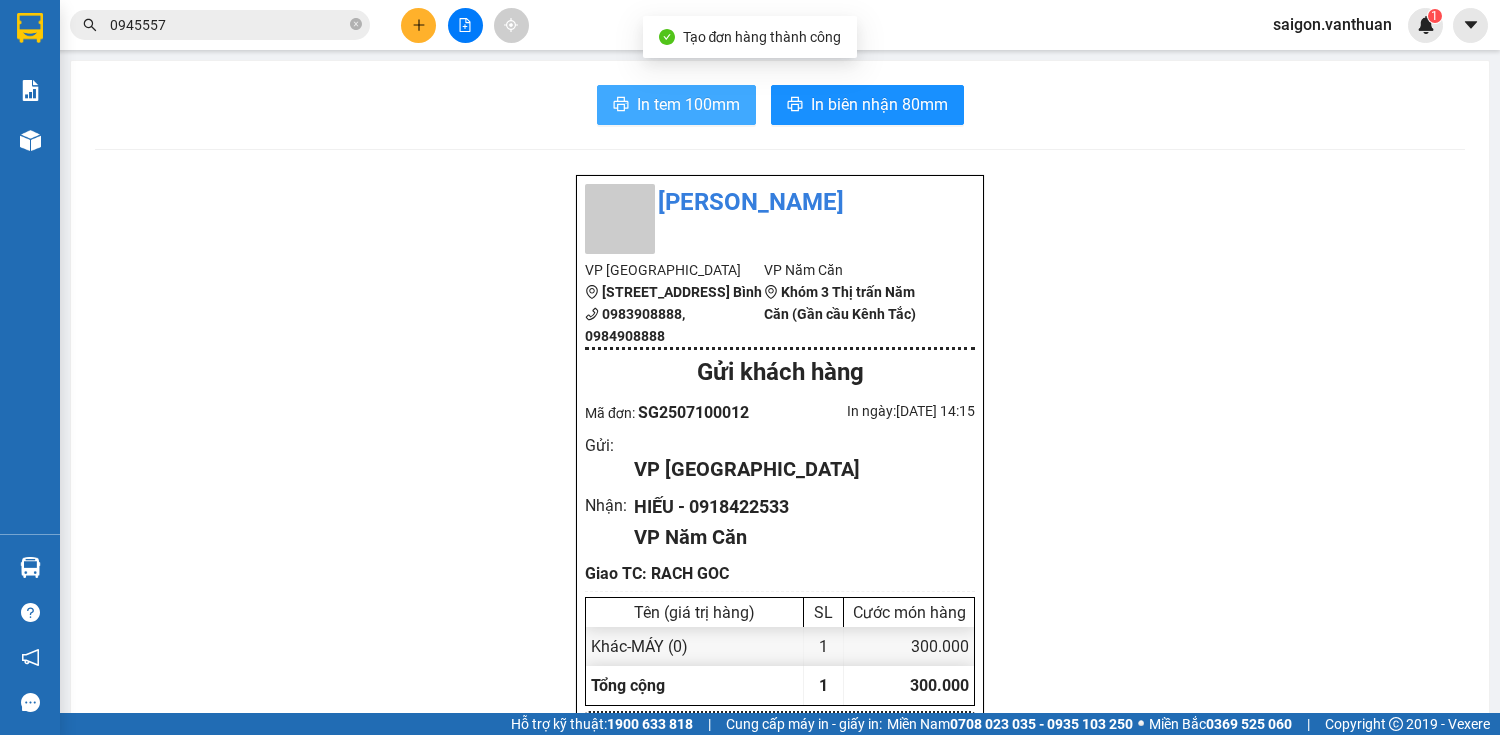 scroll, scrollTop: 0, scrollLeft: 0, axis: both 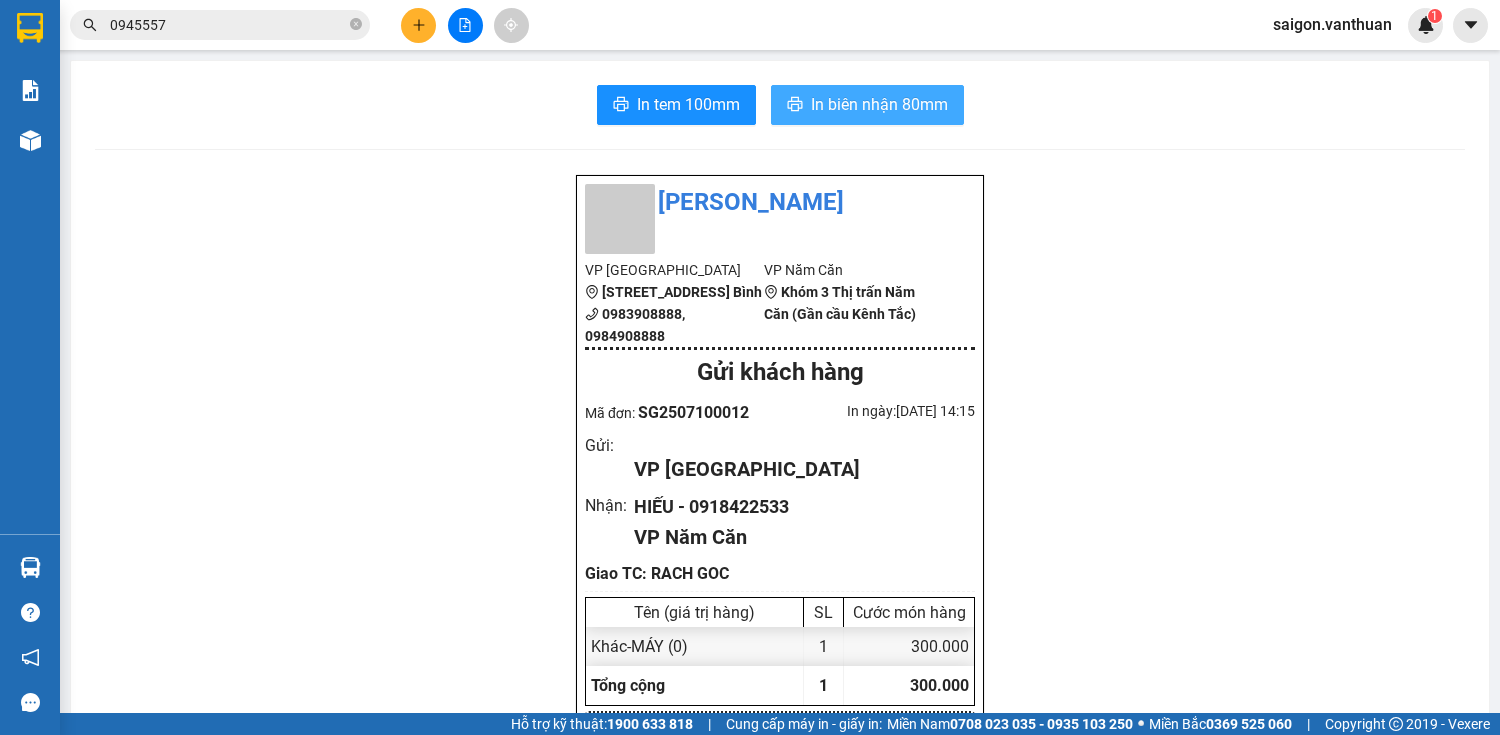click on "In biên nhận 80mm" at bounding box center (879, 104) 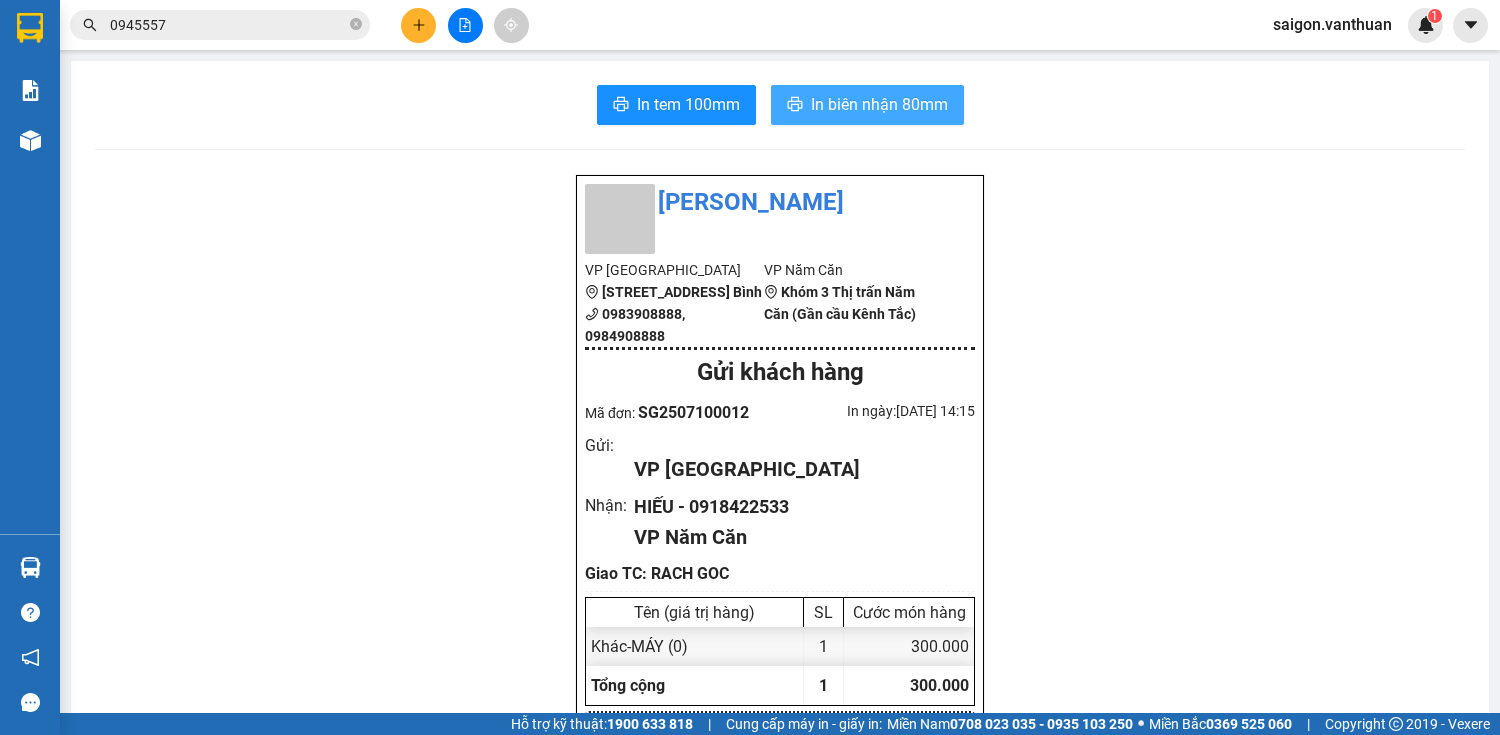scroll, scrollTop: 0, scrollLeft: 0, axis: both 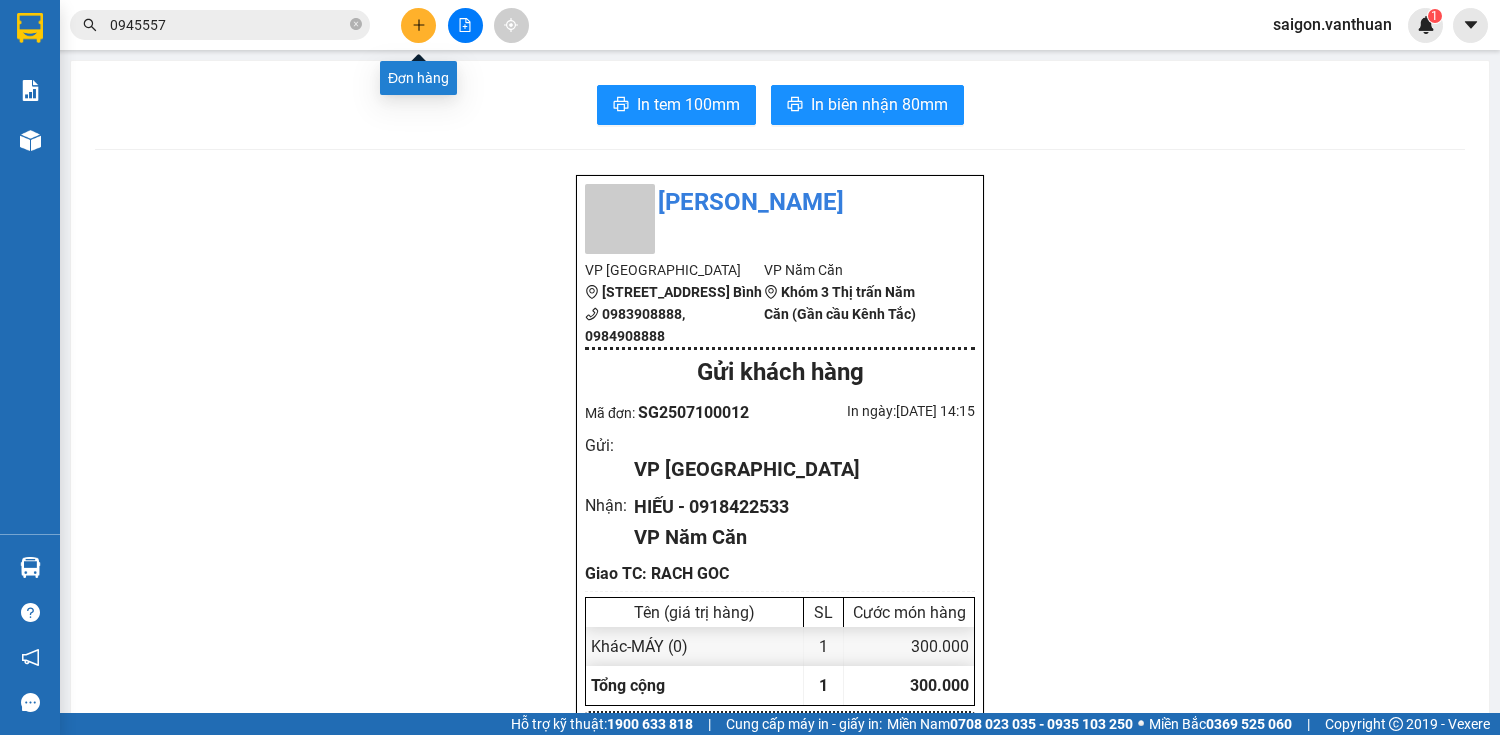 click 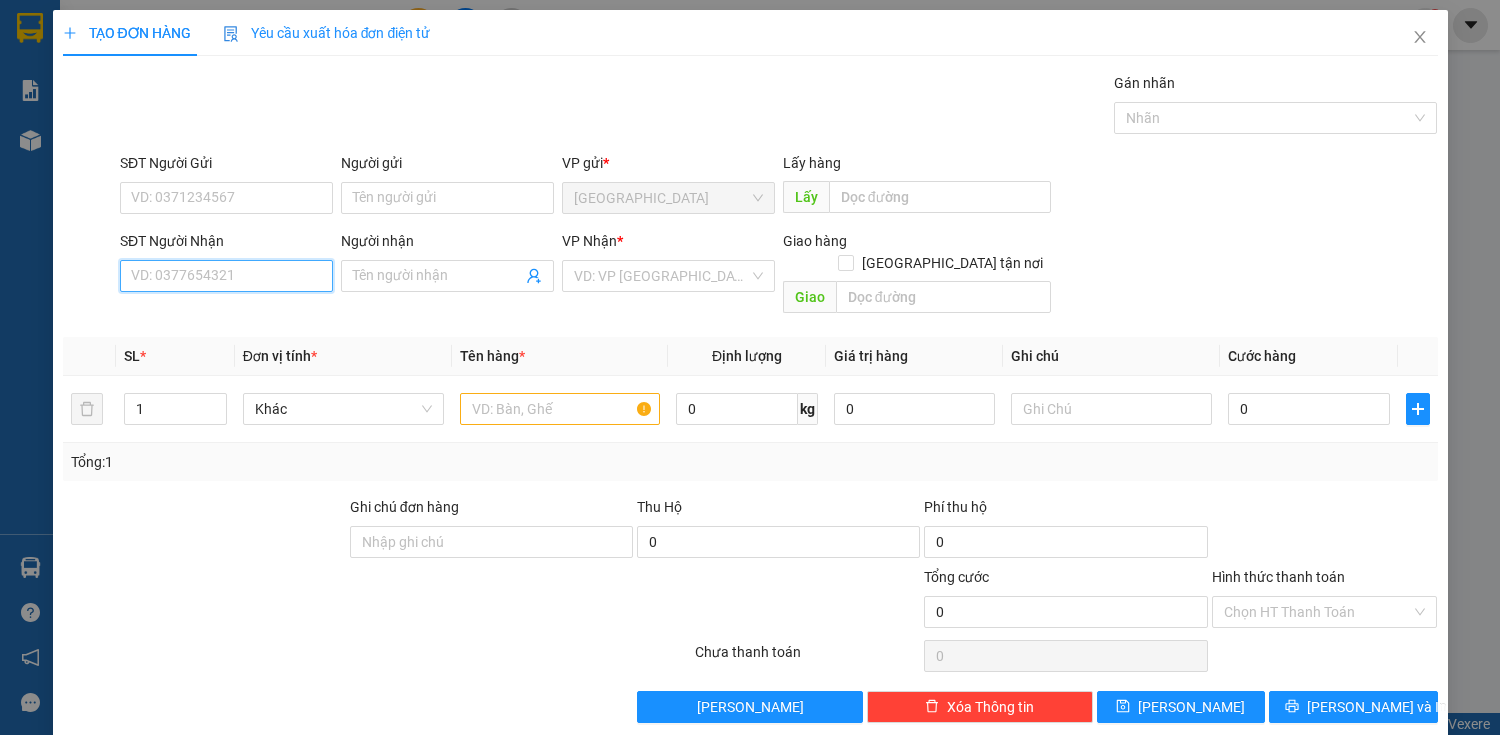click on "SĐT Người Nhận" at bounding box center (226, 276) 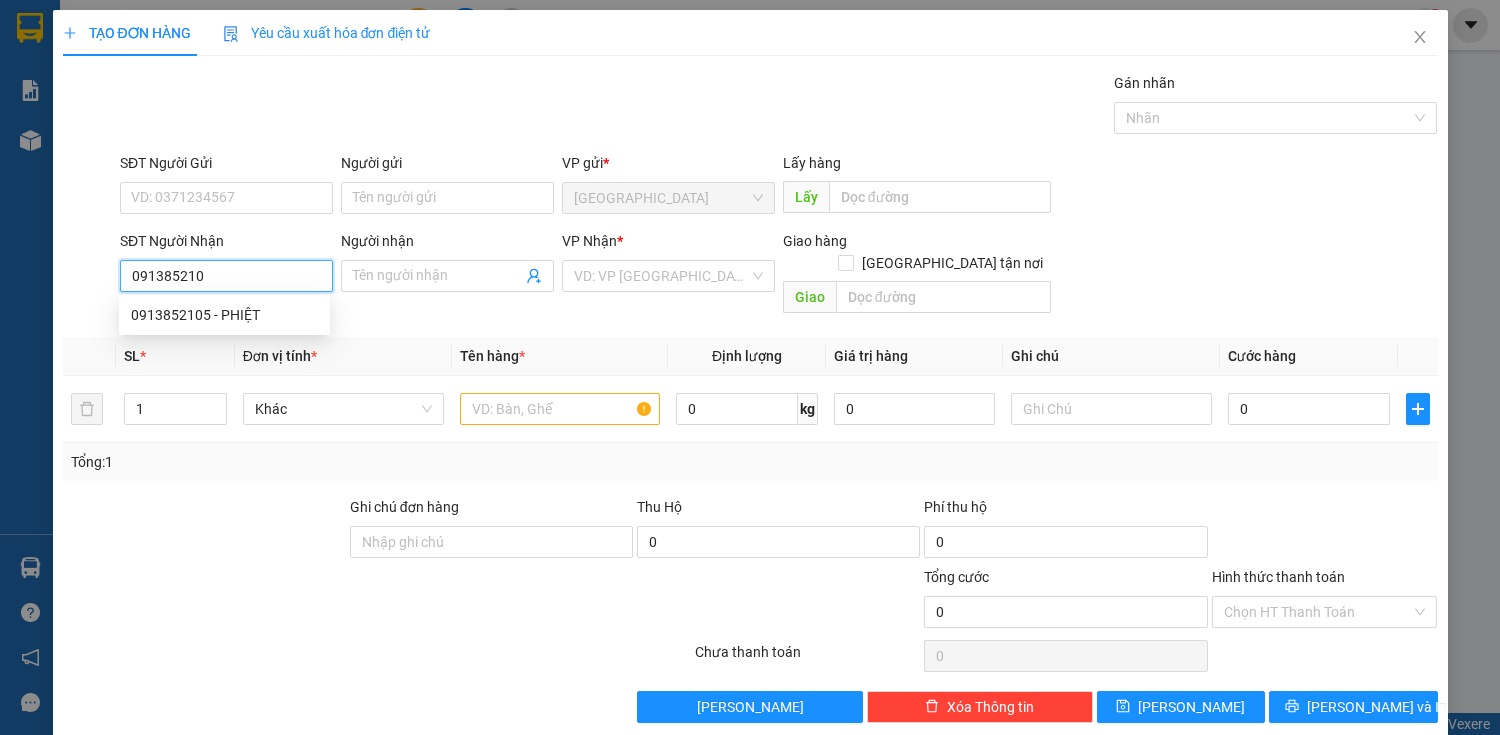 type on "0913852105" 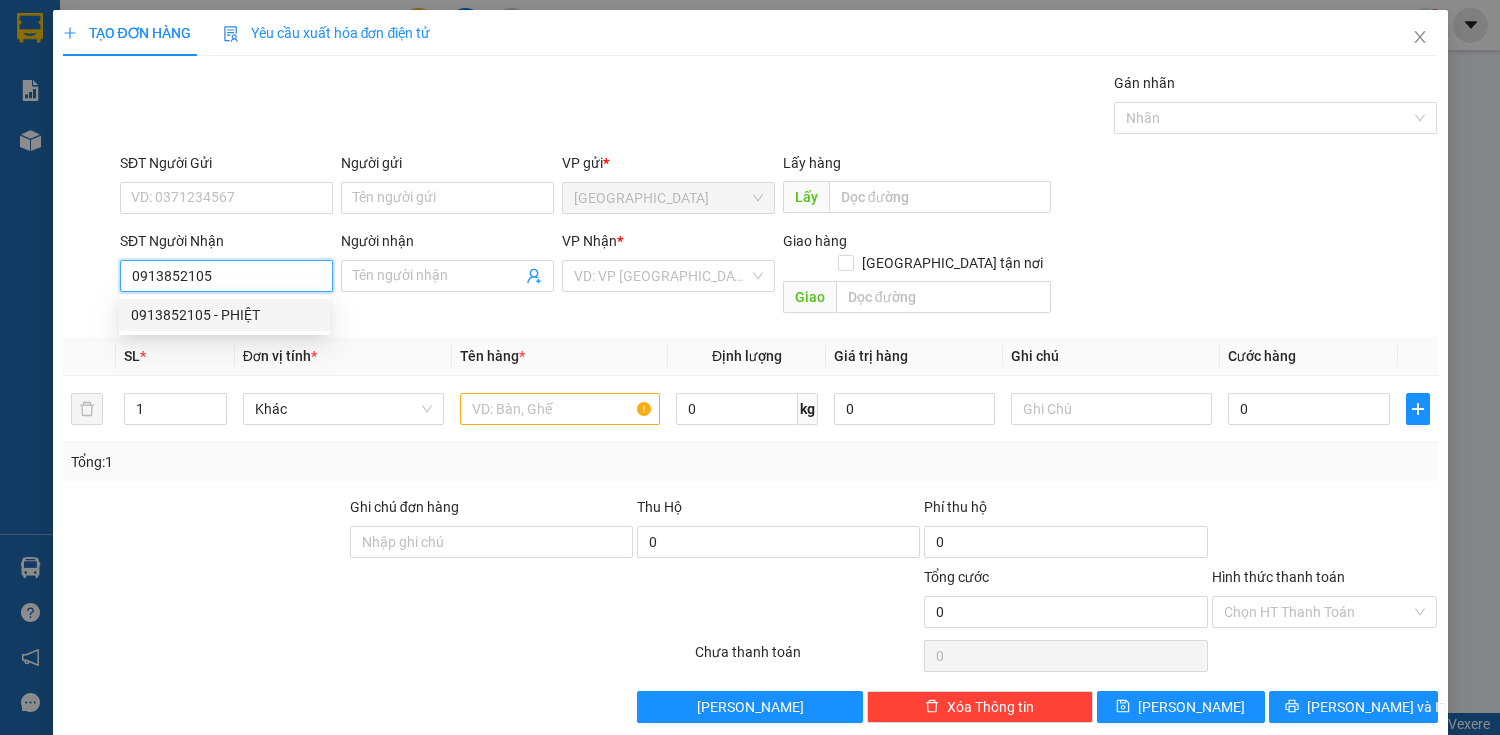 drag, startPoint x: 265, startPoint y: 320, endPoint x: 291, endPoint y: 287, distance: 42.0119 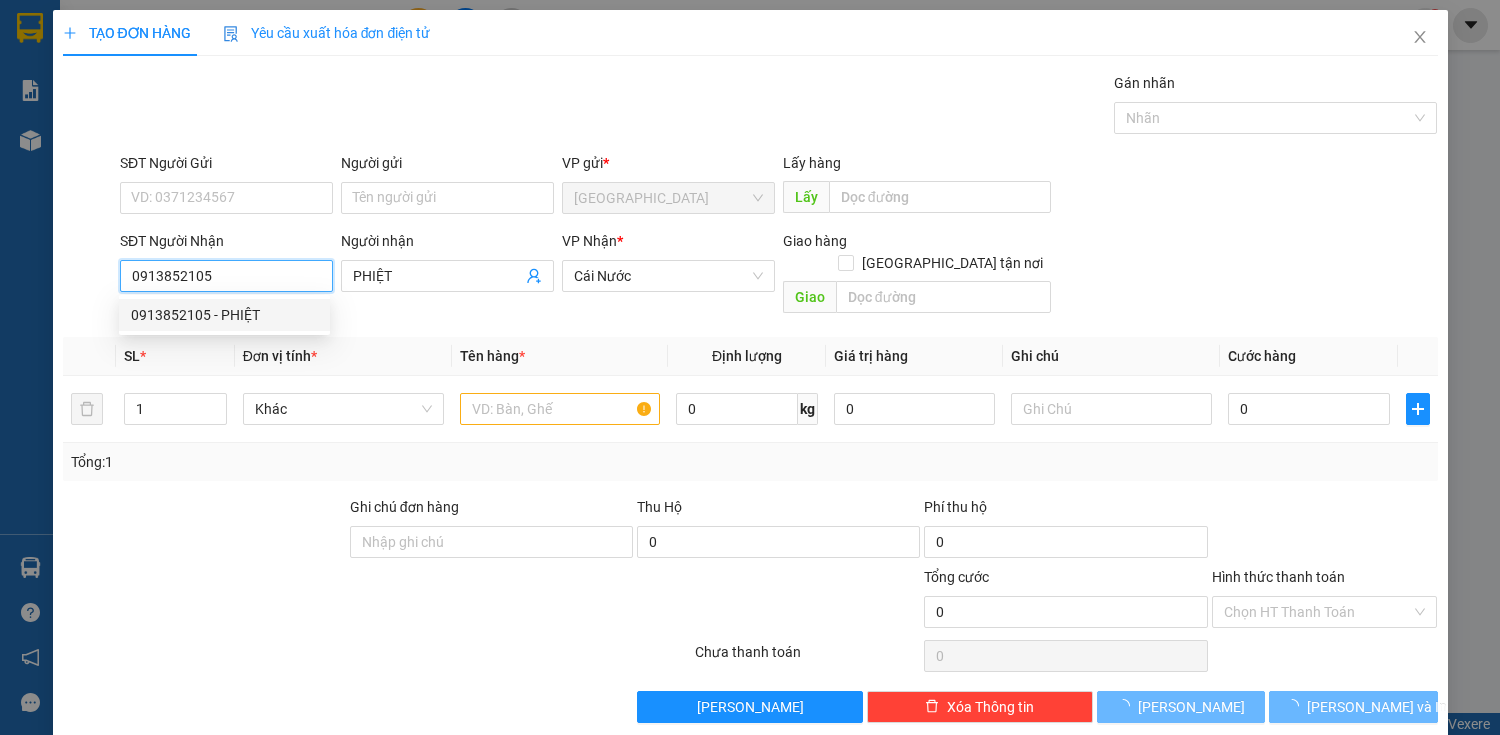 type on "140.000" 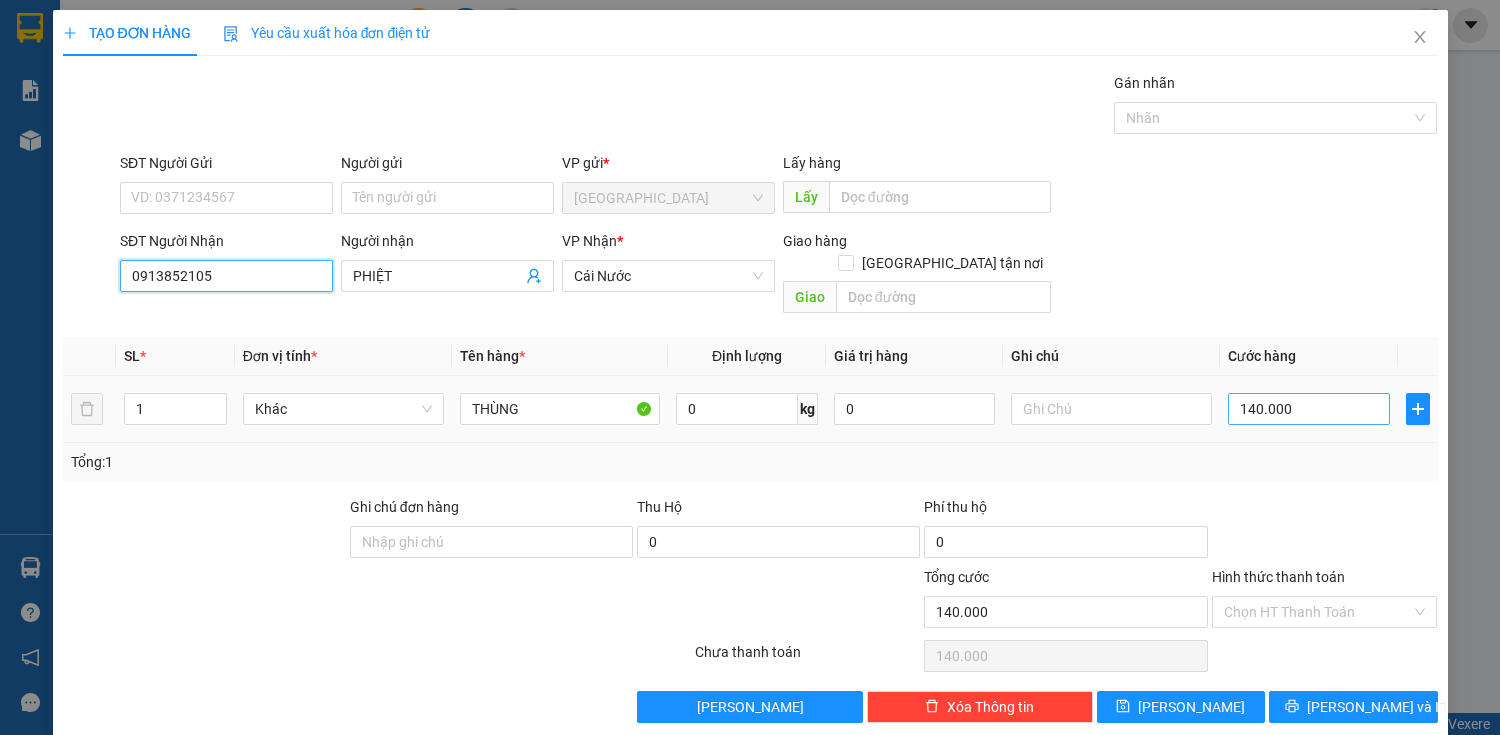 type on "0913852105" 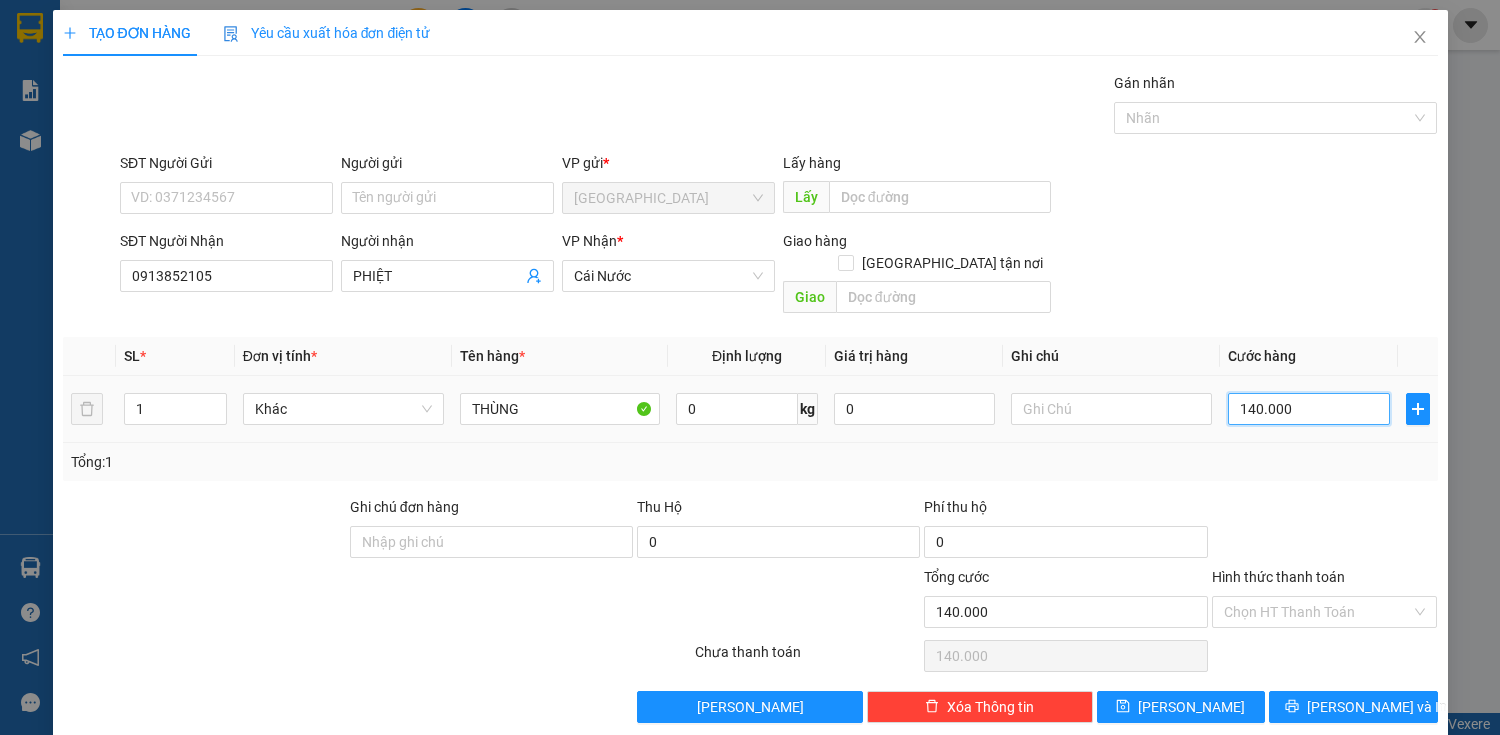 click on "140.000" at bounding box center (1308, 409) 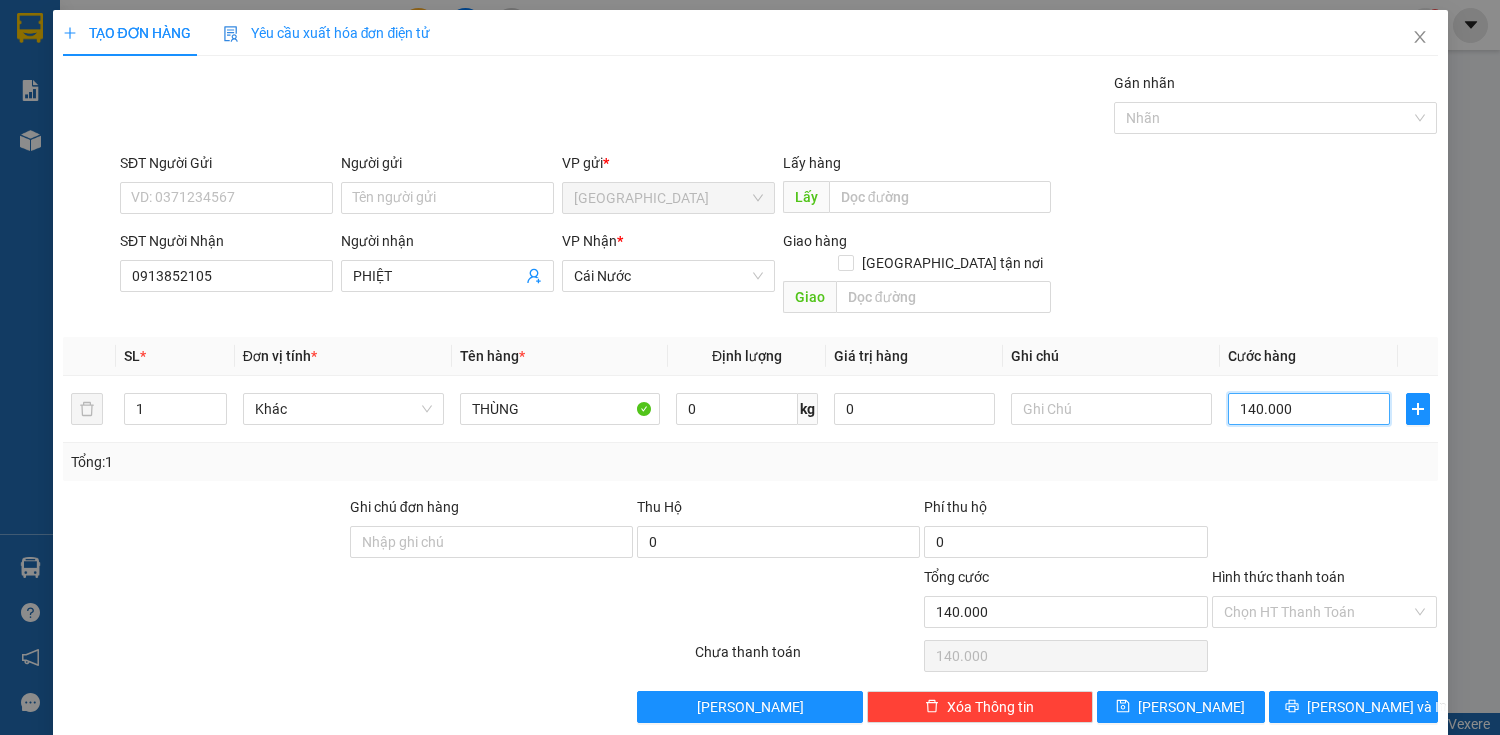 type on "1" 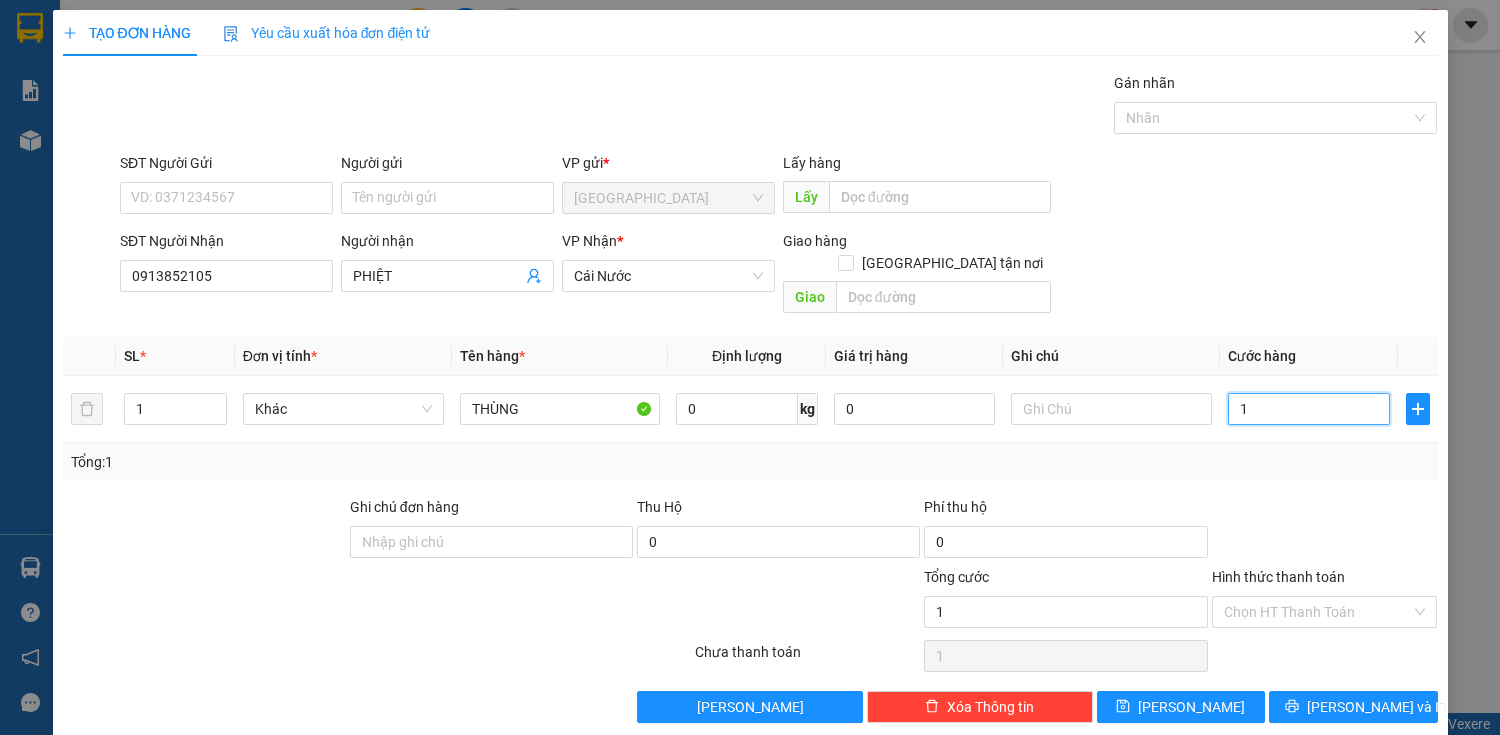 type on "13" 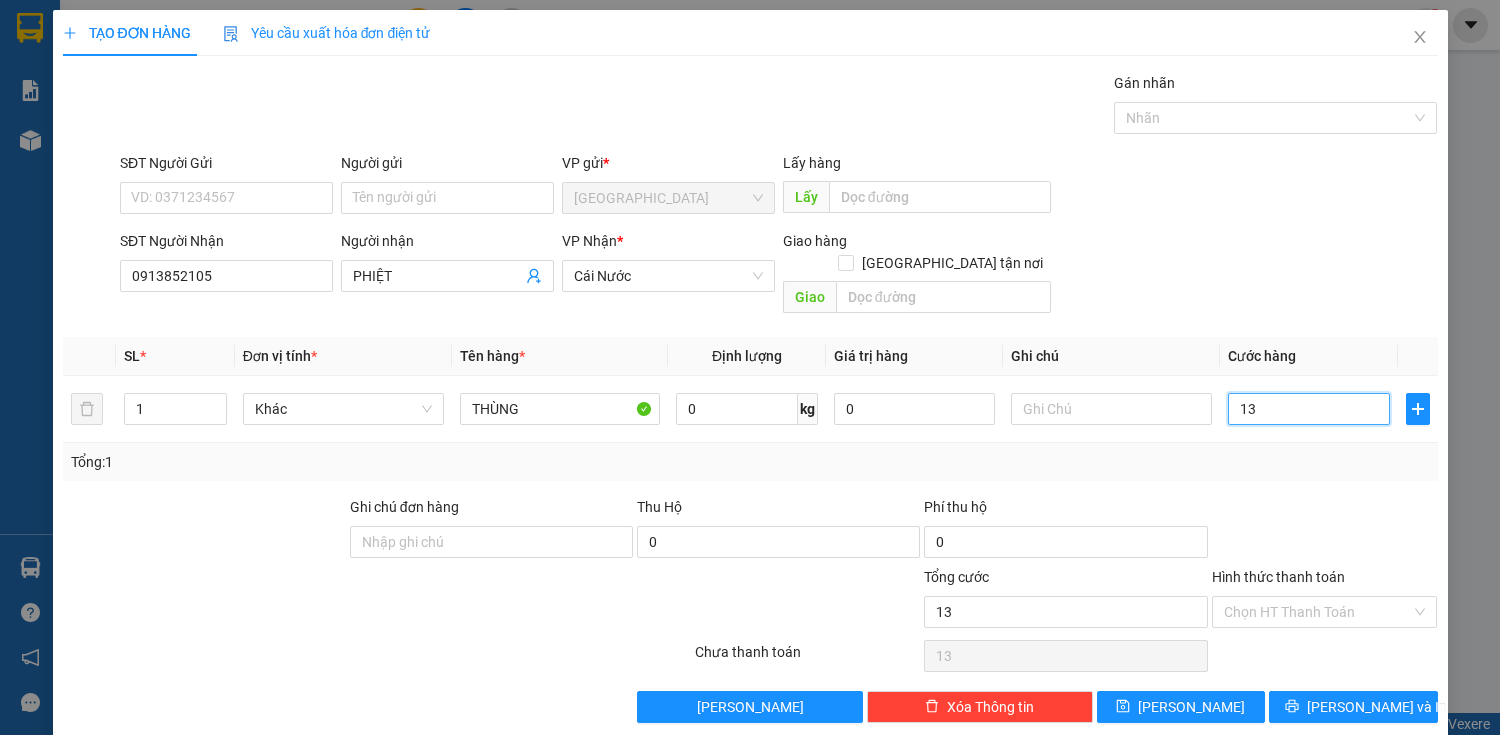 type on "130" 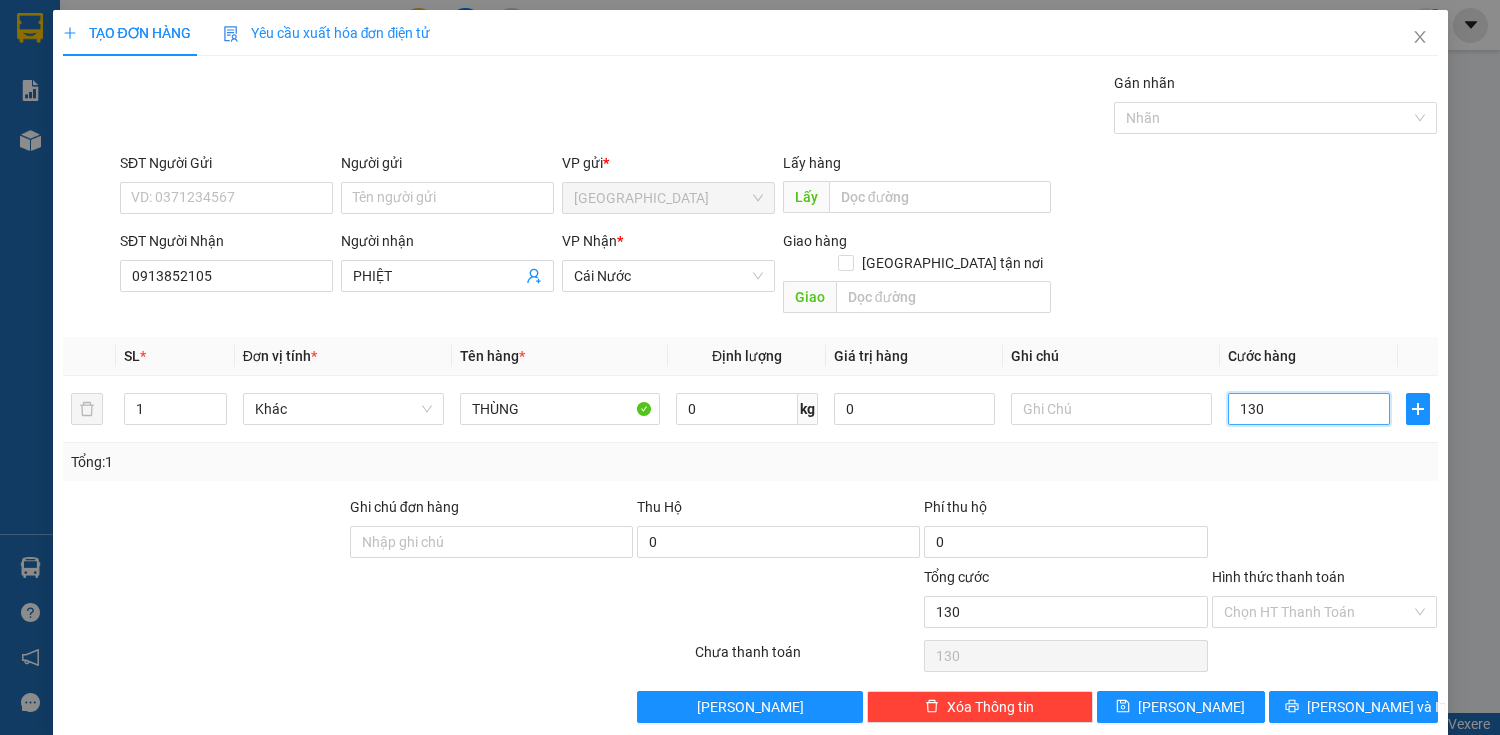 type on "1.300" 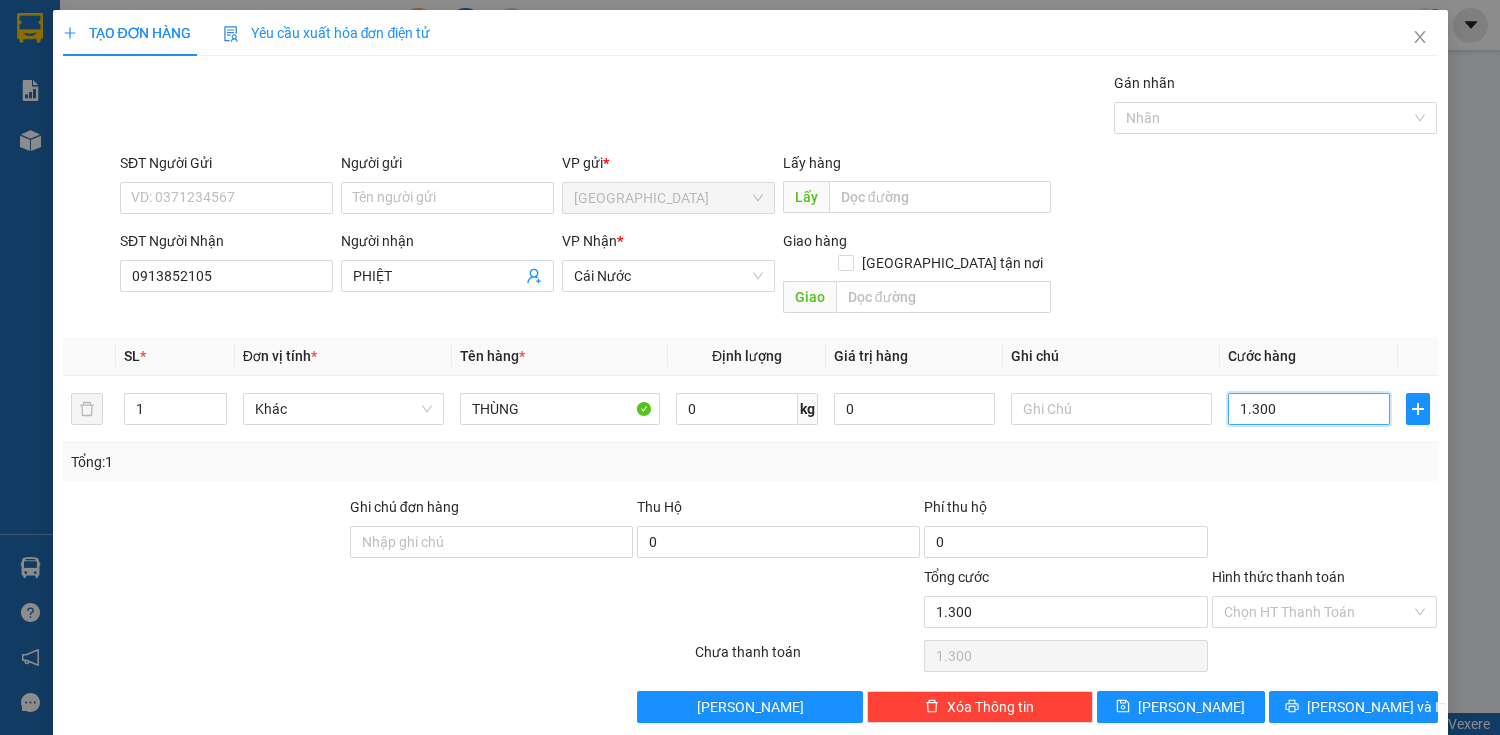 type on "13.000" 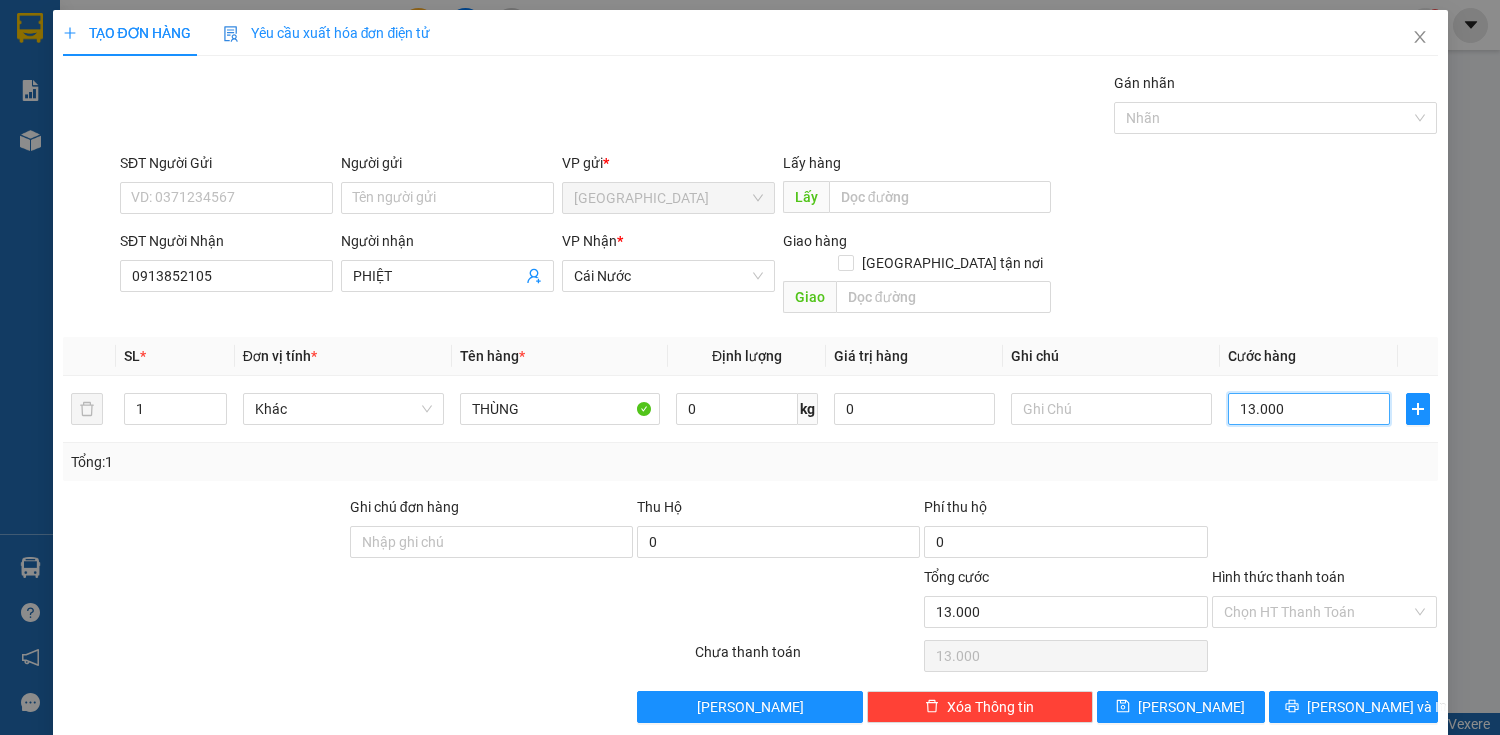 type on "130.000" 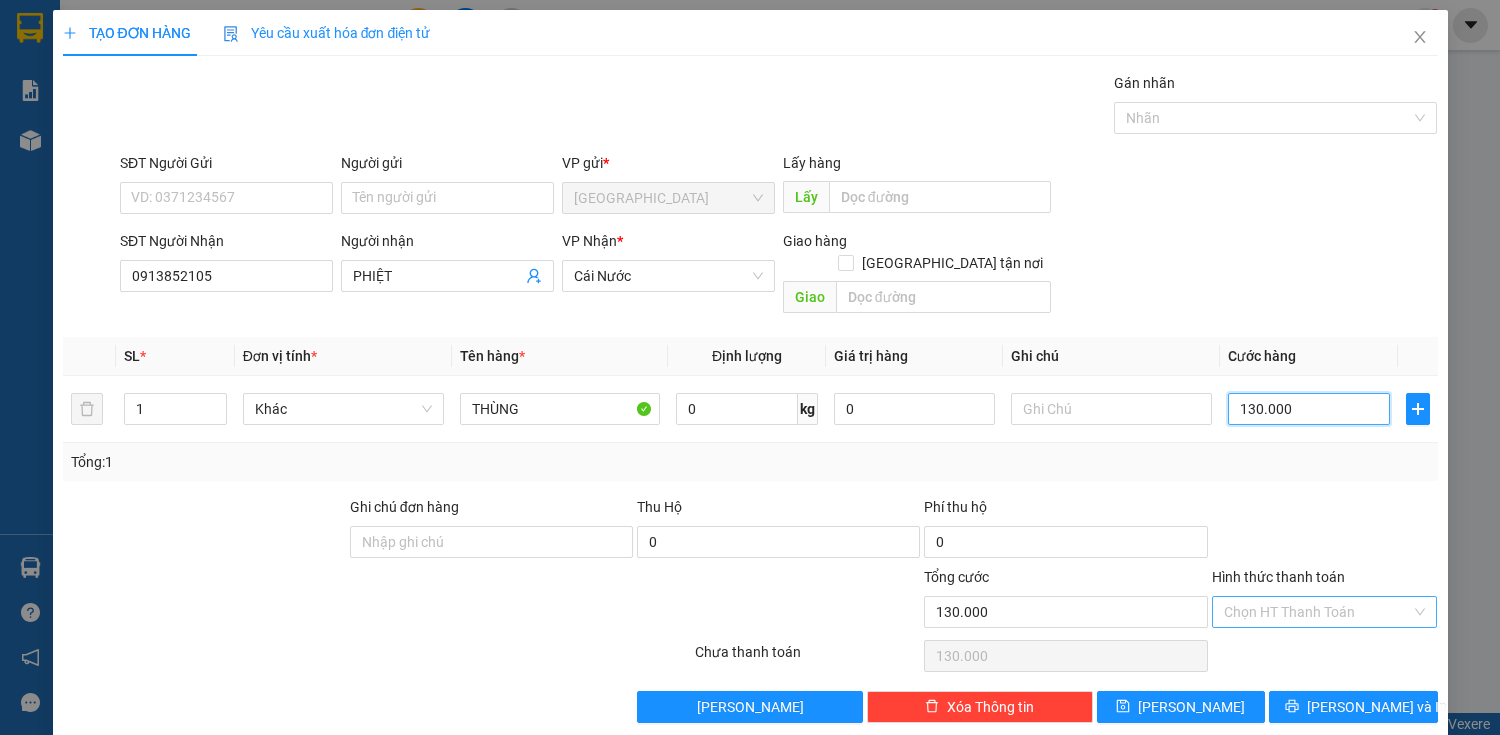 type on "130.000" 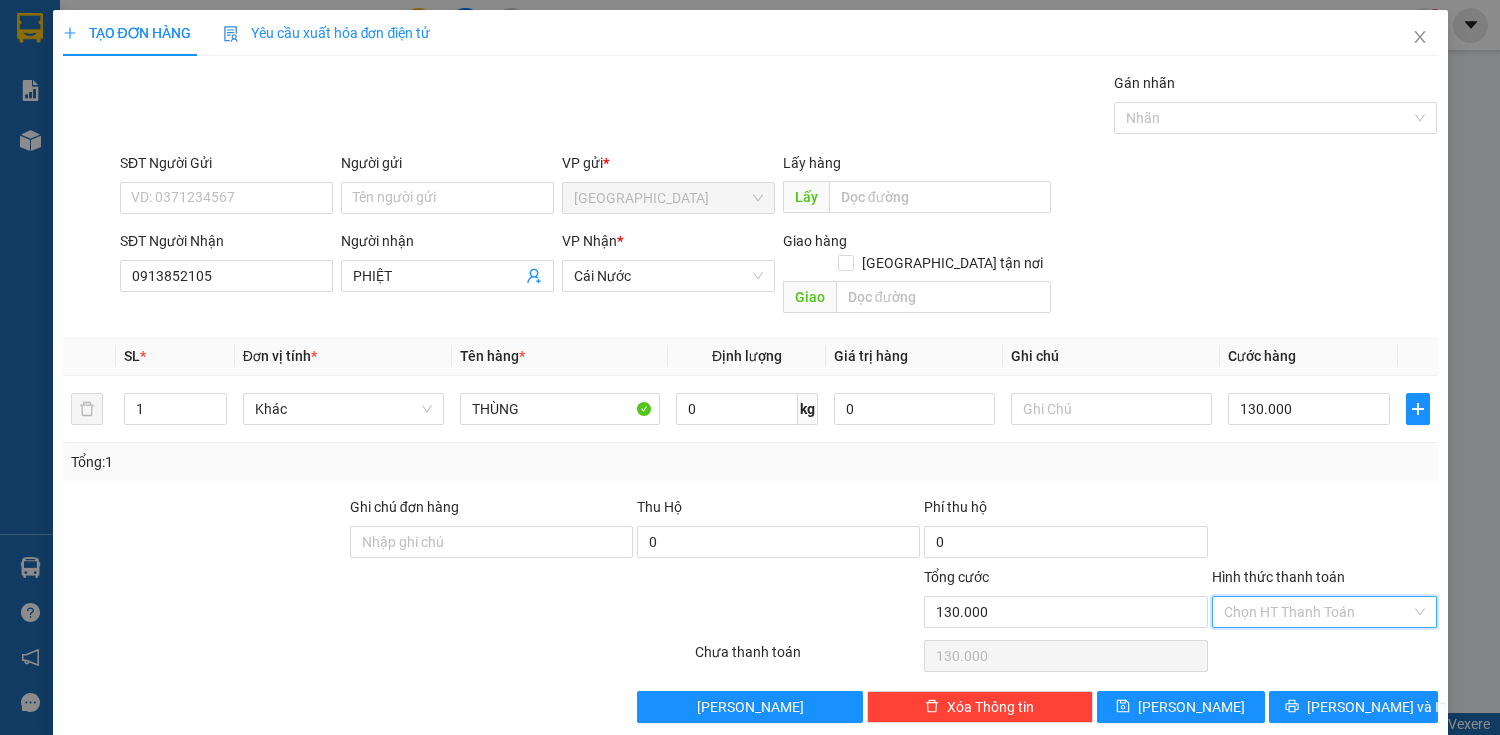 drag, startPoint x: 1366, startPoint y: 580, endPoint x: 1366, endPoint y: 592, distance: 12 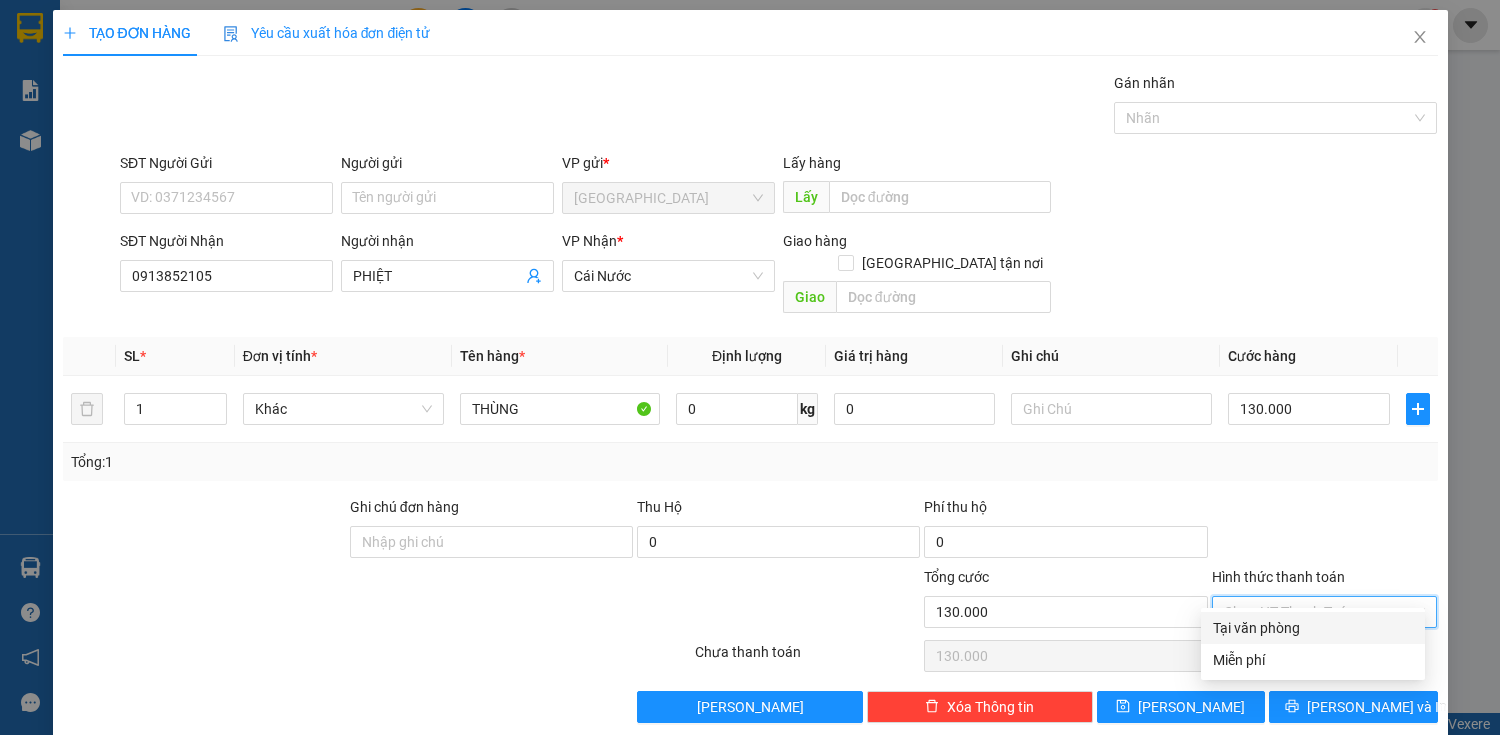 click on "Tại văn phòng" at bounding box center [1313, 628] 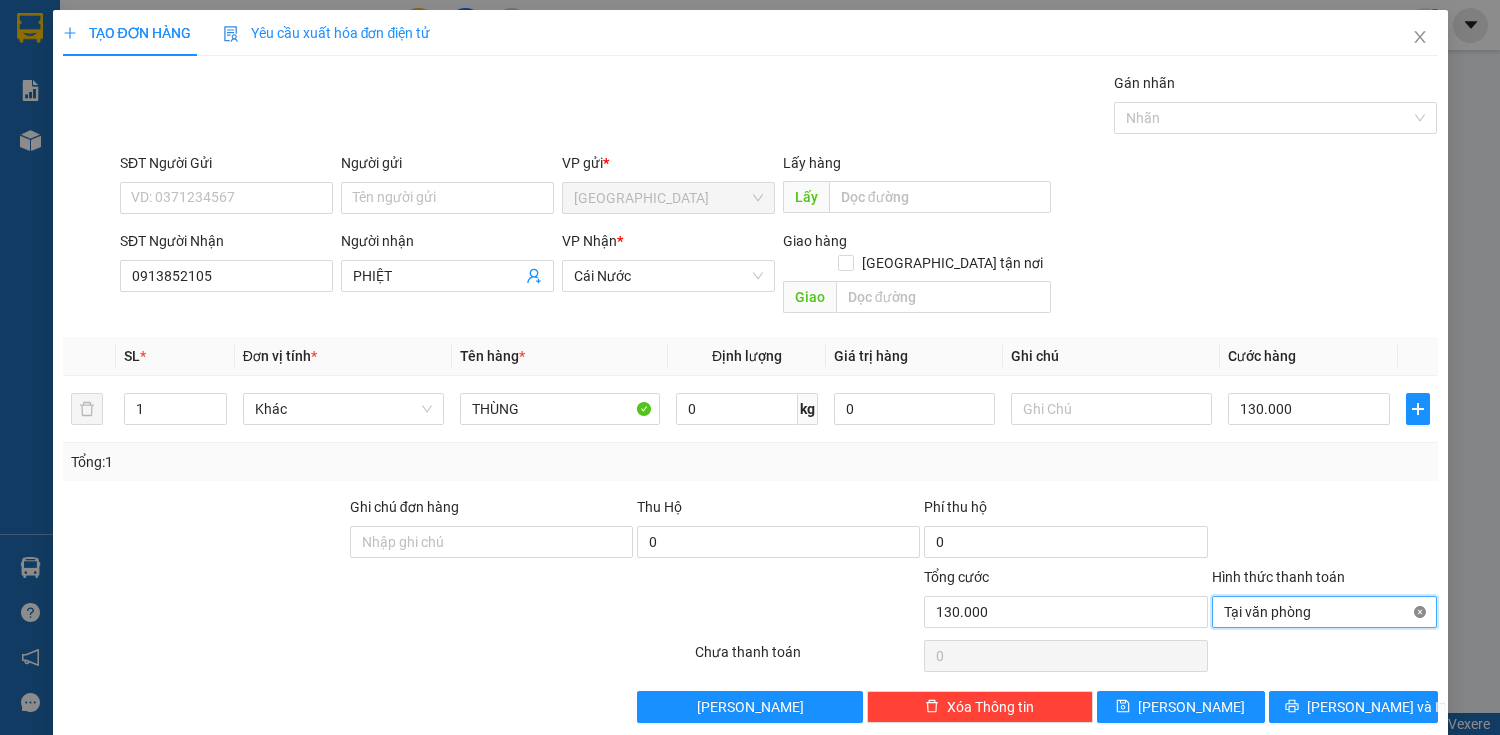 type on "130.000" 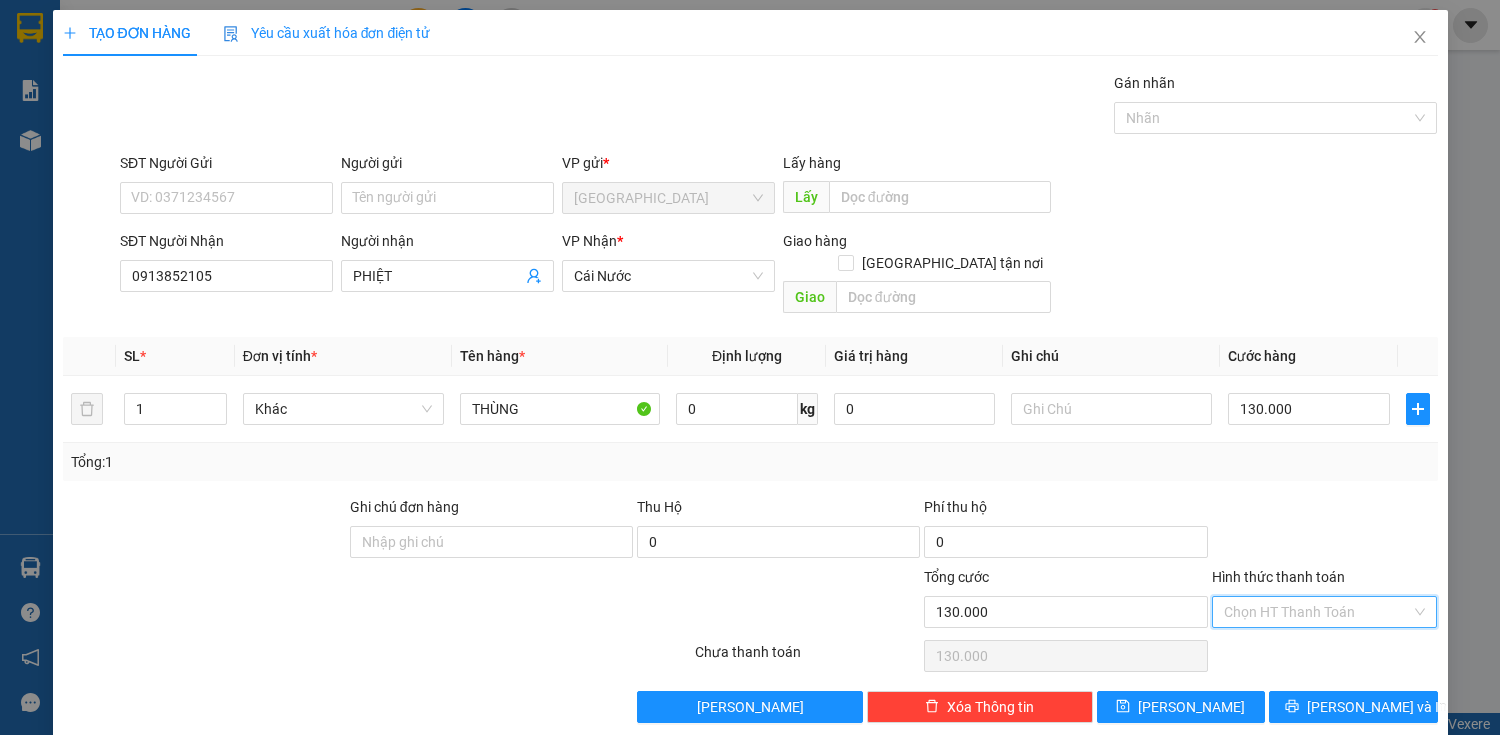 drag, startPoint x: 1408, startPoint y: 588, endPoint x: 1441, endPoint y: 564, distance: 40.804413 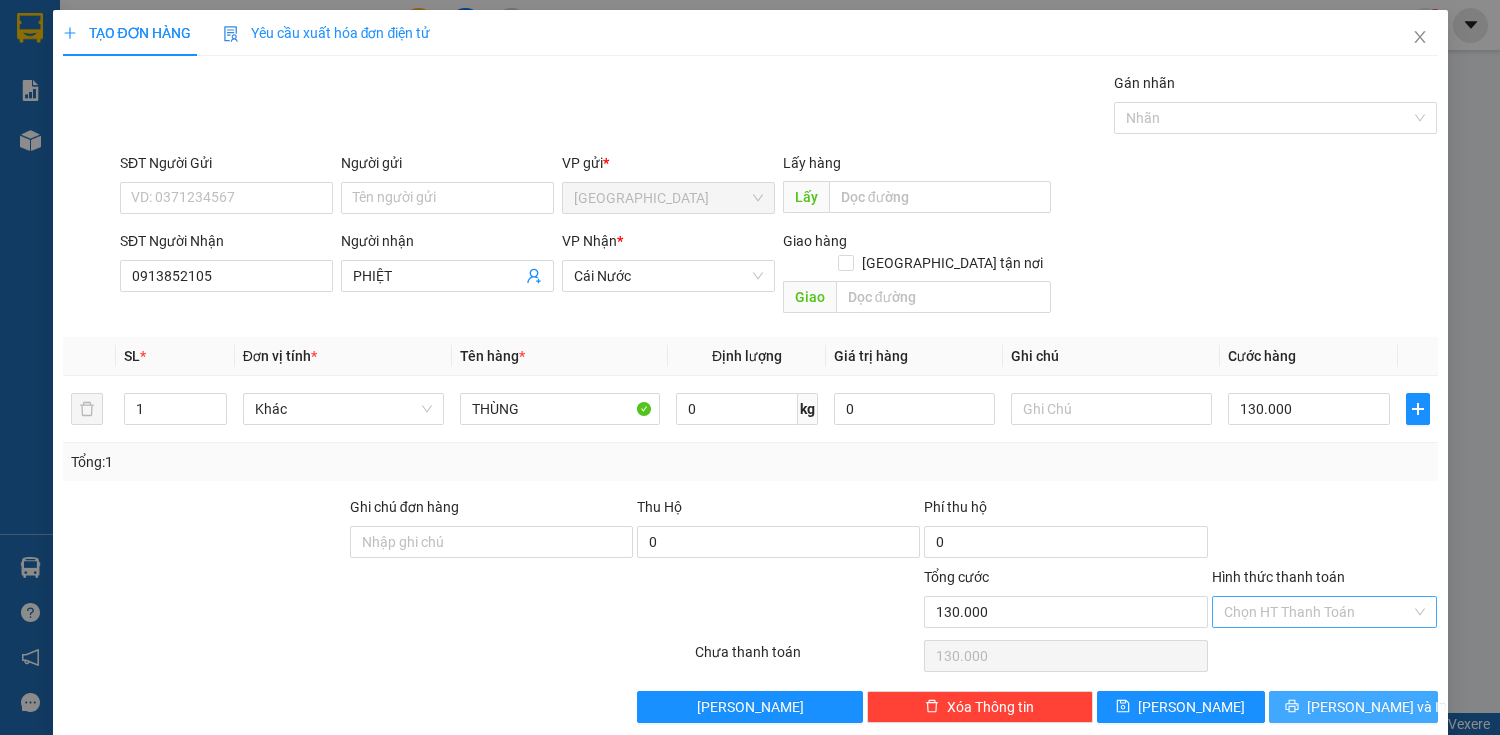 click on "[PERSON_NAME] và In" at bounding box center (1377, 707) 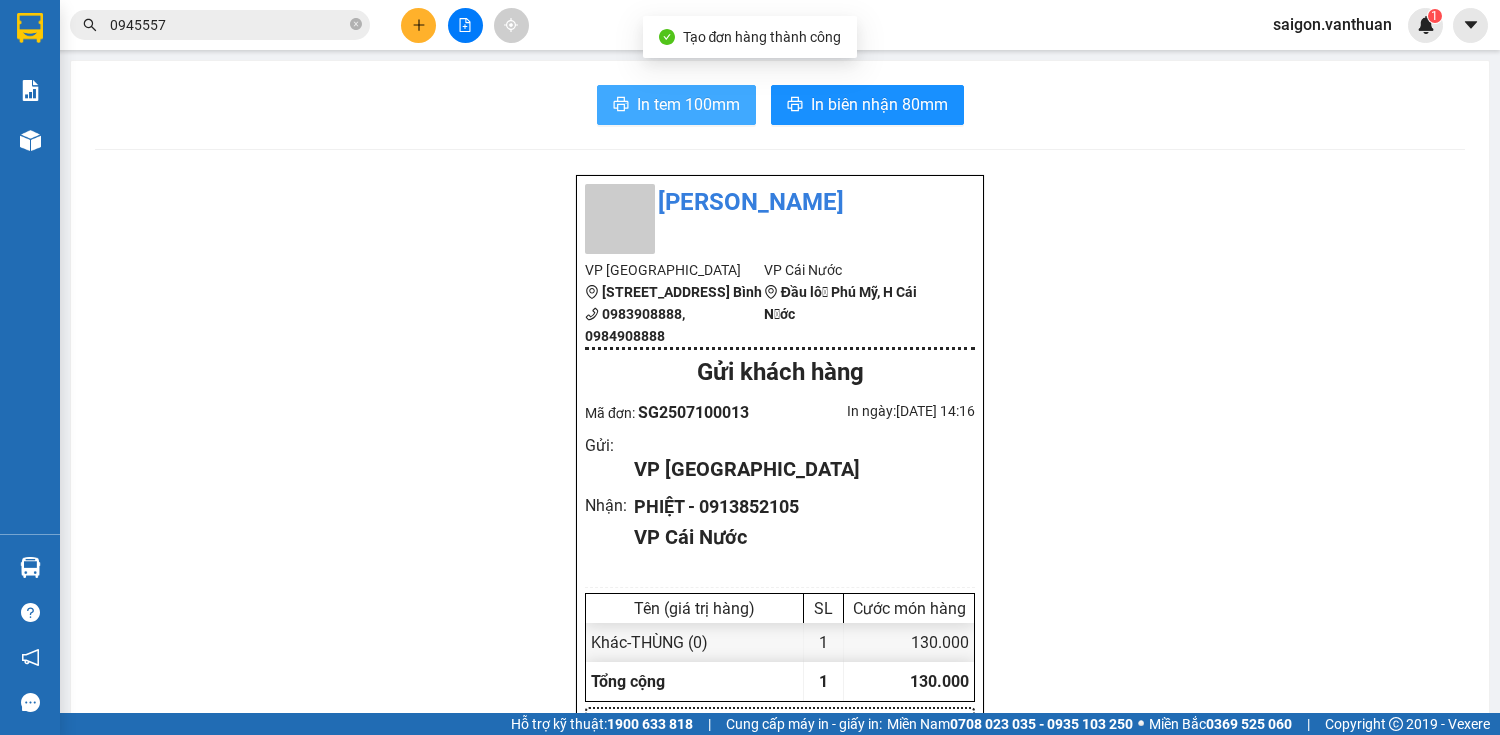 drag, startPoint x: 596, startPoint y: 97, endPoint x: 609, endPoint y: 97, distance: 13 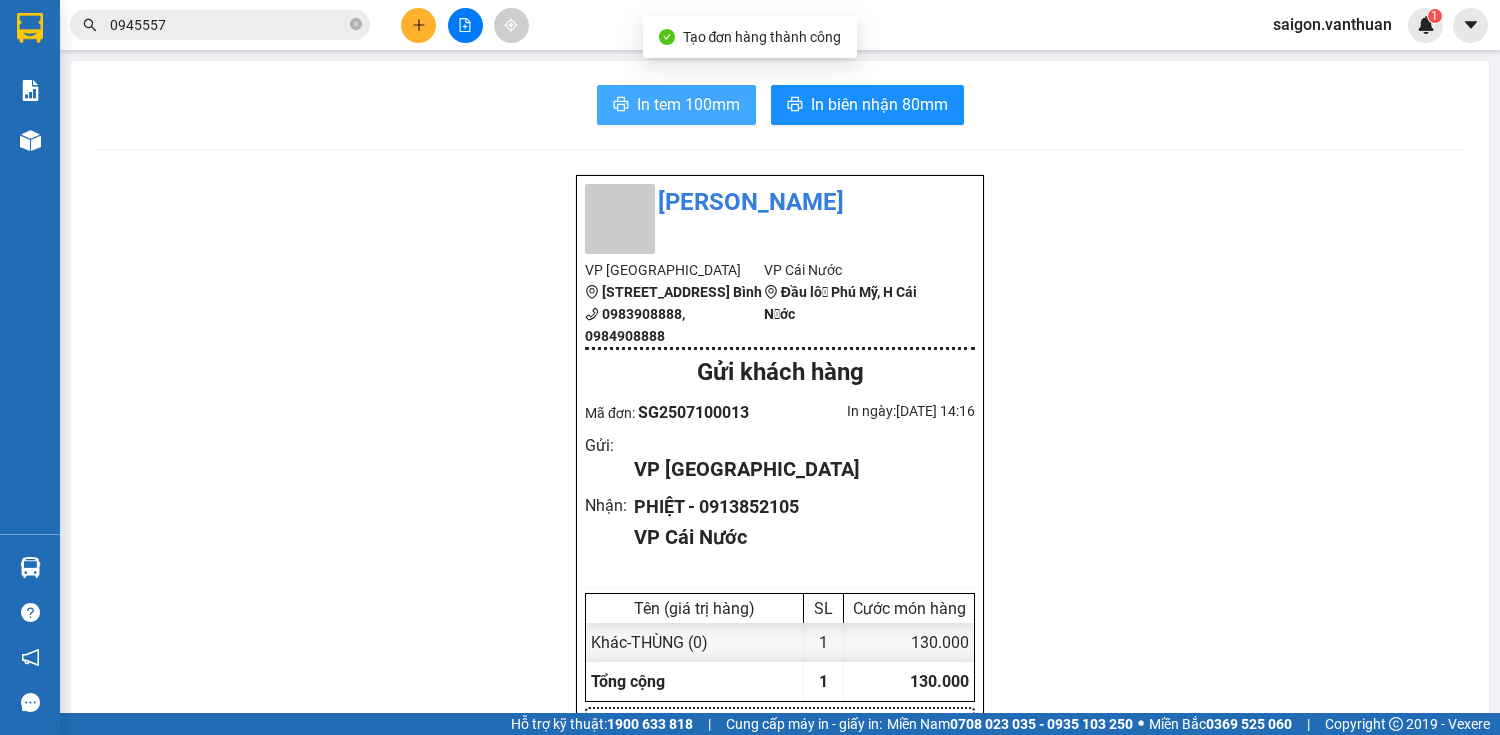 scroll, scrollTop: 0, scrollLeft: 0, axis: both 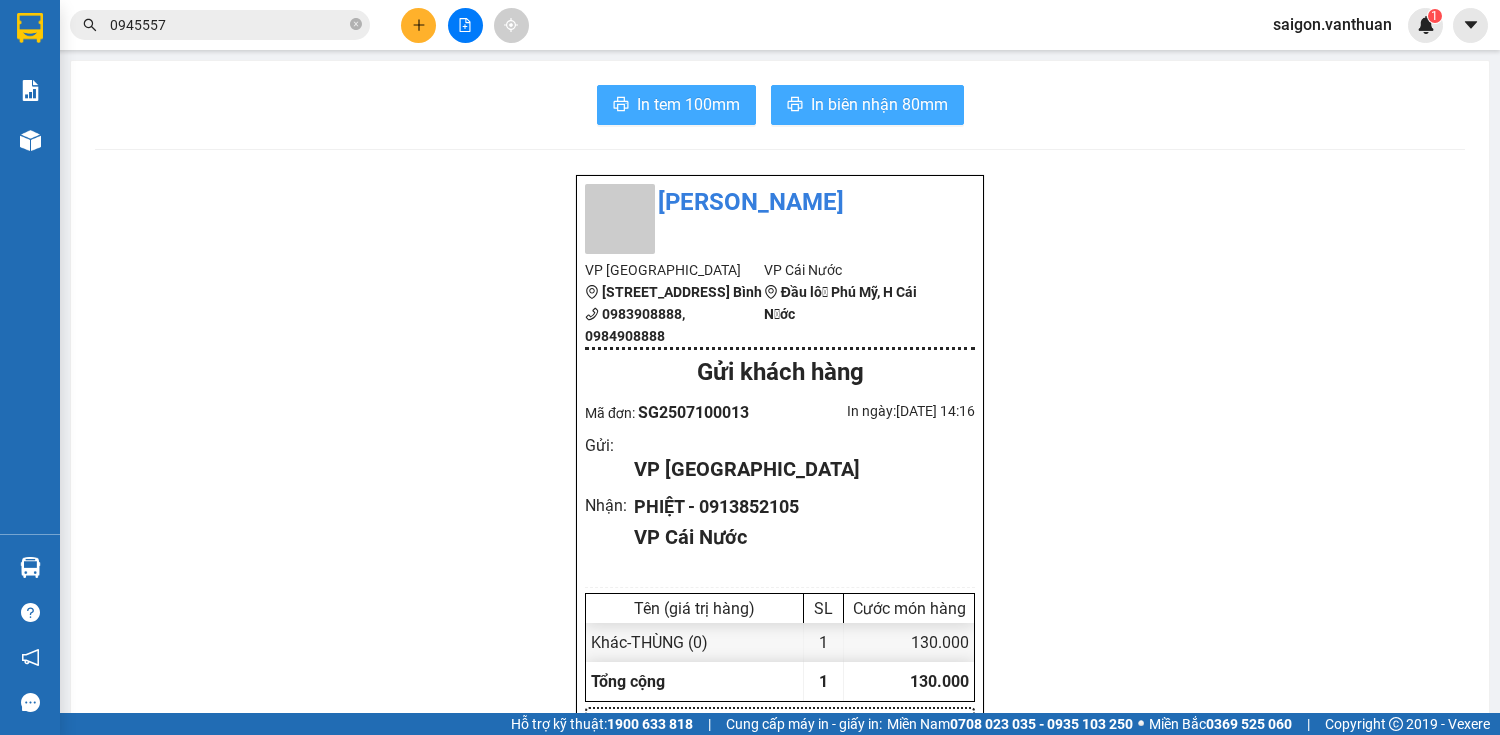 click on "In biên nhận 80mm" at bounding box center [879, 104] 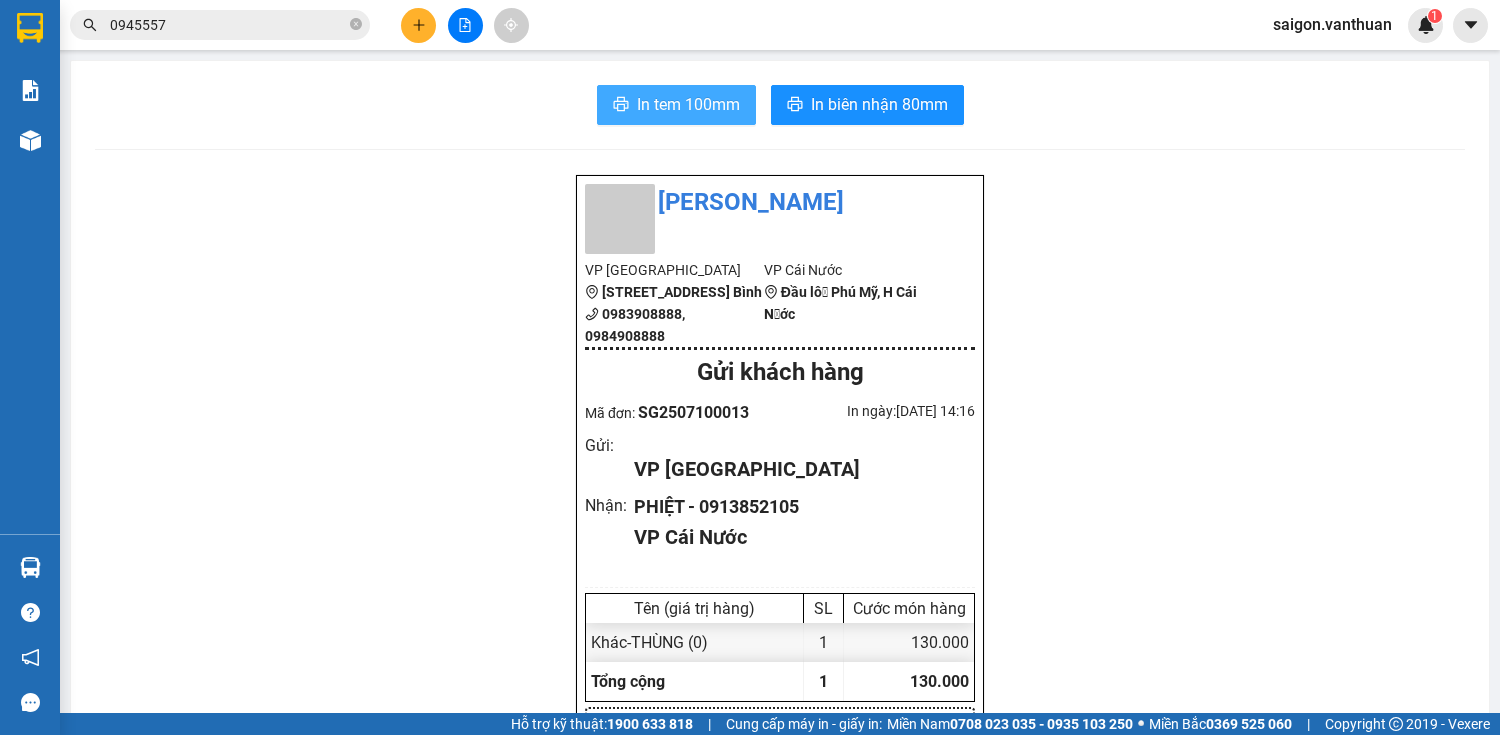 click 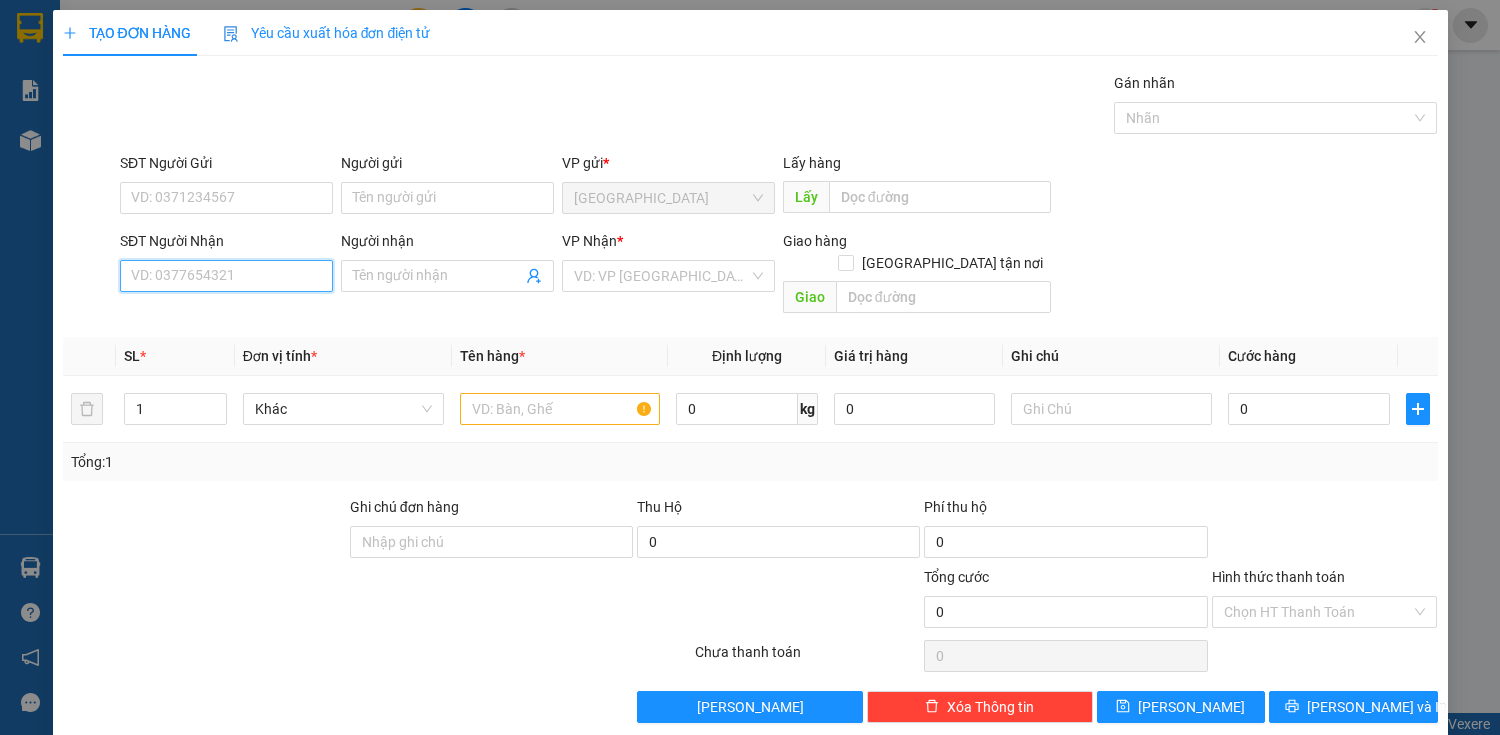 click on "SĐT Người Nhận" at bounding box center (226, 276) 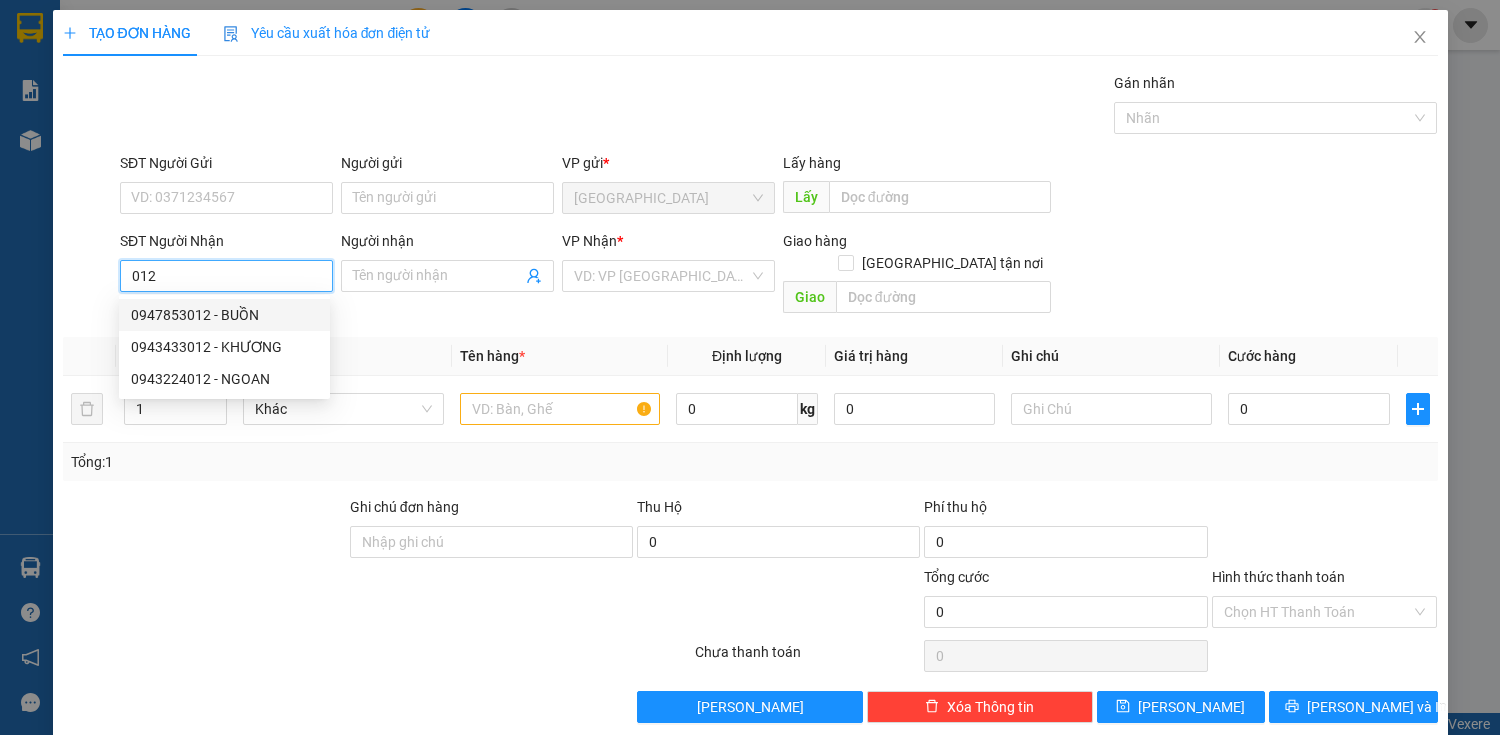 click on "0947853012 - BUỒN" at bounding box center [224, 315] 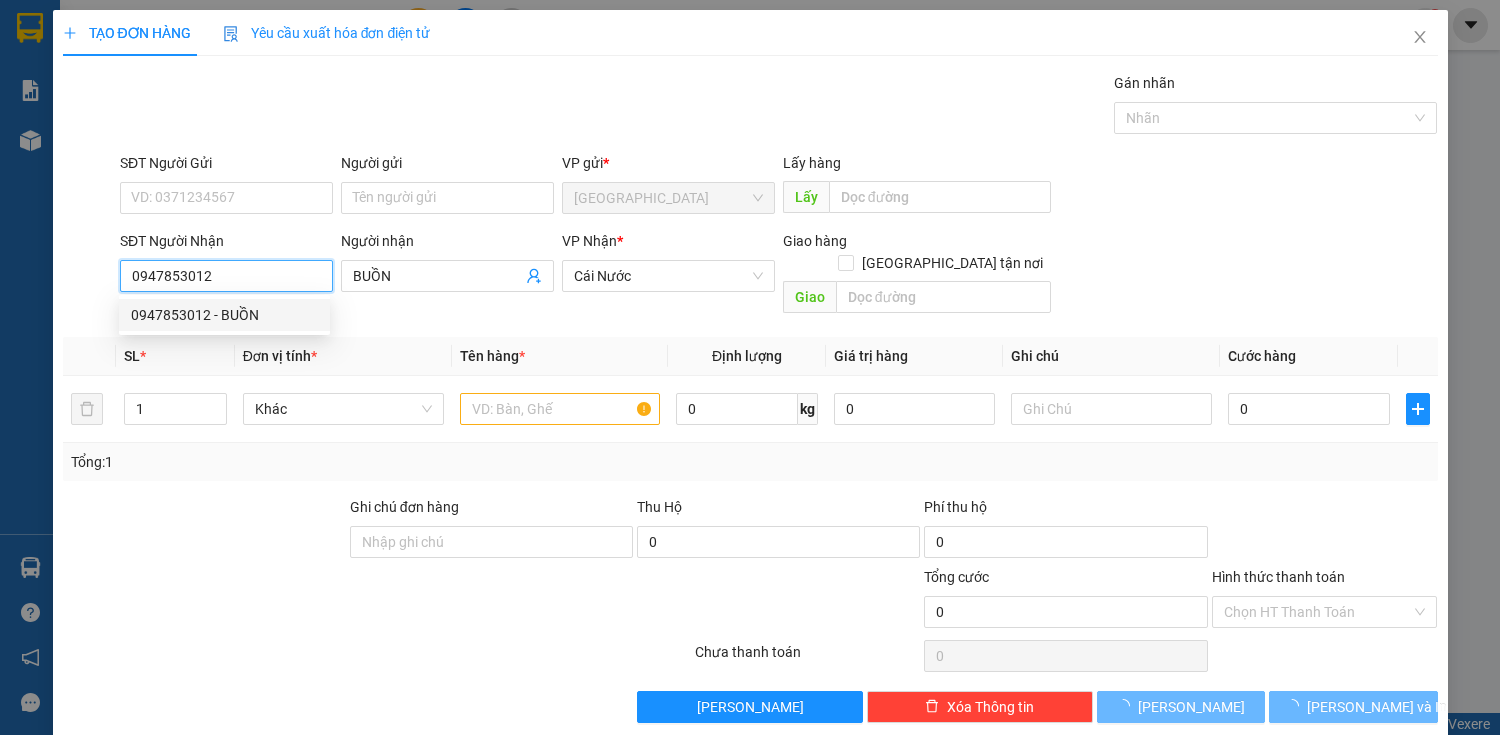 type on "40.000" 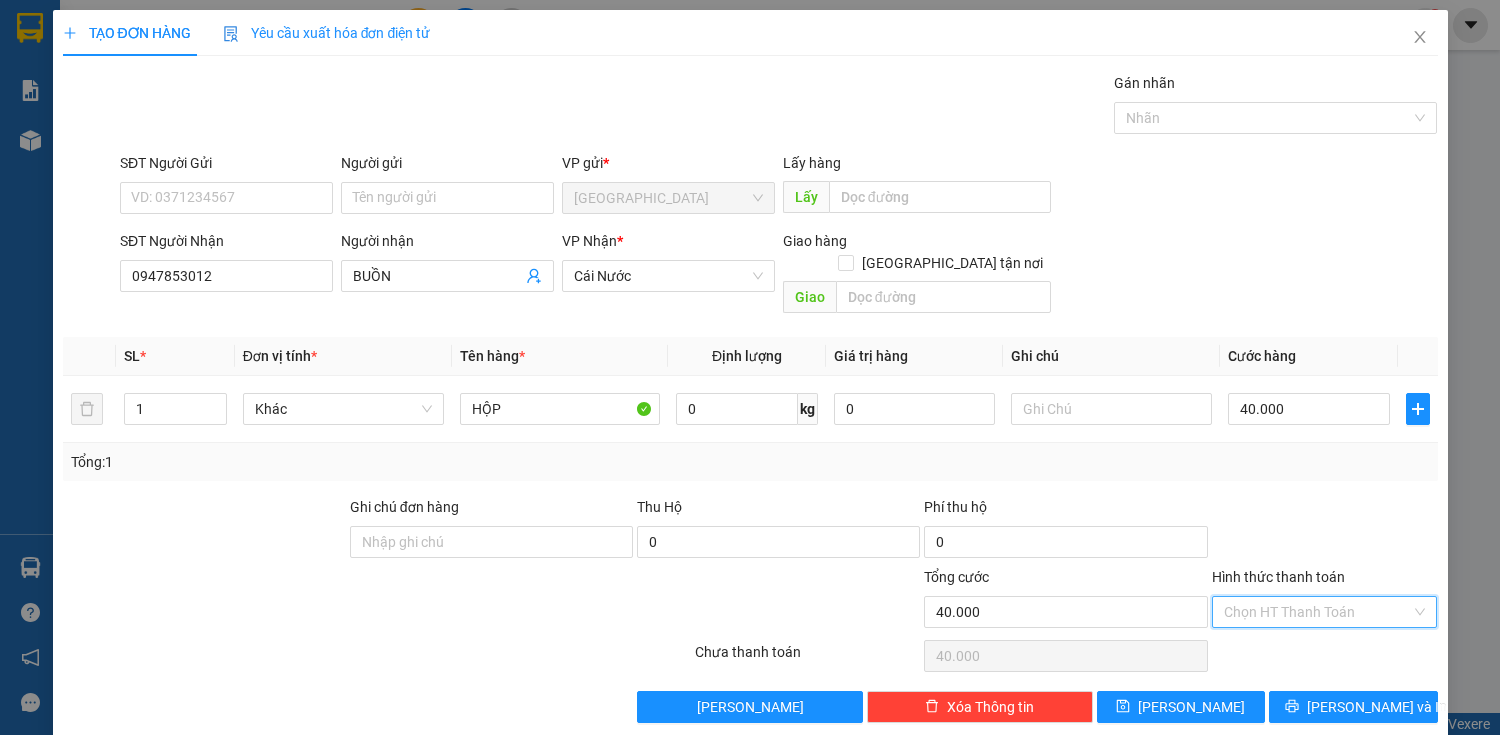 drag, startPoint x: 1333, startPoint y: 581, endPoint x: 1339, endPoint y: 631, distance: 50.358715 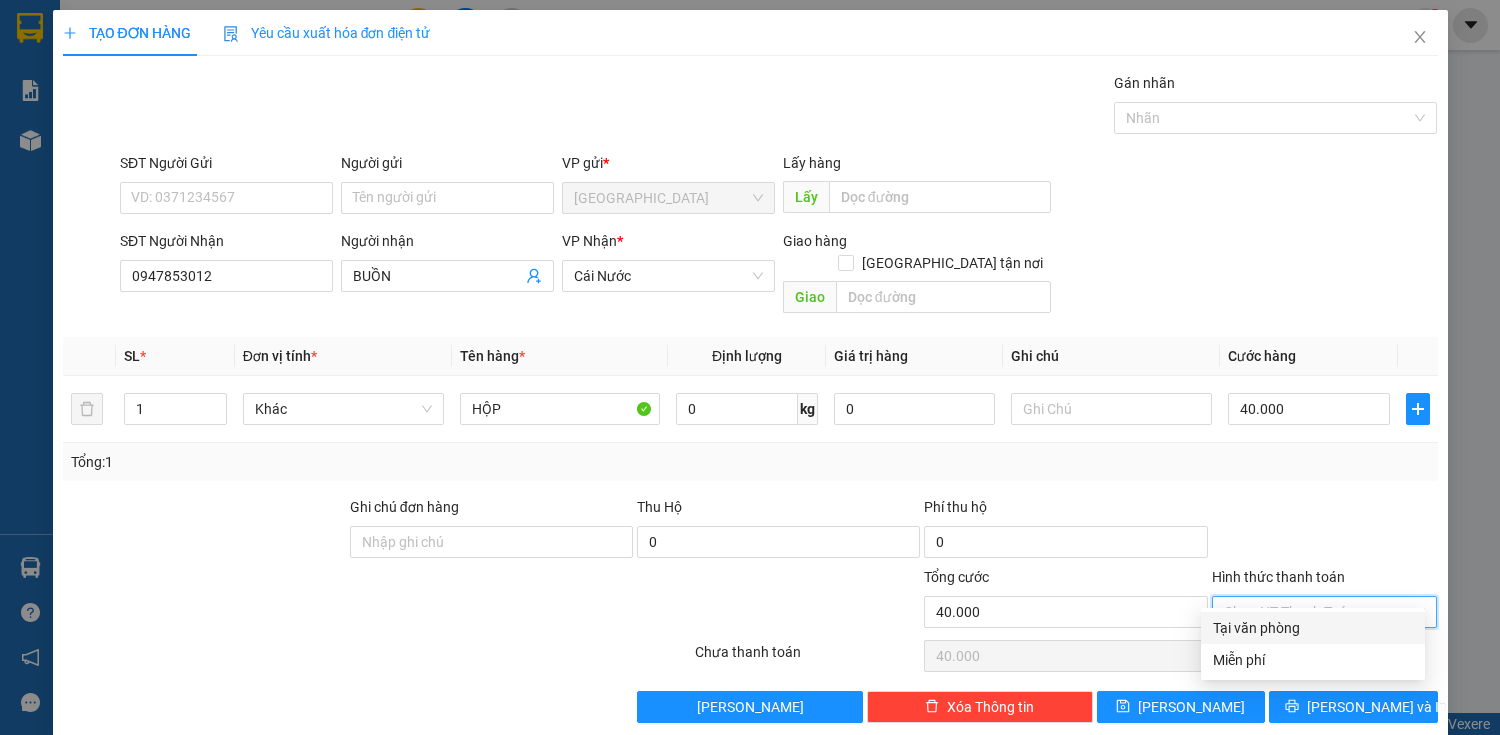 click on "Tại văn phòng" at bounding box center (1313, 628) 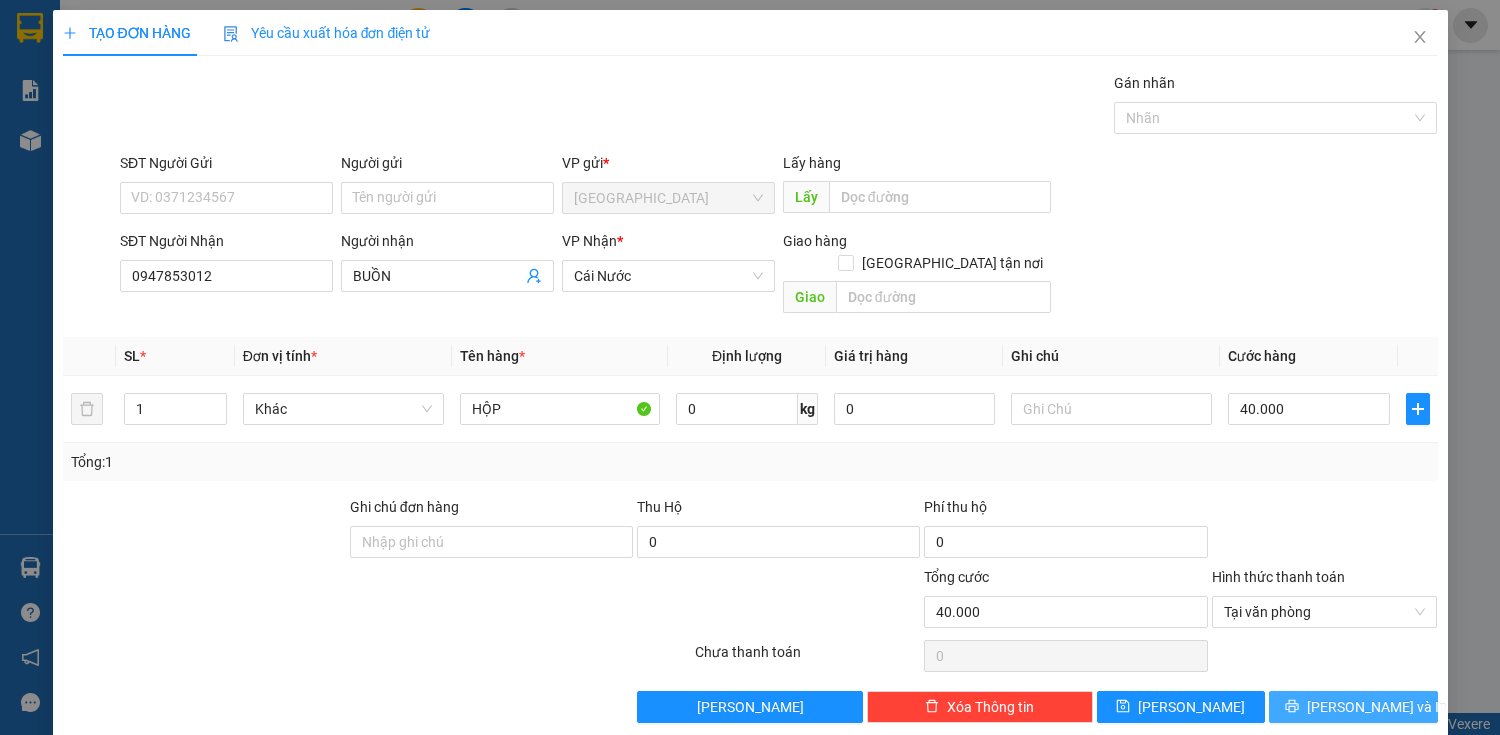 click on "[PERSON_NAME] và In" at bounding box center [1377, 707] 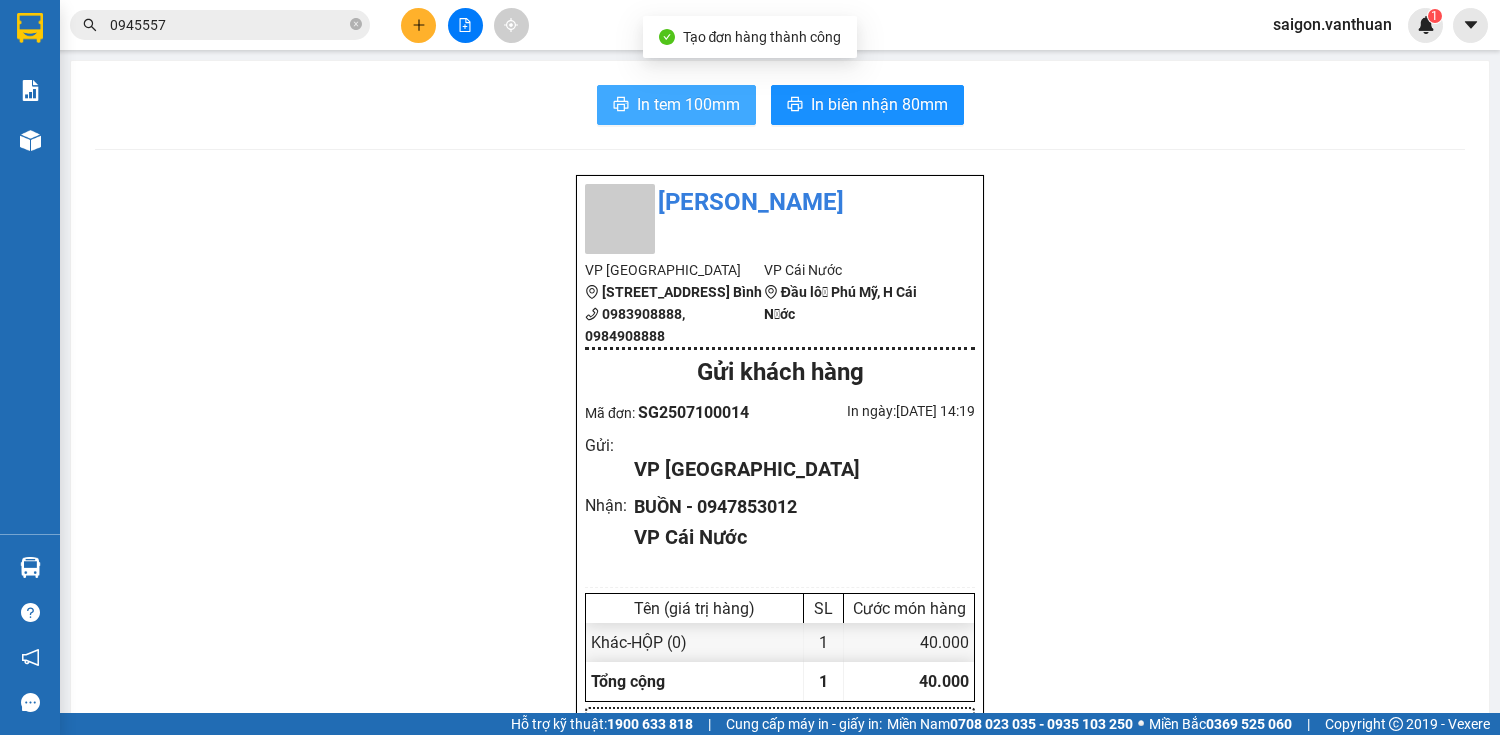 drag, startPoint x: 638, startPoint y: 100, endPoint x: 675, endPoint y: 92, distance: 37.85499 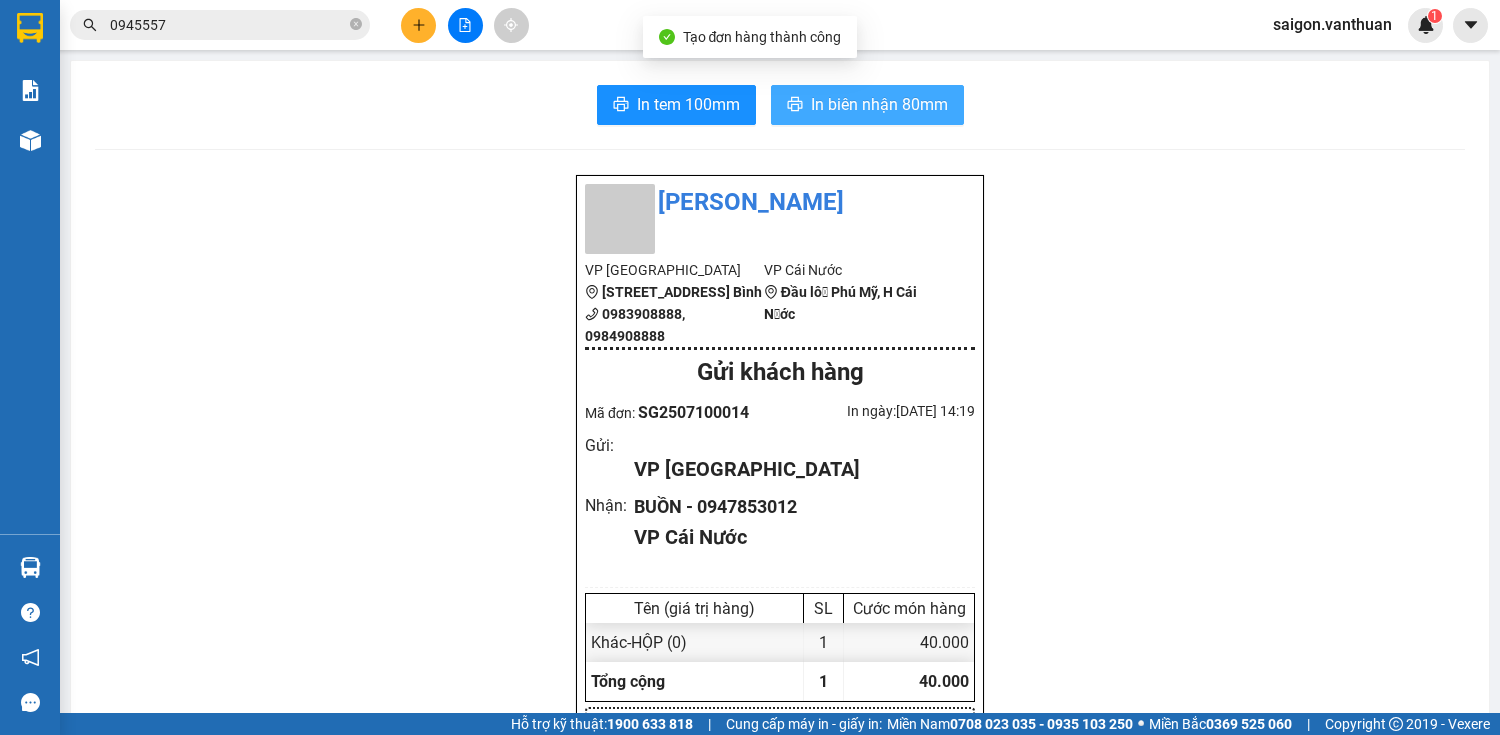 click on "In biên nhận 80mm" at bounding box center [879, 104] 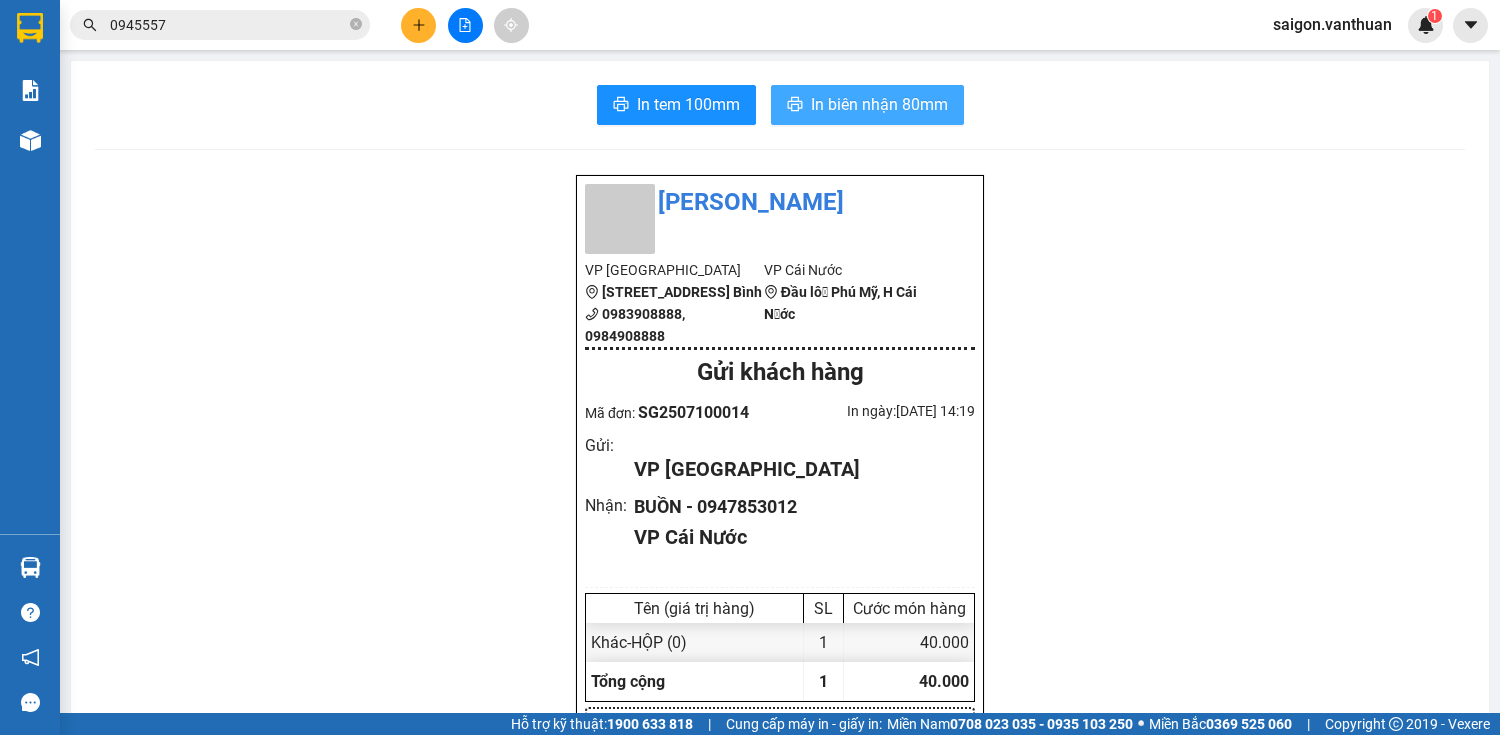 click on "In biên nhận 80mm" at bounding box center [879, 104] 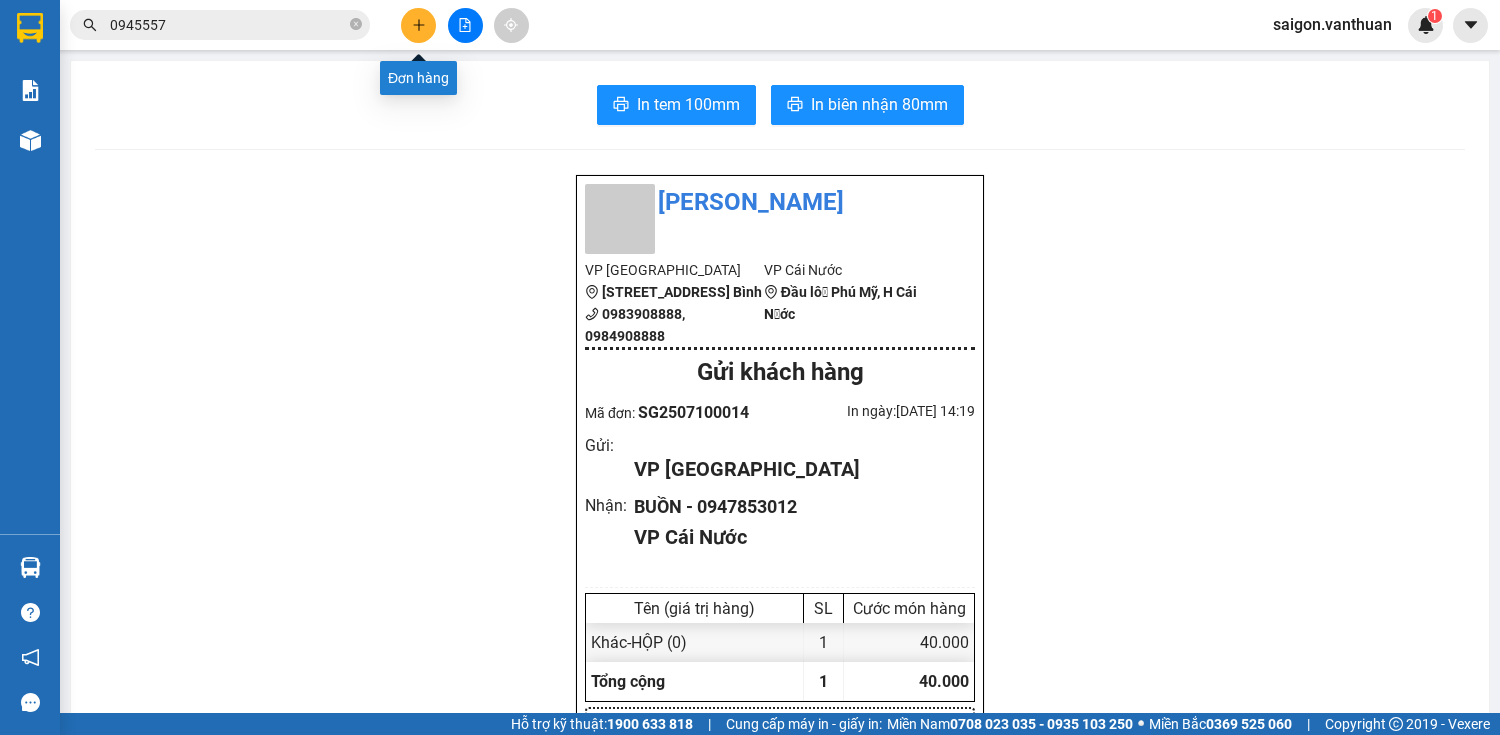 click at bounding box center [418, 25] 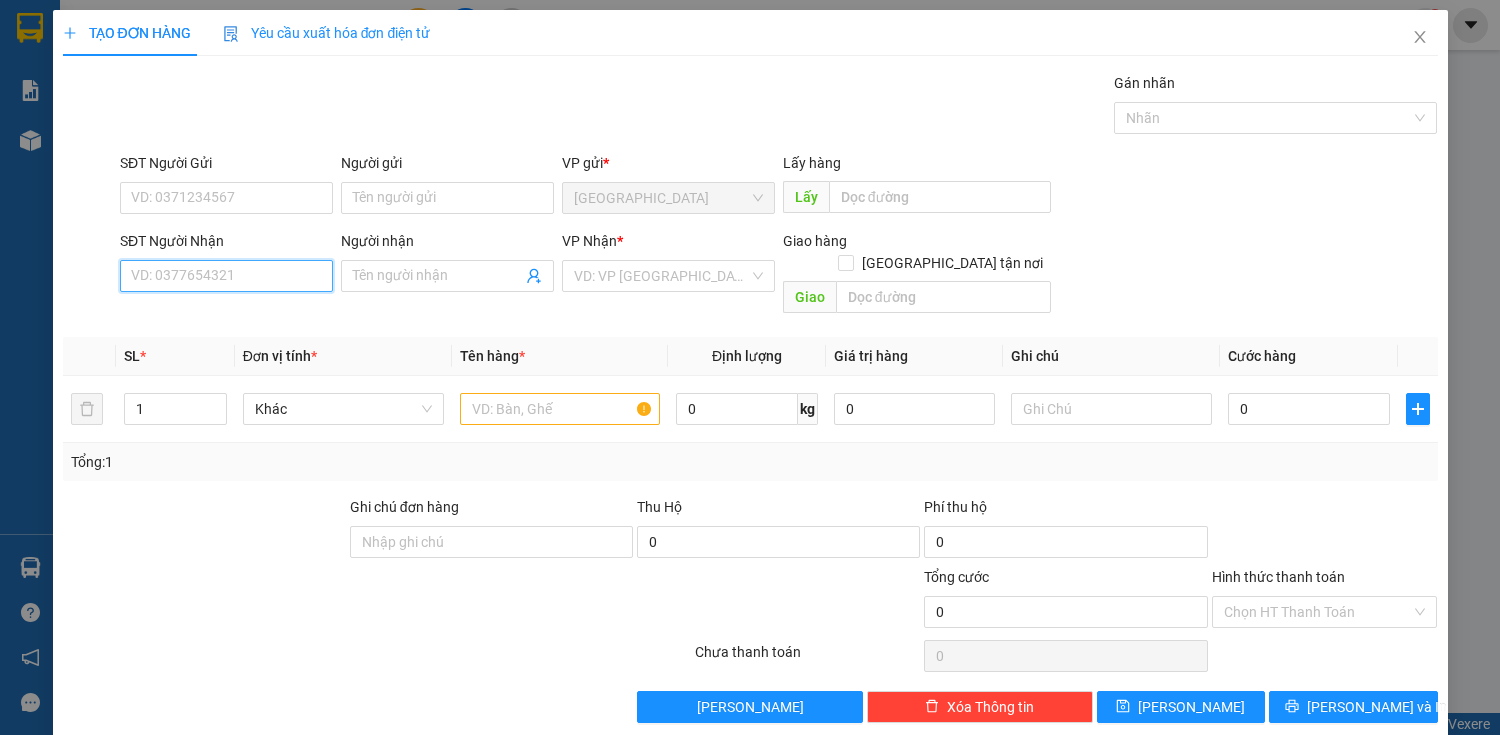 click on "SĐT Người Nhận" at bounding box center [226, 276] 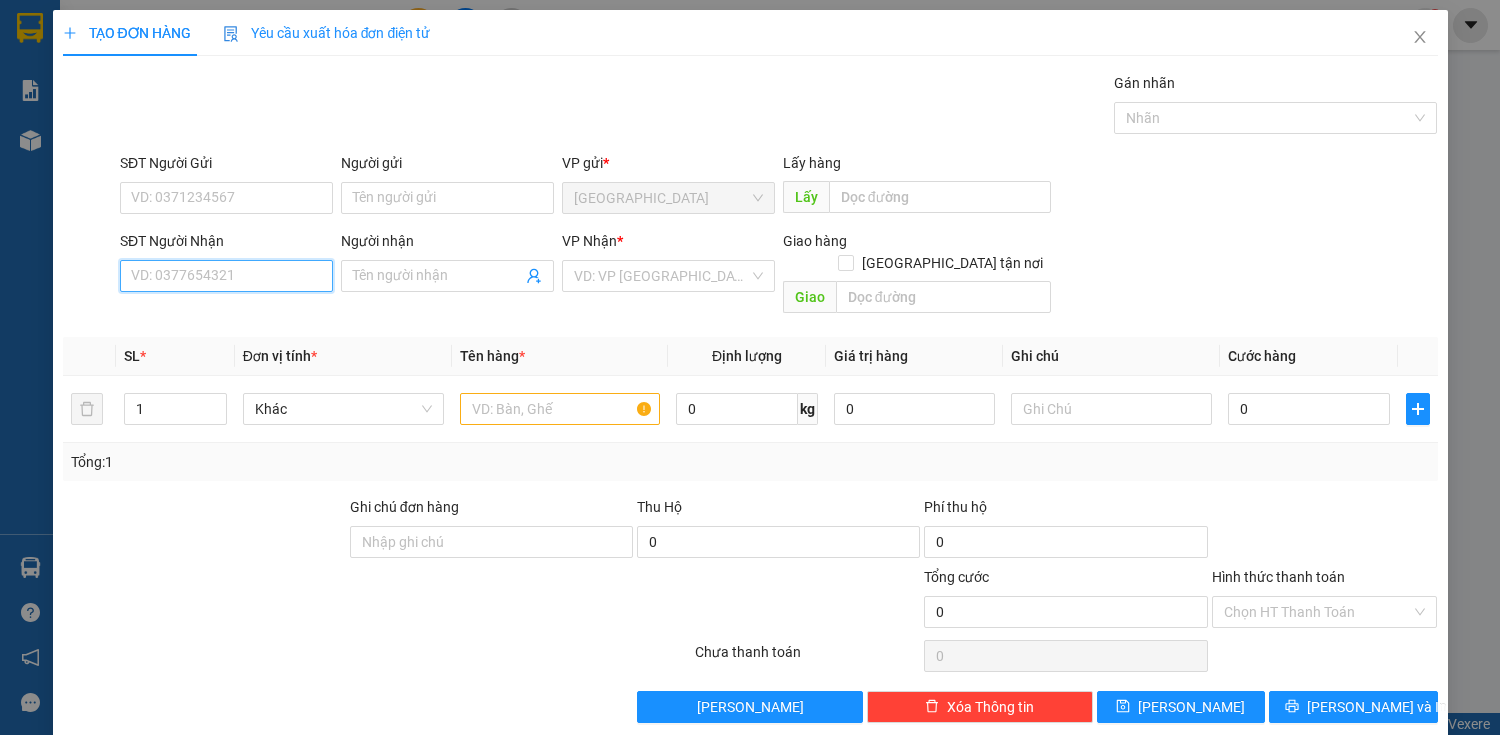 click on "SĐT Người Nhận" at bounding box center (226, 276) 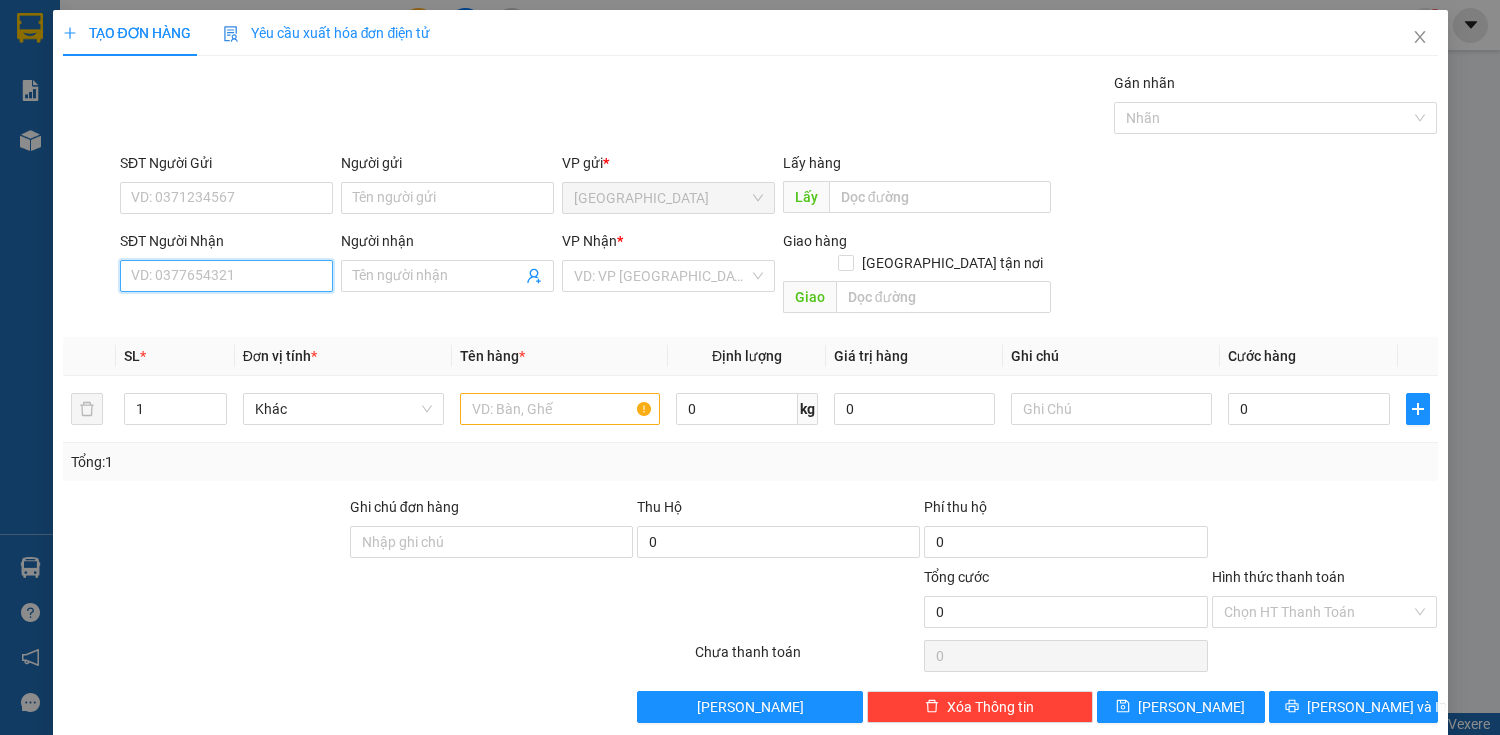 click on "SĐT Người Nhận" at bounding box center (226, 276) 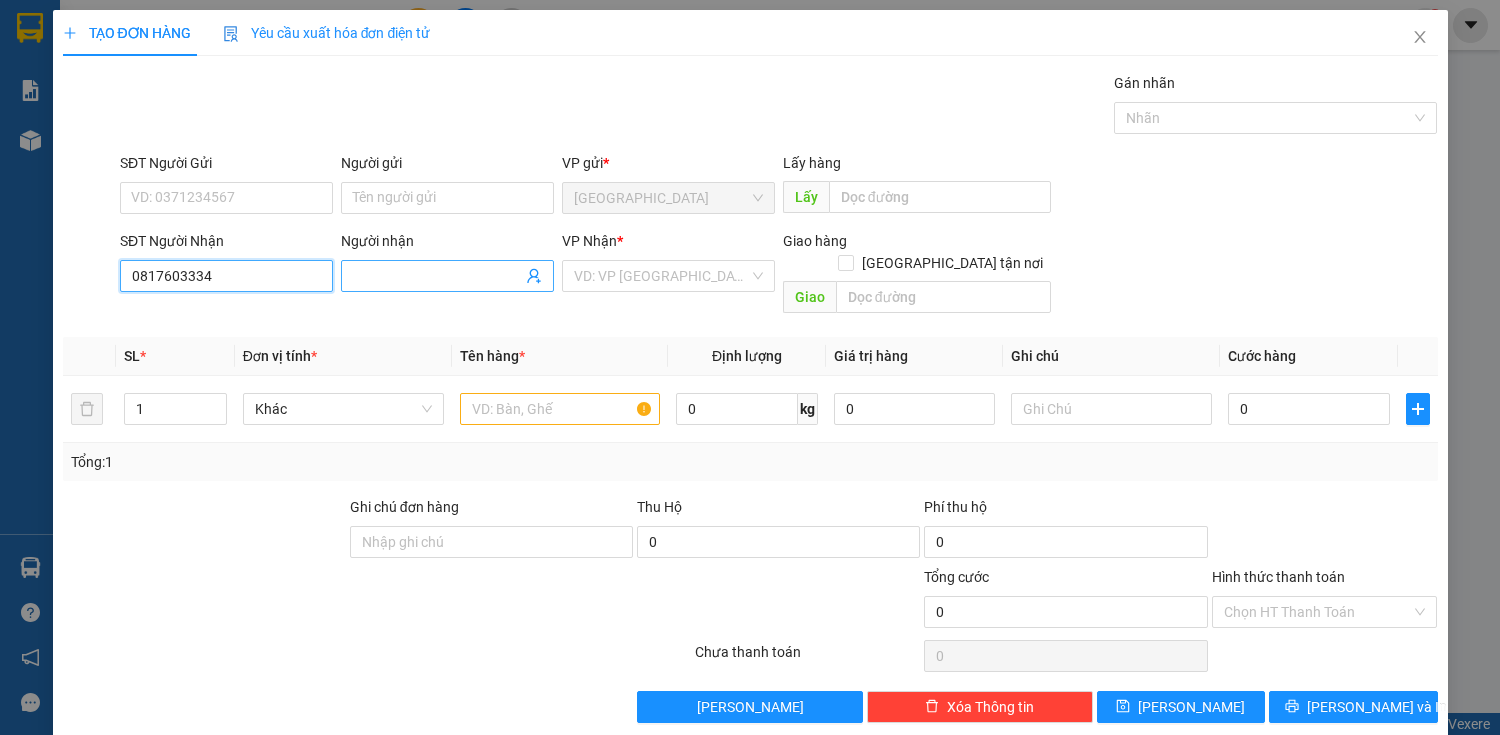 type on "0817603334" 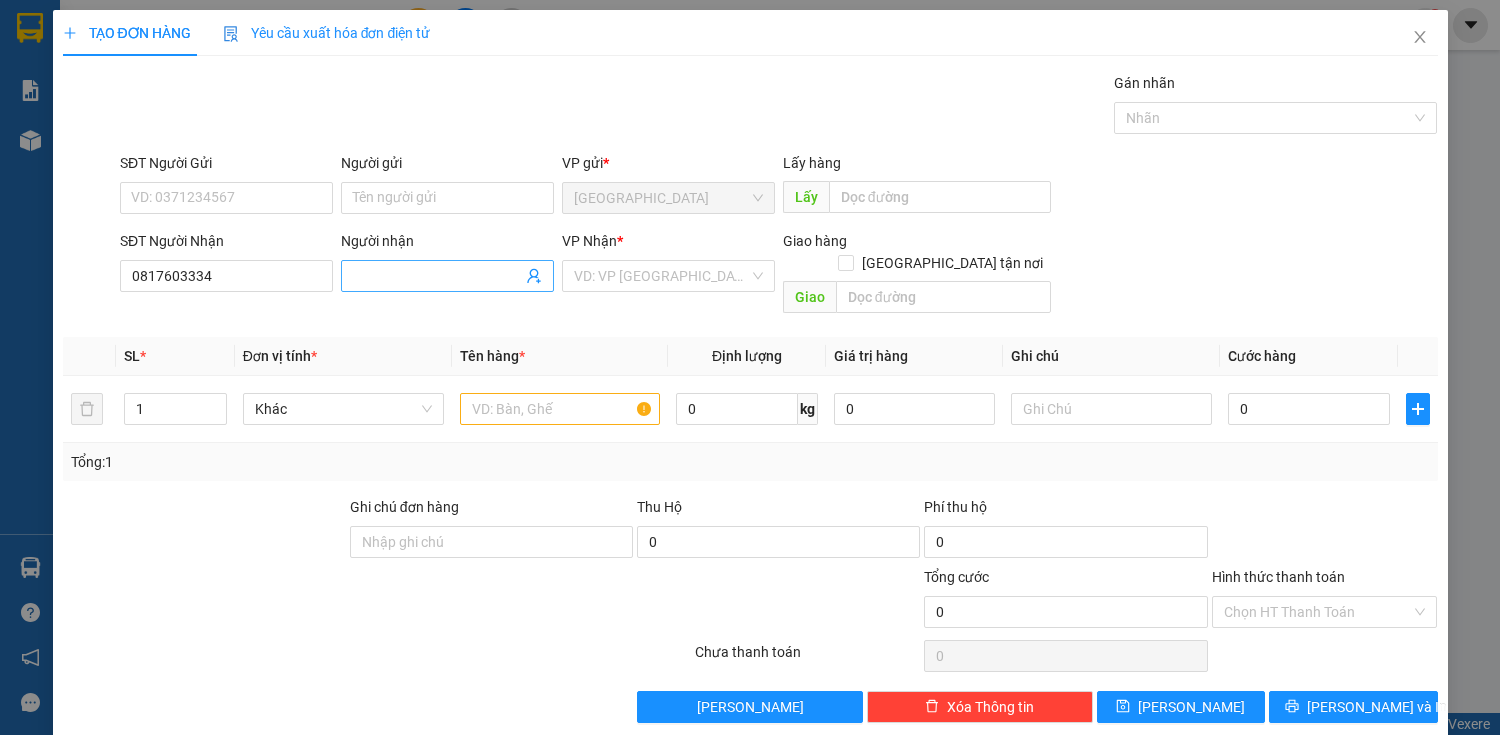 click on "Người nhận" at bounding box center [437, 276] 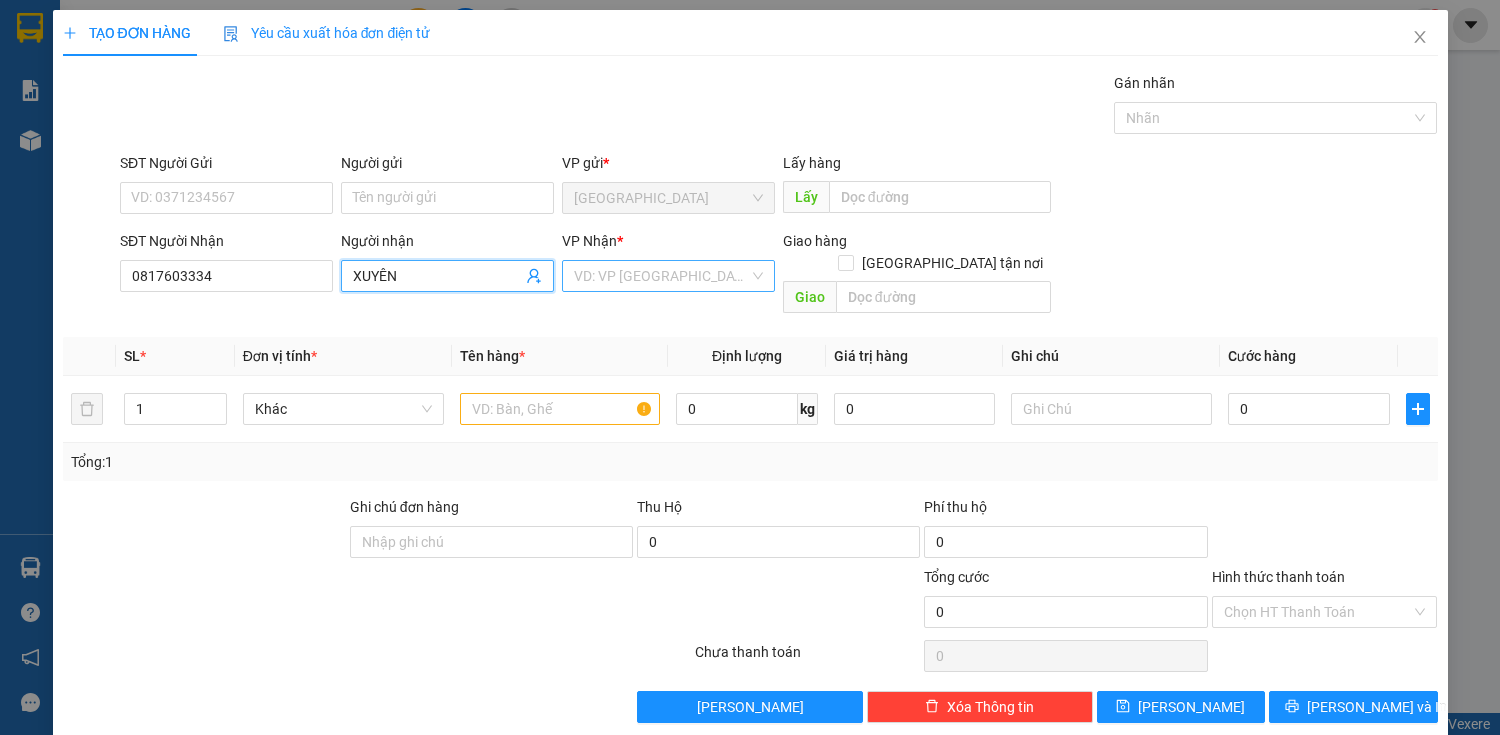 type on "XUYÊN" 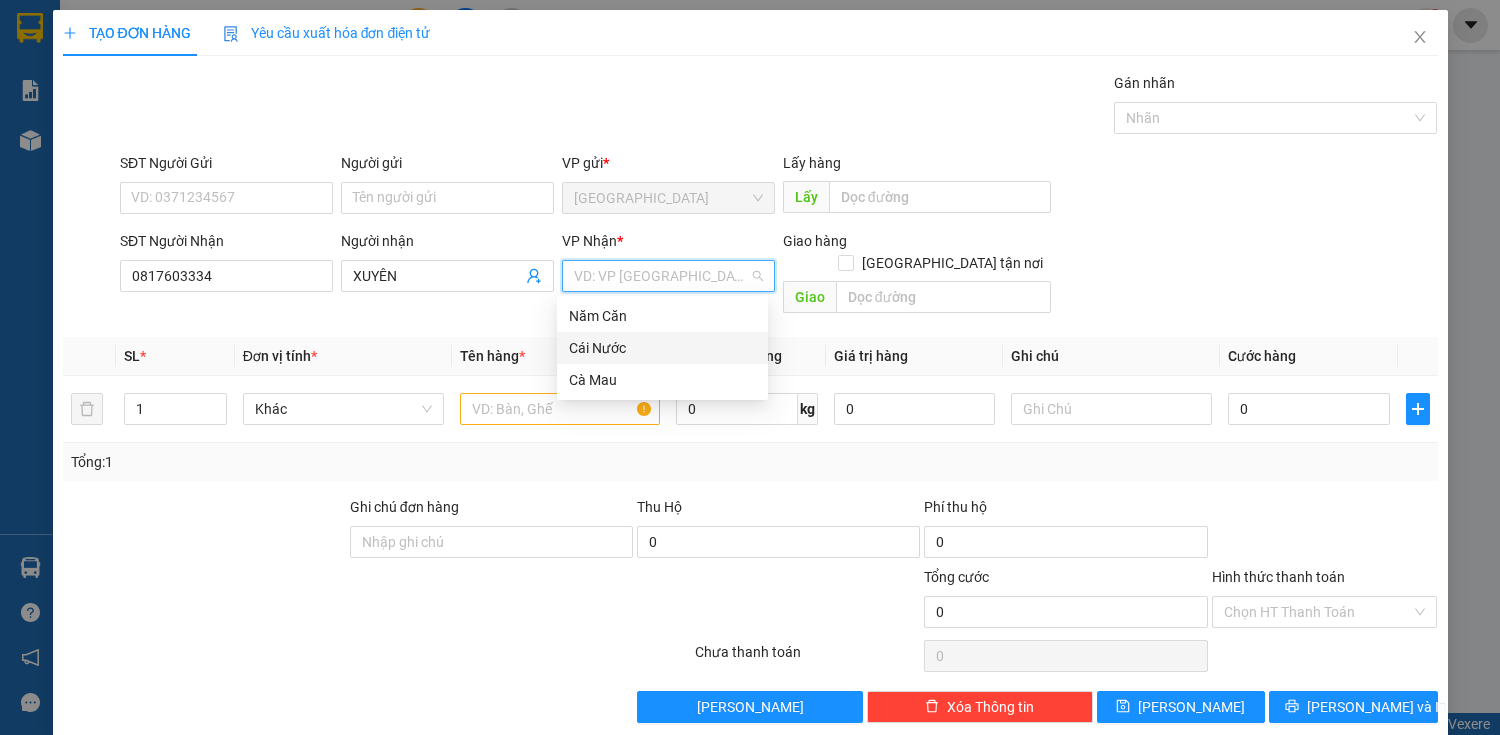 click on "Cái Nước" at bounding box center (662, 348) 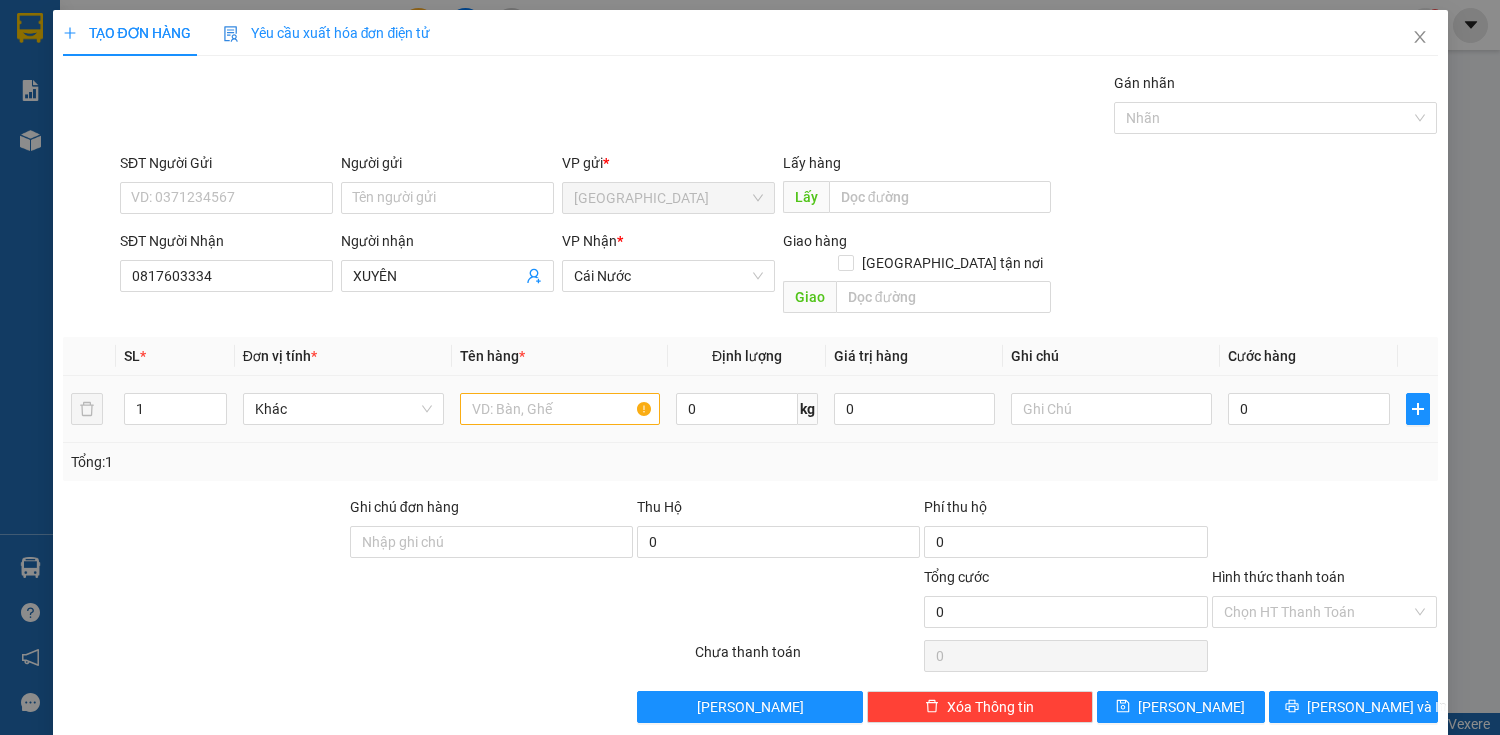 click at bounding box center (560, 409) 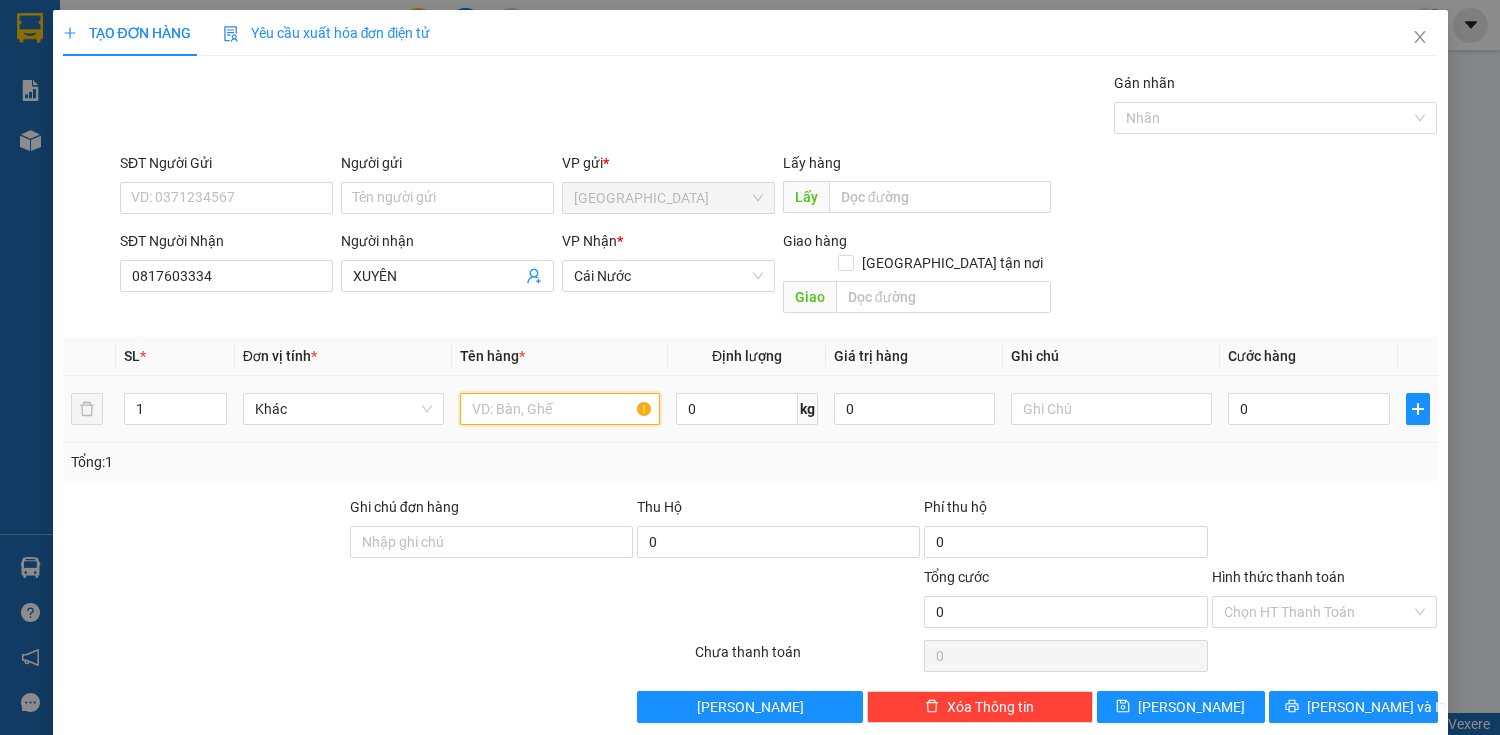 click at bounding box center (560, 409) 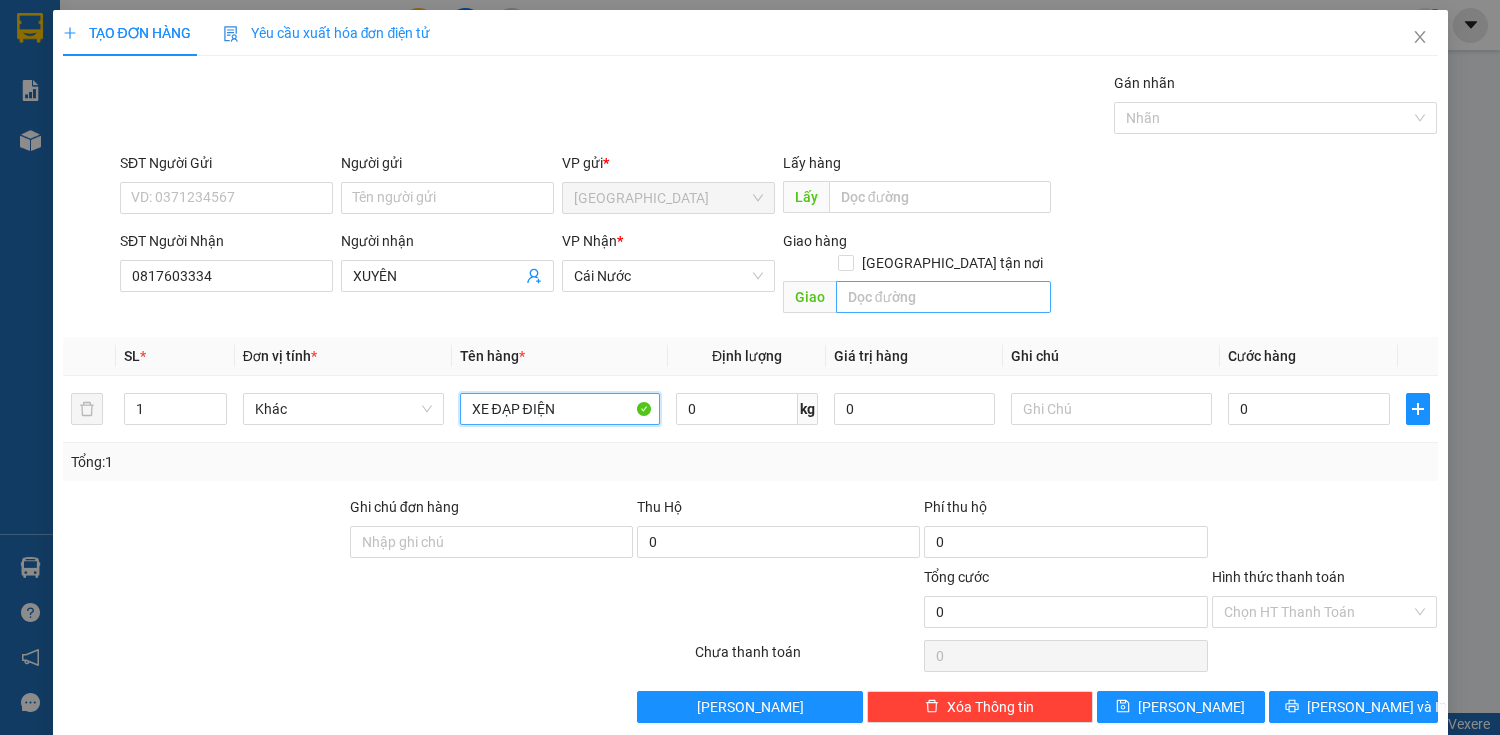 type on "XE ĐẠP ĐIỆN" 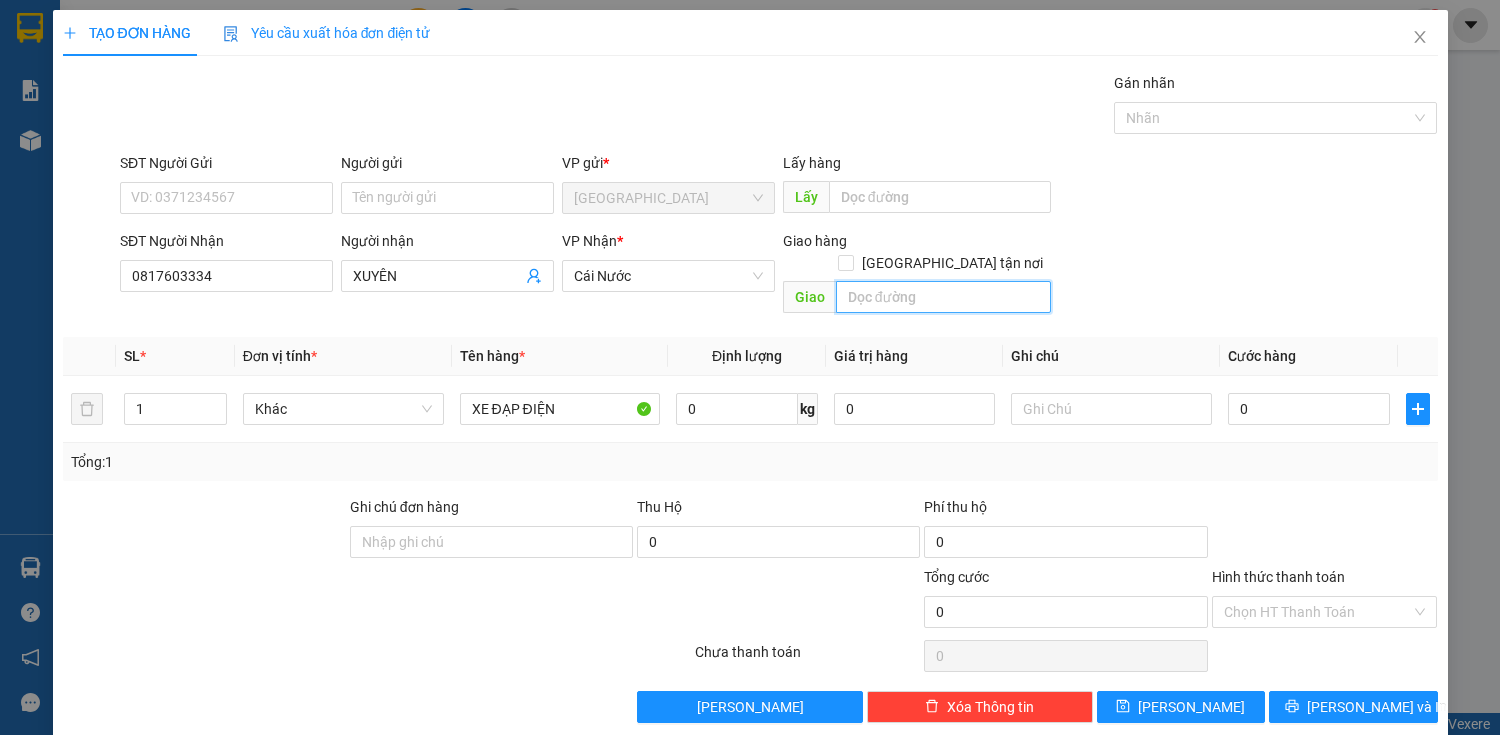 click at bounding box center [943, 297] 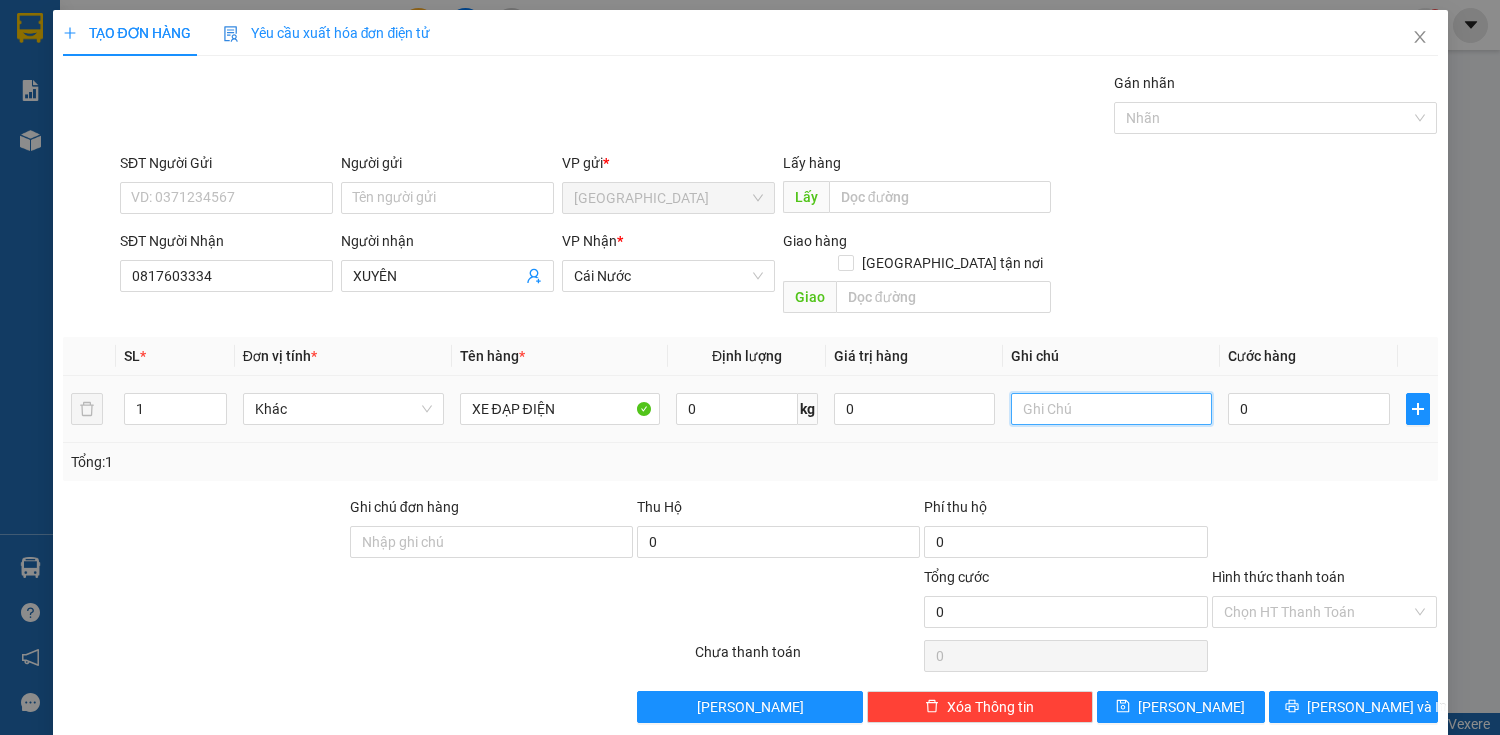 click at bounding box center (1111, 409) 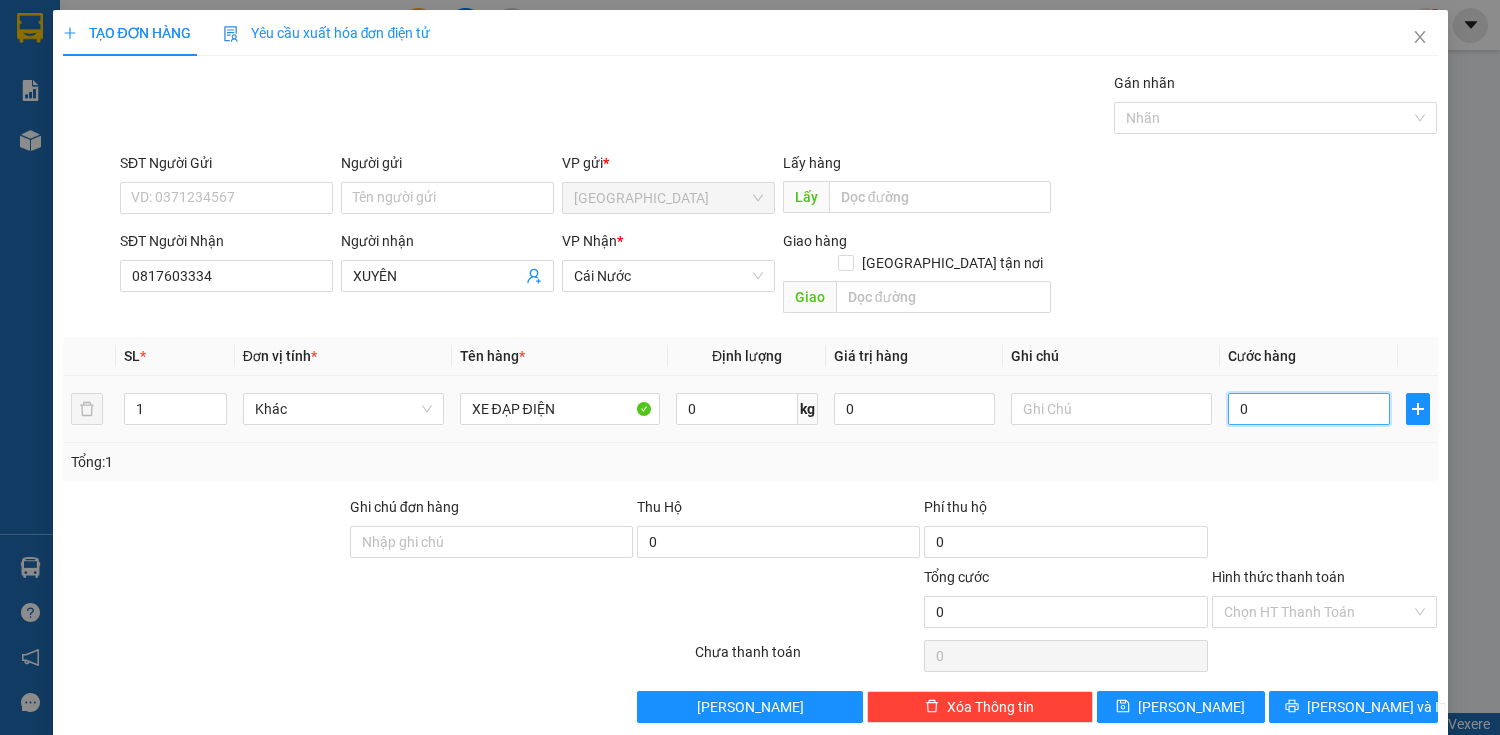 click on "0" at bounding box center (1308, 409) 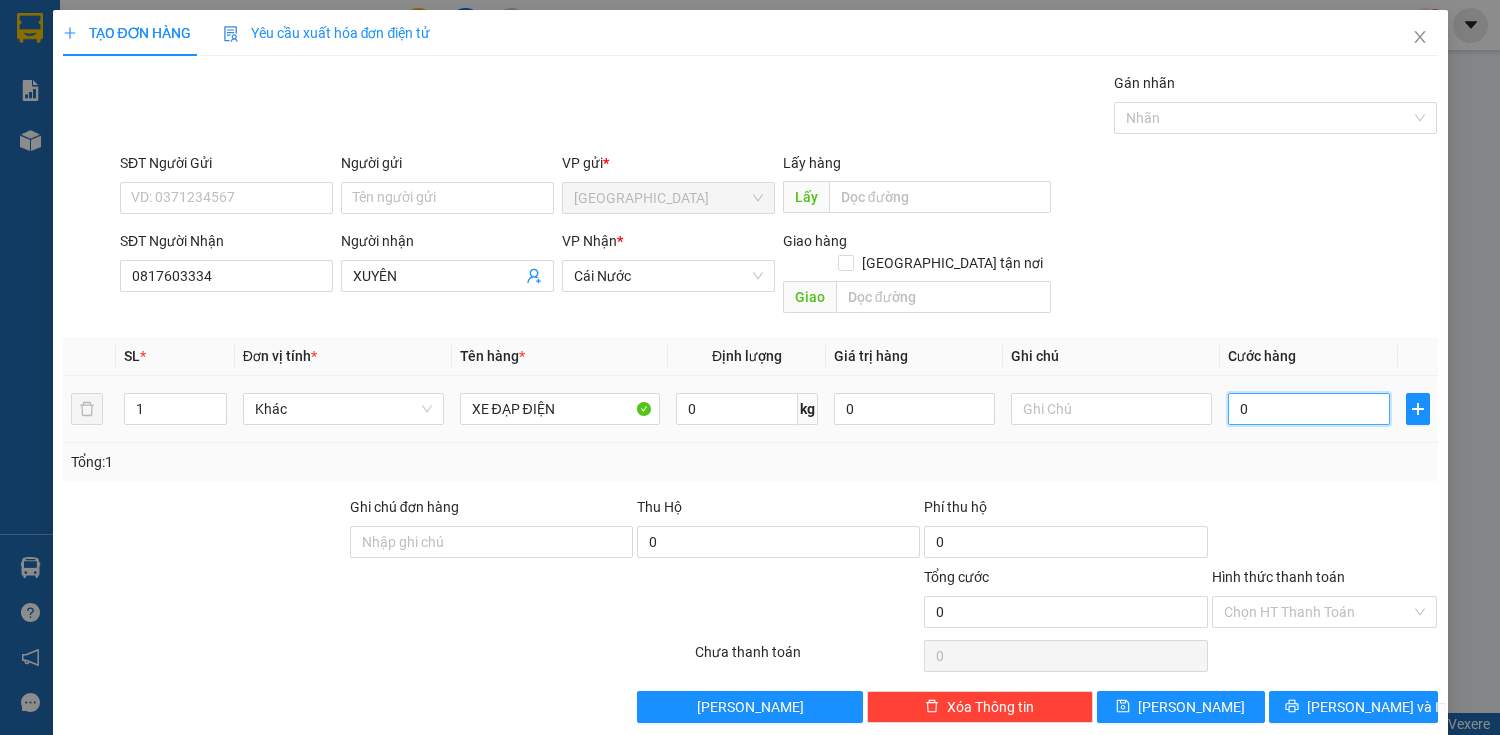 type on "3" 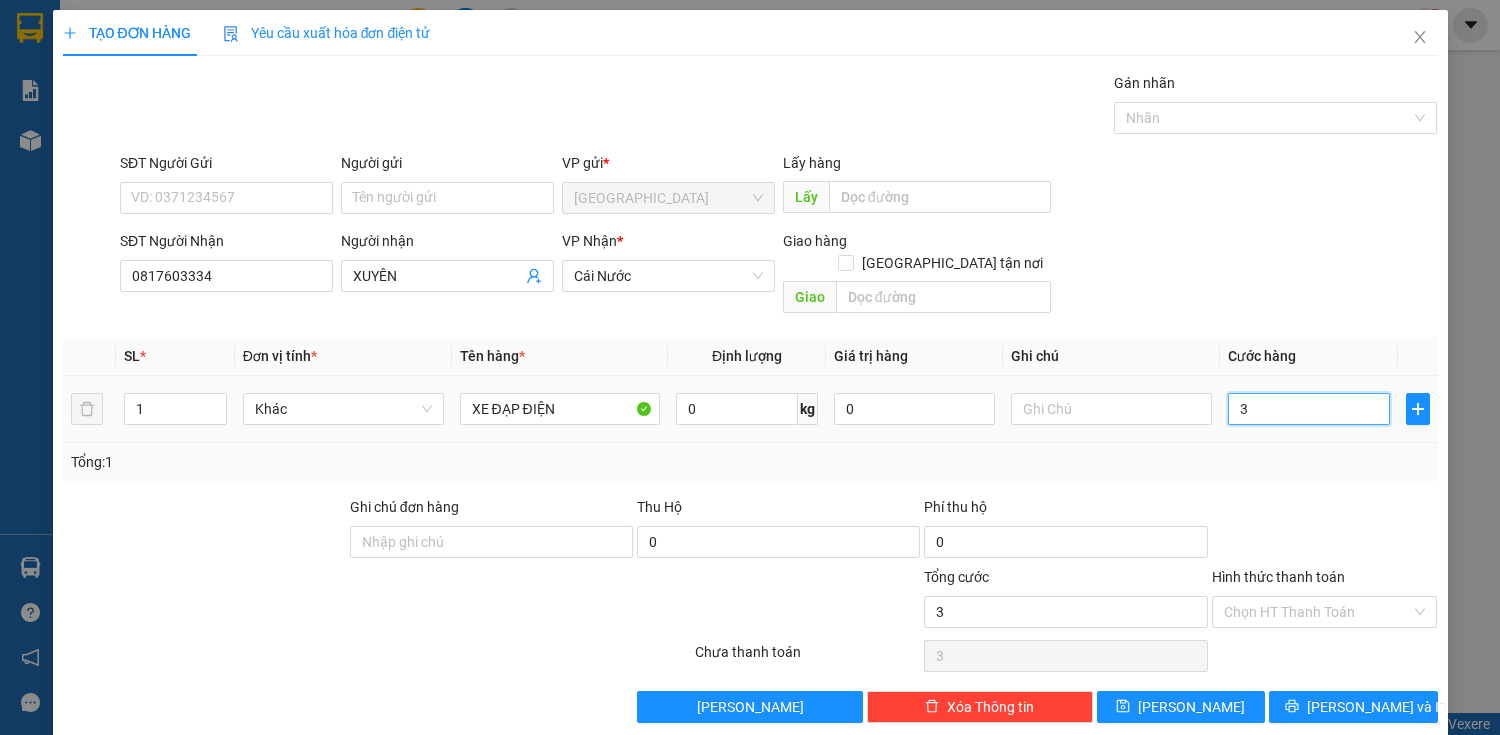 type on "33" 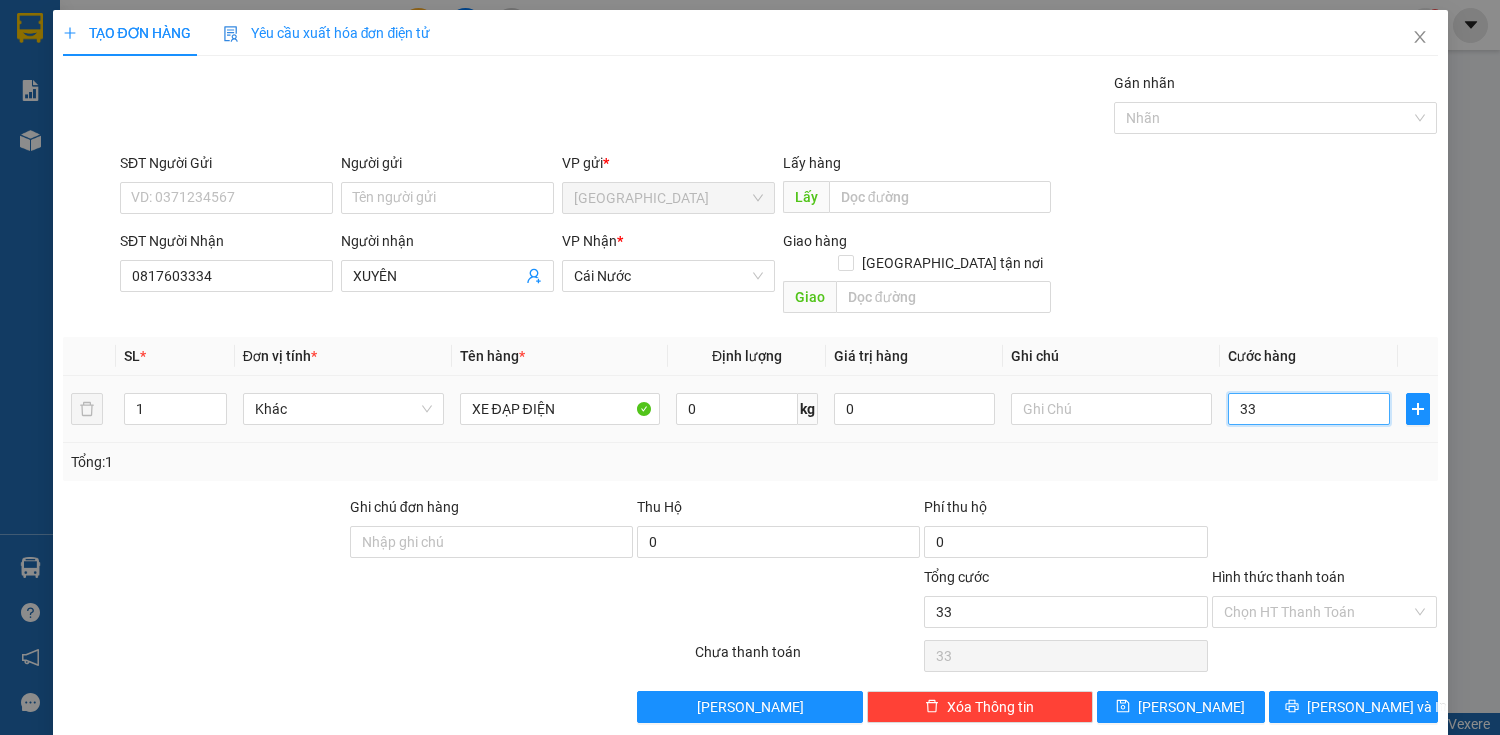 type on "330" 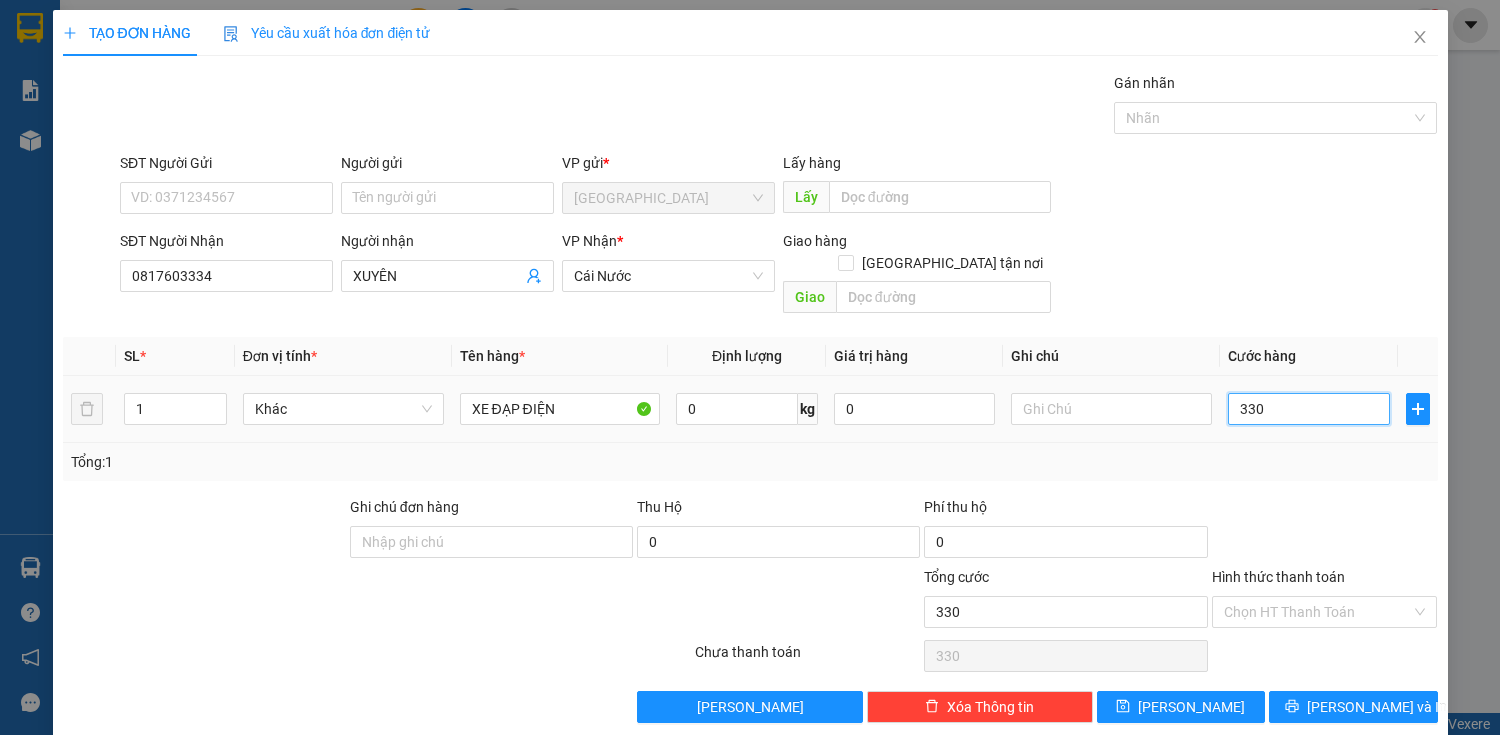 type on "3.300" 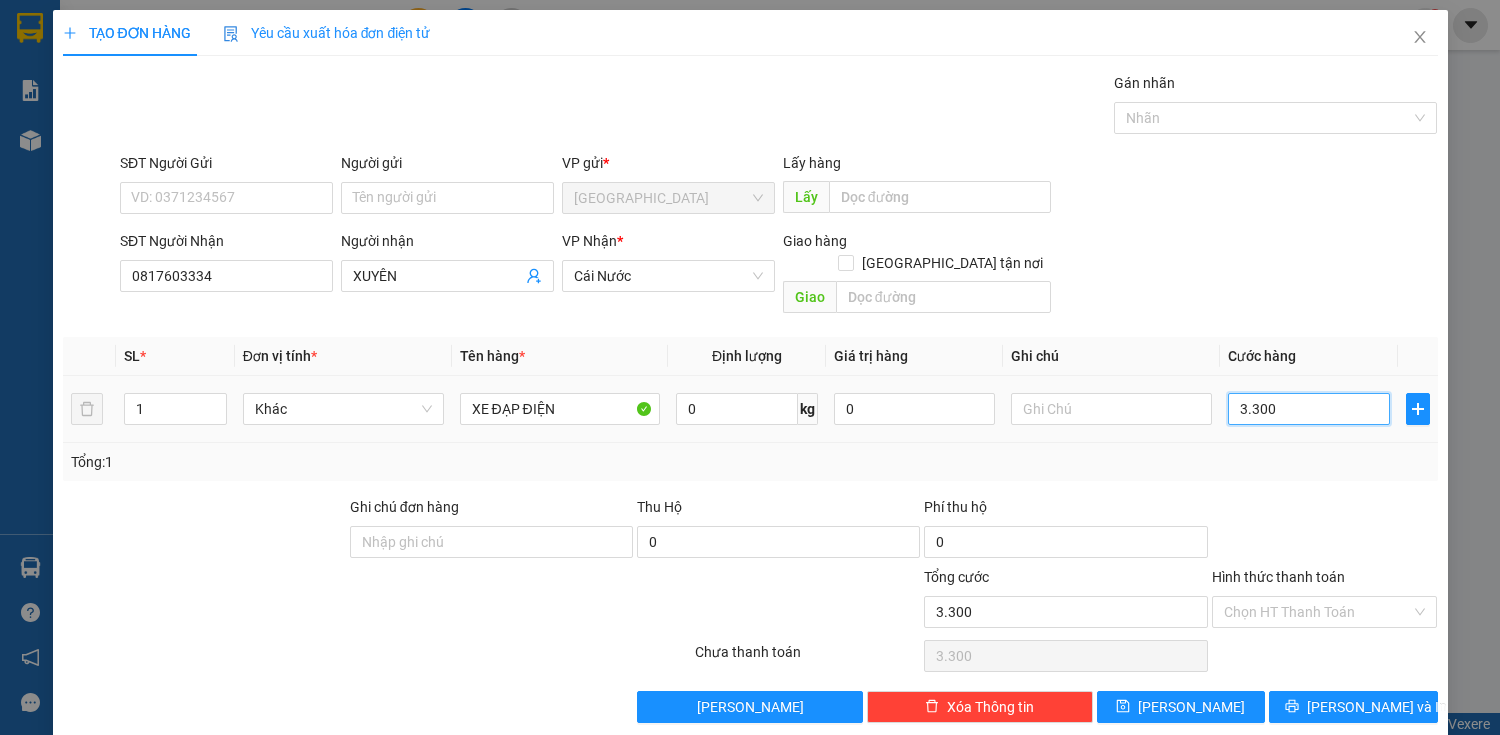 type on "33.000" 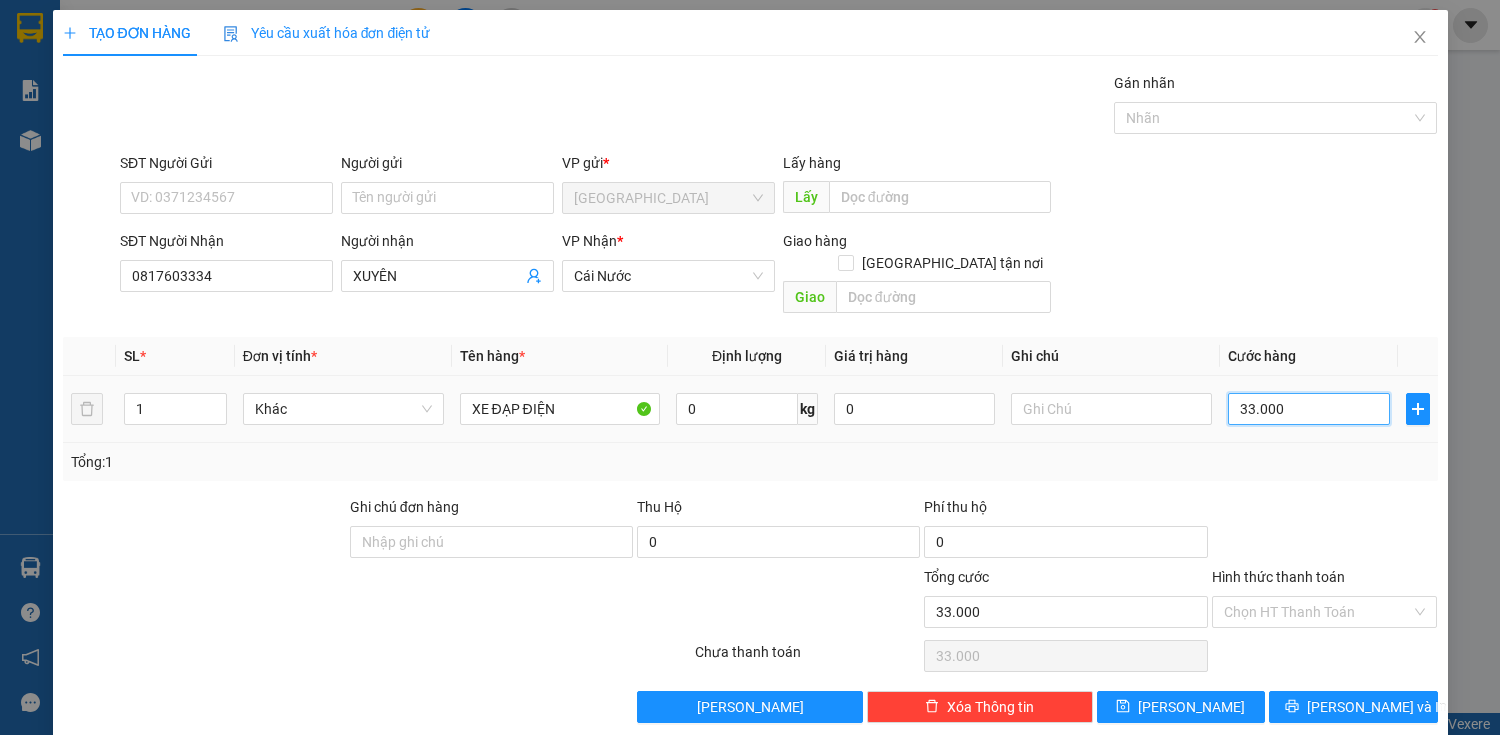 type on "330.000" 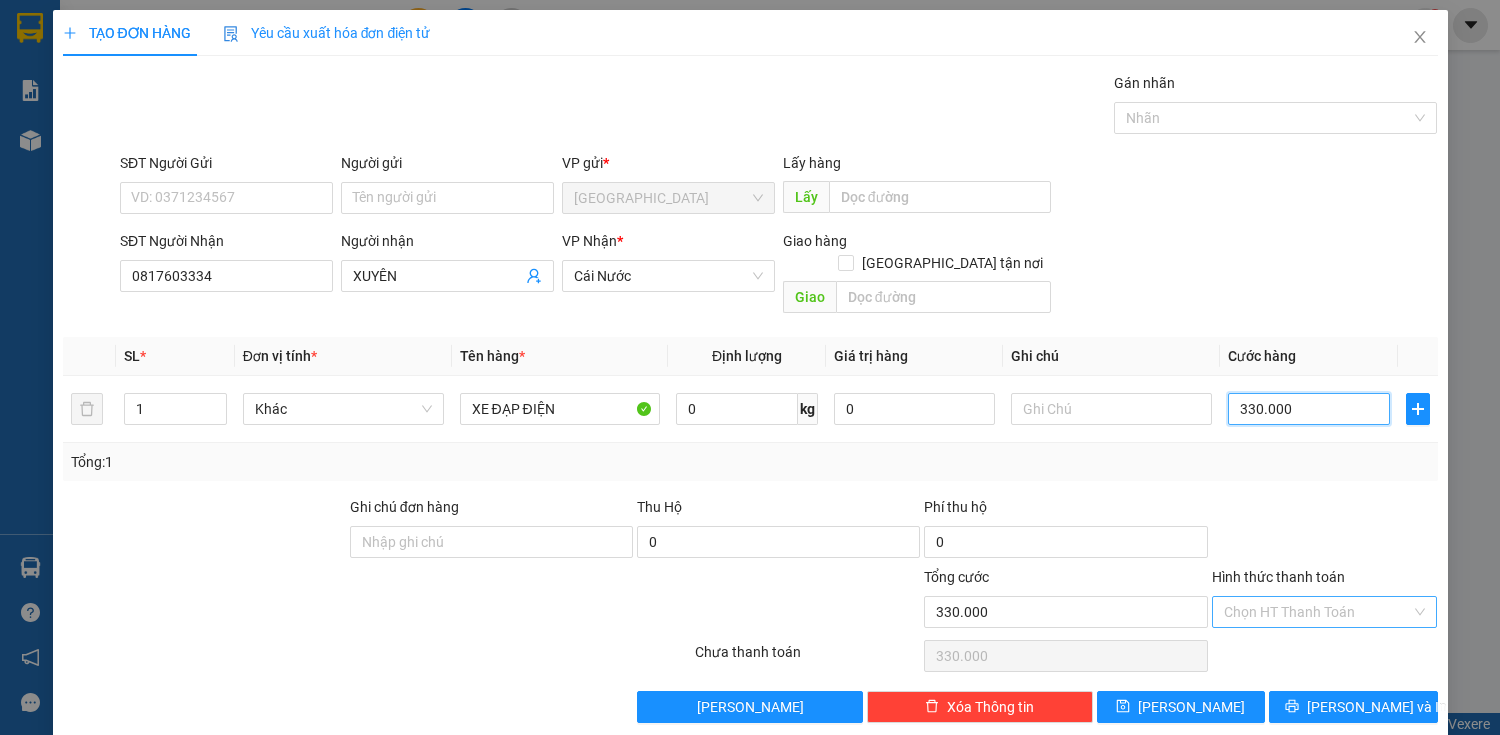type on "330.000" 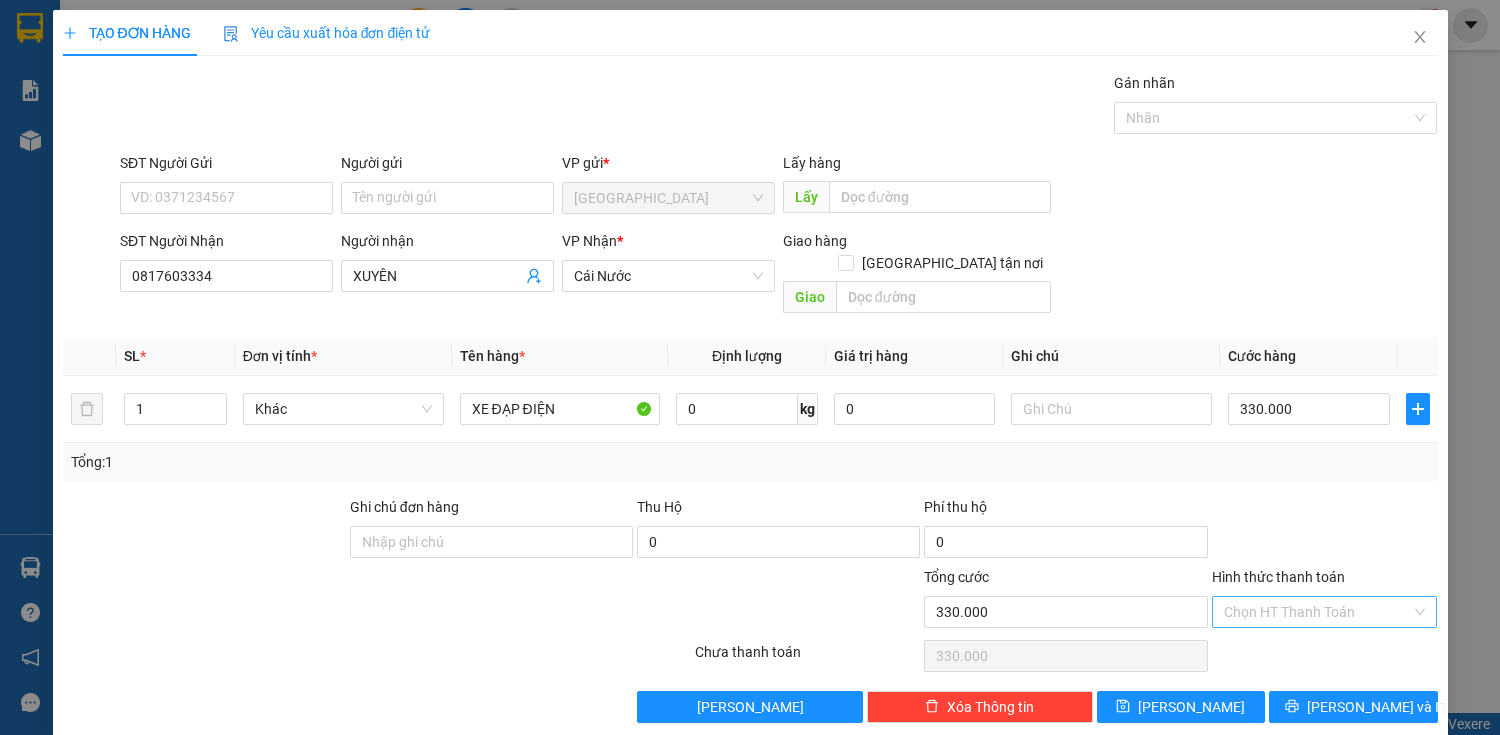 click on "Hình thức thanh toán" at bounding box center [1318, 612] 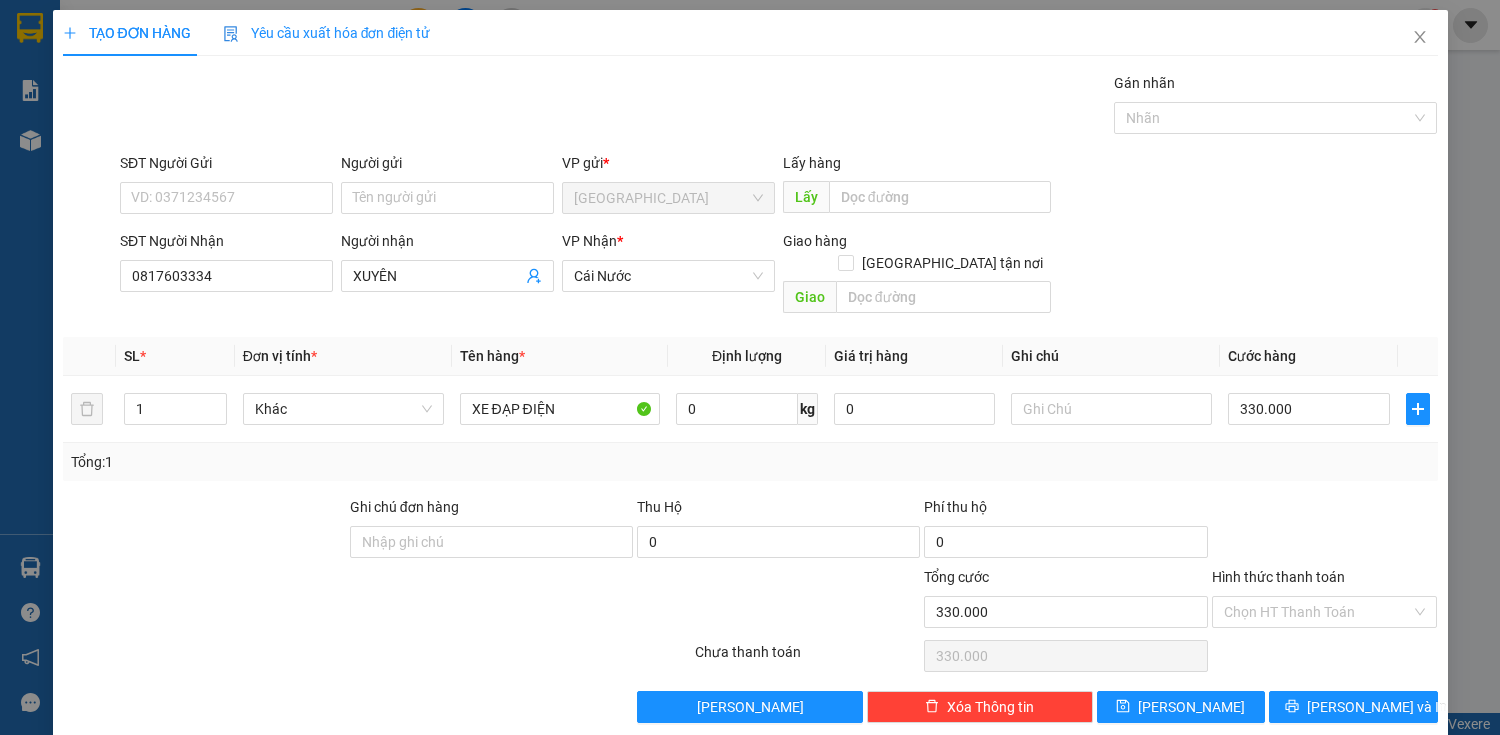 click at bounding box center (1325, 531) 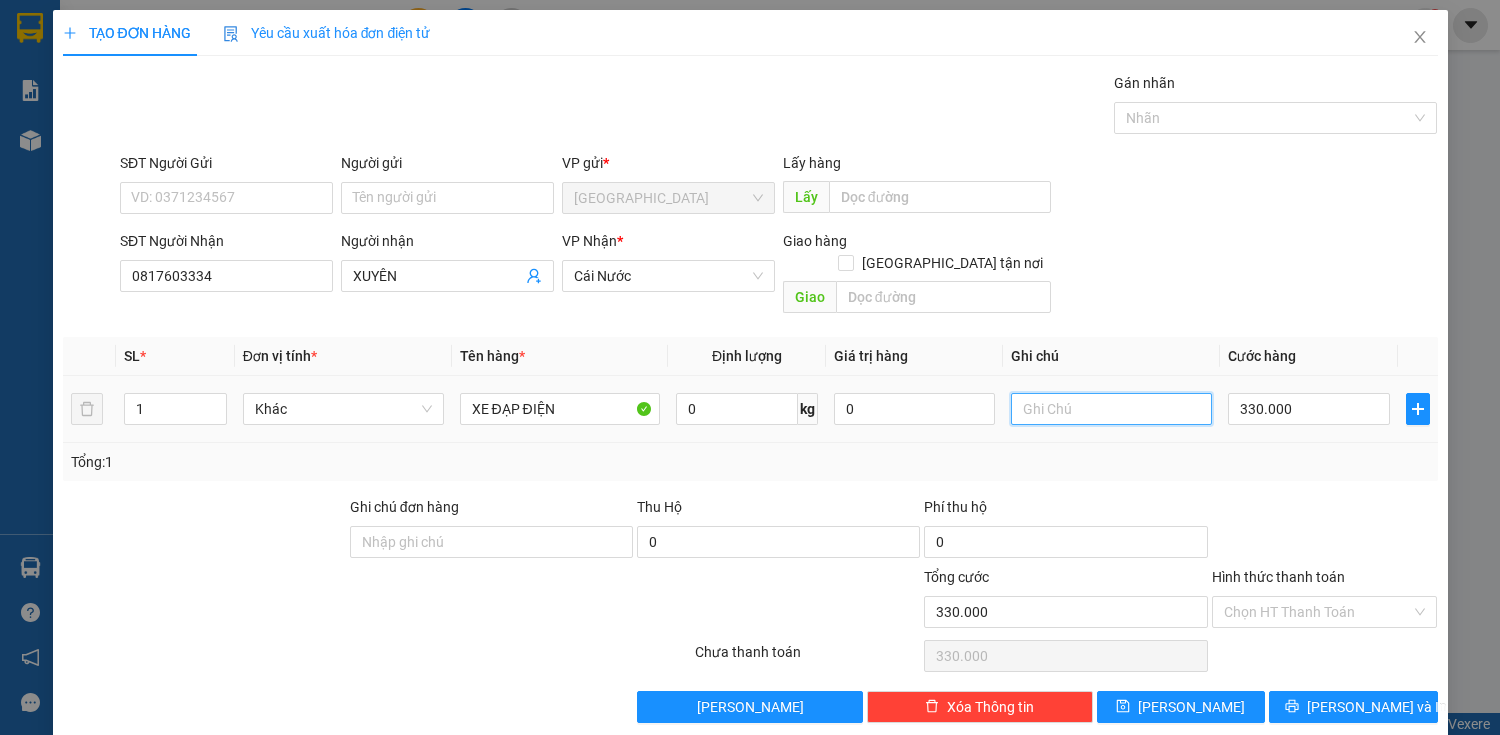click at bounding box center [1111, 409] 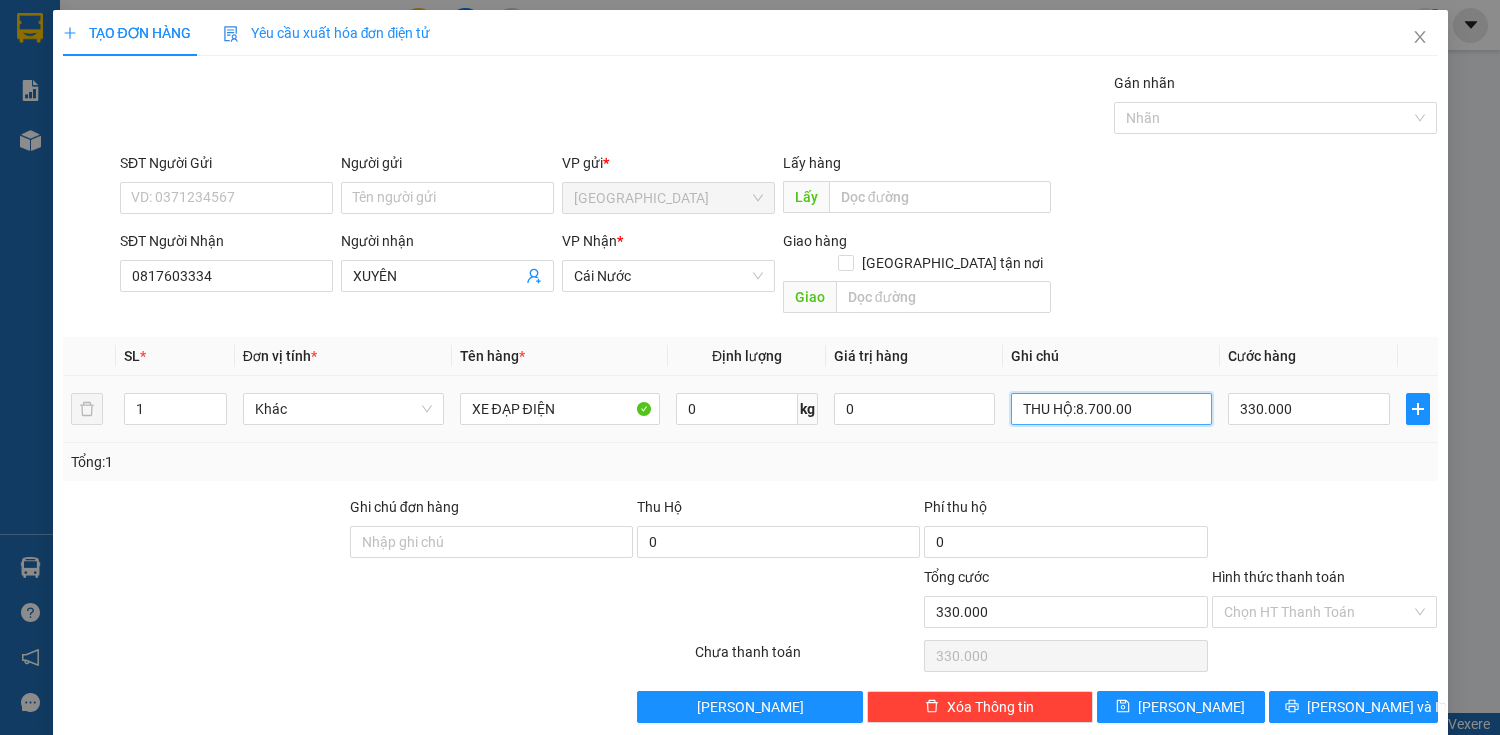 type on "THU HỘ:8.700.000" 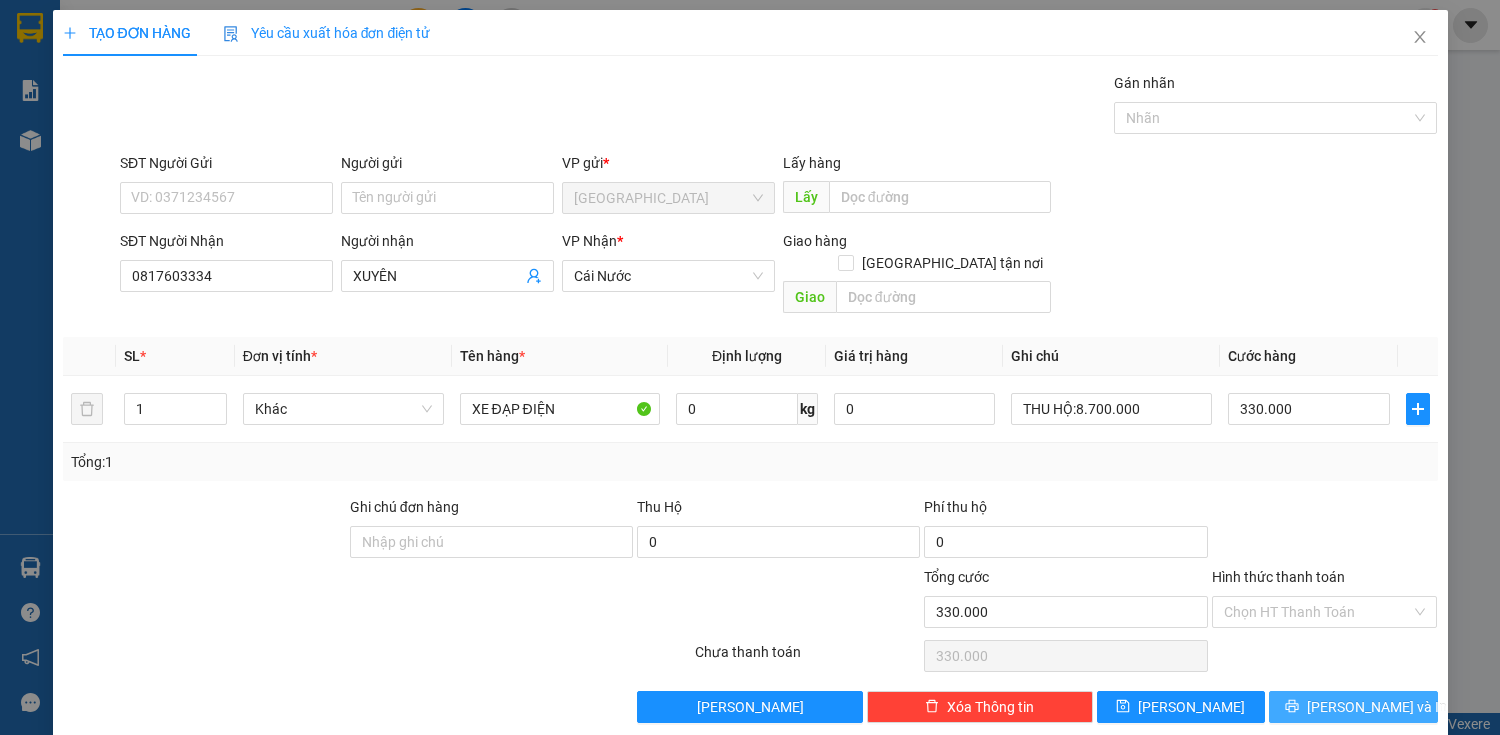 click on "[PERSON_NAME] và In" at bounding box center [1377, 707] 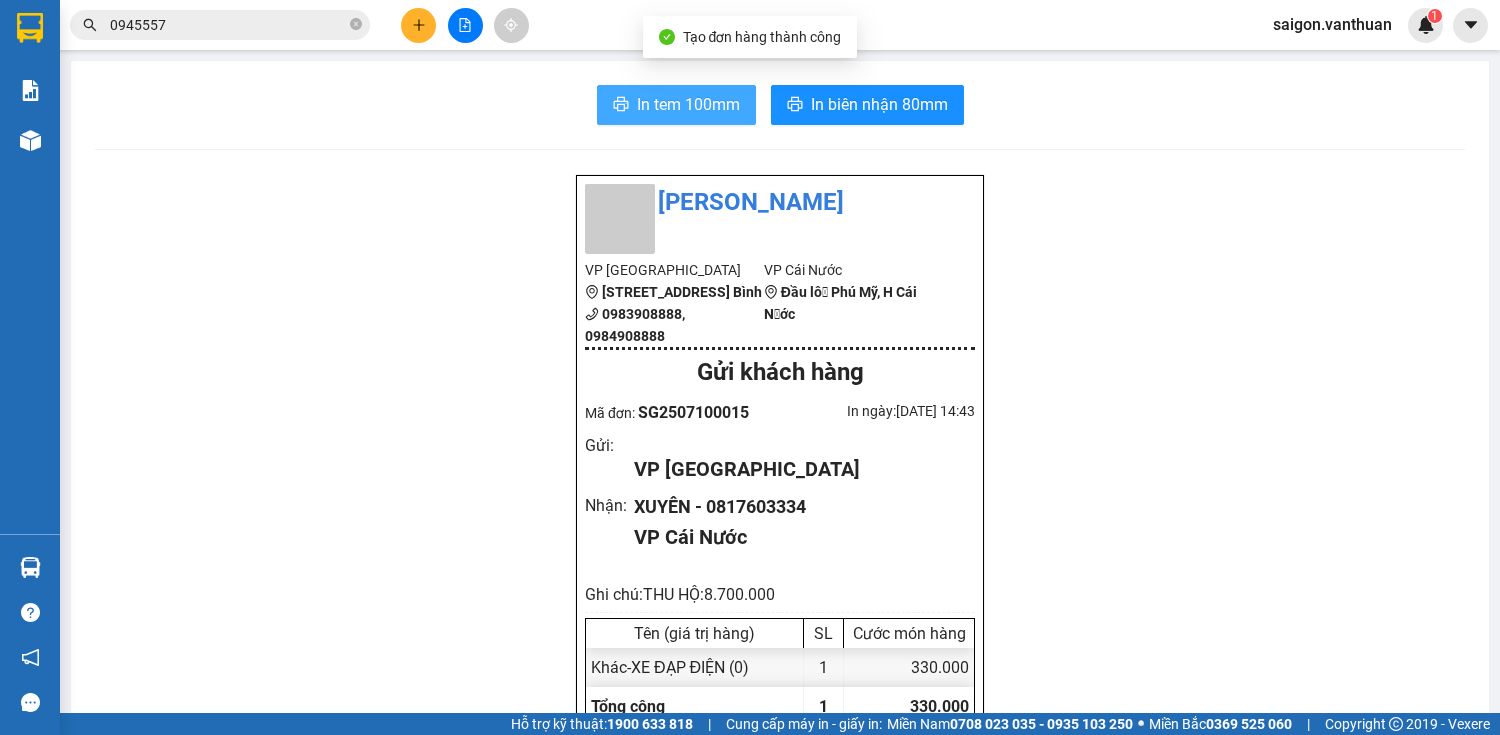 click on "In tem 100mm" at bounding box center (688, 104) 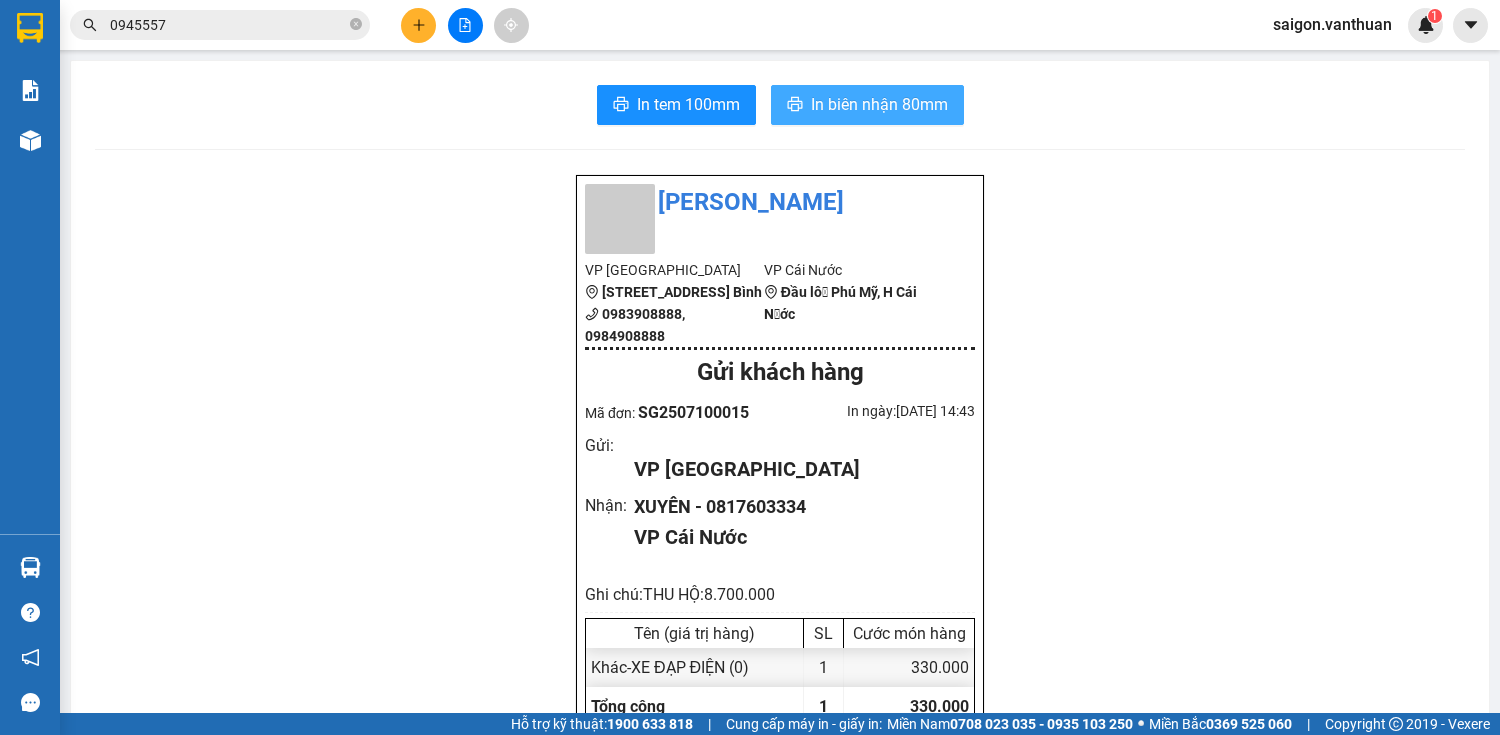 click on "In biên nhận 80mm" at bounding box center (879, 104) 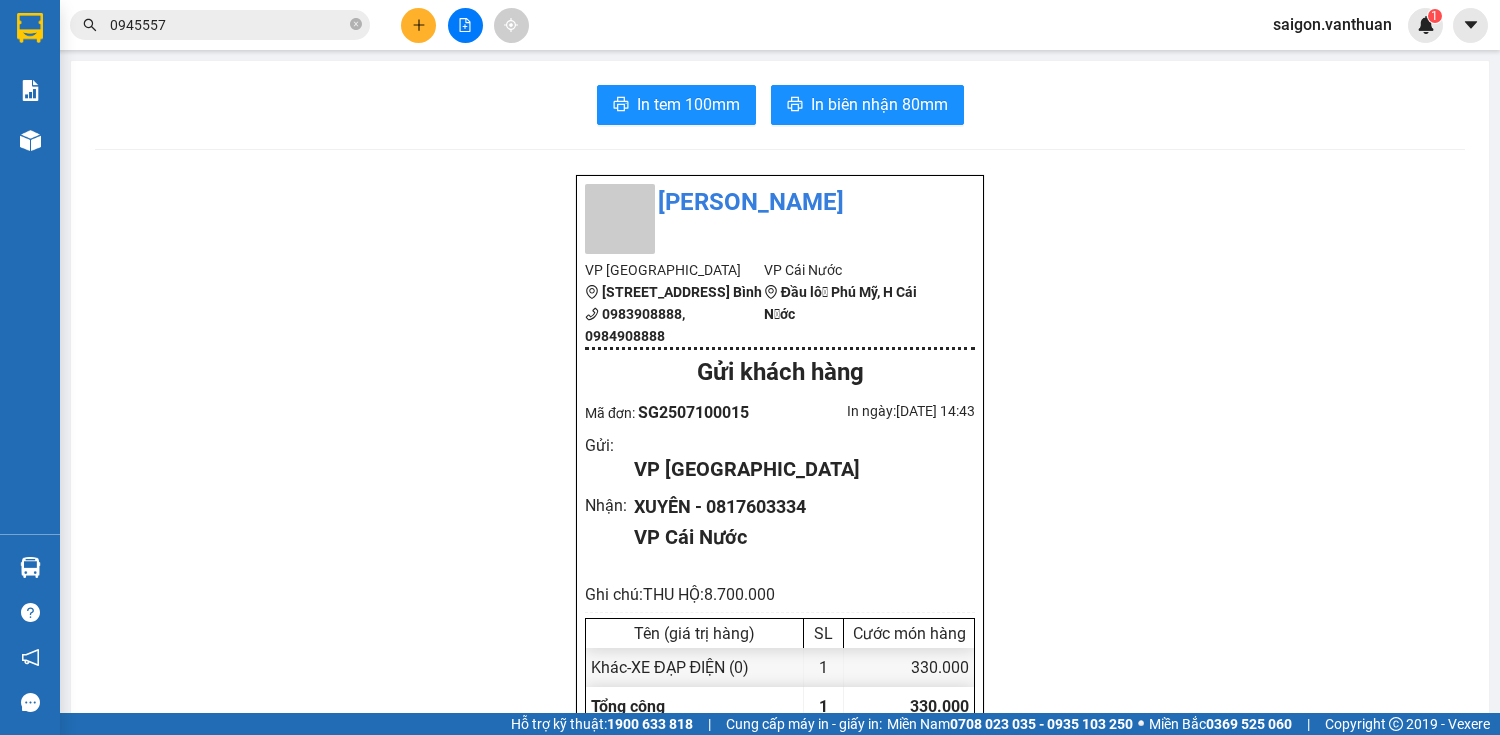 click at bounding box center [418, 25] 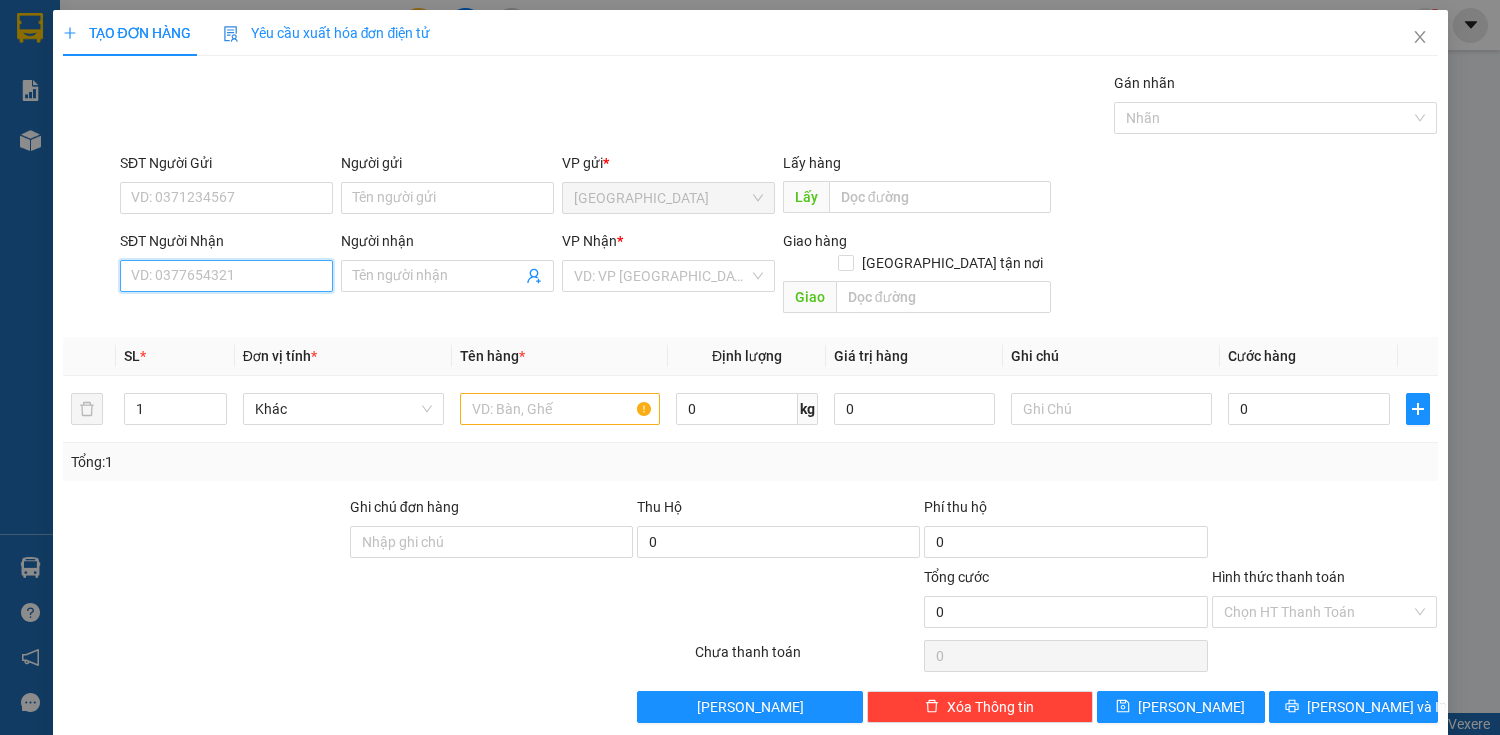 drag, startPoint x: 262, startPoint y: 288, endPoint x: 248, endPoint y: 276, distance: 18.439089 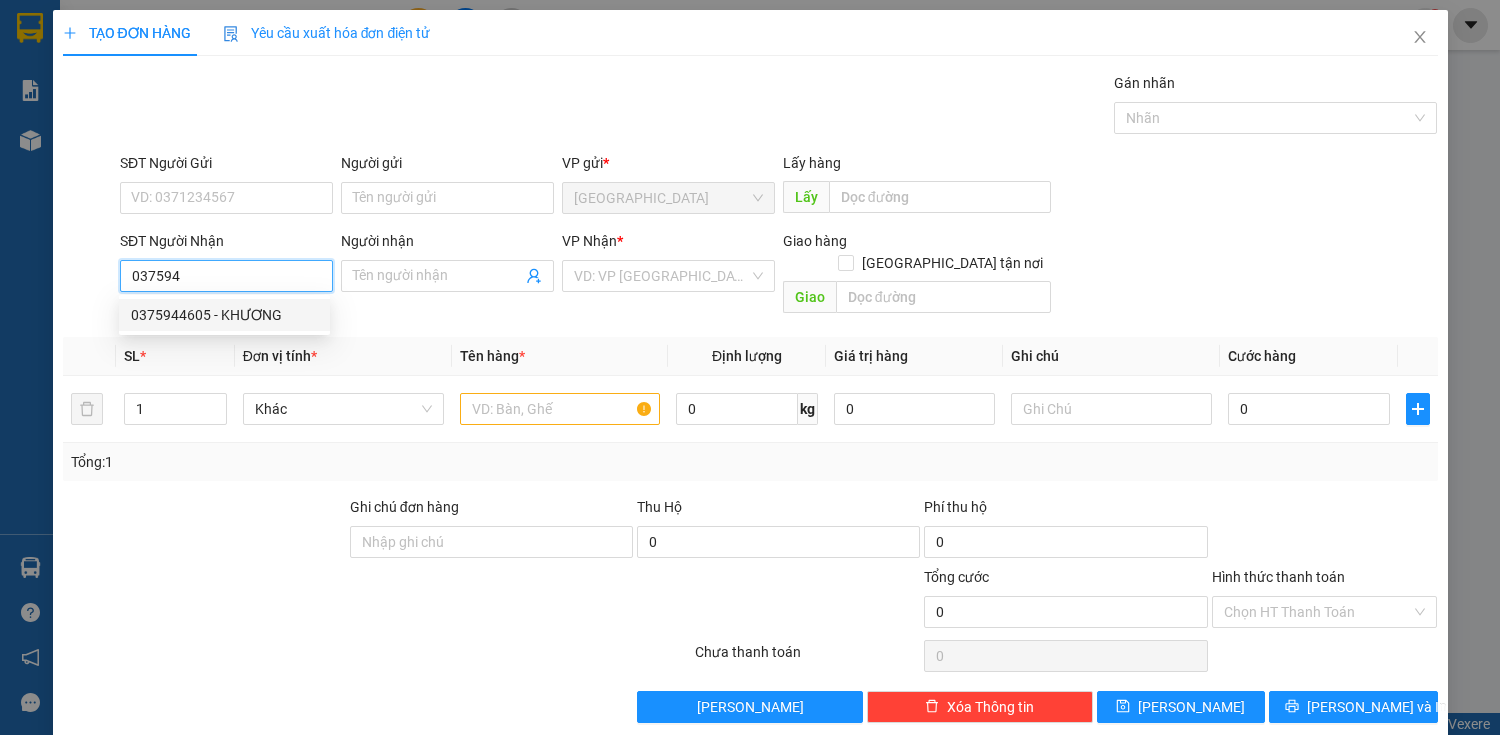 click on "0375944605 - KHƯƠNG" at bounding box center [224, 315] 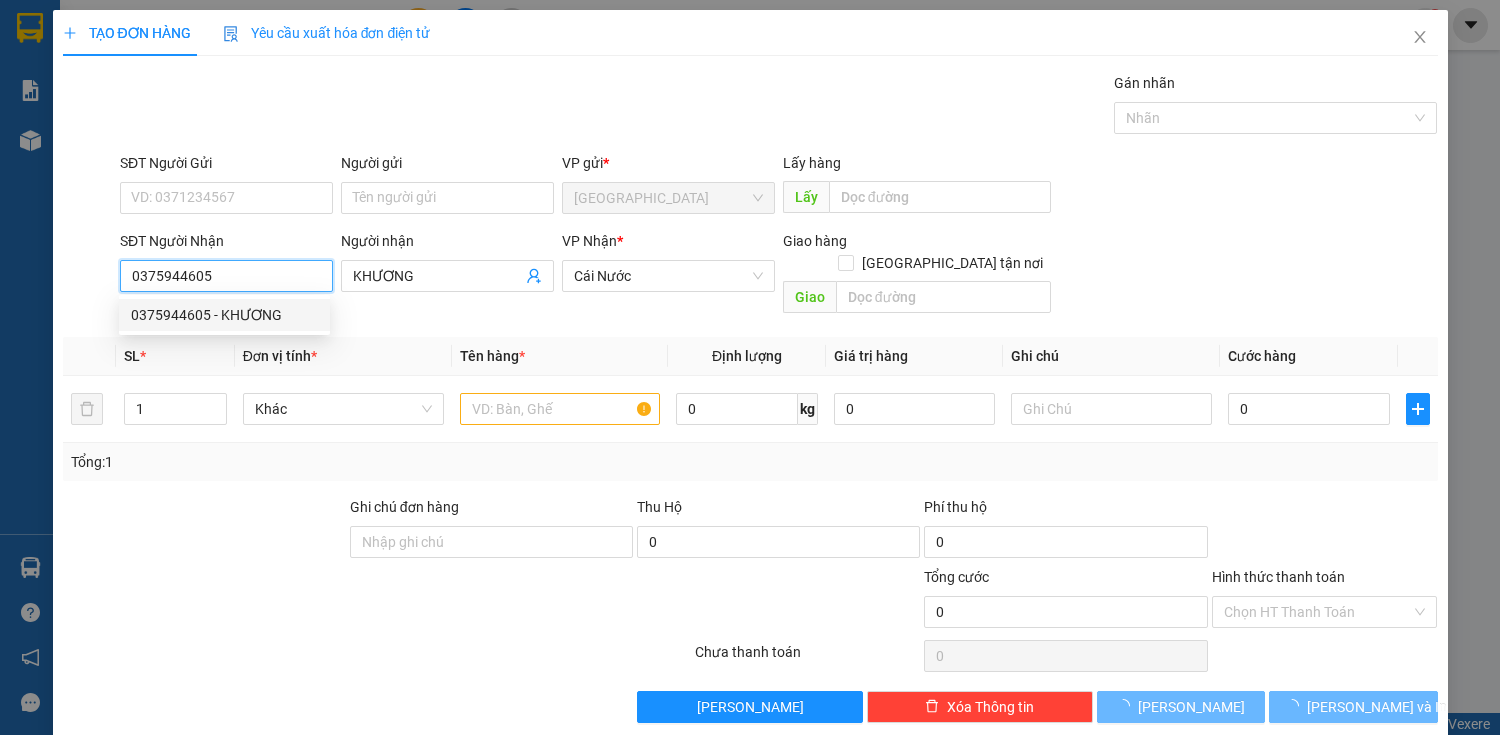 type on "140.000" 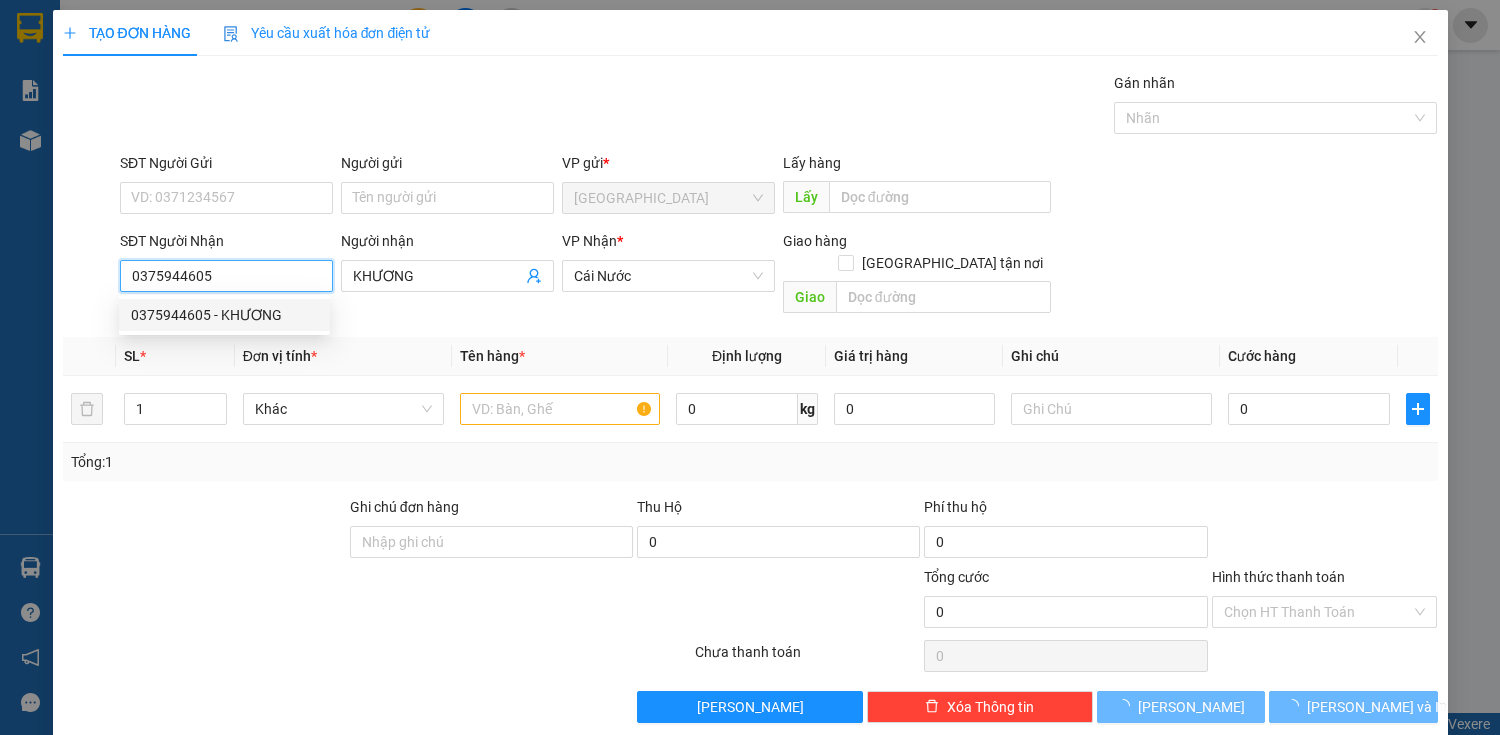 type on "140.000" 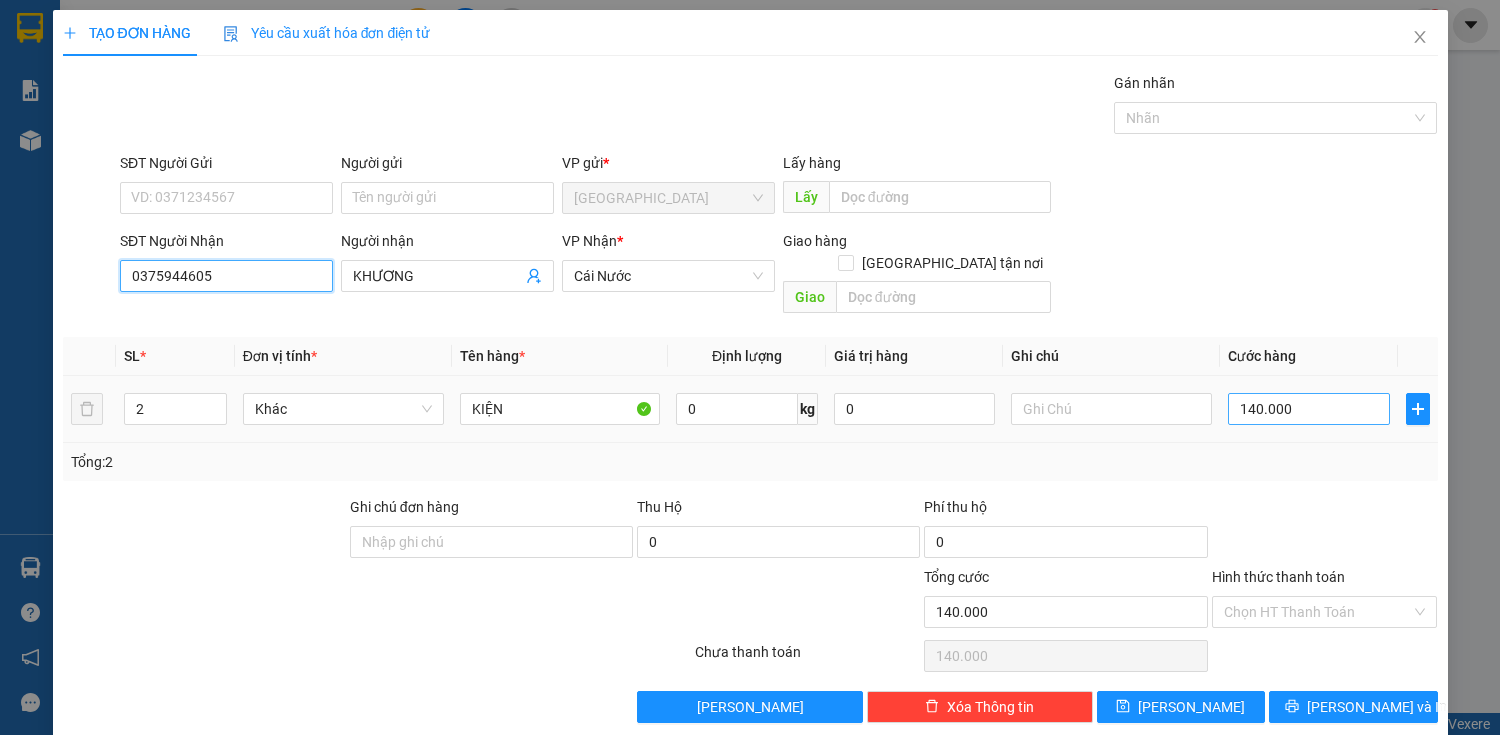 type on "0375944605" 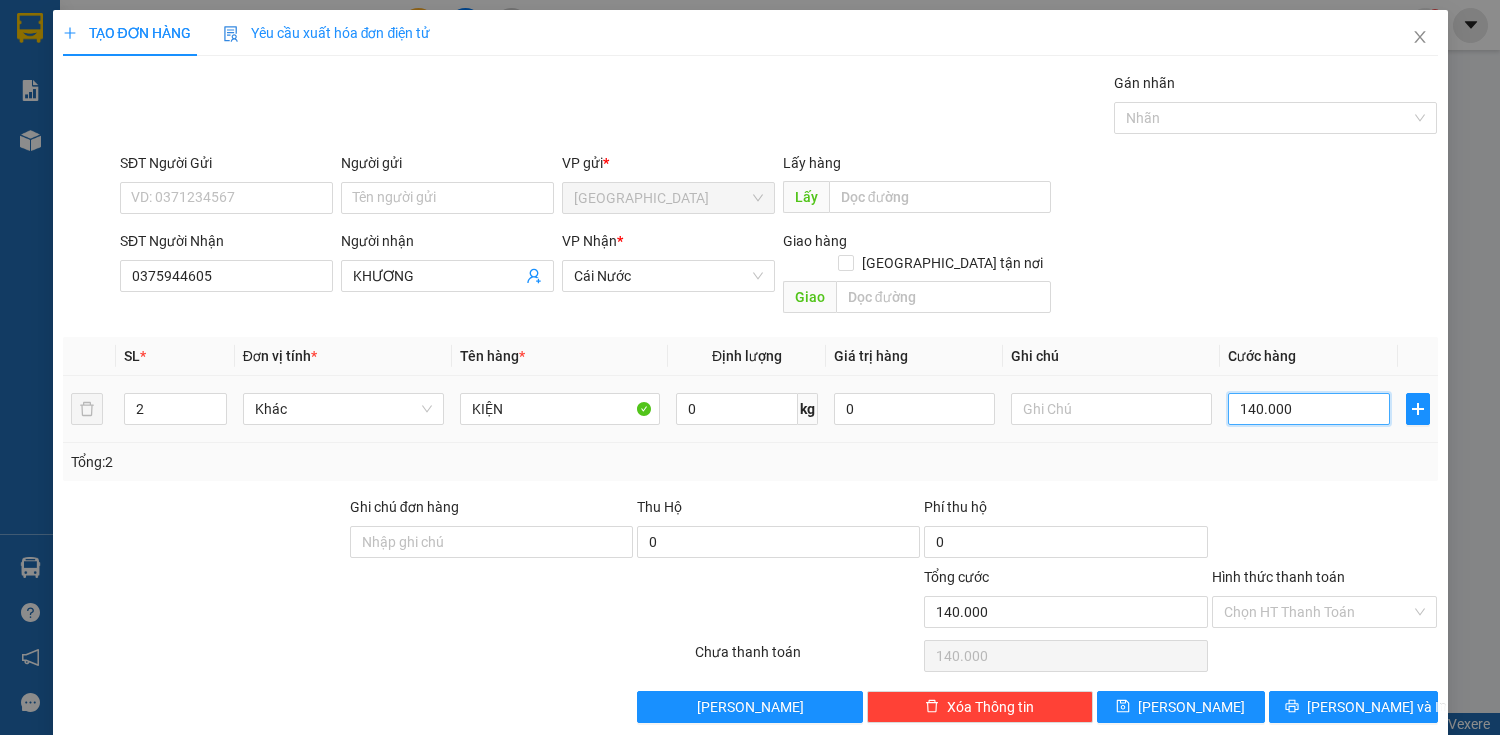 click on "140.000" at bounding box center [1308, 409] 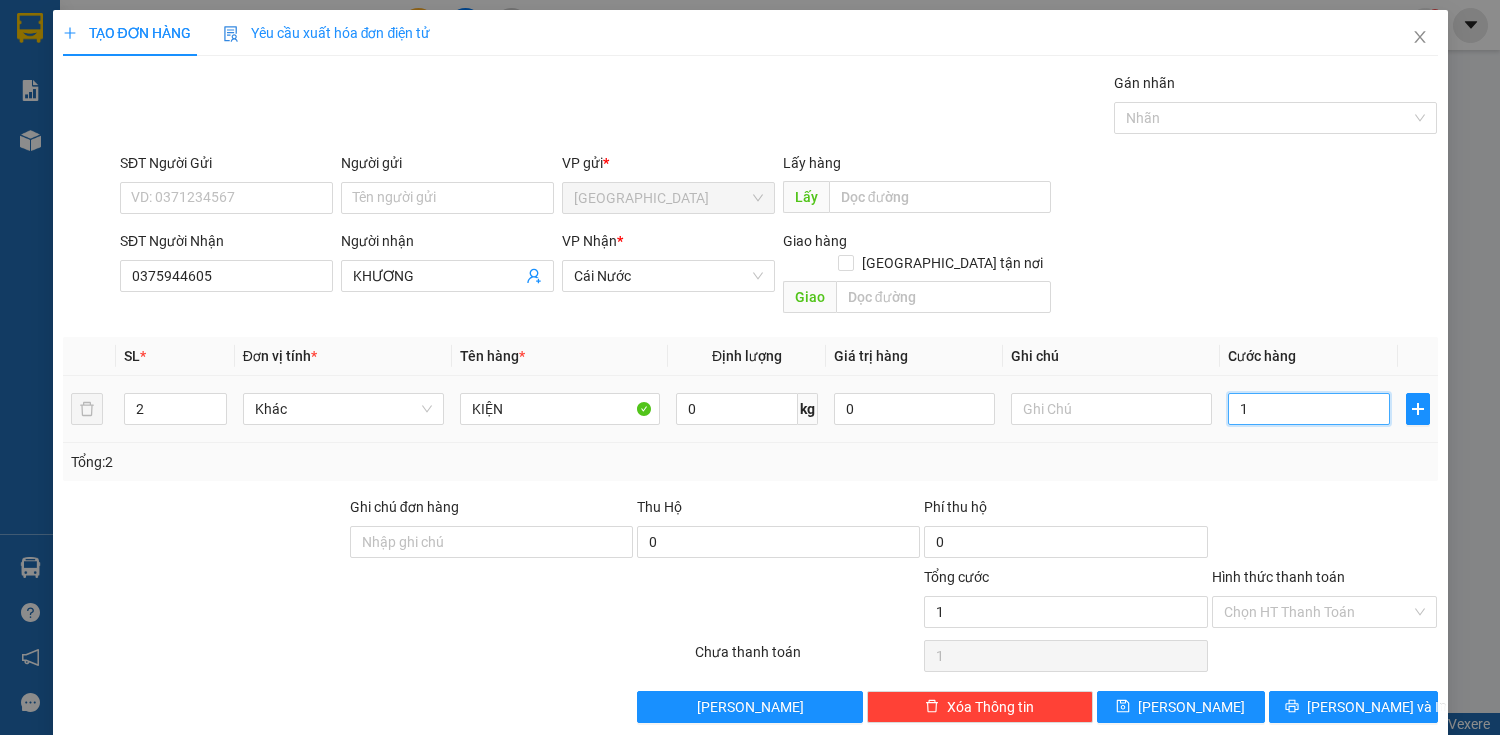 type on "16" 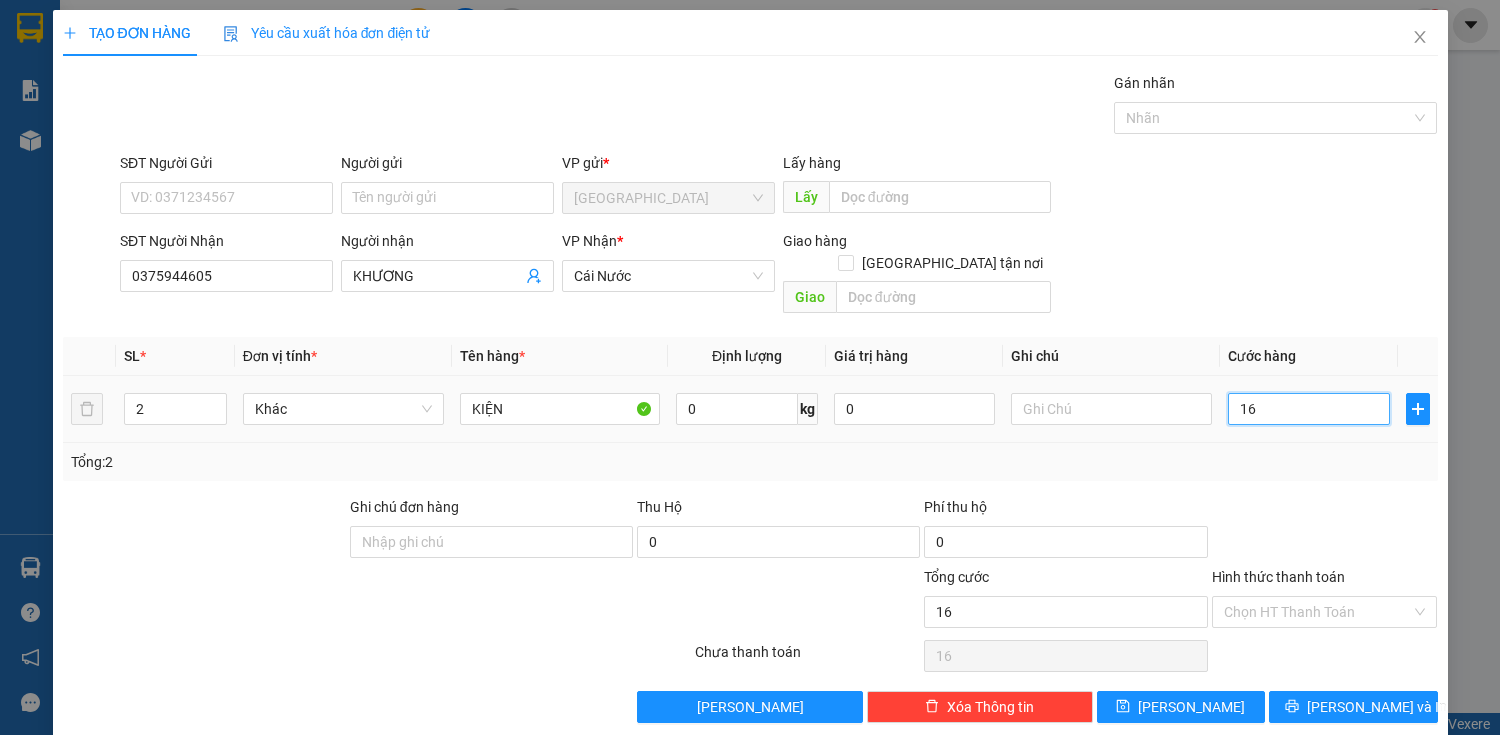type on "160" 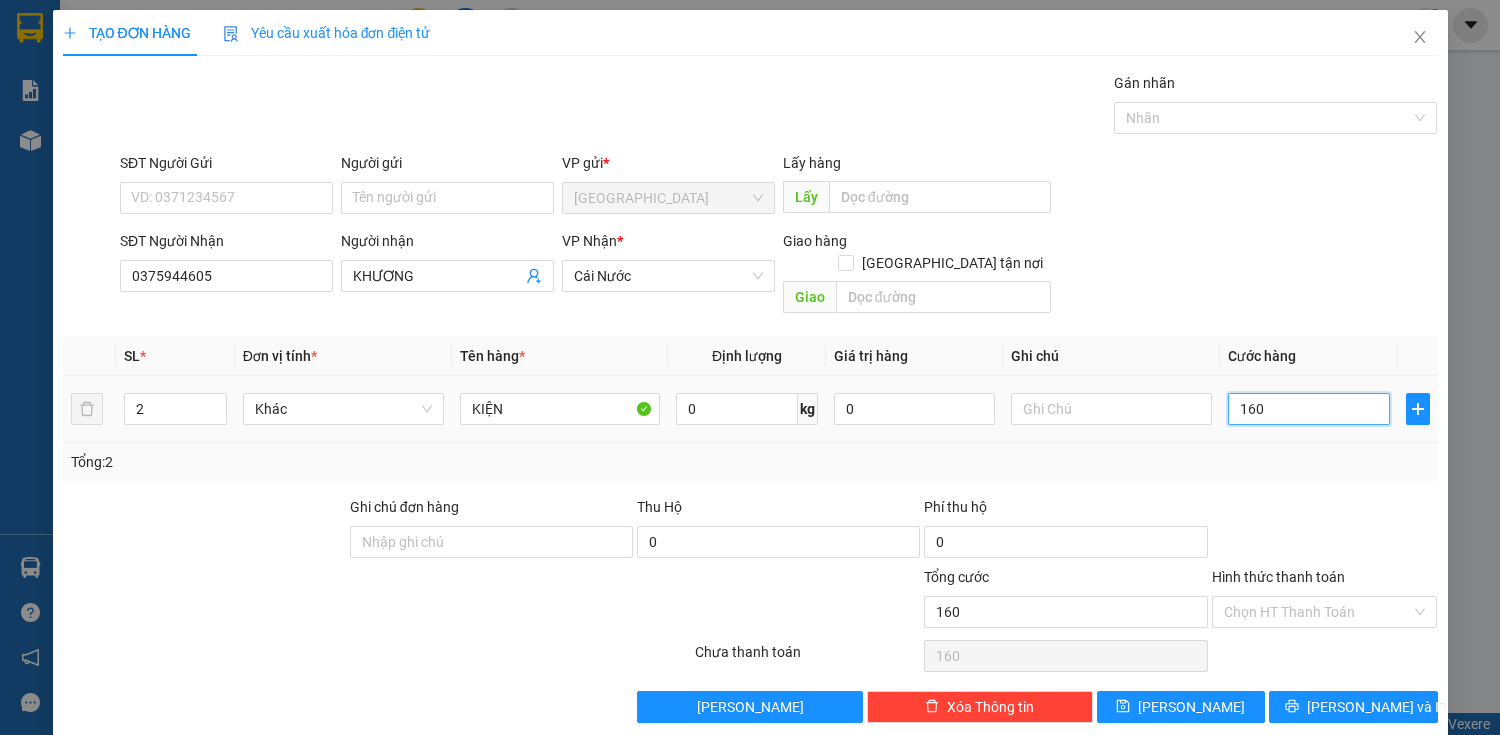 type on "1.600" 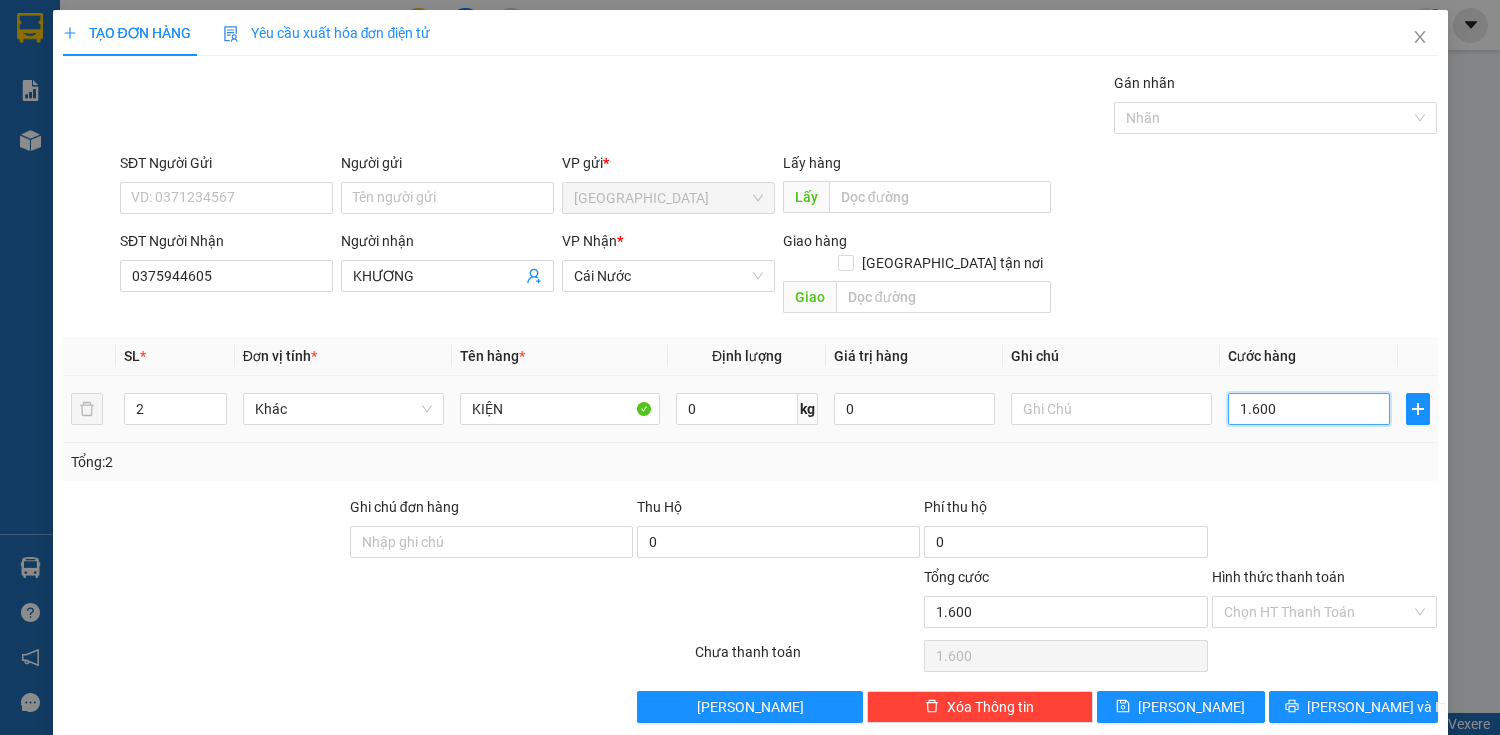 type on "16.000" 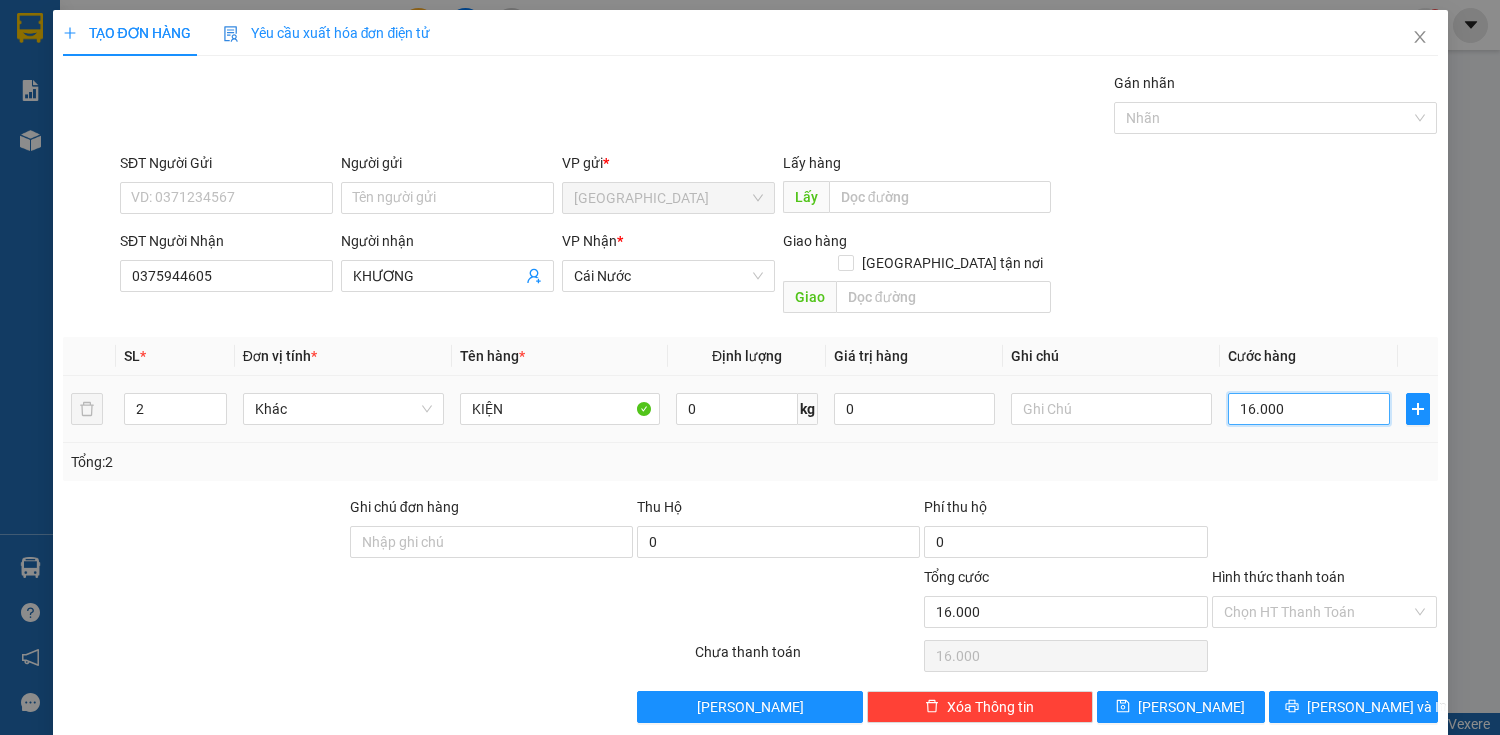 type on "160.000" 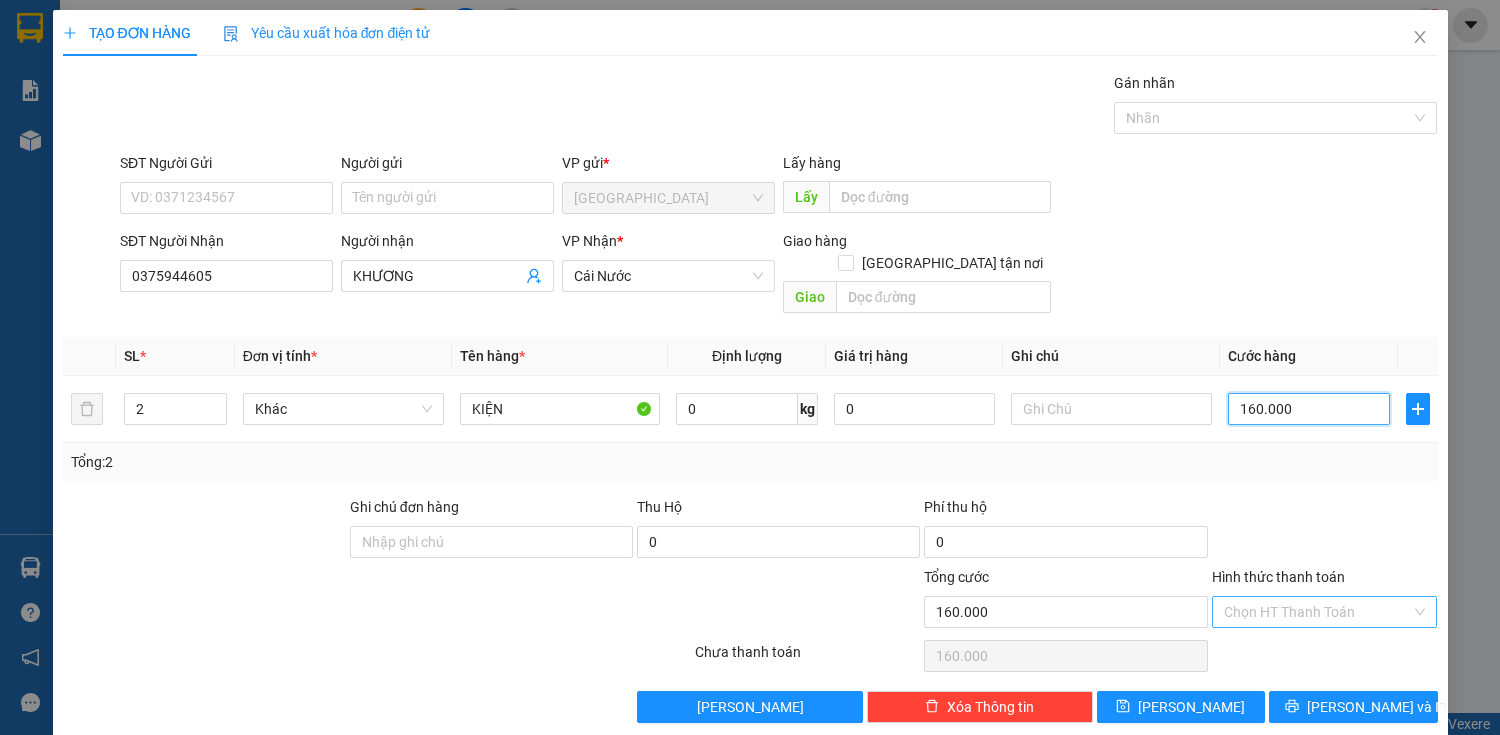 type on "160.000" 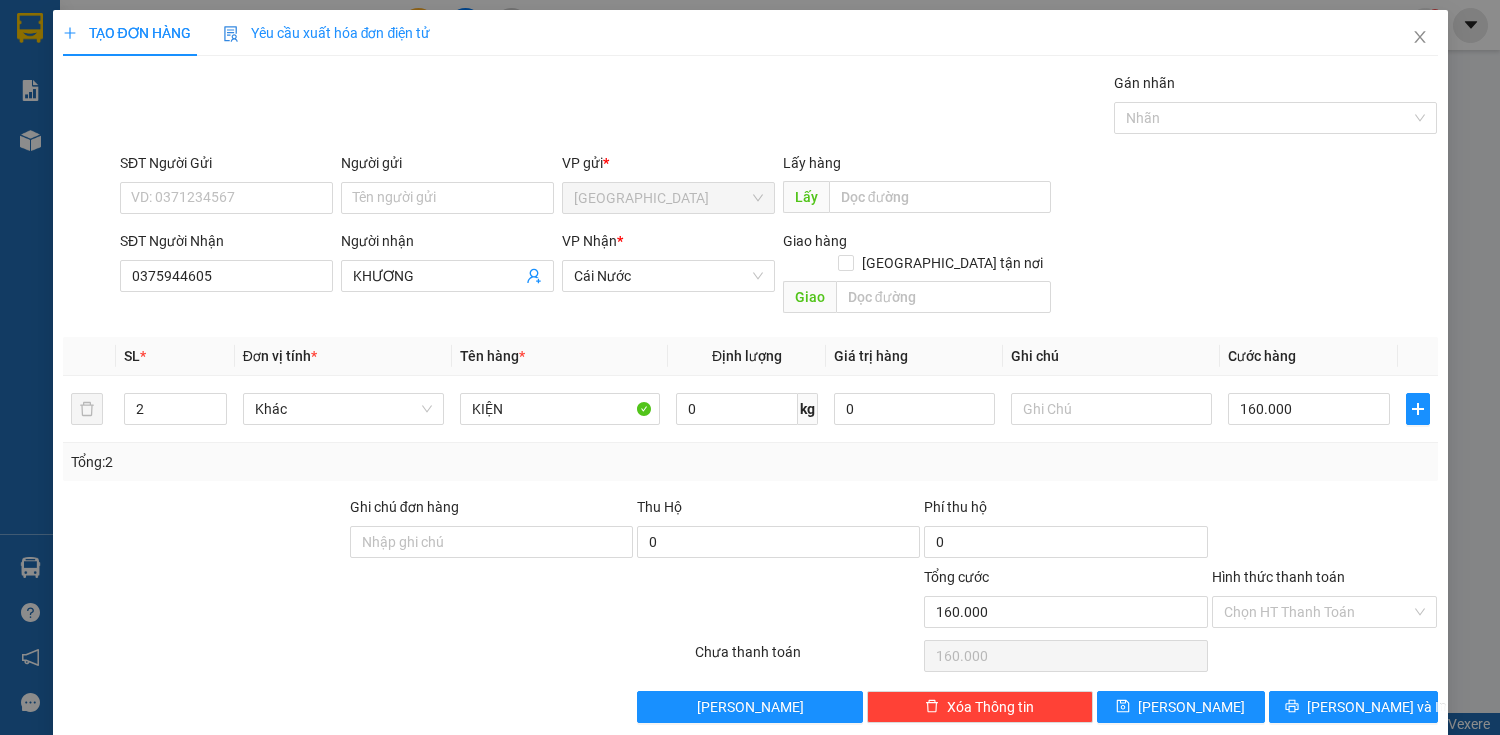 drag, startPoint x: 1322, startPoint y: 589, endPoint x: 1324, endPoint y: 570, distance: 19.104973 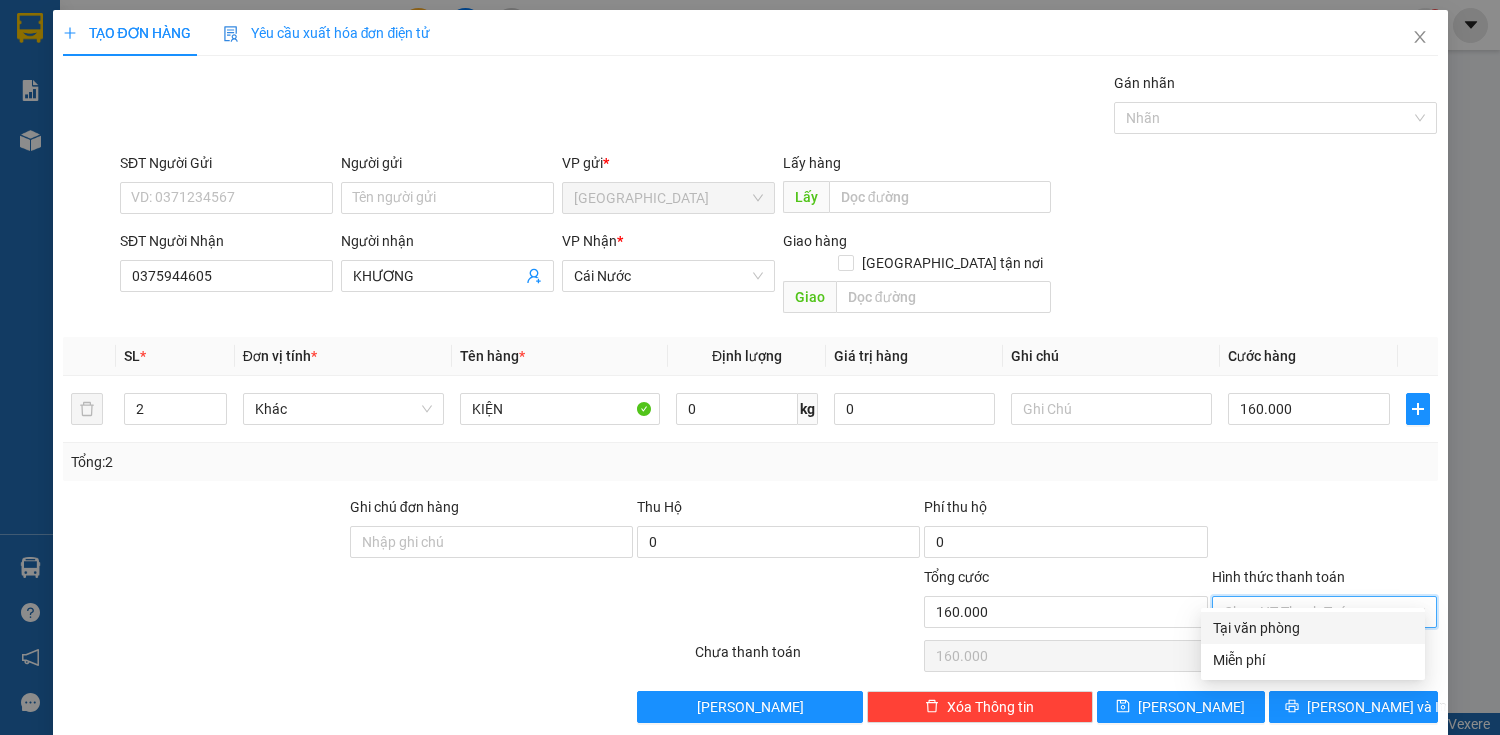 click on "Hình thức thanh toán" at bounding box center [1278, 577] 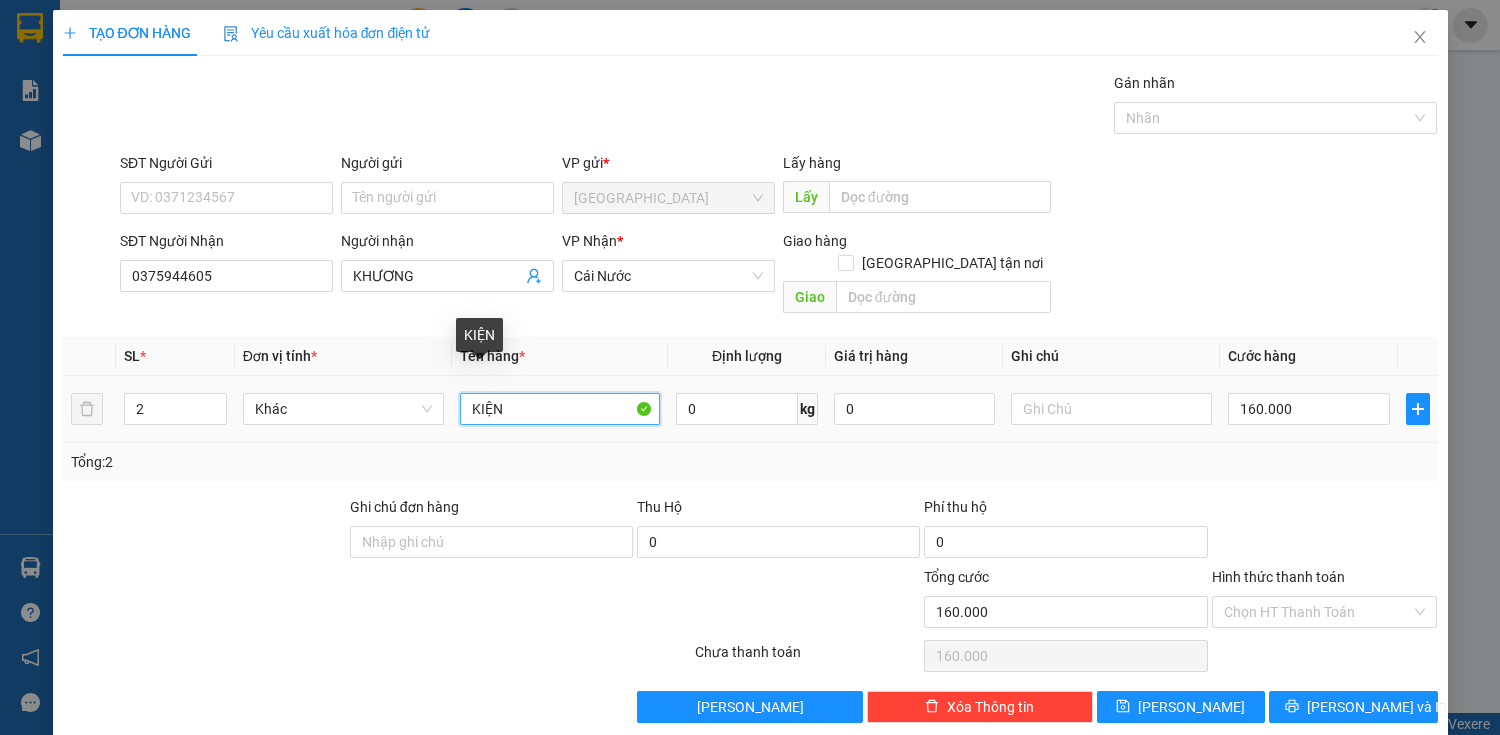 click on "KIỆN" at bounding box center (560, 409) 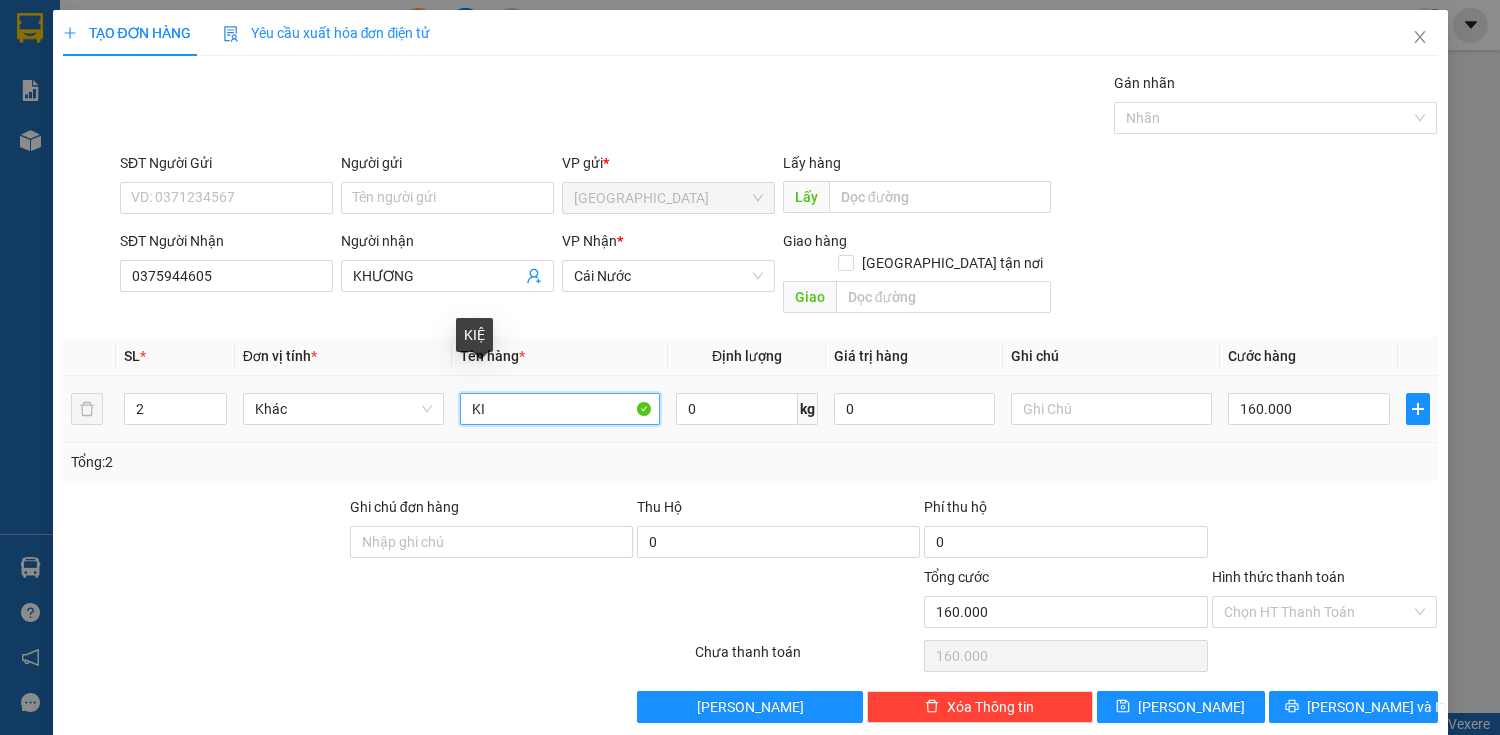 type on "K" 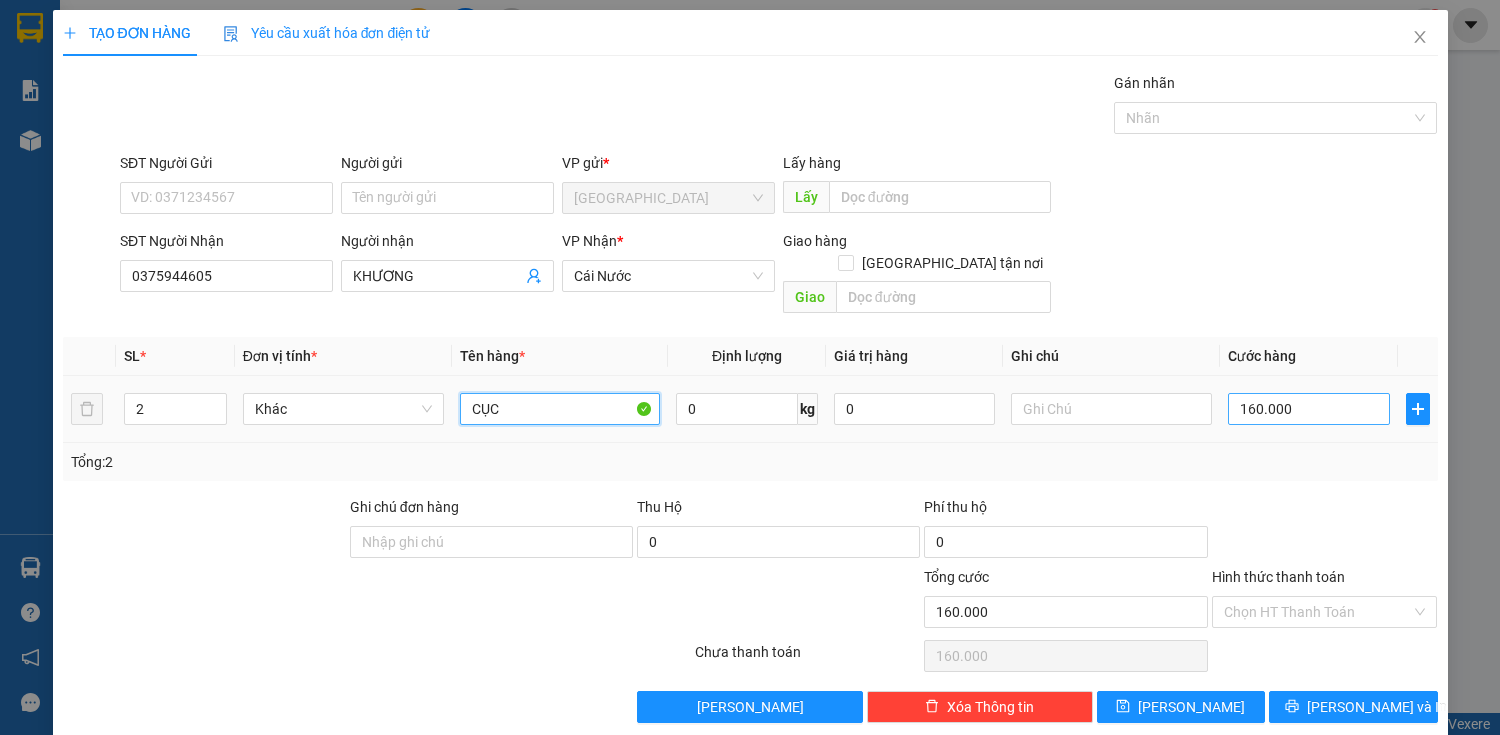type on "CỤC" 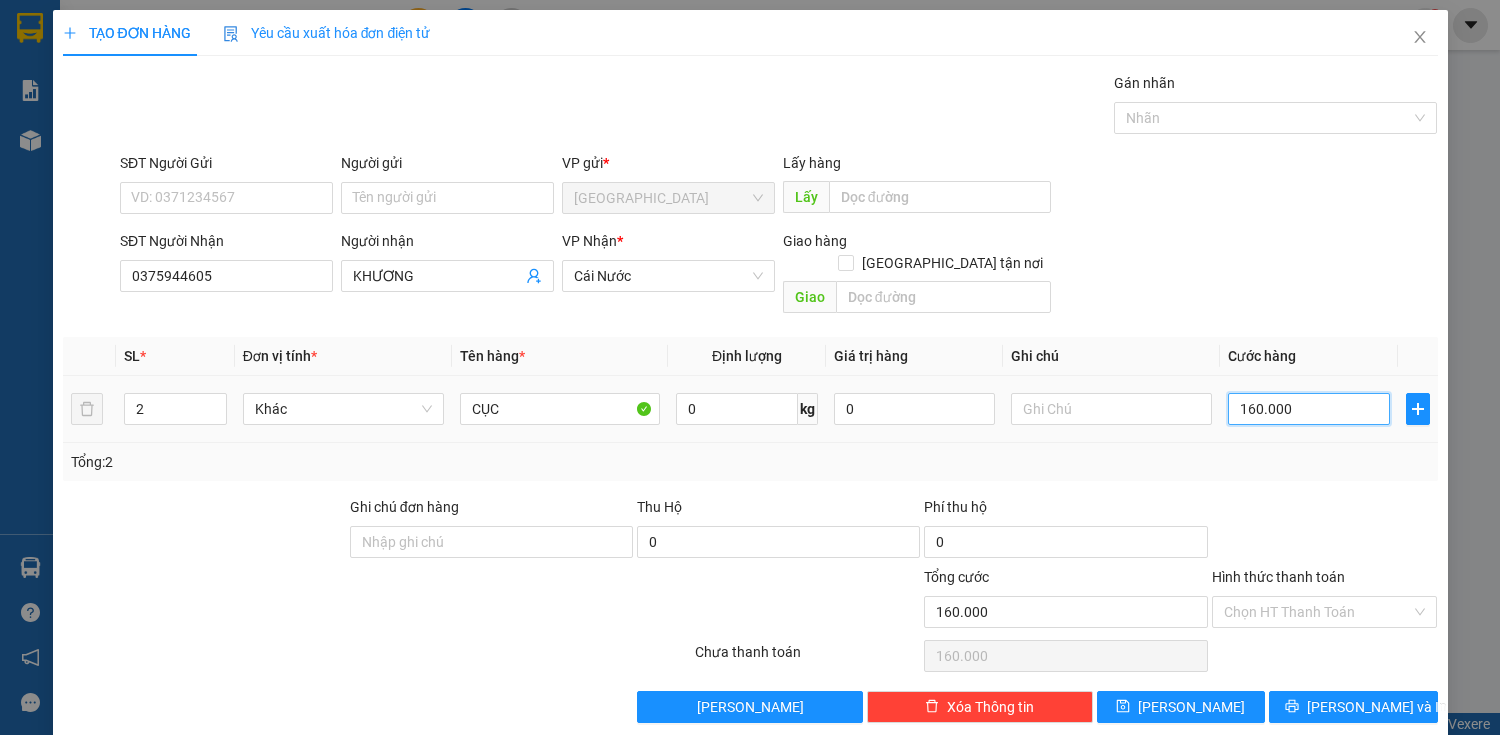 click on "160.000" at bounding box center [1308, 409] 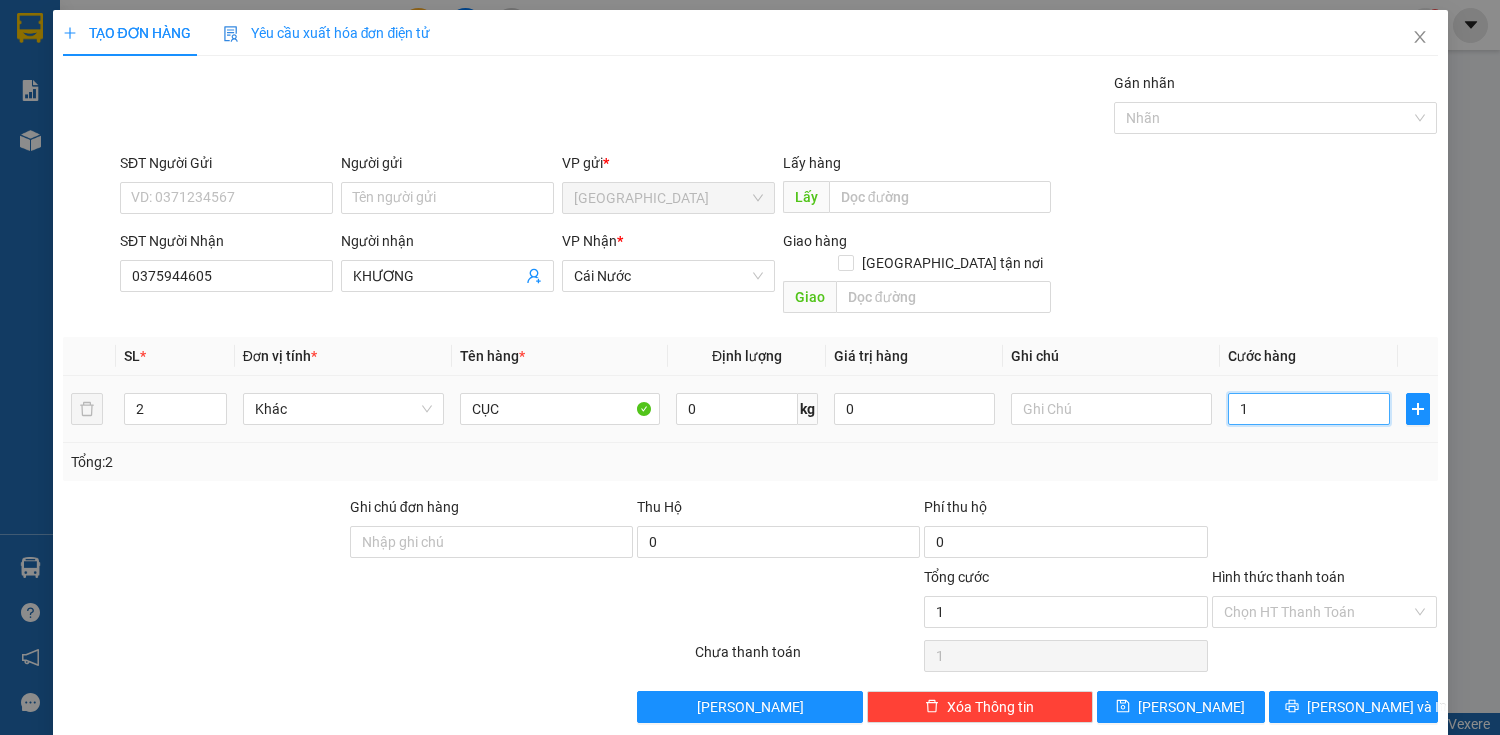 type on "17" 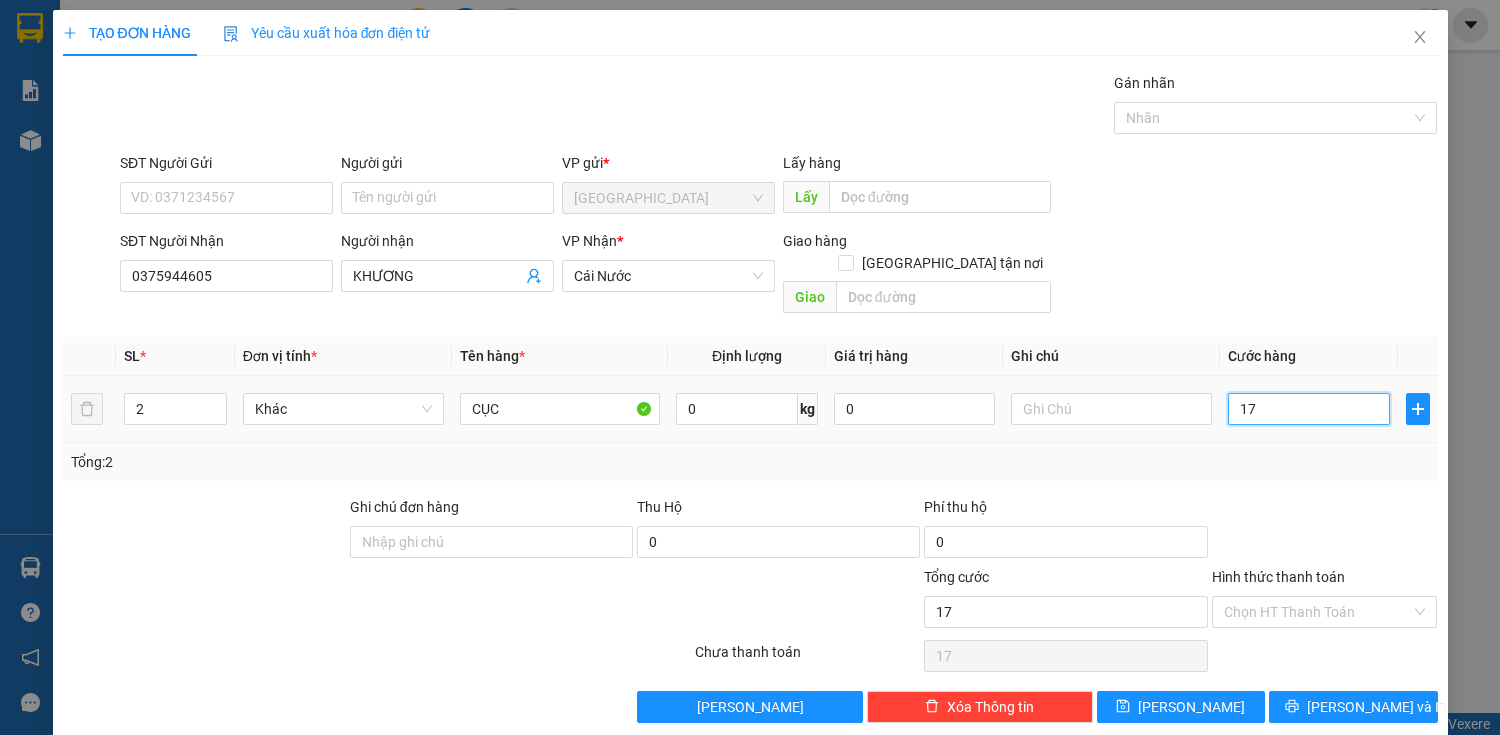 type on "170" 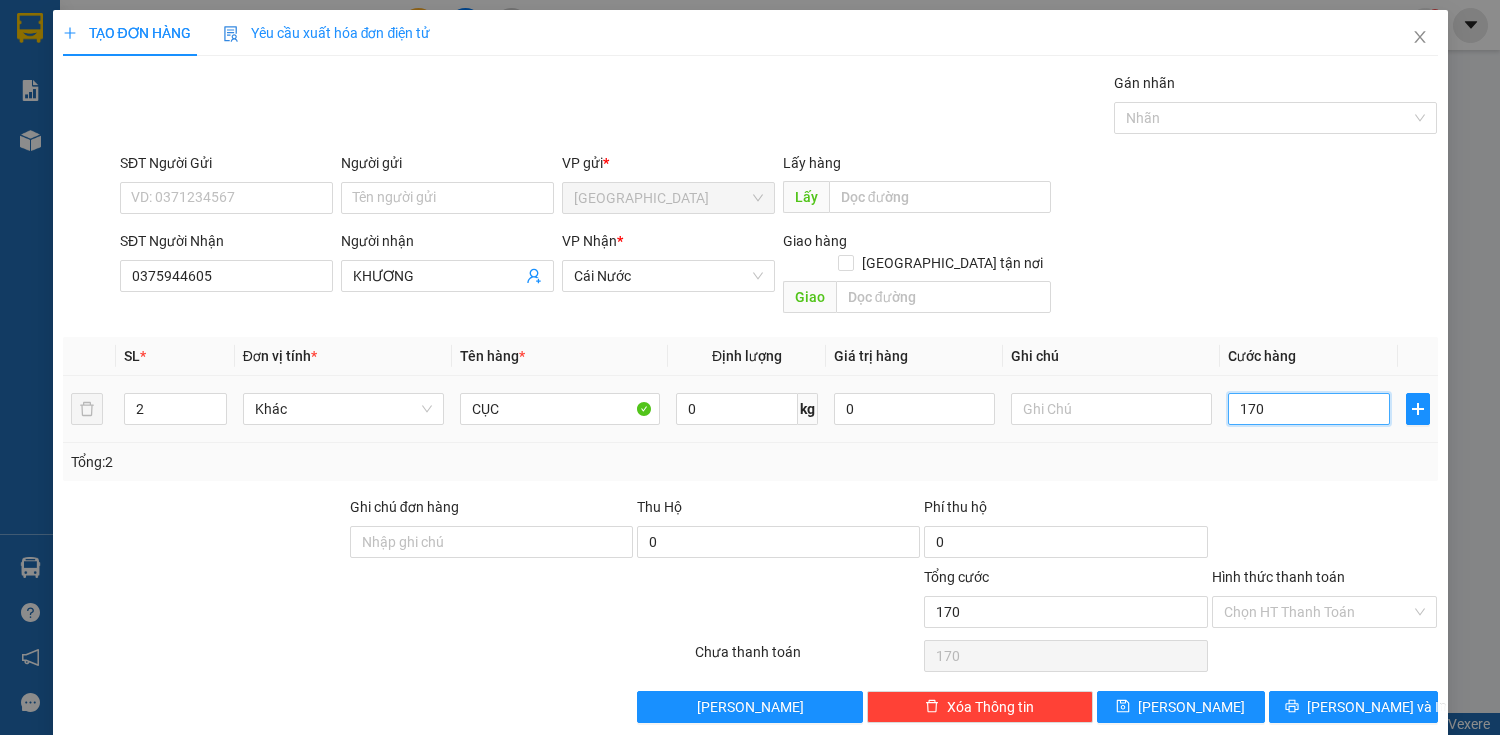 type on "1.700" 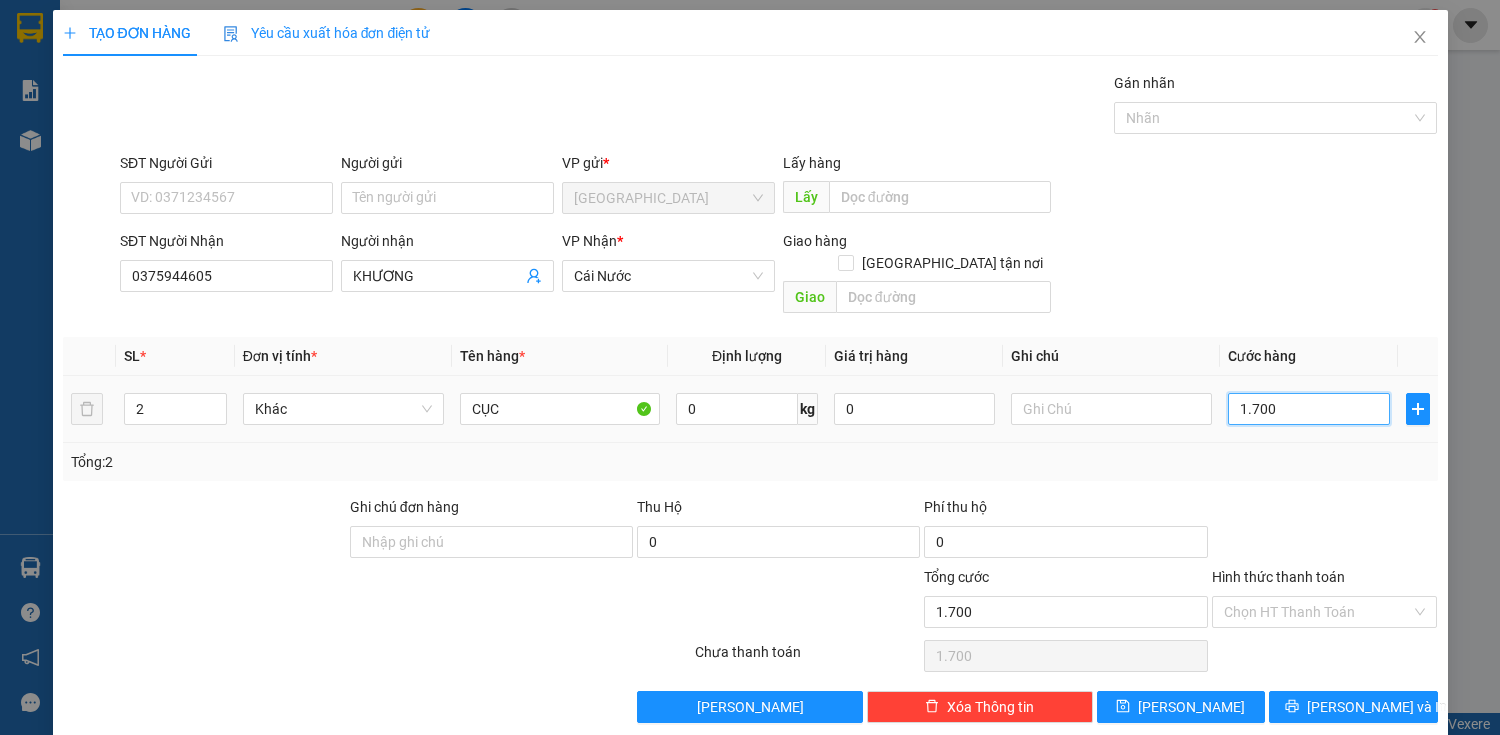 type on "17.000" 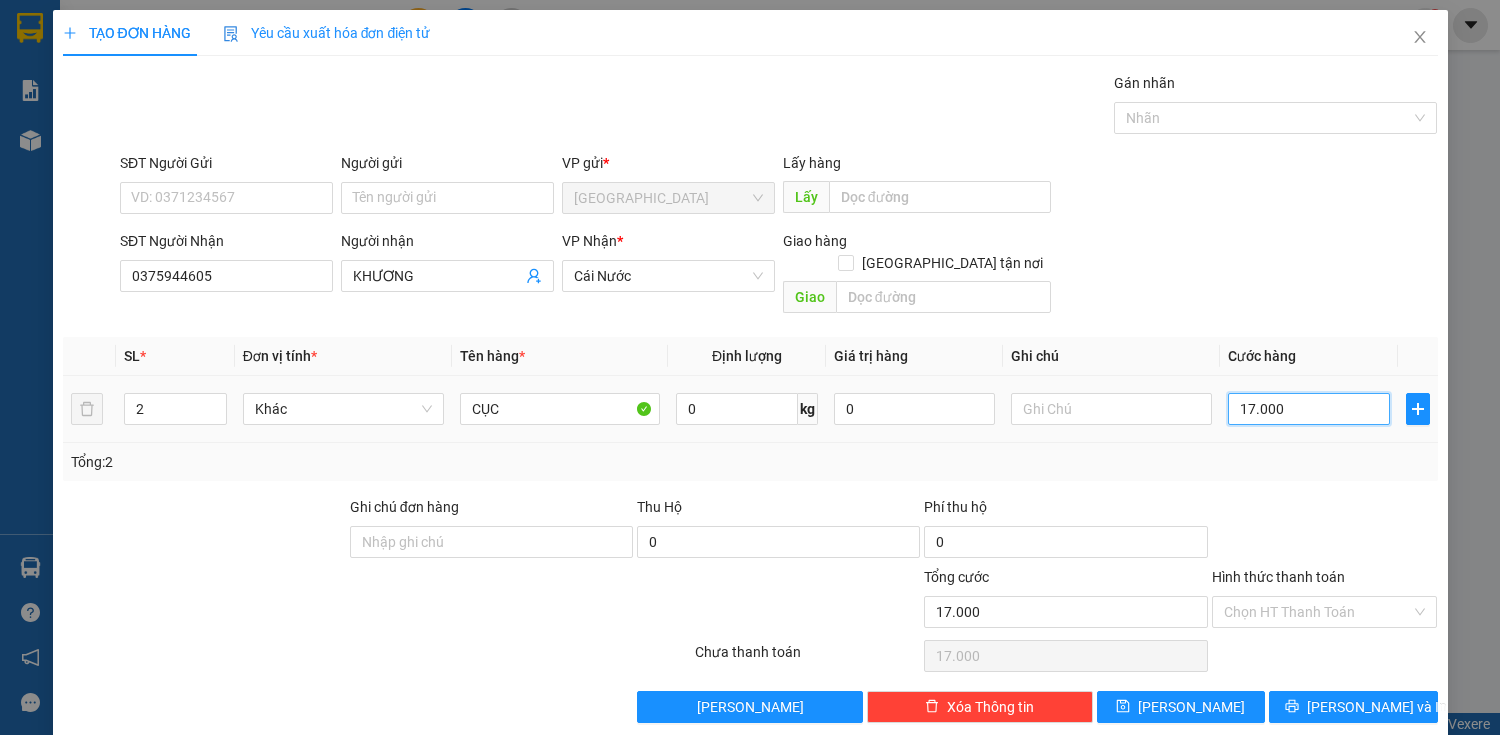 type on "170.000" 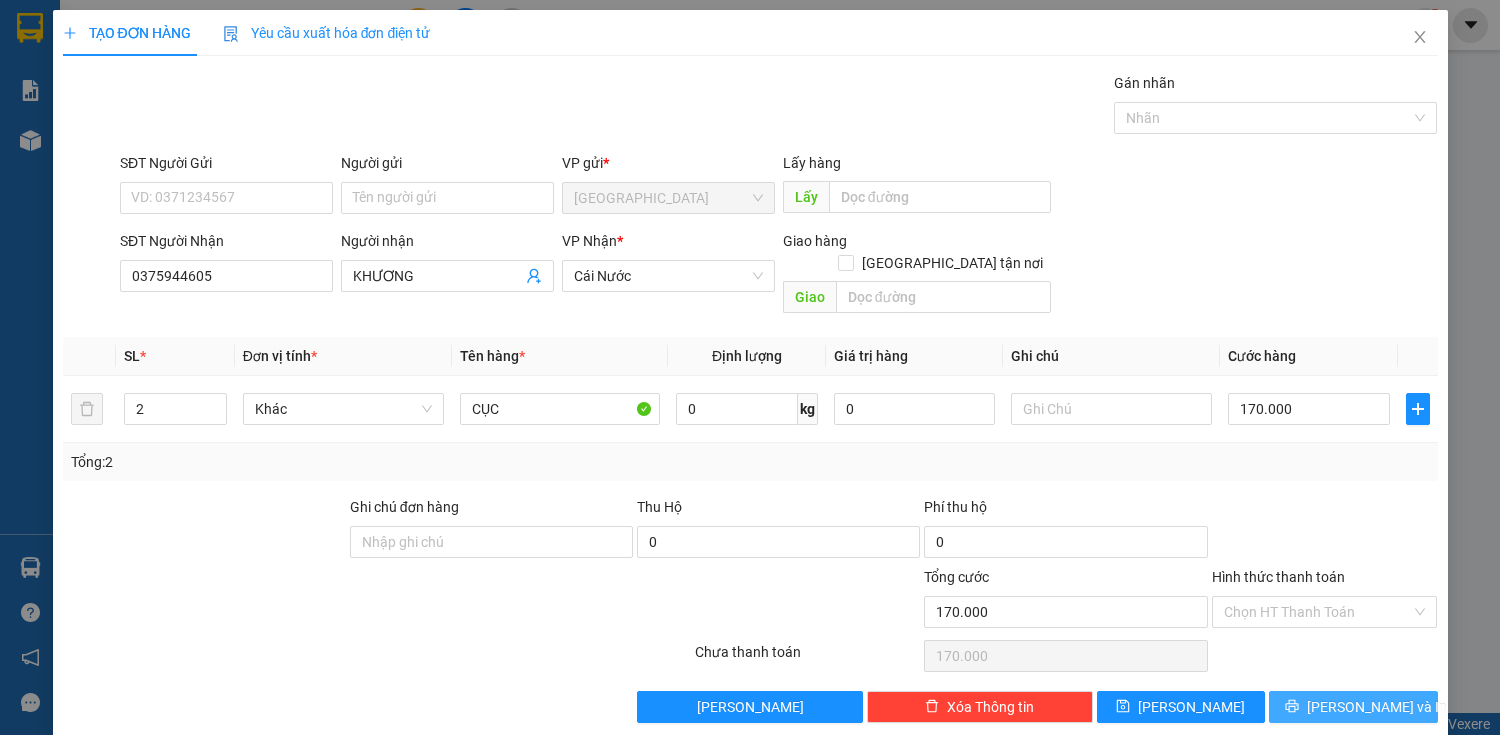 click on "[PERSON_NAME] và In" at bounding box center (1353, 707) 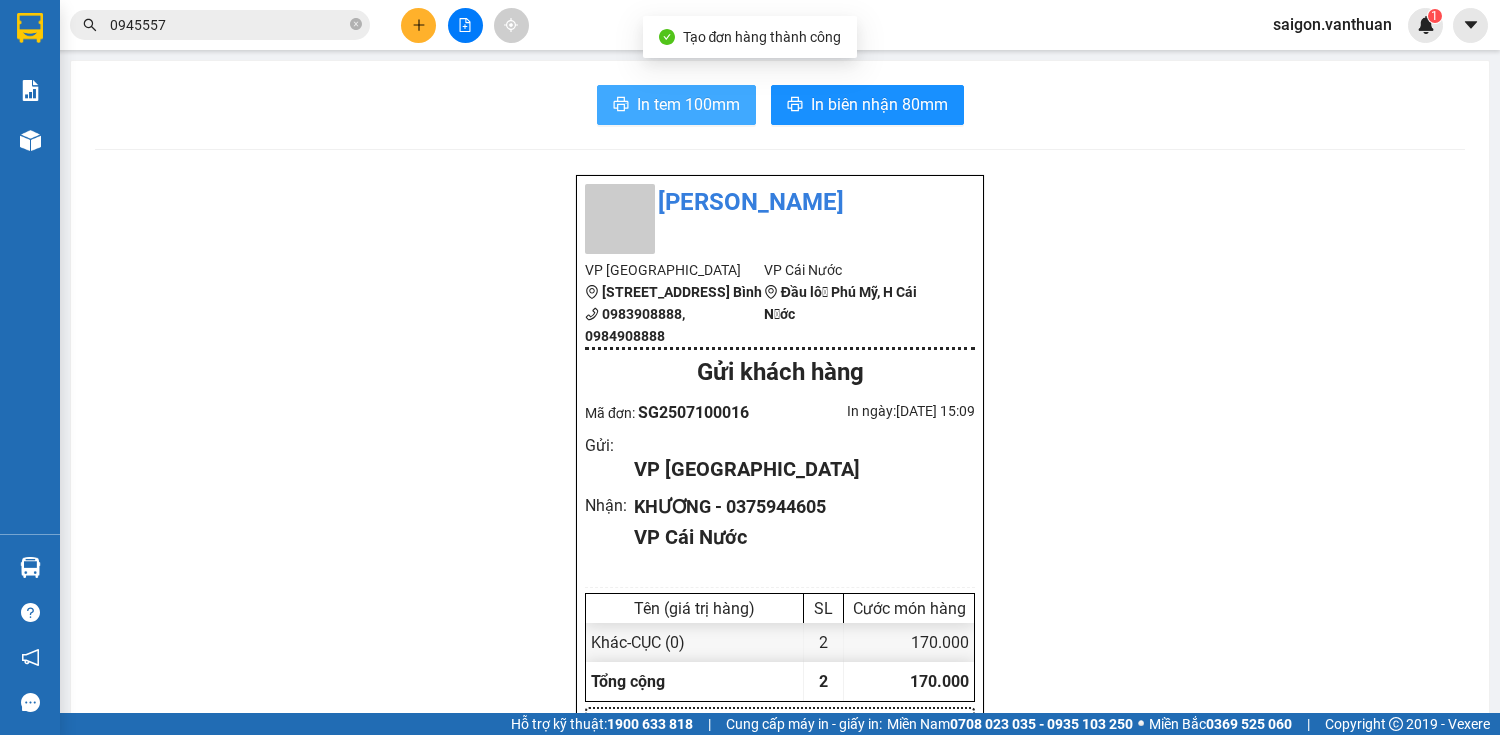 drag, startPoint x: 632, startPoint y: 102, endPoint x: 630, endPoint y: 126, distance: 24.083189 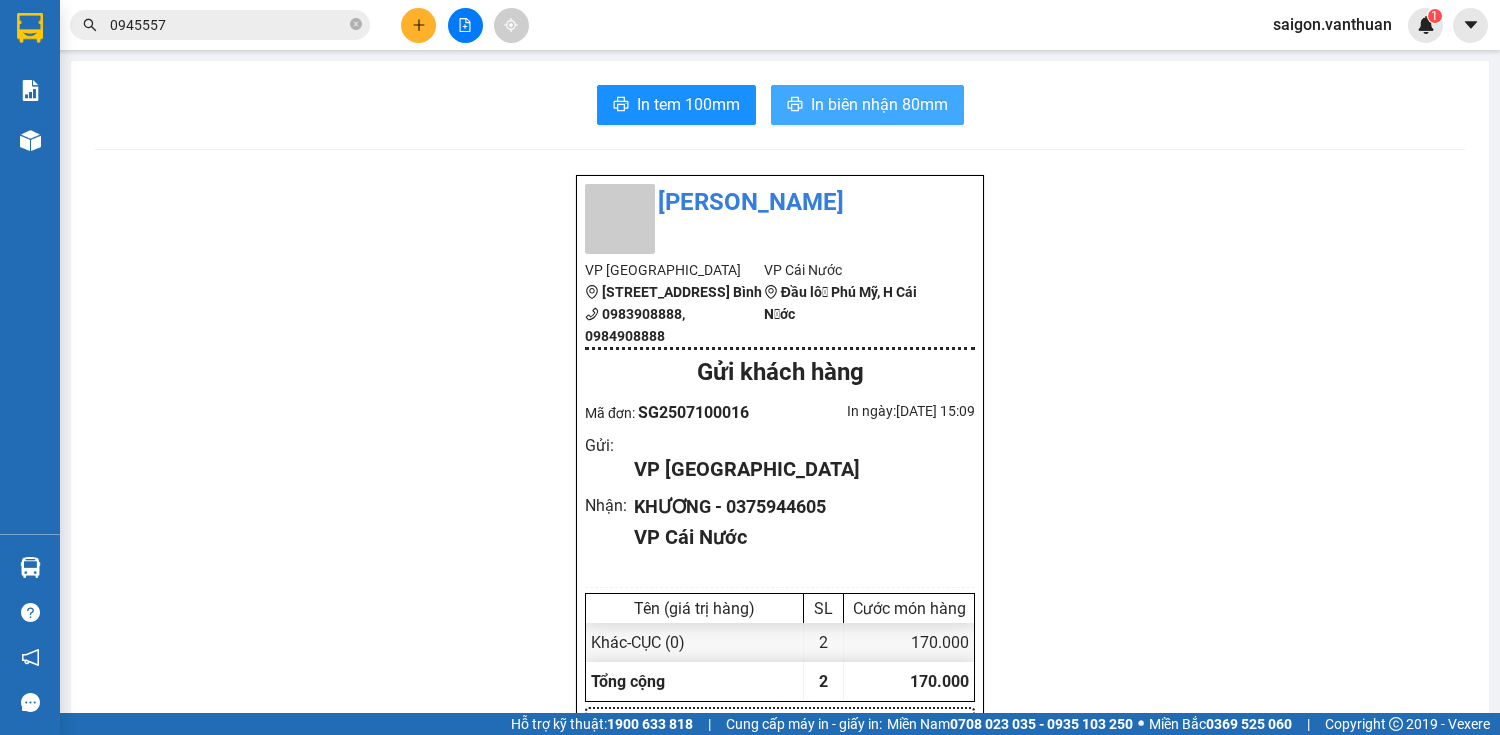 click on "In biên nhận 80mm" at bounding box center (879, 104) 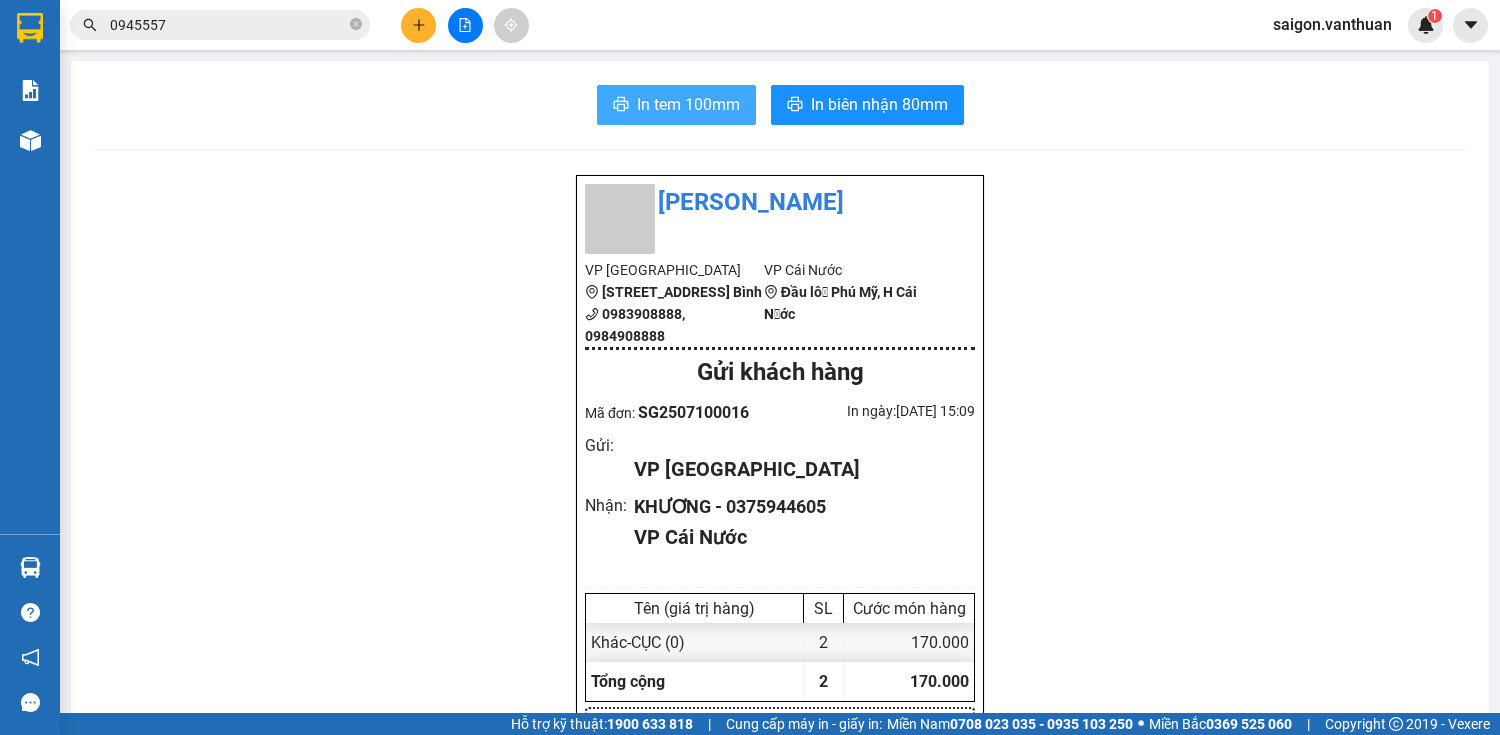 click on "In tem 100mm" at bounding box center [688, 104] 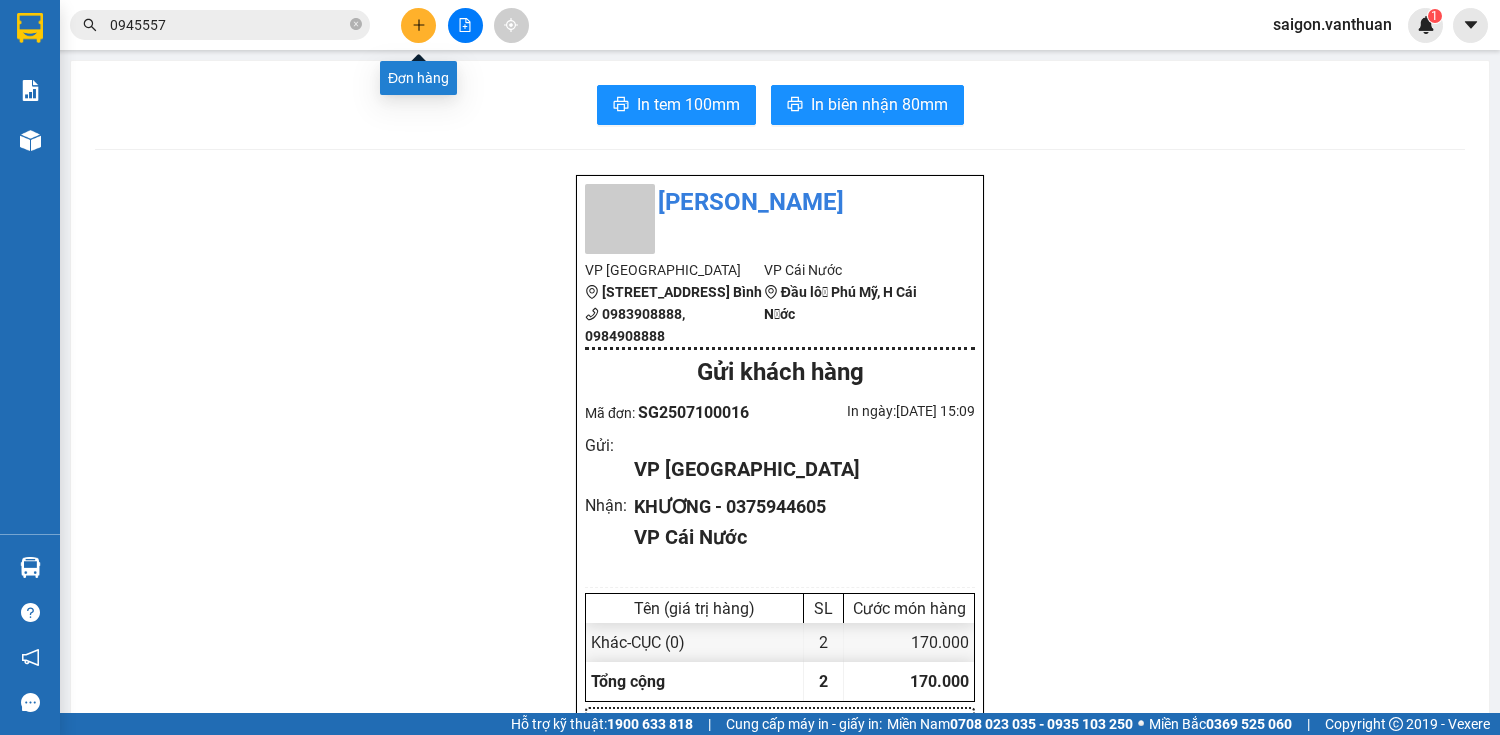 click 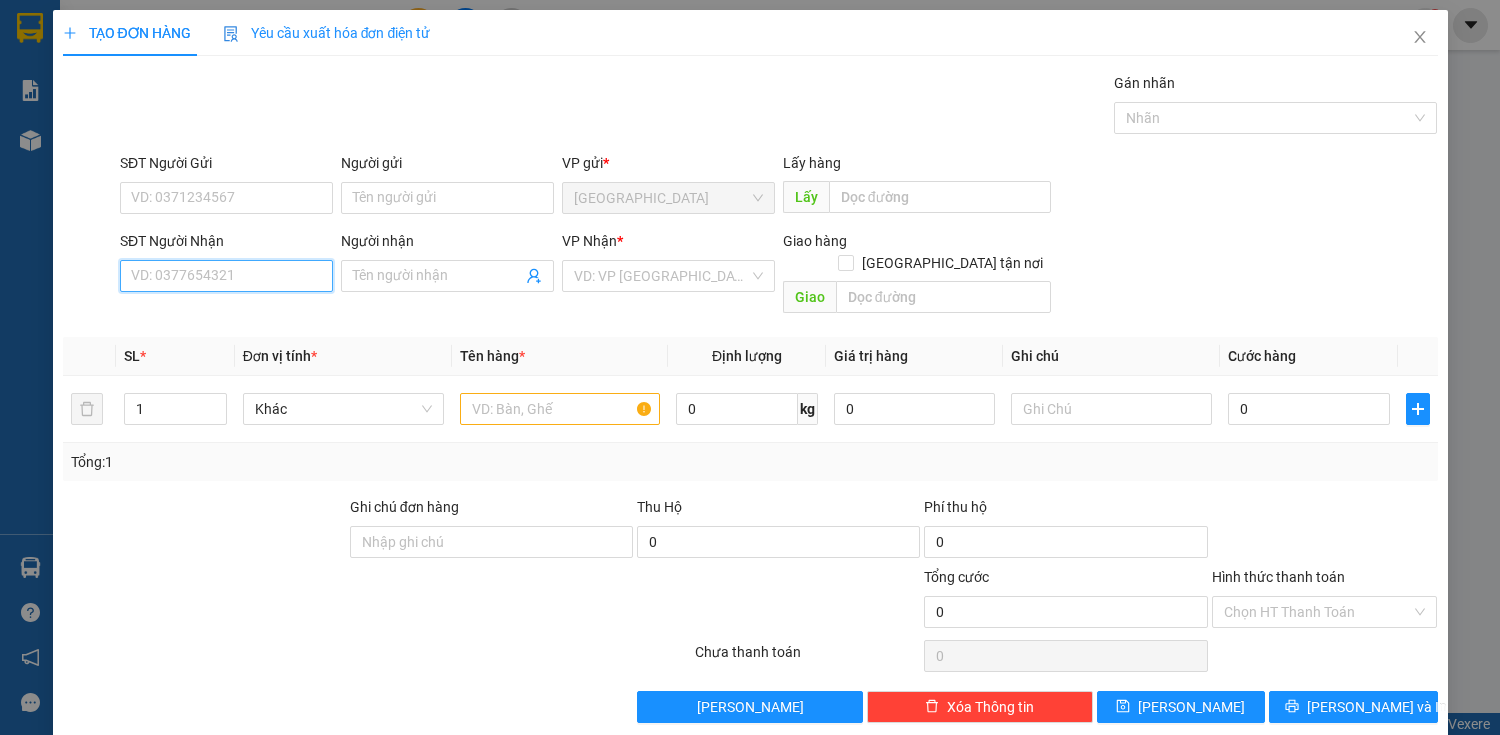 click on "SĐT Người Nhận" at bounding box center (226, 276) 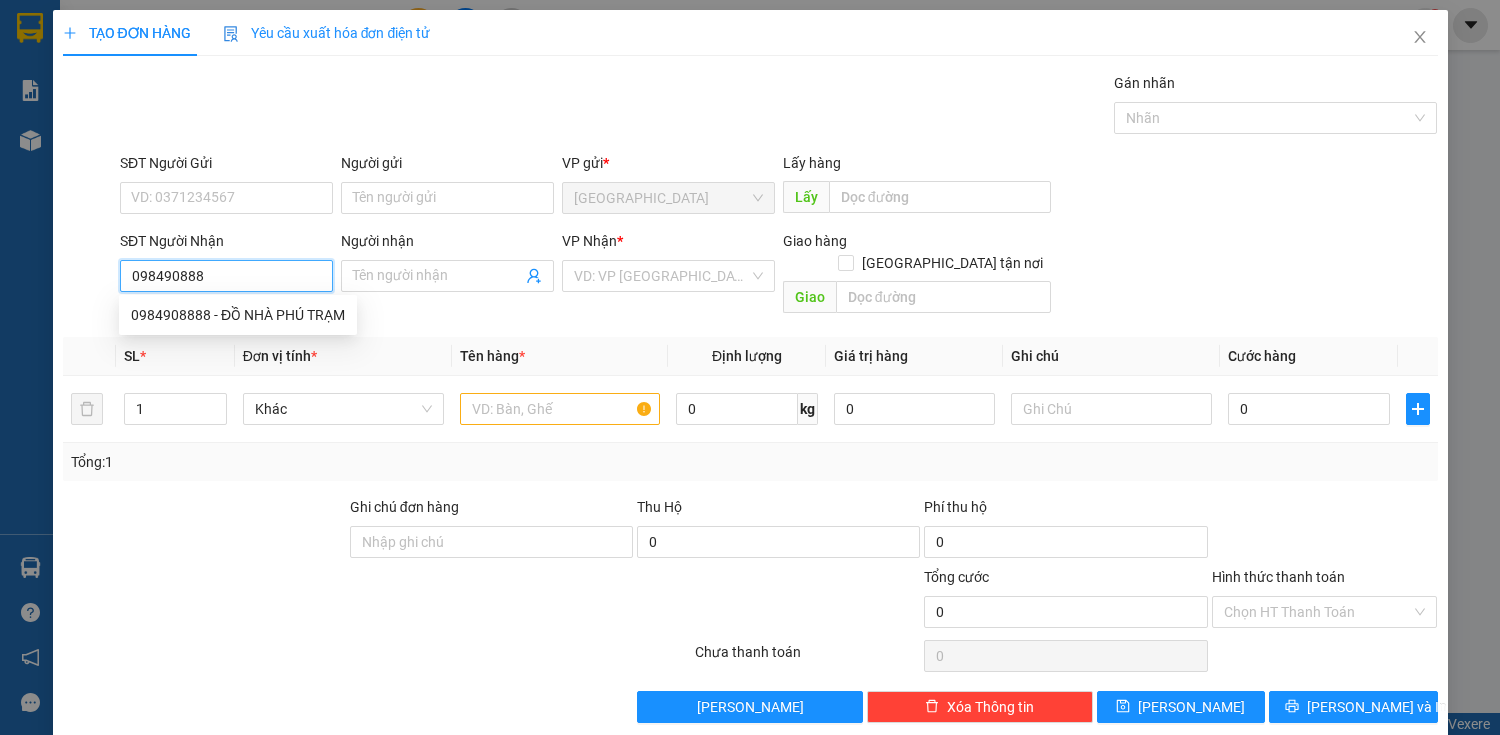 type on "0984908888" 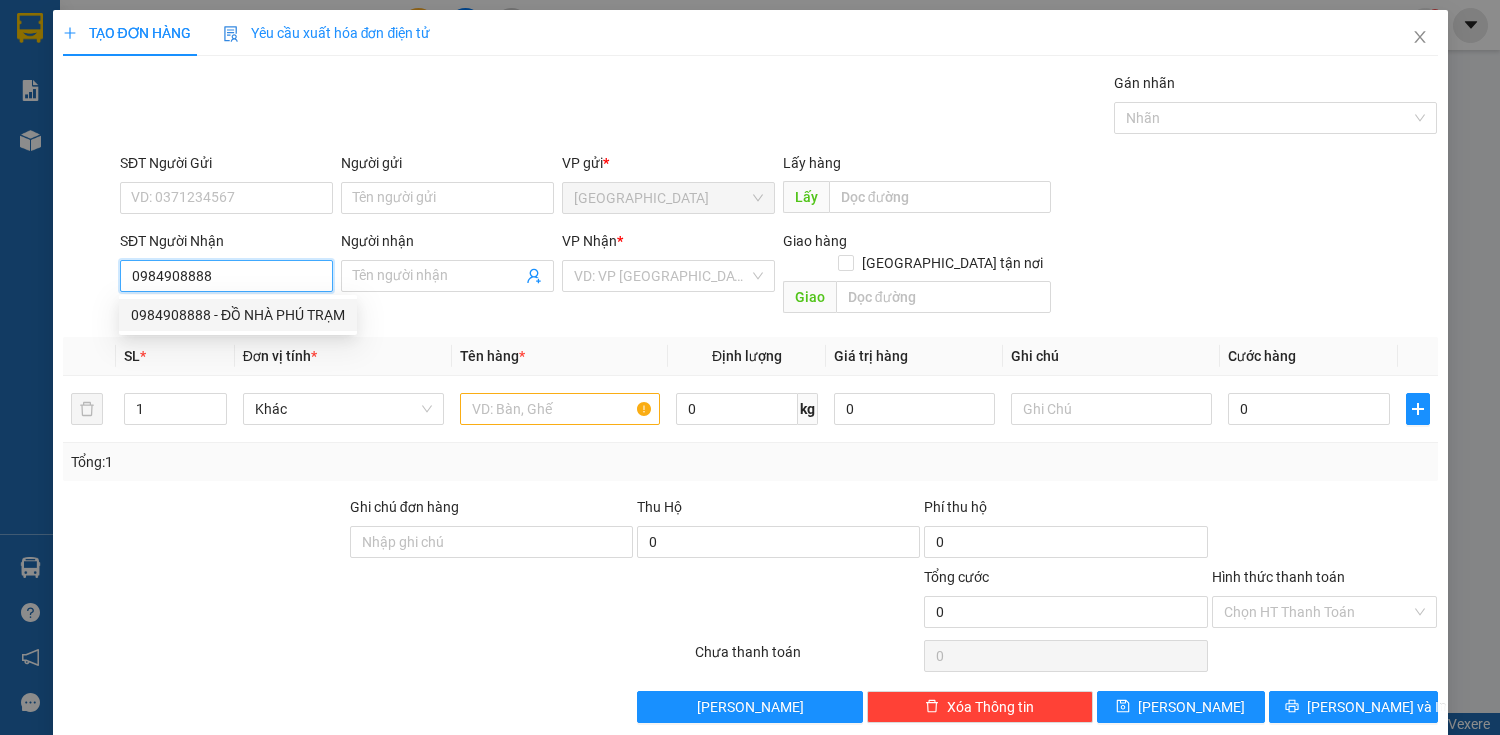 click on "0984908888 - ĐỒ NHÀ PHÚ TRẠM" at bounding box center [238, 315] 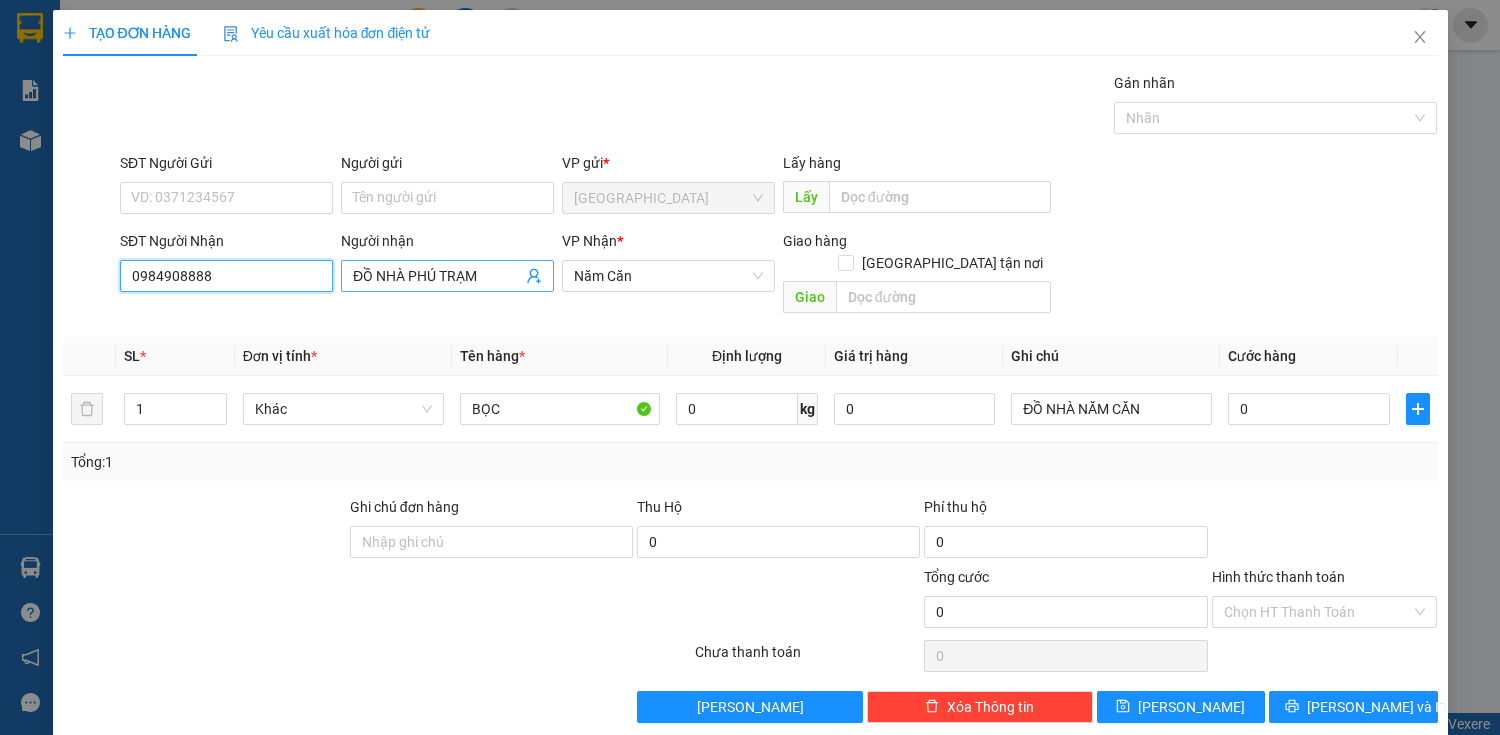 type on "0984908888" 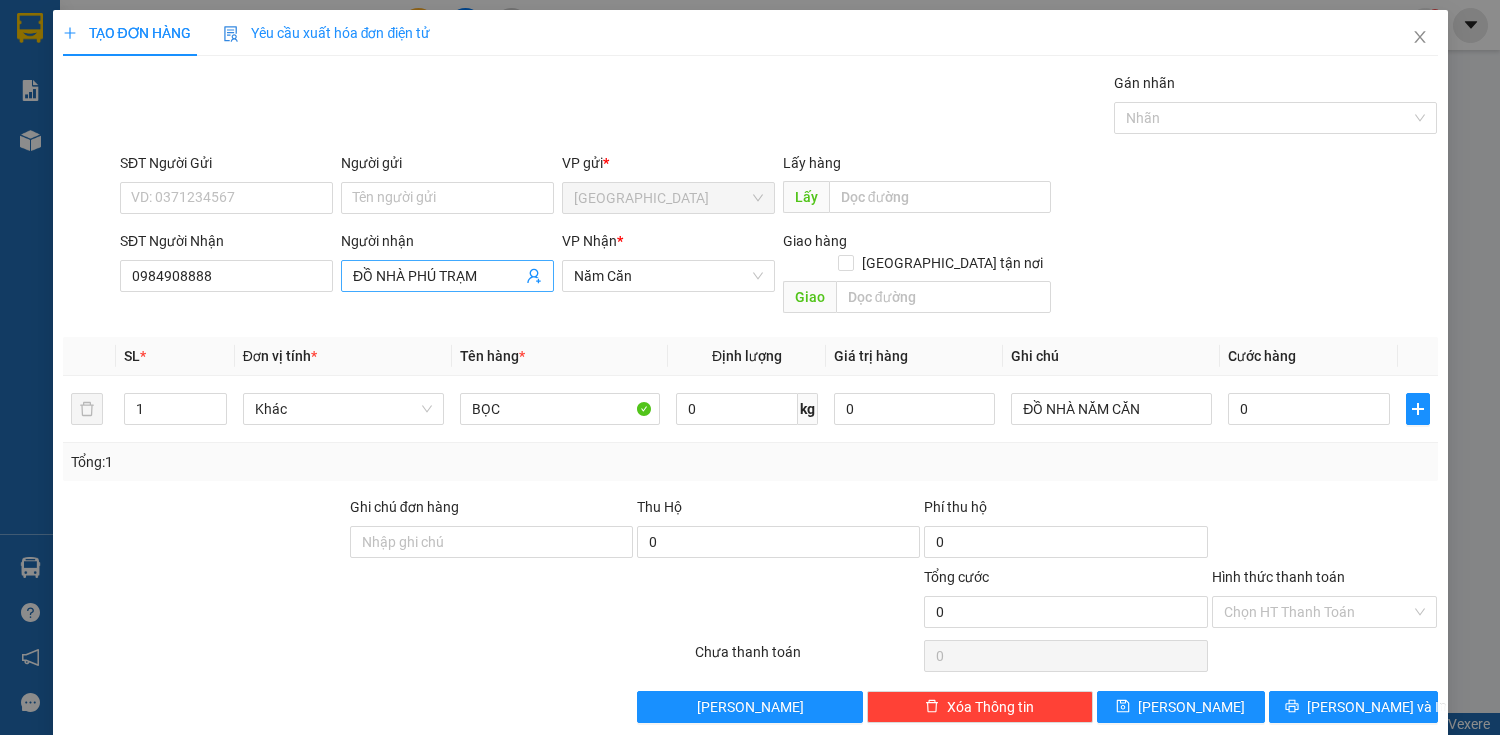 click on "ĐỒ NHÀ PHÚ TRẠM" at bounding box center (437, 276) 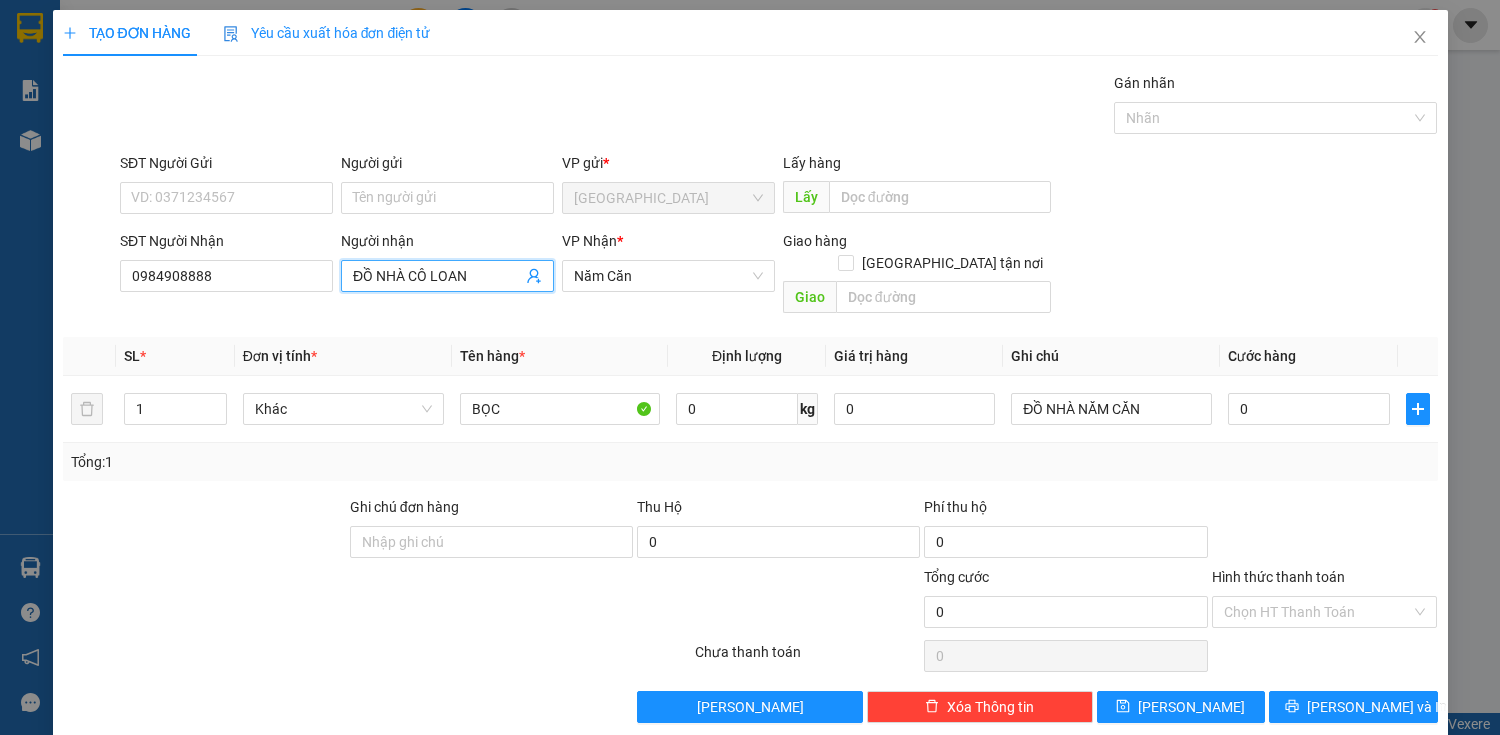 click on "Năm Căn" at bounding box center (668, 276) 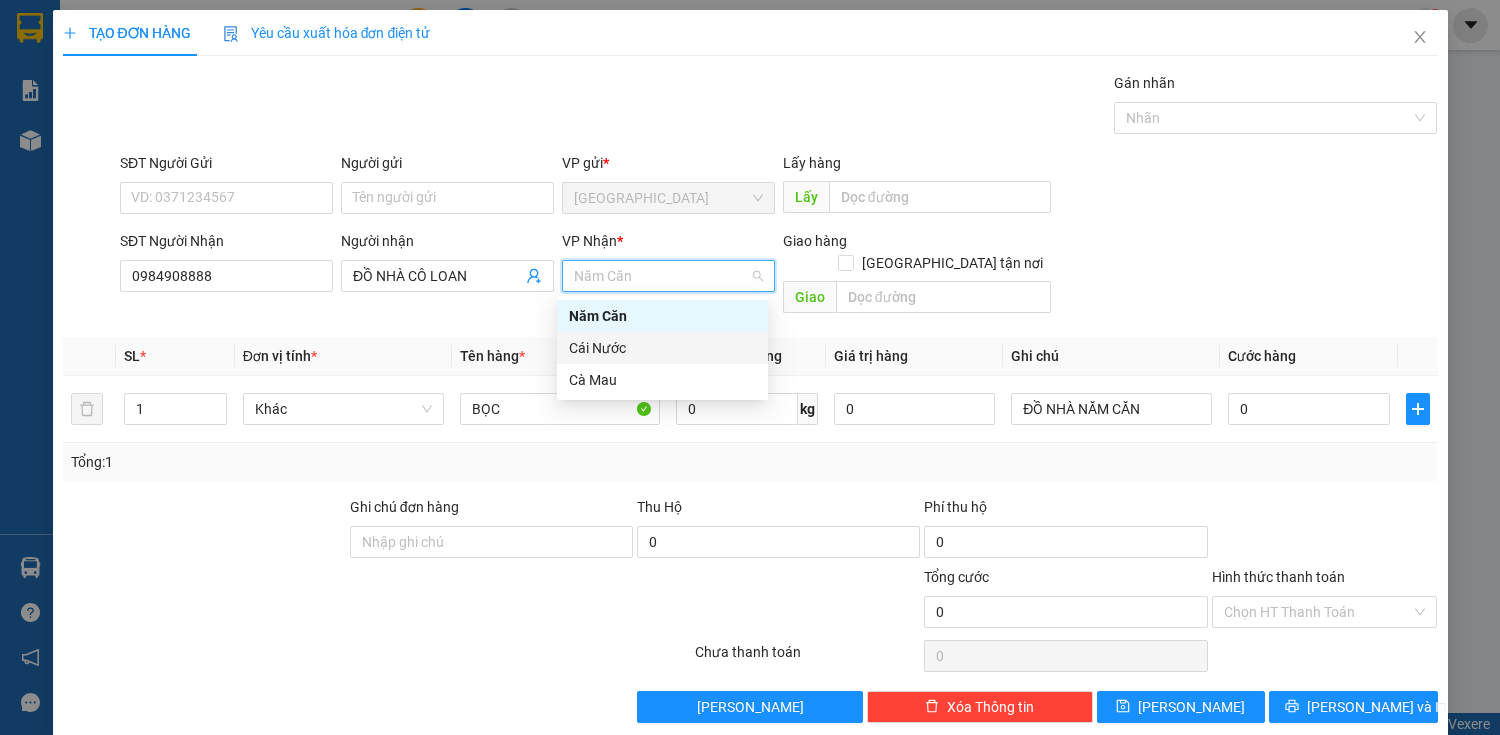 click on "Cái Nước" at bounding box center [662, 348] 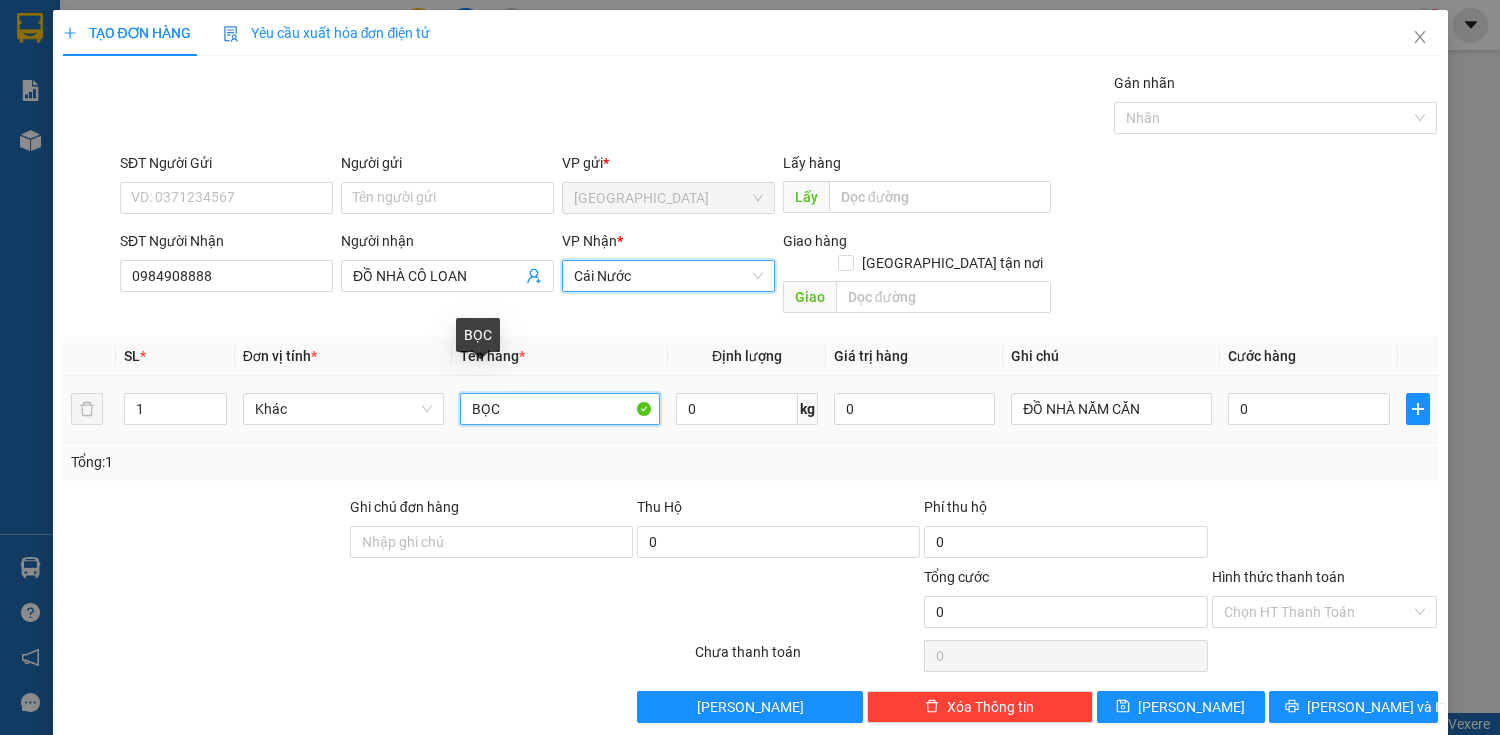 click on "BỌC" at bounding box center (560, 409) 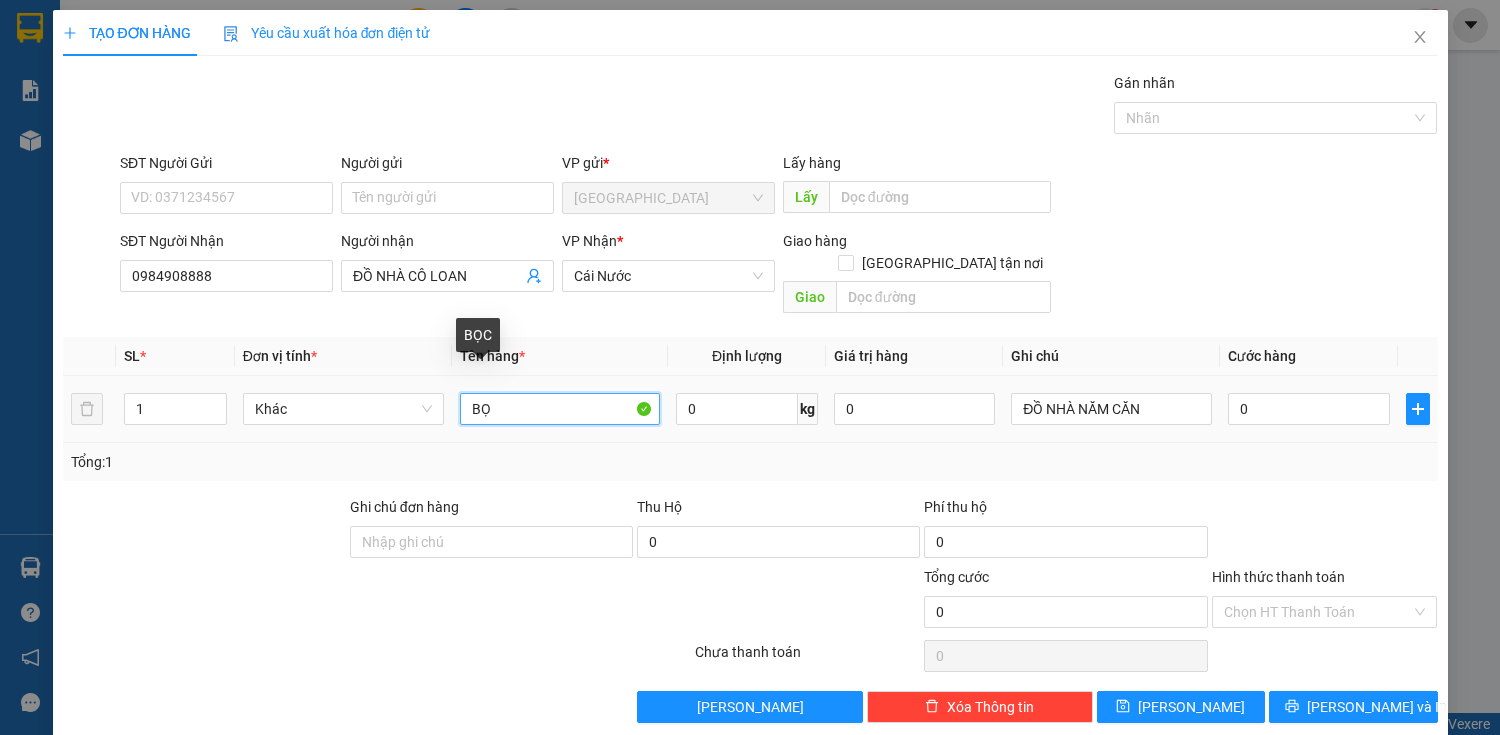 type on "B" 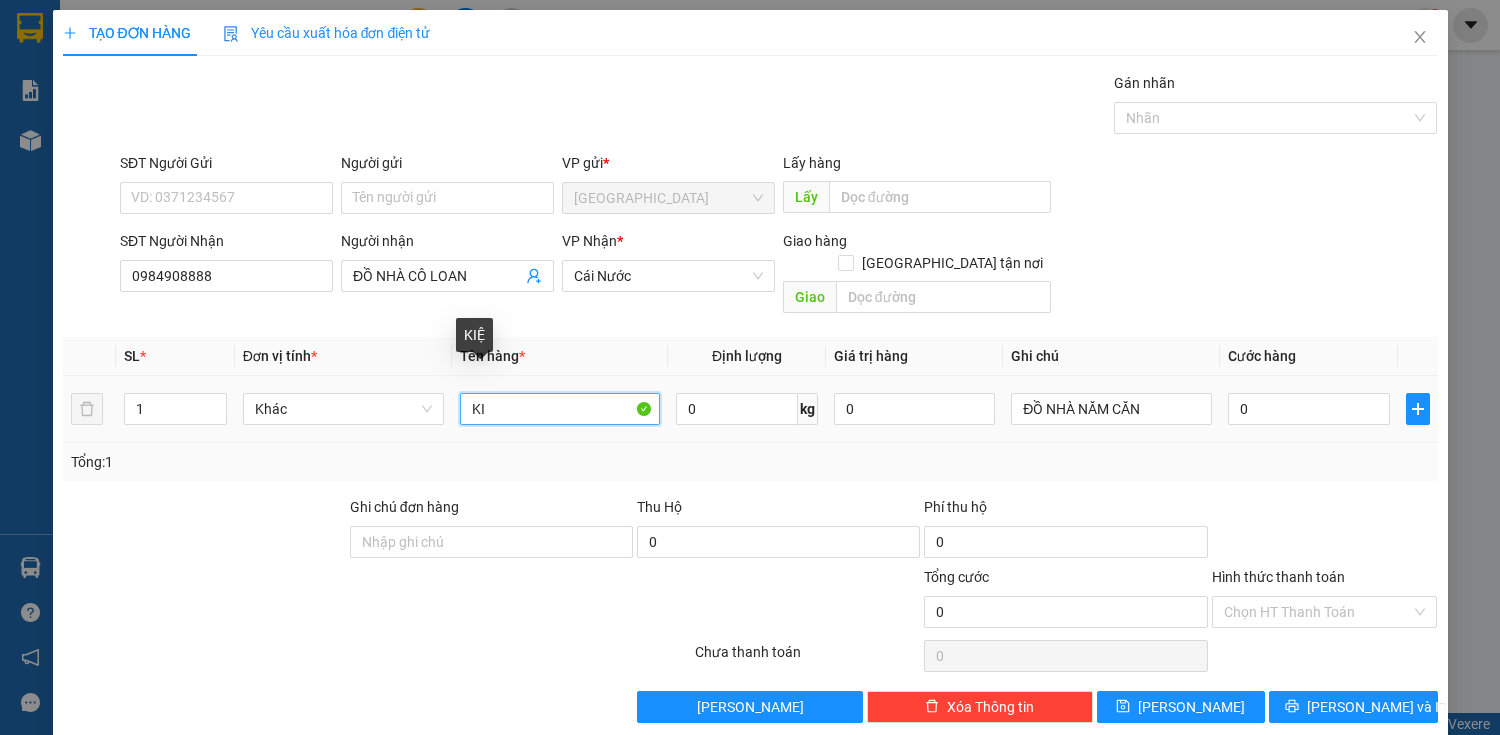 type on "K" 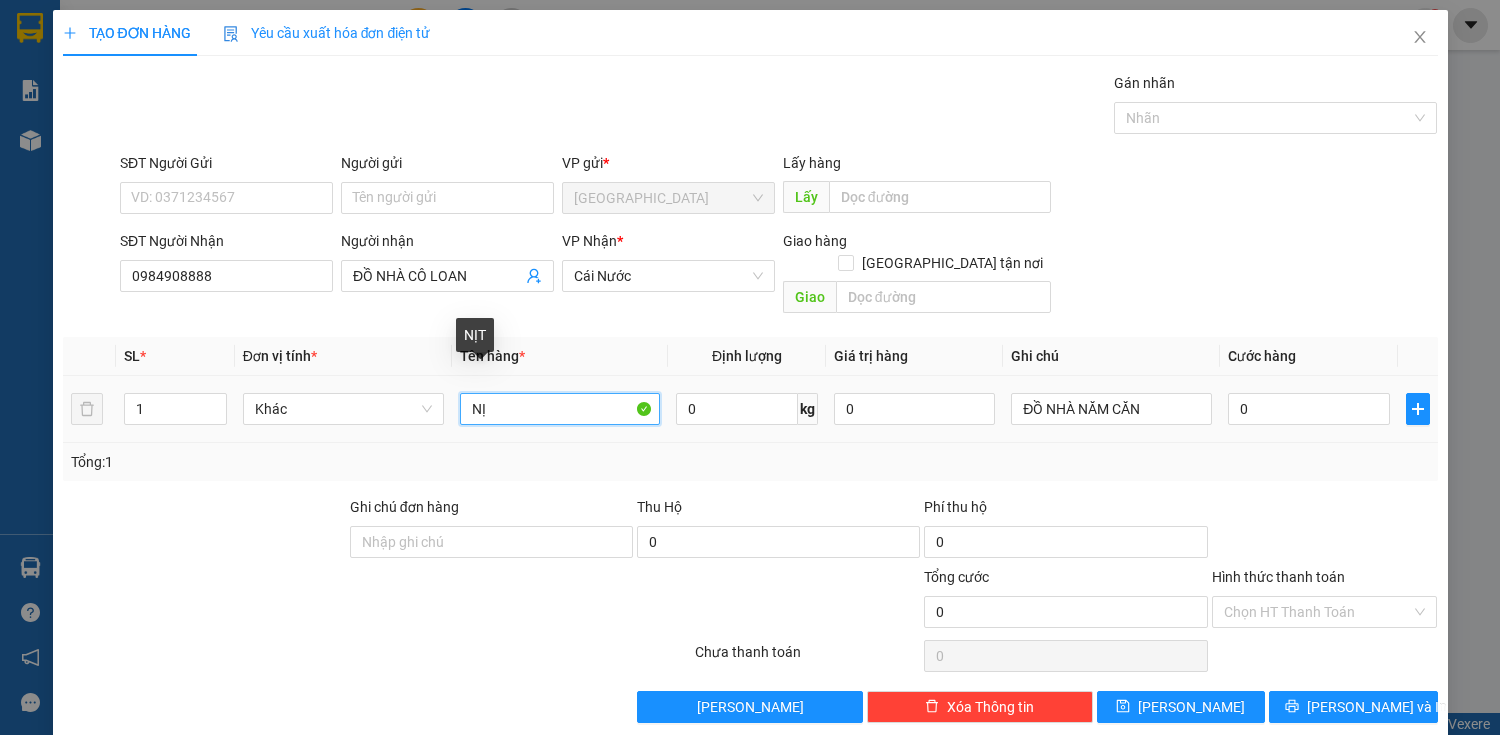 type on "N" 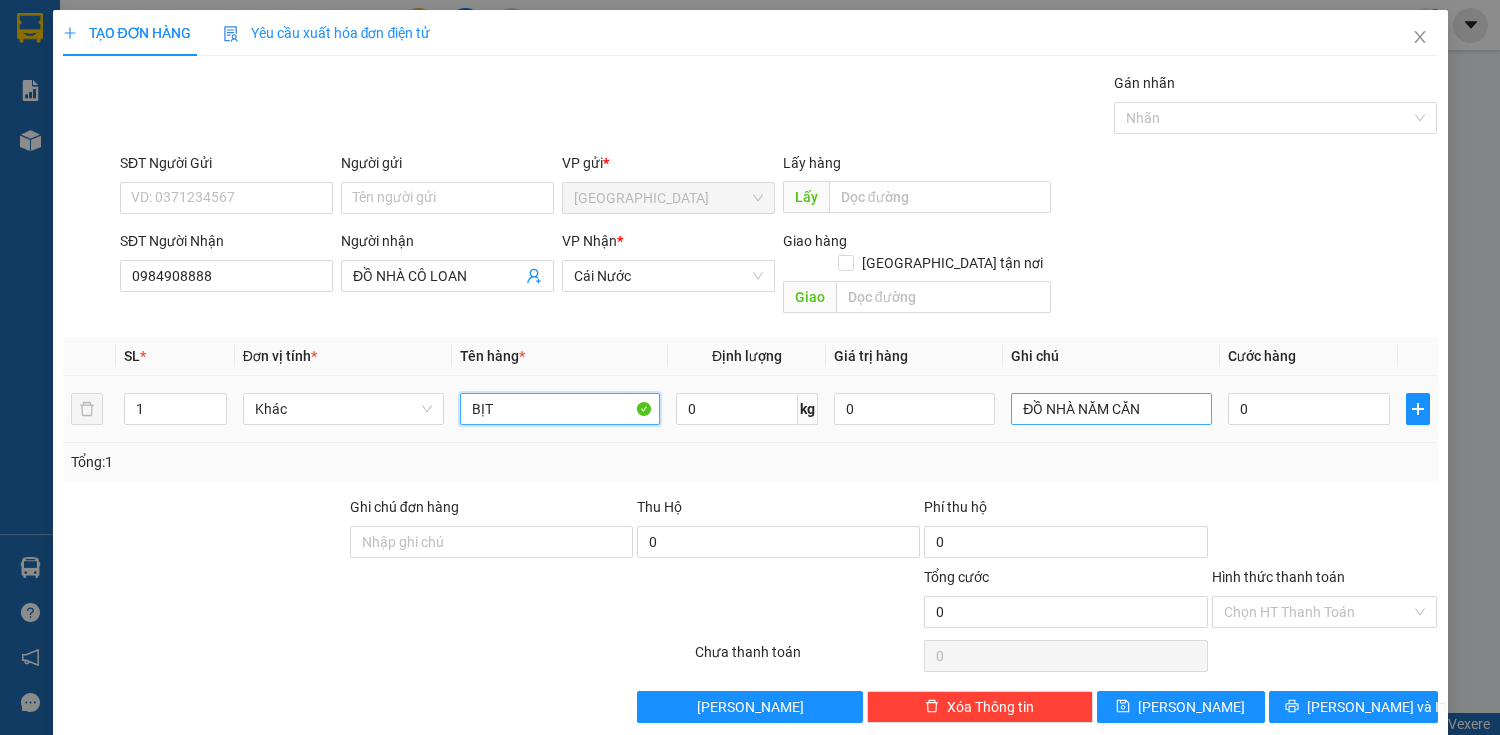 type on "BỊT" 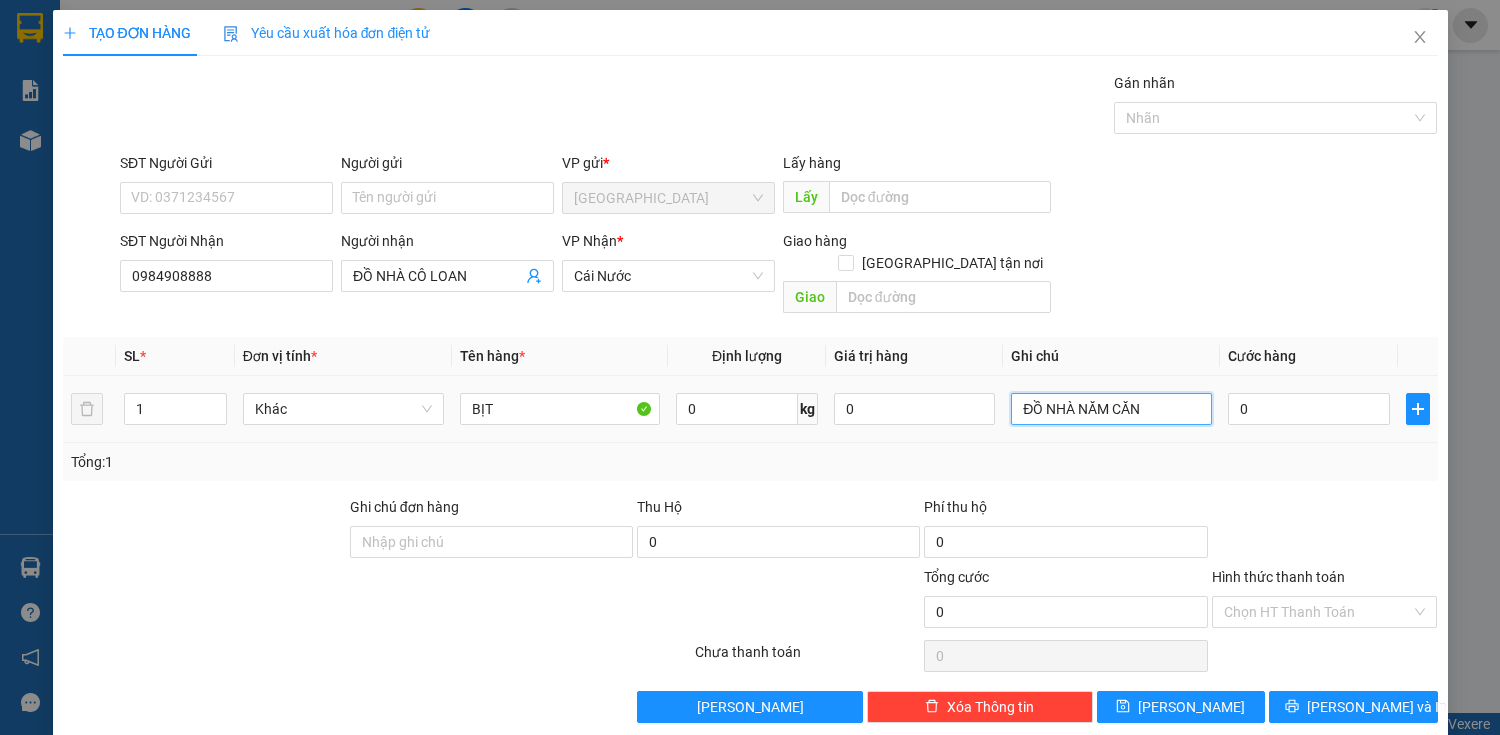 click on "ĐỒ NHÀ NĂM CĂN" at bounding box center [1111, 409] 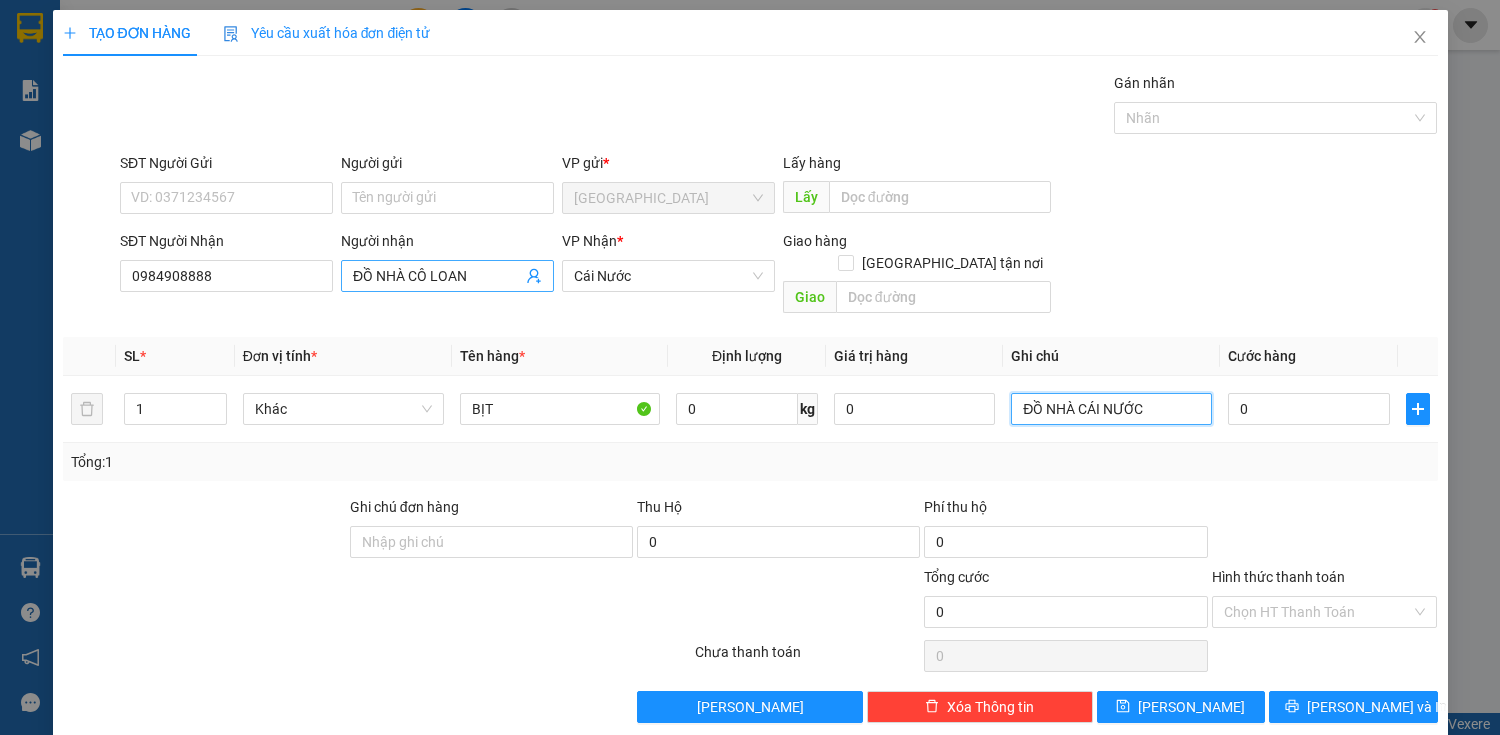 type on "ĐỒ NHÀ CÁI NƯỚC" 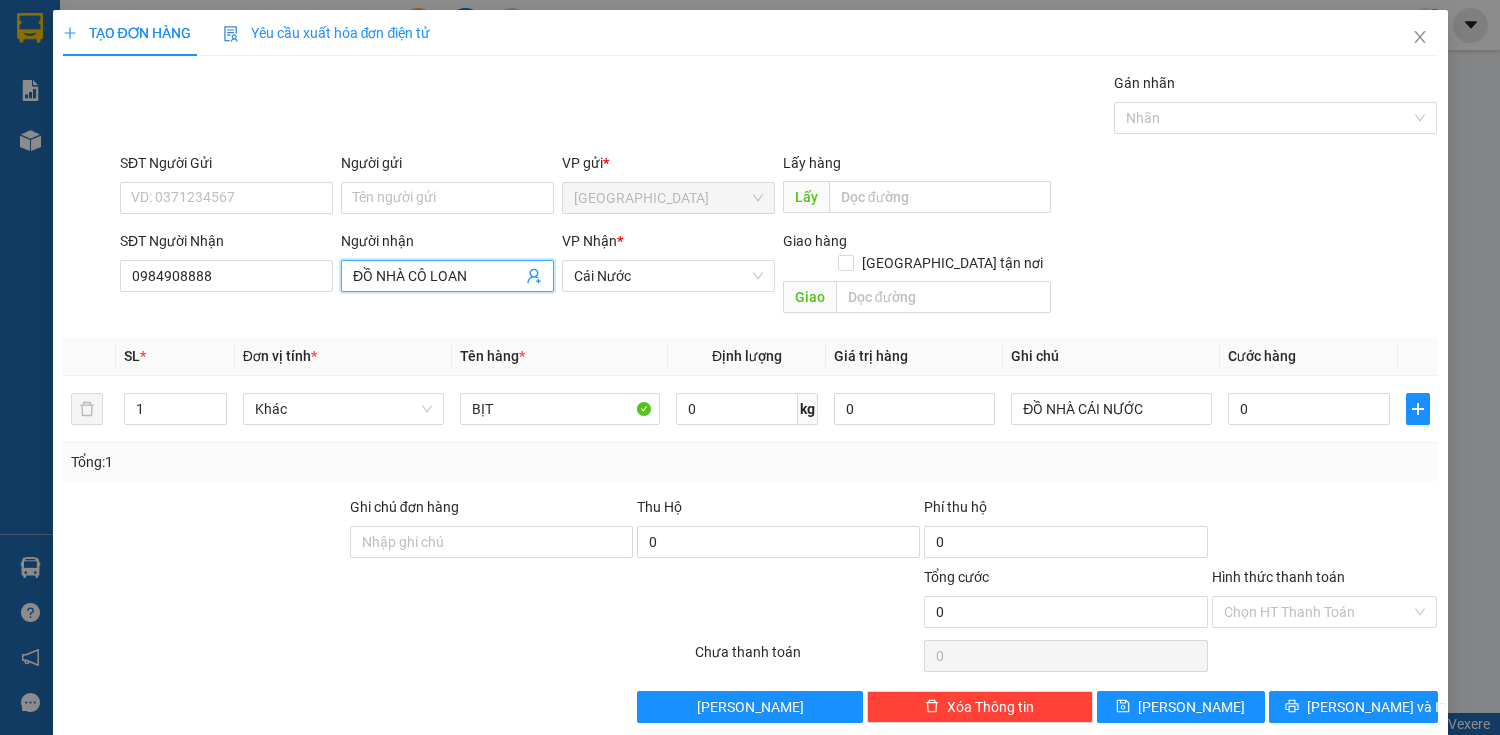 click on "ĐỒ NHÀ CÔ LOAN" at bounding box center (437, 276) 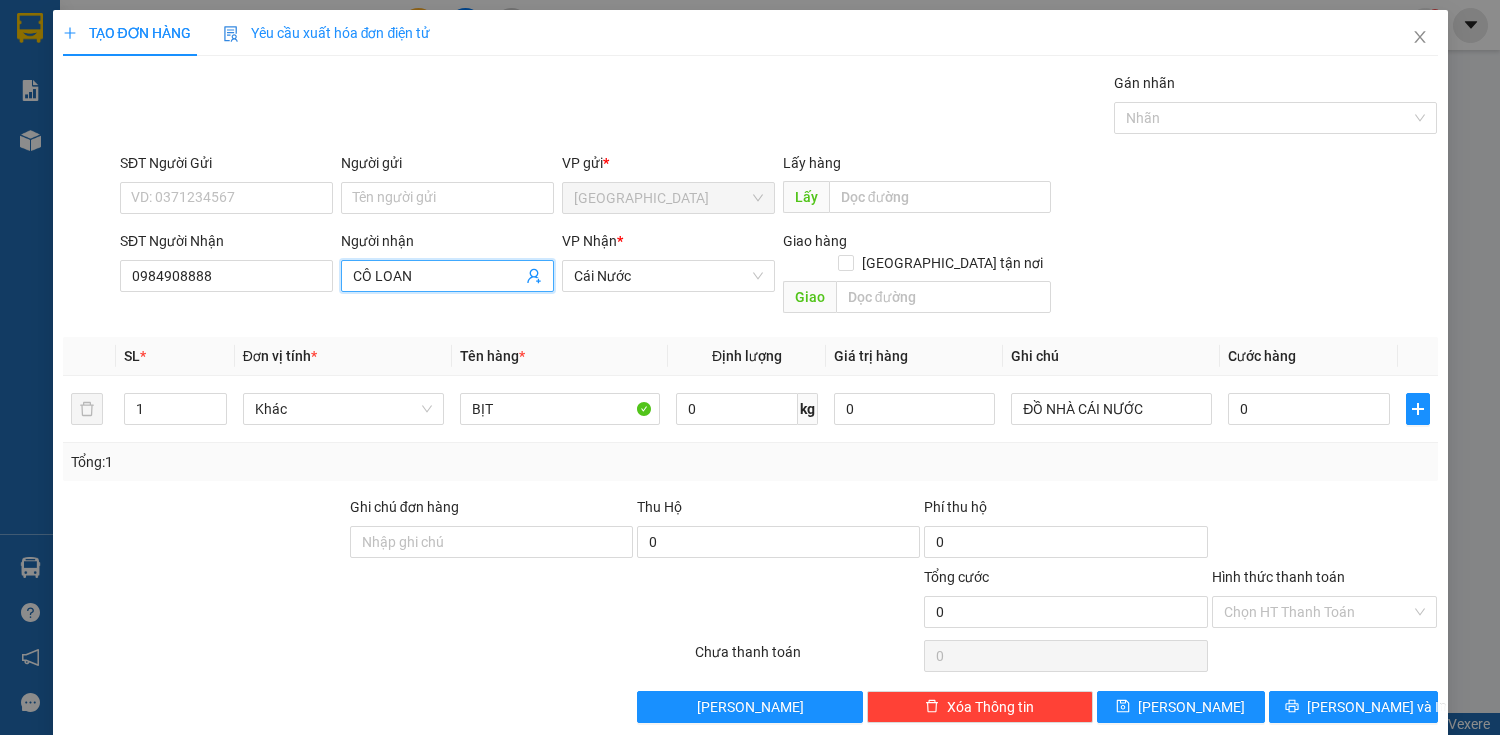 click on "CÔ LOAN" at bounding box center [437, 276] 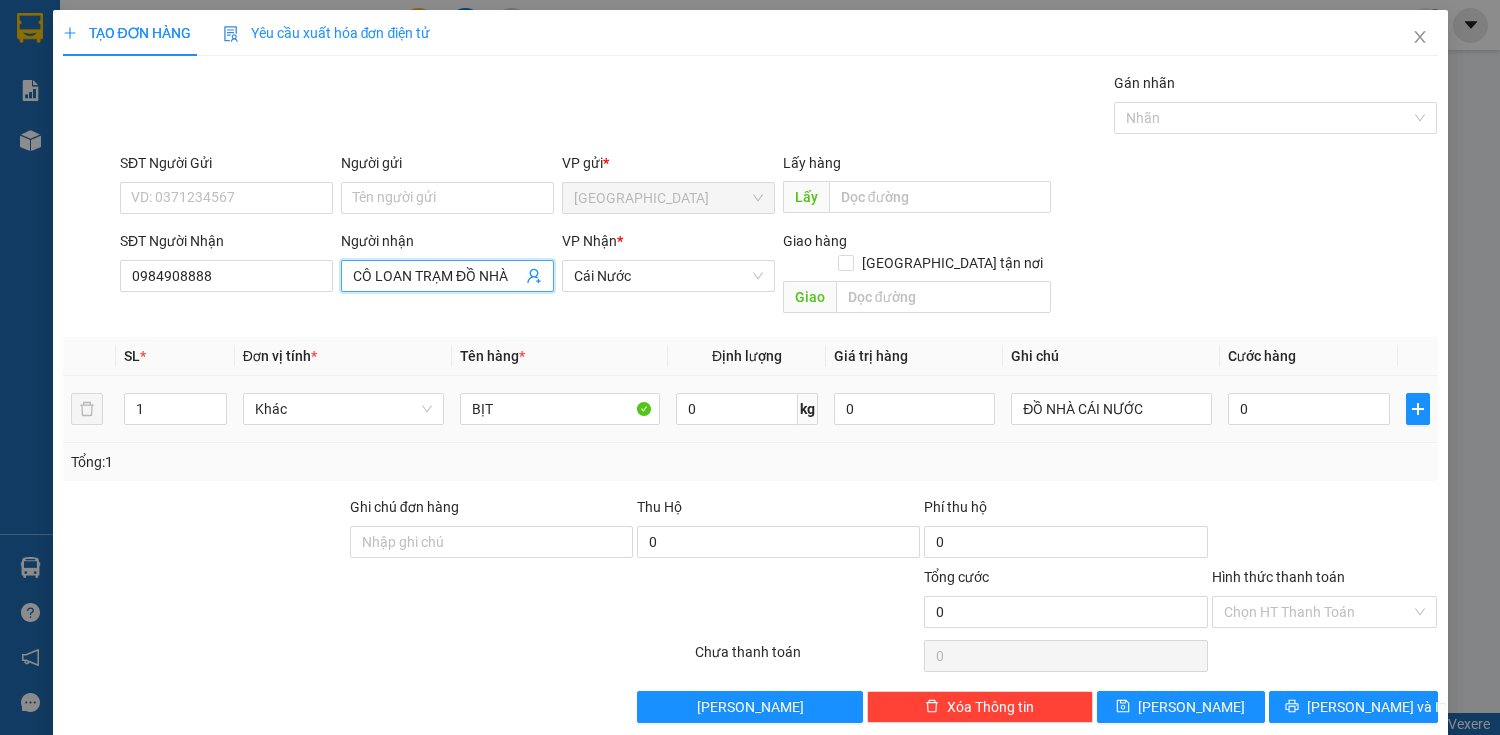 type on "CÔ LOAN TRẠM ĐỒ NHÀ" 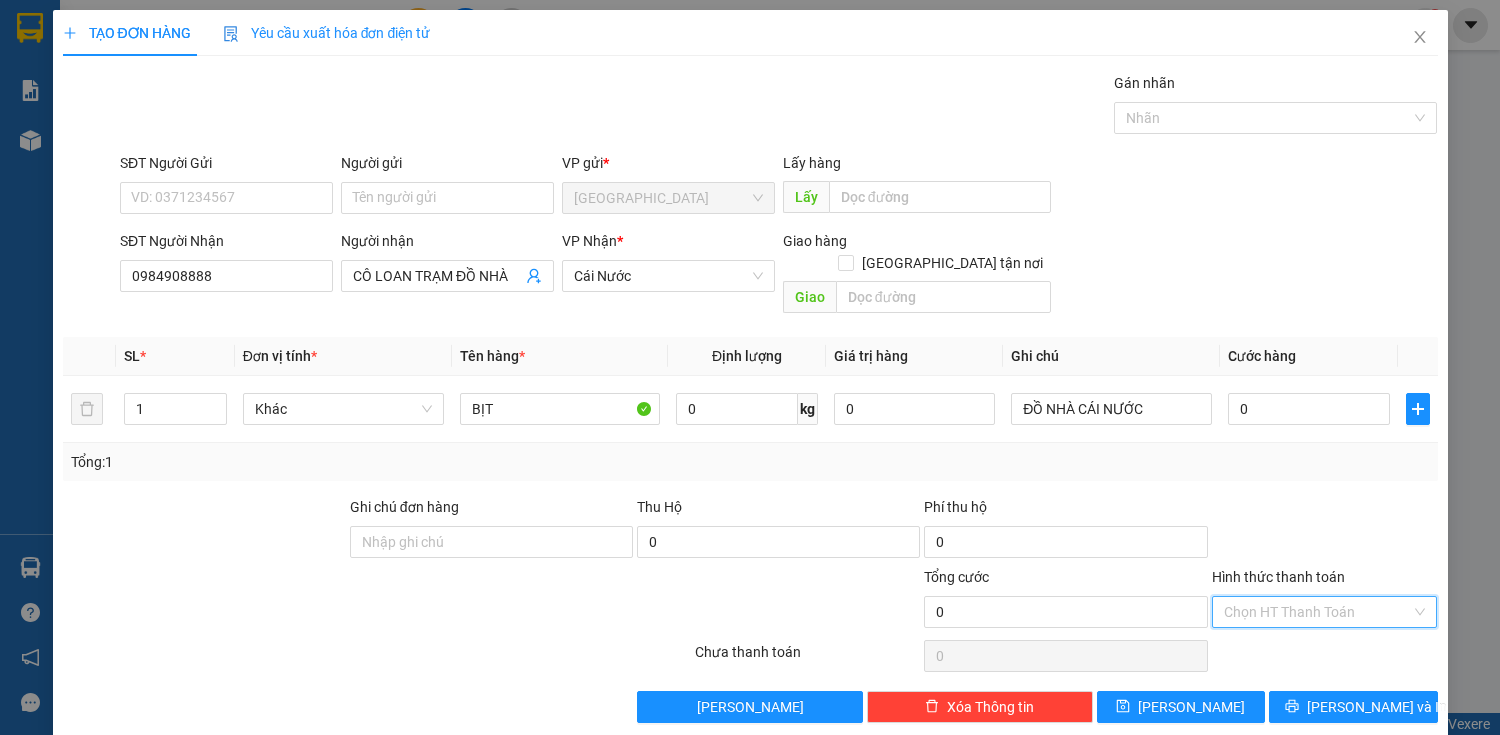 click on "Hình thức thanh toán" at bounding box center (1318, 612) 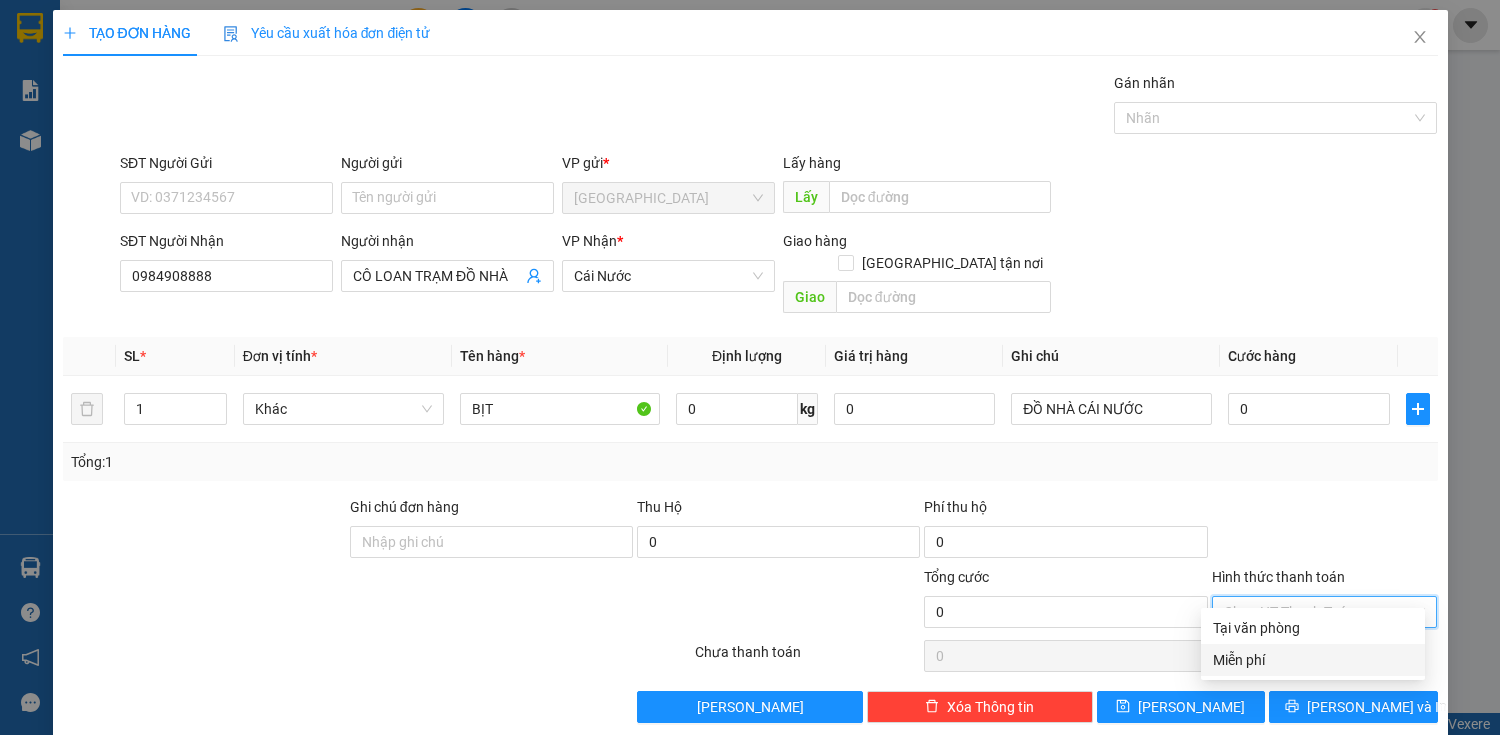 click on "Miễn phí" at bounding box center [1313, 660] 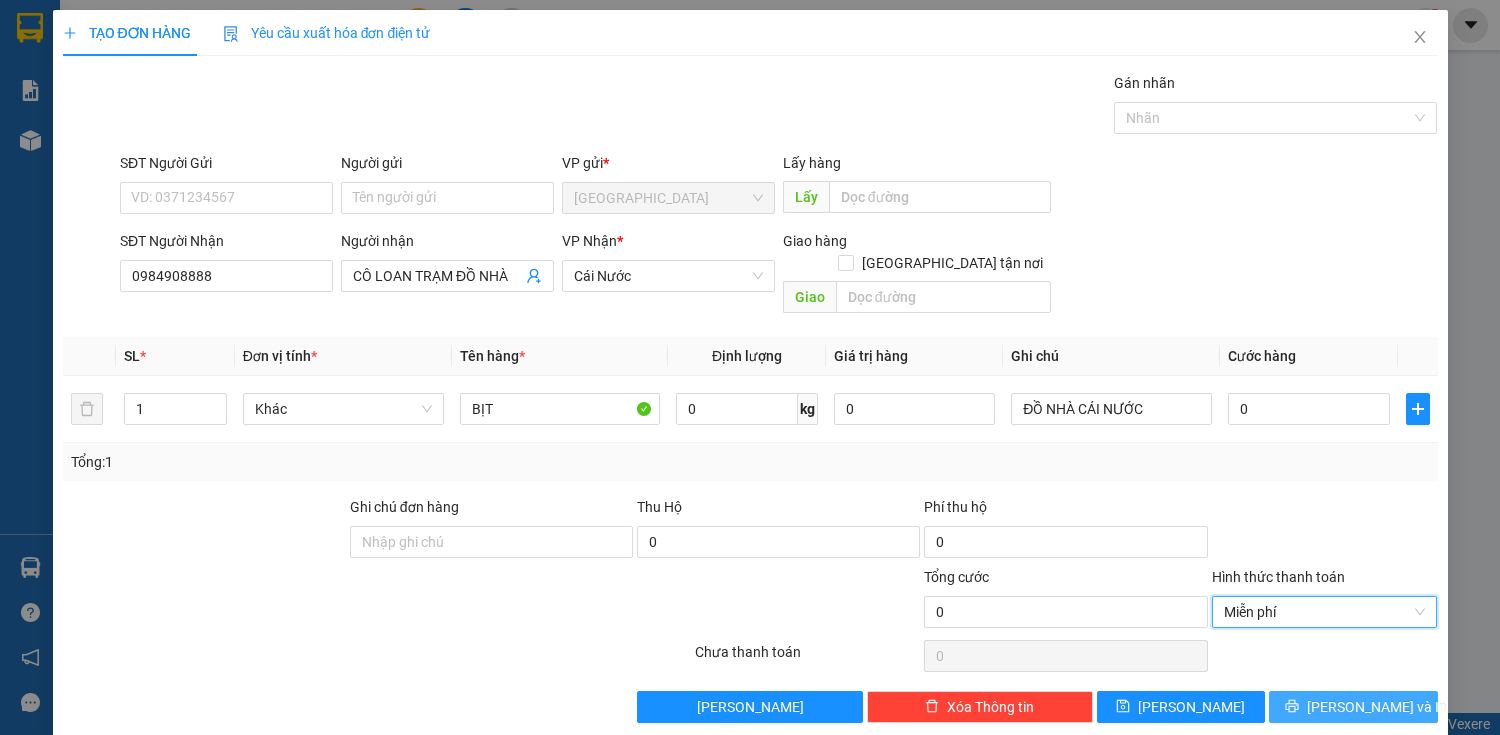 click on "[PERSON_NAME] và In" at bounding box center (1377, 707) 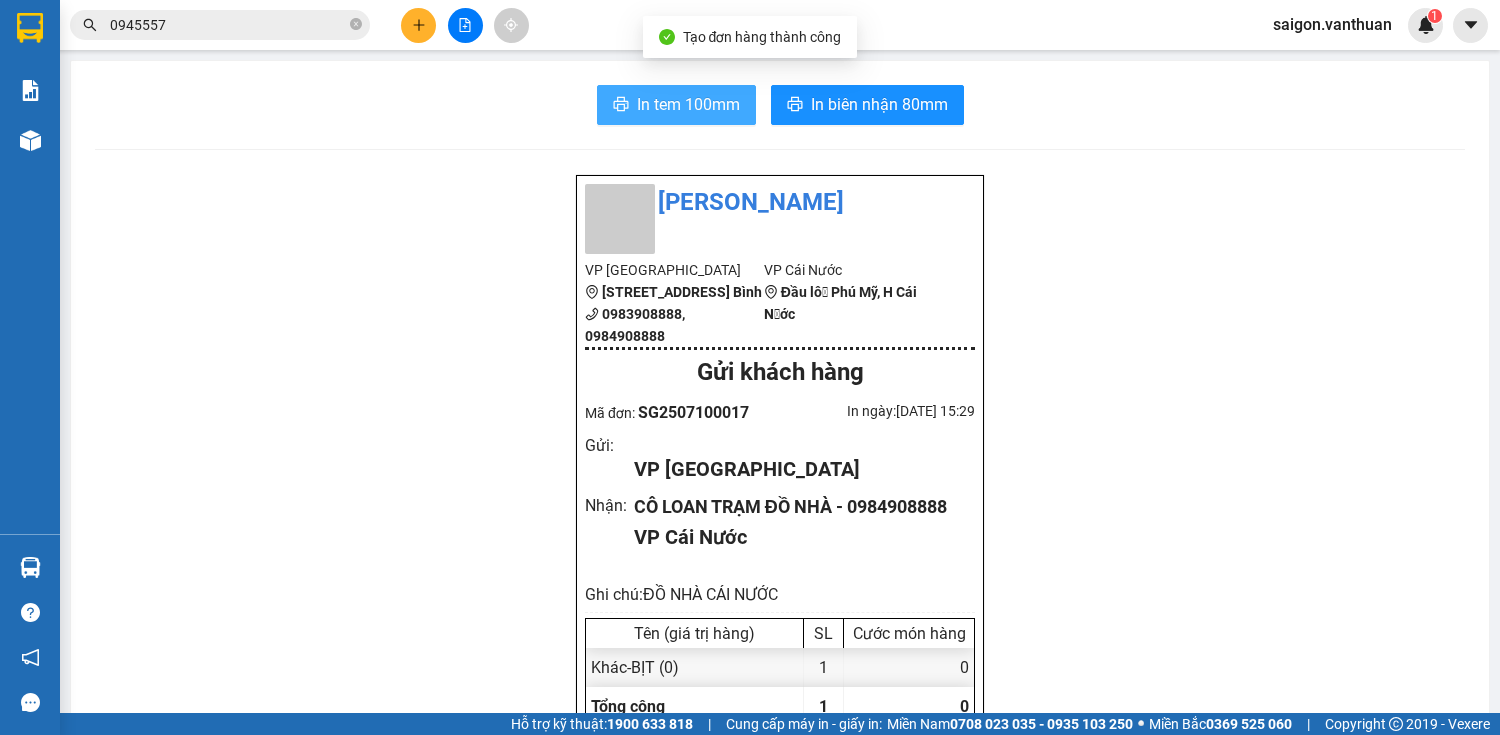 click on "In tem 100mm" at bounding box center [688, 104] 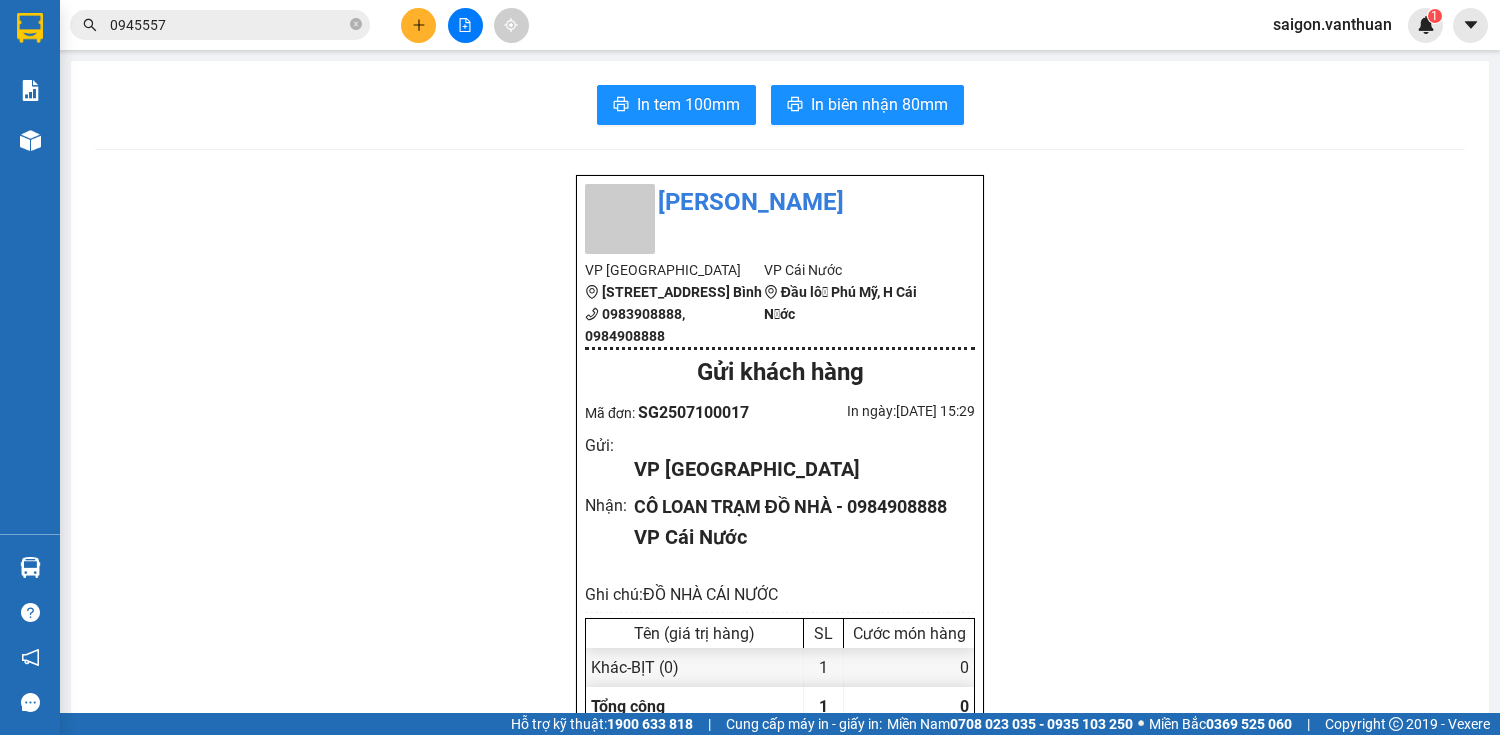 drag, startPoint x: 660, startPoint y: 502, endPoint x: 833, endPoint y: 532, distance: 175.5819 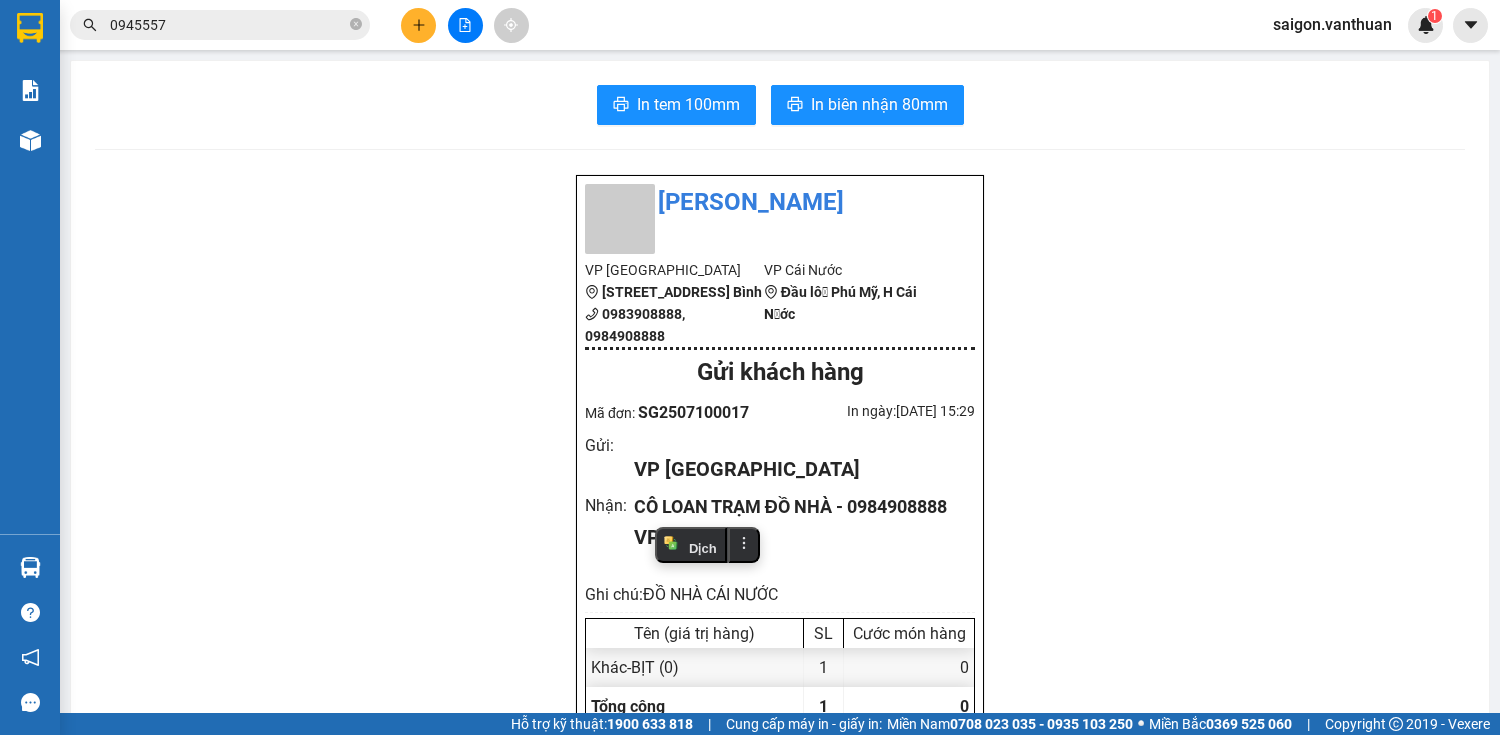 drag, startPoint x: 730, startPoint y: 404, endPoint x: 733, endPoint y: 416, distance: 12.369317 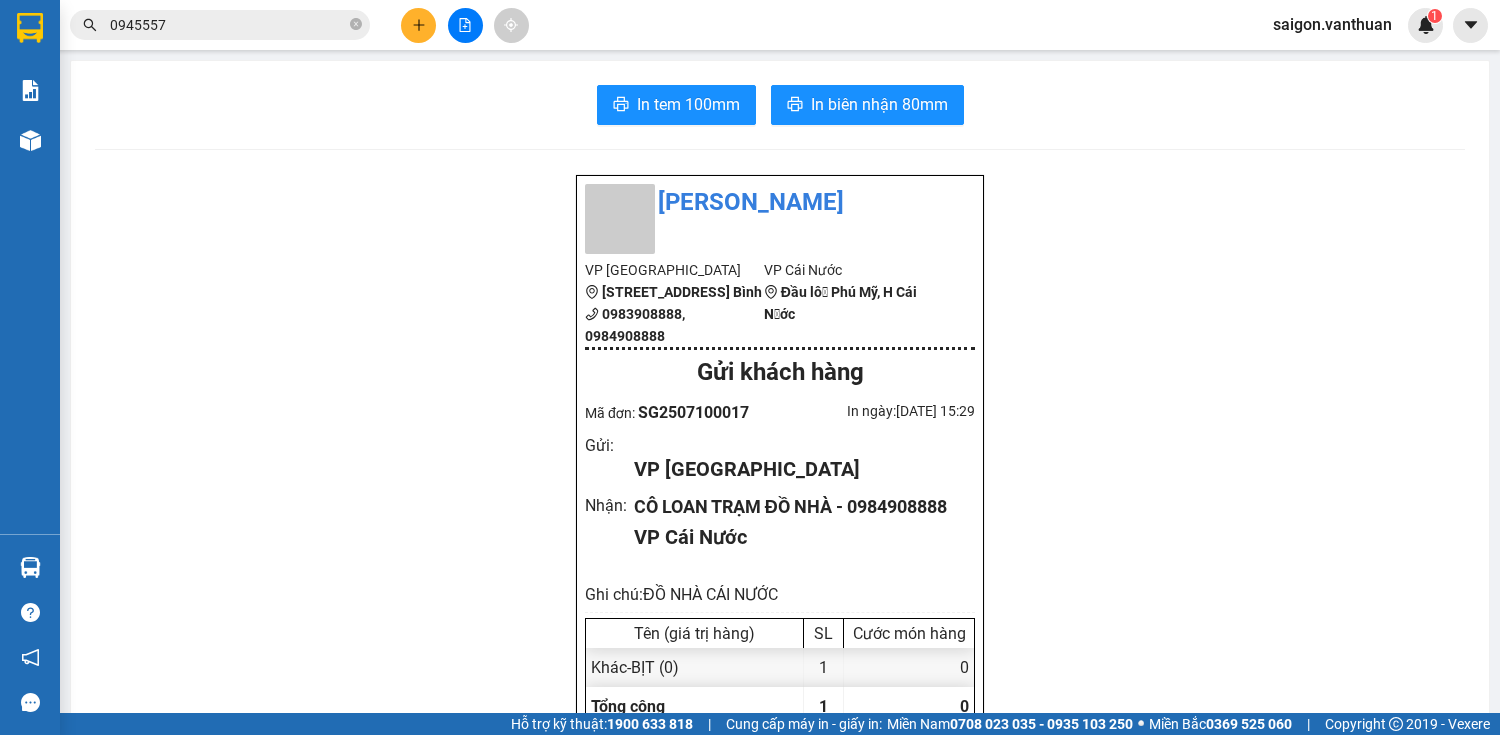 drag, startPoint x: 865, startPoint y: 419, endPoint x: 903, endPoint y: 419, distance: 38 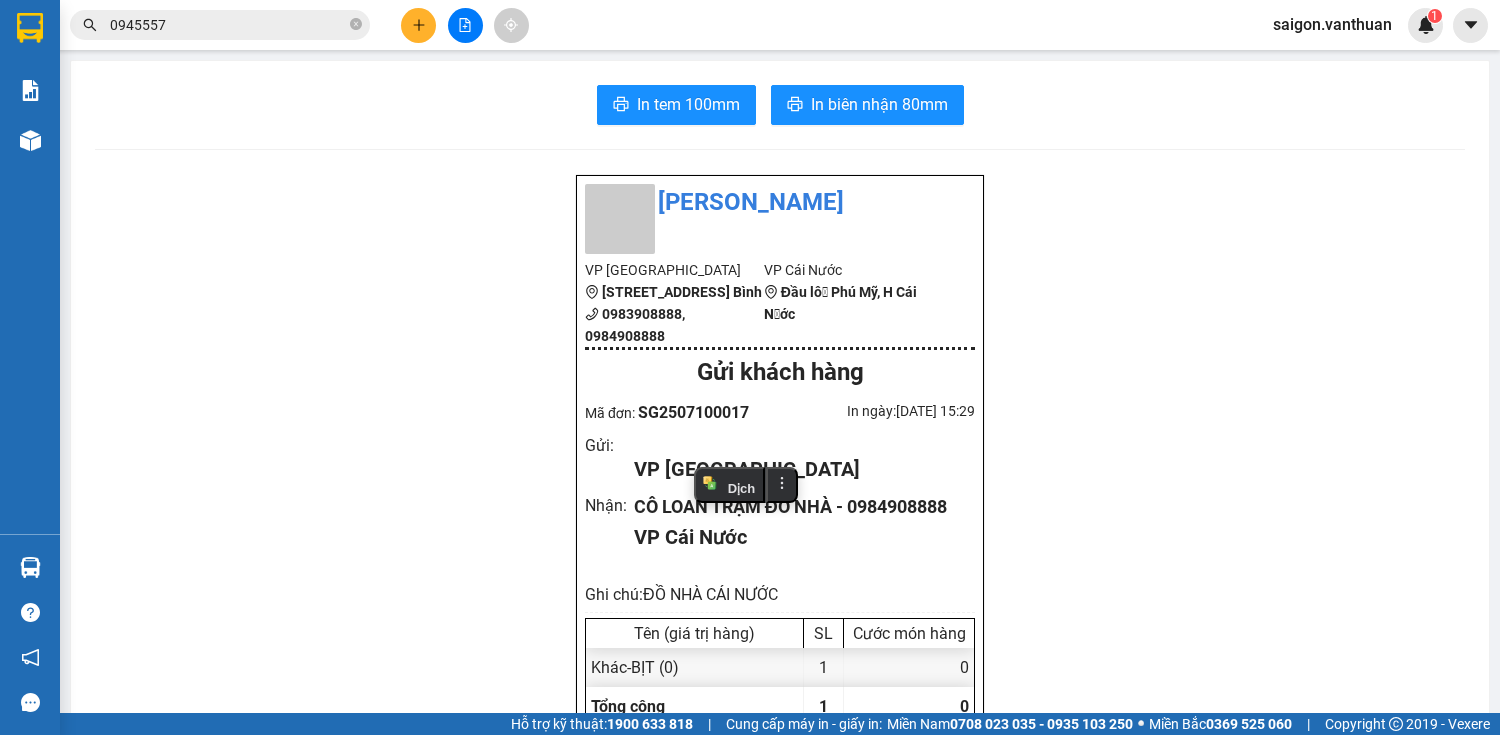 click on "CÔ LOAN TRẠM ĐỒ NHÀ  - 0984908888" at bounding box center [796, 507] 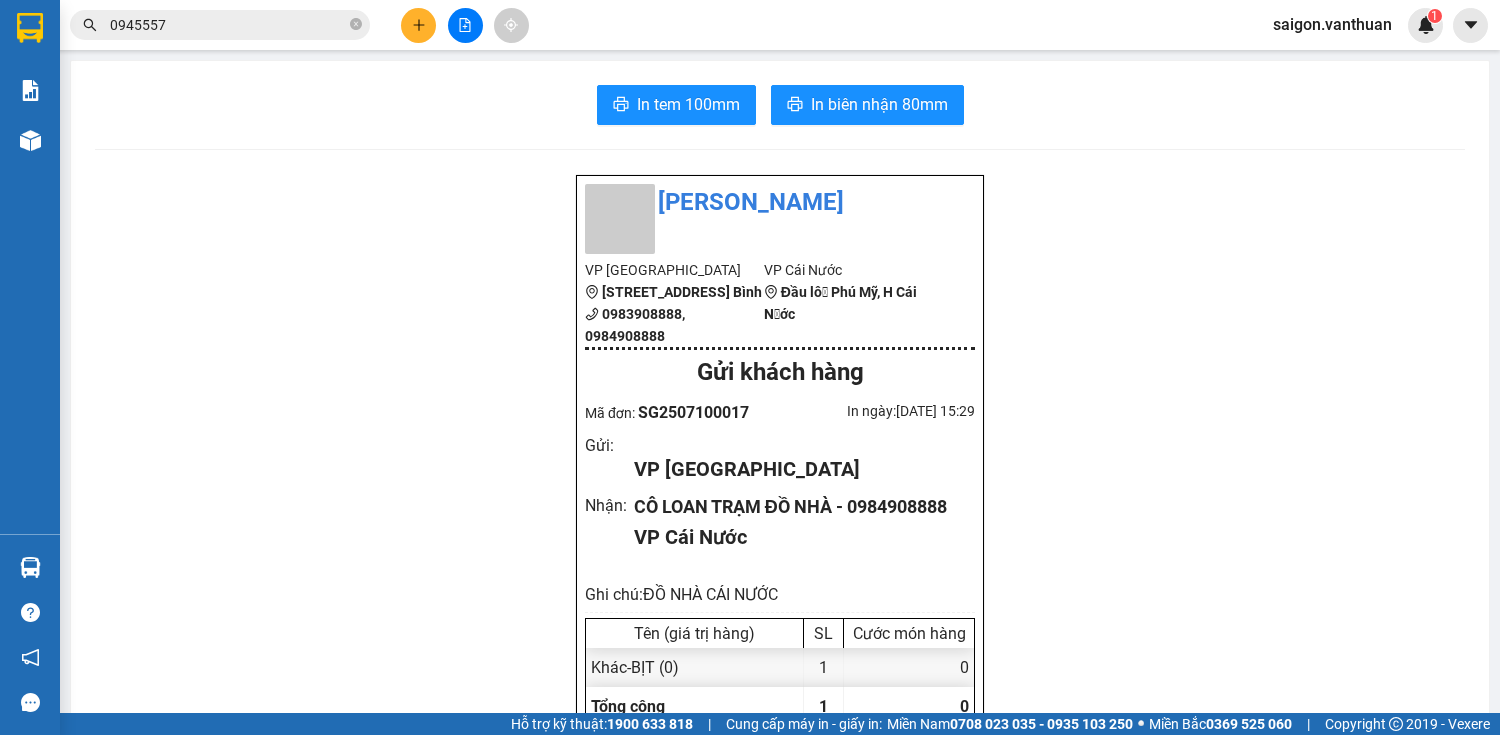 drag, startPoint x: 628, startPoint y: 482, endPoint x: 981, endPoint y: 472, distance: 353.1416 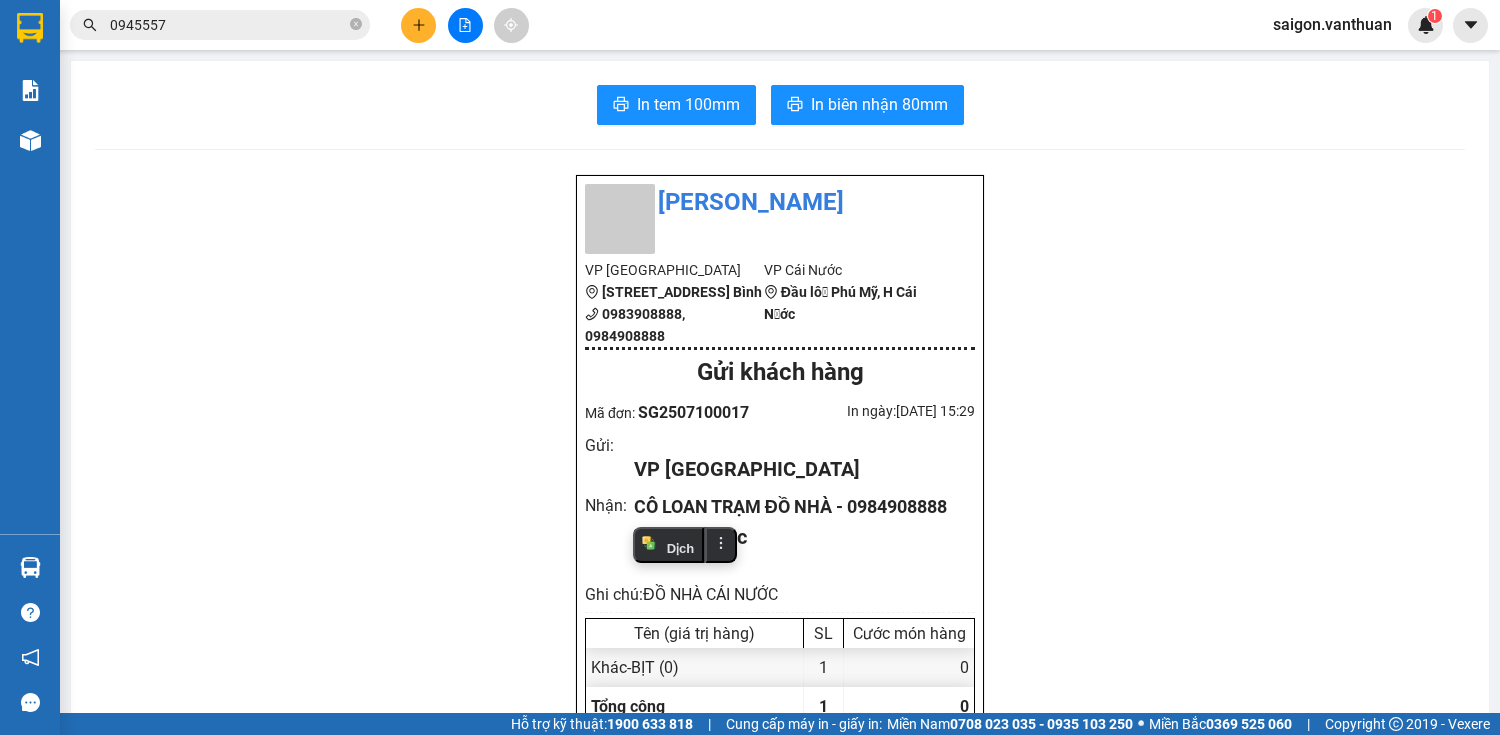 click on "VP Cái Nước" at bounding box center (796, 537) 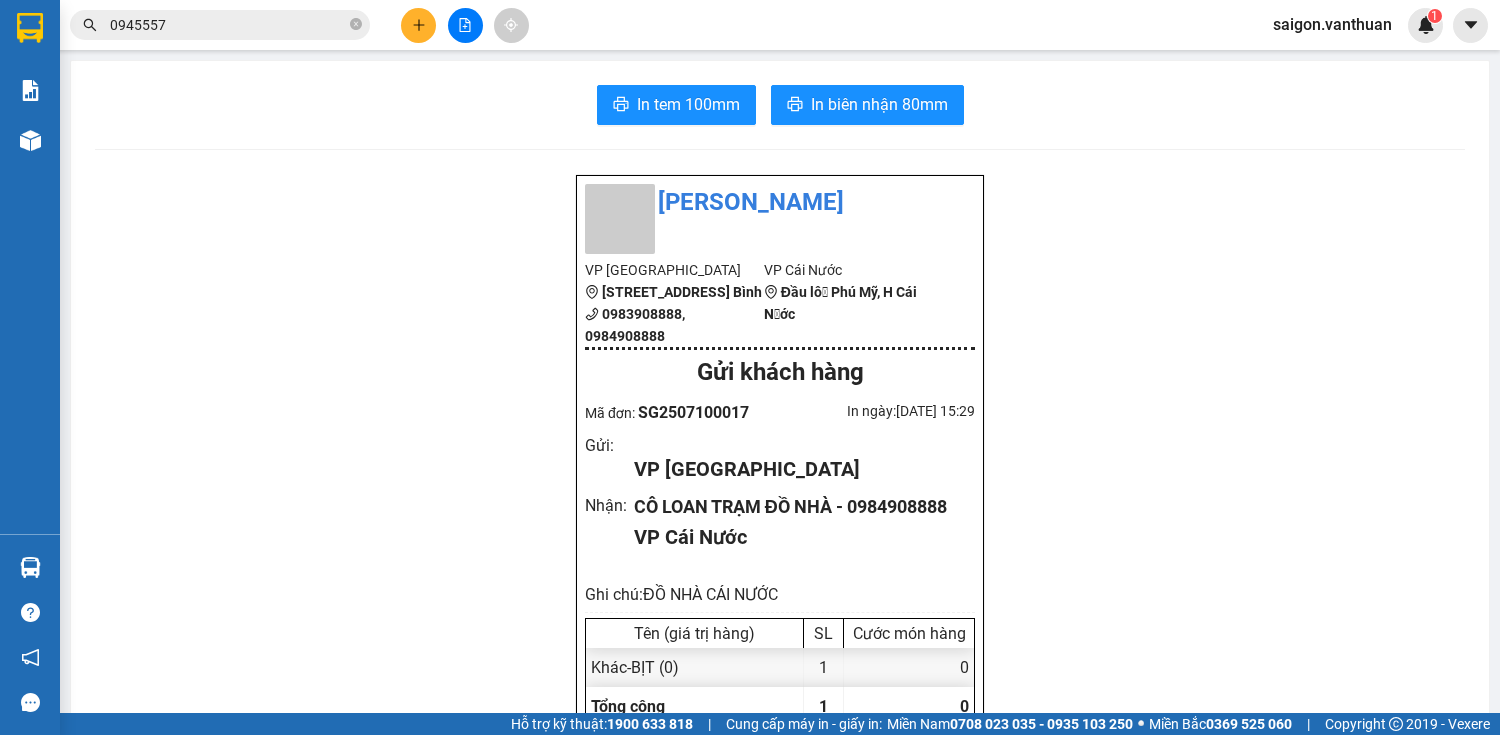 click on "VP Cái Nước" at bounding box center (796, 537) 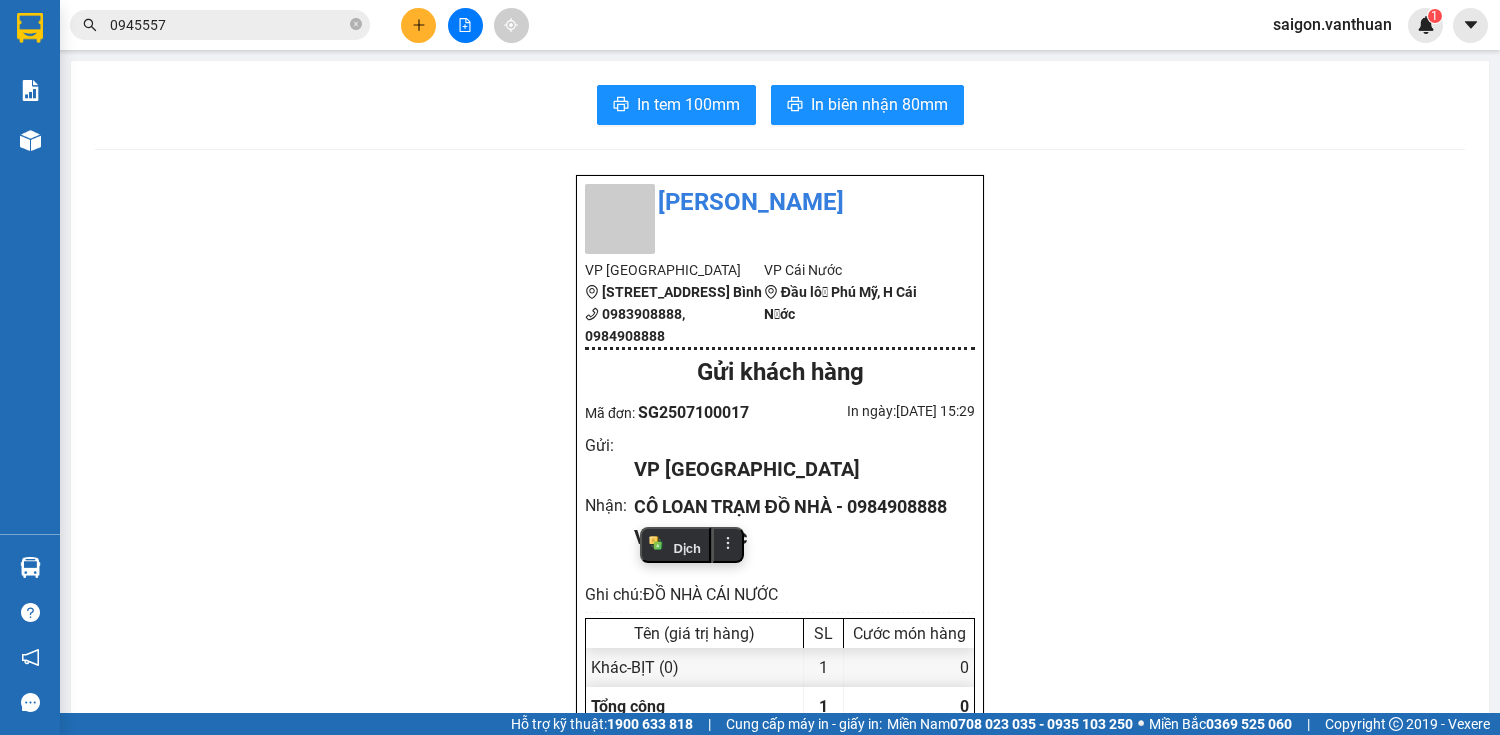 click on "VP Cái Nước" at bounding box center (796, 537) 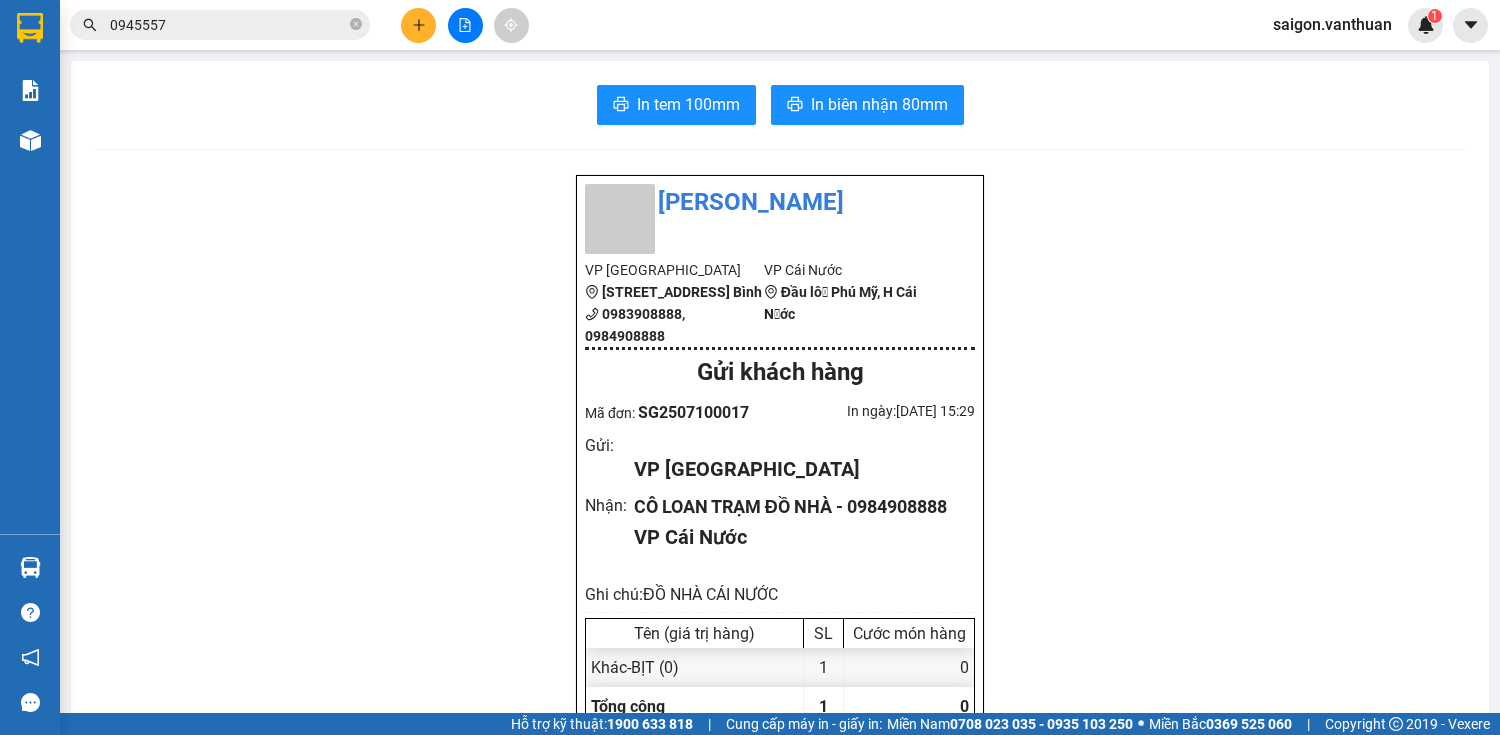 drag, startPoint x: 784, startPoint y: 500, endPoint x: 775, endPoint y: 508, distance: 12.0415945 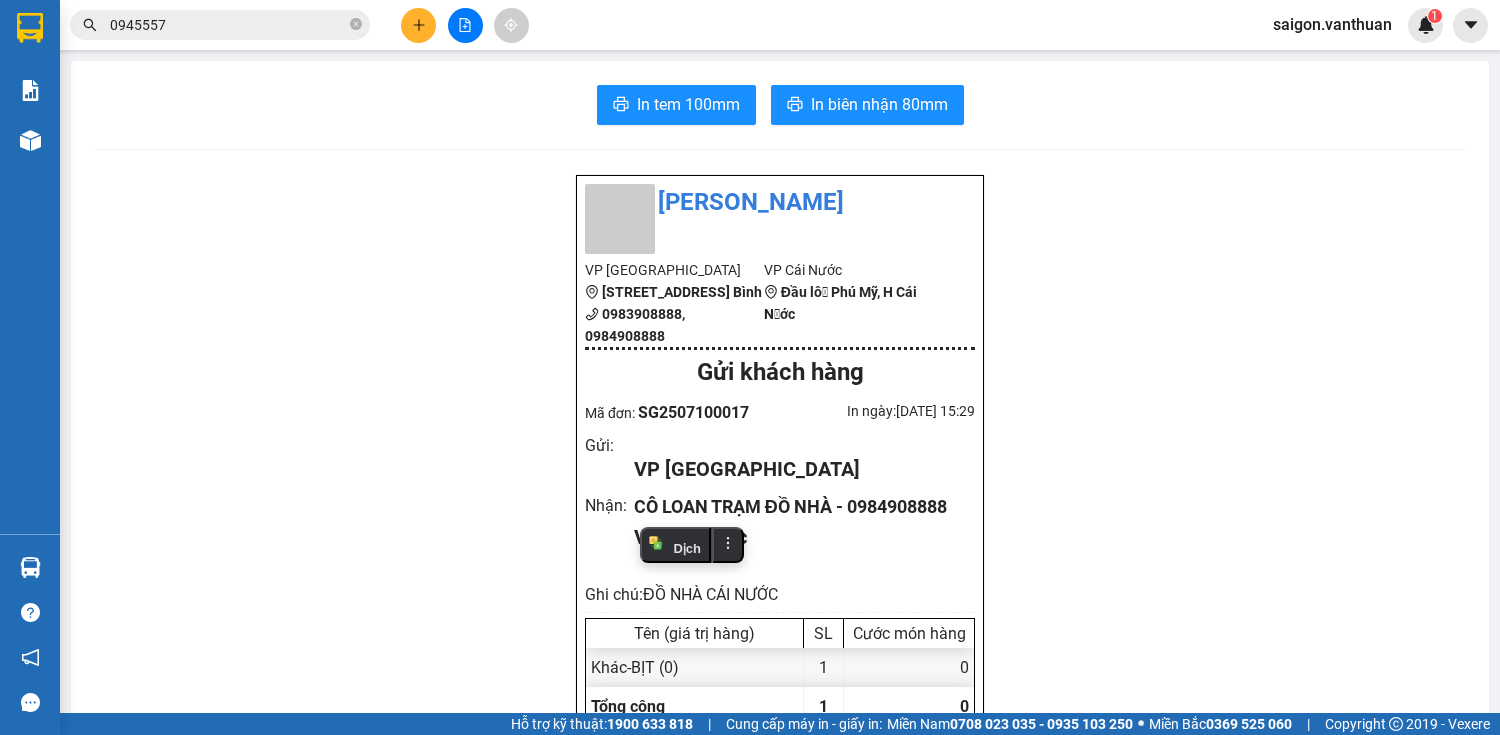 click on "VP Cái Nước" at bounding box center (796, 537) 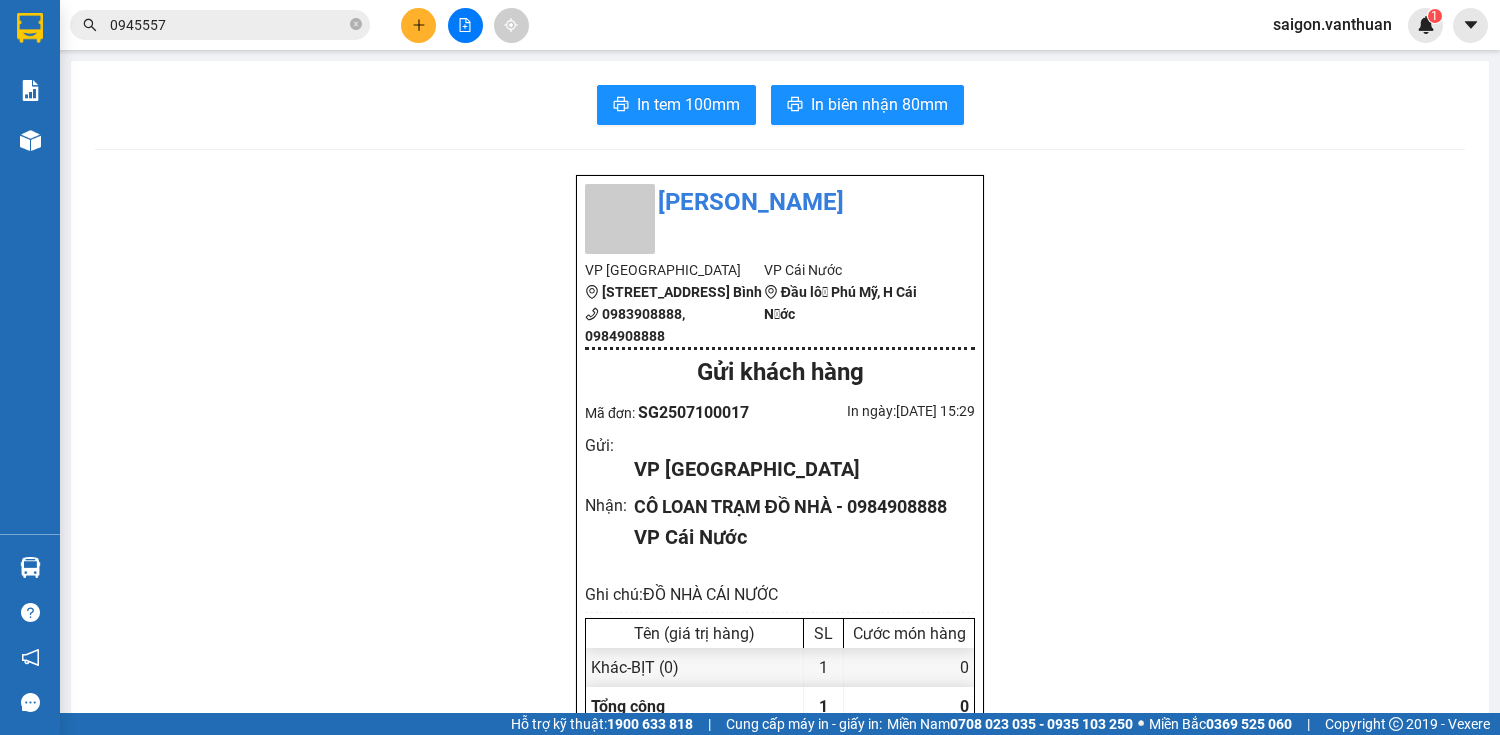 click on "VP Cái Nước" at bounding box center [796, 537] 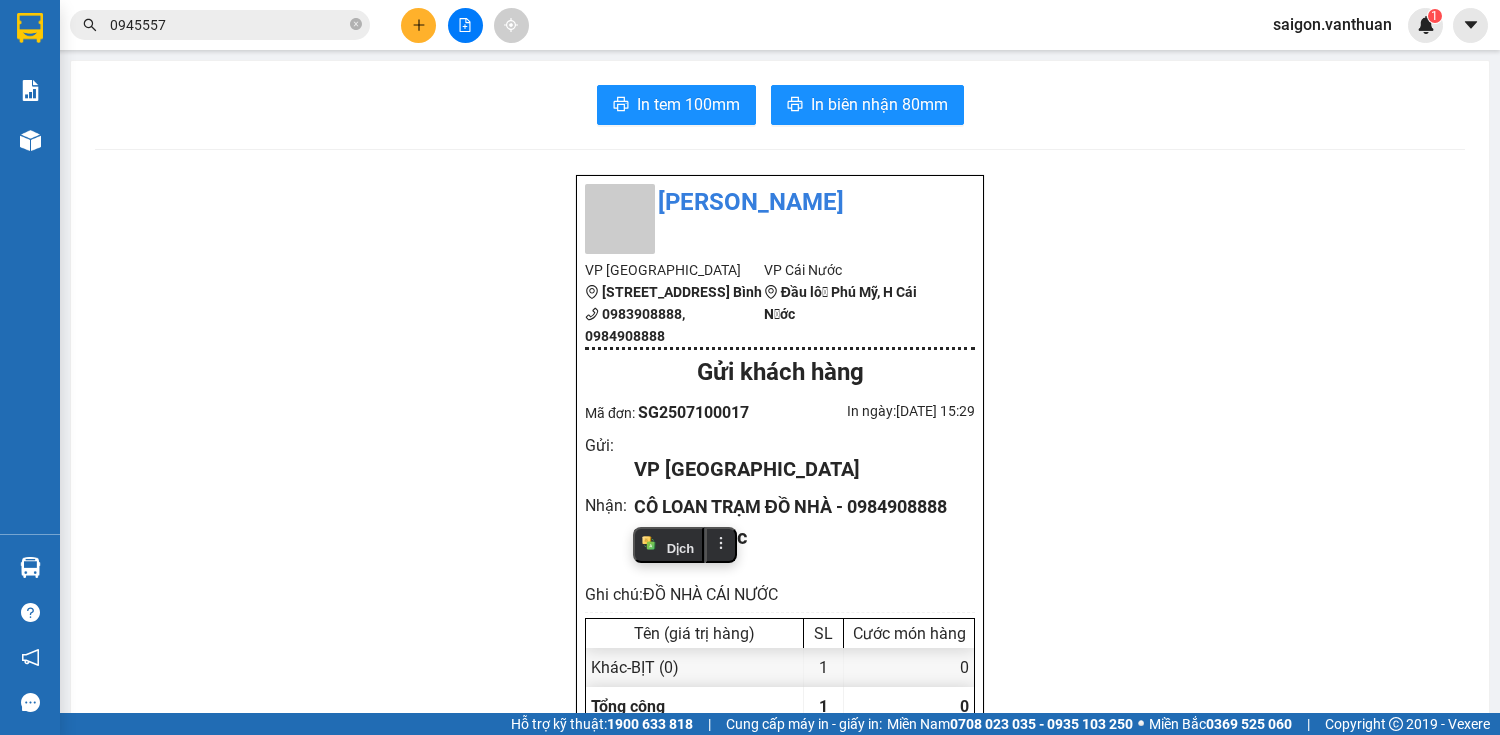 click on "VP Cái Nước" at bounding box center [796, 537] 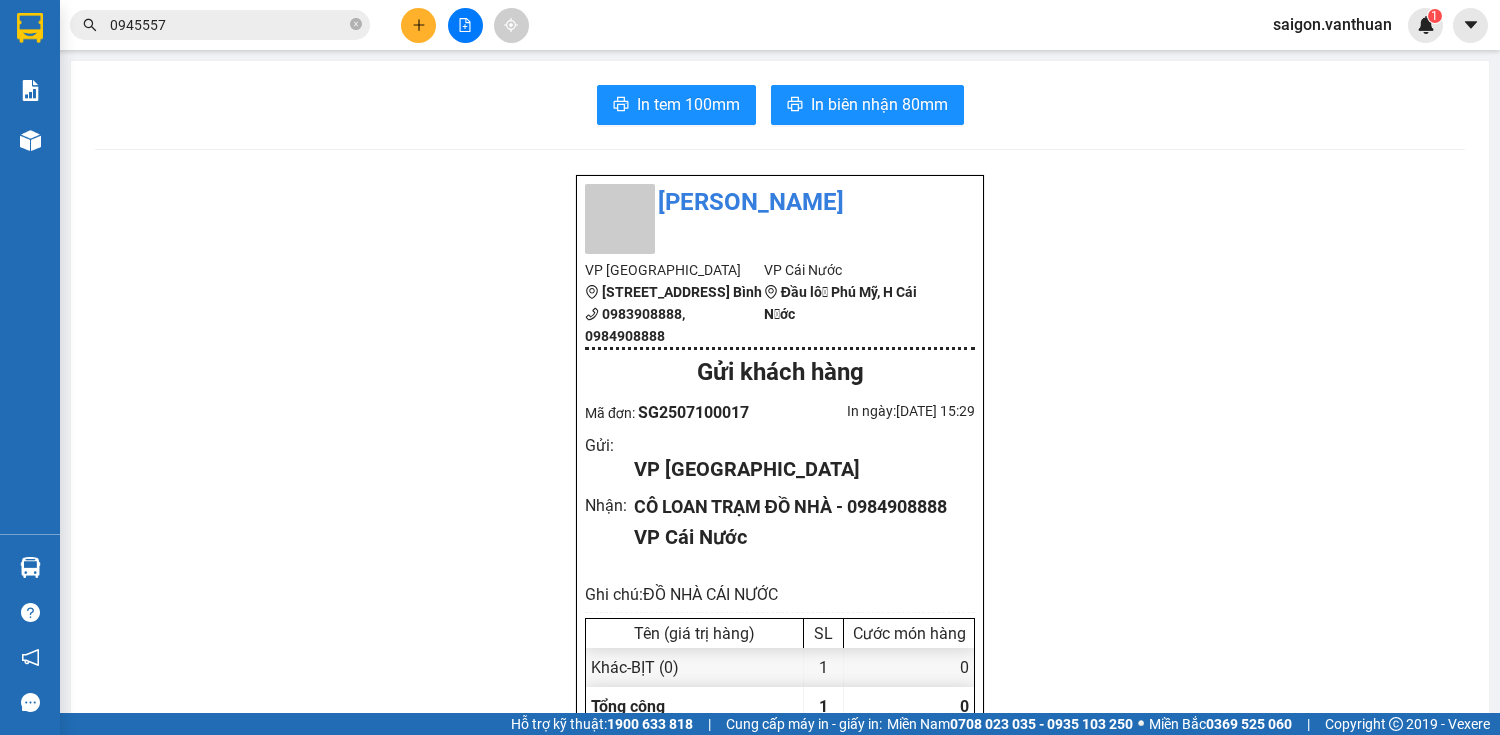 click on "VP Cái Nước" at bounding box center [796, 537] 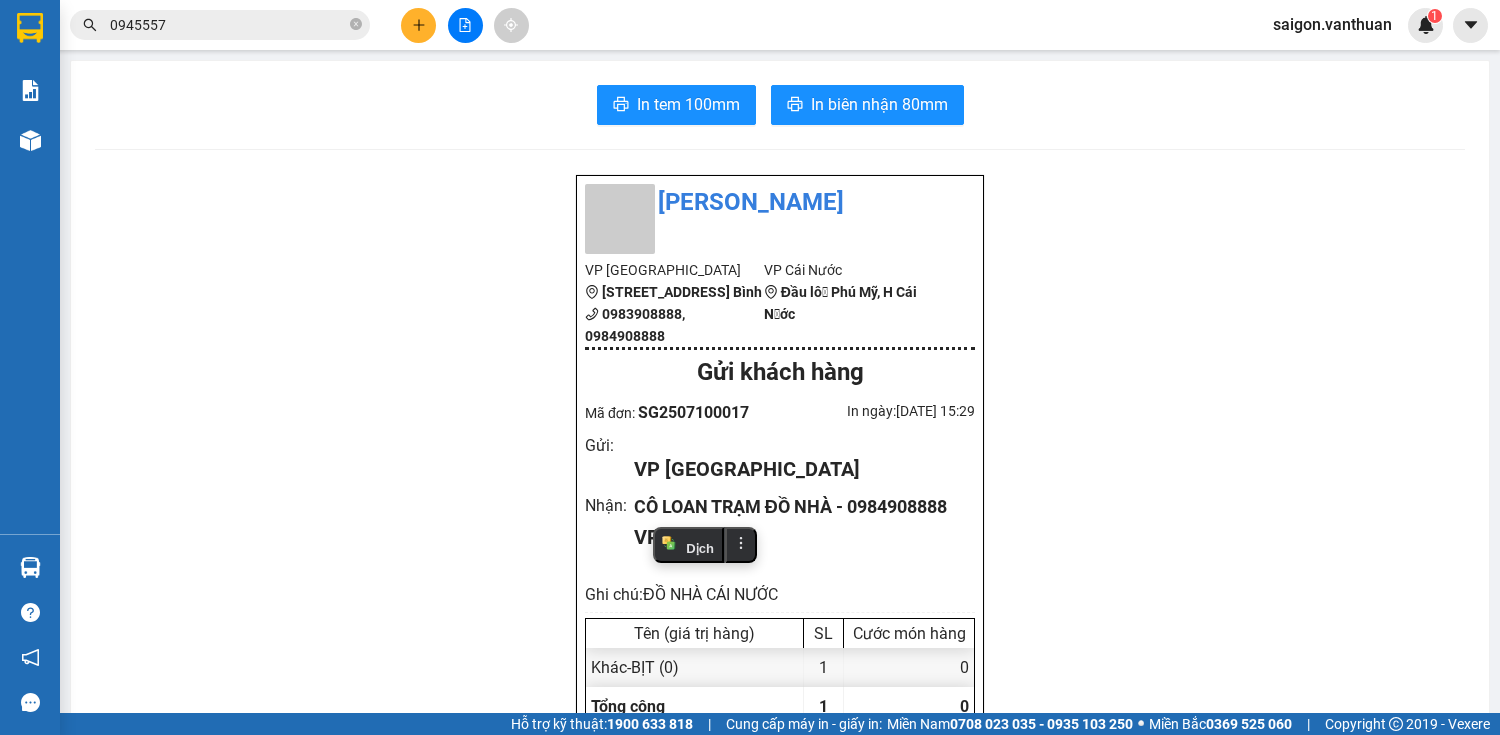 click on "VP Cái Nước" at bounding box center (796, 537) 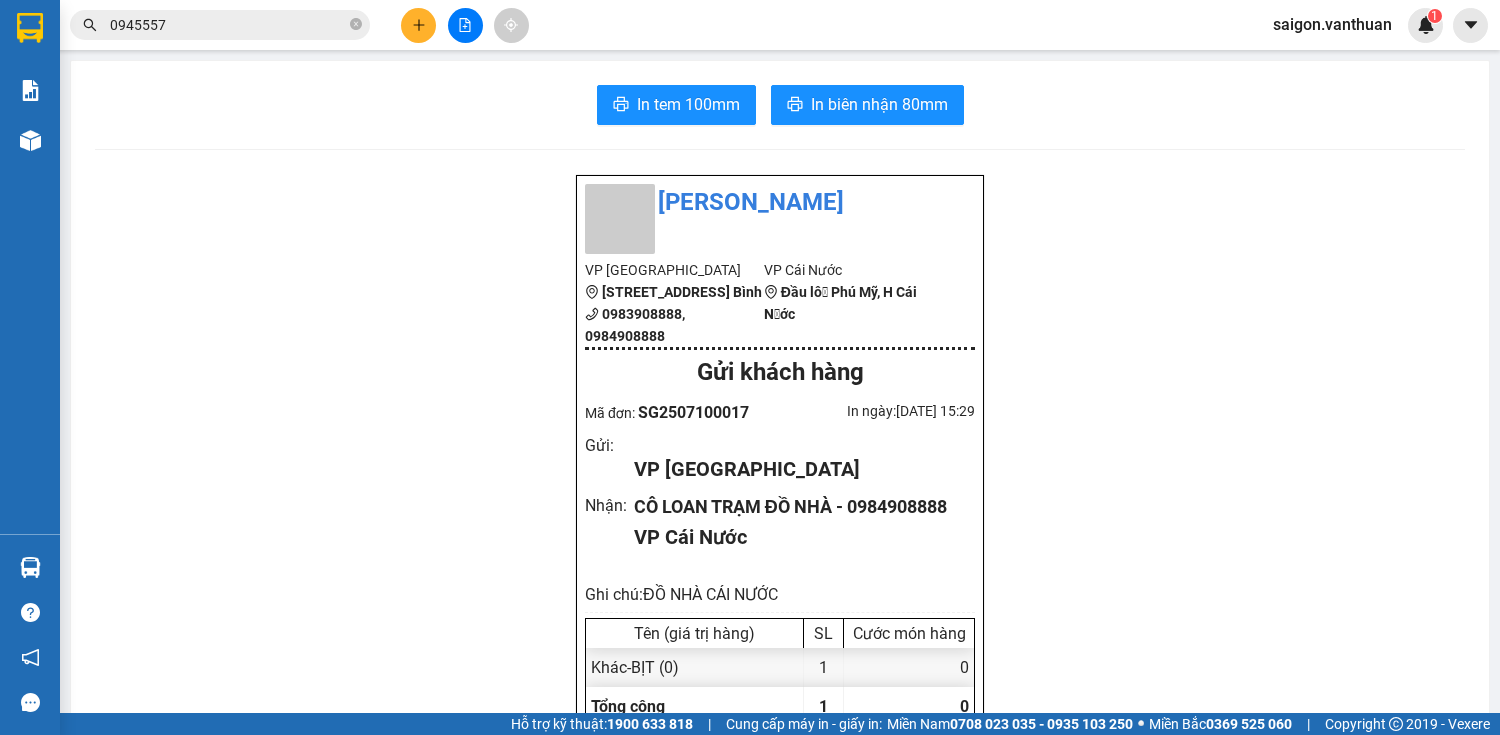 drag, startPoint x: 751, startPoint y: 498, endPoint x: 693, endPoint y: 508, distance: 58.855755 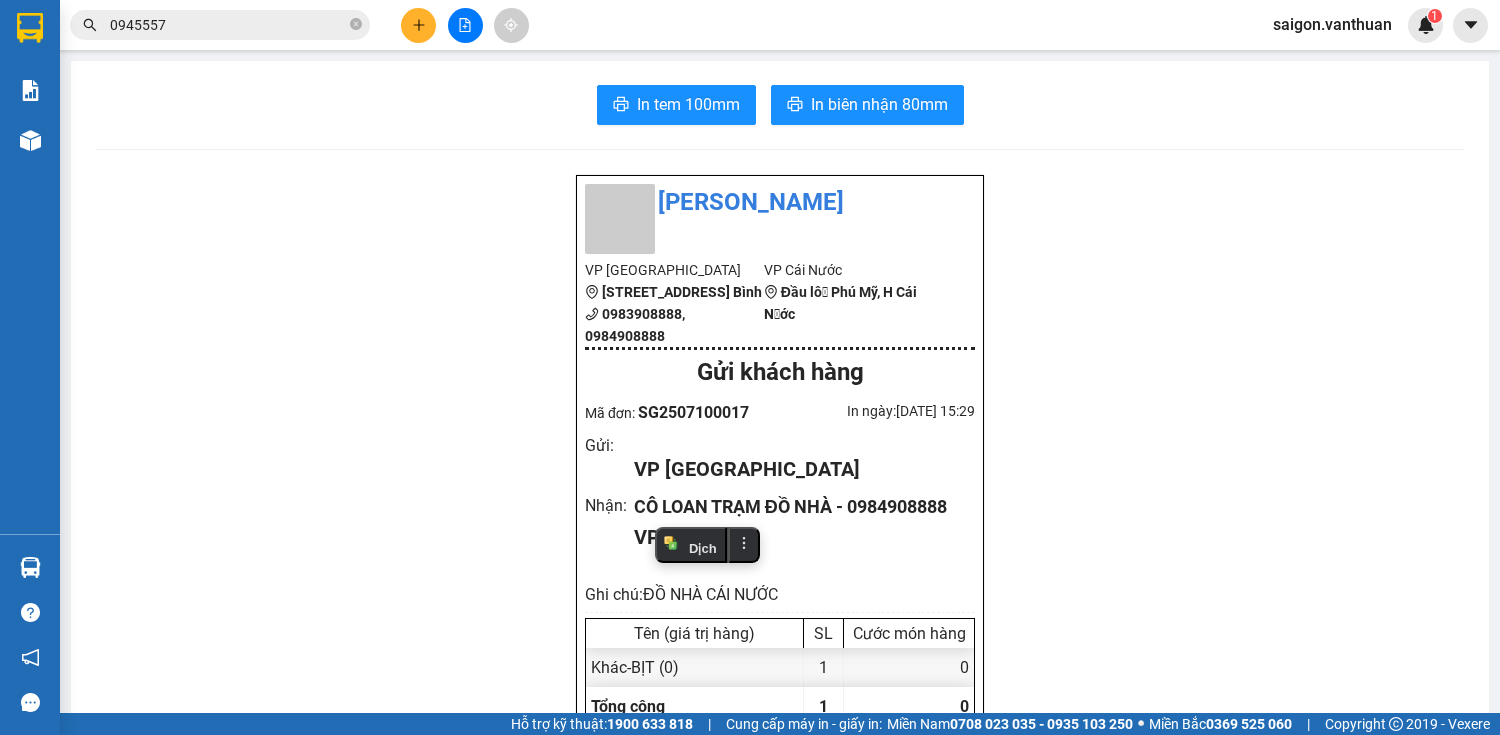 click on "VP Cái Nước" at bounding box center [796, 537] 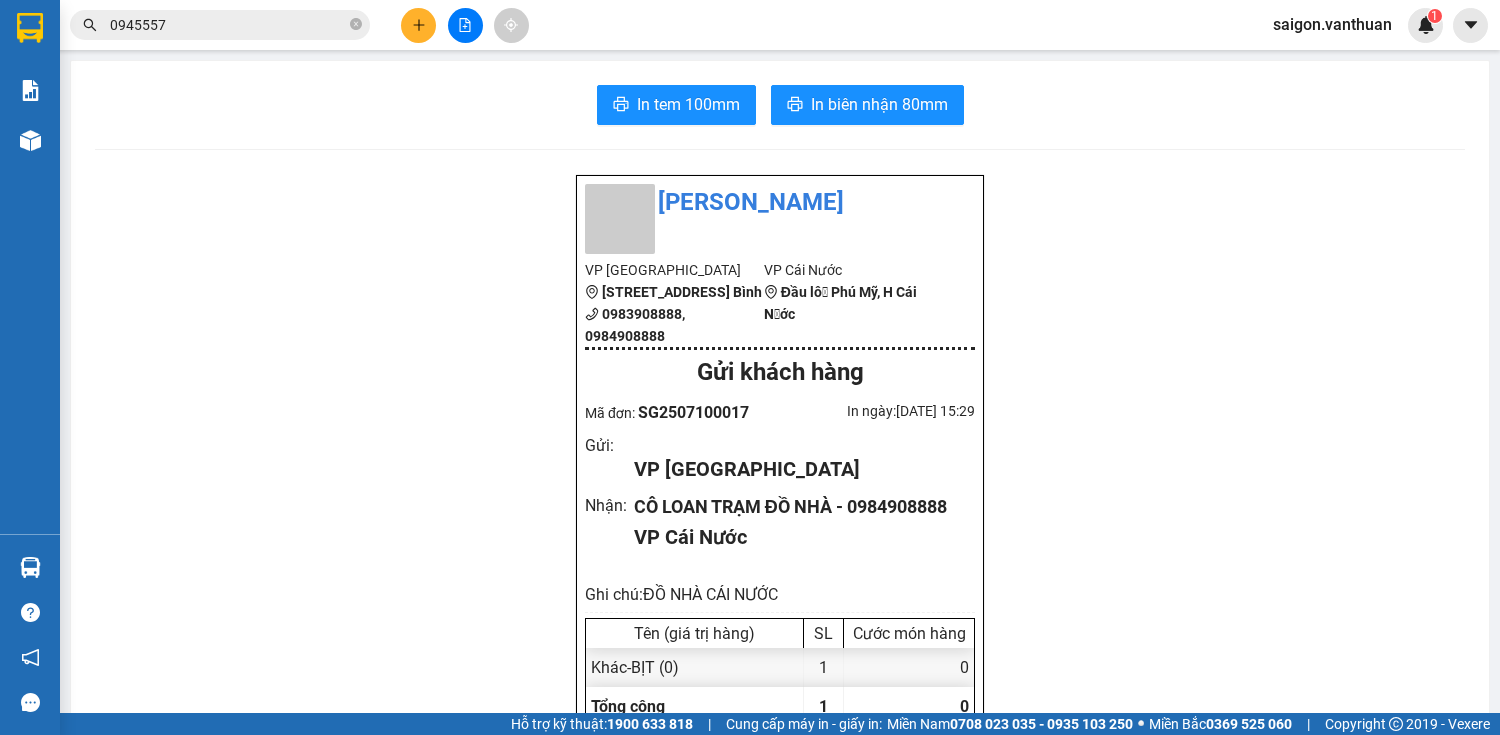 drag, startPoint x: 683, startPoint y: 508, endPoint x: 843, endPoint y: 508, distance: 160 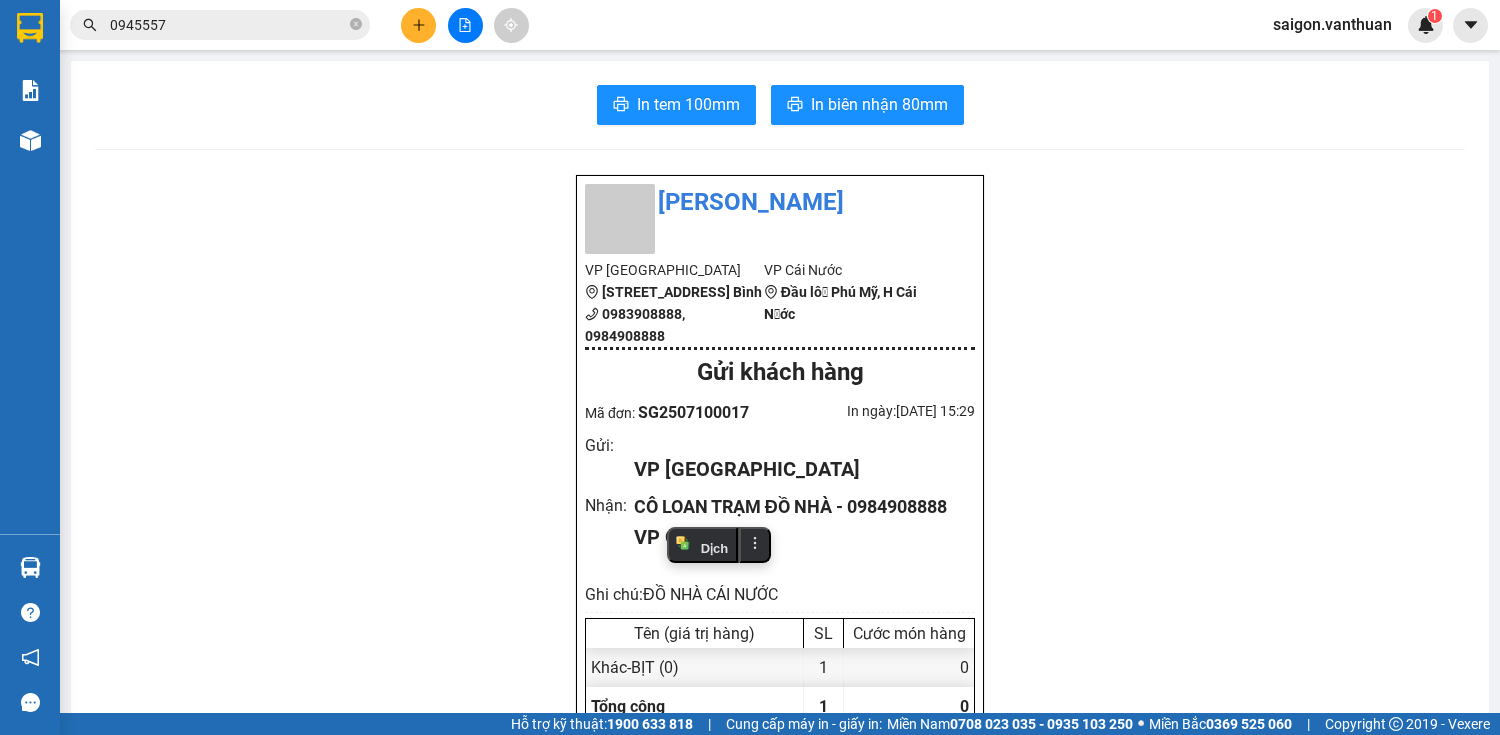 click on "VP Cái Nước" at bounding box center (796, 537) 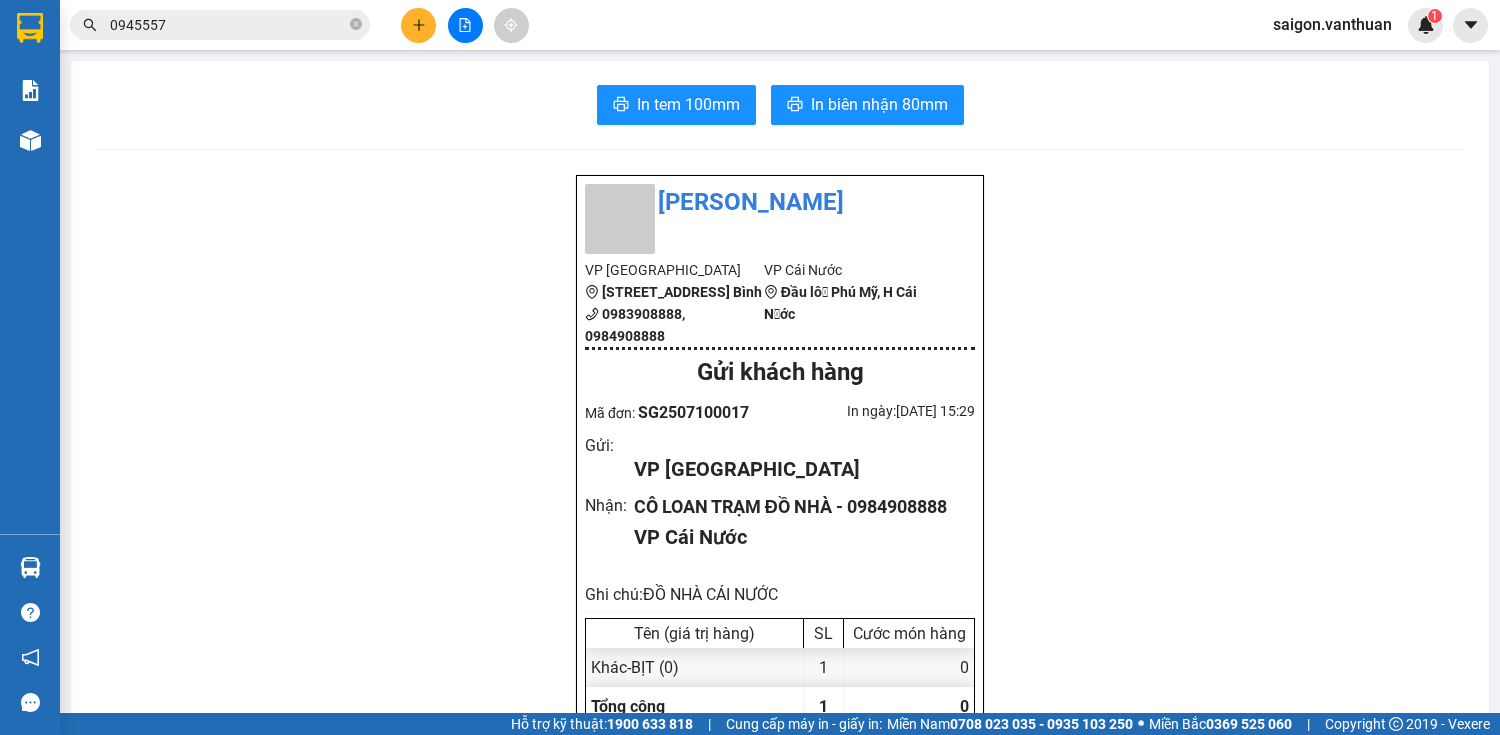 drag, startPoint x: 653, startPoint y: 515, endPoint x: 928, endPoint y: 512, distance: 275.01636 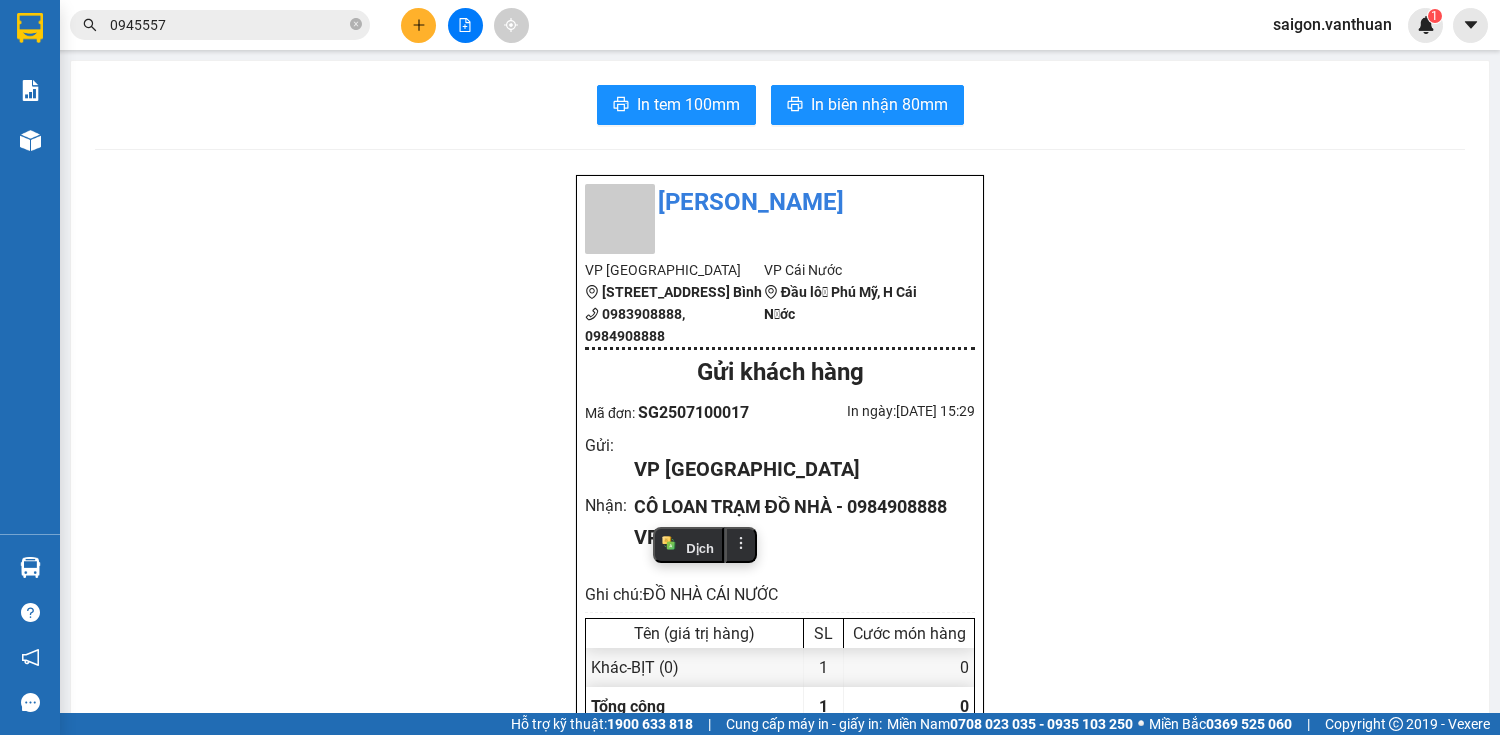 click on "VP Cái Nước" at bounding box center [796, 537] 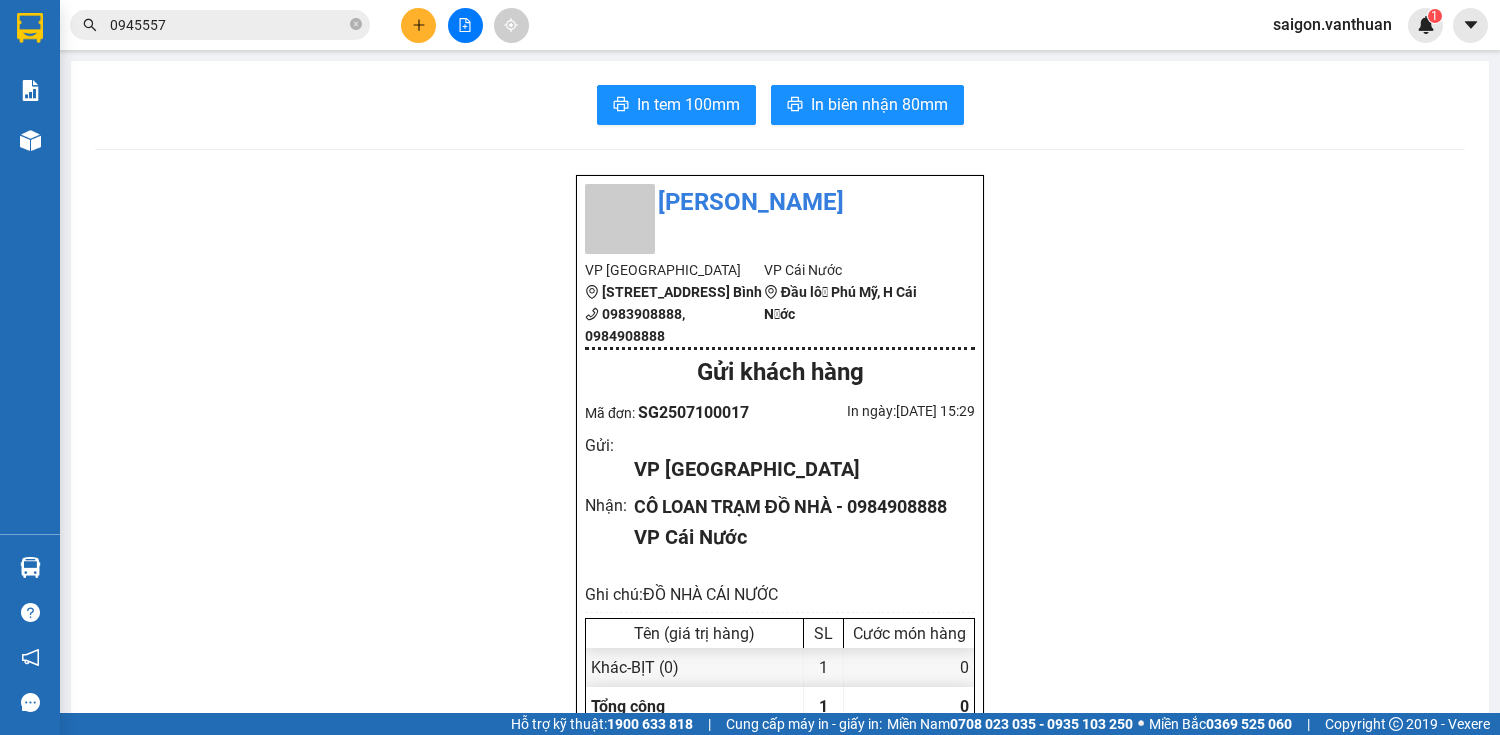 drag, startPoint x: 740, startPoint y: 507, endPoint x: 693, endPoint y: 497, distance: 48.052055 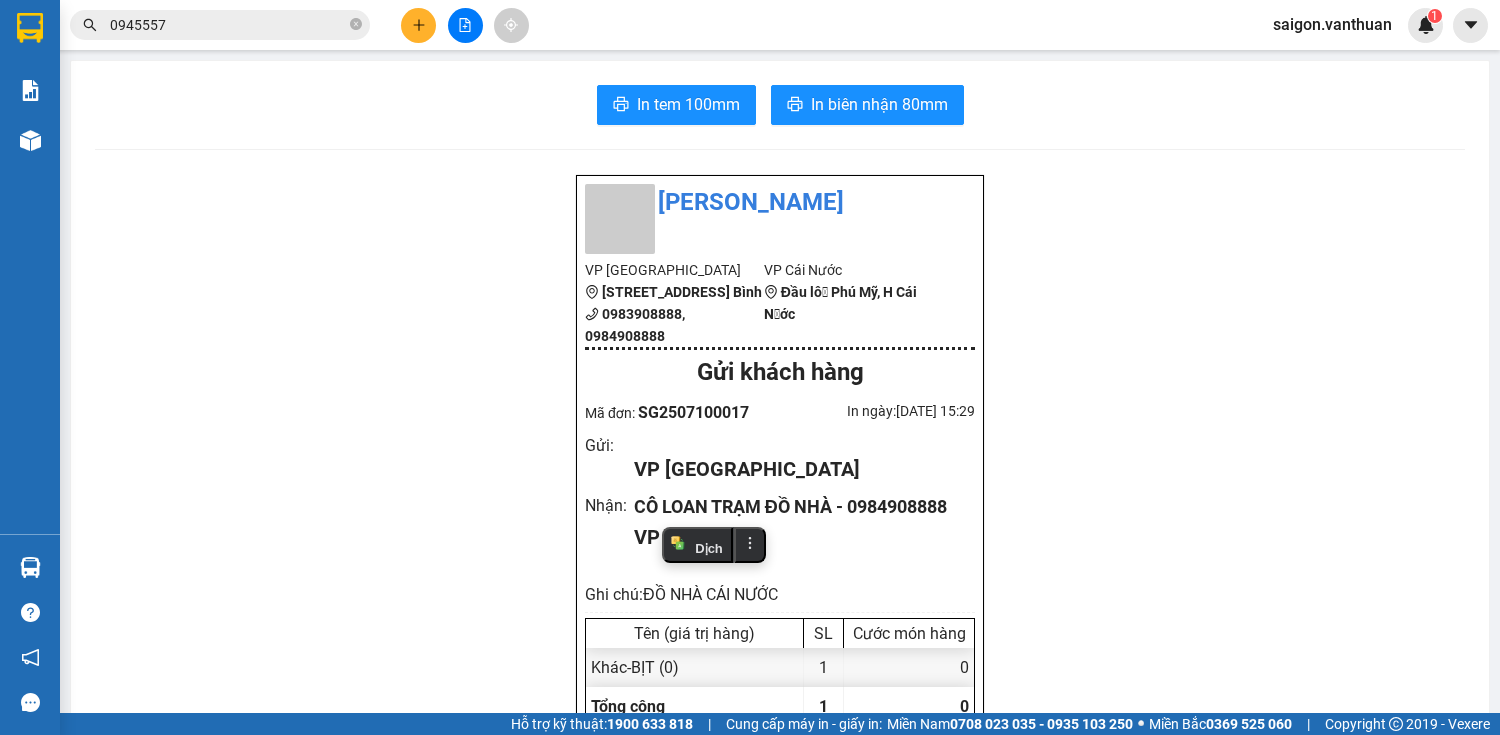 click on "VP Cái Nước" at bounding box center (796, 537) 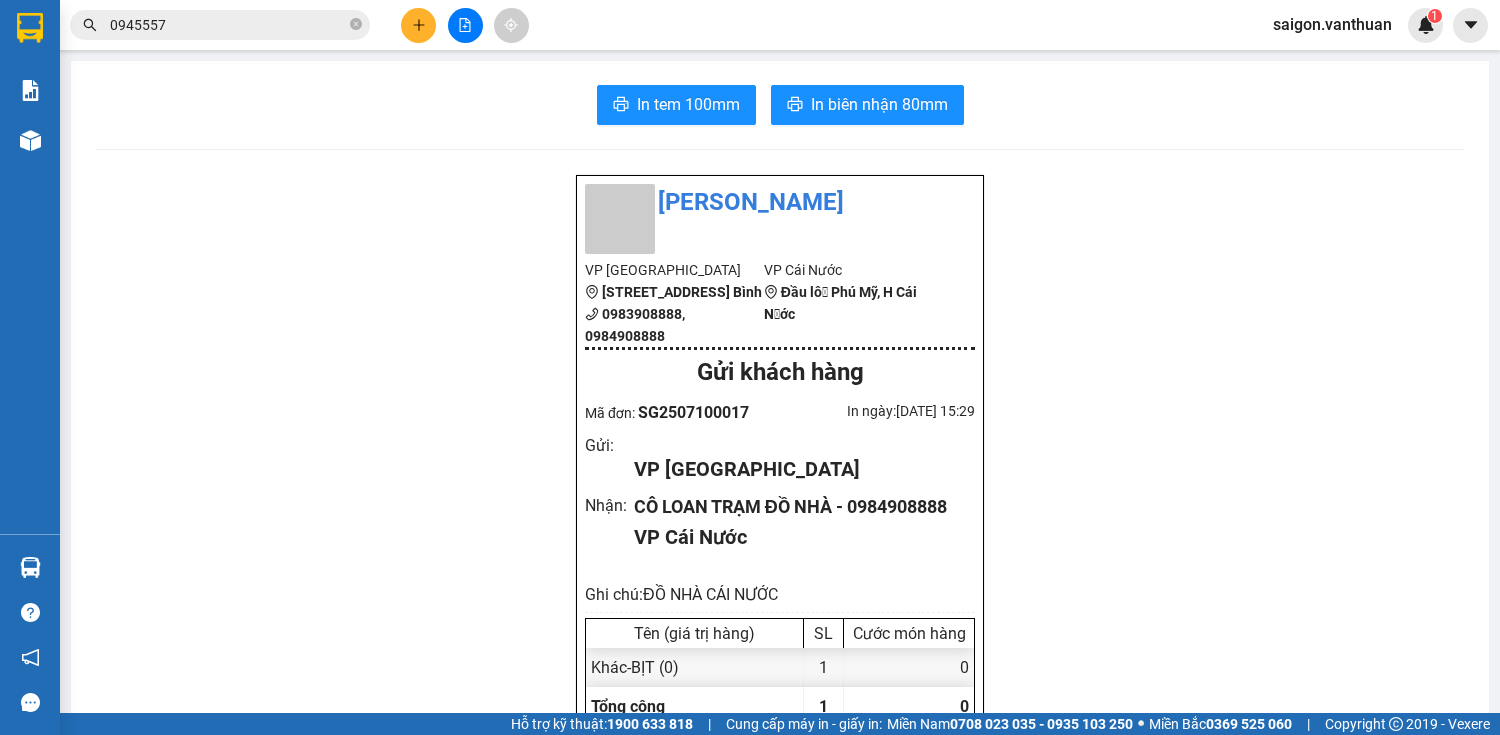click on "VP Cái Nước" at bounding box center (796, 537) 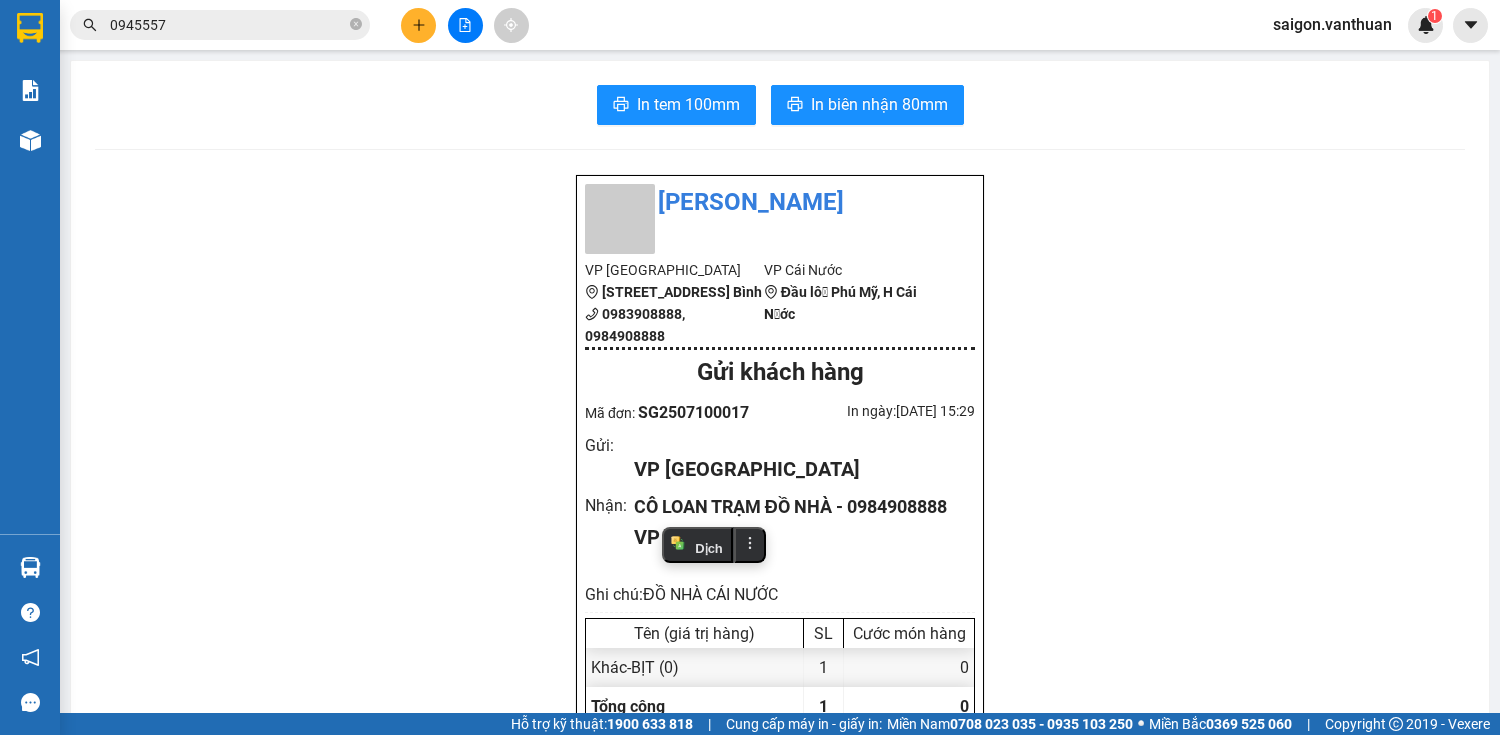 drag, startPoint x: 342, startPoint y: 3, endPoint x: 201, endPoint y: 282, distance: 312.6052 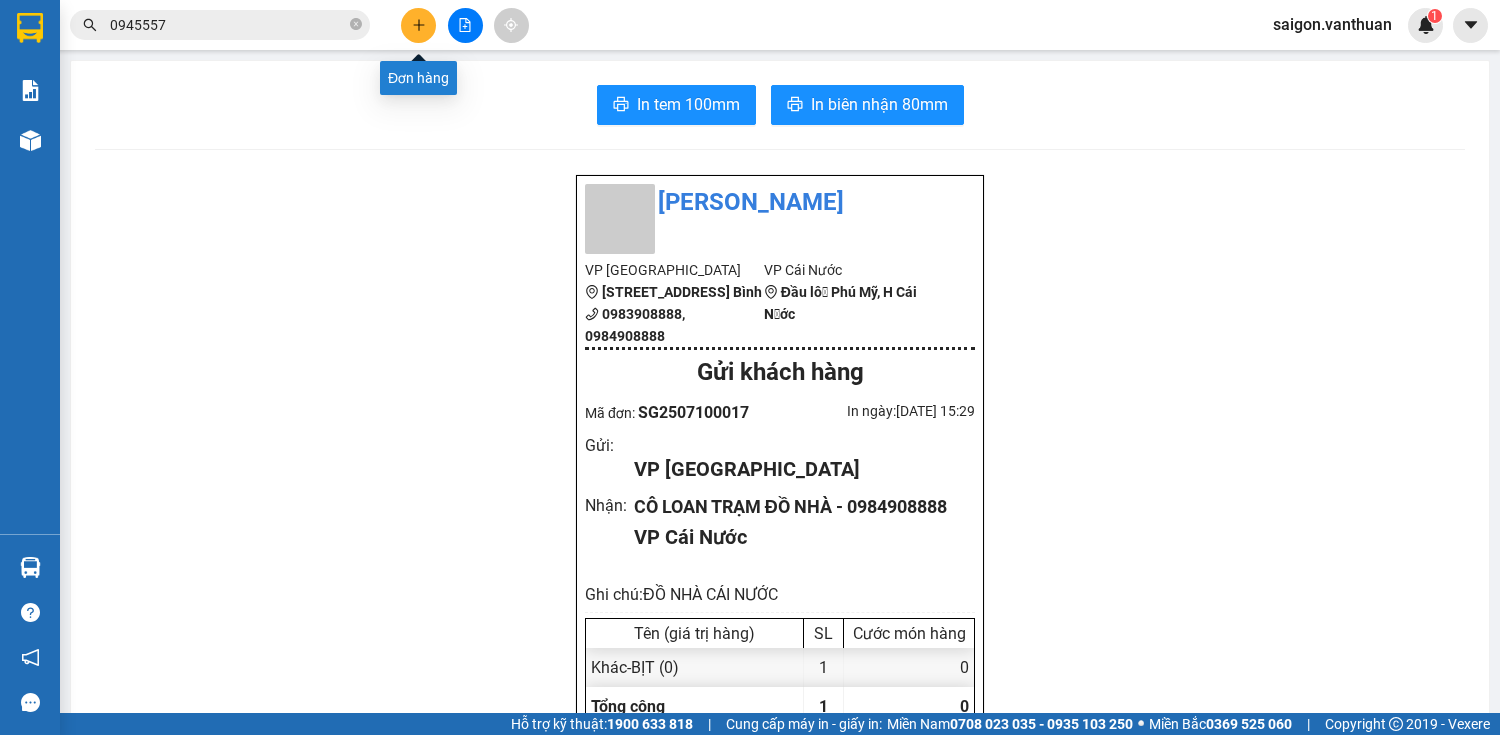 click at bounding box center (418, 25) 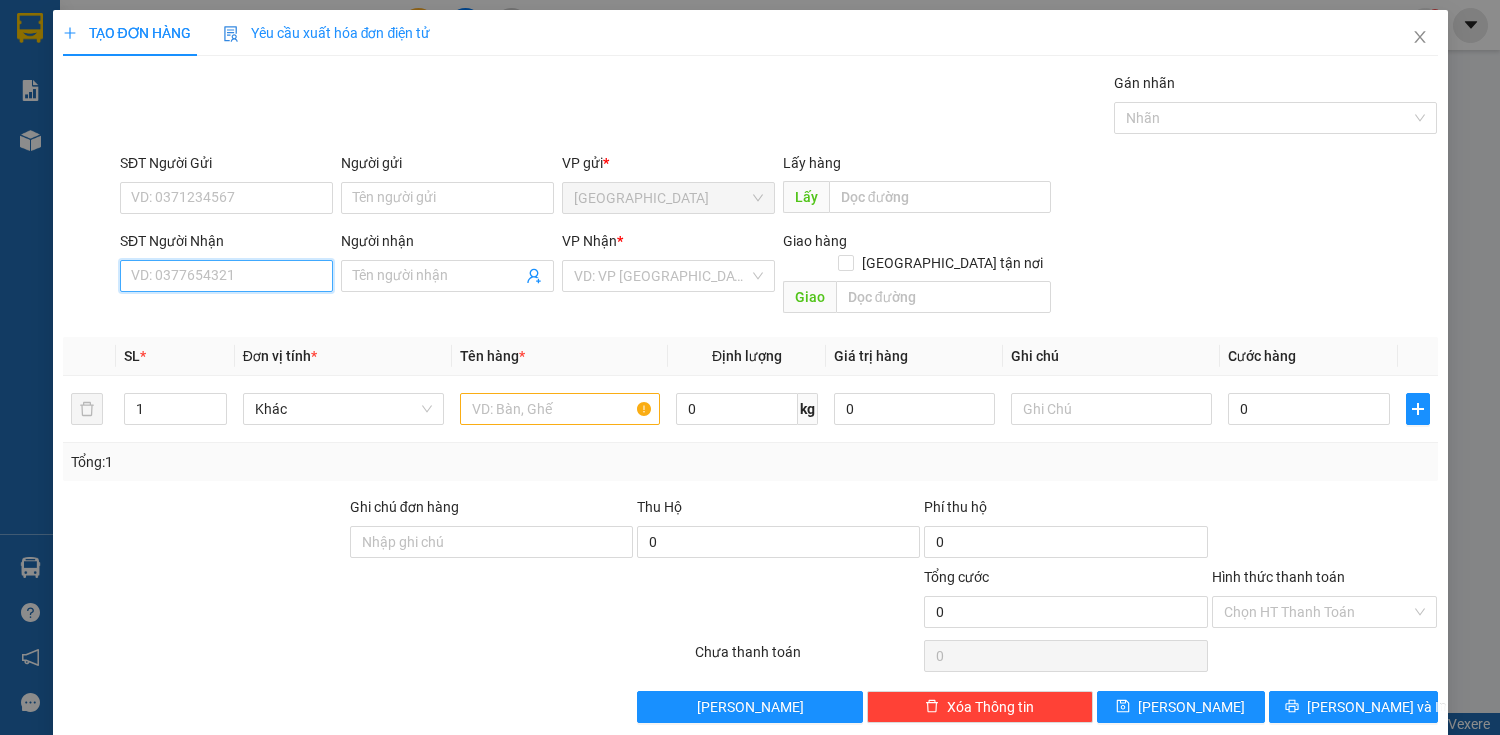 click on "SĐT Người Nhận" at bounding box center (226, 276) 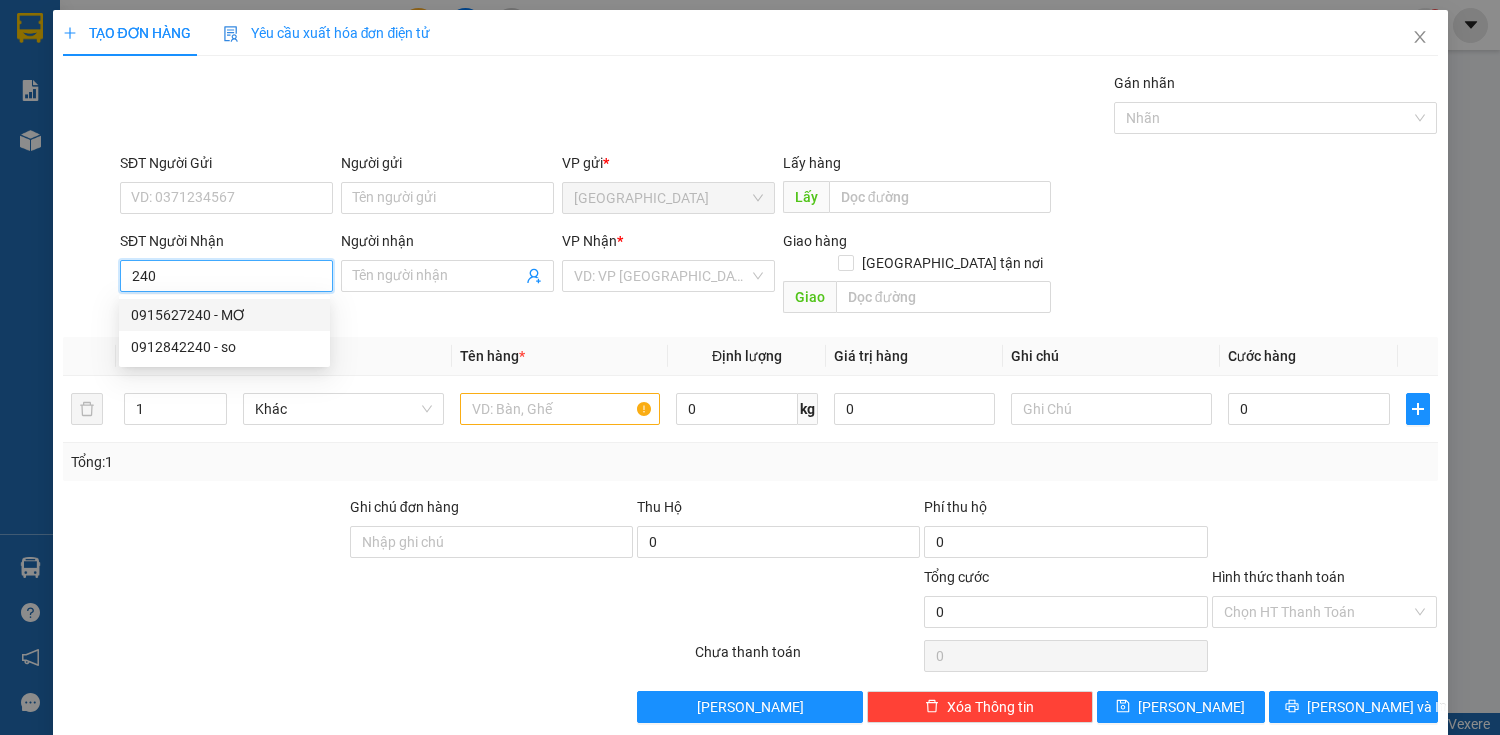 click on "0915627240 - MƠ" at bounding box center (224, 315) 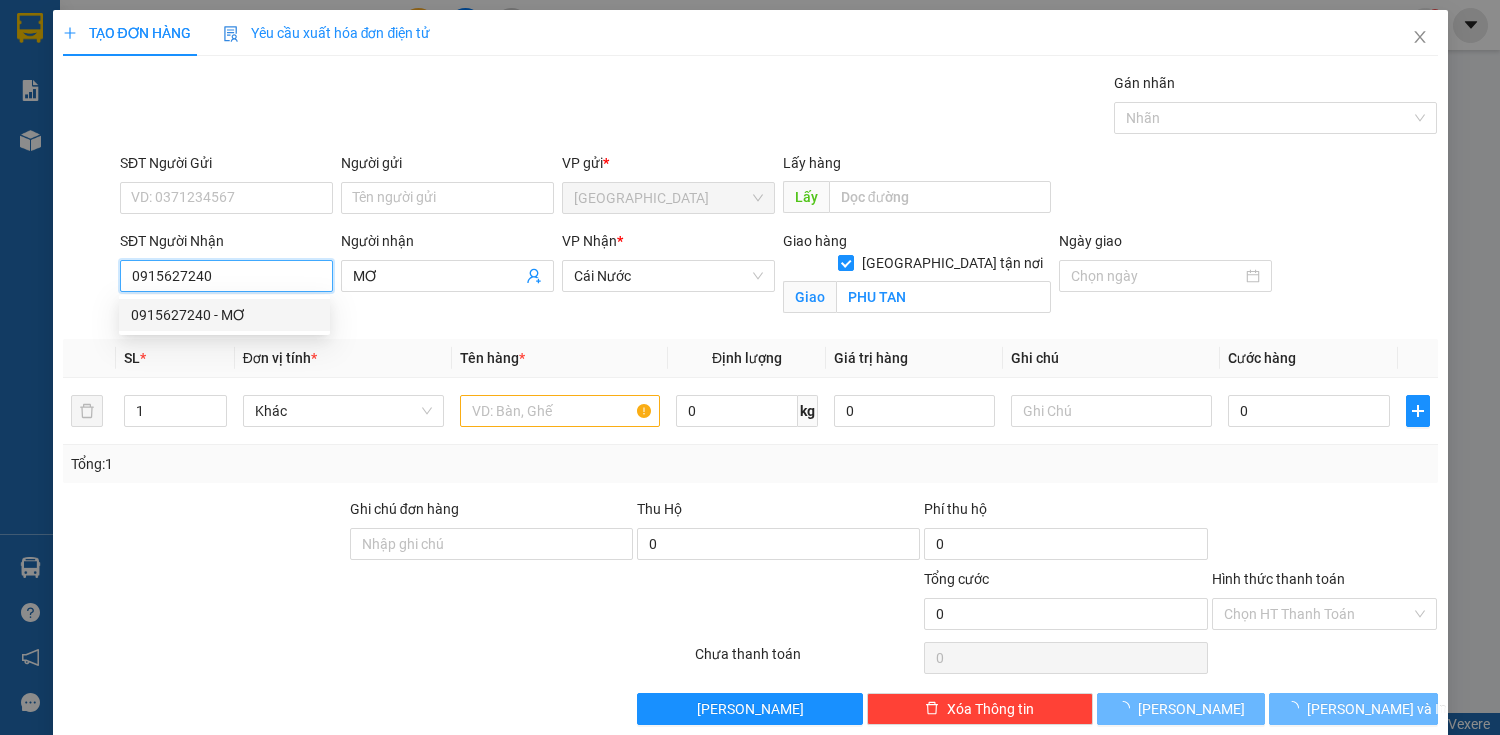 type on "90.000" 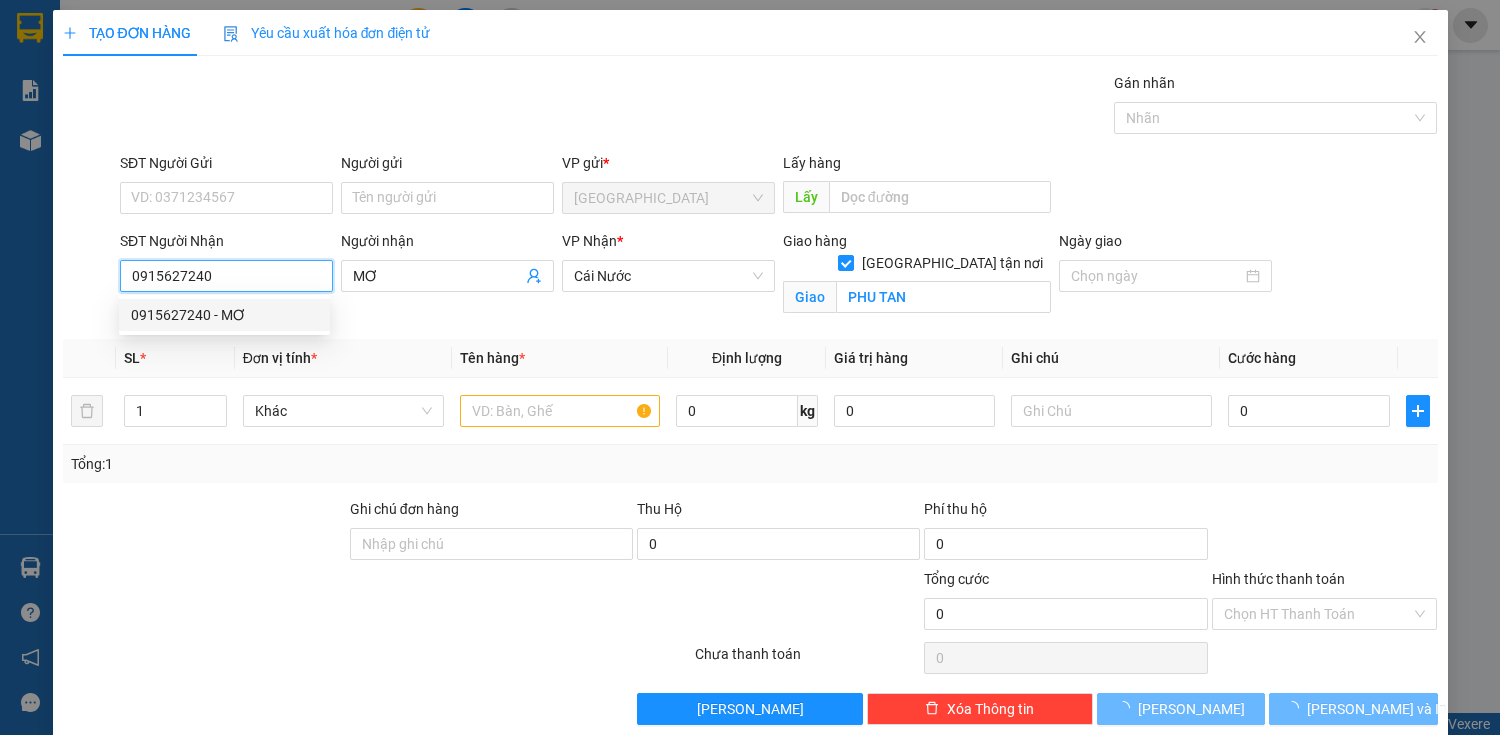 type on "90.000" 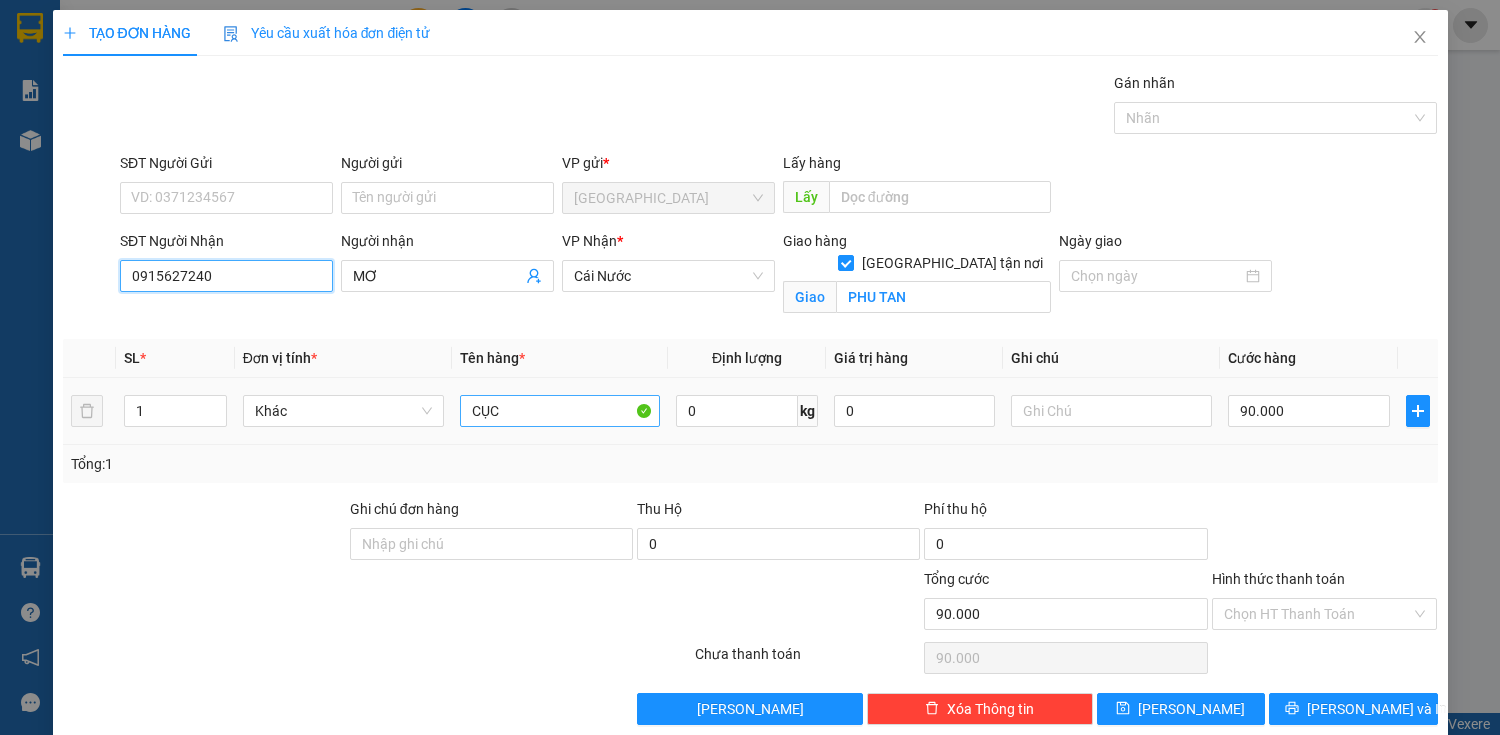 type on "0915627240" 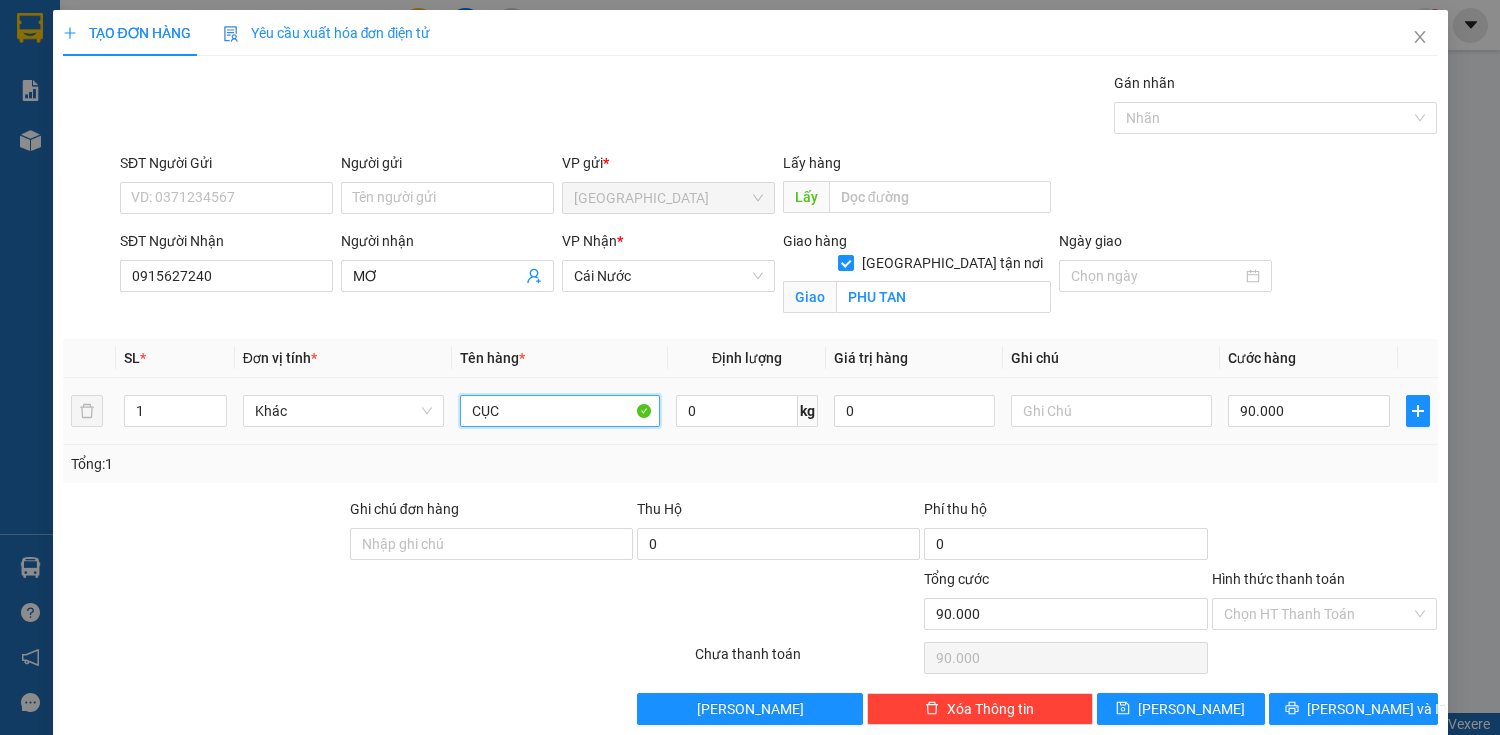 drag, startPoint x: 556, startPoint y: 415, endPoint x: 568, endPoint y: 408, distance: 13.892444 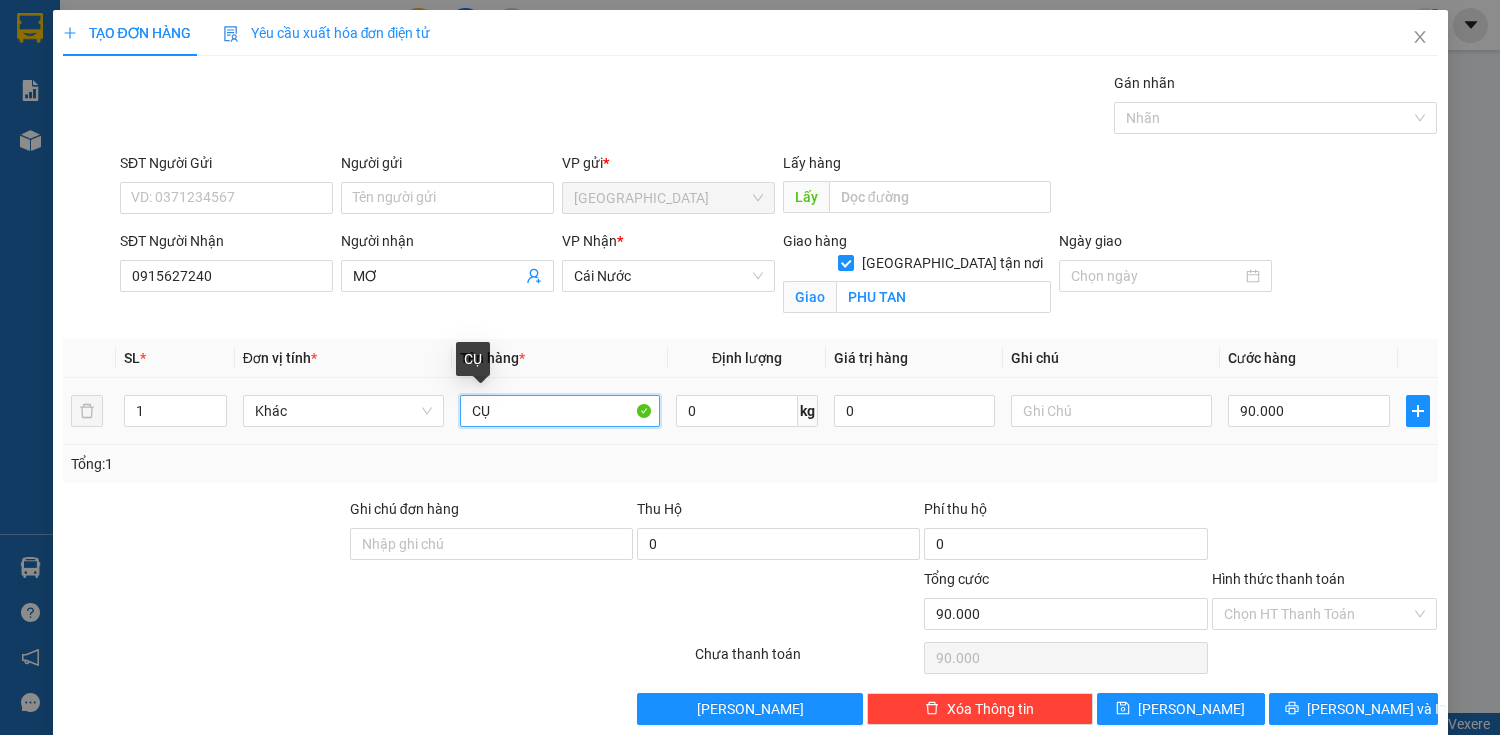 type on "C" 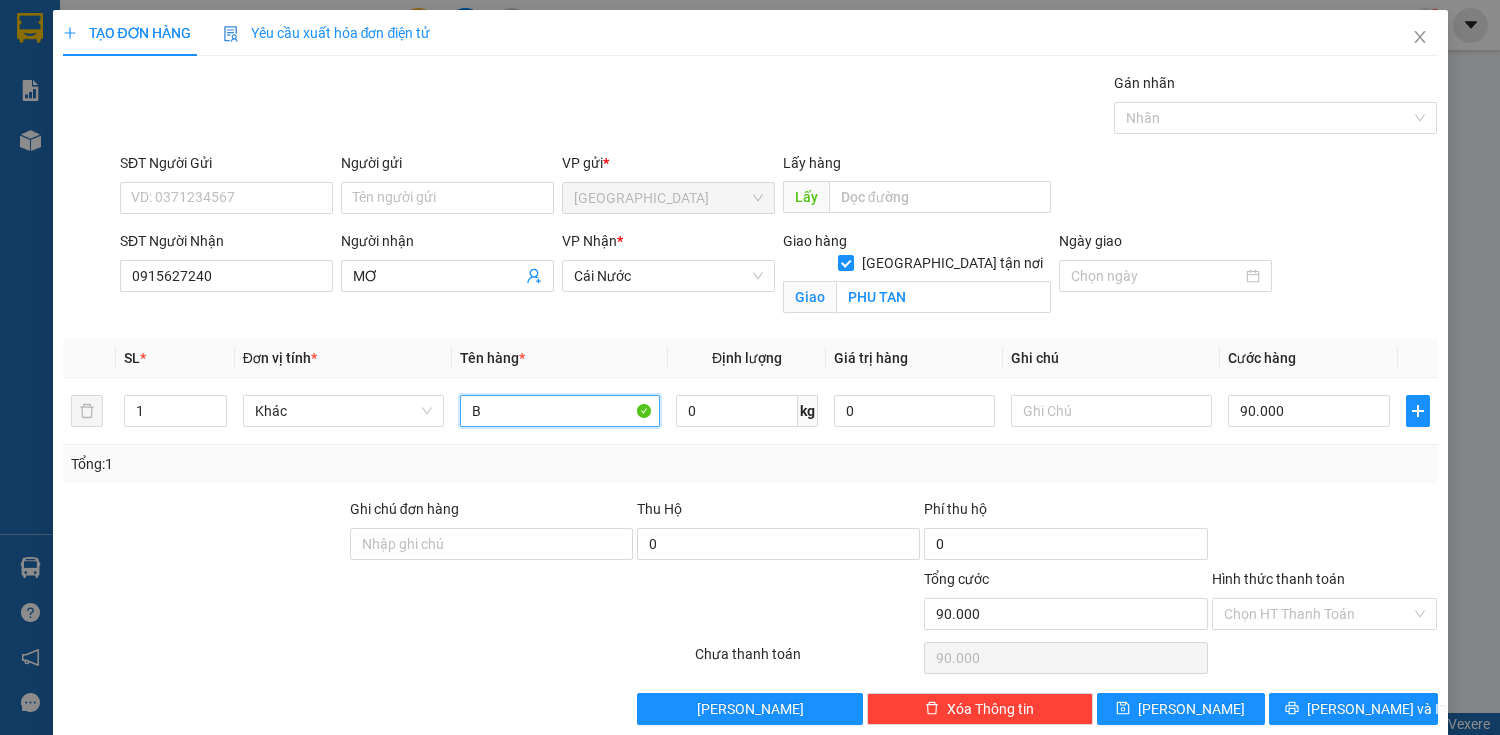 type on "BA" 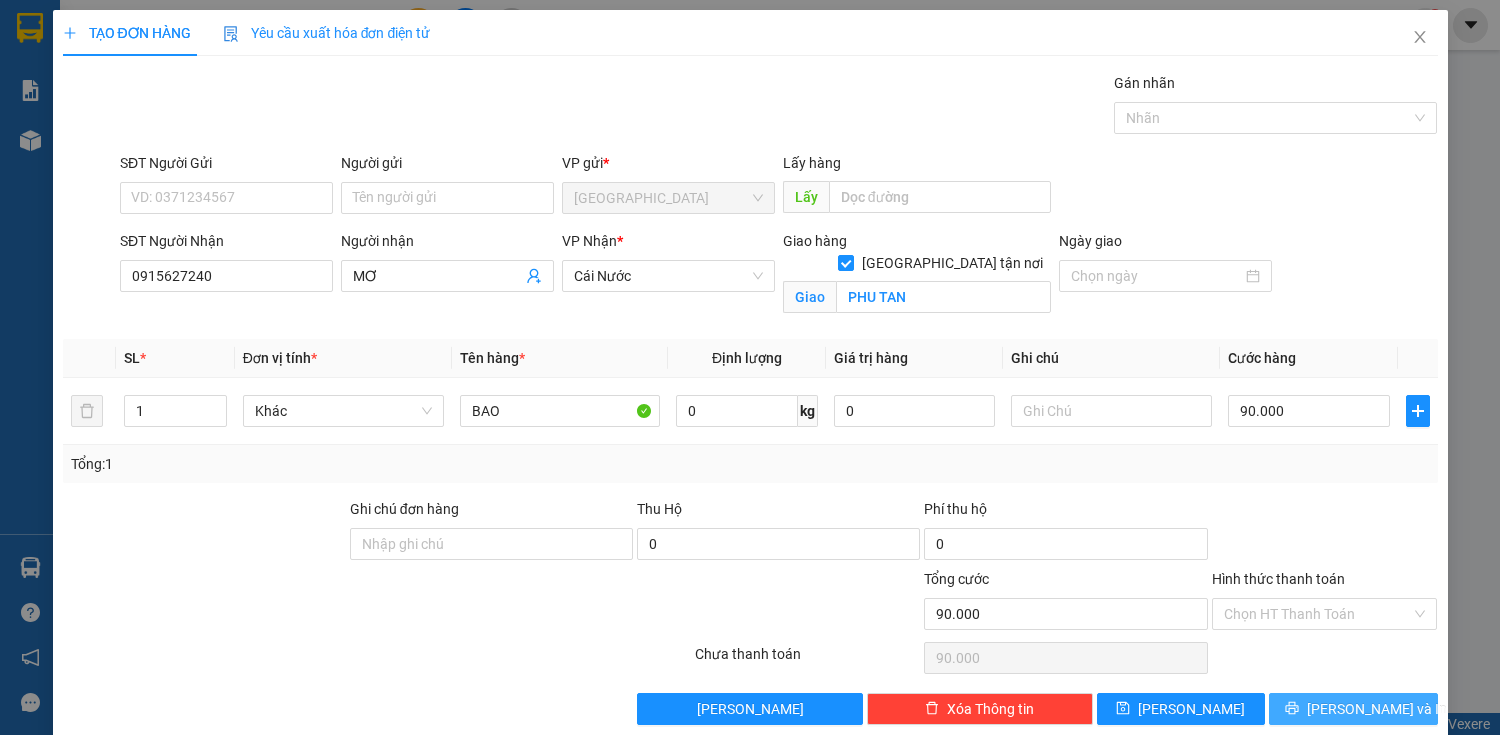 click on "[PERSON_NAME] và In" at bounding box center [1377, 709] 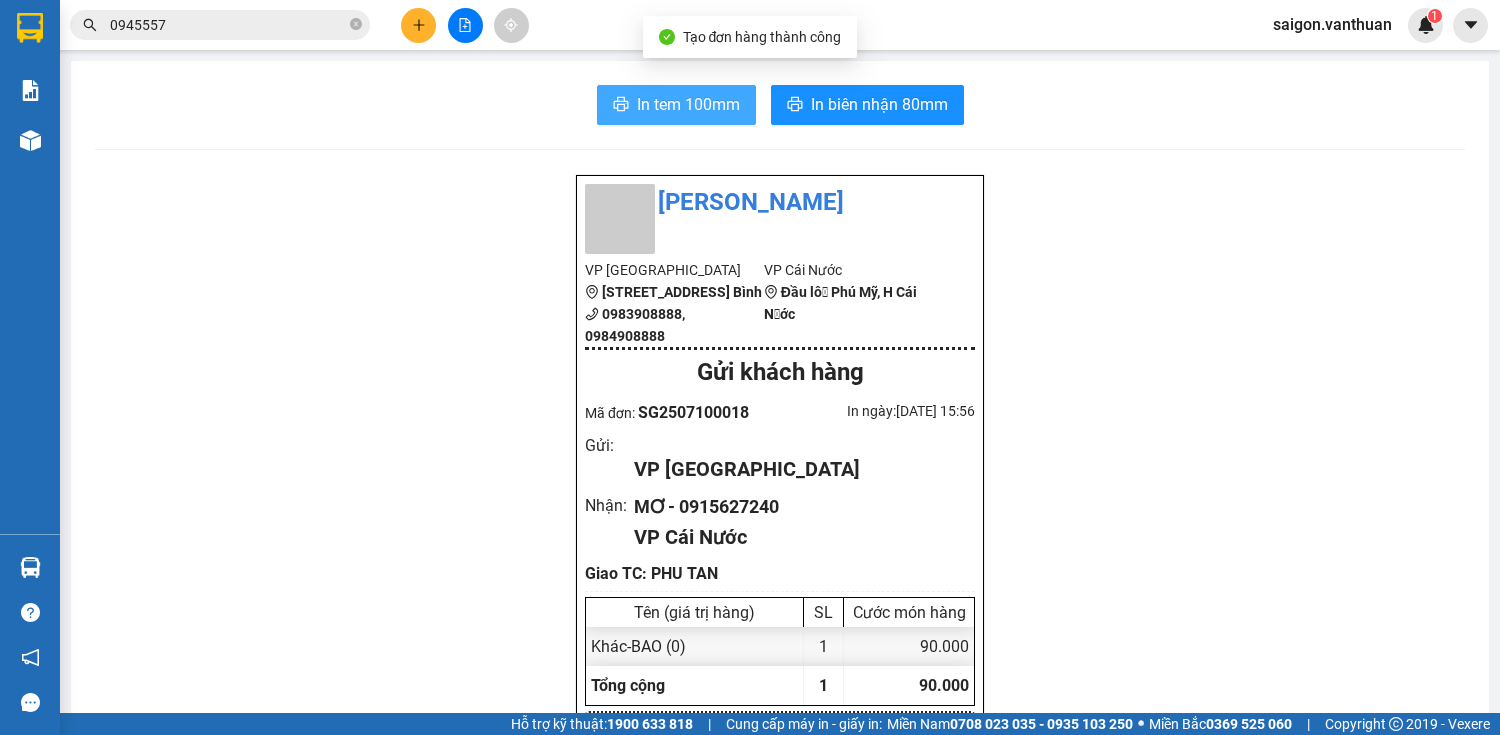 click on "In tem 100mm" at bounding box center [688, 104] 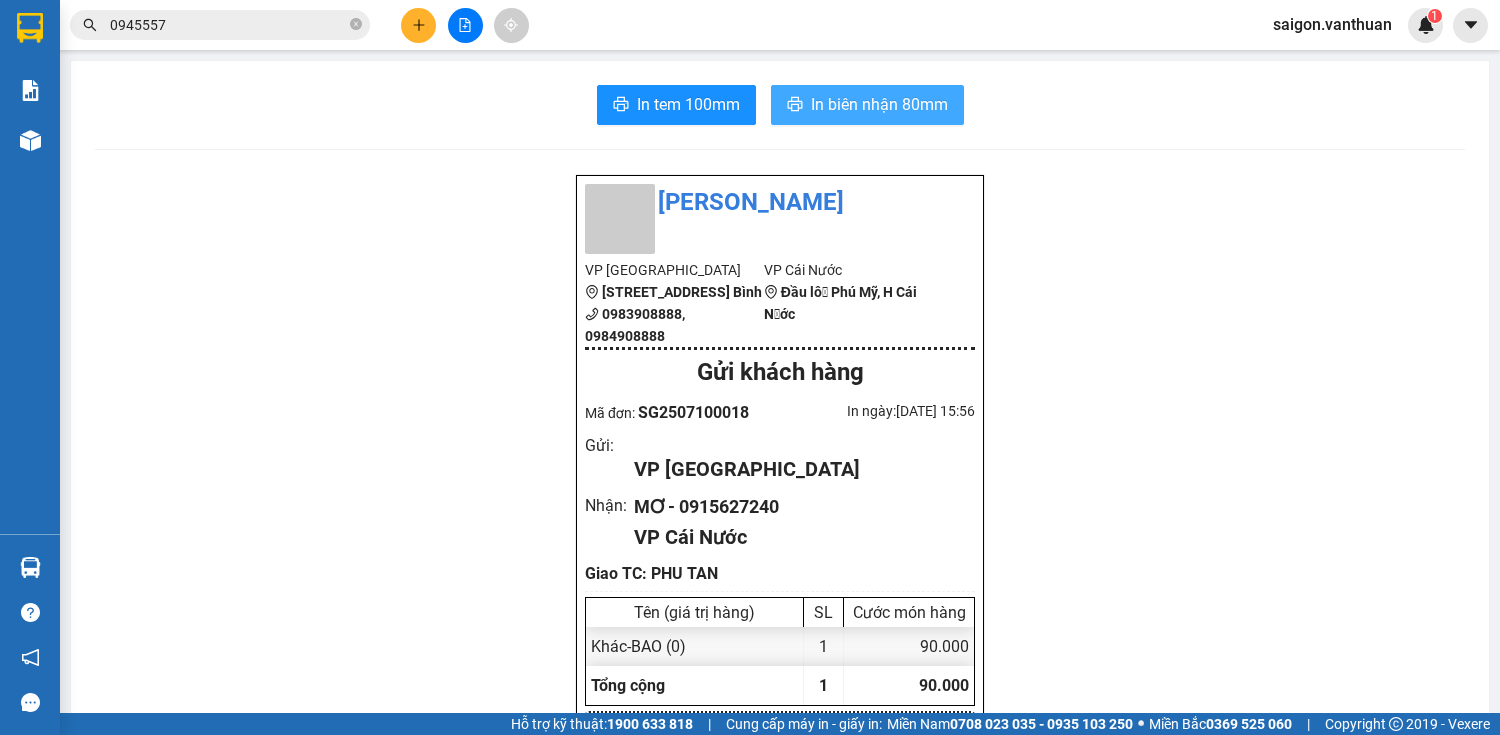 click on "In biên nhận 80mm" at bounding box center [879, 104] 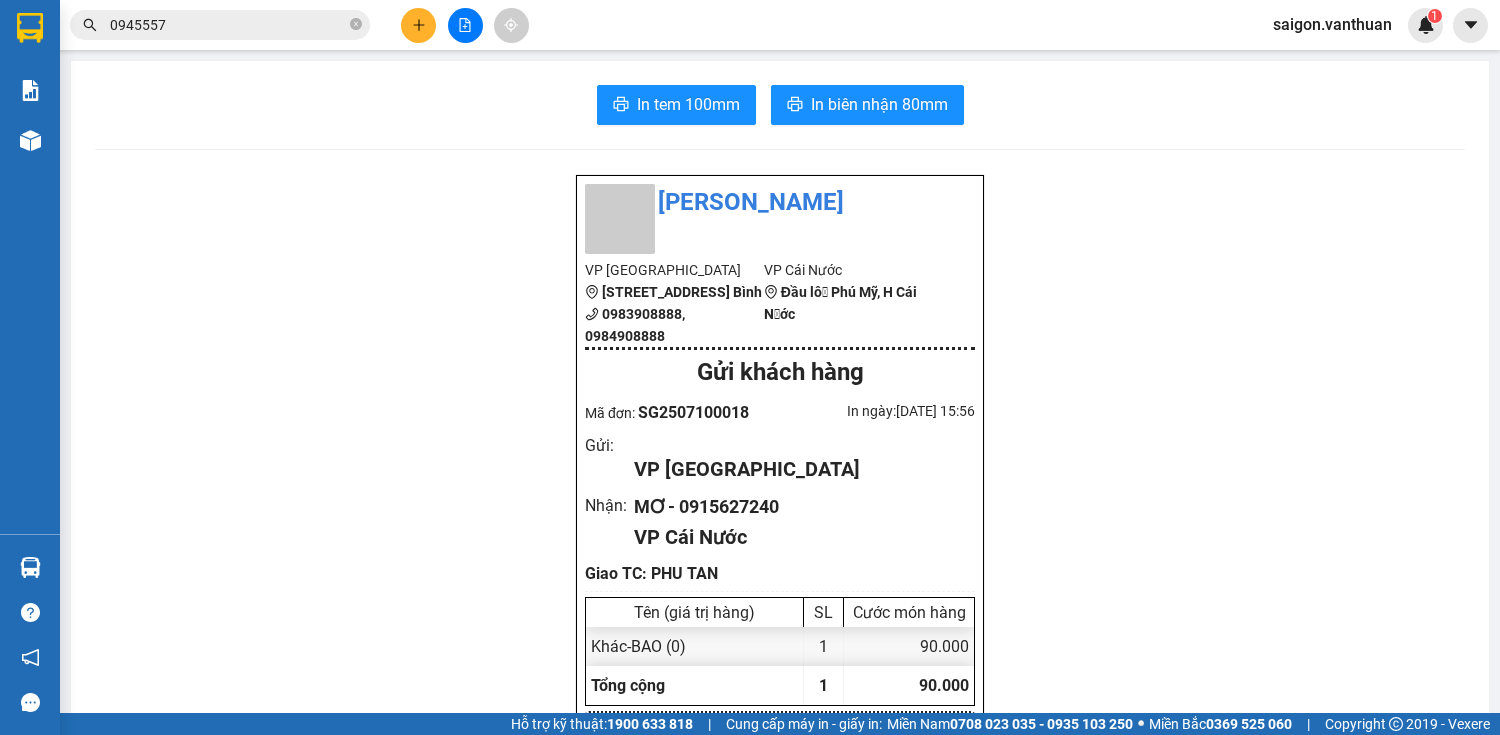drag, startPoint x: 436, startPoint y: 11, endPoint x: 414, endPoint y: 19, distance: 23.409399 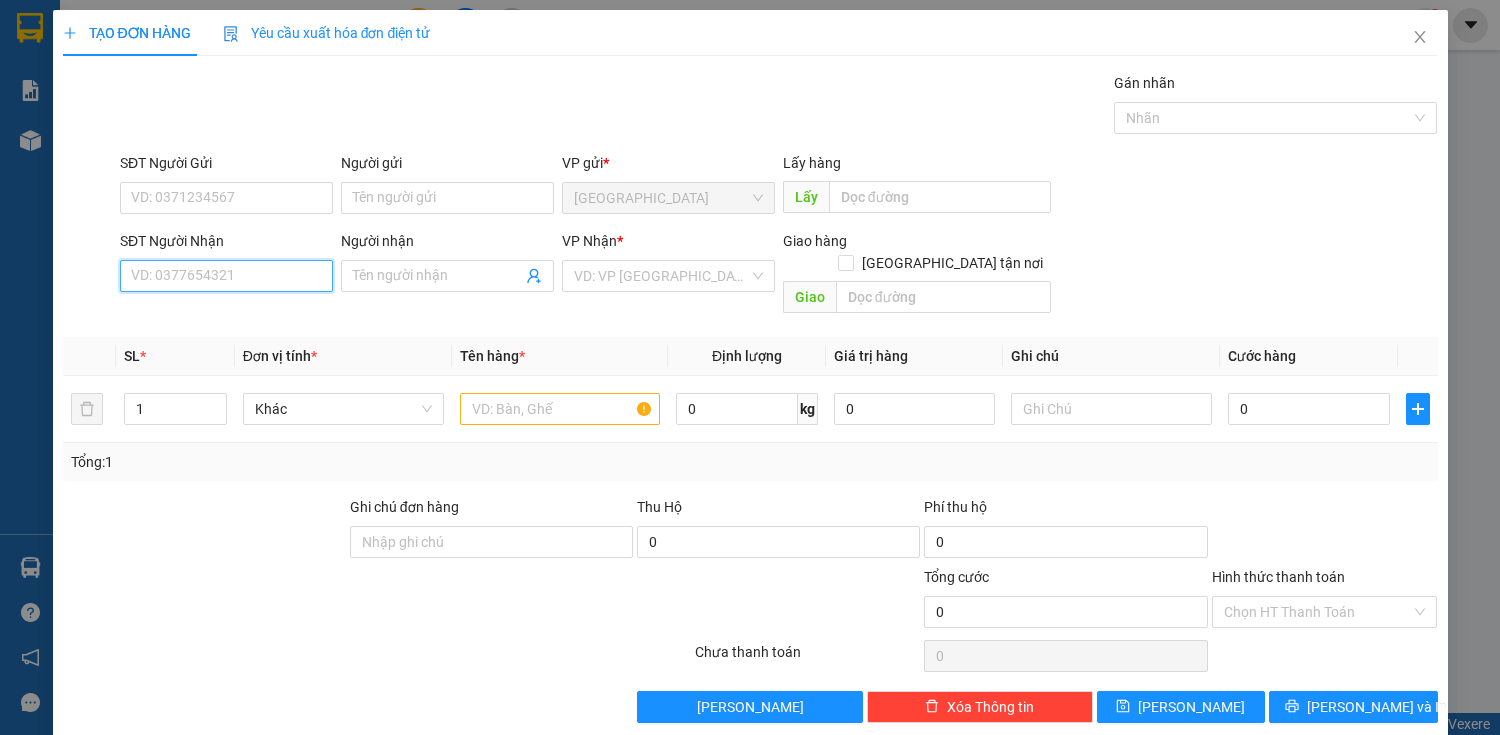 click on "SĐT Người Nhận" at bounding box center [226, 276] 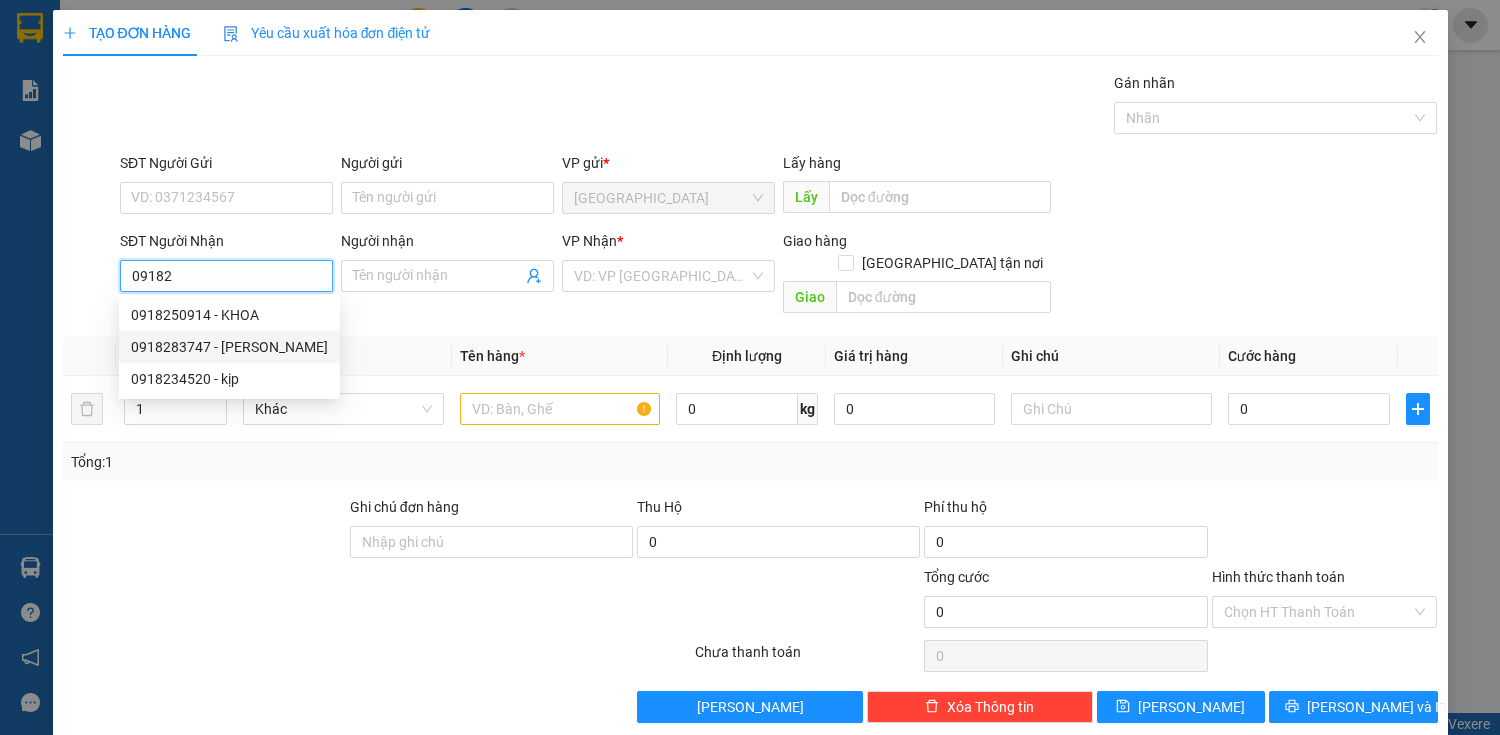 click on "0918283747 - [PERSON_NAME]" at bounding box center [229, 347] 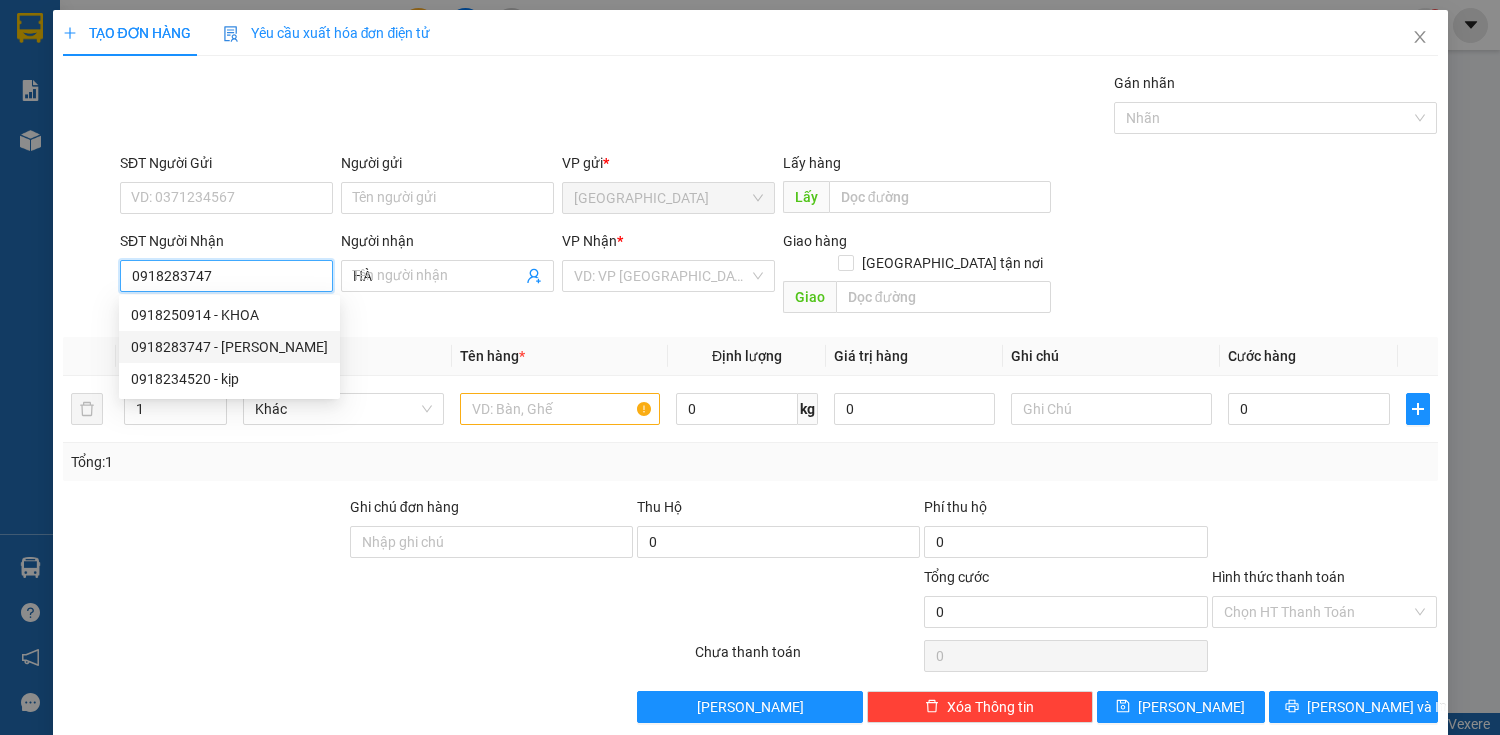 type on "110.000" 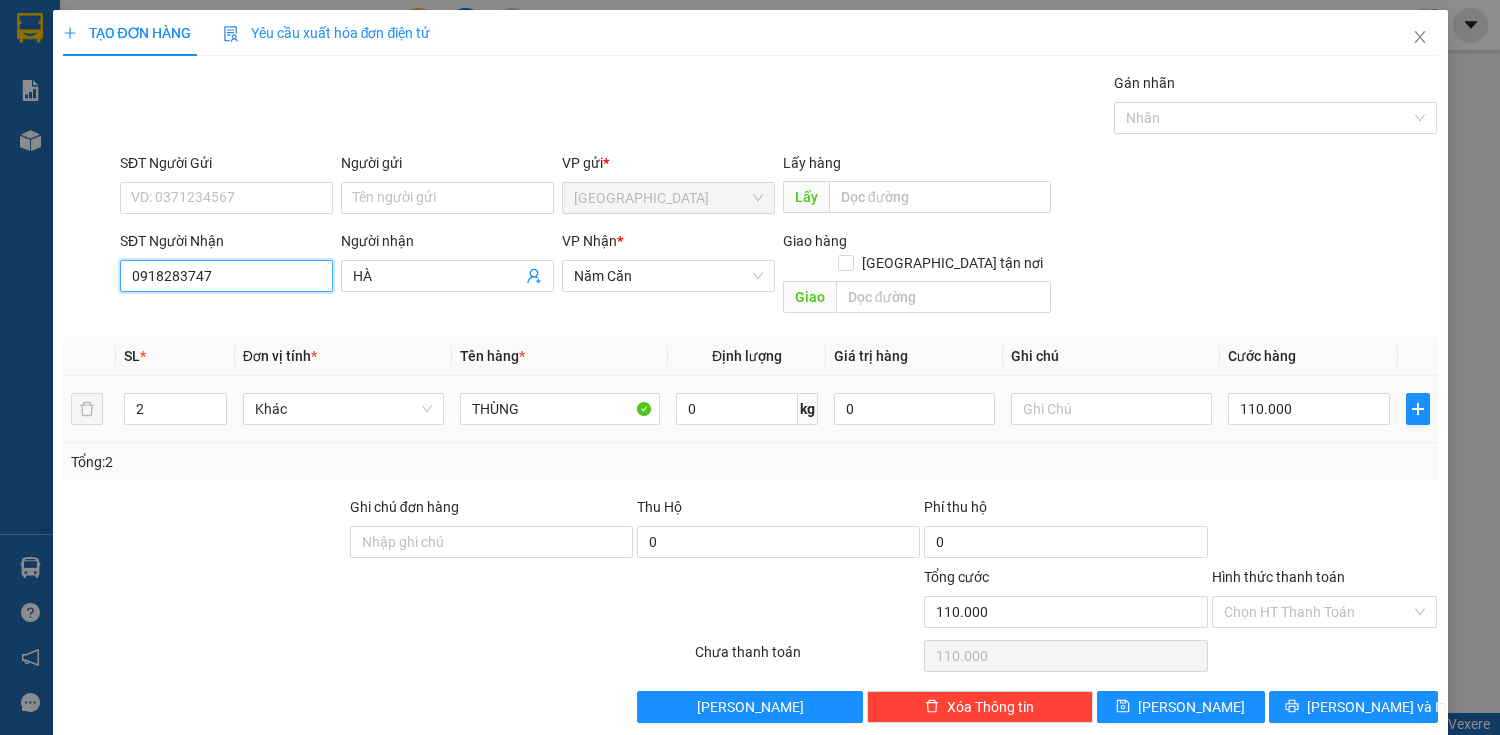 type on "0918283747" 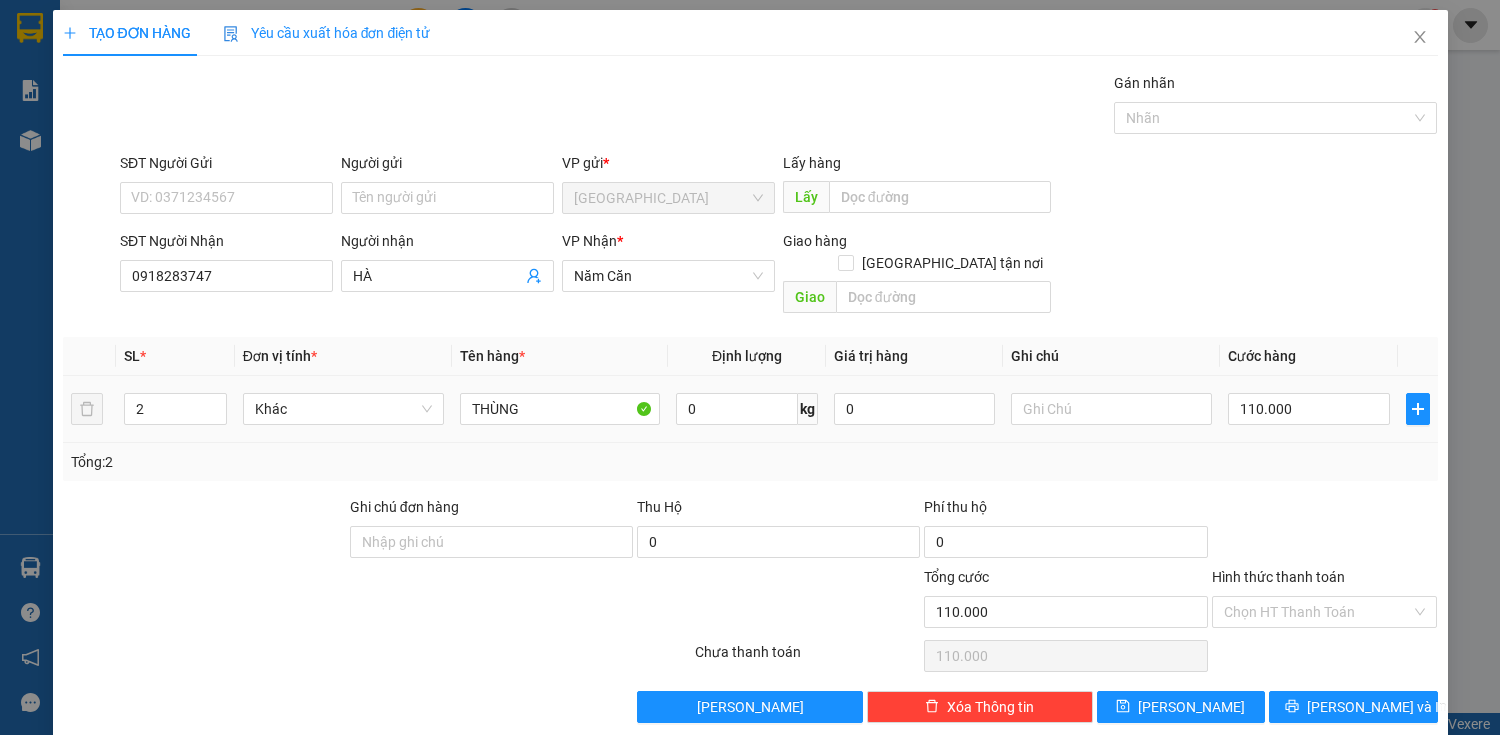 click on "110.000" at bounding box center (1308, 409) 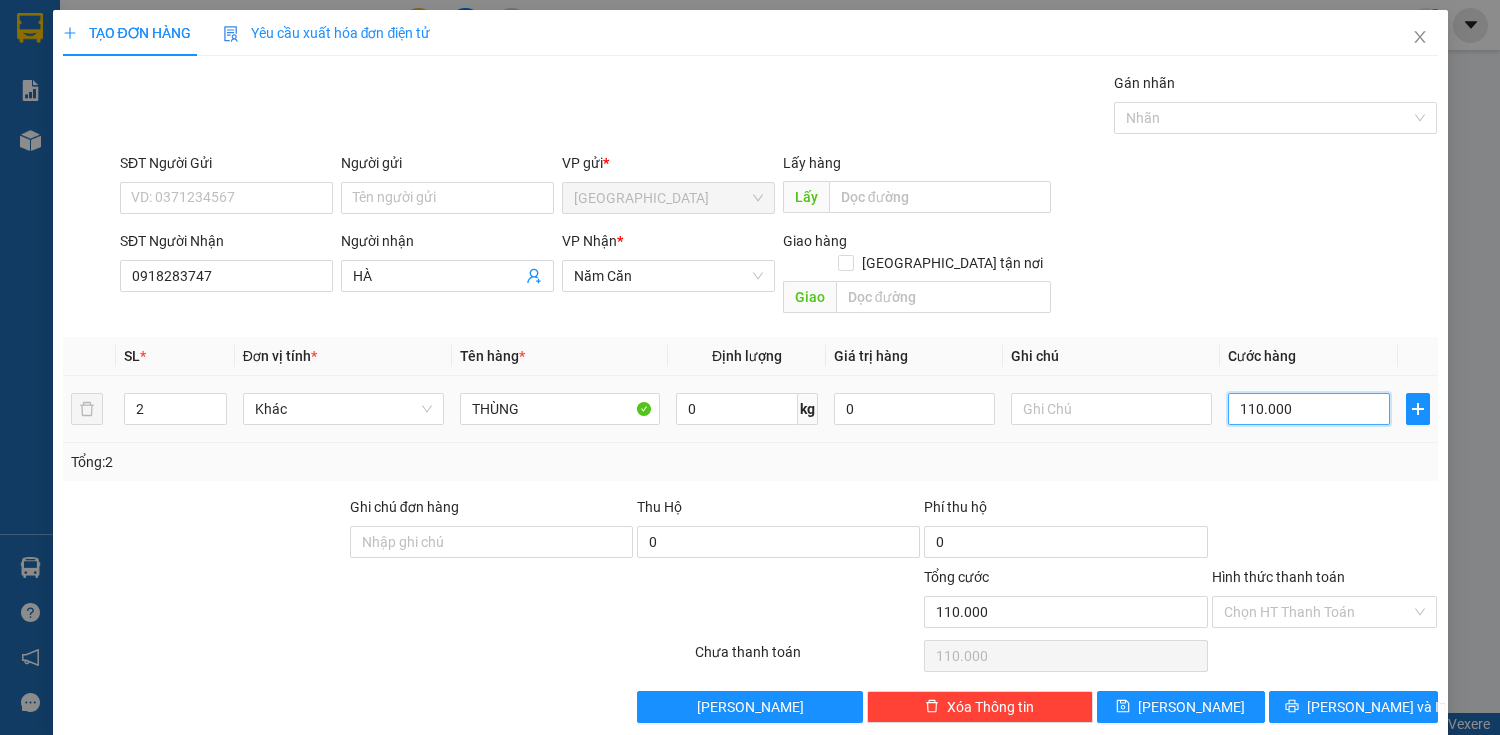 click on "110.000" at bounding box center (1308, 409) 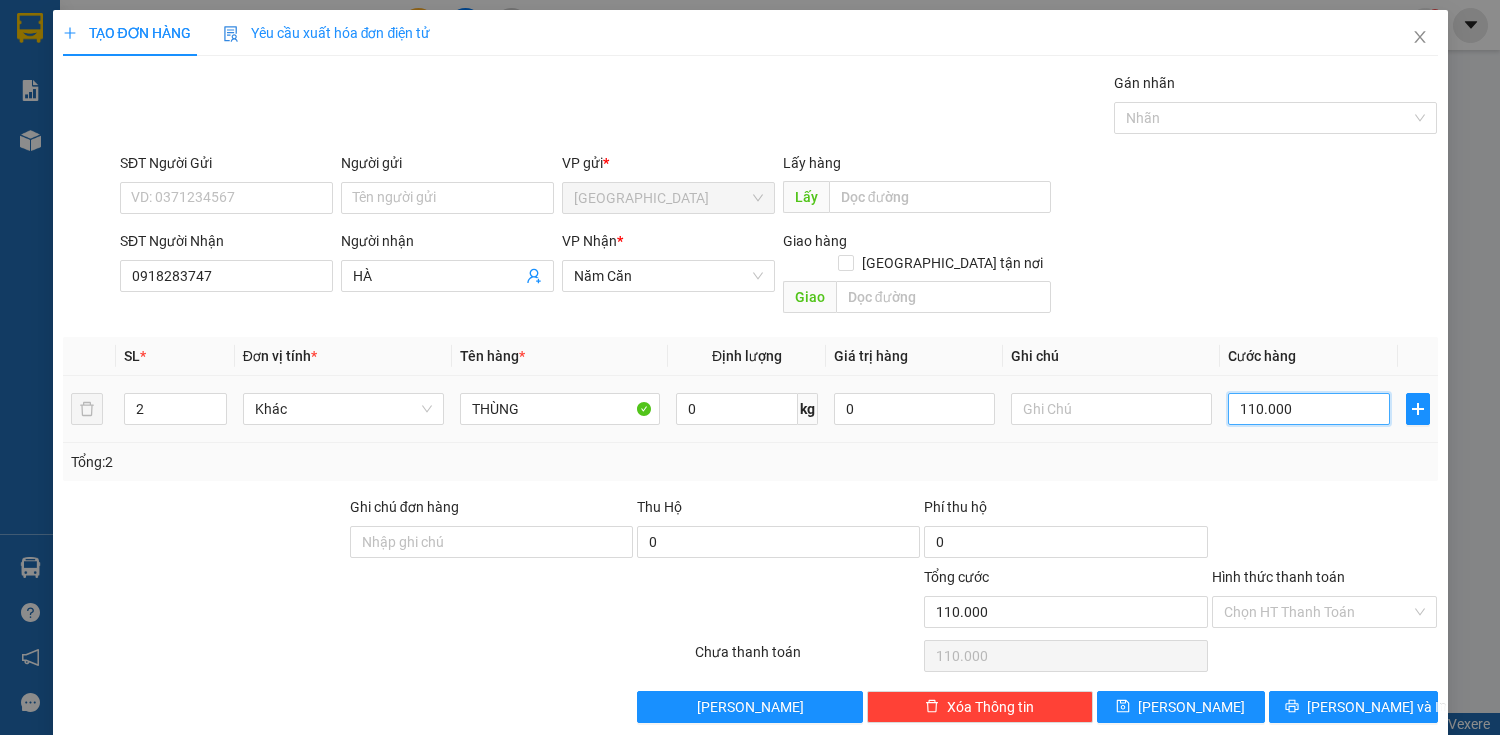 type on "6" 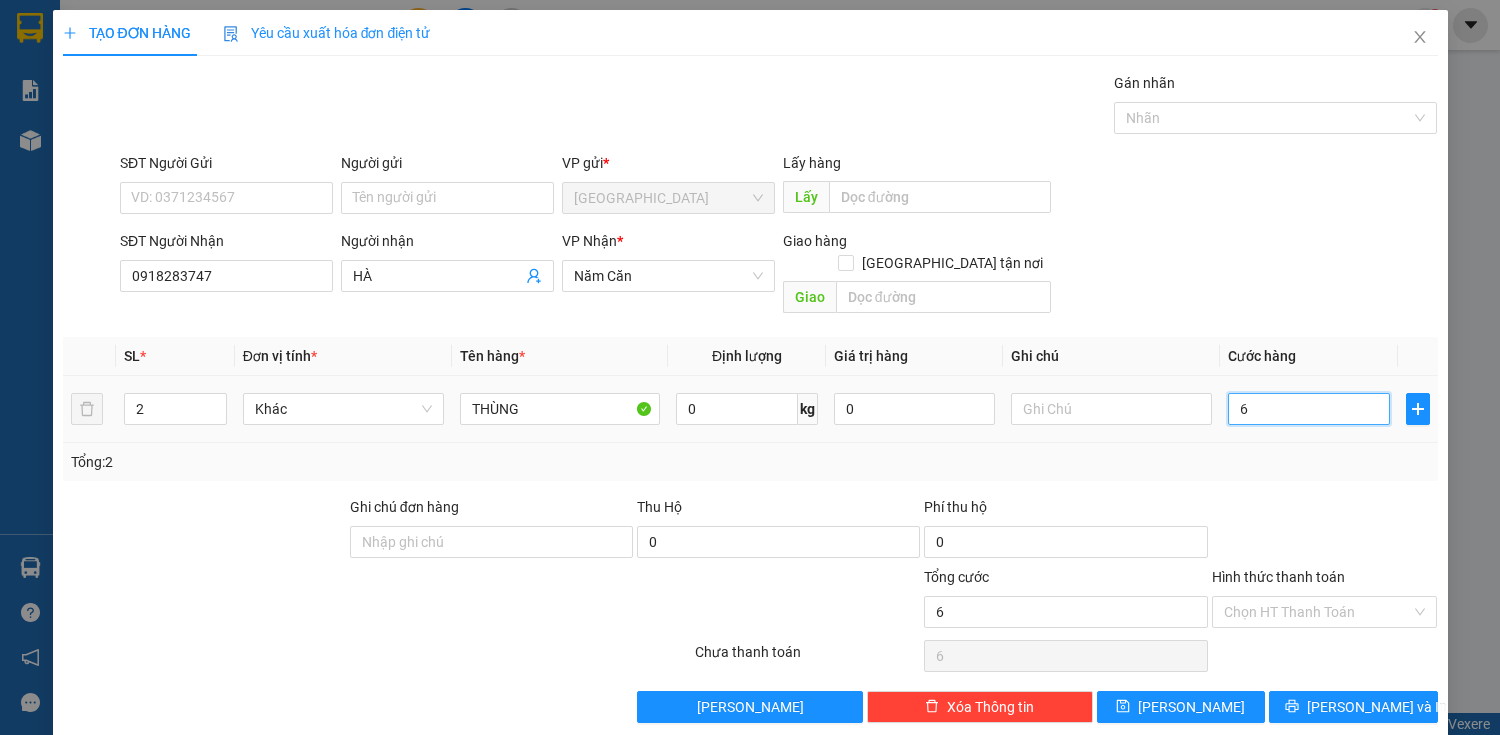 type on "60" 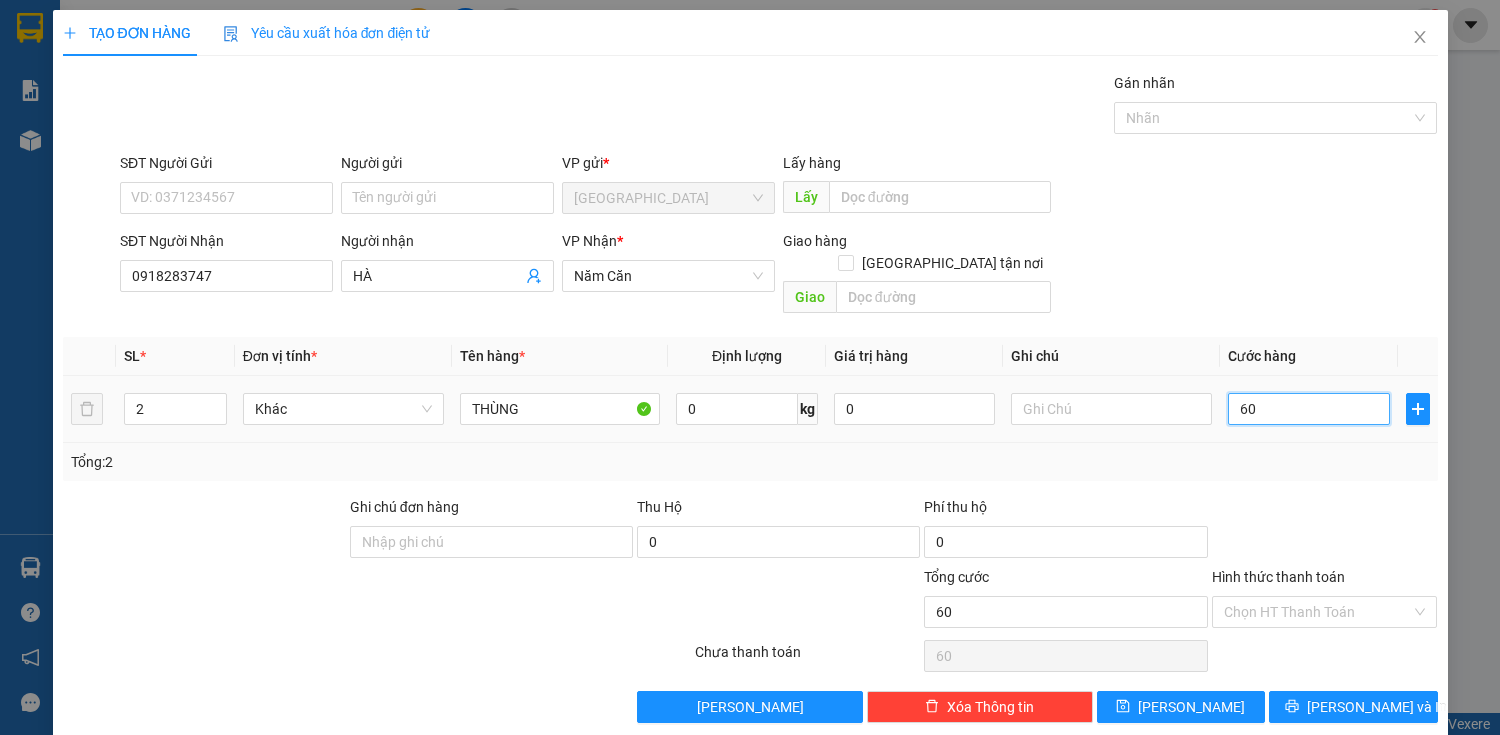 type on "600" 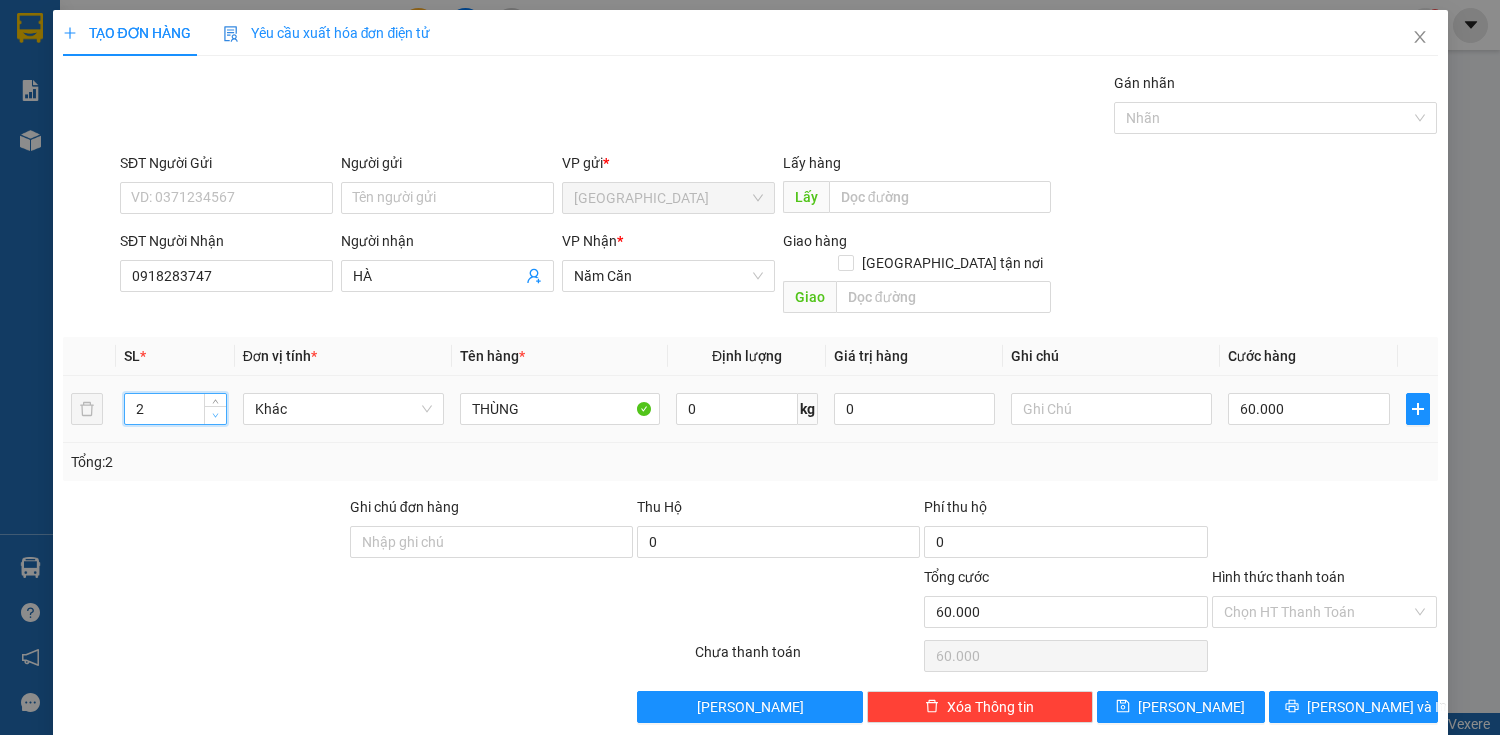 click at bounding box center [216, 416] 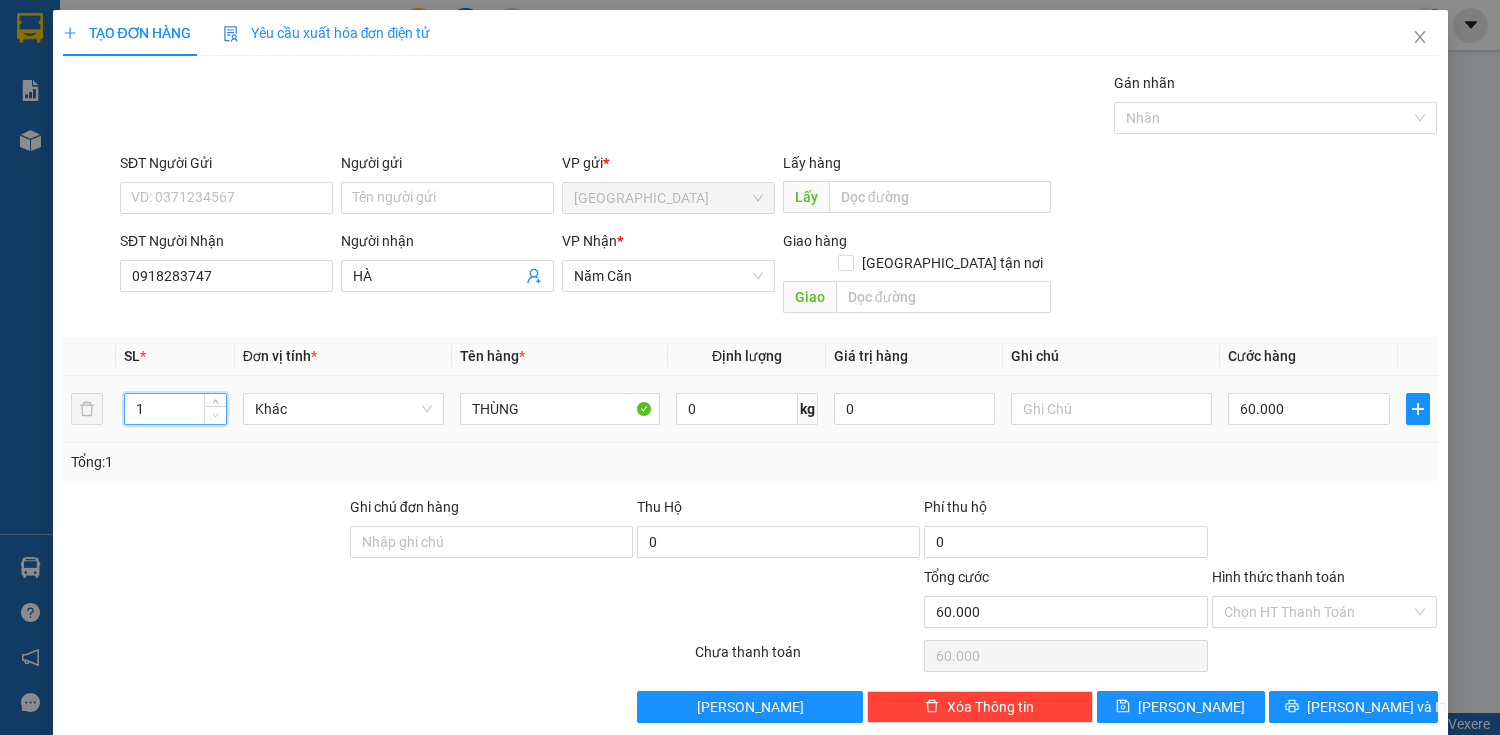 click at bounding box center (216, 416) 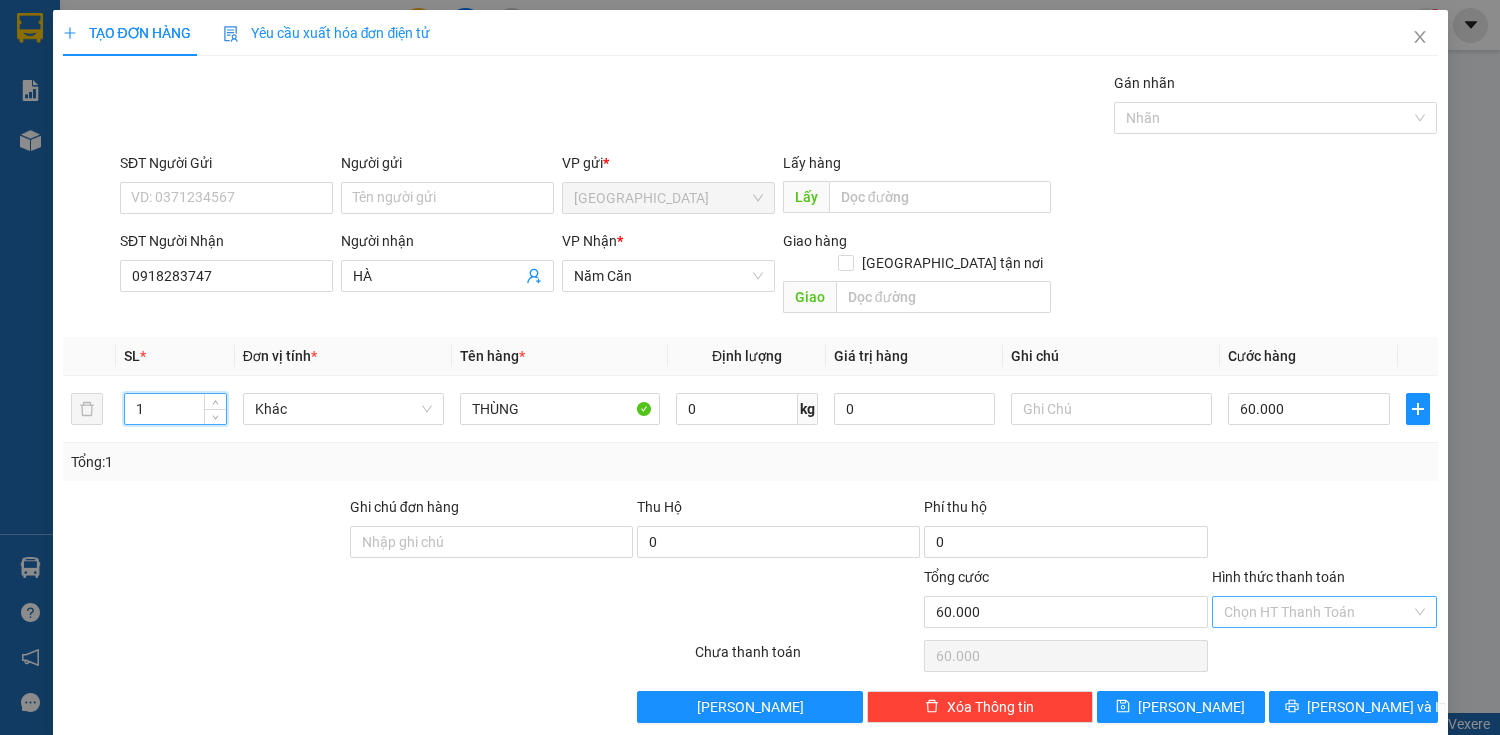 drag, startPoint x: 1324, startPoint y: 592, endPoint x: 1320, endPoint y: 602, distance: 10.770329 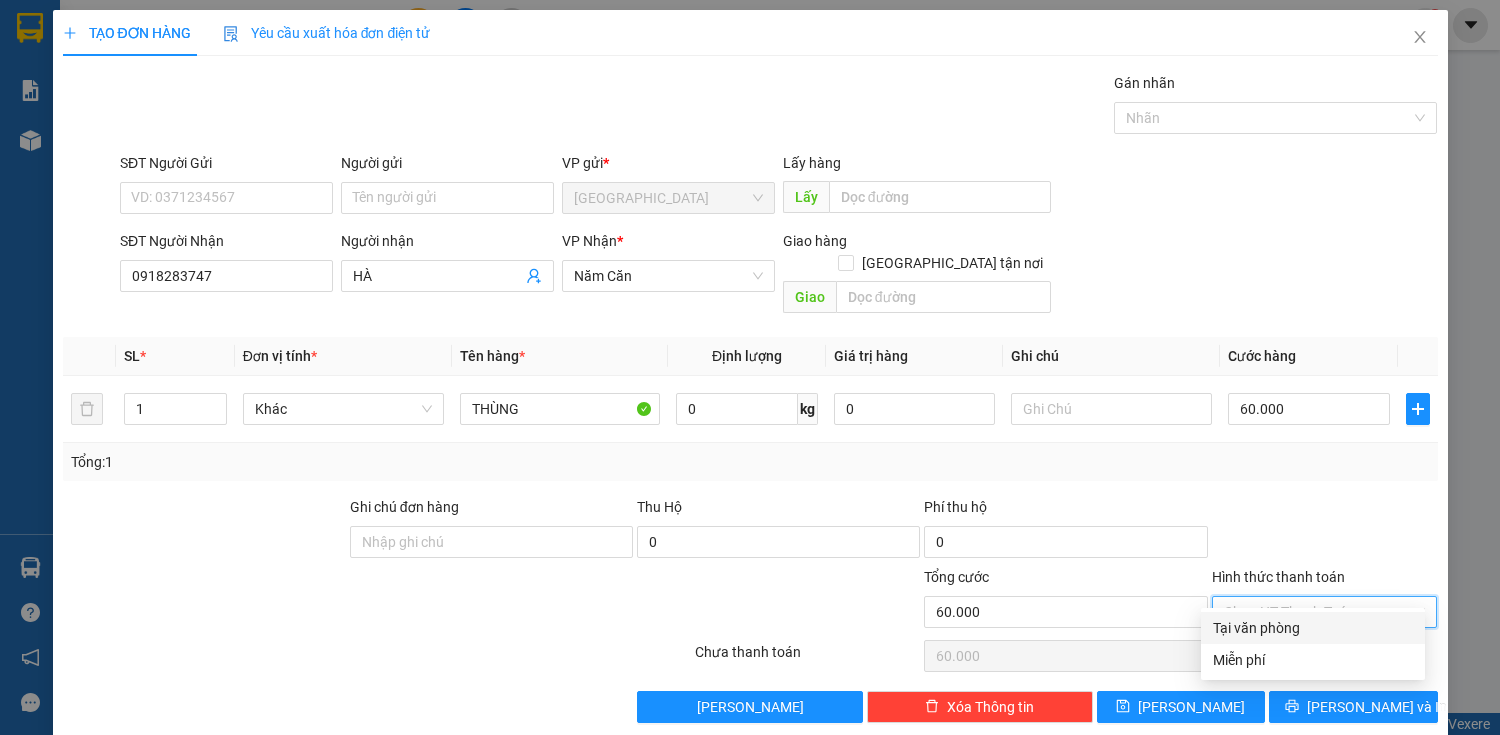 drag, startPoint x: 1296, startPoint y: 620, endPoint x: 1315, endPoint y: 645, distance: 31.400637 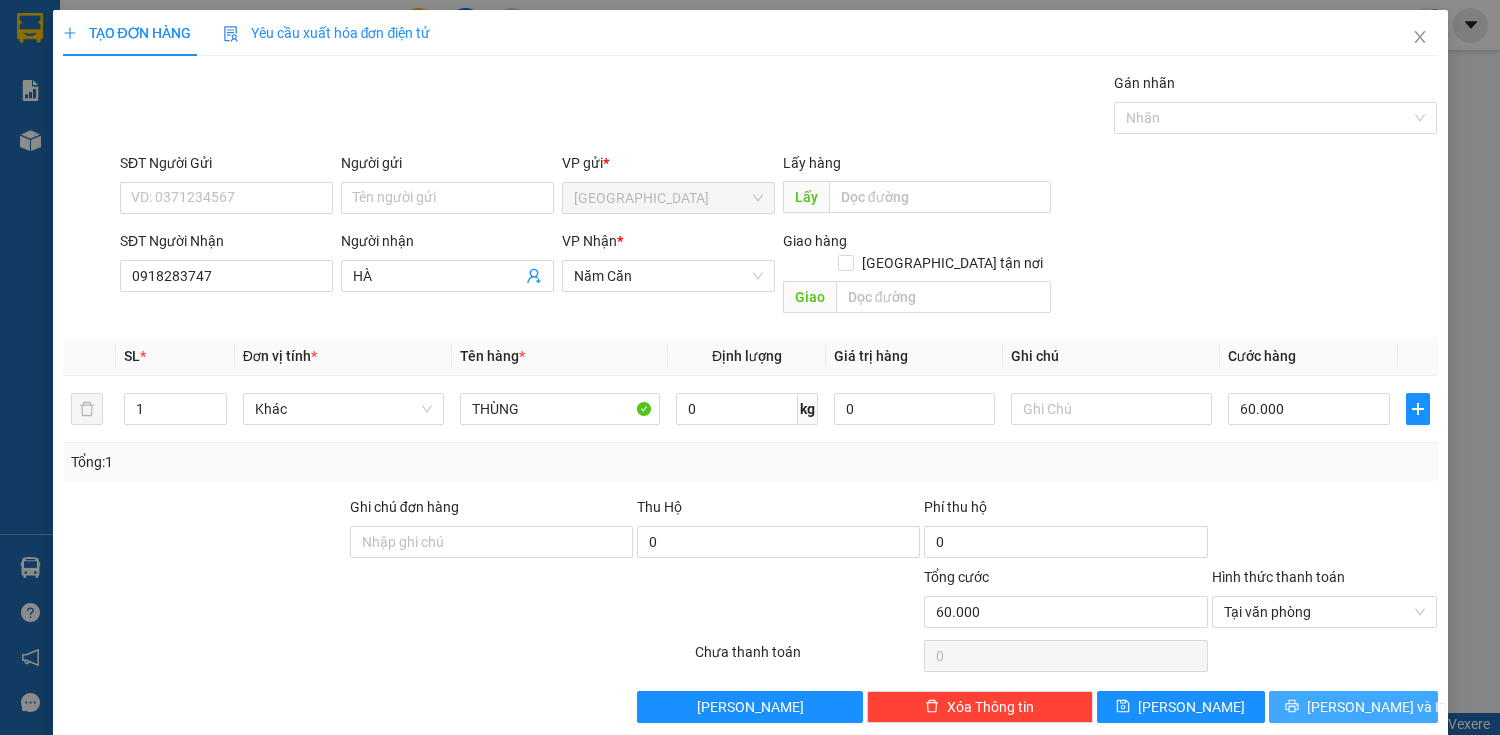 click on "[PERSON_NAME] và In" at bounding box center (1377, 707) 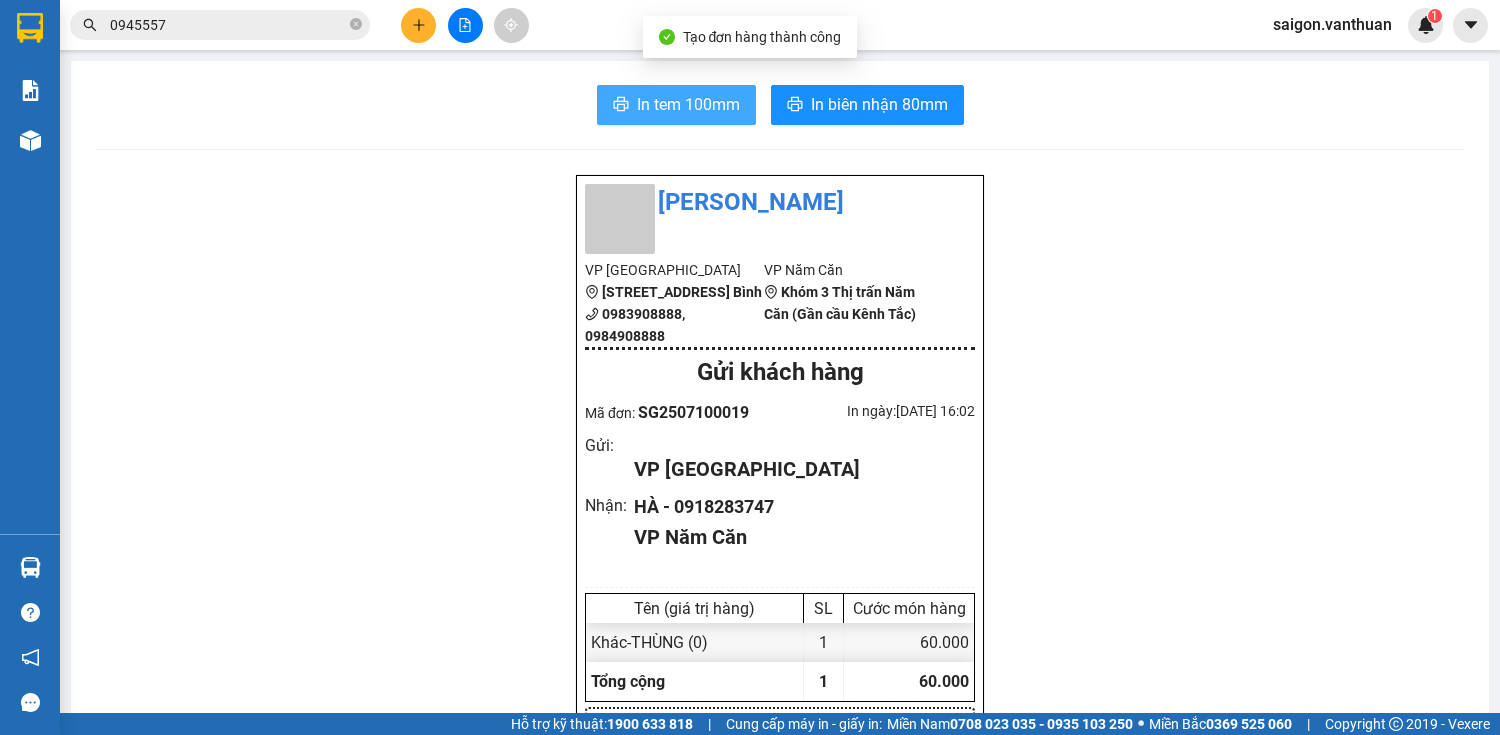 click on "In tem 100mm" at bounding box center (688, 104) 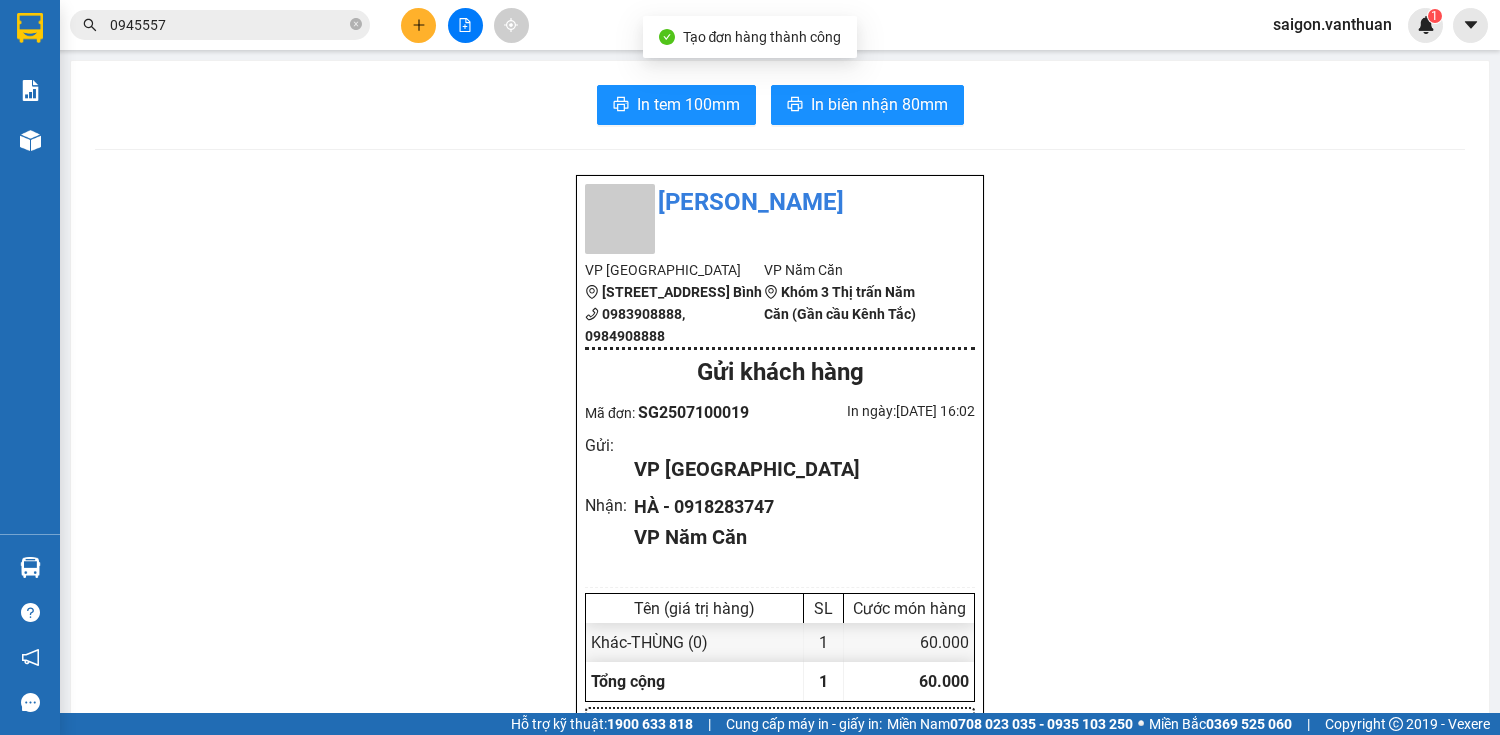click on "Vân Thuận VP [GEOGRAPHIC_DATA]   [STREET_ADDRESS] Bình    0983908888, 0984908888 VP Năm Căn   Khóm 3 Thị trấn Năm Căn (Gần cầu Kênh Tắc) Gửi khách hàng Mã đơn:   SG2507100019 In ngày:  [DATE]   16:02 Gửi :      VP [GEOGRAPHIC_DATA] Nhận :   [GEOGRAPHIC_DATA] - 0918283747 VP Năm Căn Tên (giá trị hàng) SL Cước món hàng Khác - THÙNG   (0) 1 60.000 Tổng cộng 1 60.000 Loading... Cước rồi : 60.000 VND Tổng phải thu : 0 VND Người gửi hàng xác nhận NV nhận hàng (Kí và ghi rõ họ tên) hang hoa NV nhận hàng (Kí và ghi rõ họ tên) Quy định nhận/gửi hàng : Không chở hàng quốc cấm Số ngày giữ tối đa tại VP nhận: 07 ngày, với thực phẩm không quá 24h Hàng dễ vỡ, hư bể không đền Hàng gửi không kiểm, quý khách tự niêm phong Quý khách vui lòng kiểm tra thông tin trước khi rời khỏi VP - Xin cảm ơn! [DOMAIN_NAME] Copyright   2019 - Vexere Gửi:    [GEOGRAPHIC_DATA] Nhận:    [GEOGRAPHIC_DATA] :" at bounding box center (780, 955) 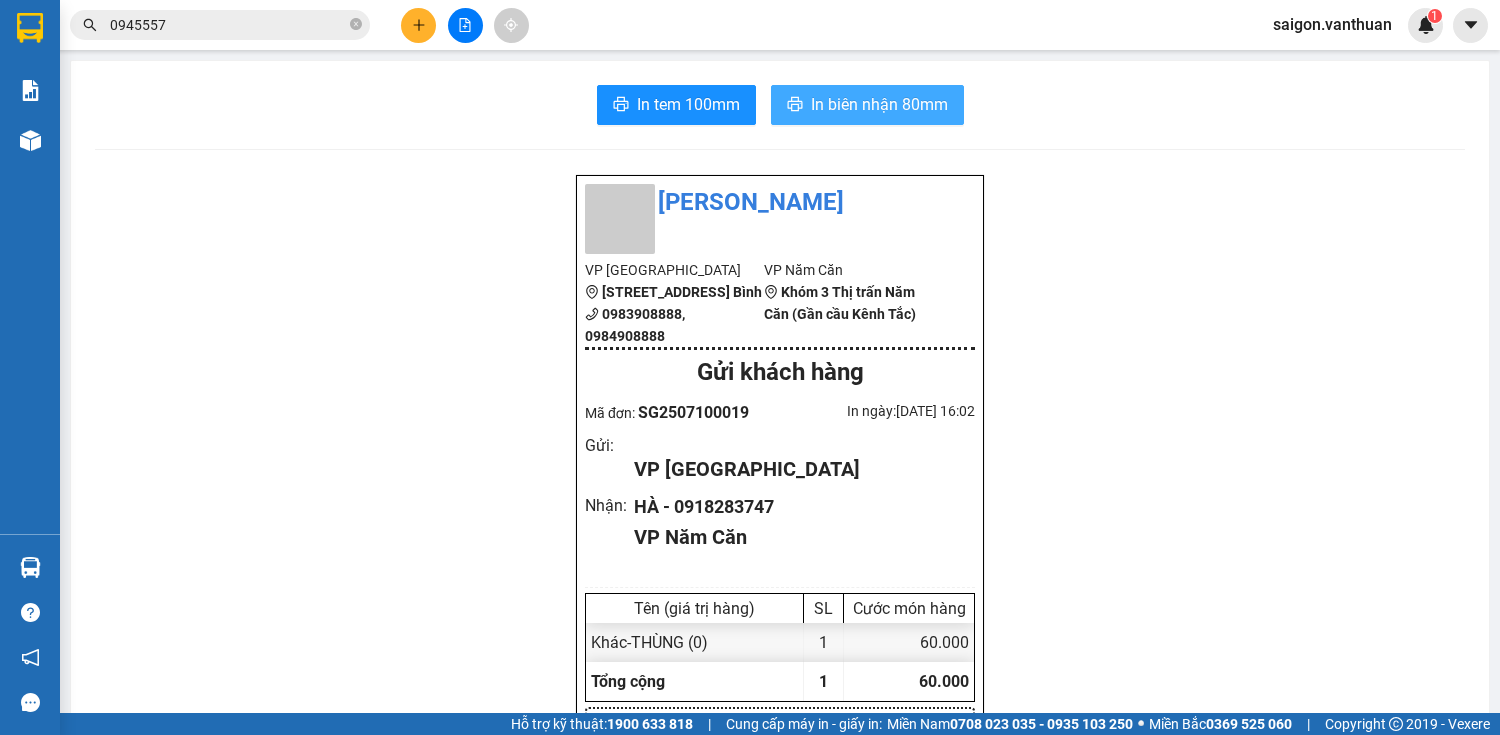 drag, startPoint x: 883, startPoint y: 102, endPoint x: 906, endPoint y: 92, distance: 25.079872 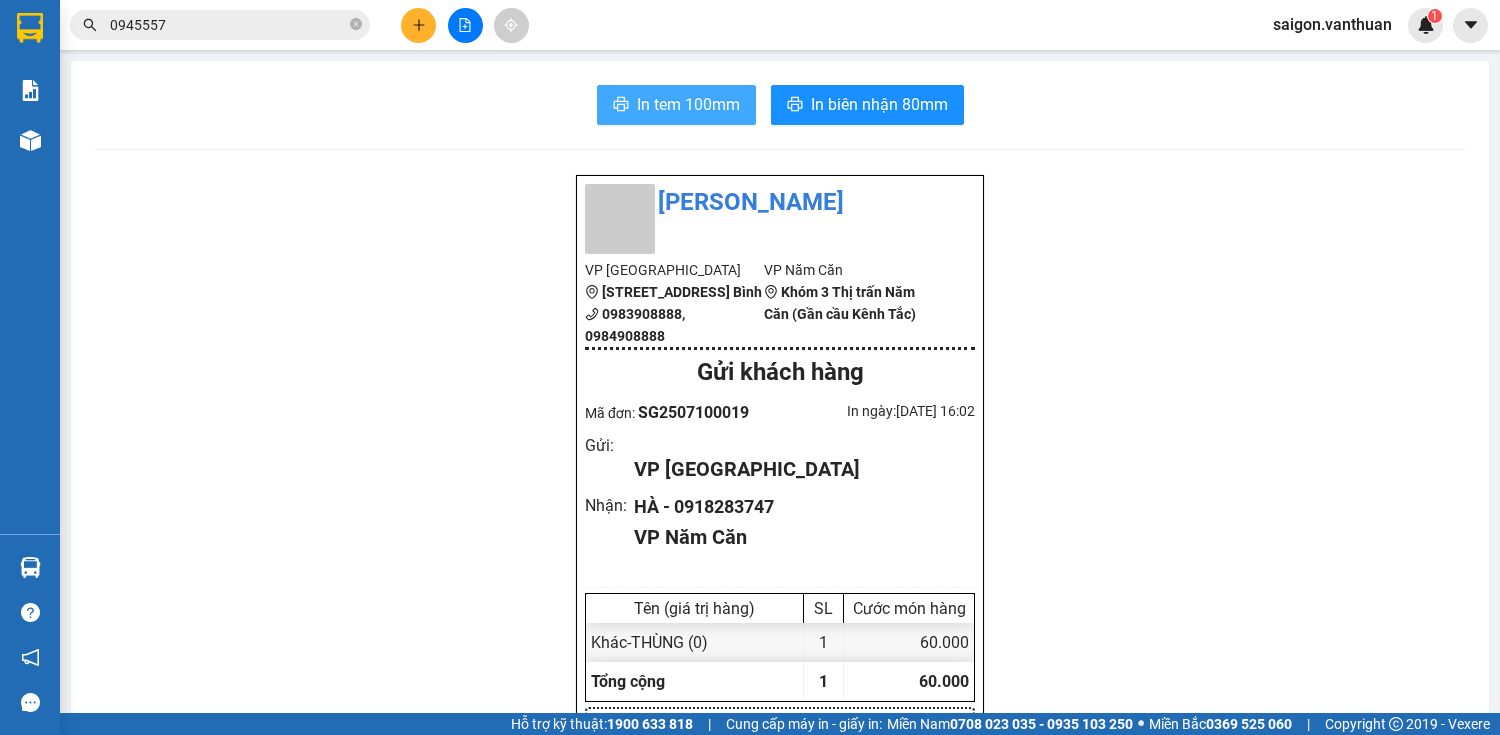 click on "In tem 100mm" at bounding box center (688, 104) 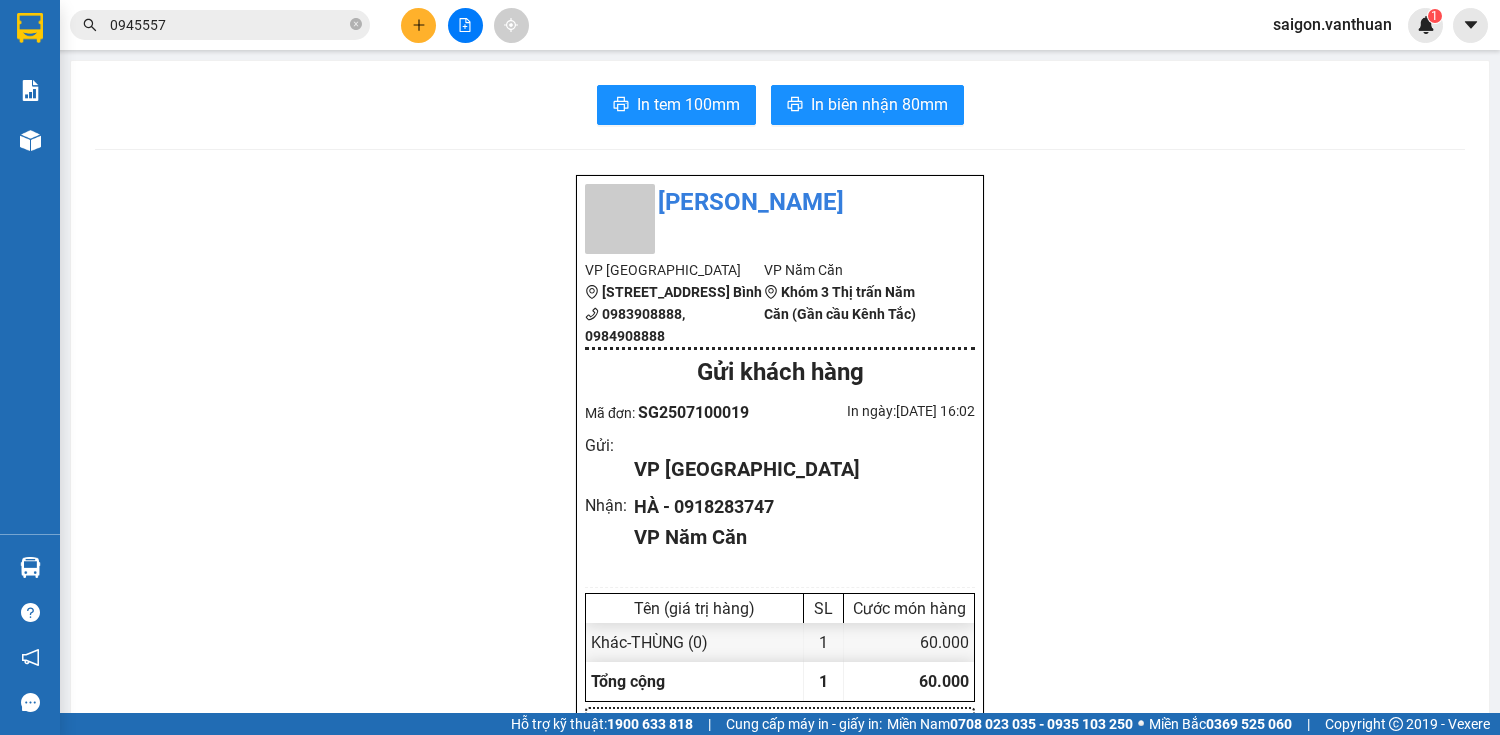 click at bounding box center [418, 25] 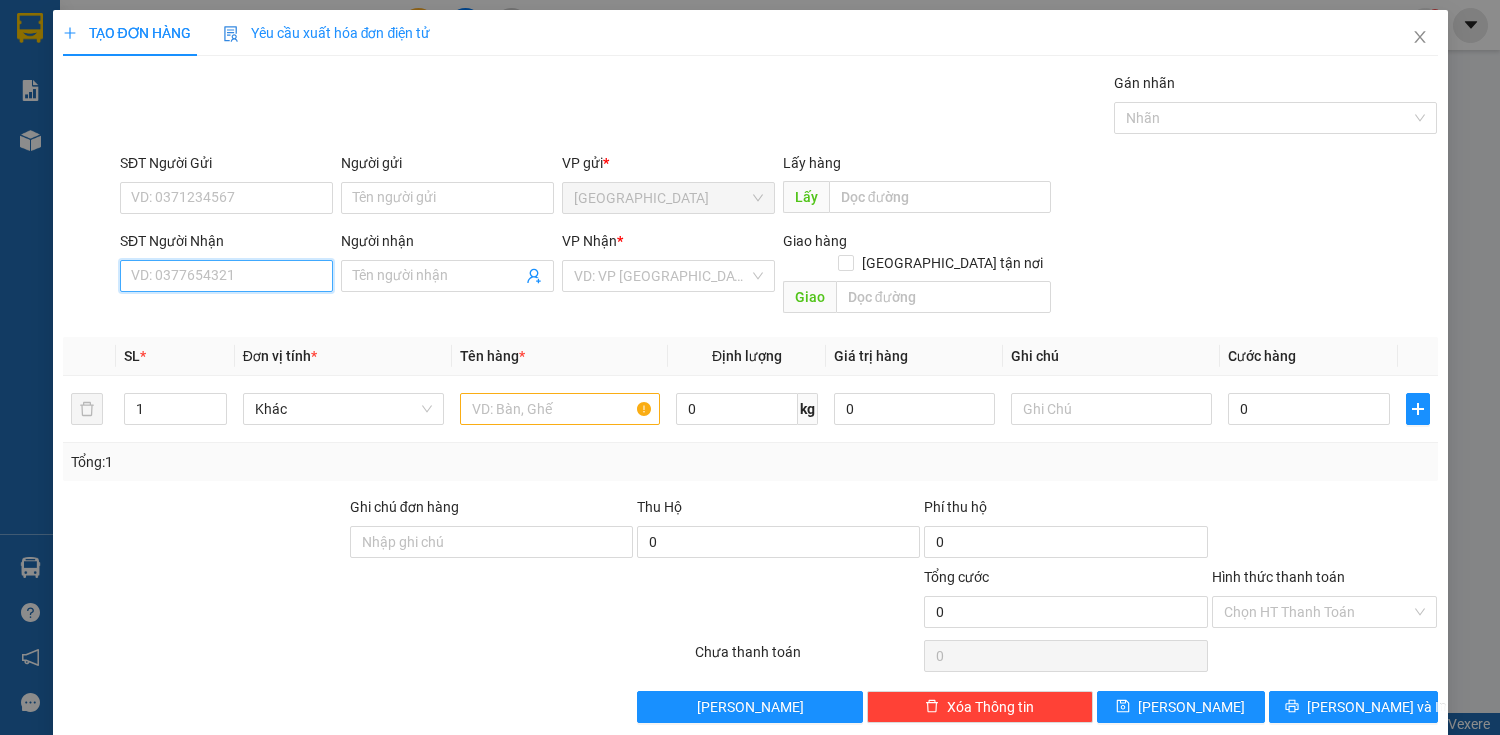click on "SĐT Người Nhận" at bounding box center [226, 276] 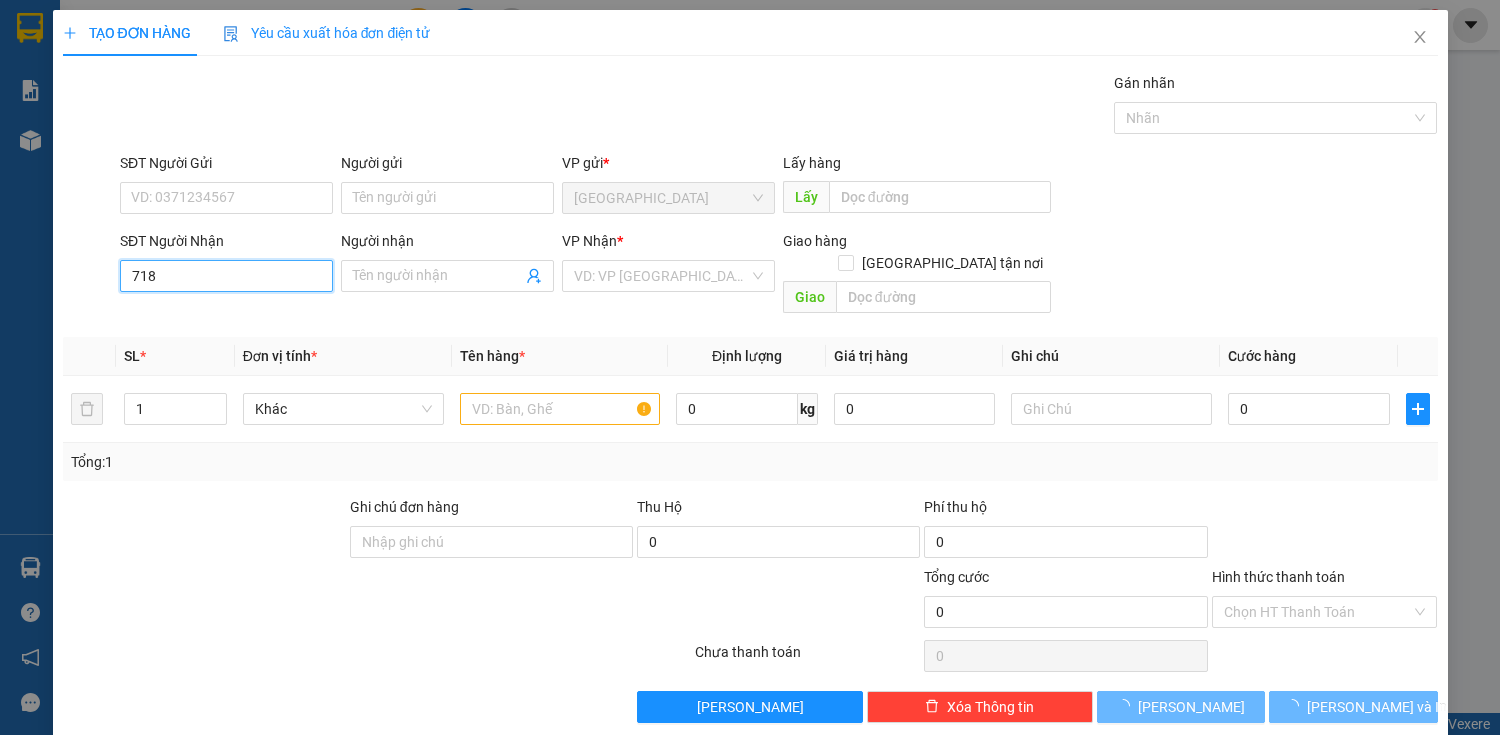 click on "718" at bounding box center [226, 276] 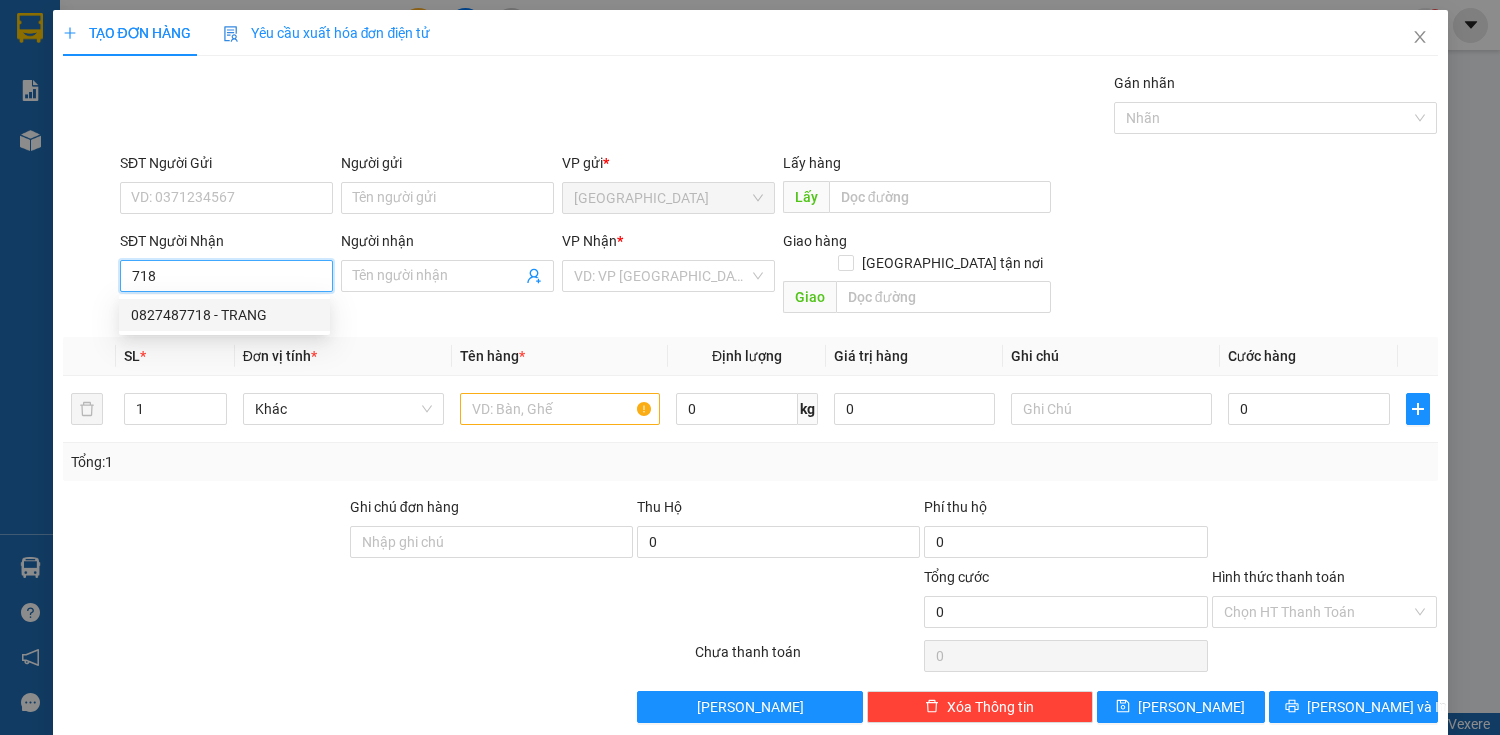 click on "0827487718 - TRANG" at bounding box center [224, 315] 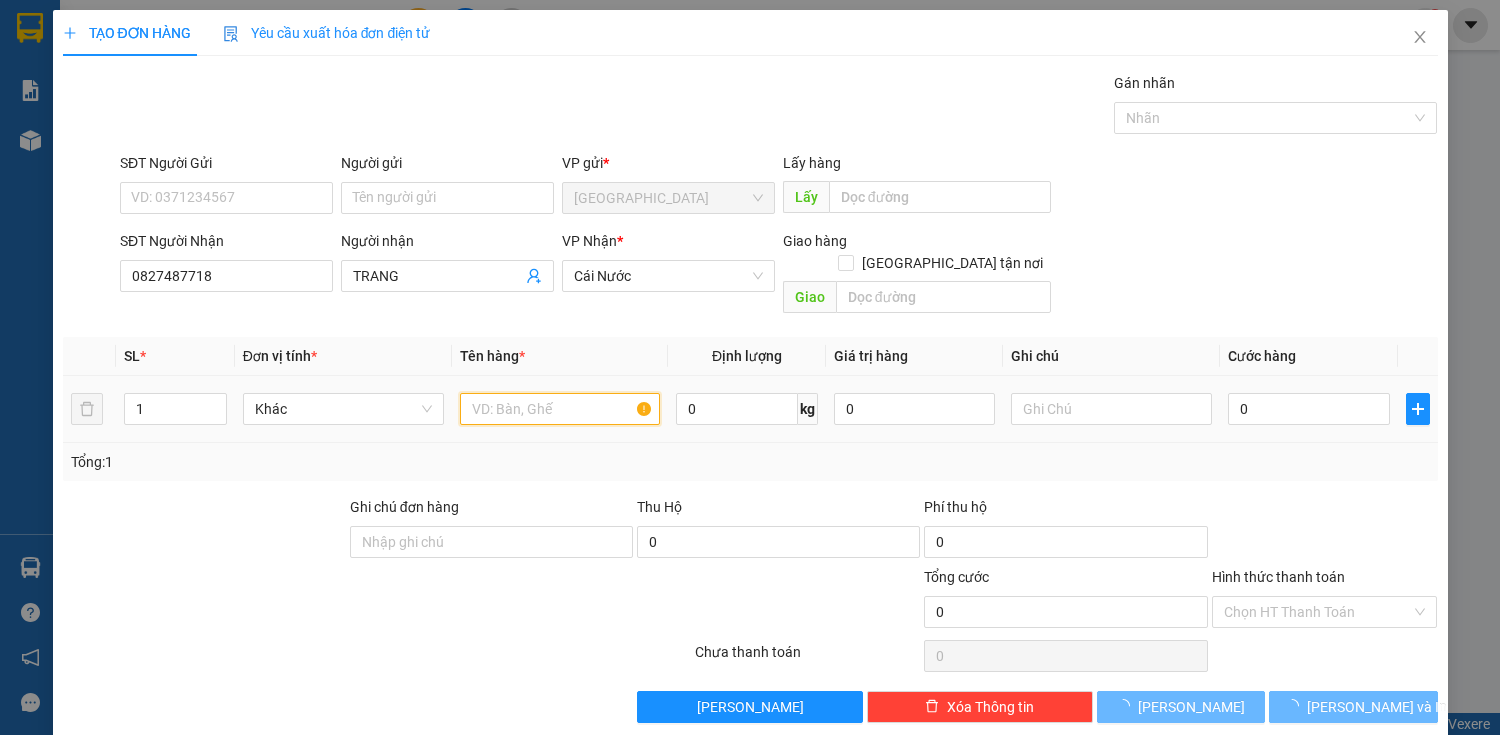 click at bounding box center [560, 409] 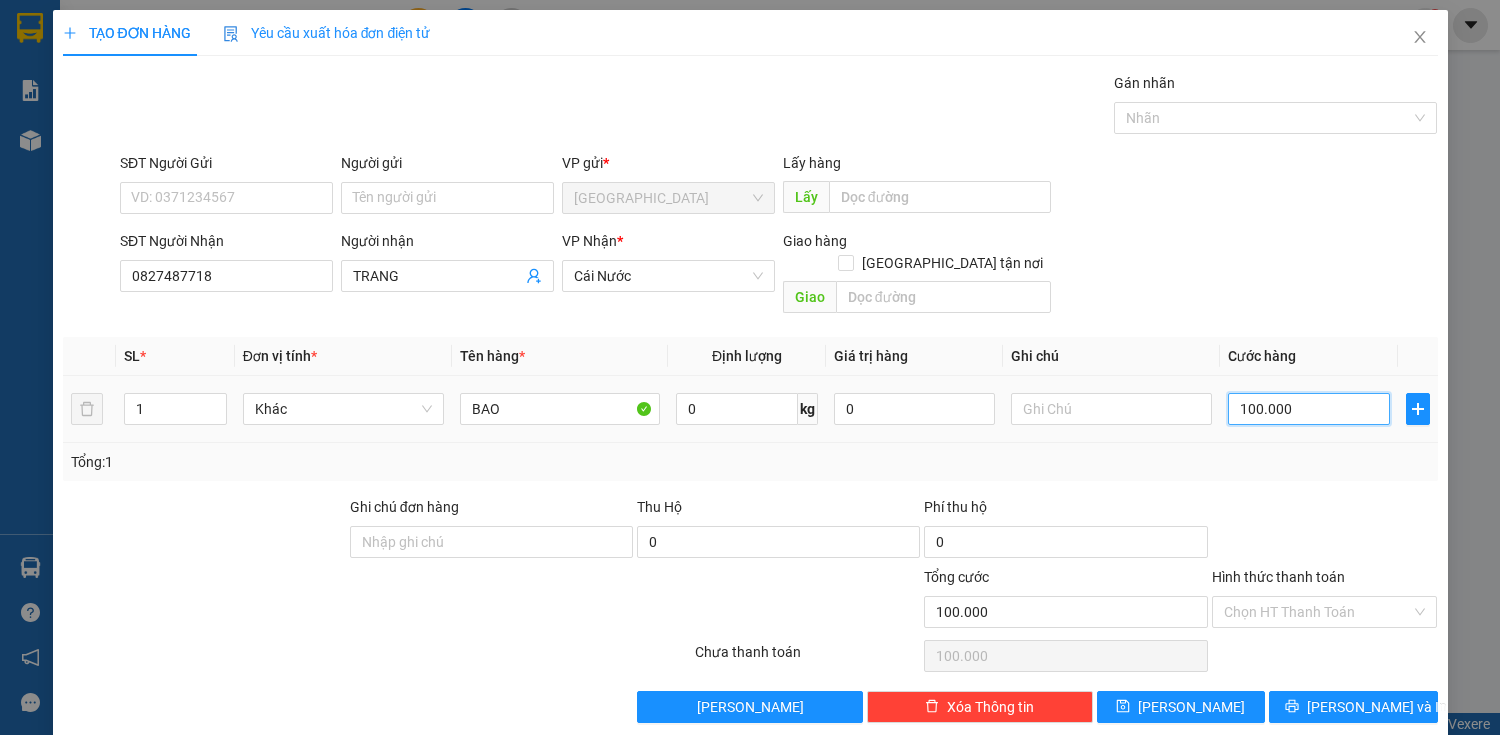 click on "100.000" at bounding box center [1308, 409] 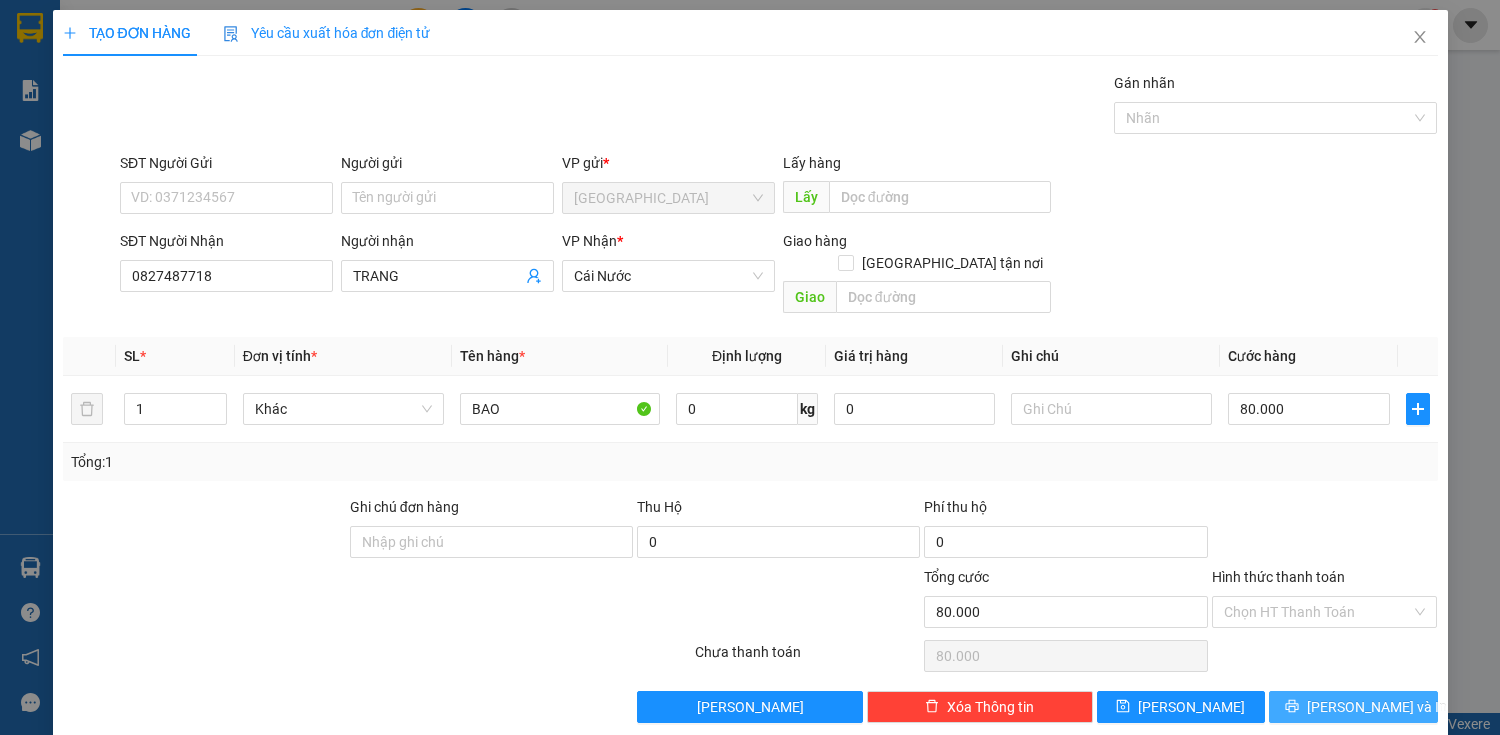 click on "[PERSON_NAME] và In" at bounding box center [1377, 707] 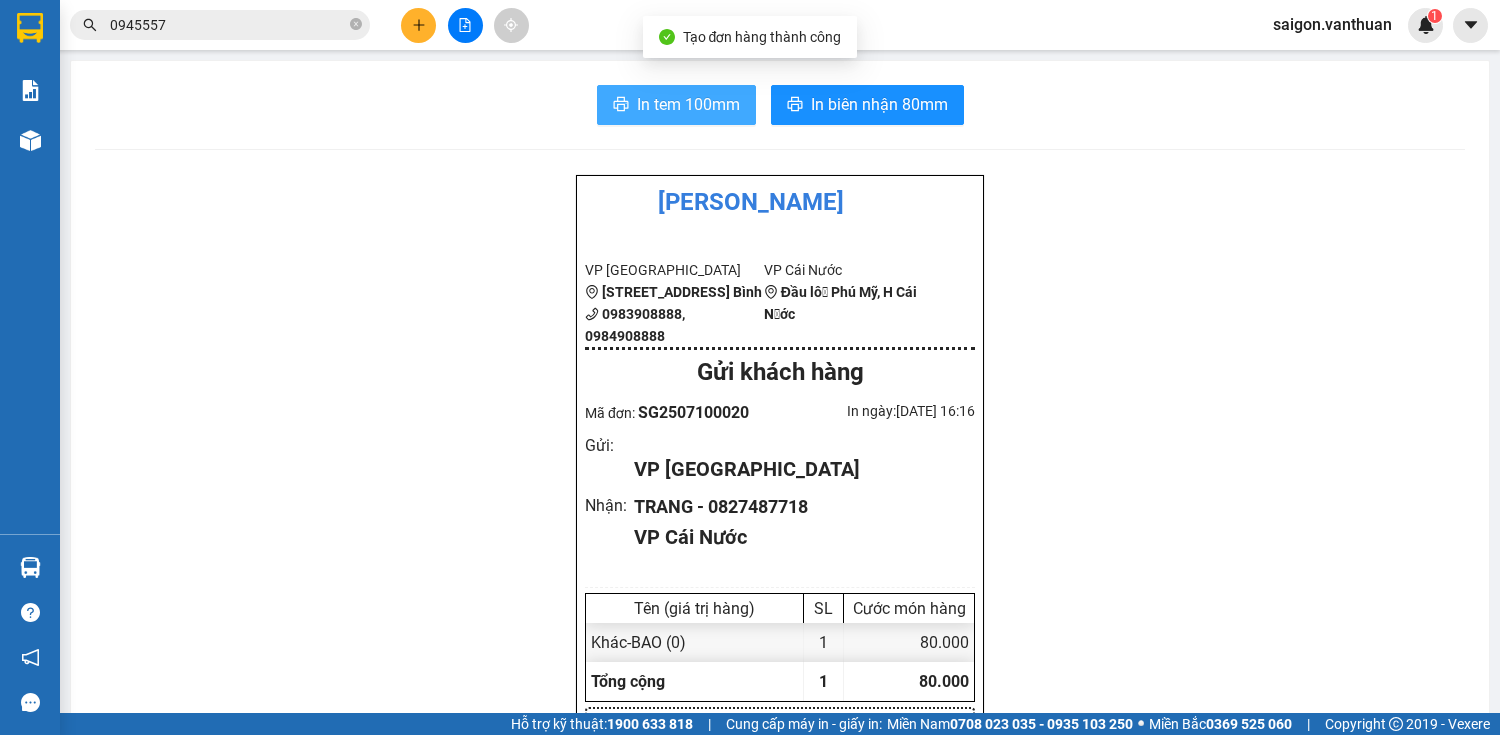 click on "In tem 100mm" at bounding box center [688, 104] 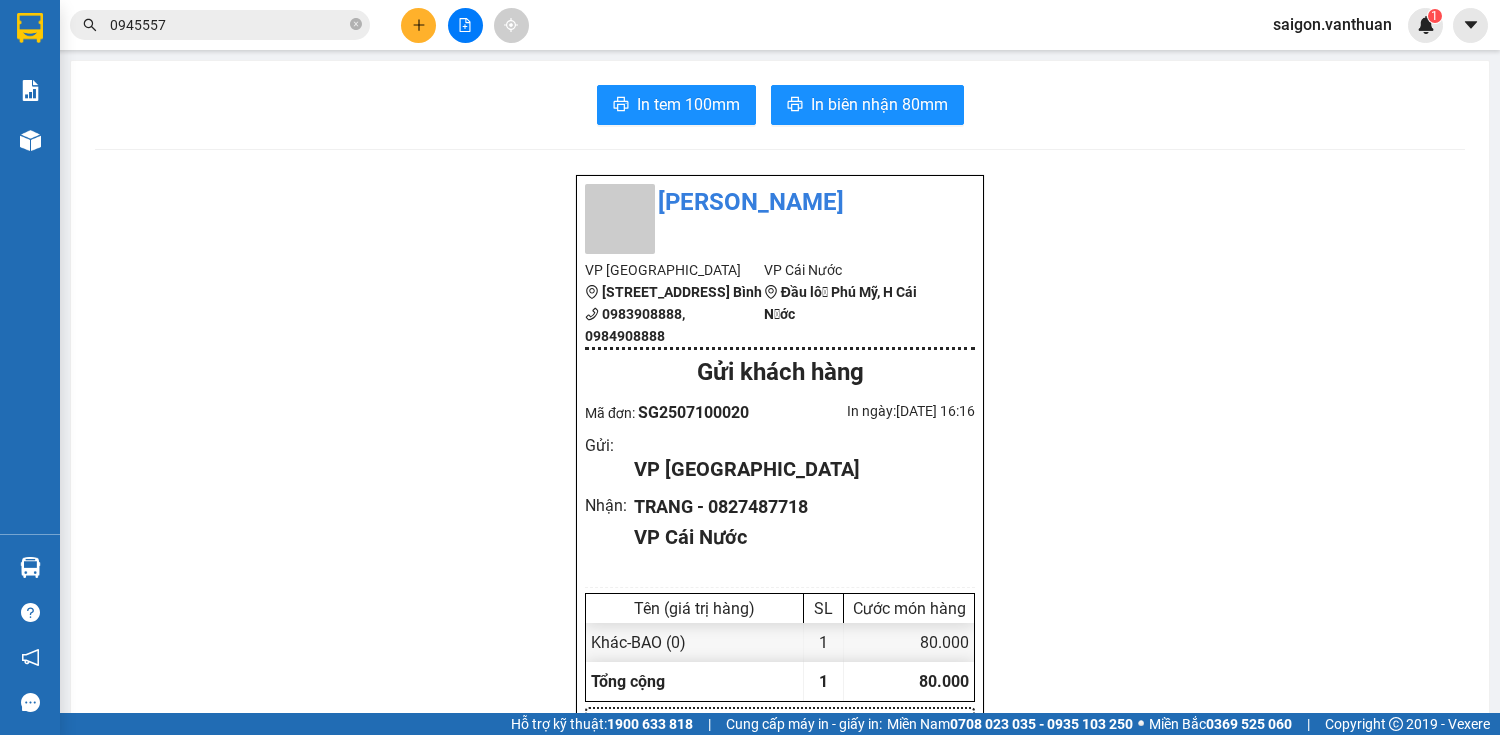click at bounding box center (418, 25) 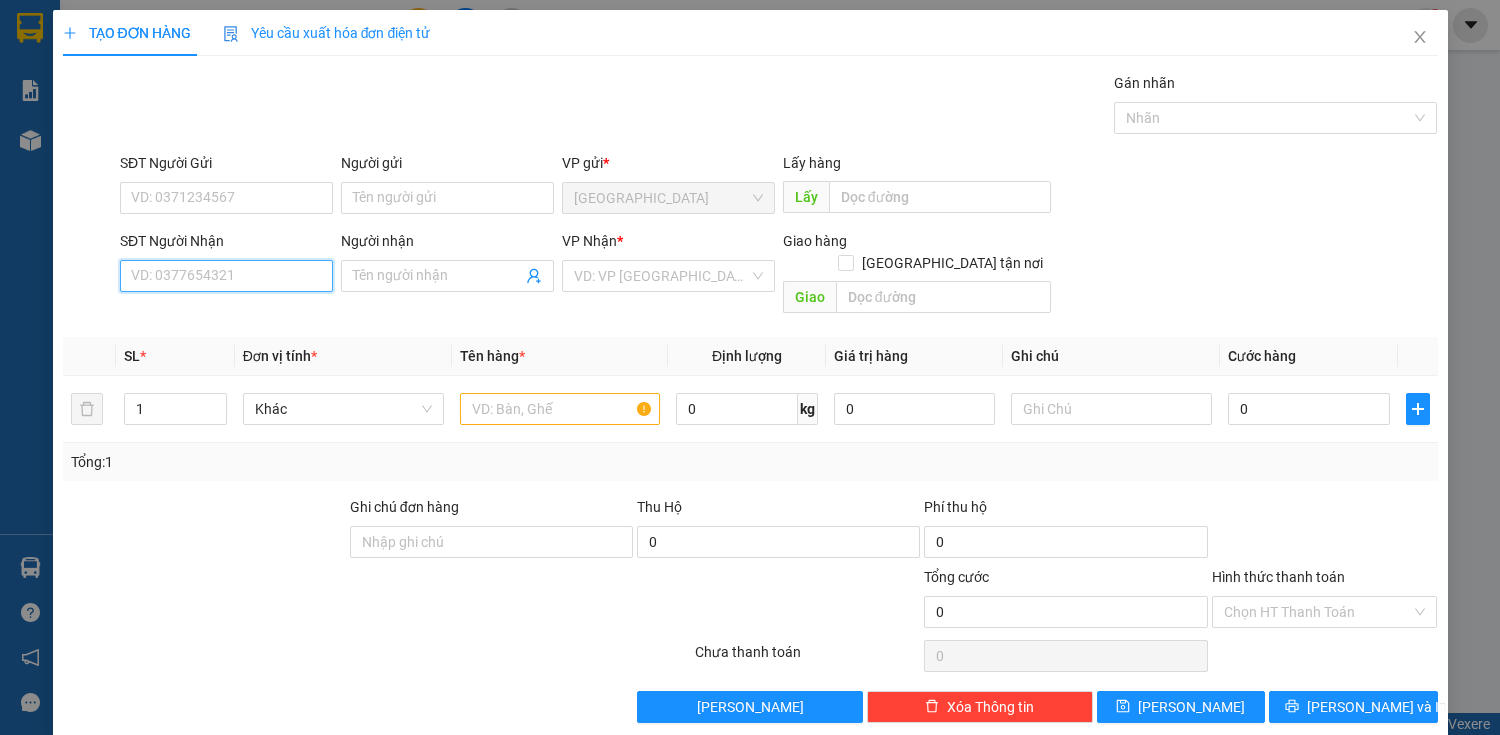 click on "SĐT Người Nhận" at bounding box center (226, 276) 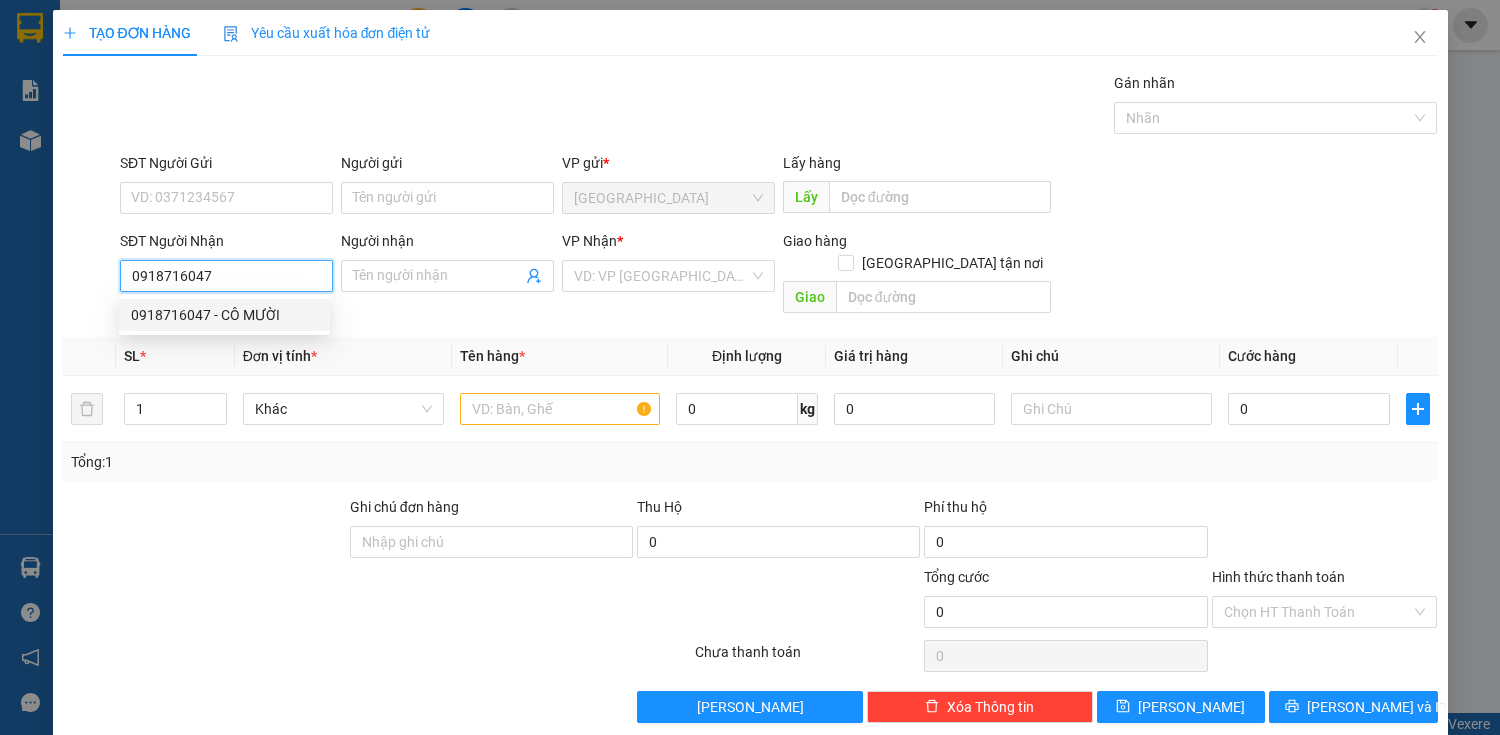 click on "0918716047 - CÔ MƯỜI" at bounding box center (224, 315) 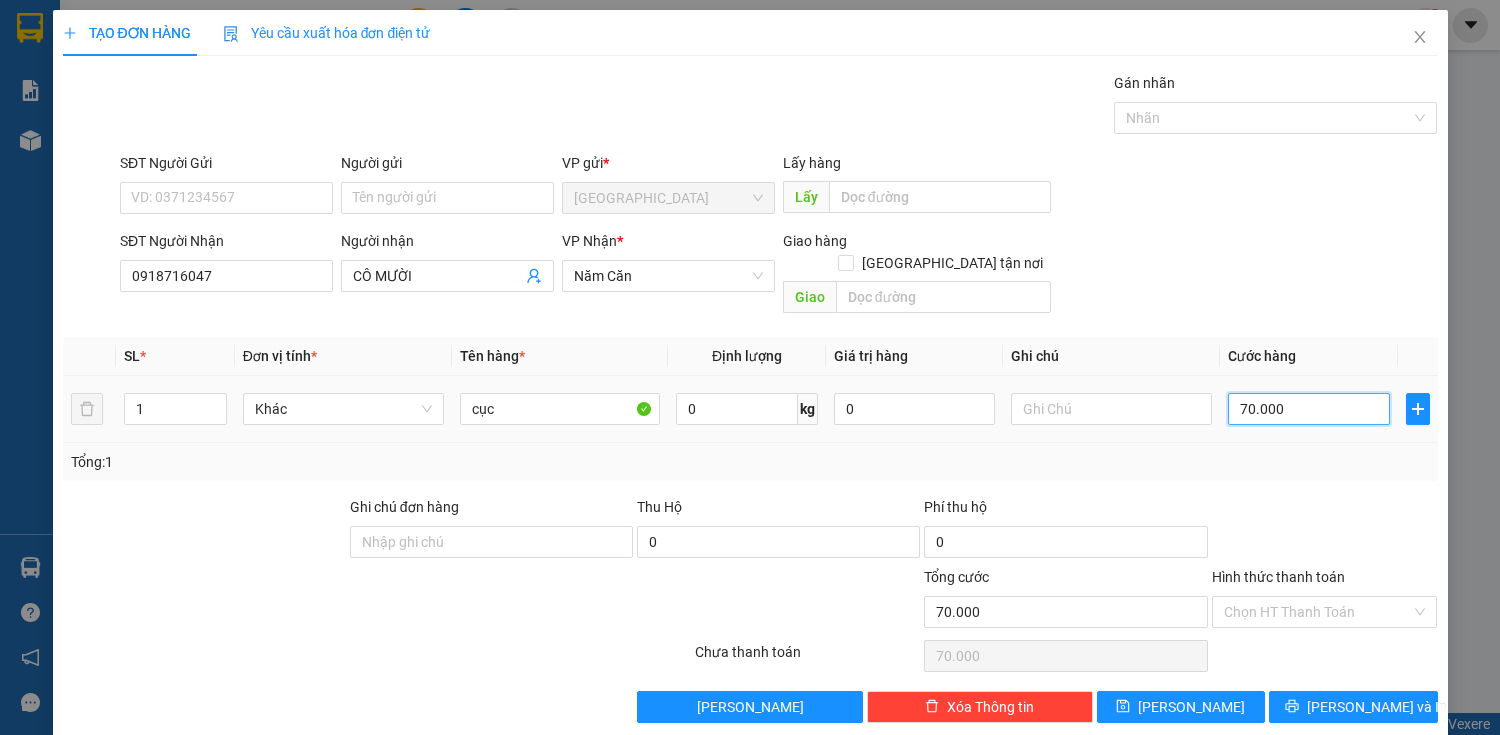 click on "70.000" at bounding box center [1308, 409] 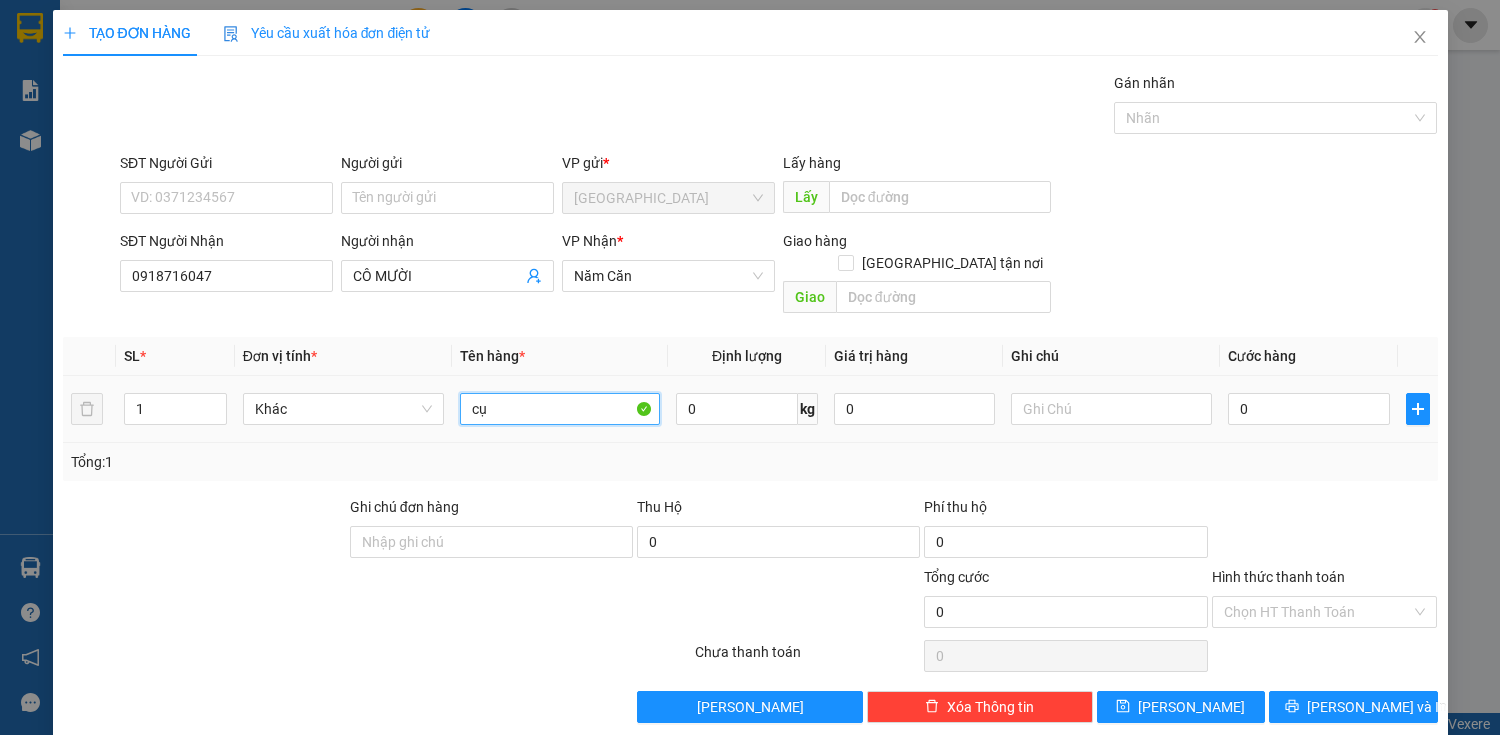 click on "cụ" at bounding box center (560, 409) 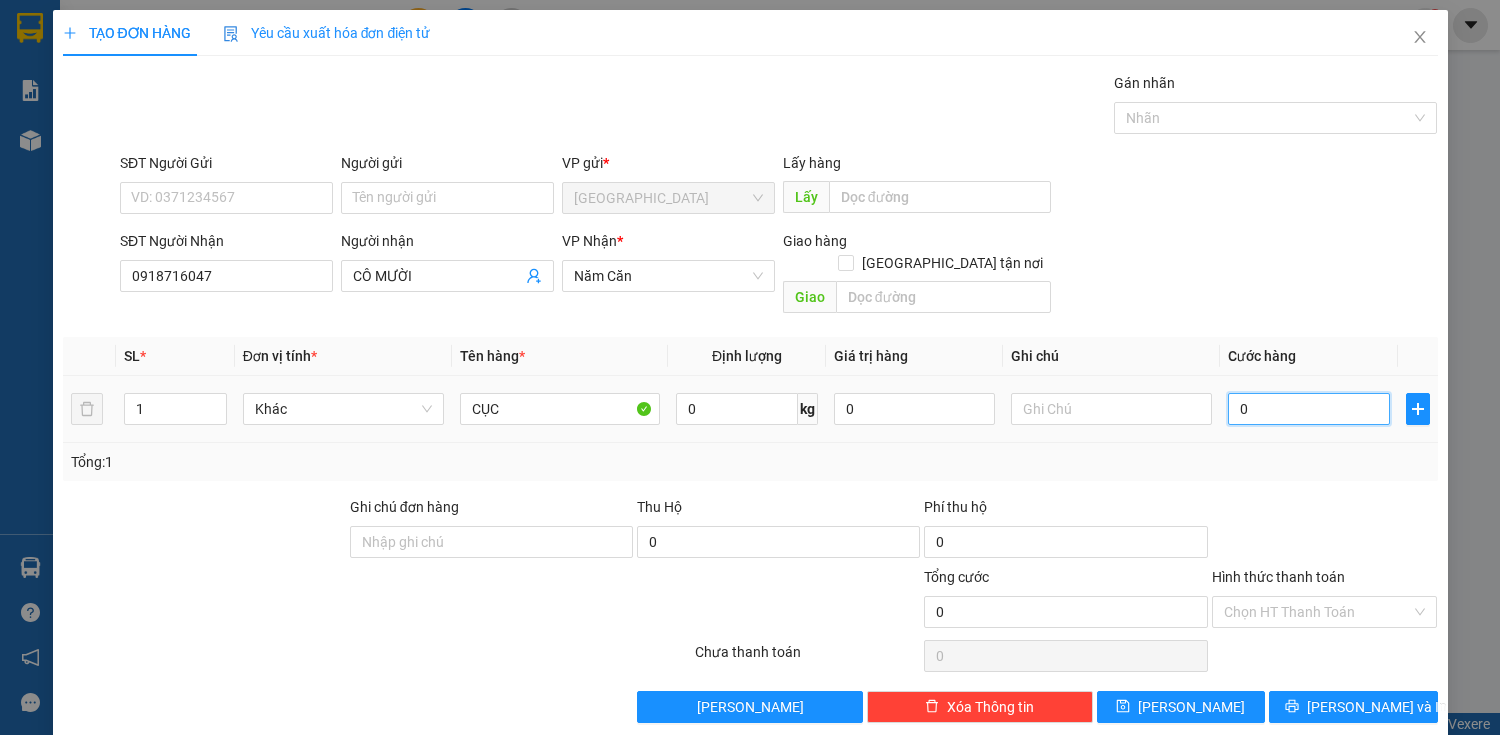 click on "0" at bounding box center [1308, 409] 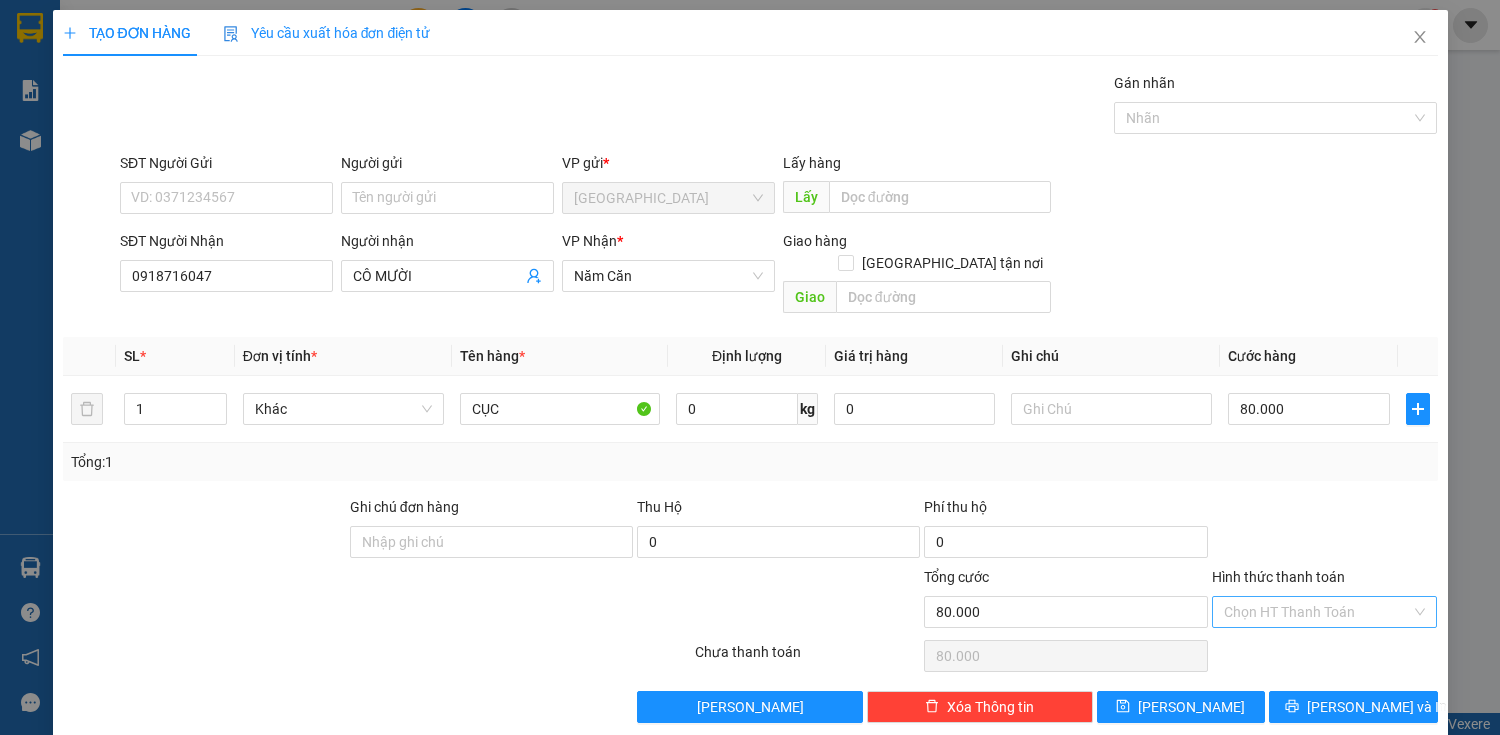 click on "Hình thức thanh toán" at bounding box center (1318, 612) 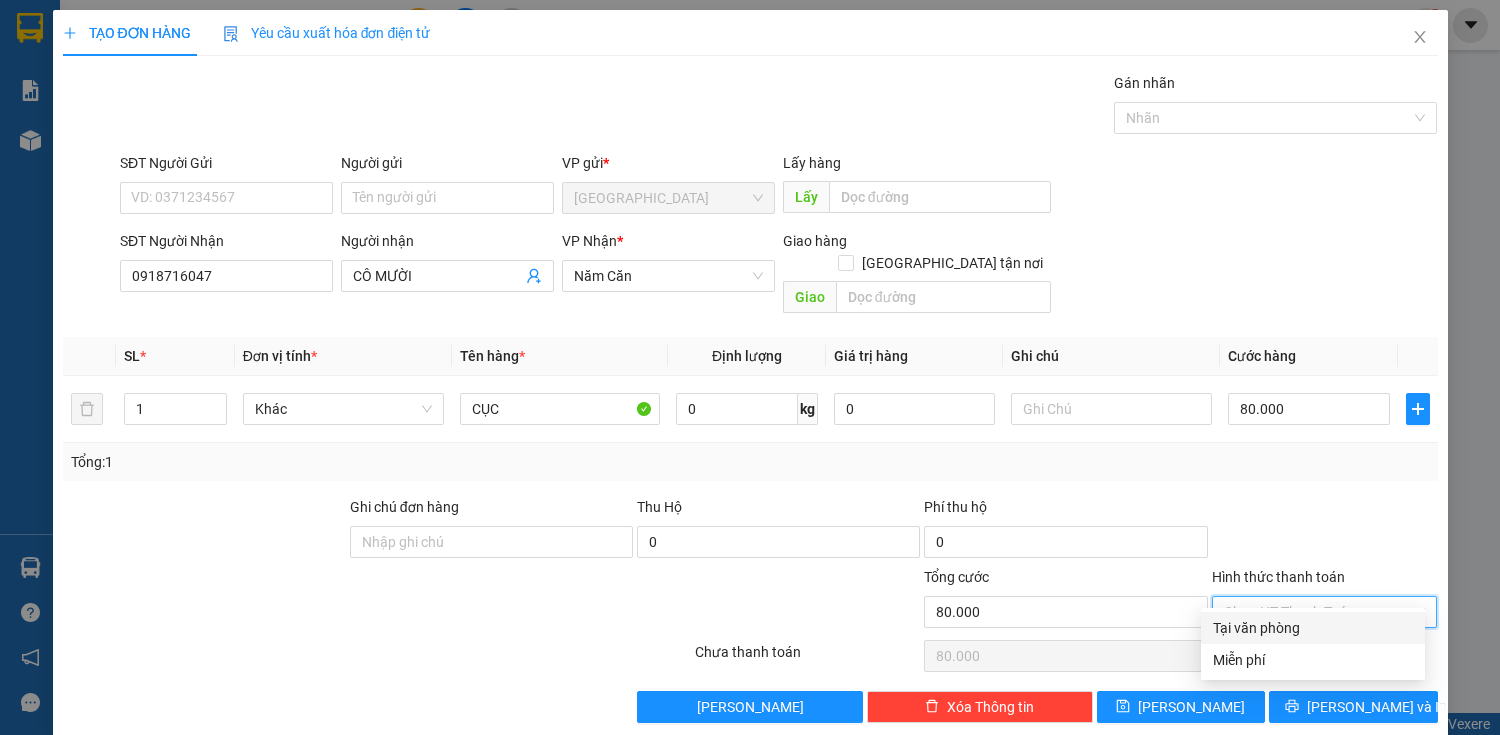 drag, startPoint x: 1347, startPoint y: 544, endPoint x: 1360, endPoint y: 650, distance: 106.7942 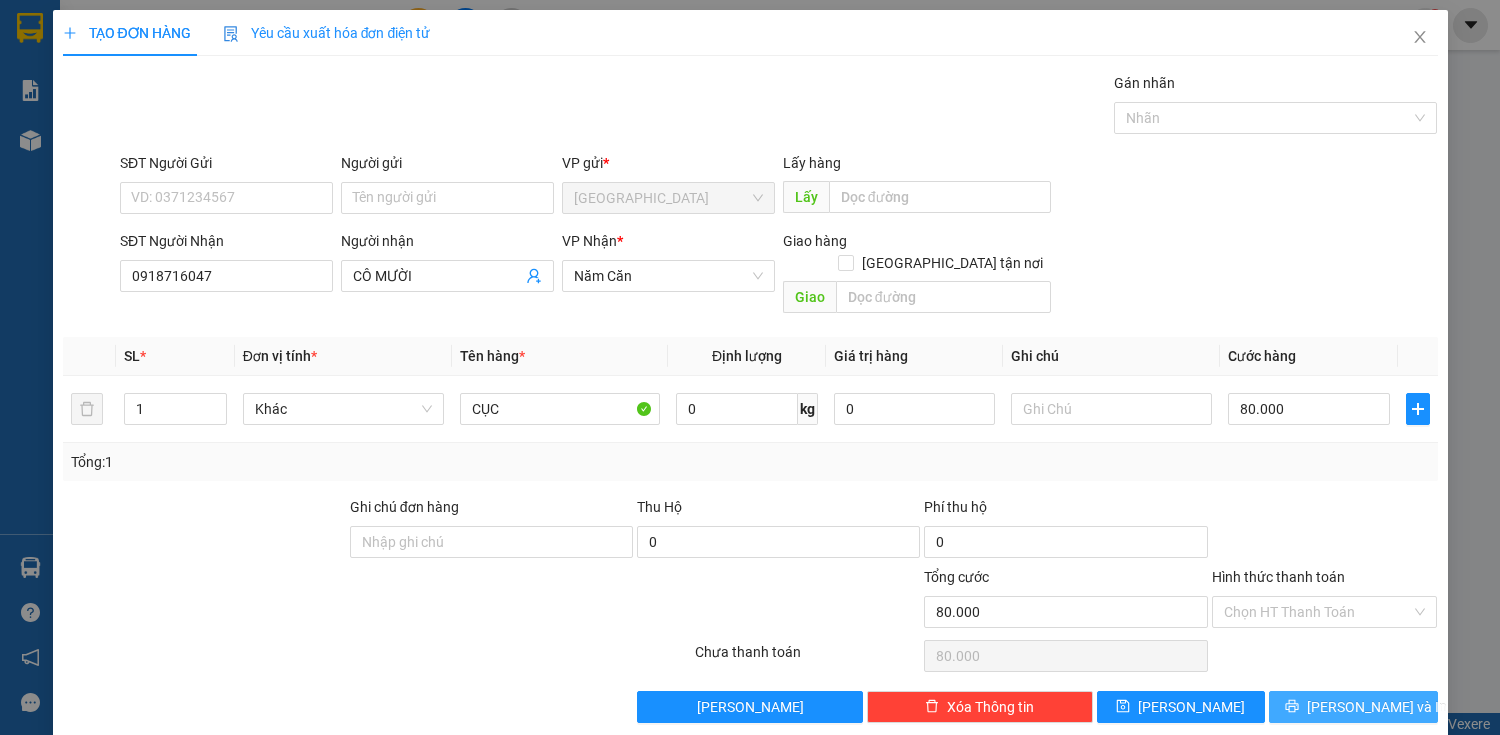 click on "[PERSON_NAME] và In" at bounding box center [1377, 707] 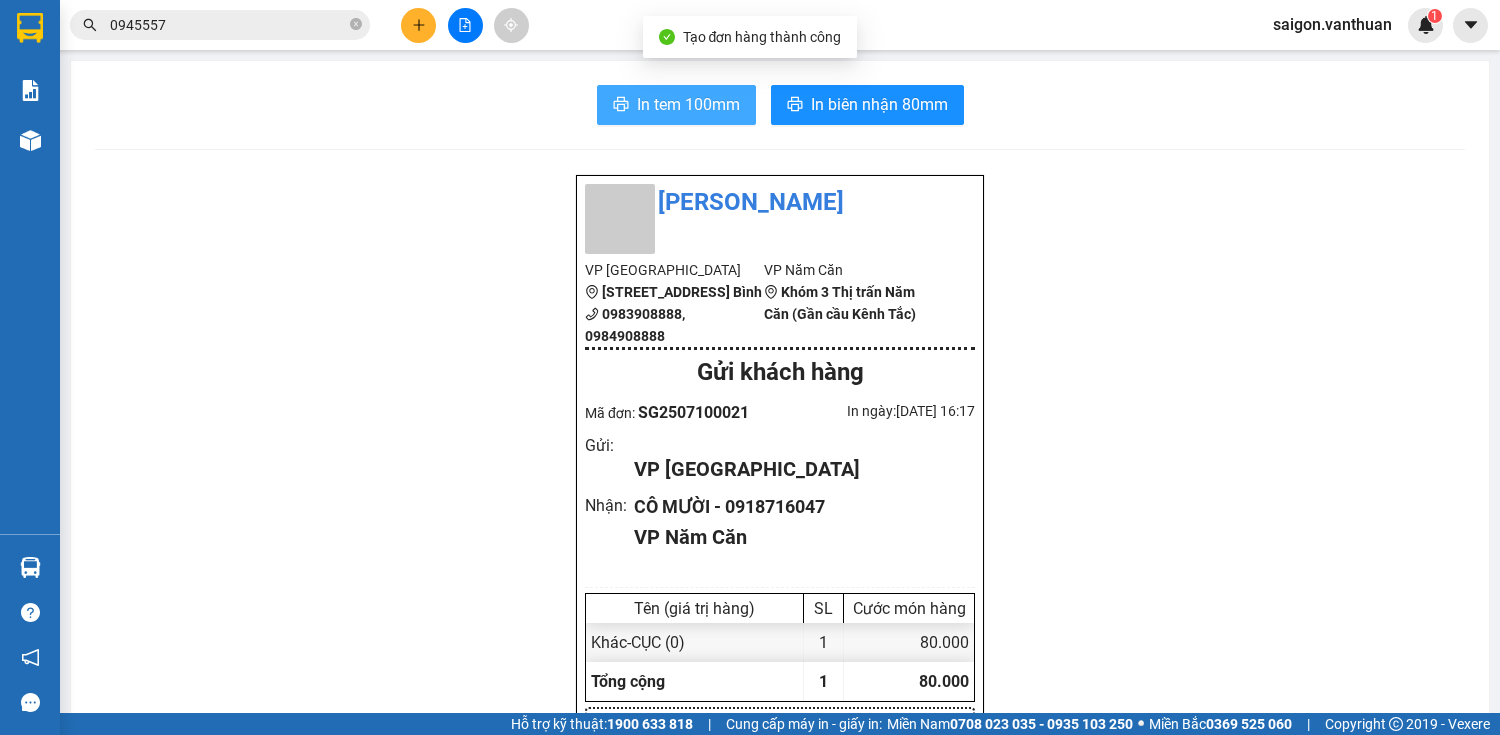 click on "In tem 100mm" at bounding box center (688, 104) 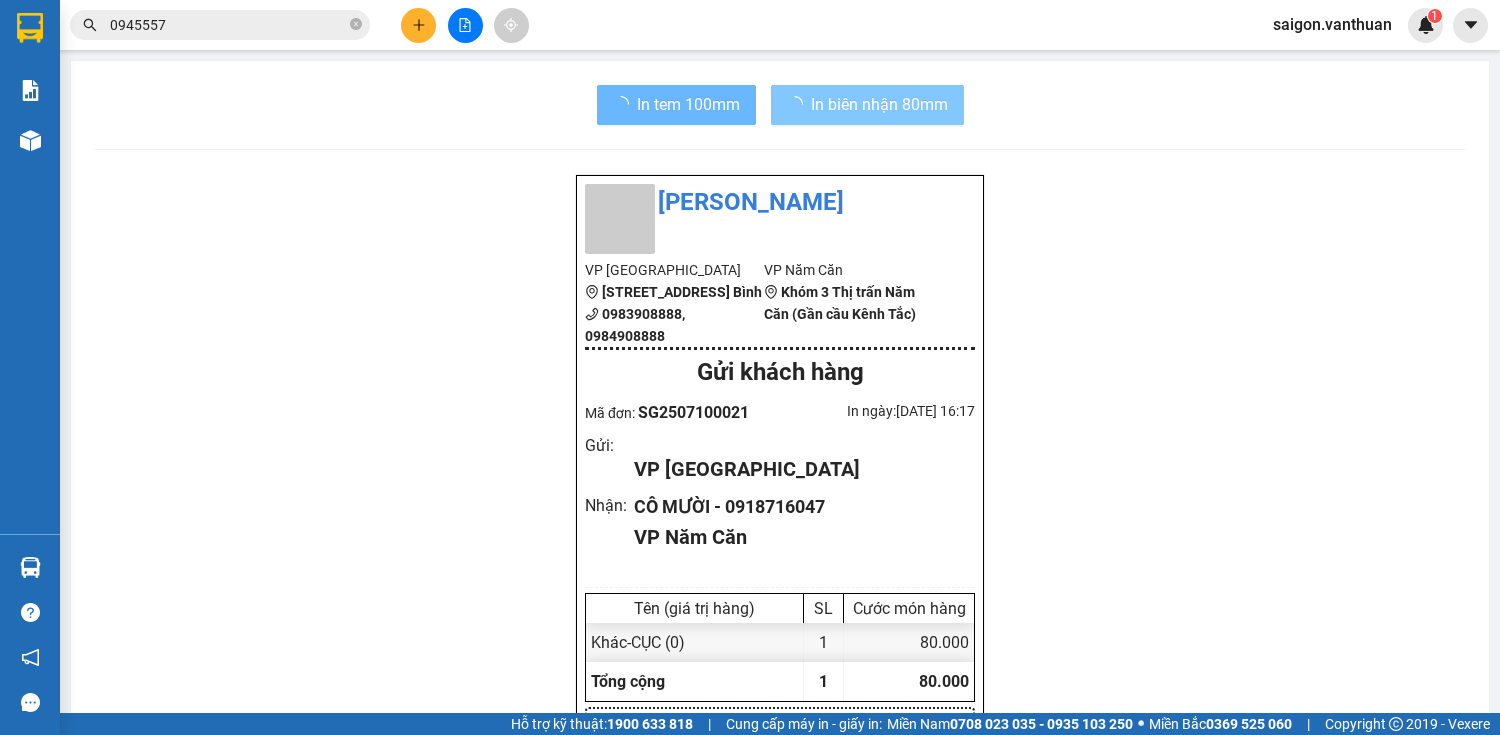click on "In biên nhận 80mm" at bounding box center [879, 104] 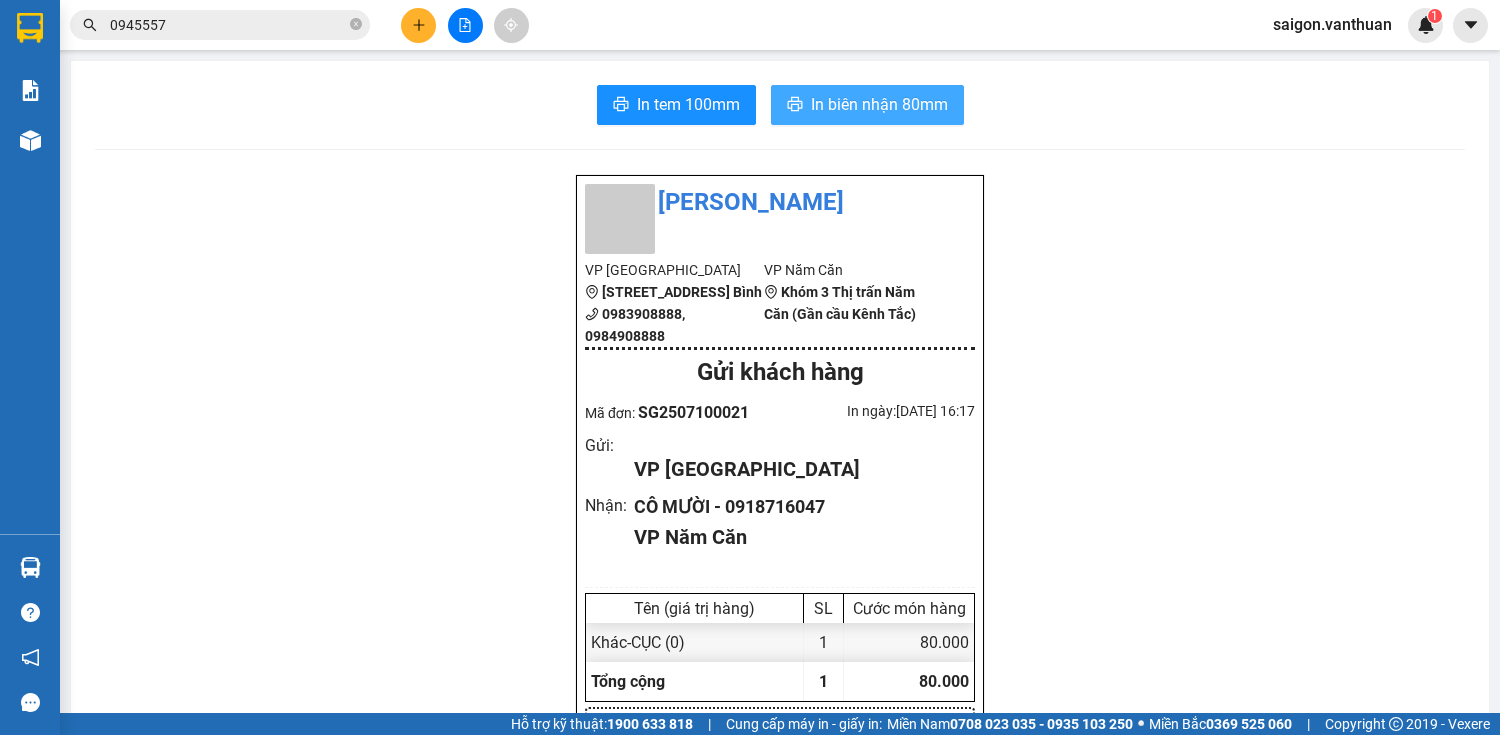 click on "In biên nhận 80mm" at bounding box center (879, 104) 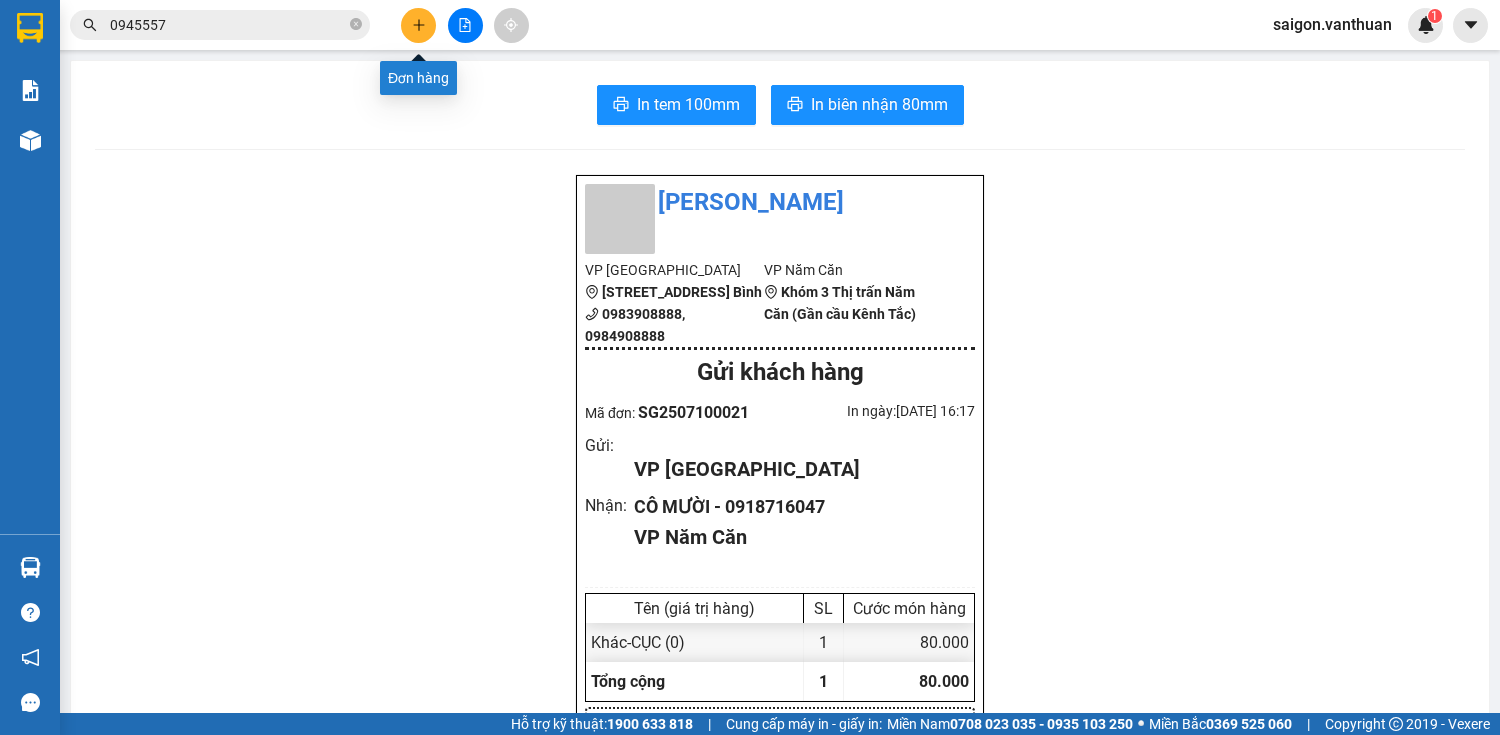 click at bounding box center [418, 25] 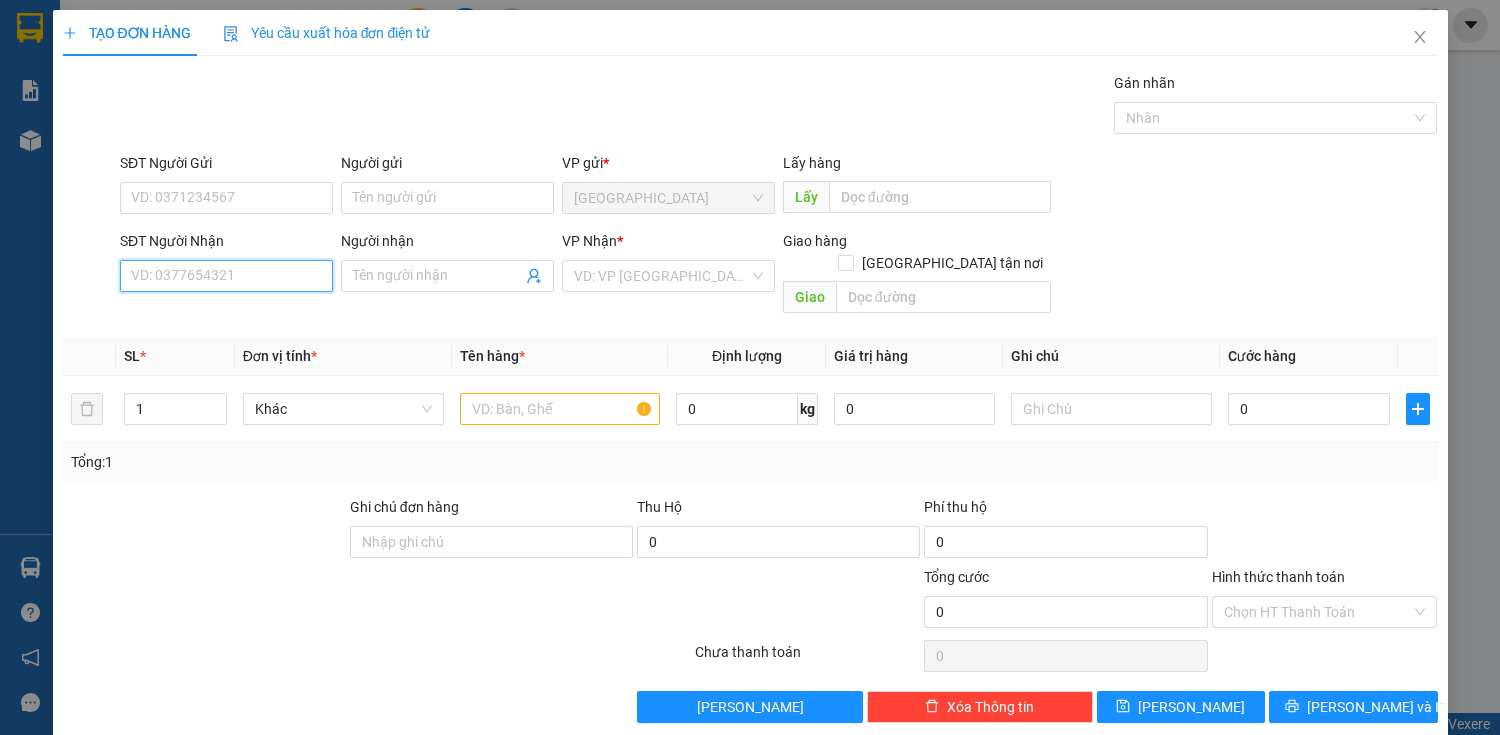 click on "SĐT Người Nhận" at bounding box center [226, 276] 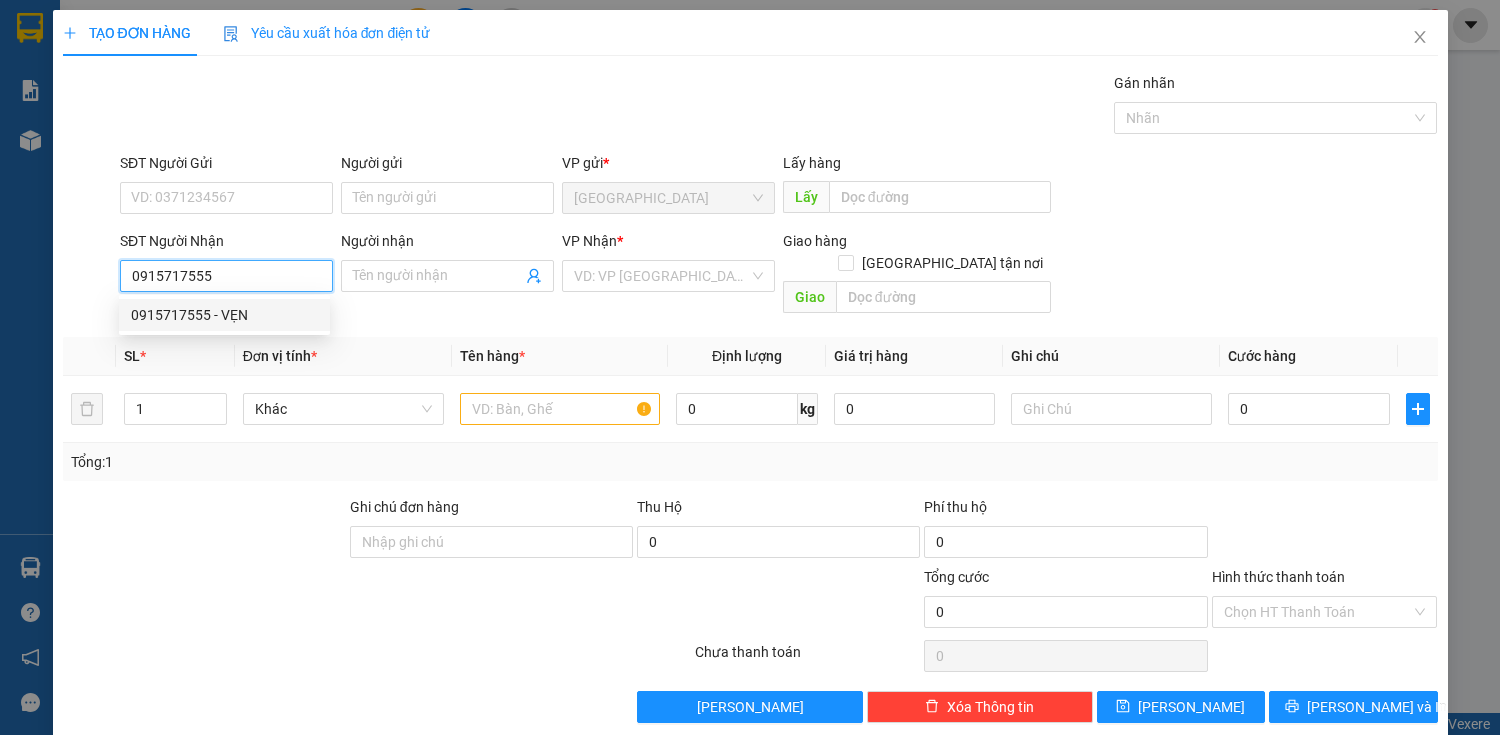 drag, startPoint x: 264, startPoint y: 314, endPoint x: 275, endPoint y: 318, distance: 11.7046995 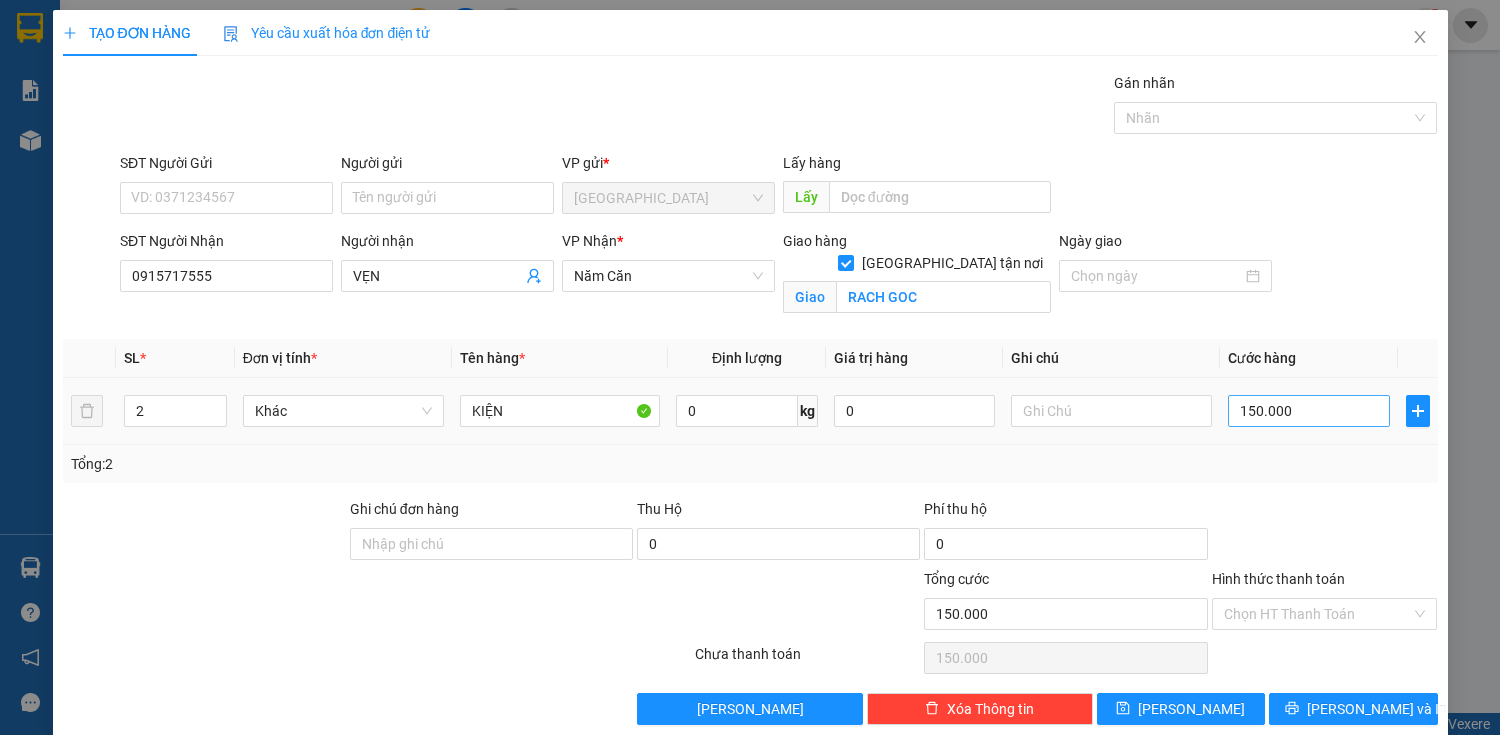 drag, startPoint x: 1213, startPoint y: 412, endPoint x: 1224, endPoint y: 409, distance: 11.401754 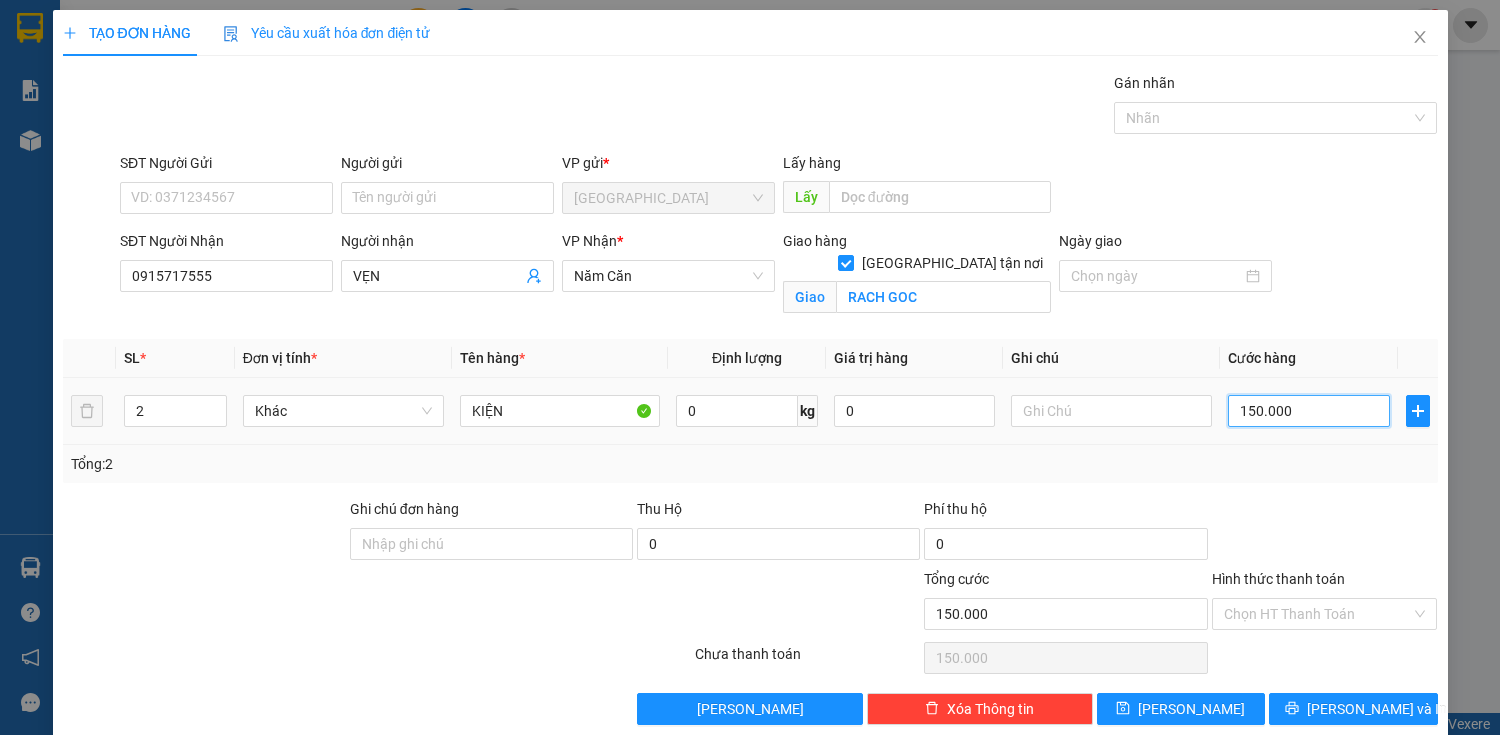 click on "150.000" at bounding box center [1308, 411] 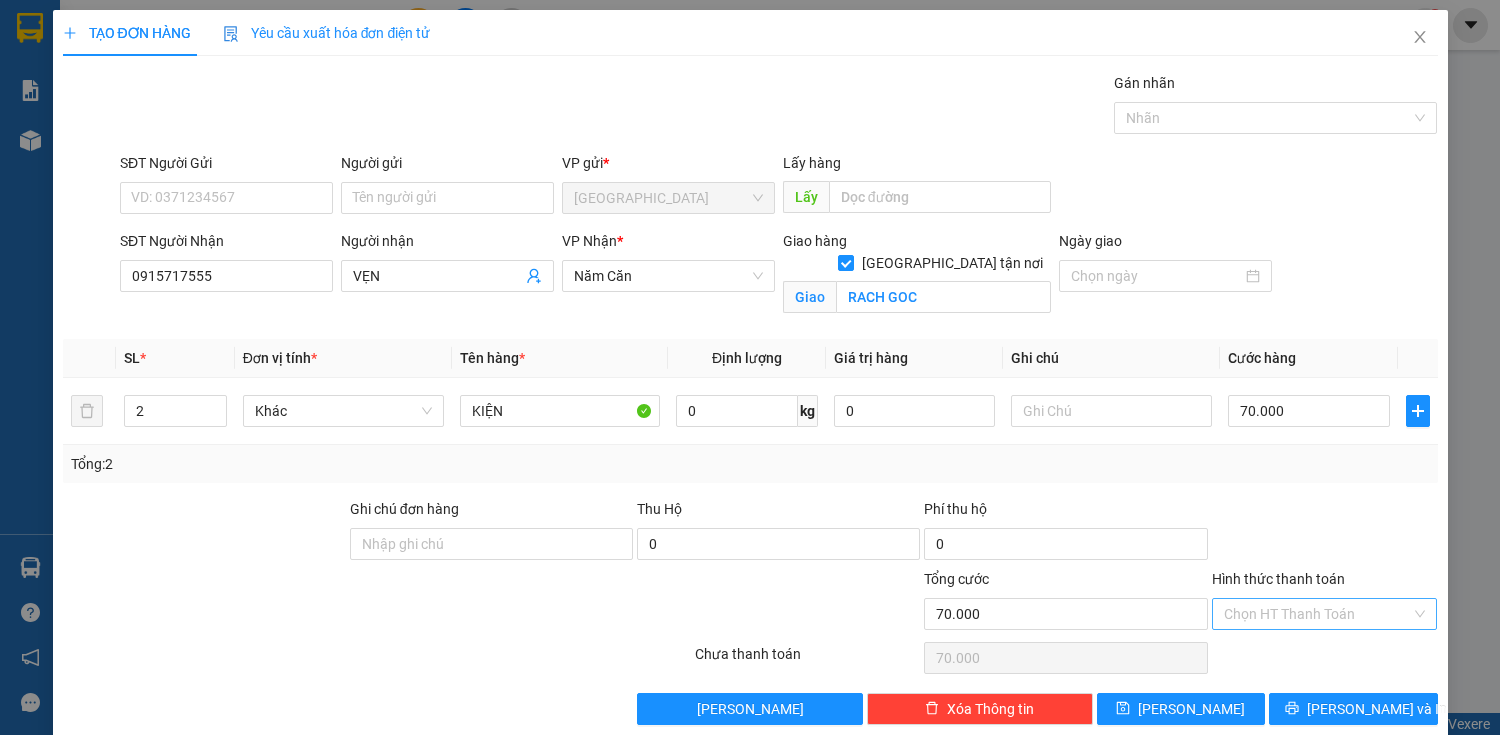 click on "Hình thức thanh toán" at bounding box center [1318, 614] 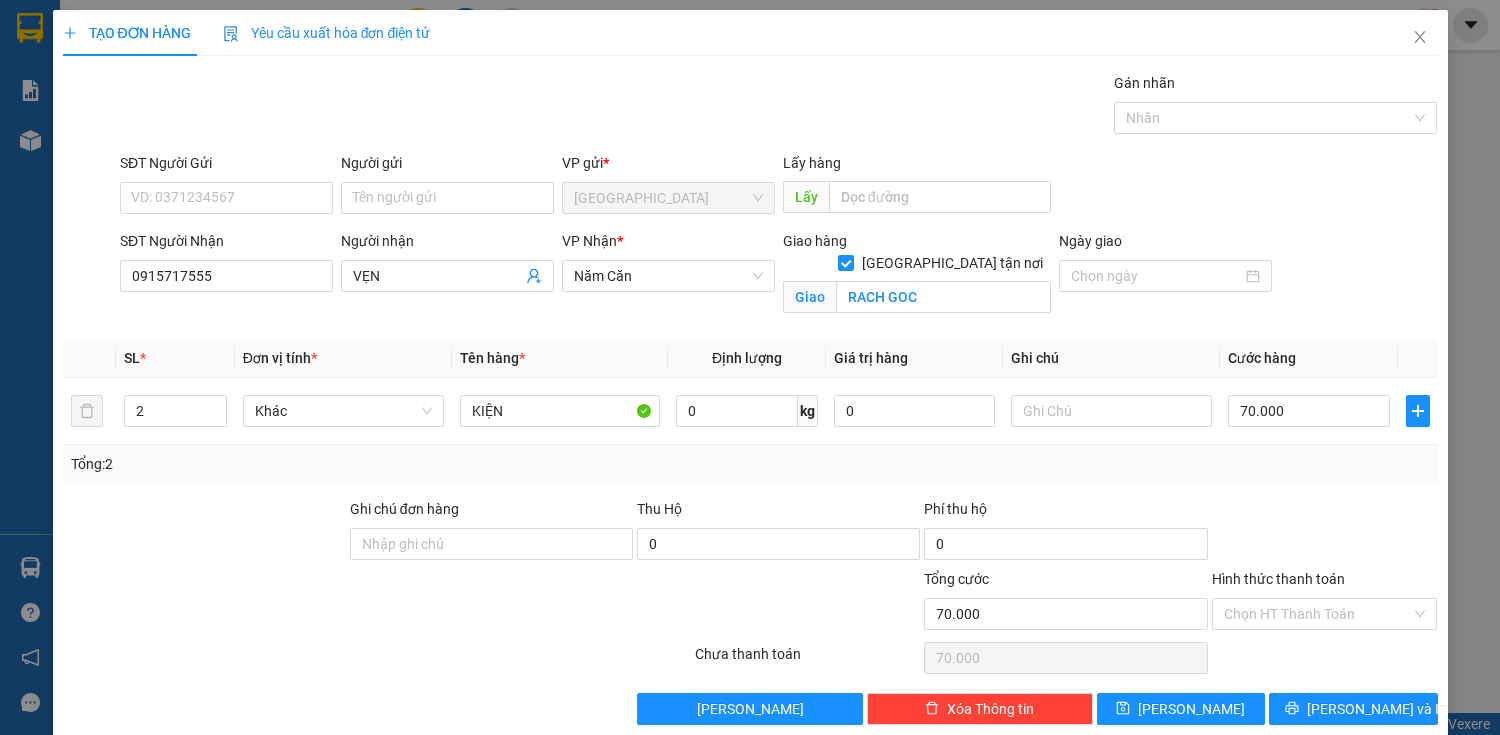 drag, startPoint x: 1320, startPoint y: 548, endPoint x: 1333, endPoint y: 658, distance: 110.76552 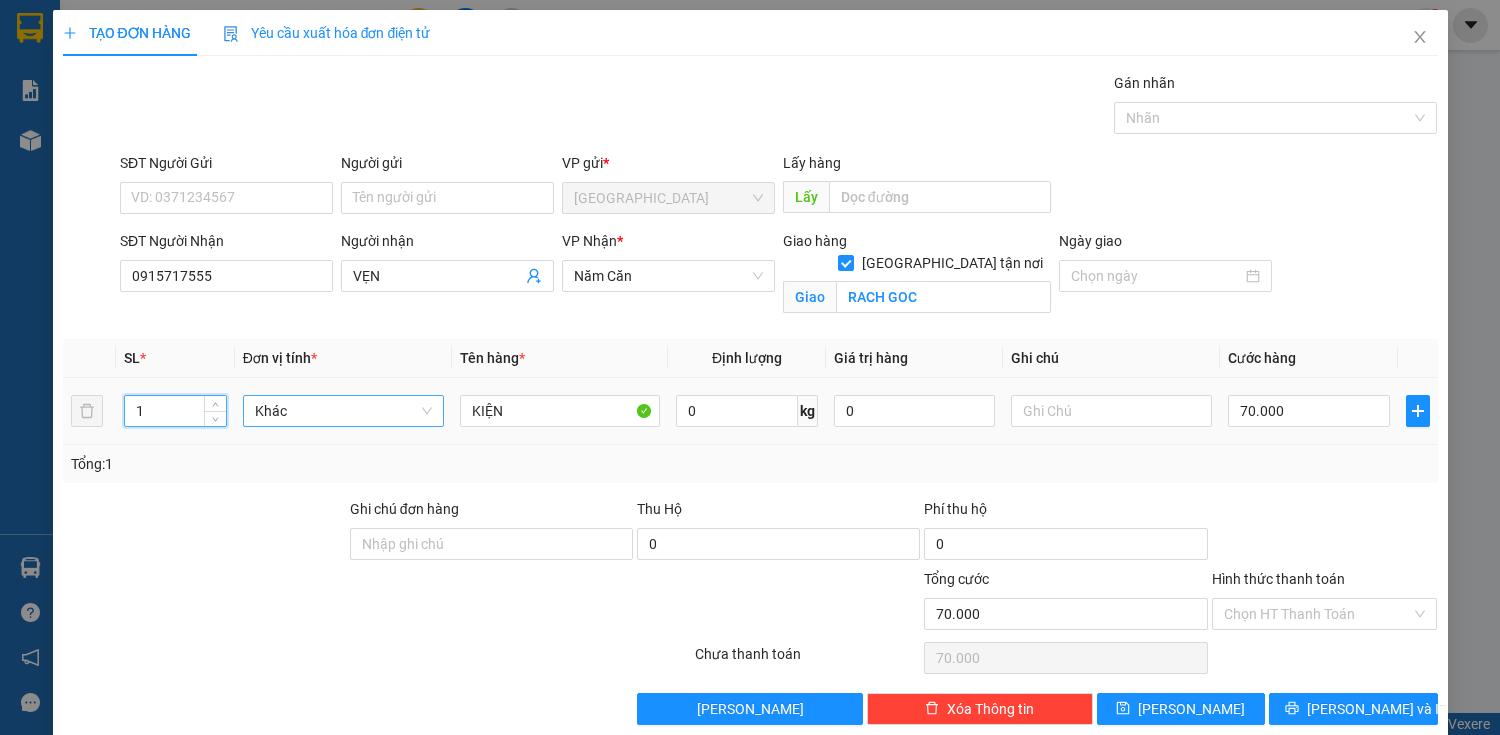 drag, startPoint x: 215, startPoint y: 420, endPoint x: 365, endPoint y: 416, distance: 150.05333 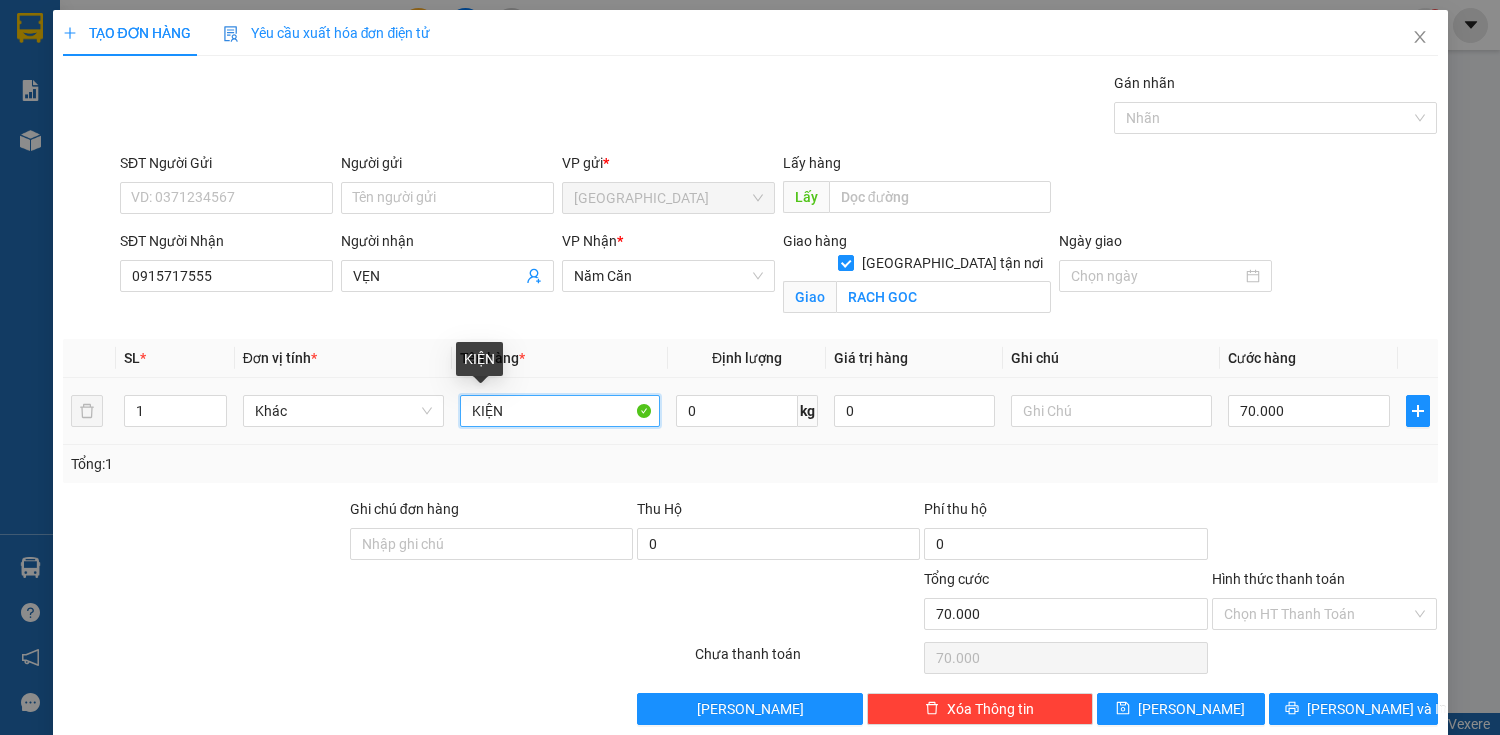 click on "KIỆN" at bounding box center [560, 411] 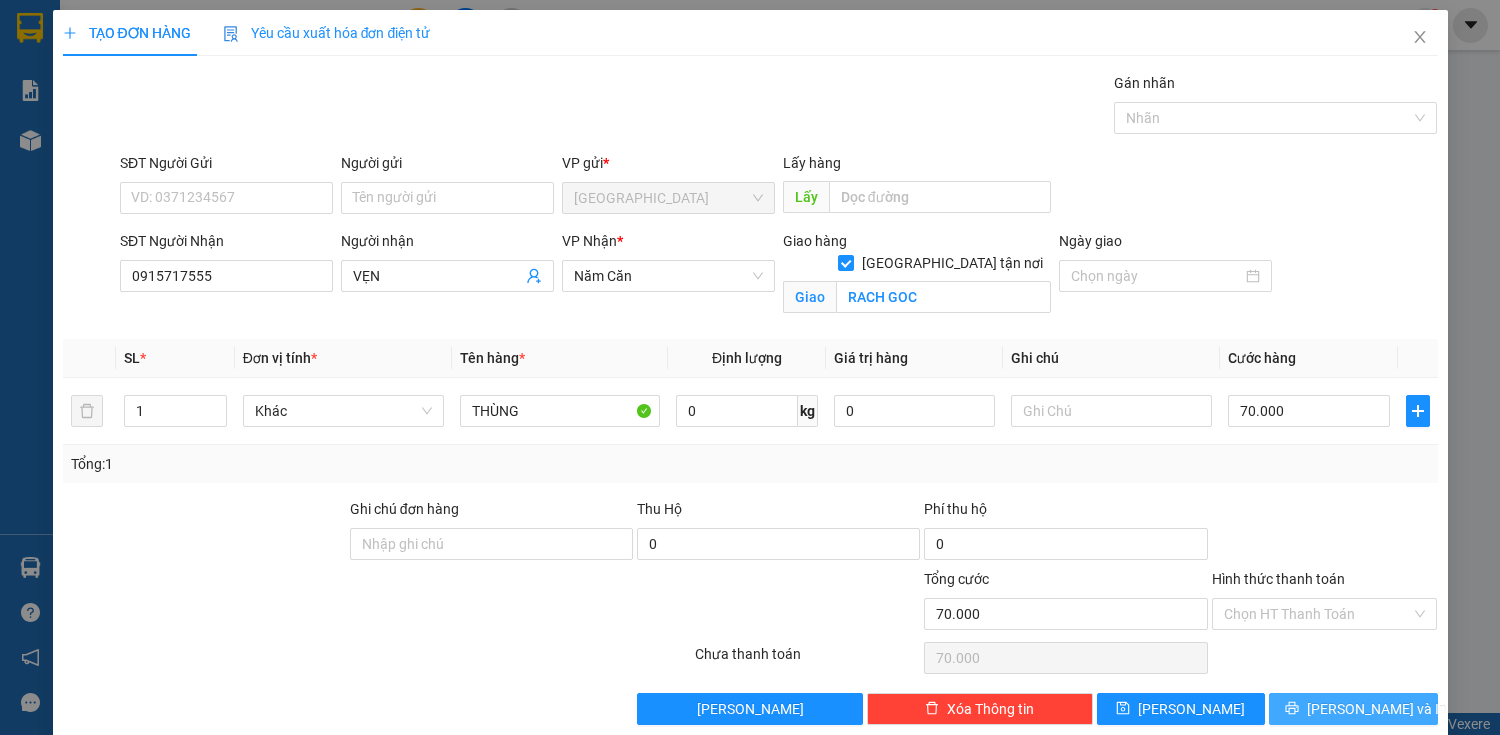 drag, startPoint x: 1288, startPoint y: 696, endPoint x: 1247, endPoint y: 663, distance: 52.63079 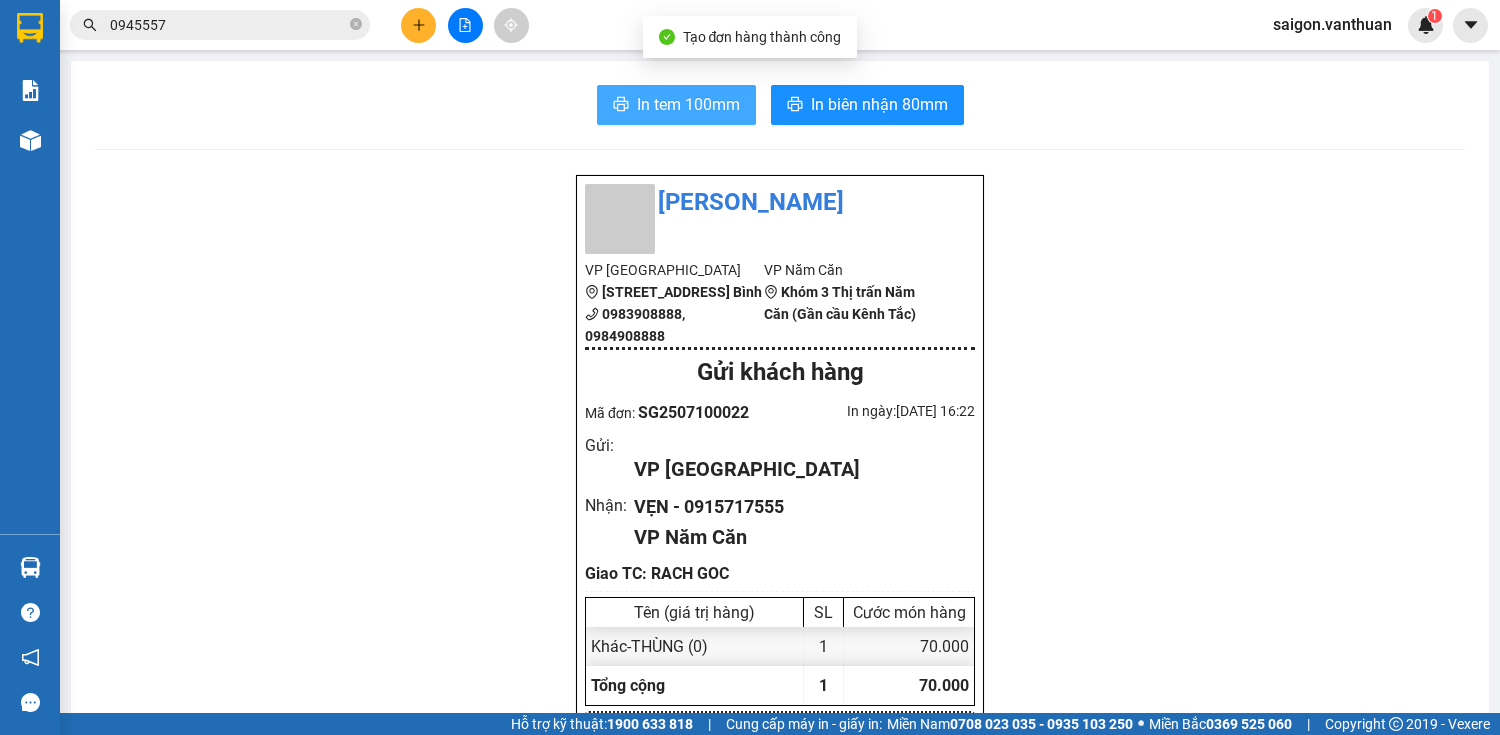 click on "In tem 100mm" at bounding box center [676, 105] 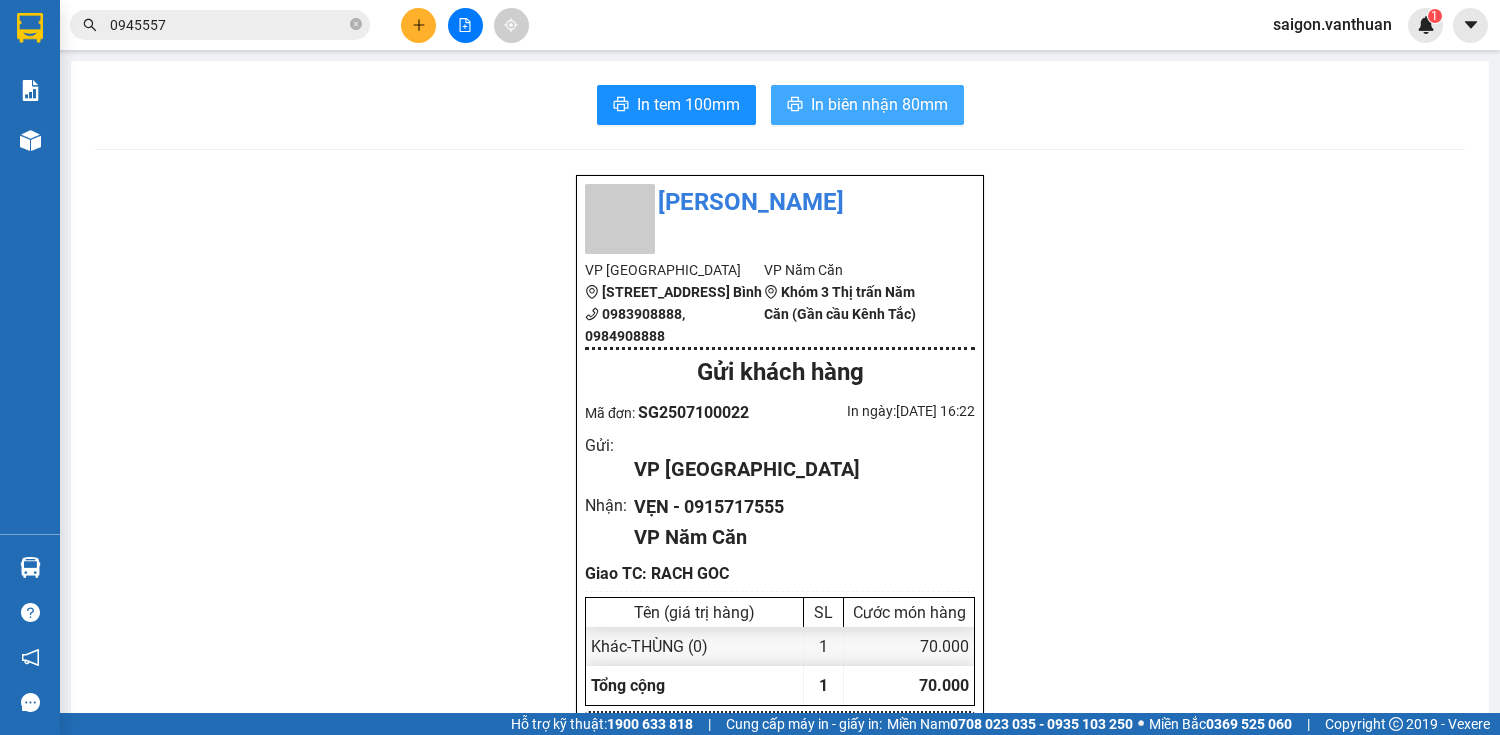 drag, startPoint x: 879, startPoint y: 99, endPoint x: 912, endPoint y: 78, distance: 39.115215 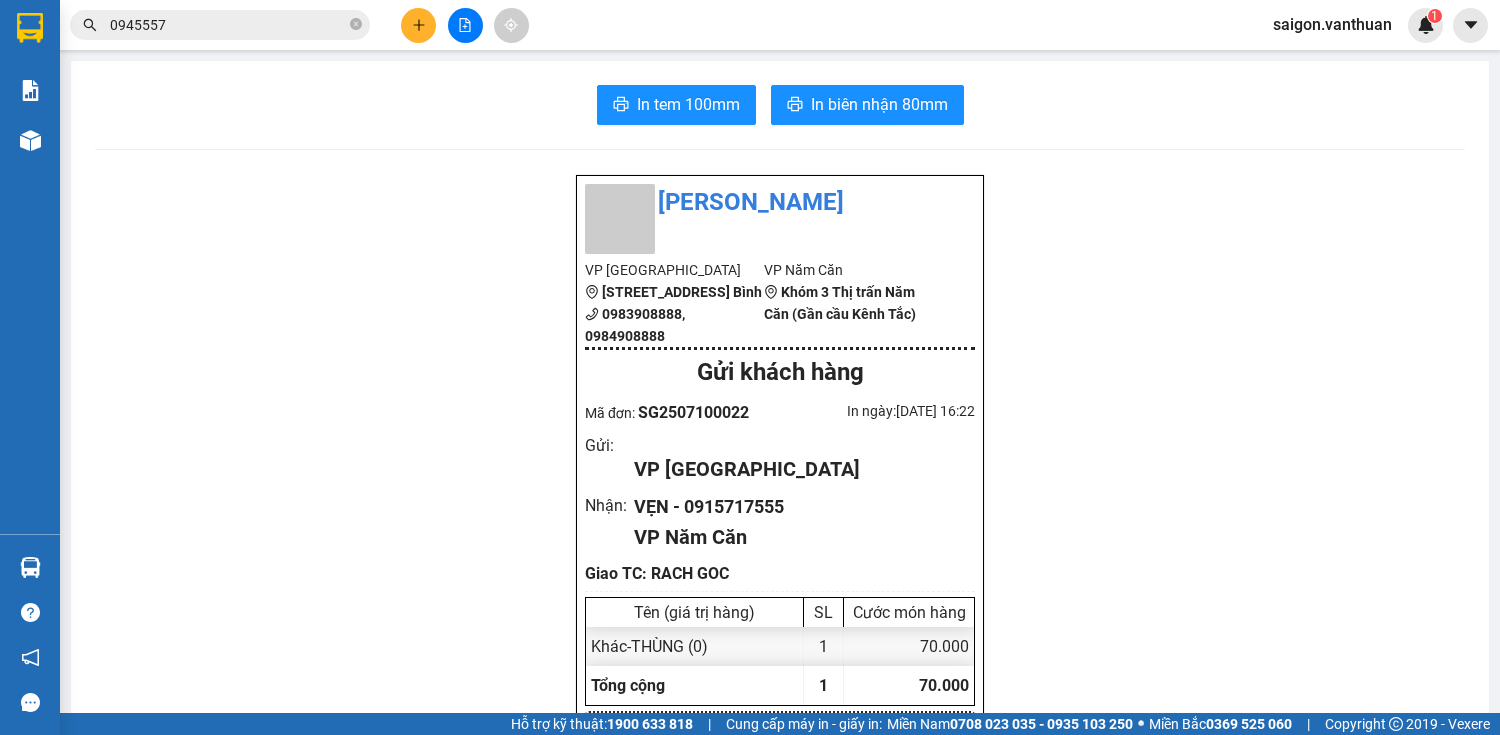 click 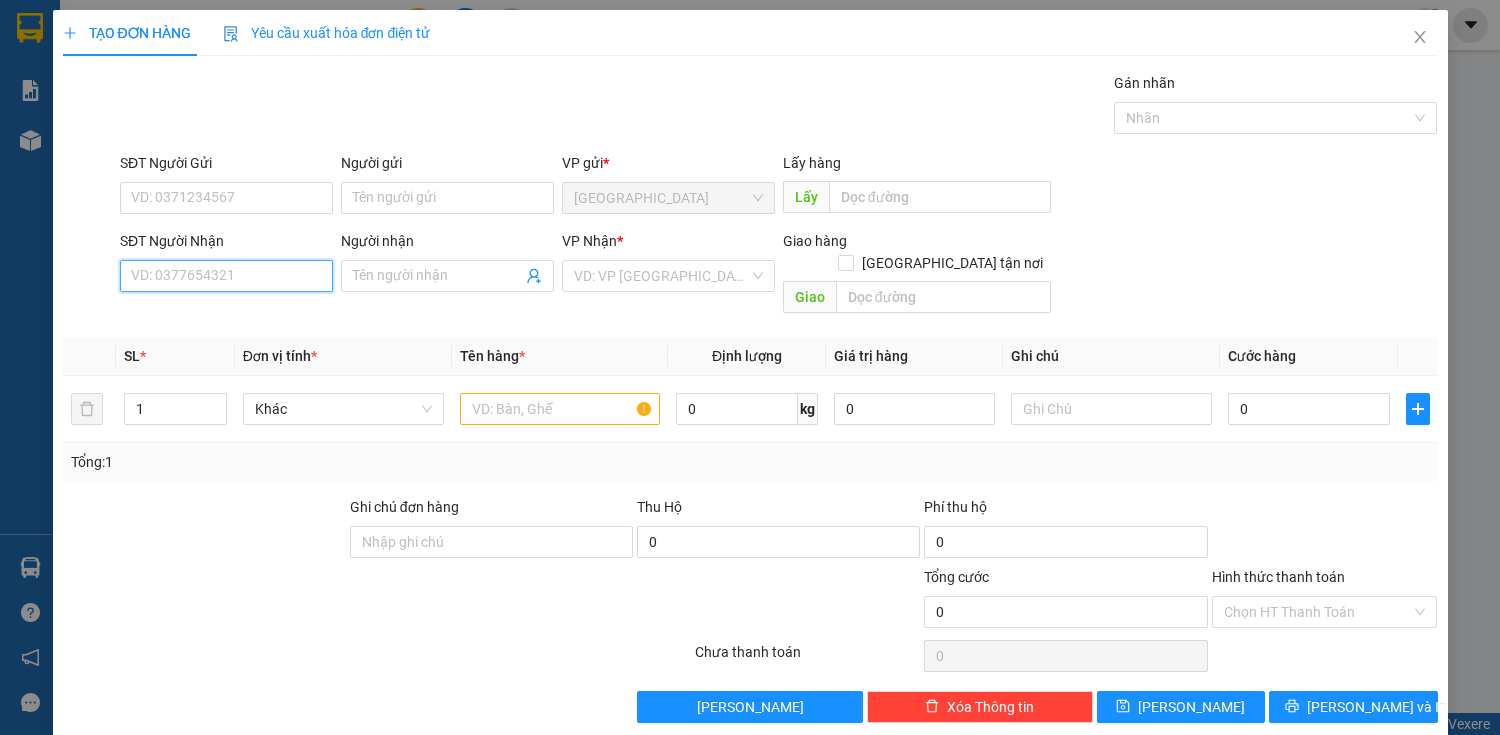 click on "SĐT Người Nhận" at bounding box center (226, 276) 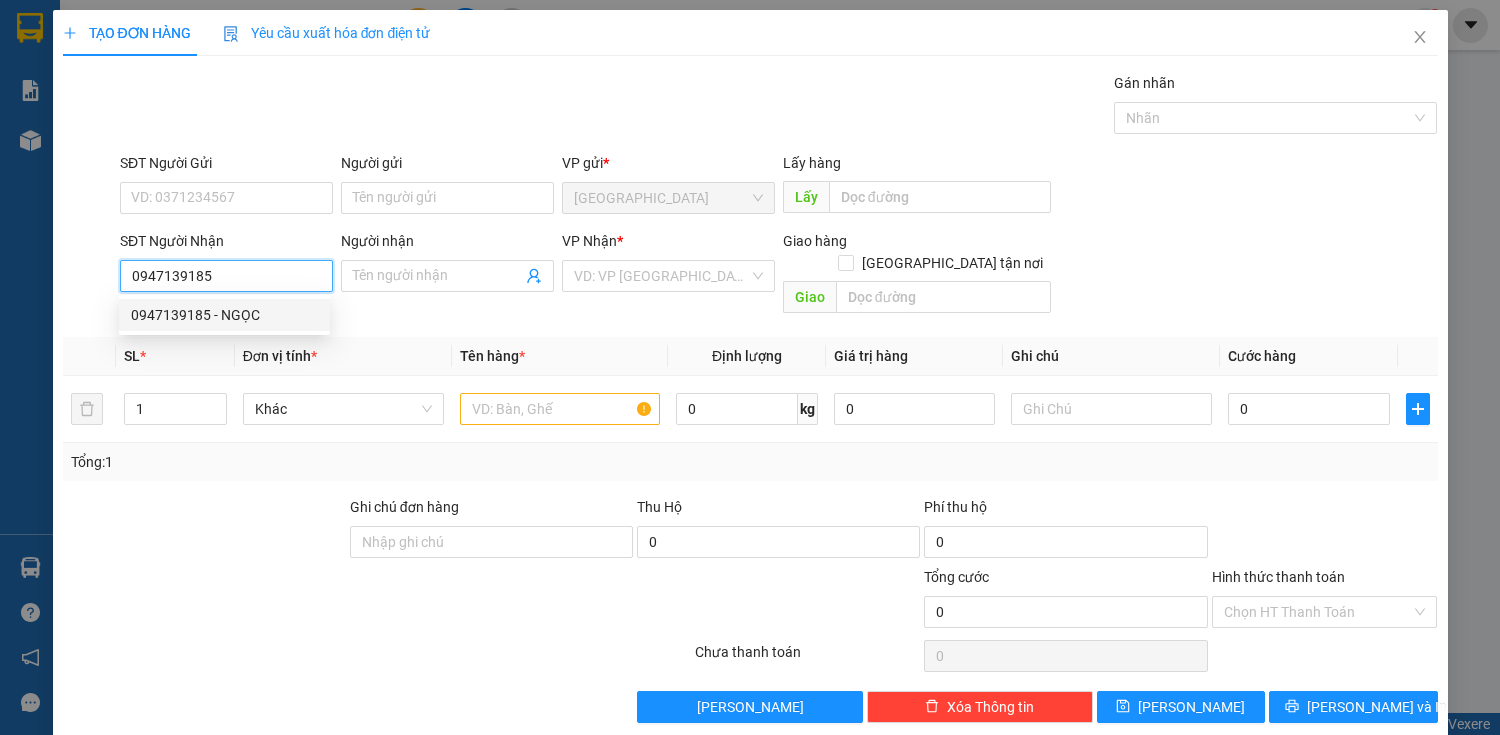 click on "0947139185 - NGỌC" at bounding box center [224, 315] 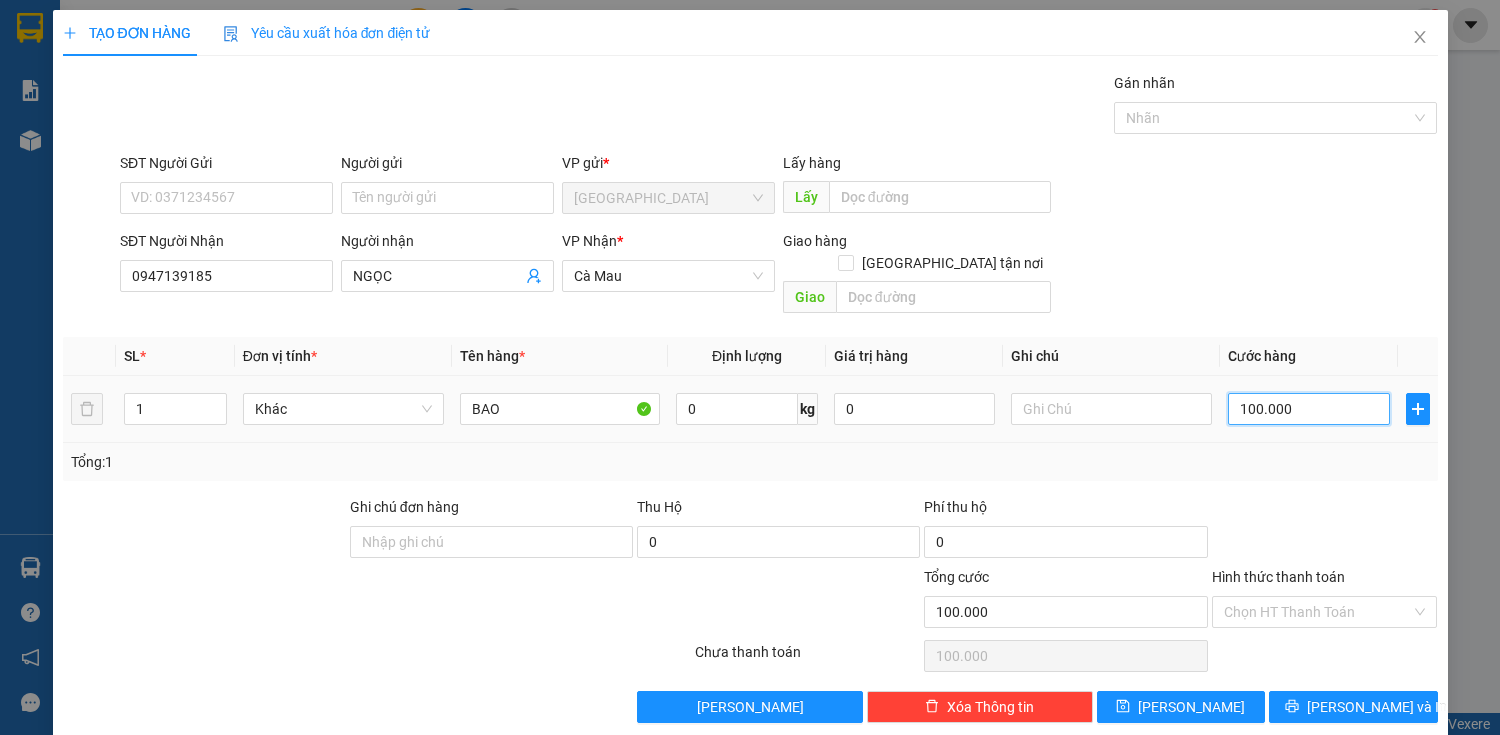 click on "100.000" at bounding box center (1308, 409) 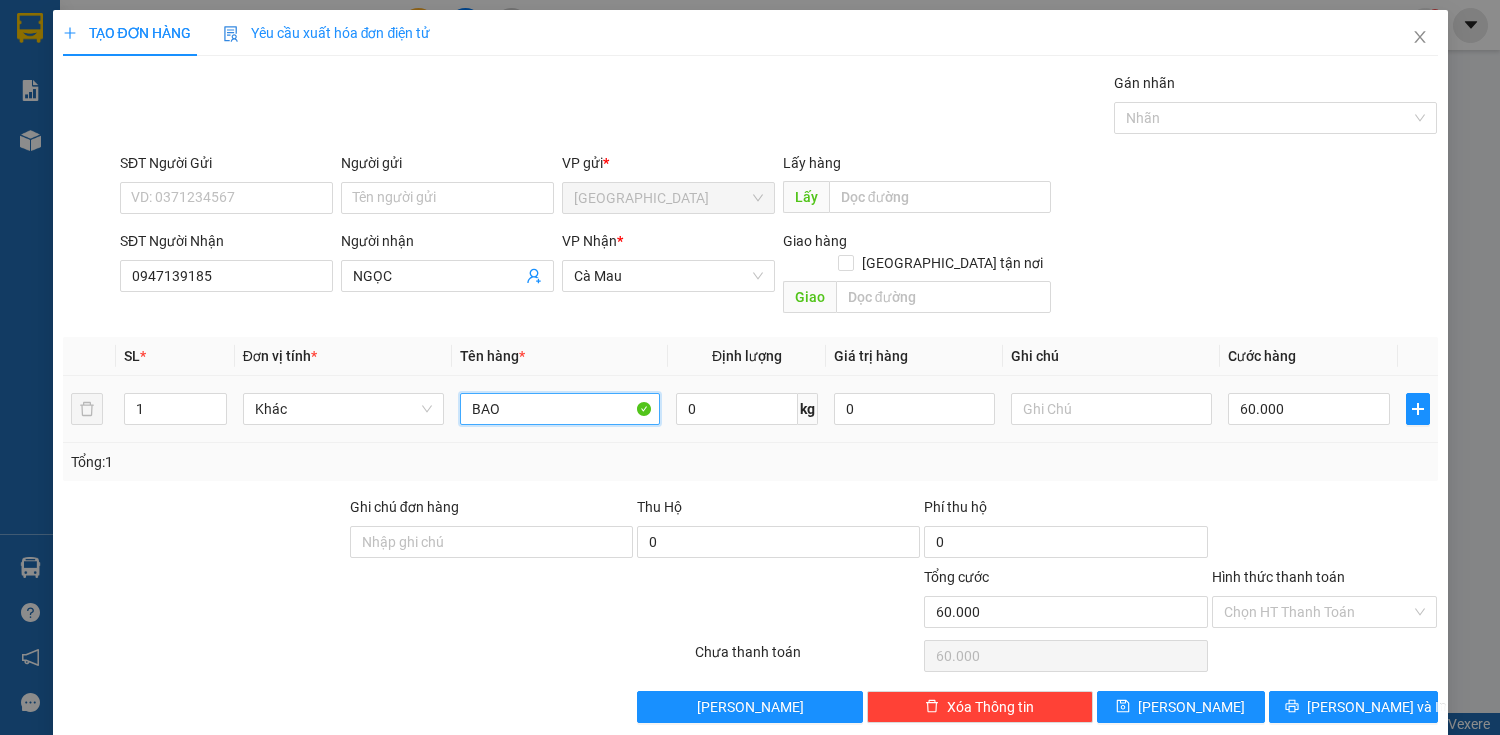 click on "BAO" at bounding box center [560, 409] 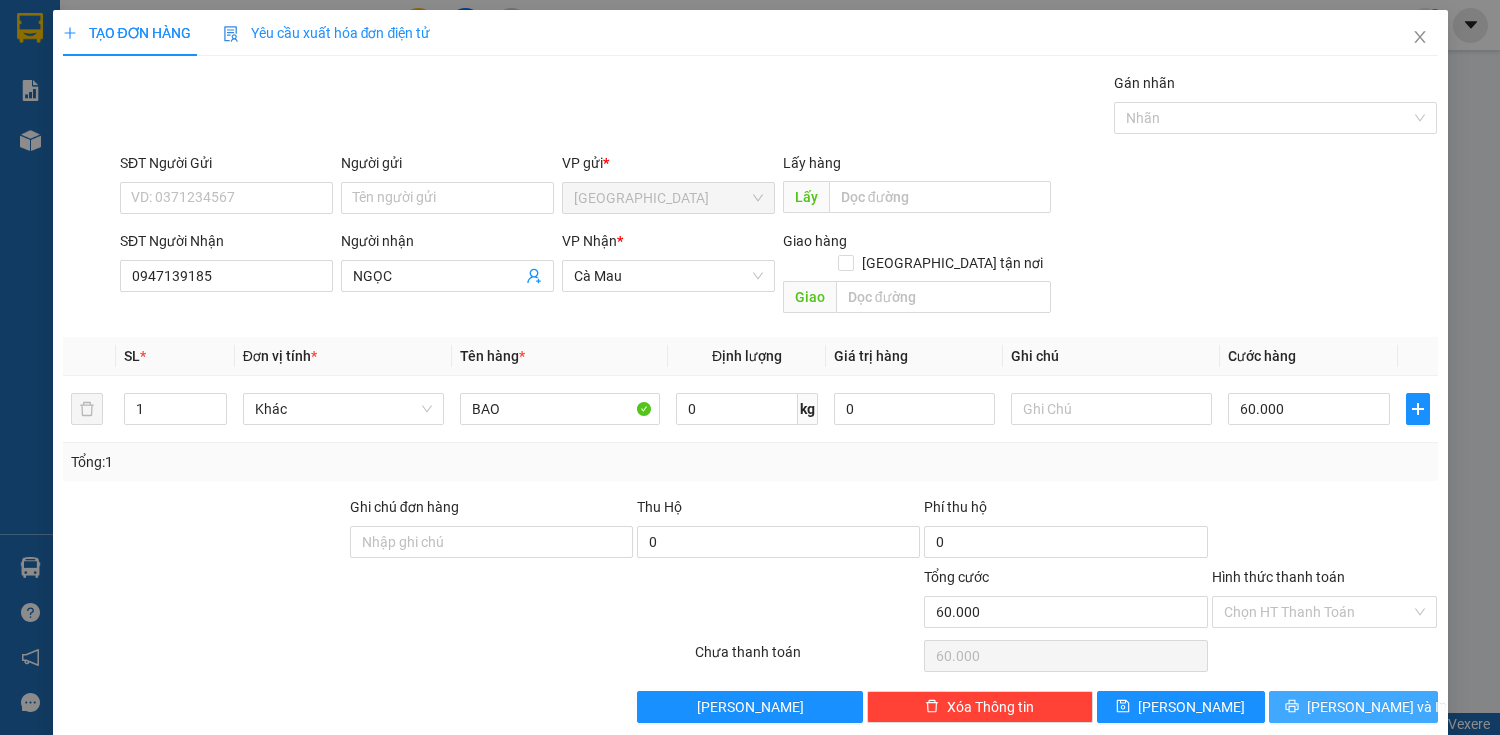 click on "[PERSON_NAME] và In" at bounding box center [1377, 707] 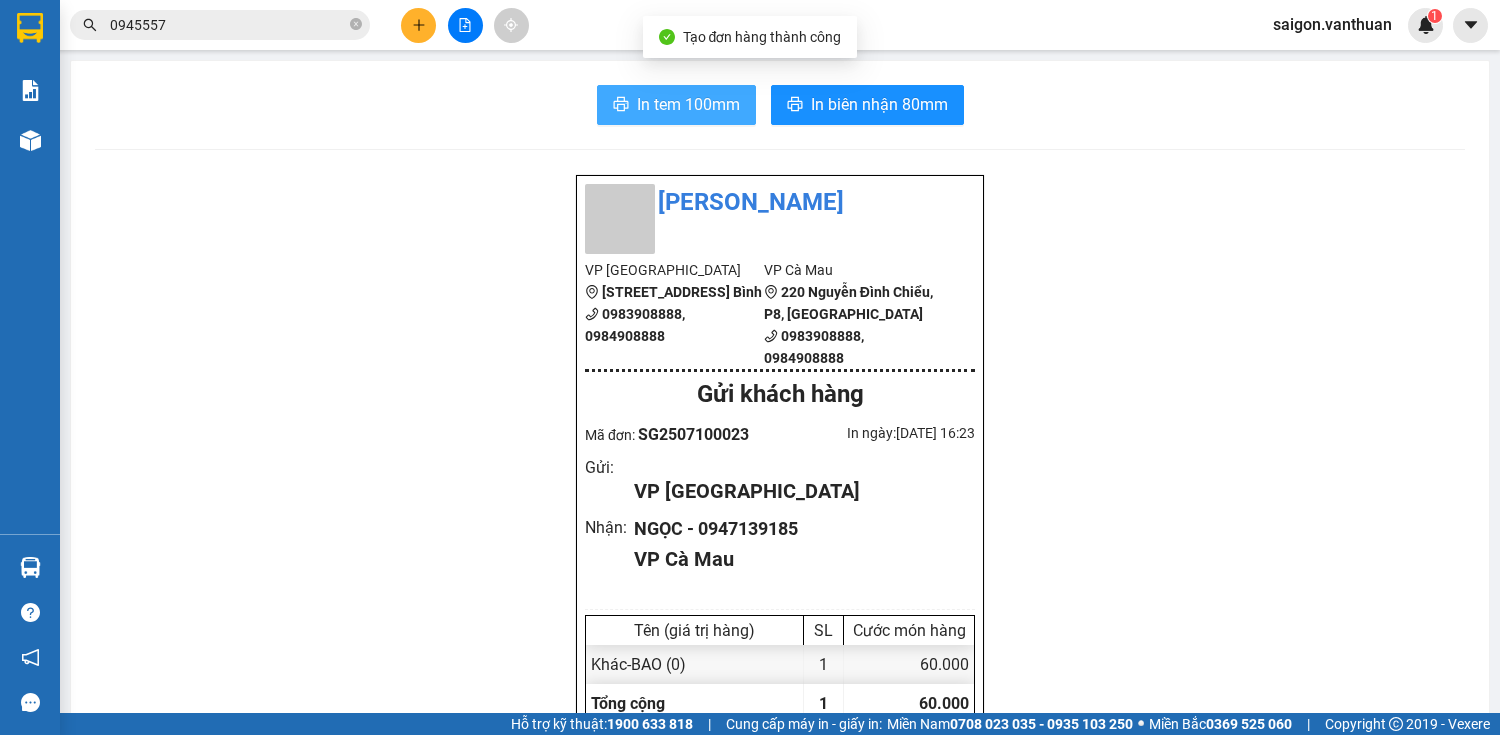 click on "In tem 100mm" at bounding box center (688, 104) 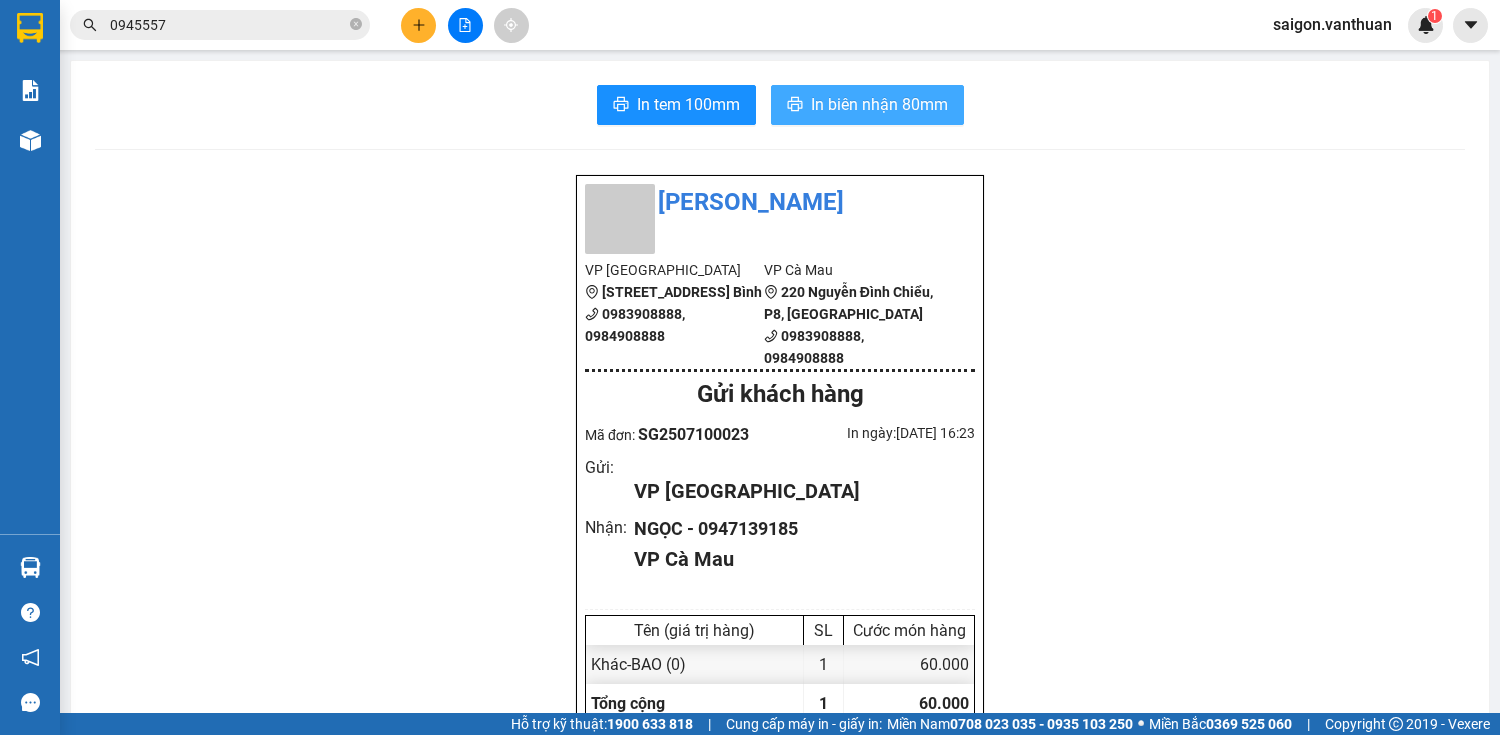 click on "In biên nhận 80mm" at bounding box center (867, 105) 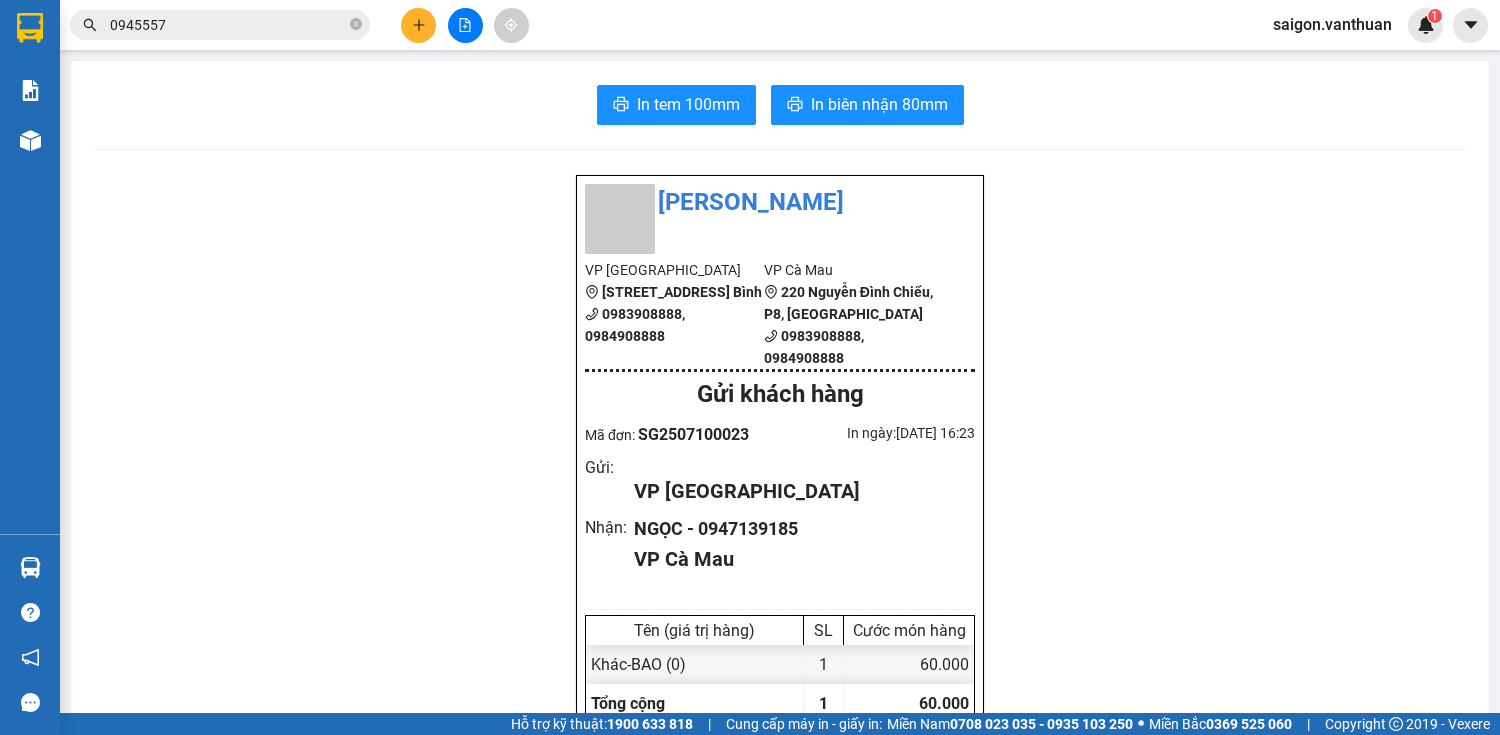 click 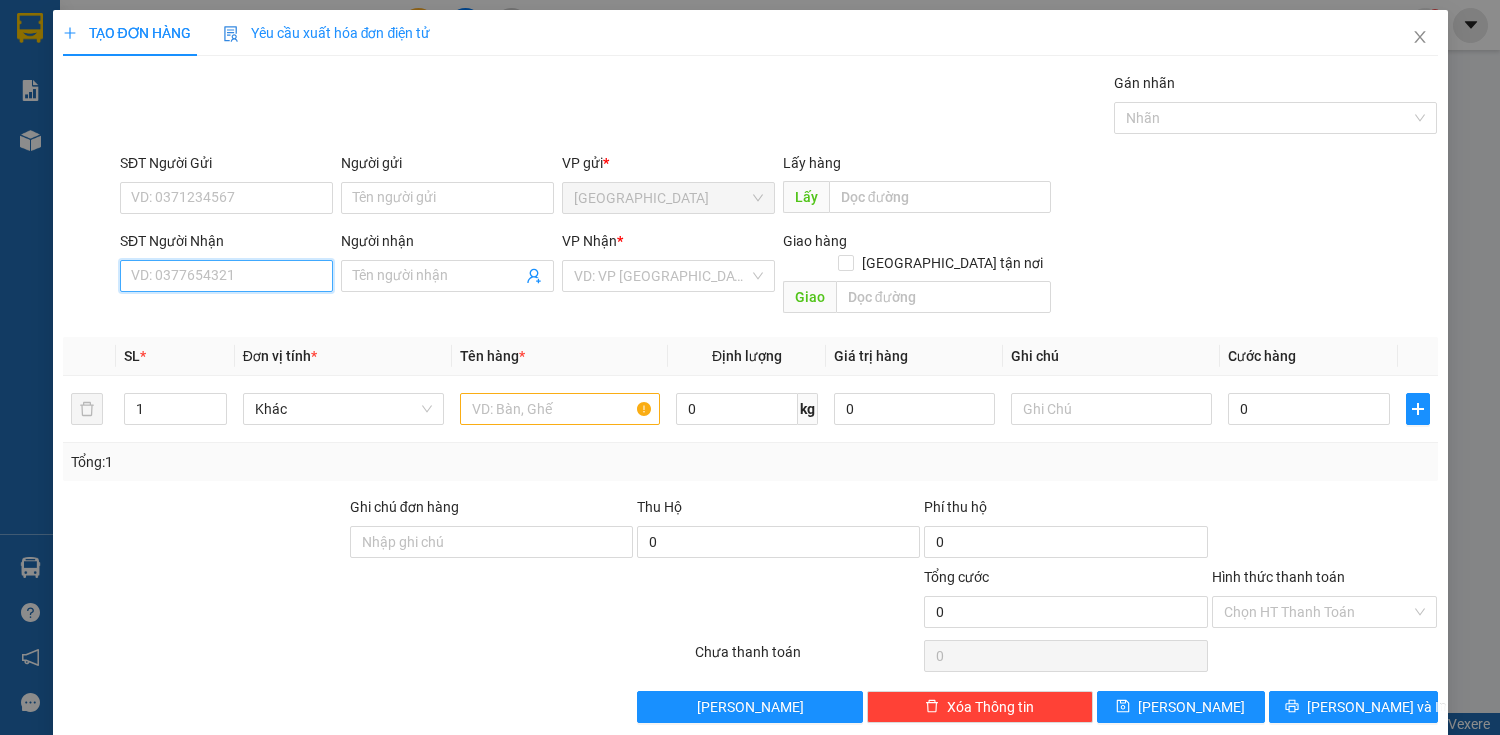 click on "SĐT Người Nhận" at bounding box center [226, 276] 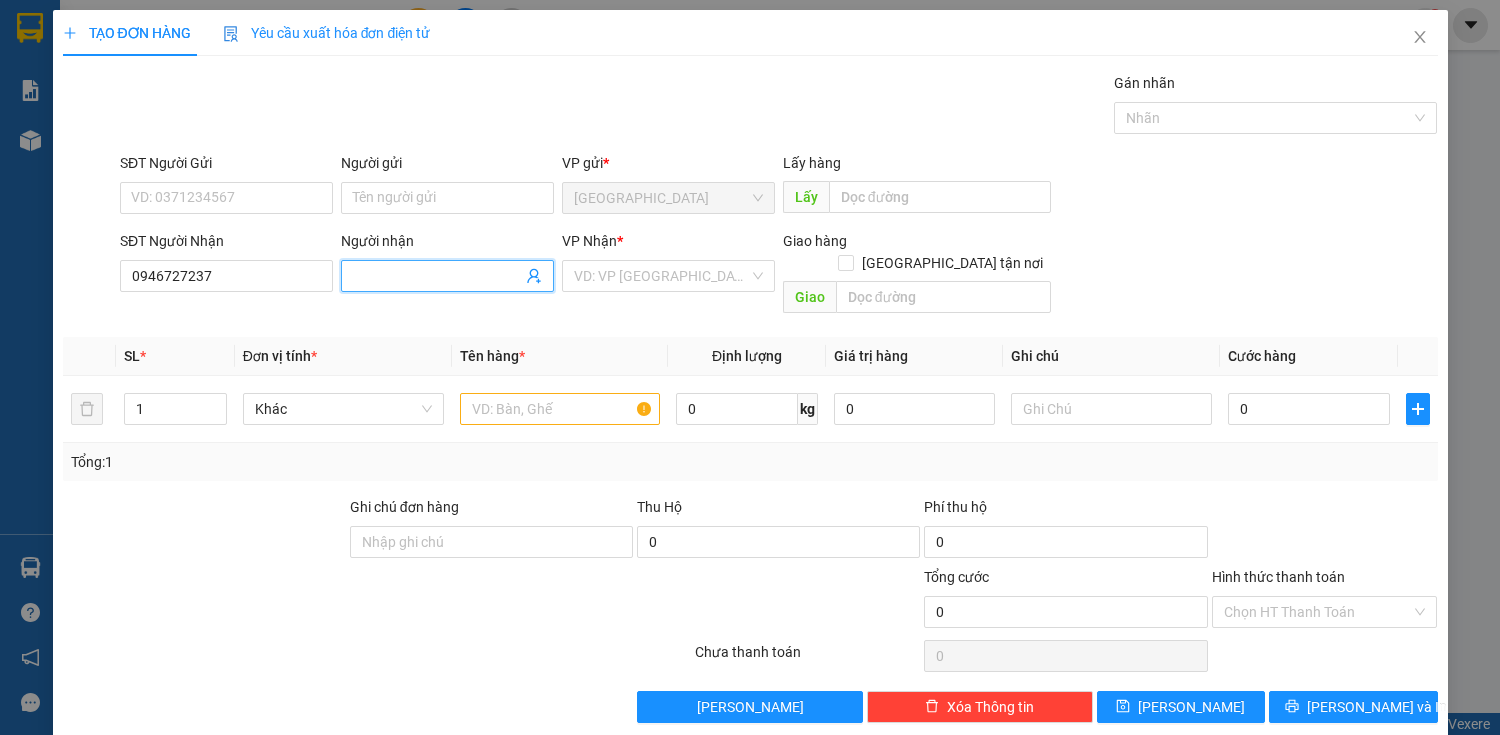 click on "Người nhận" at bounding box center (437, 276) 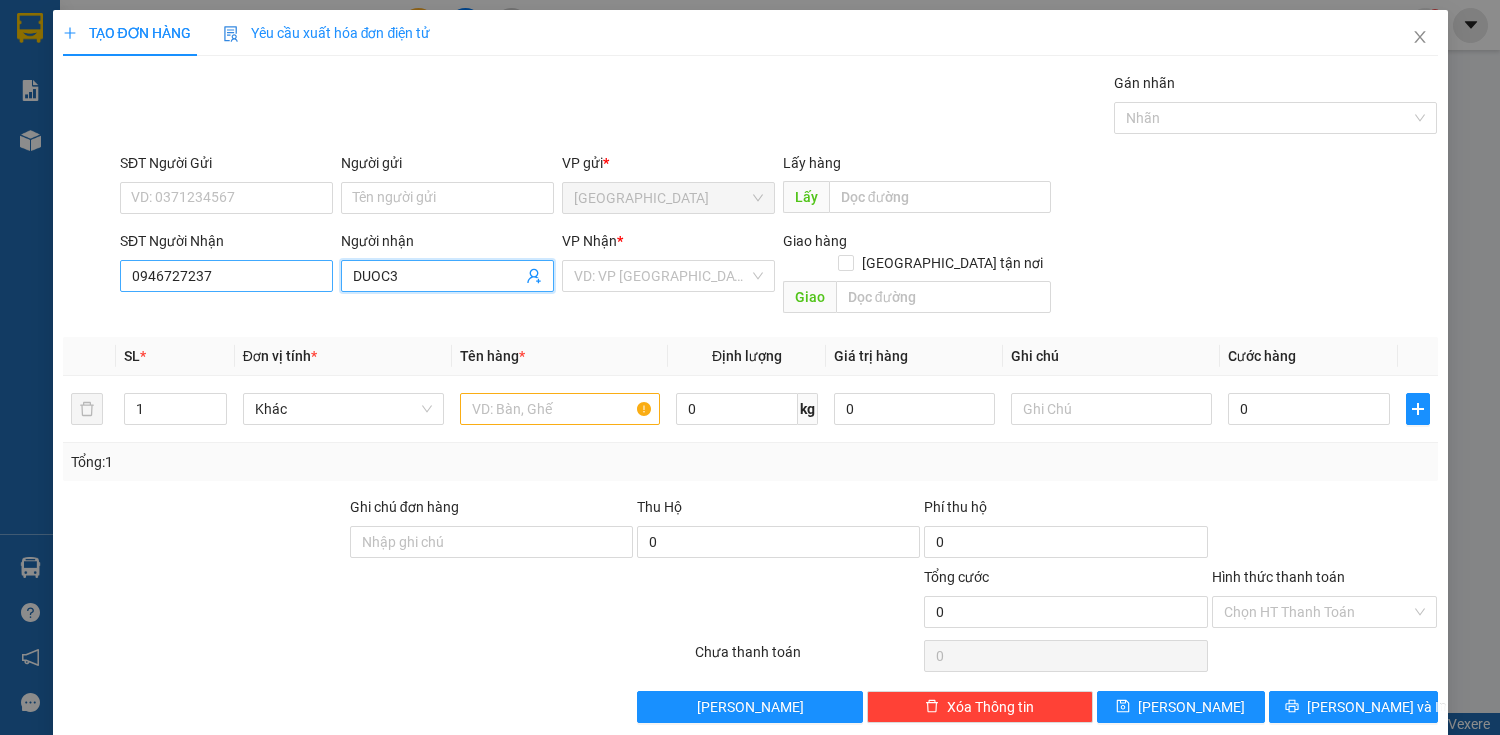 drag, startPoint x: 402, startPoint y: 275, endPoint x: 314, endPoint y: 272, distance: 88.051125 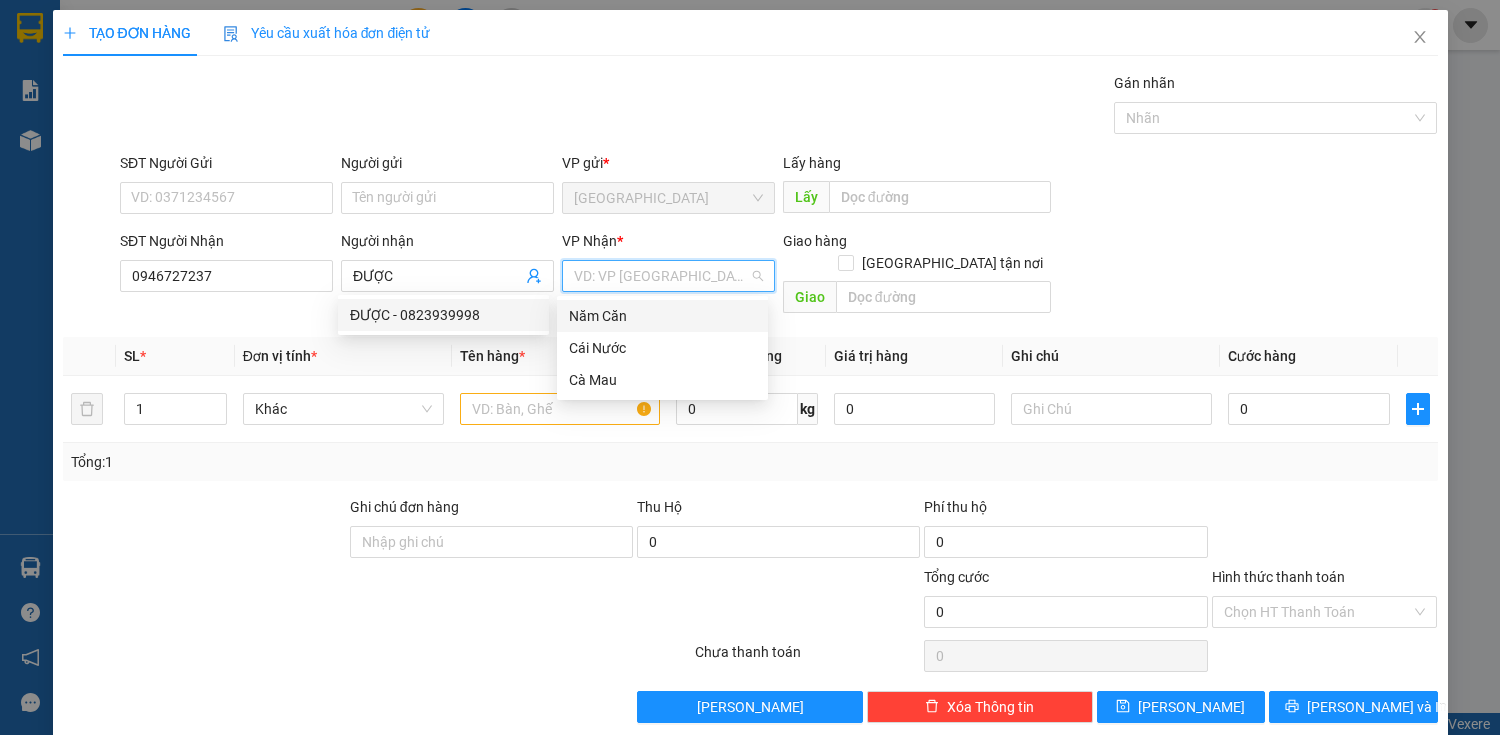 click at bounding box center [661, 276] 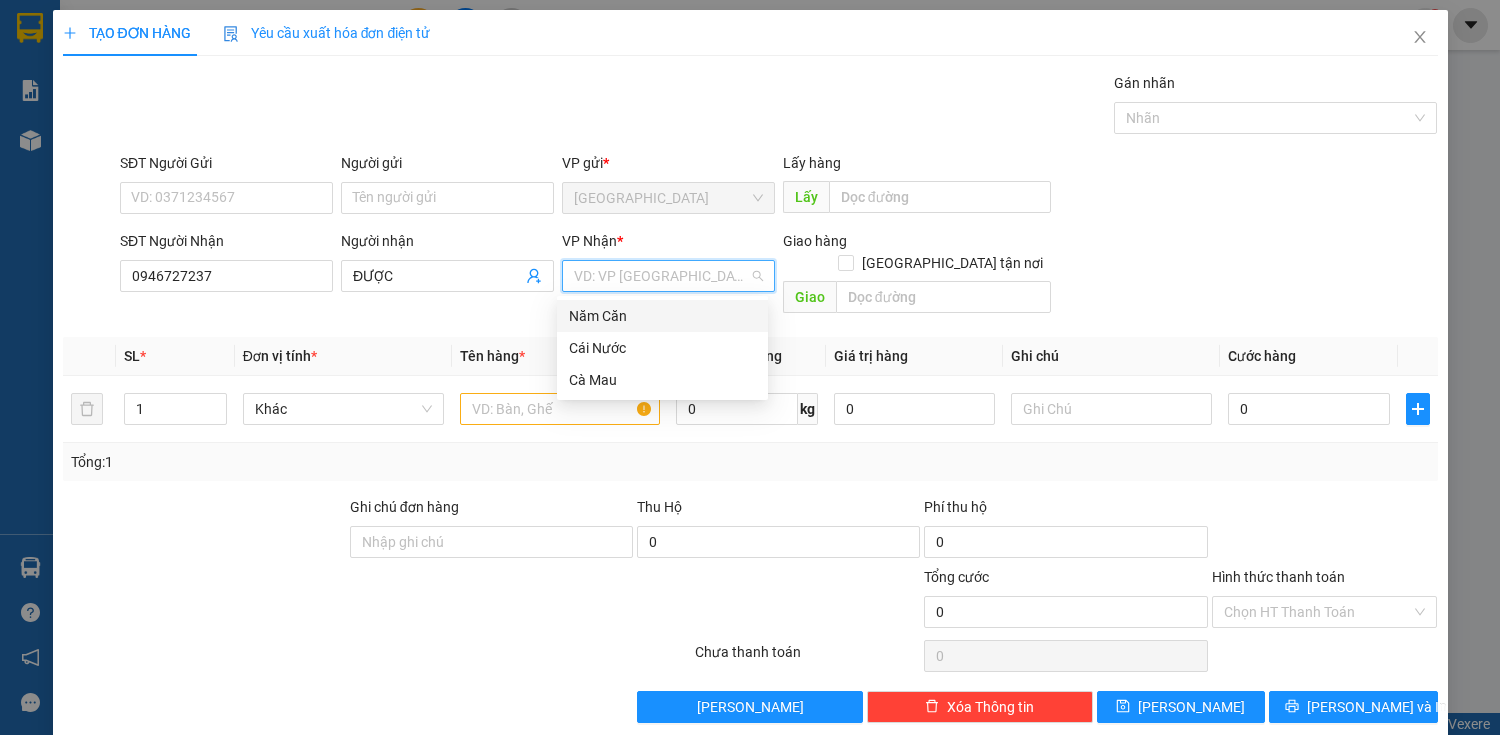 click on "Năm Căn" at bounding box center (662, 316) 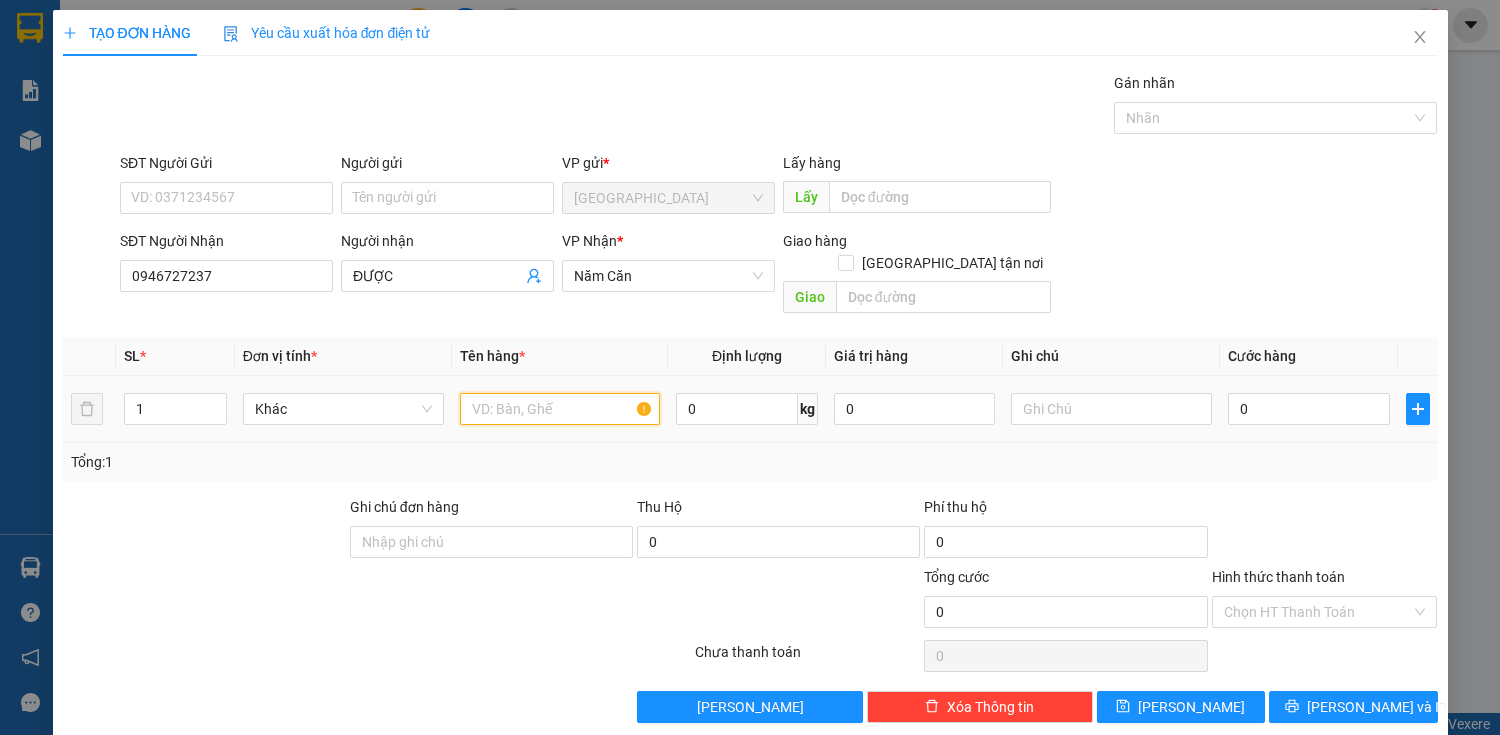 click at bounding box center (560, 409) 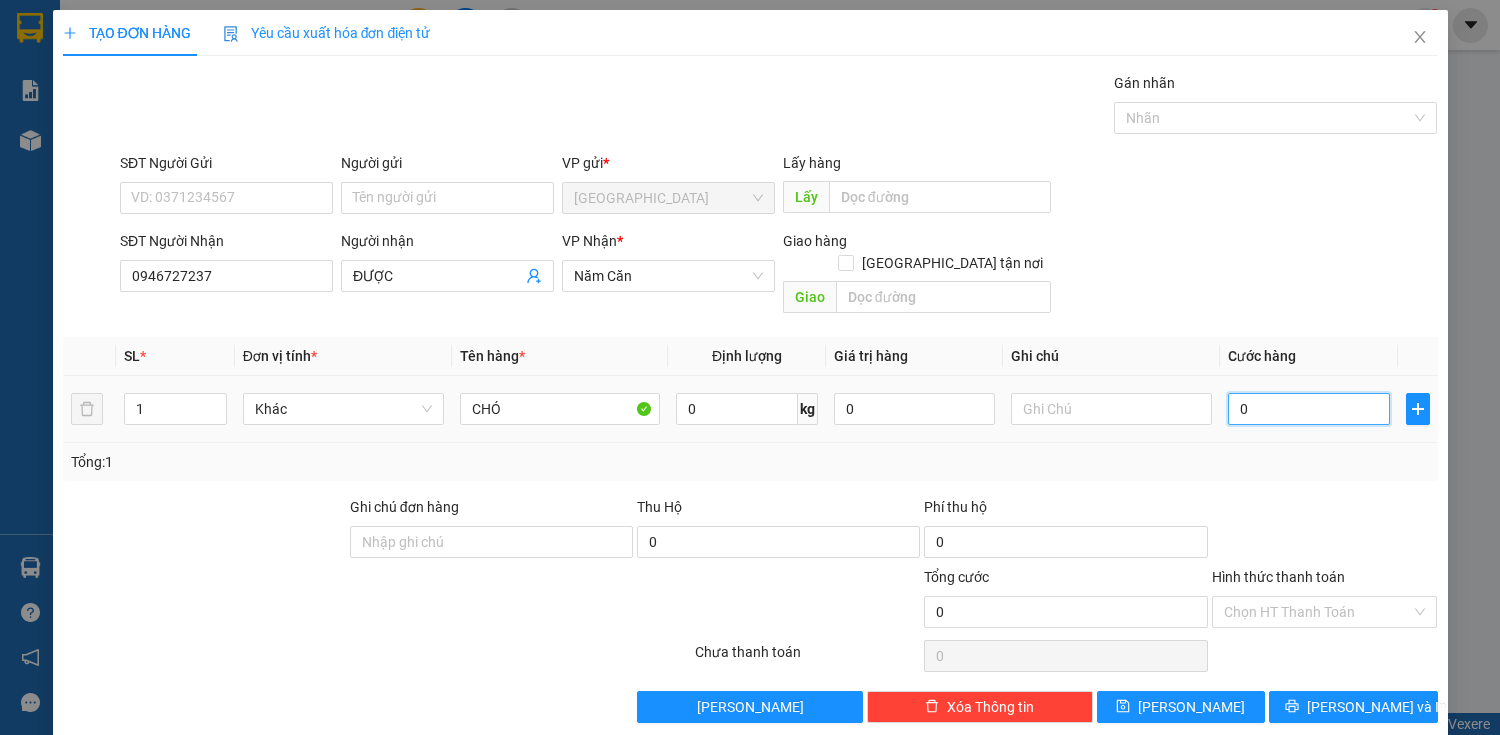 click on "0" at bounding box center (1308, 409) 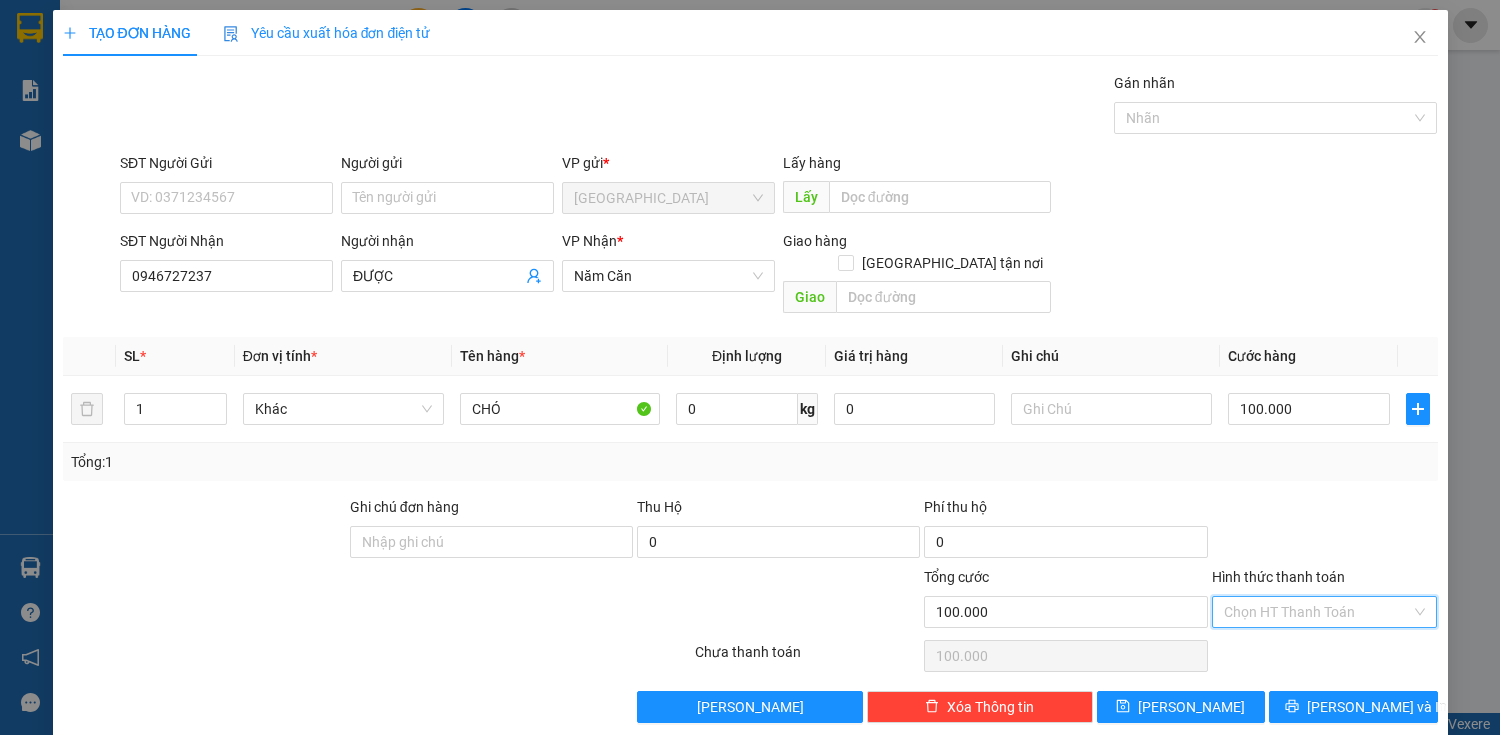 click on "Hình thức thanh toán" at bounding box center (1318, 612) 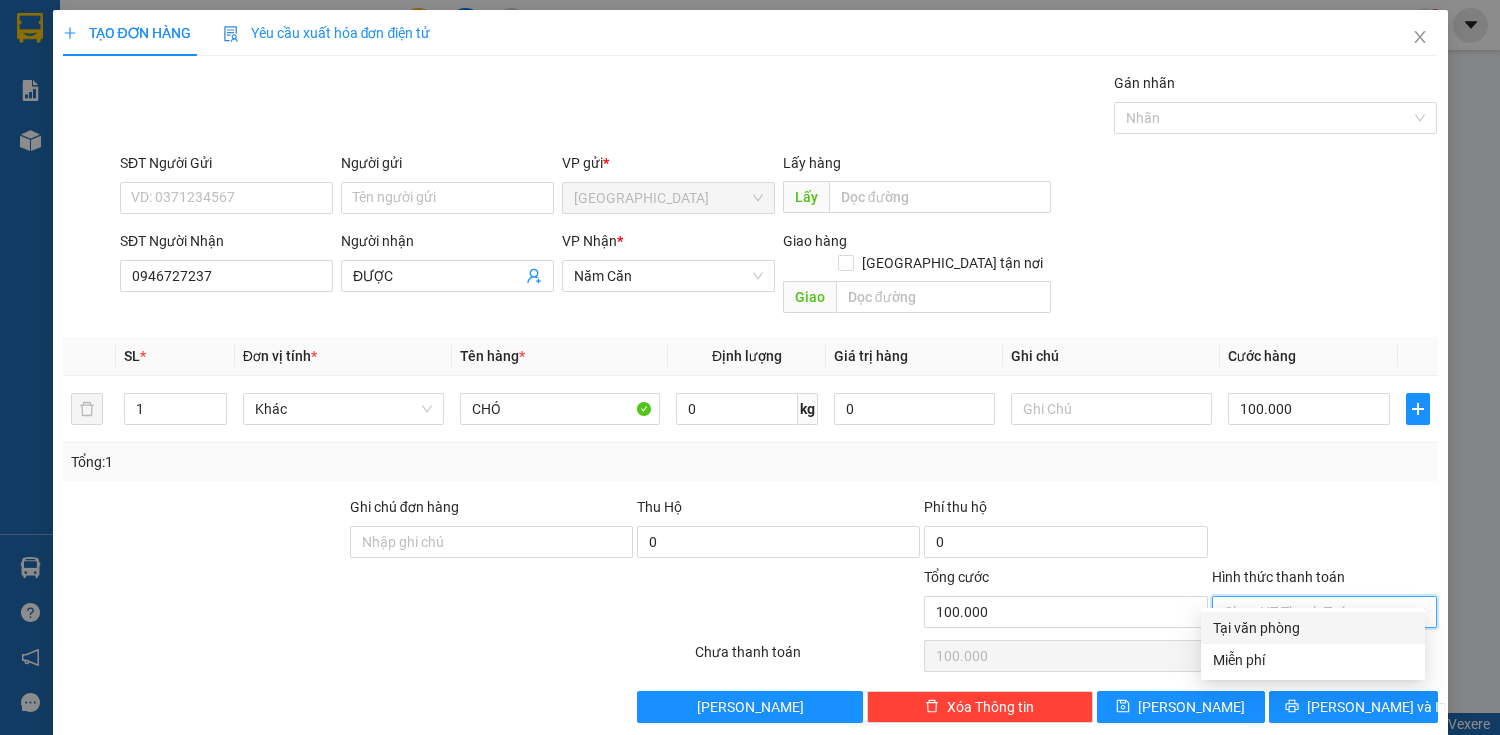 click on "Tại văn phòng" at bounding box center (1313, 628) 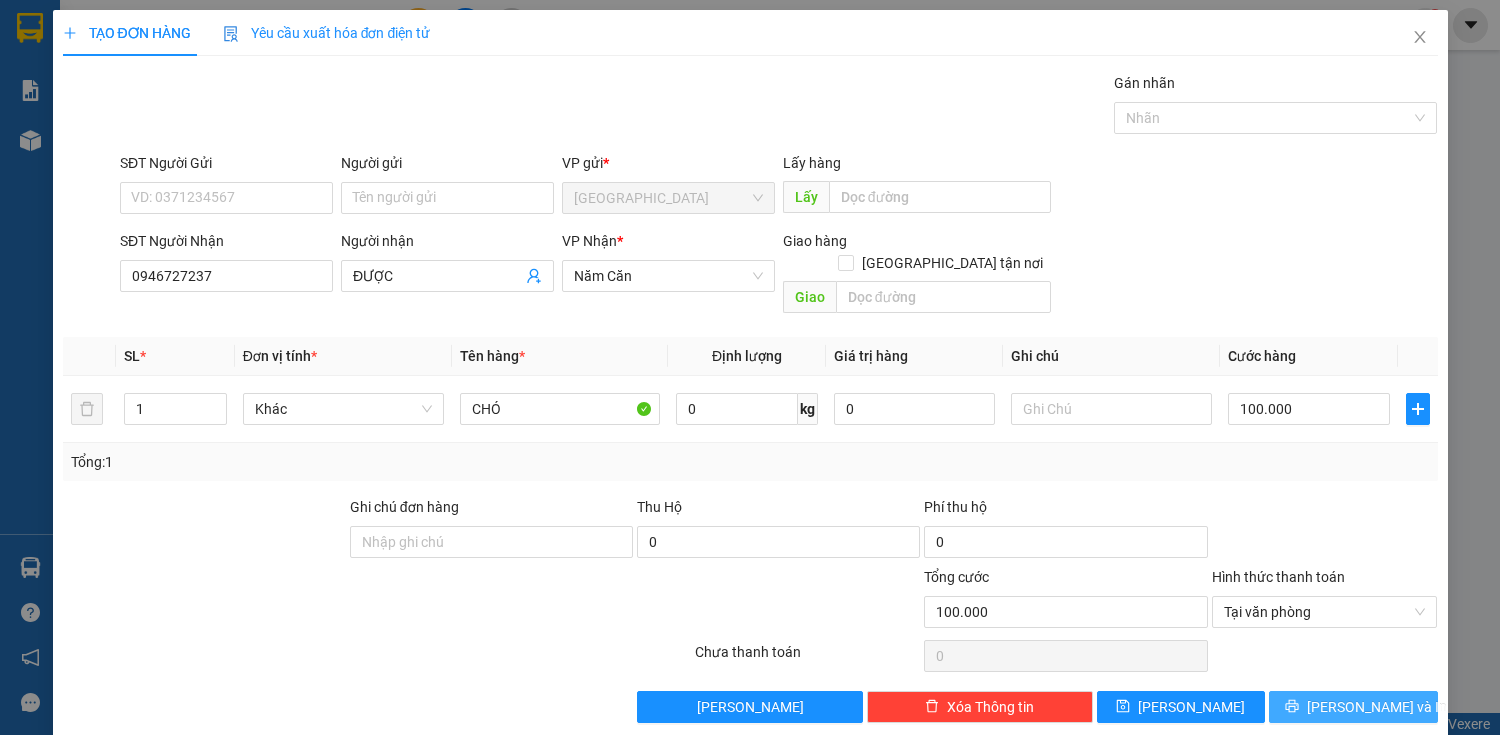click on "[PERSON_NAME] và In" at bounding box center [1377, 707] 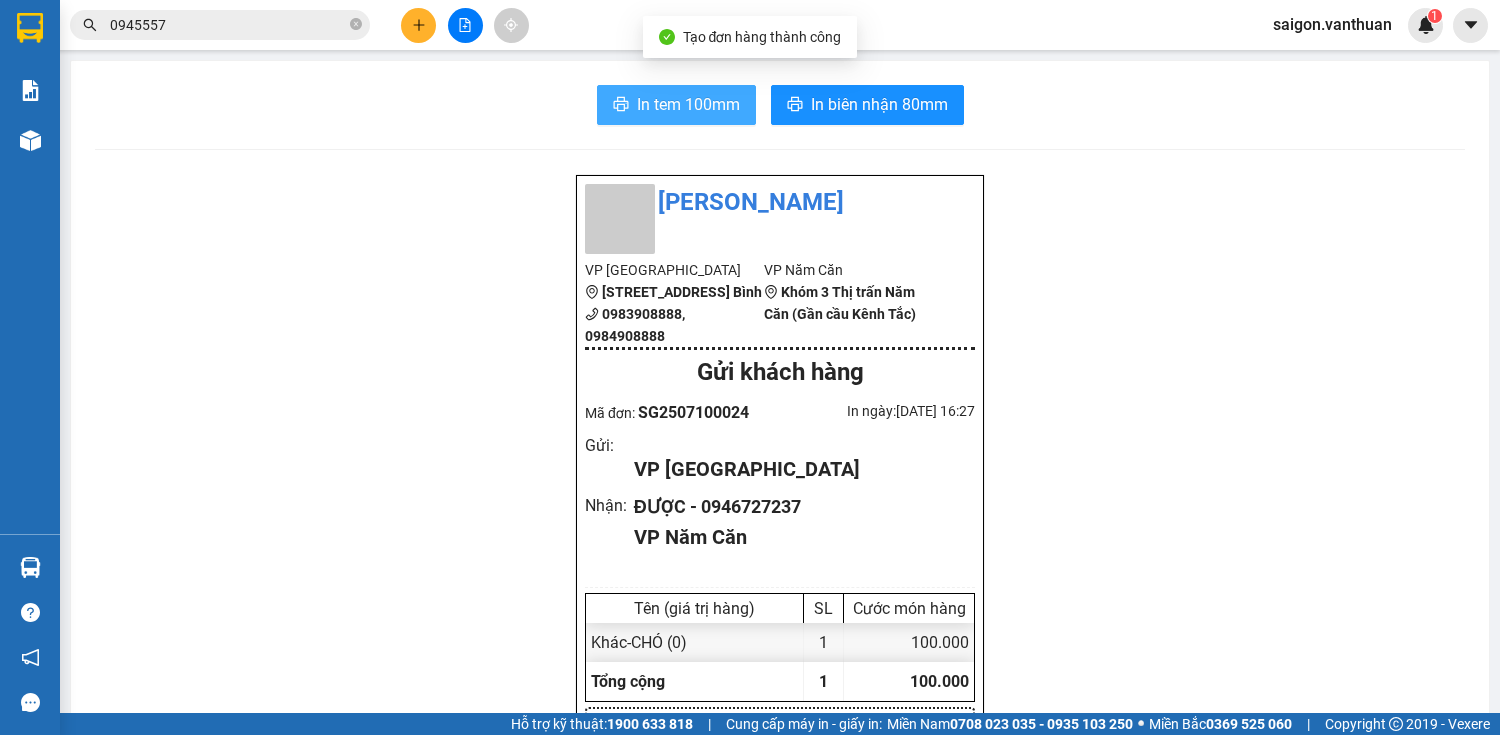 click on "In tem 100mm" at bounding box center [688, 104] 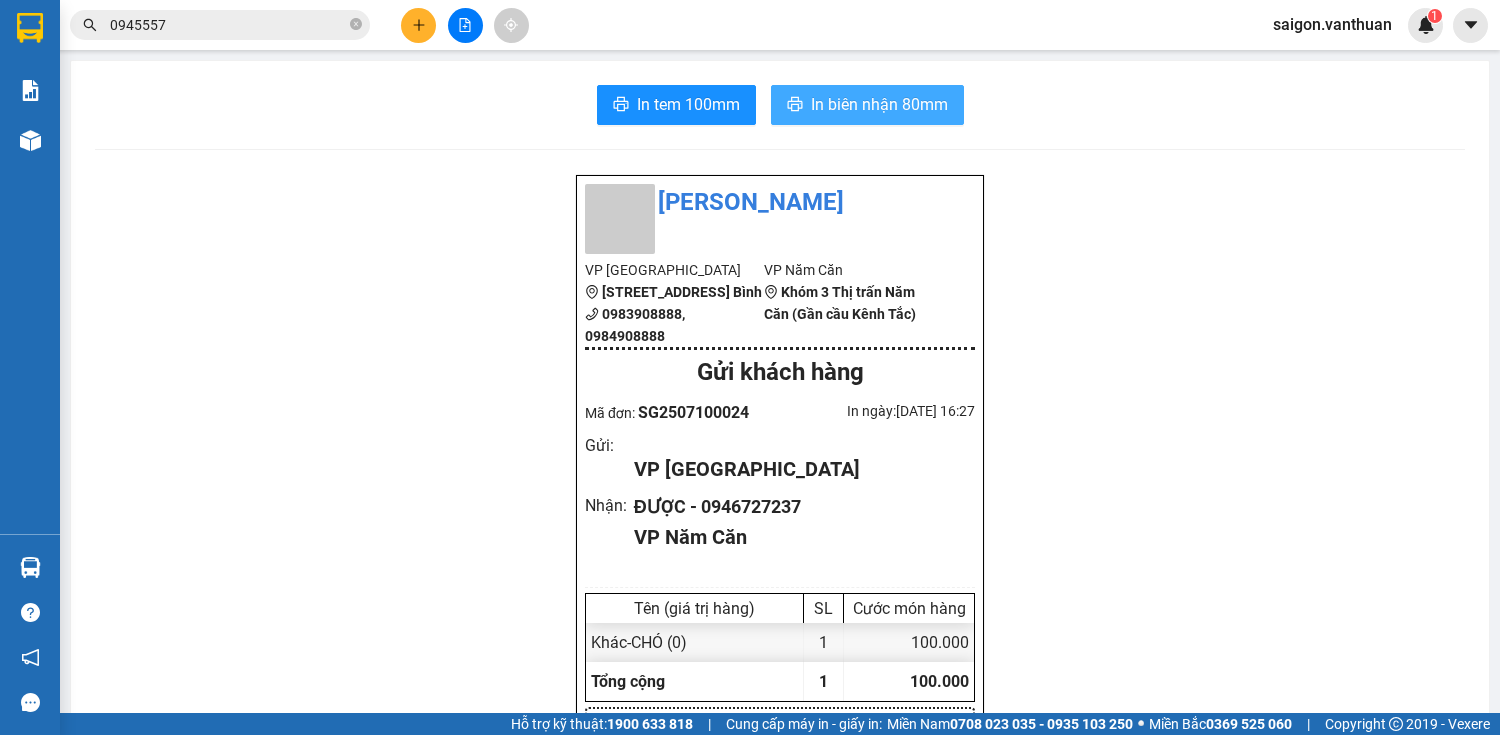 click on "In biên nhận 80mm" at bounding box center (879, 104) 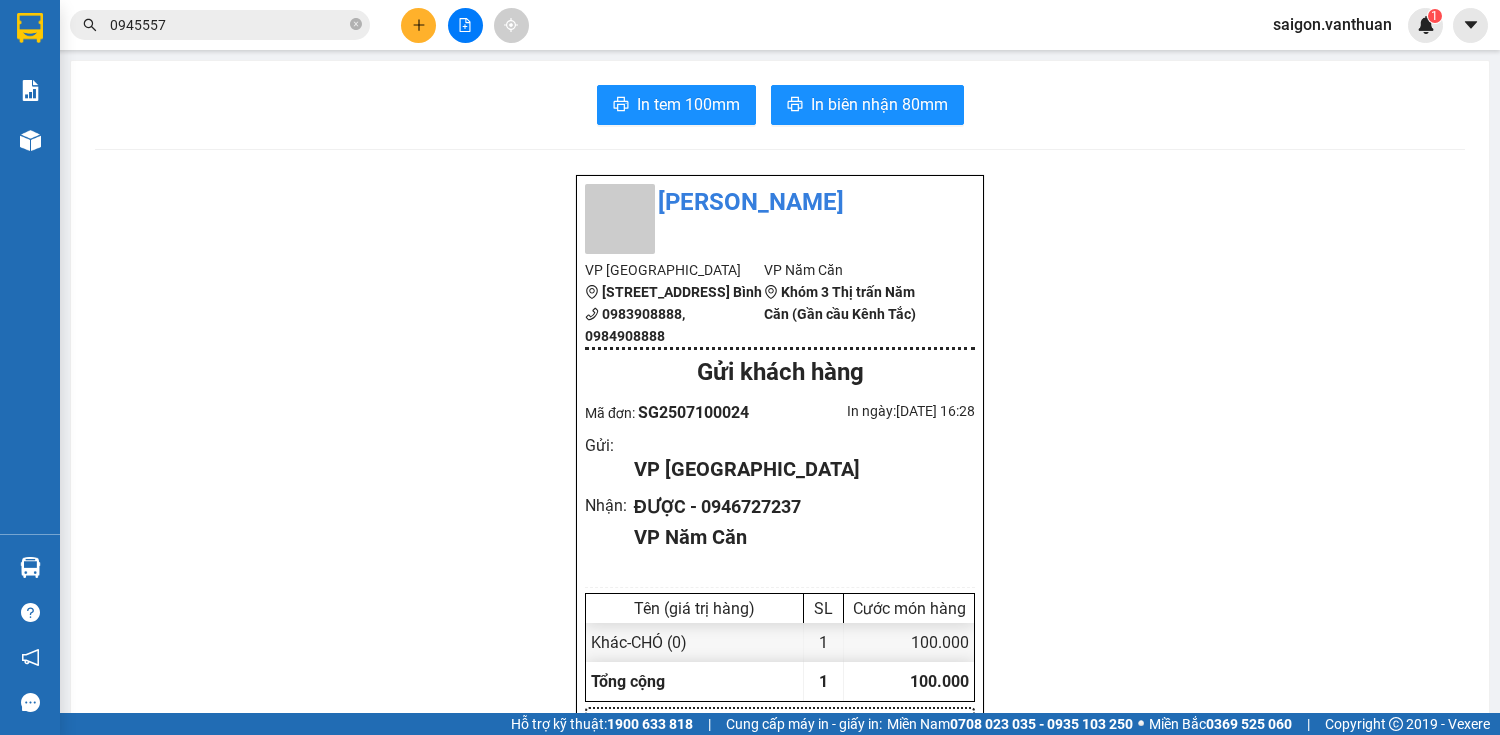 click at bounding box center (465, 25) 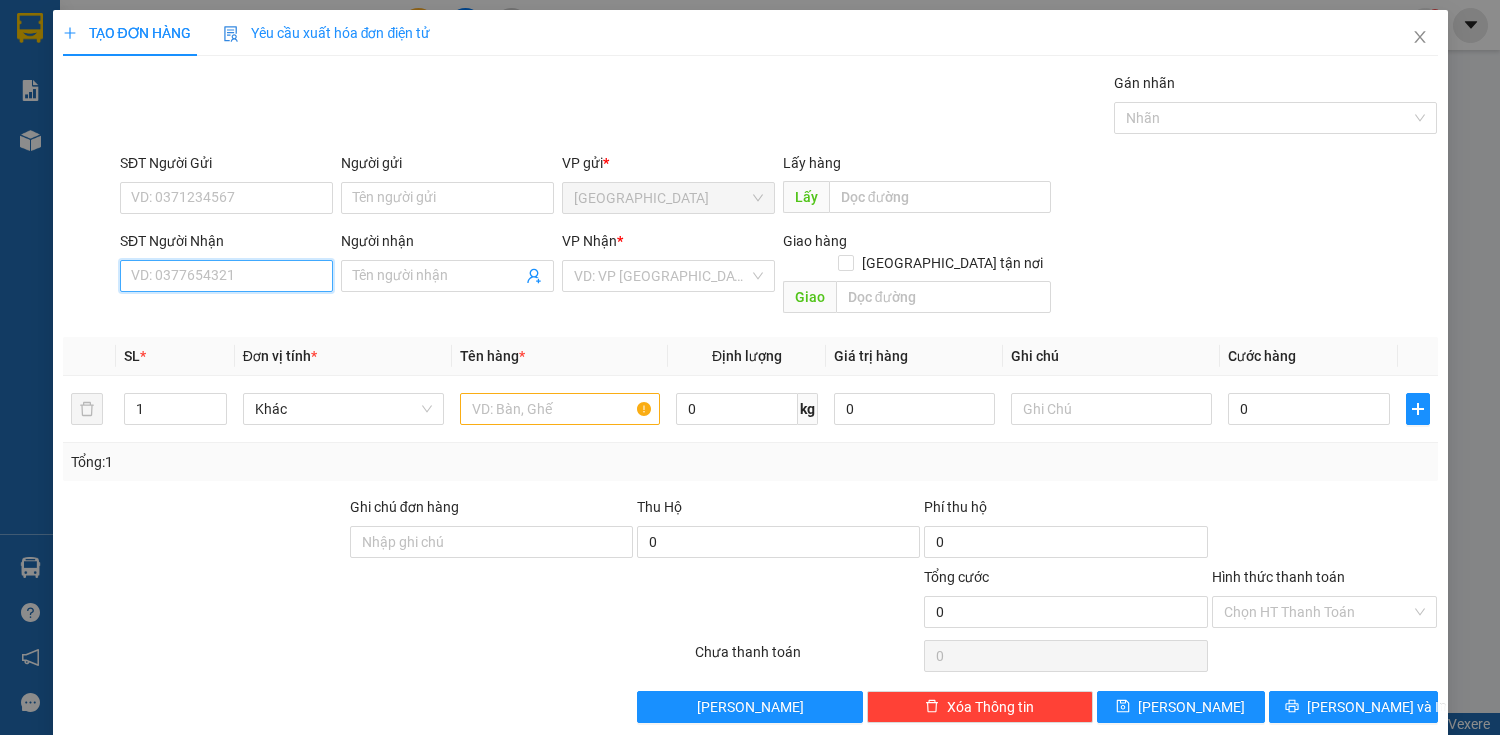 click on "SĐT Người Nhận" at bounding box center [226, 276] 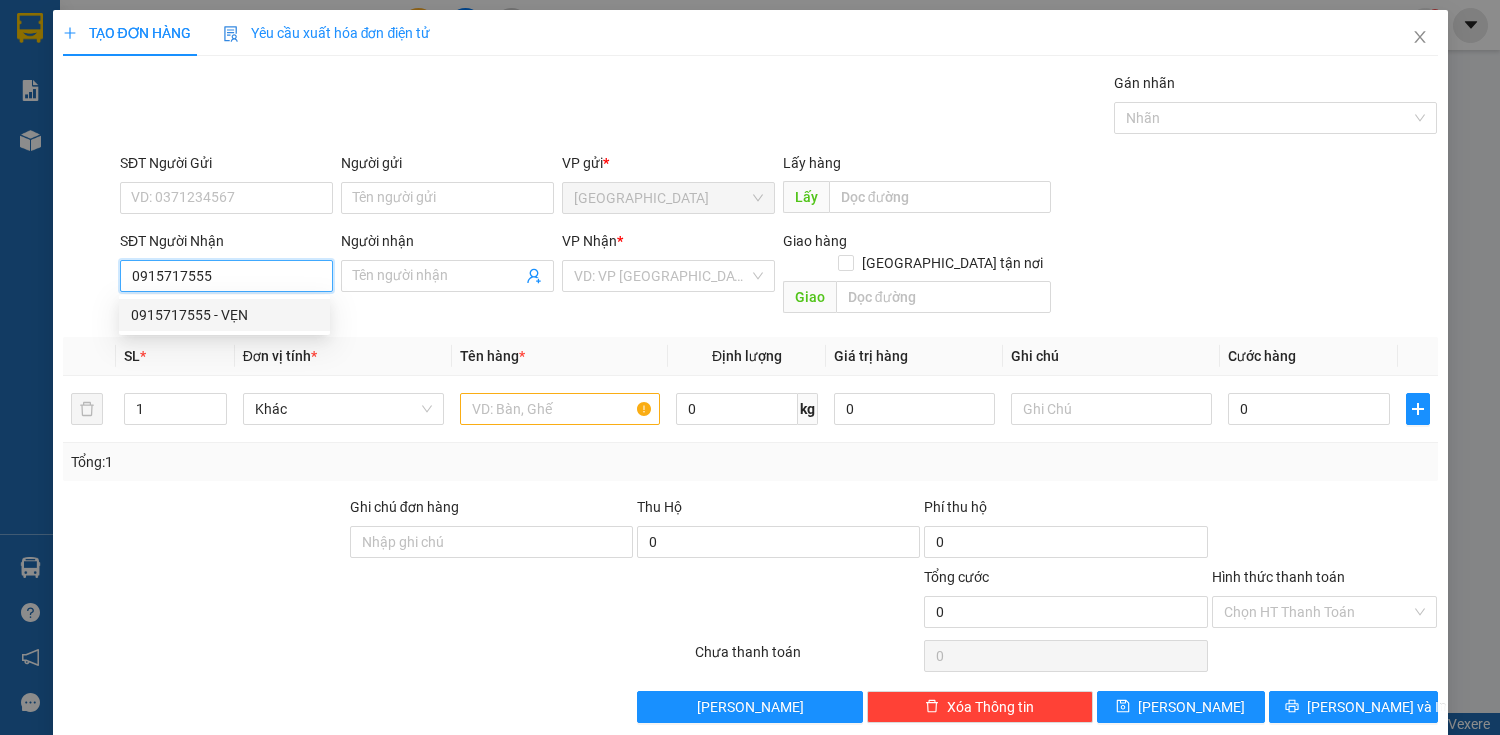click on "0915717555 - VẸN" at bounding box center [224, 315] 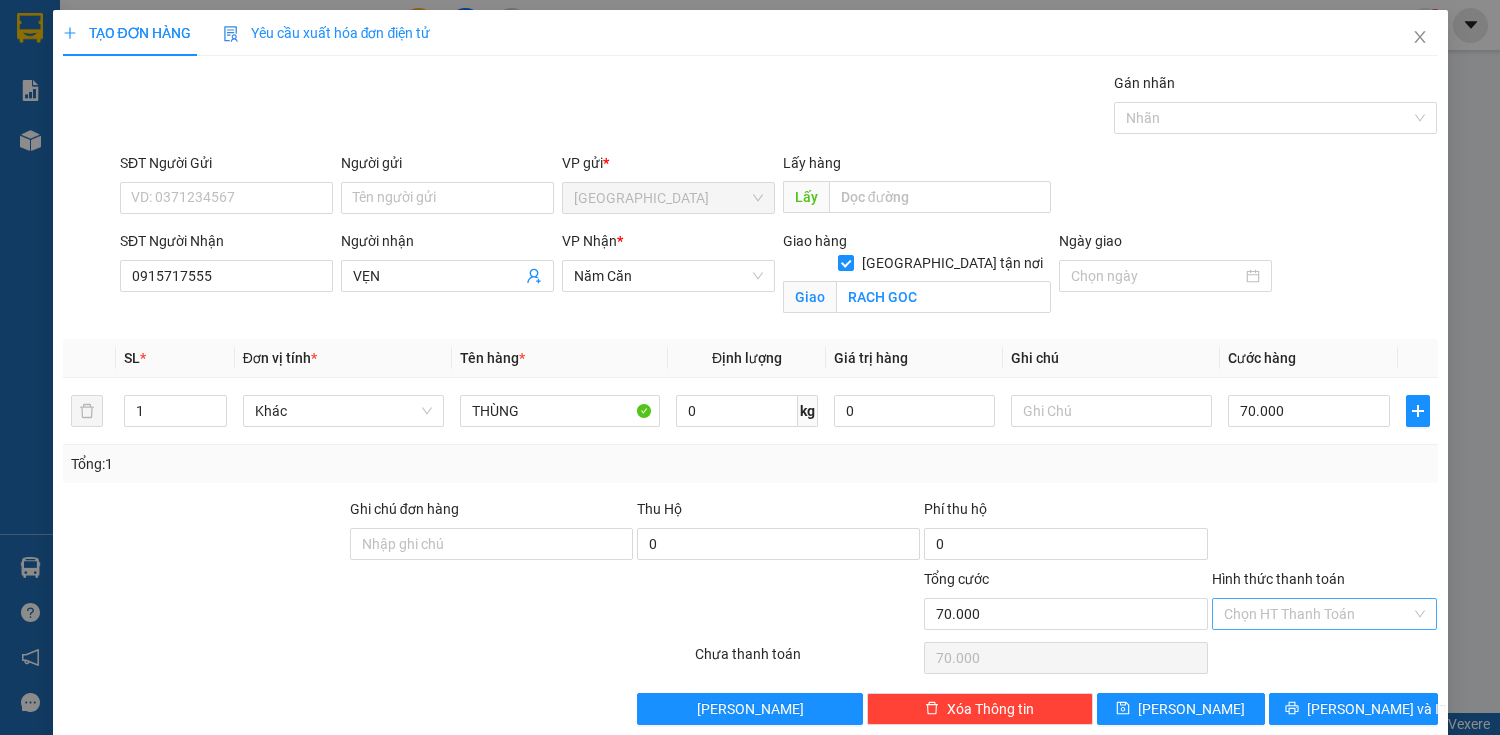 click on "Hình thức thanh toán" at bounding box center (1318, 614) 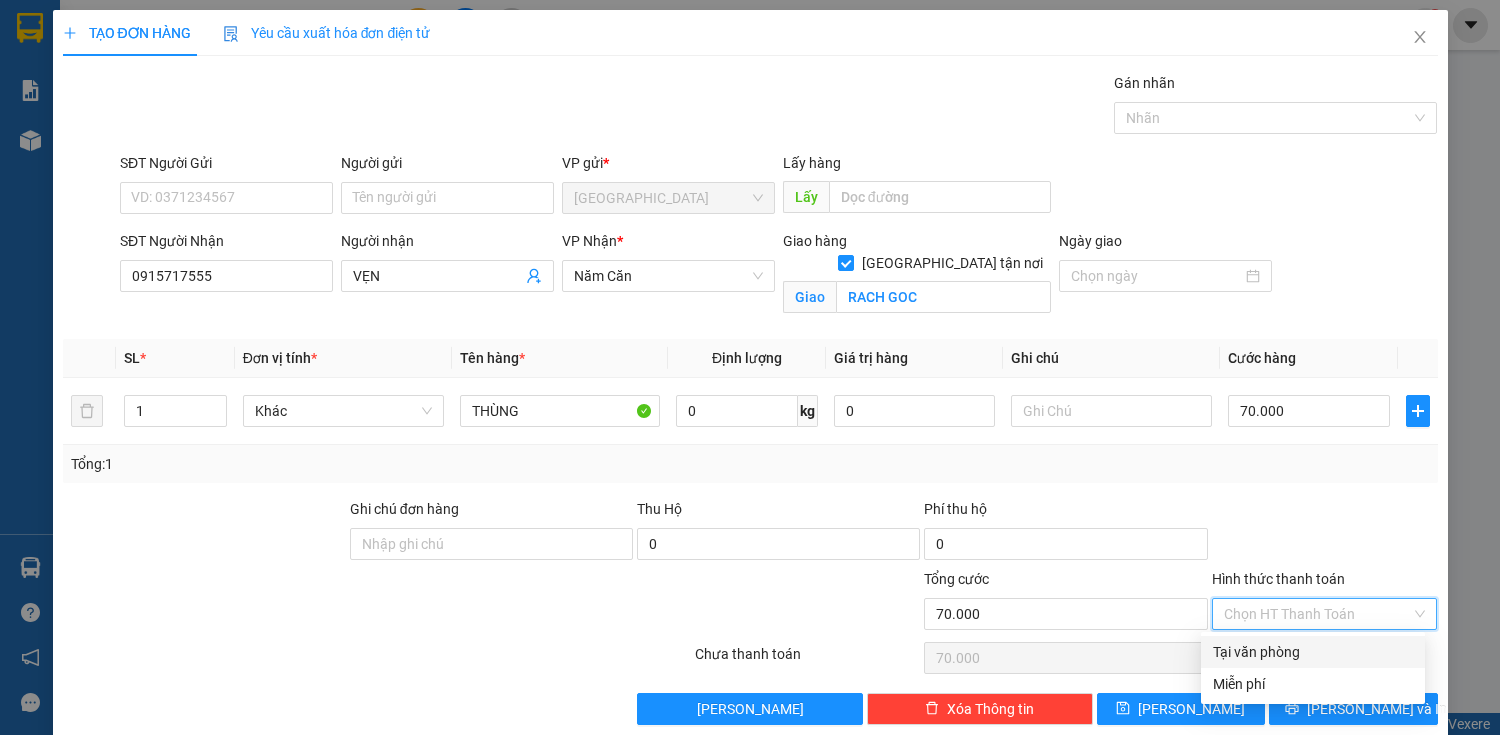 click at bounding box center (1325, 533) 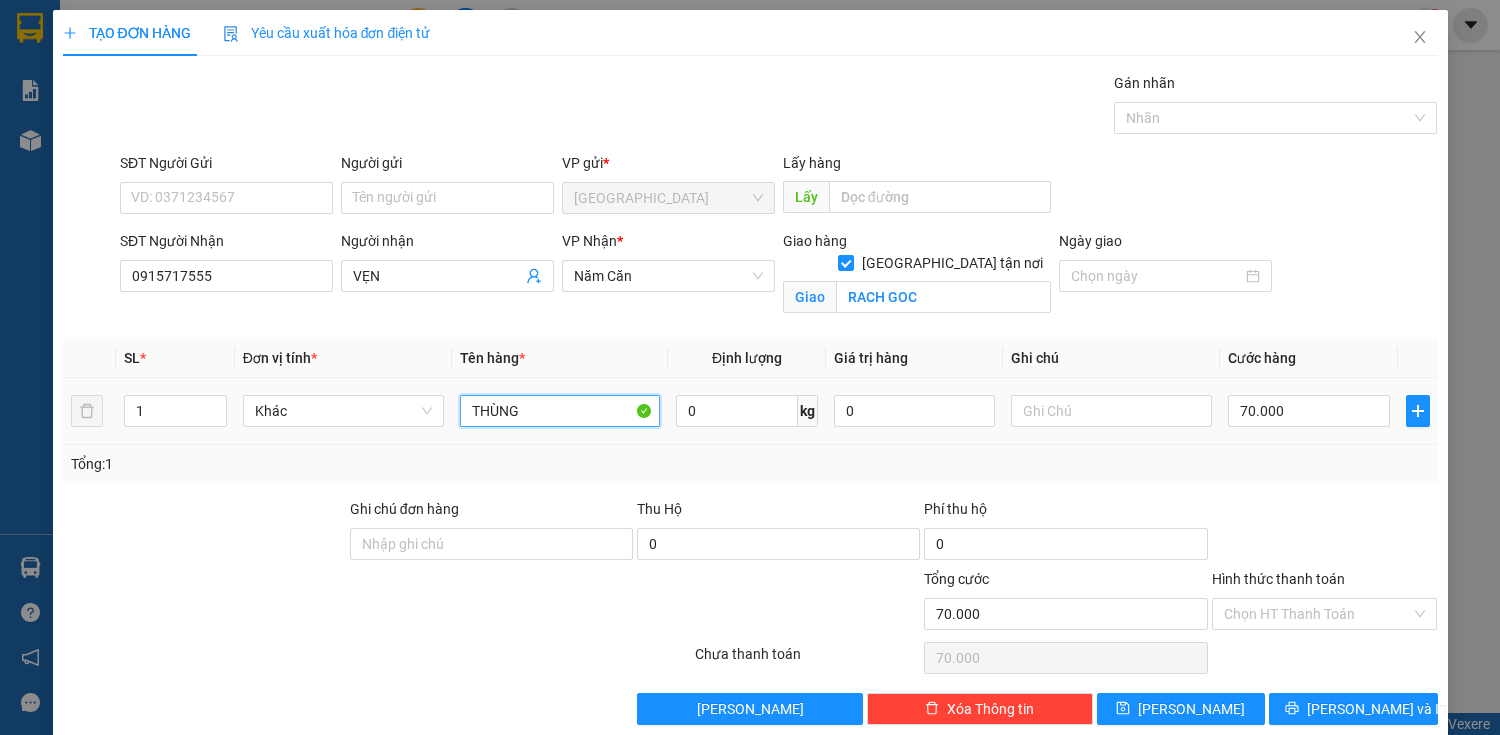click on "THÙNG" at bounding box center (560, 411) 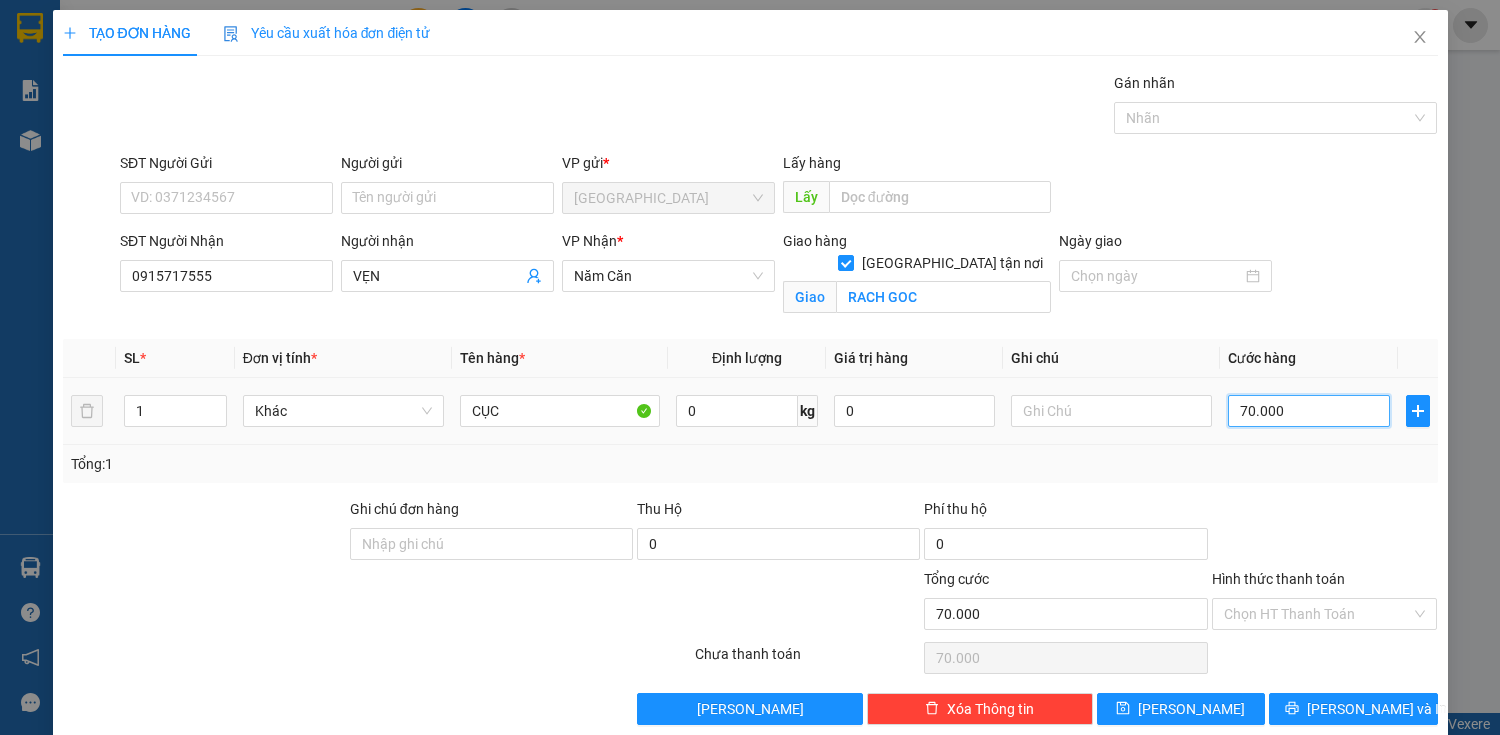 click on "70.000" at bounding box center (1308, 411) 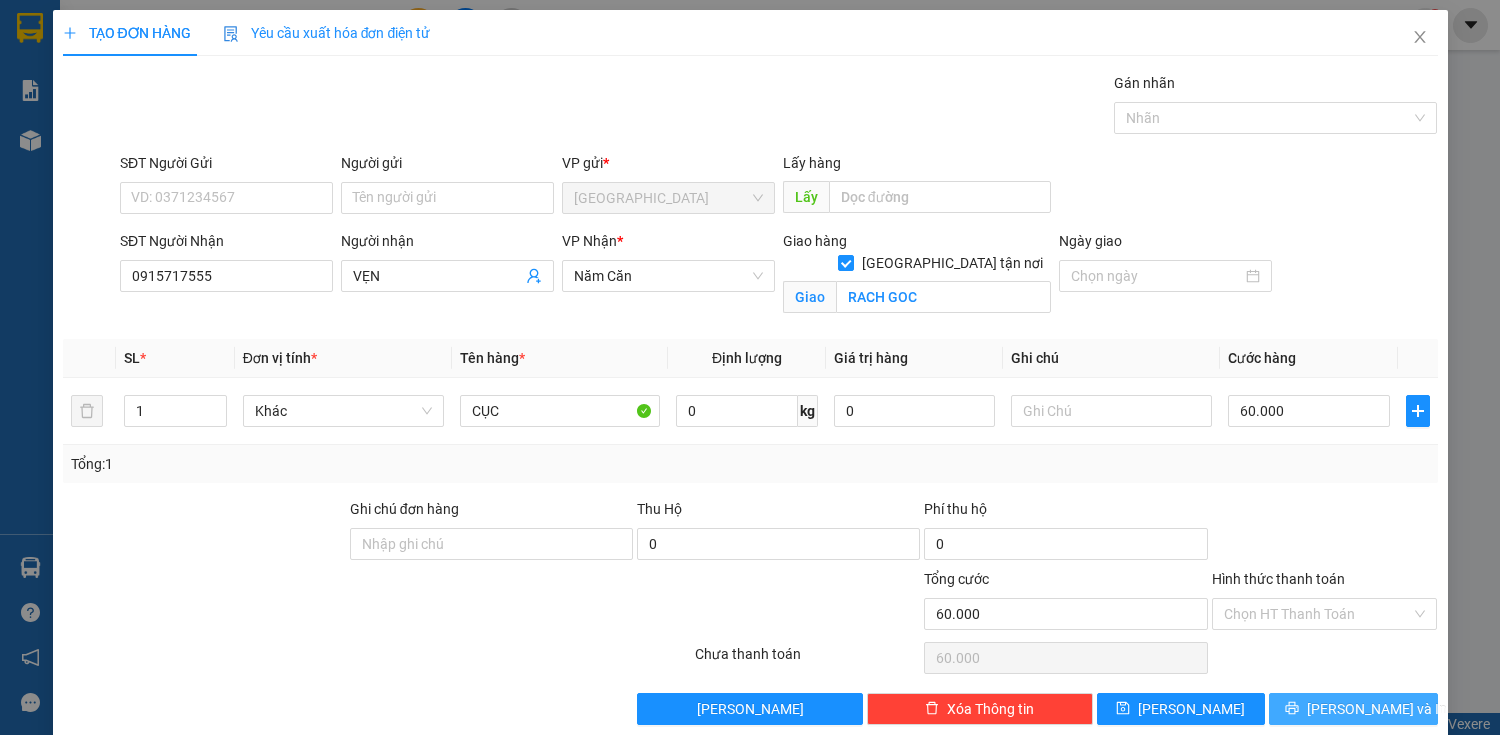 click on "[PERSON_NAME] và In" at bounding box center (1353, 709) 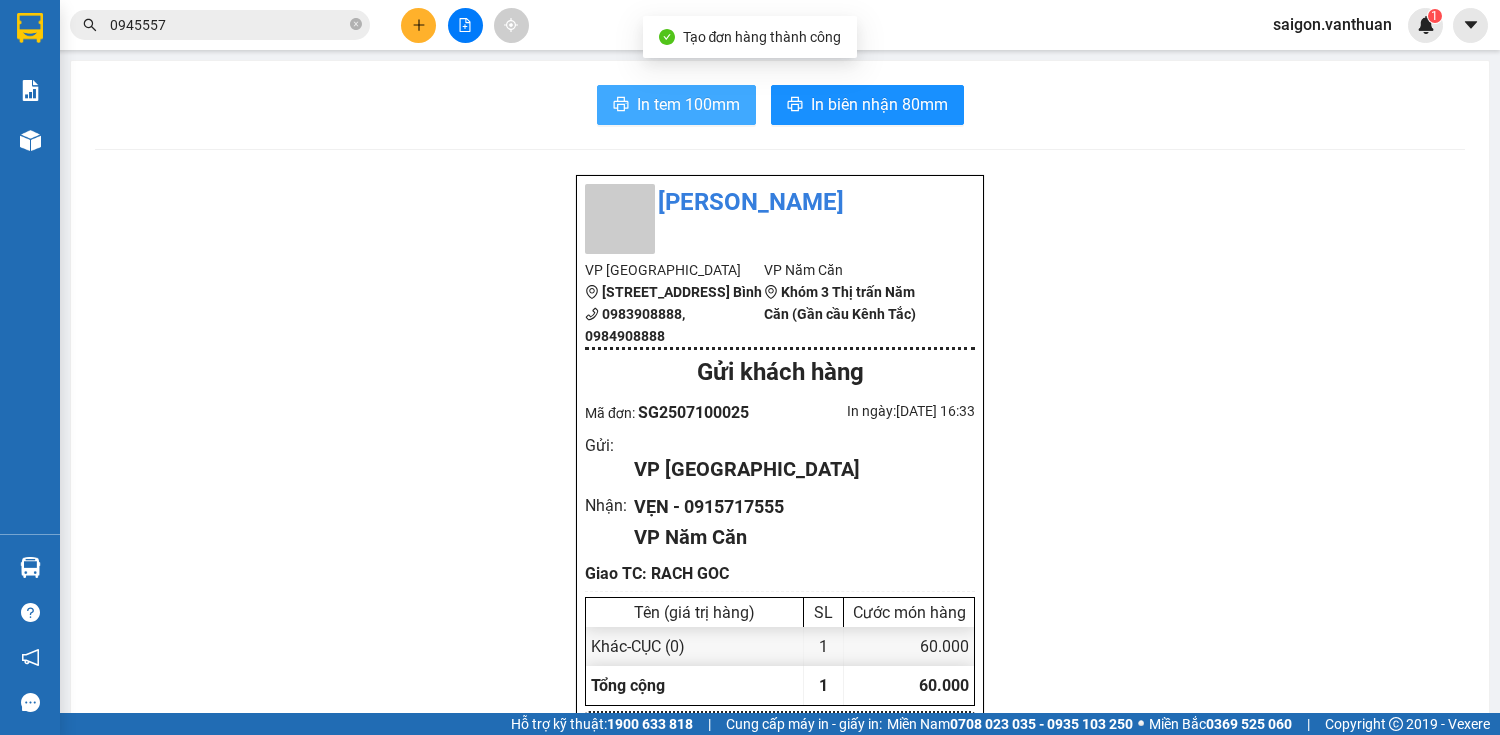 click on "In tem 100mm" at bounding box center (676, 105) 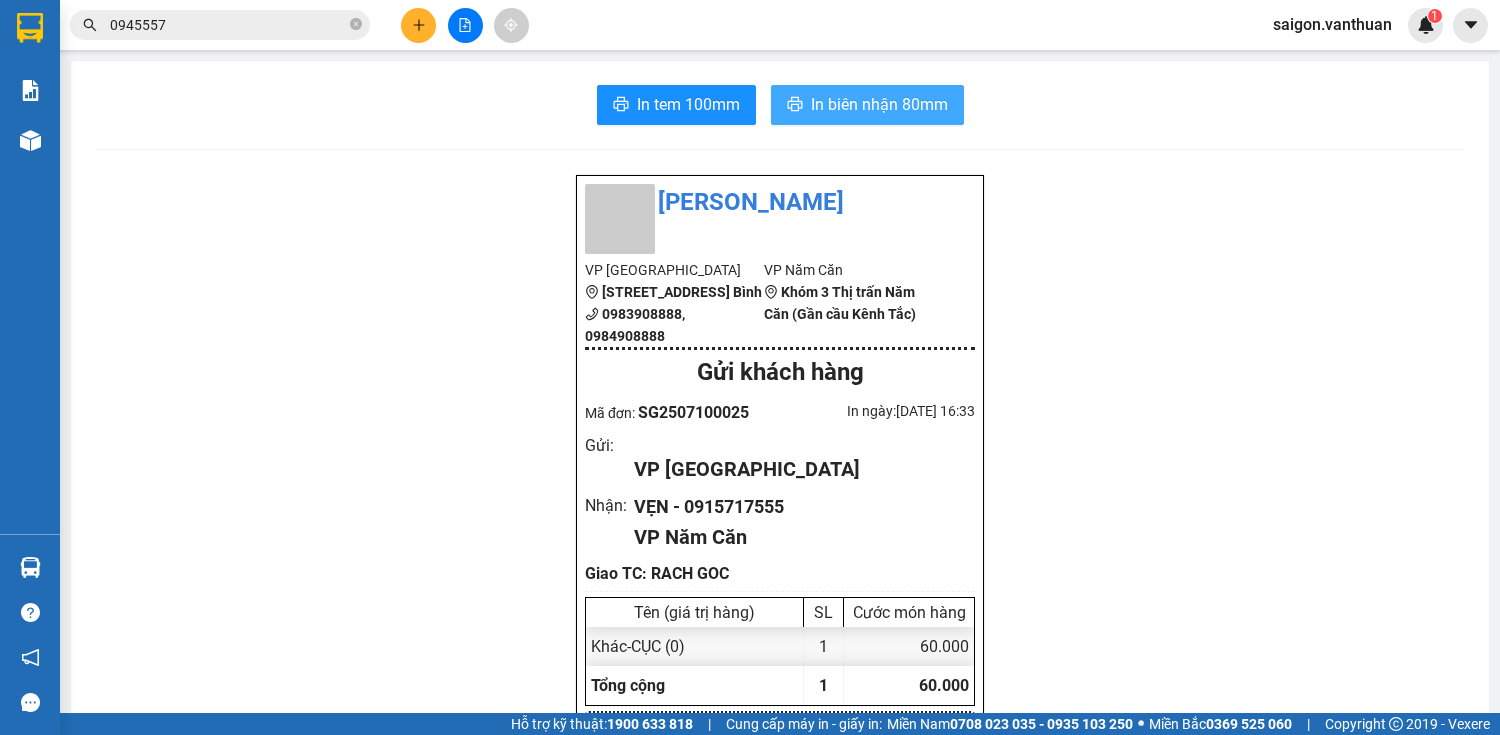 click on "In biên nhận 80mm" at bounding box center [879, 104] 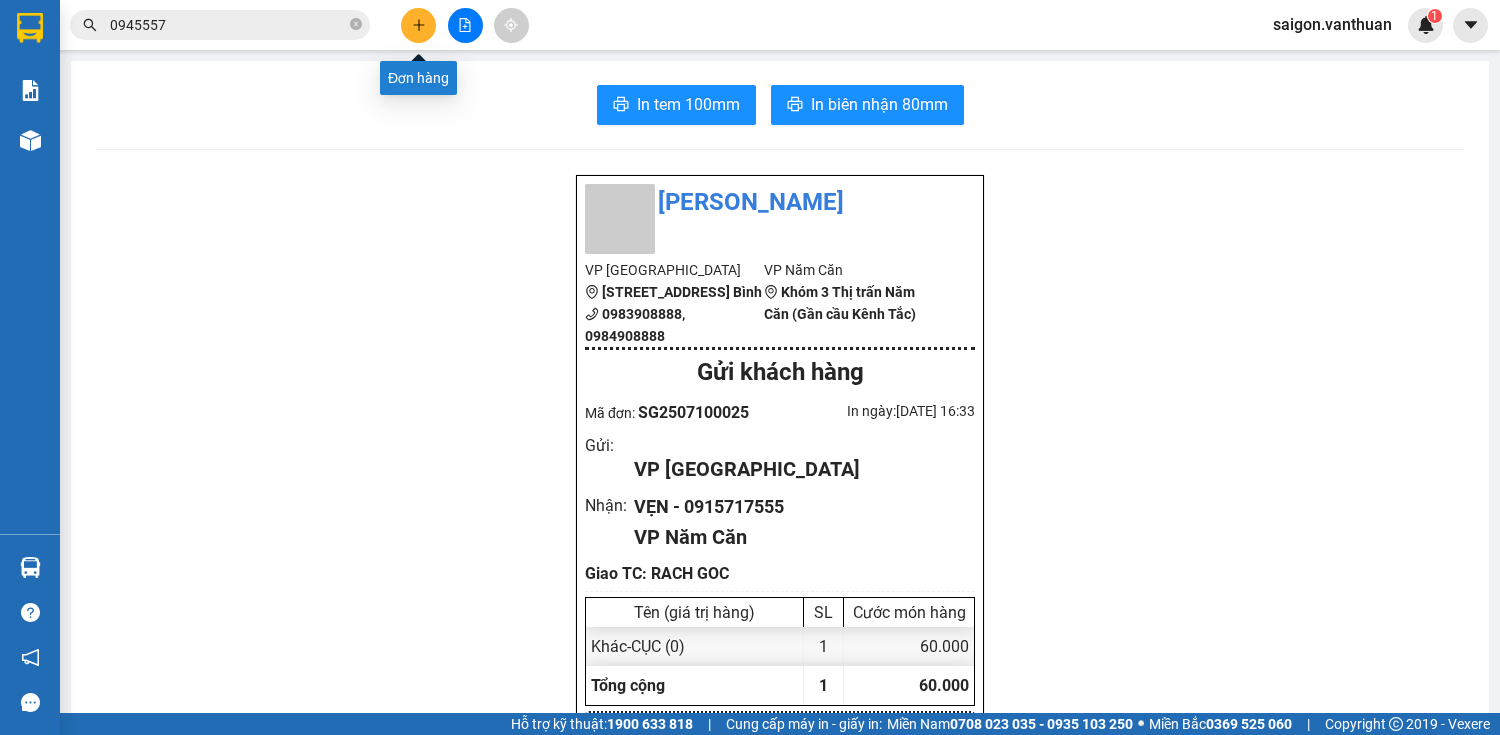 click at bounding box center [418, 25] 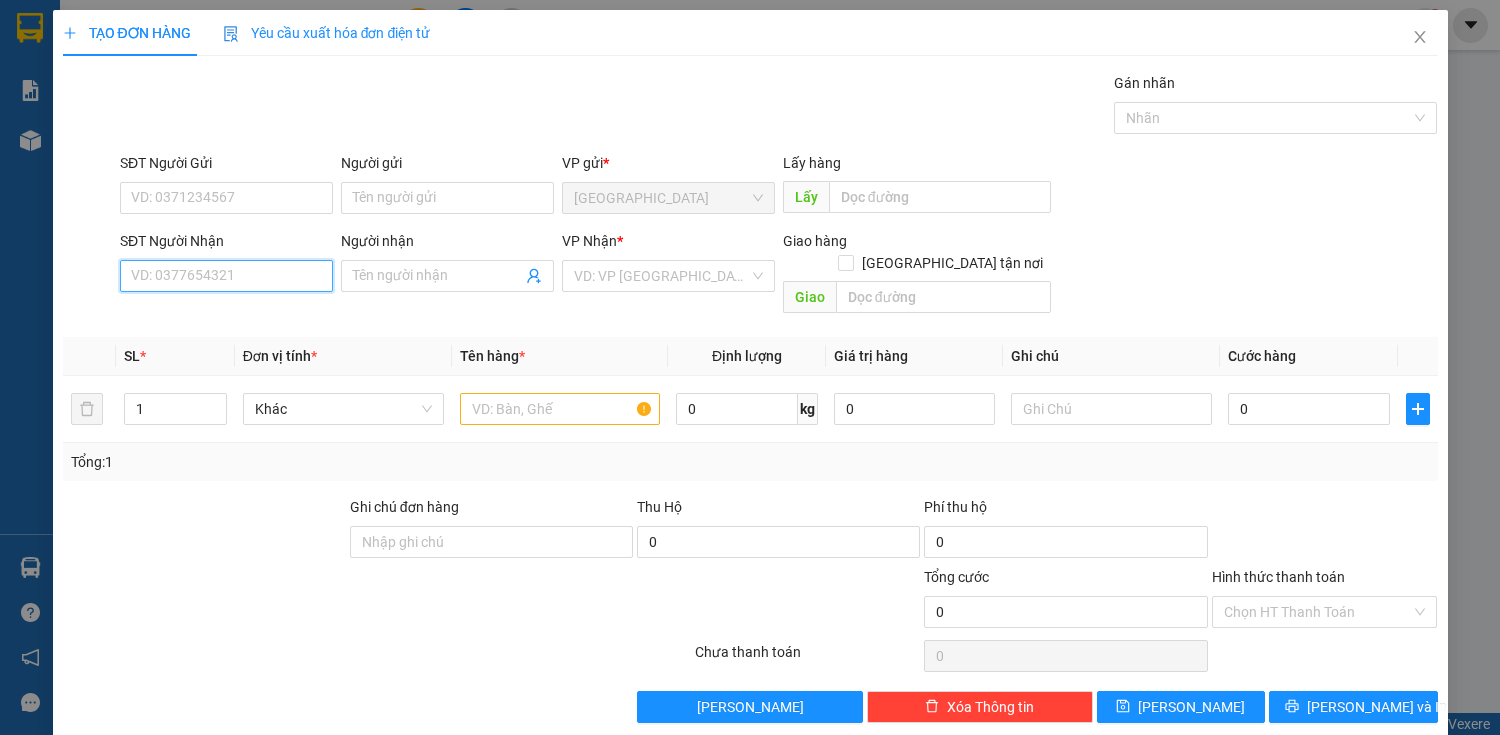 click on "SĐT Người Nhận" at bounding box center [226, 276] 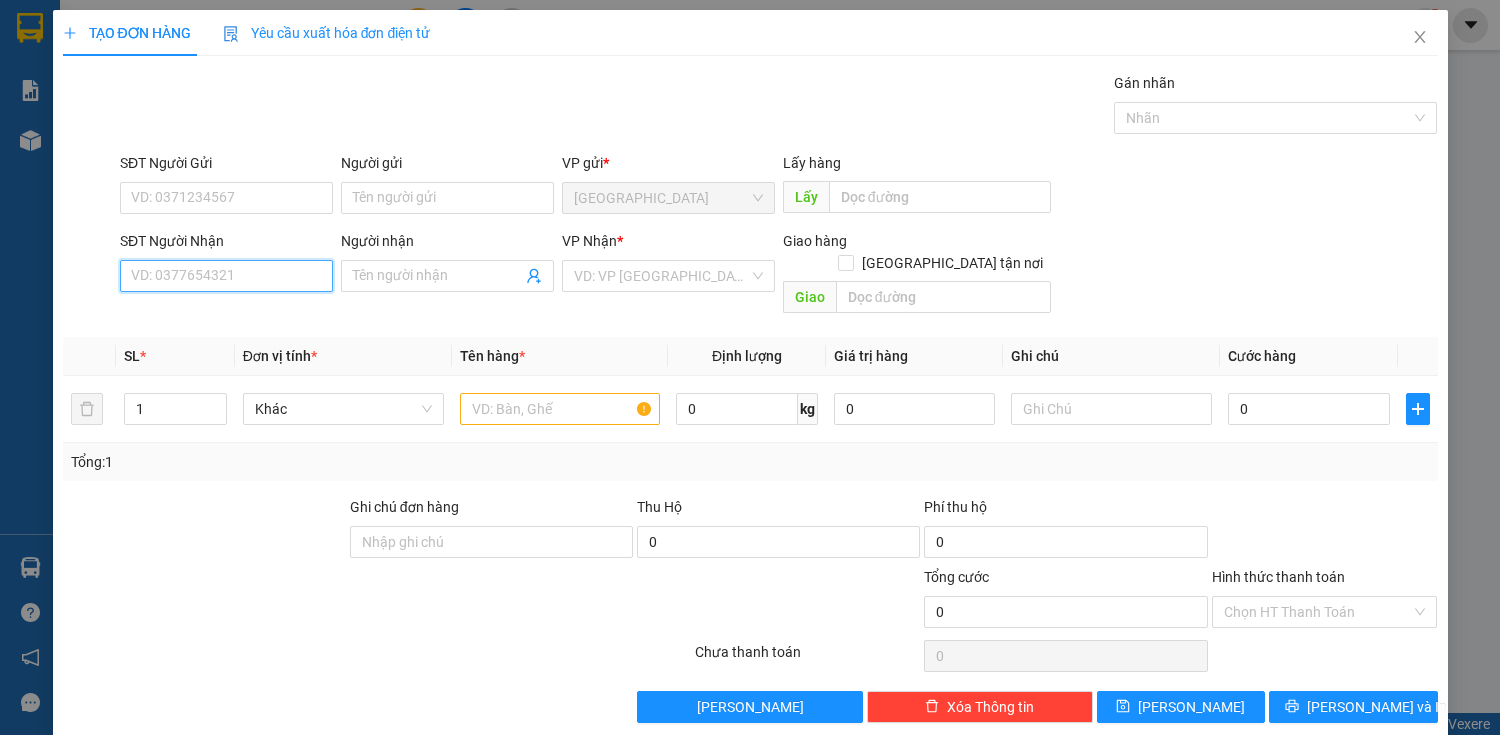click on "SĐT Người Nhận" at bounding box center [226, 276] 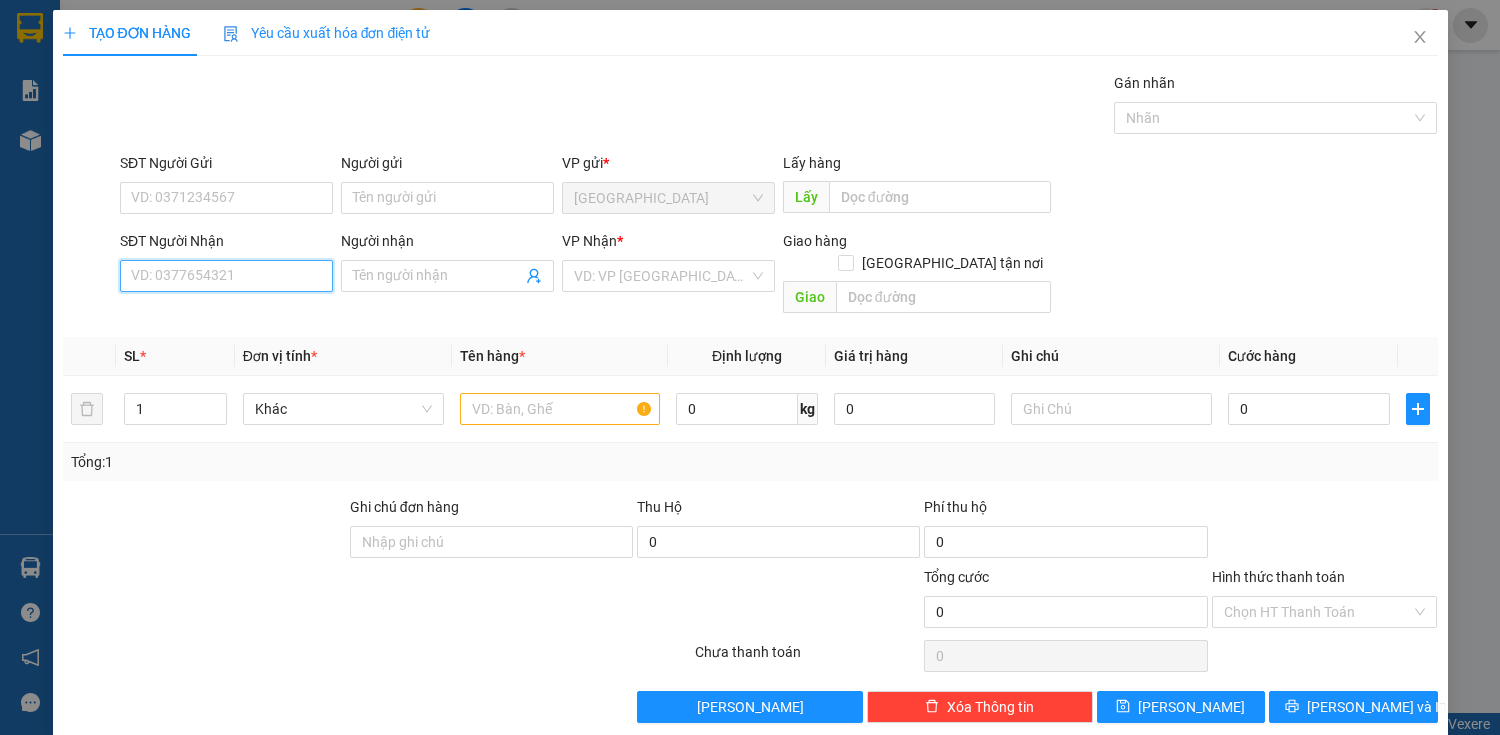 click on "SĐT Người Nhận" at bounding box center [226, 276] 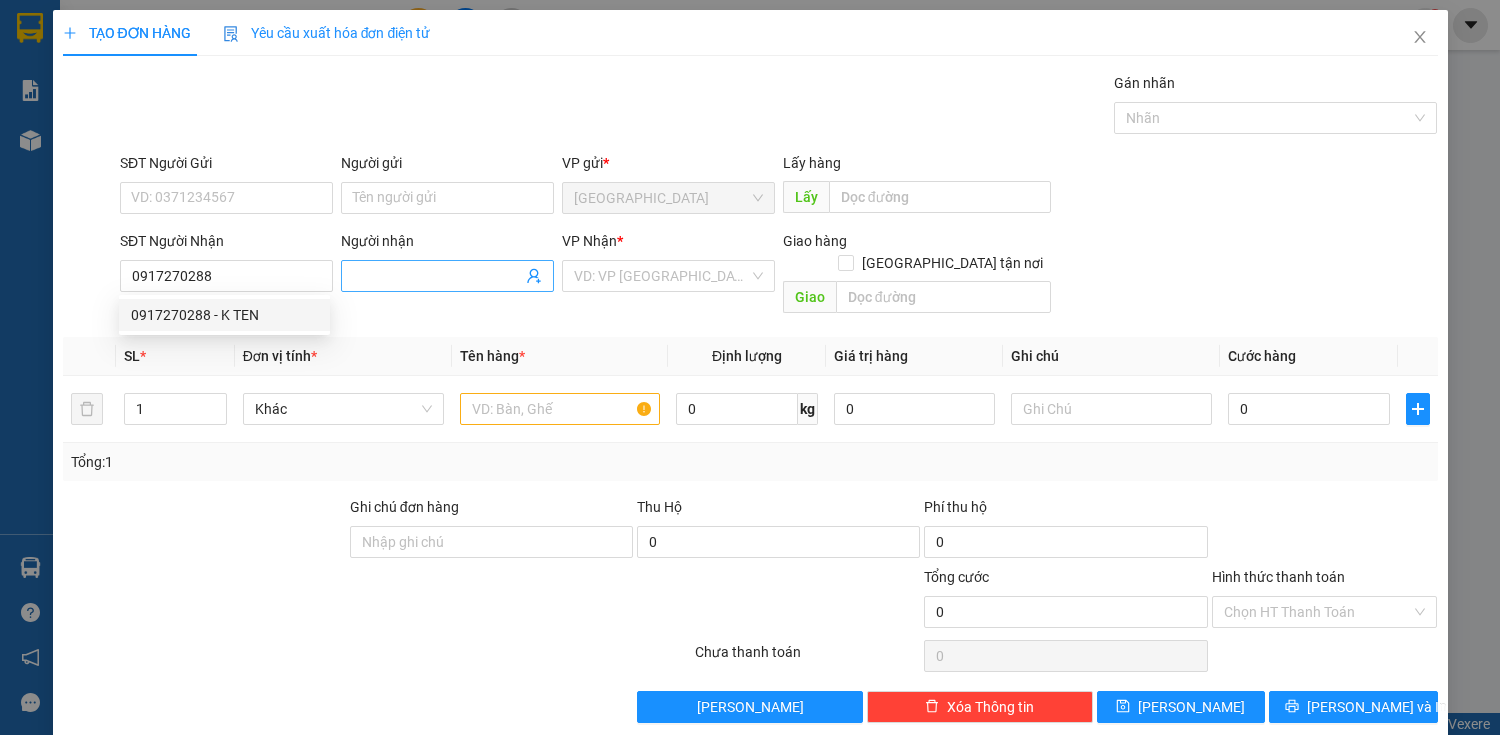 click on "Người nhận" at bounding box center (437, 276) 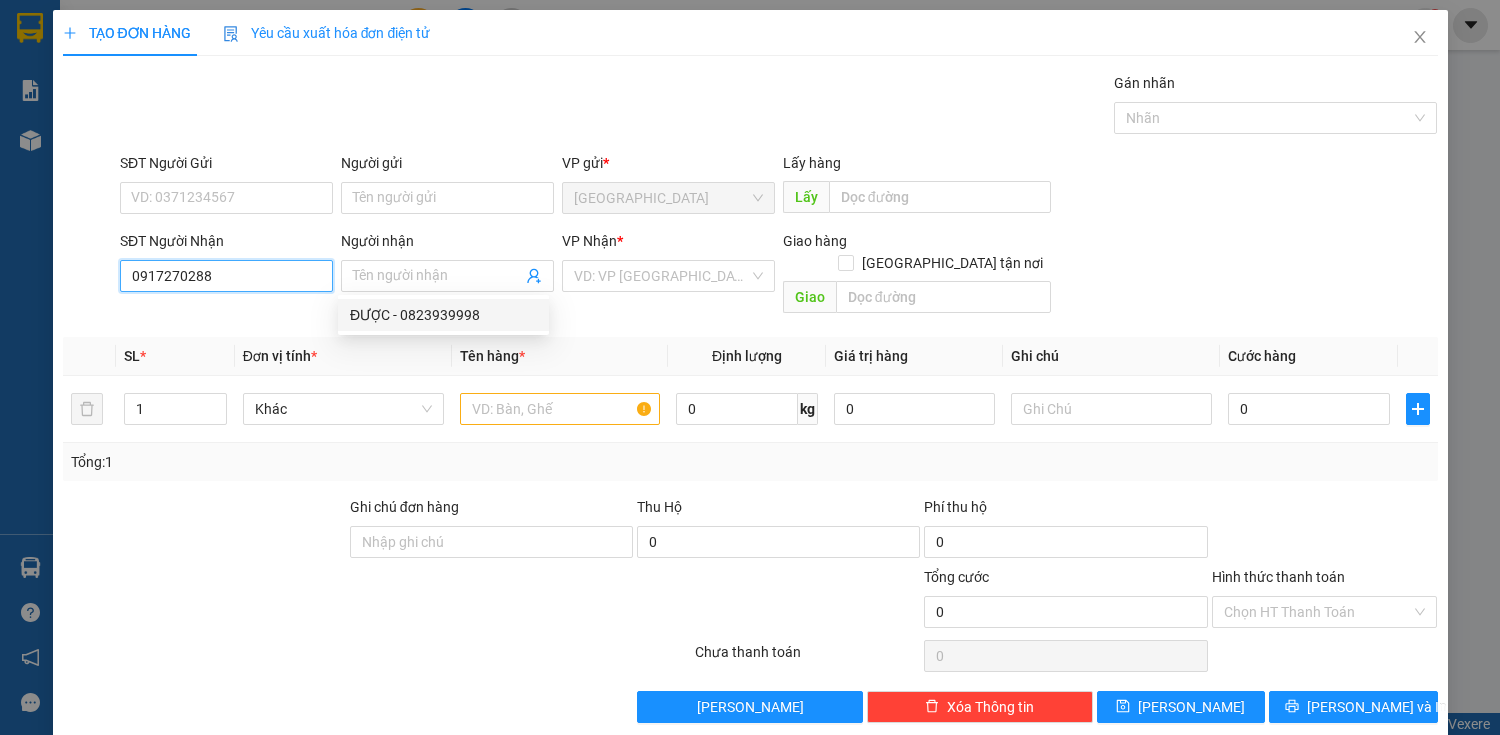 drag, startPoint x: 244, startPoint y: 276, endPoint x: 252, endPoint y: 313, distance: 37.85499 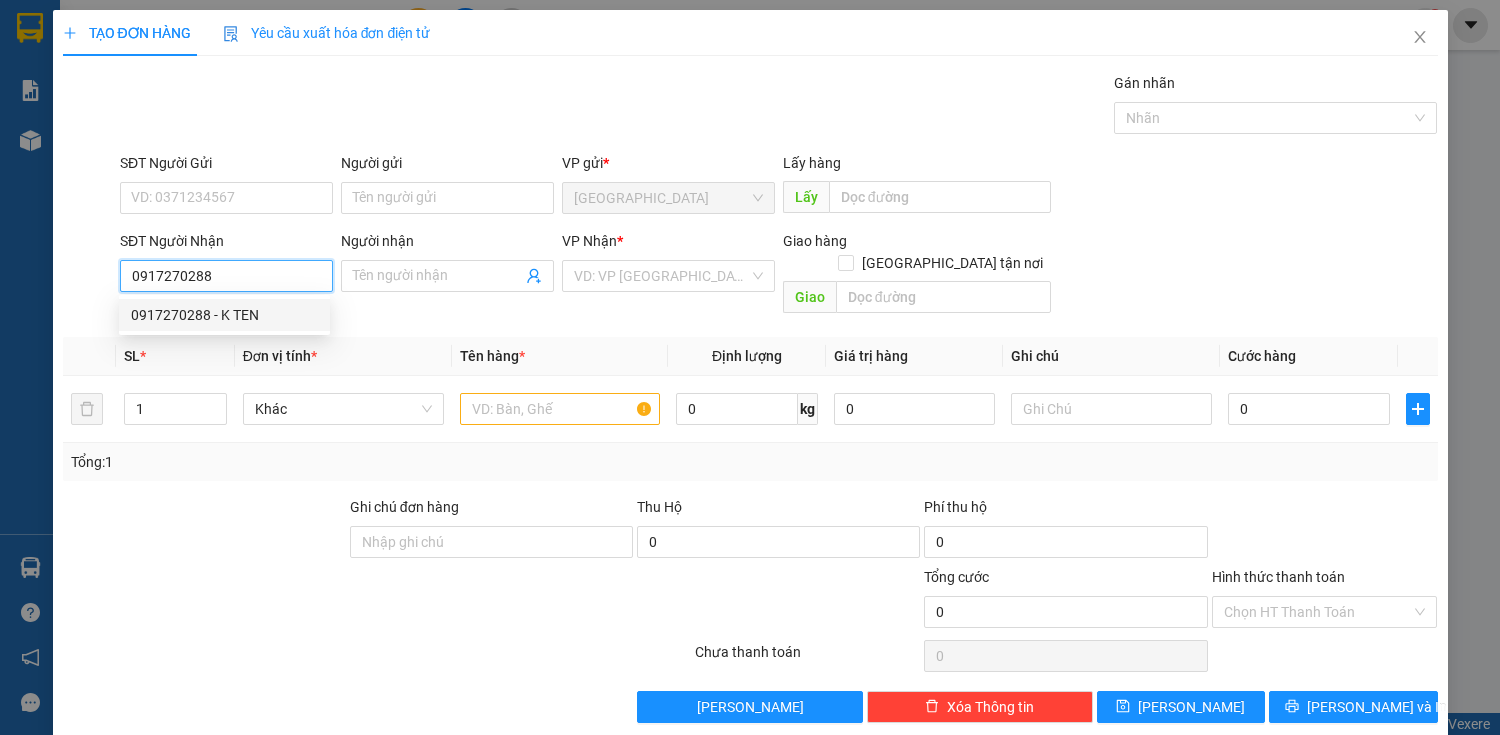 drag, startPoint x: 232, startPoint y: 316, endPoint x: 357, endPoint y: 295, distance: 126.751724 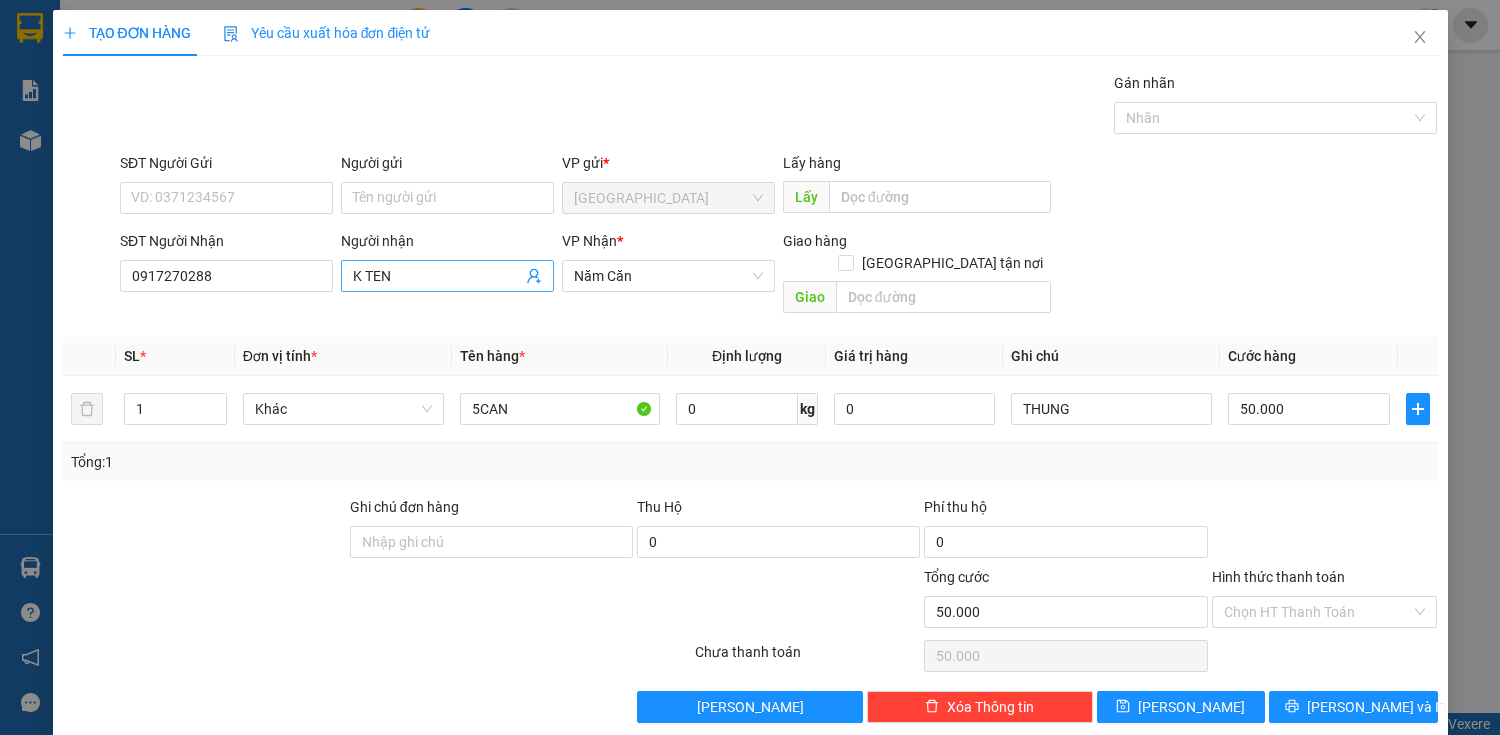 click on "K TEN" at bounding box center (437, 276) 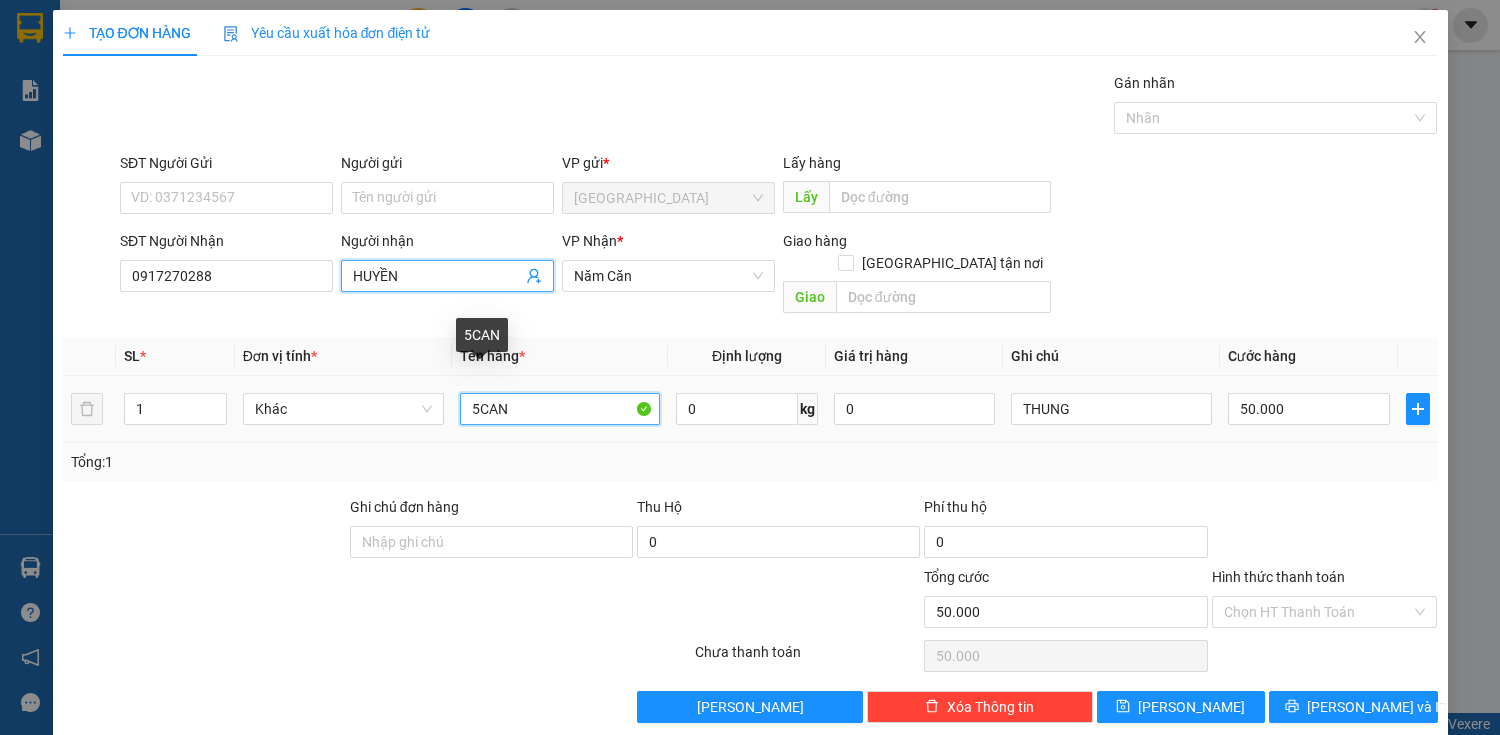 click on "5CAN" at bounding box center [560, 409] 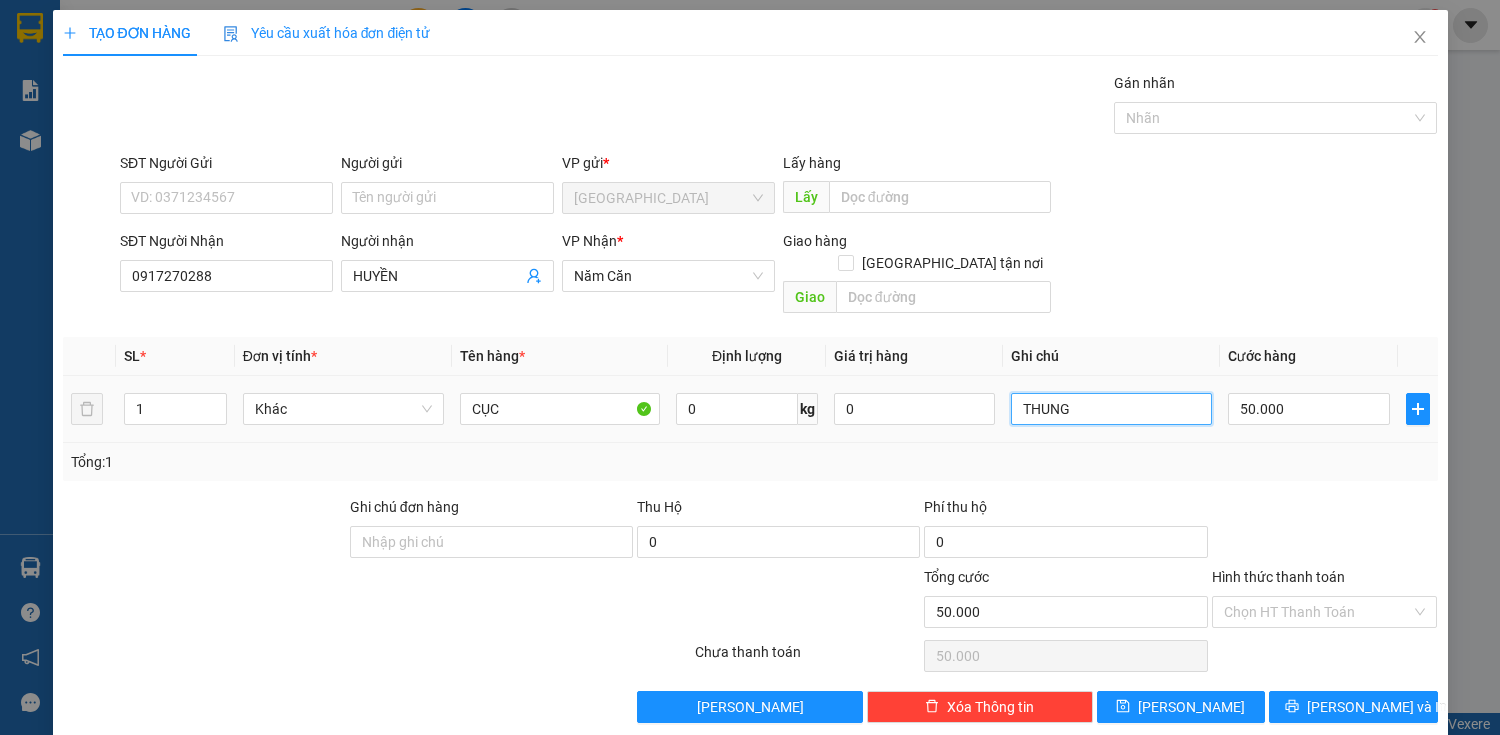 click on "THUNG" at bounding box center [1111, 409] 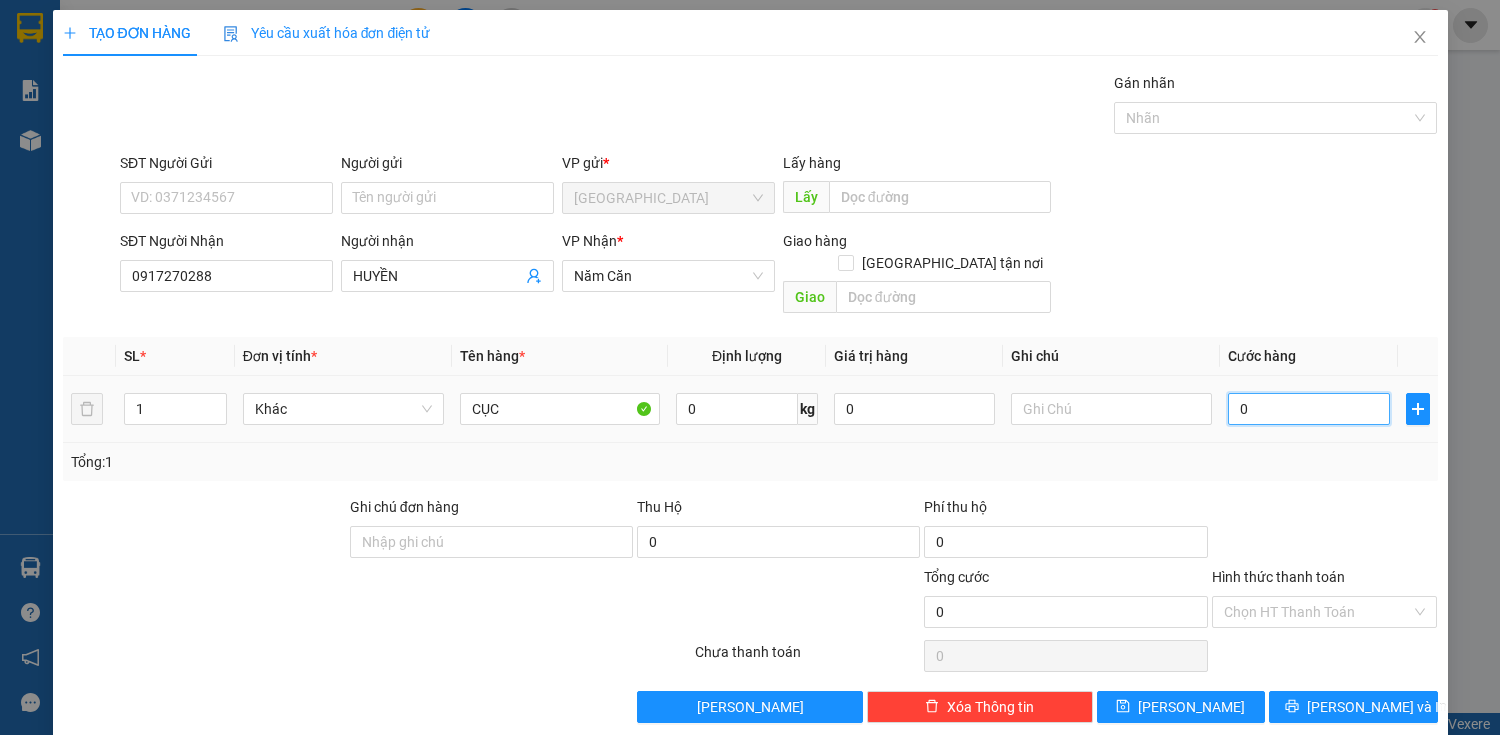 click on "0" at bounding box center [1308, 409] 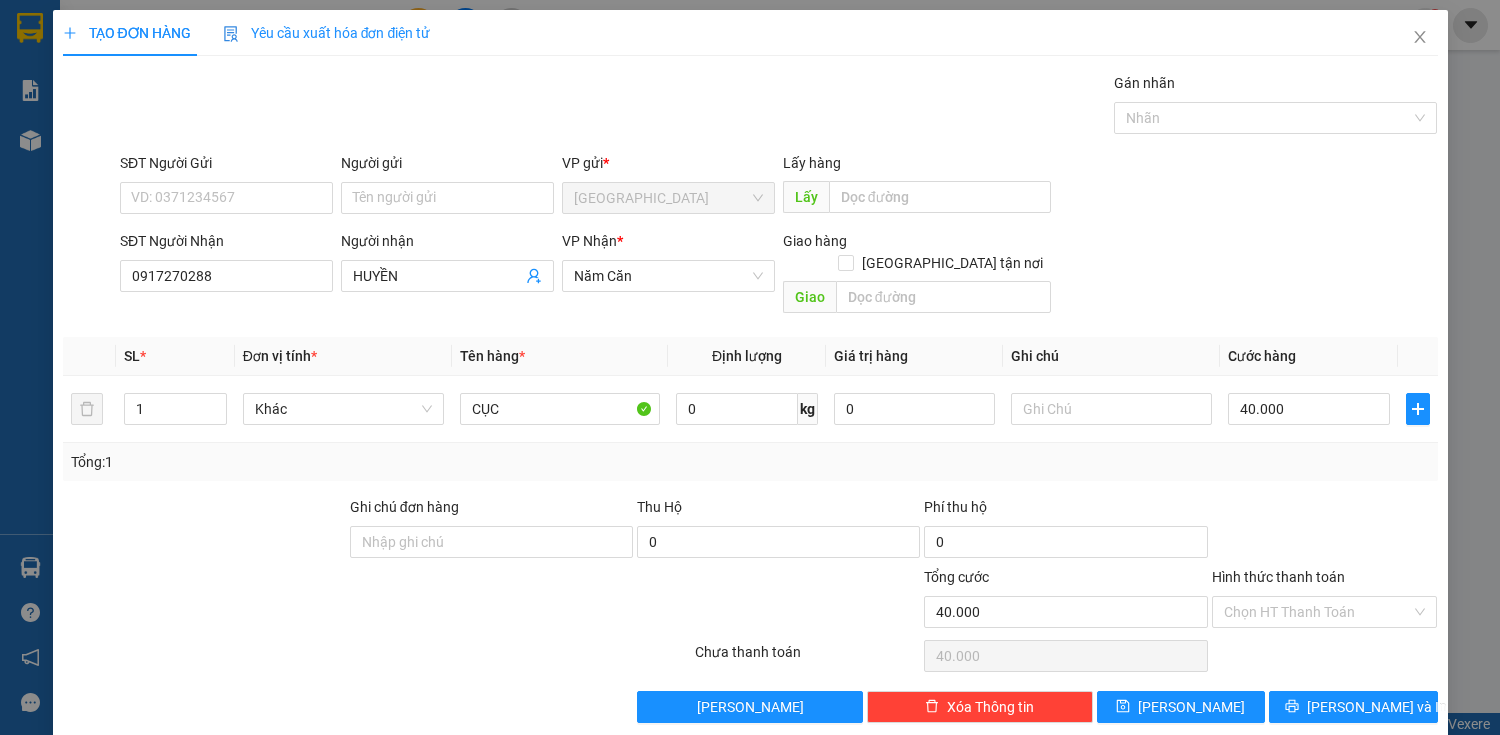 click on "Hình thức thanh toán" at bounding box center [1325, 581] 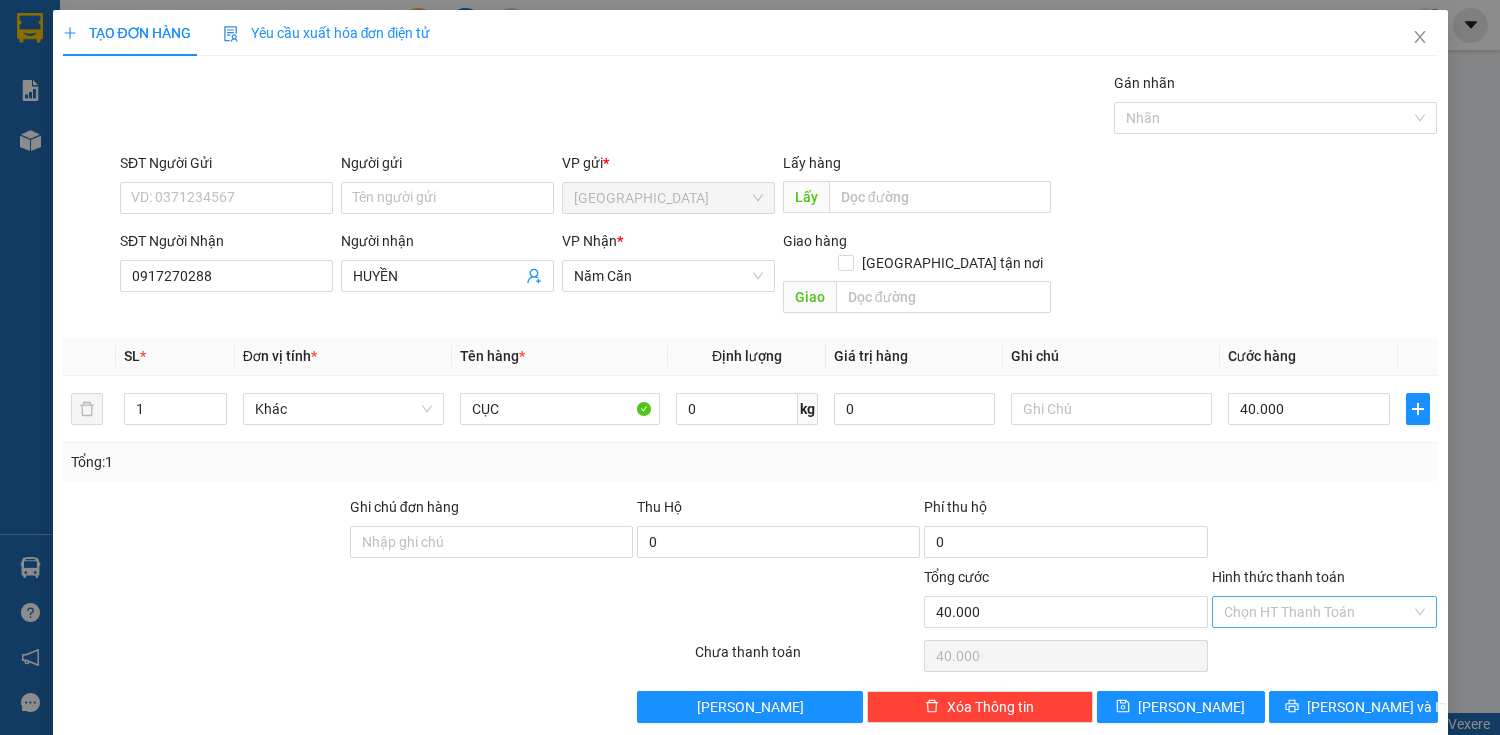 click on "Hình thức thanh toán" at bounding box center [1318, 612] 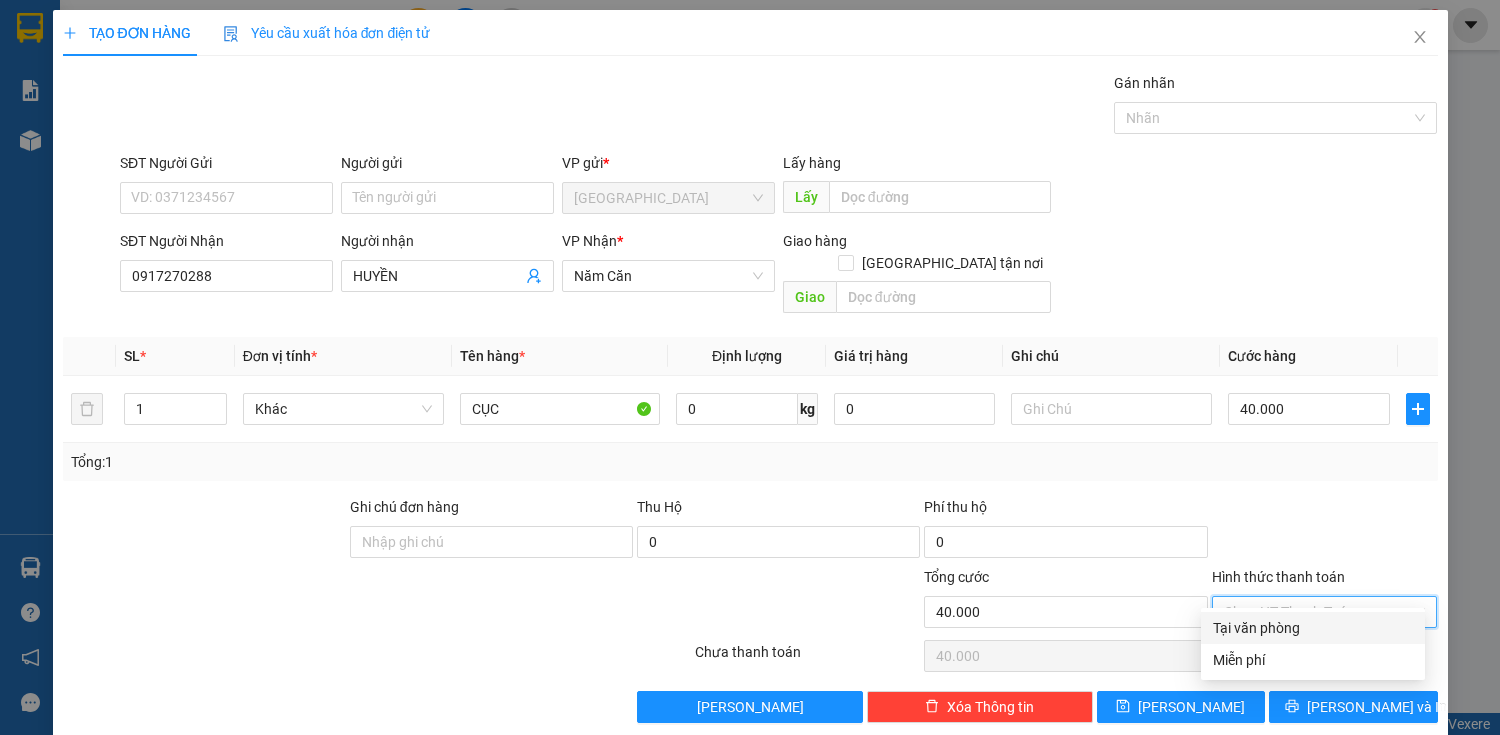 click on "Tại văn phòng" at bounding box center (1313, 628) 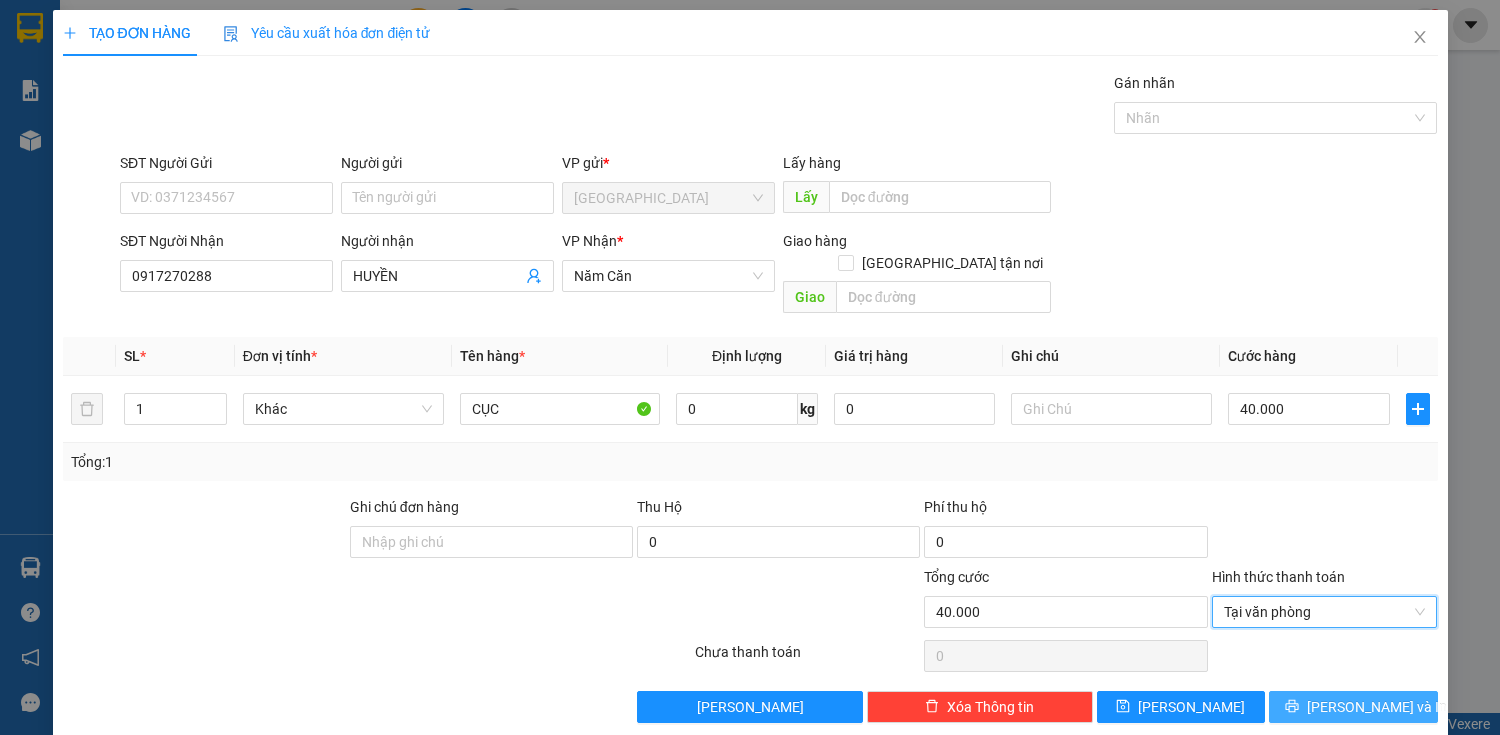 click on "[PERSON_NAME] và In" at bounding box center [1353, 707] 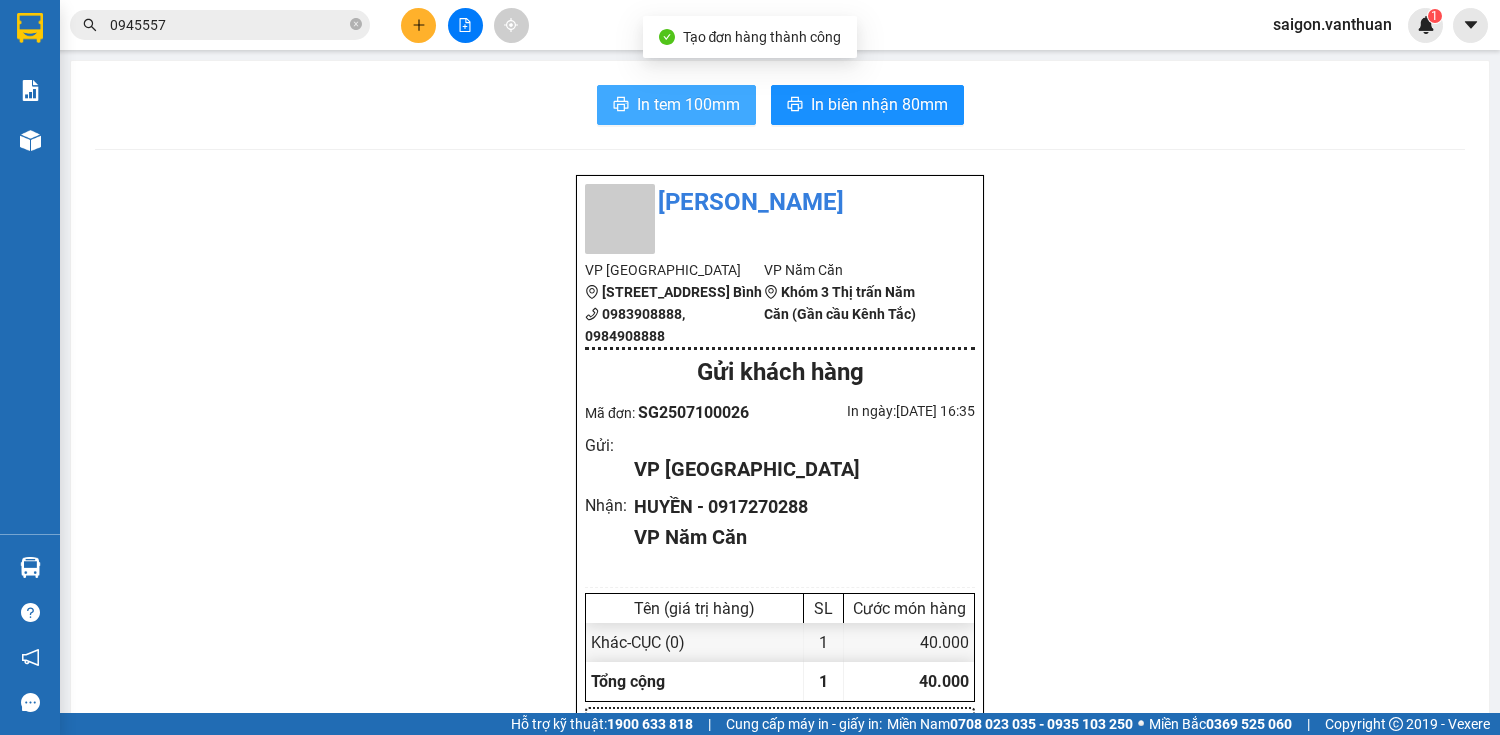 drag, startPoint x: 696, startPoint y: 105, endPoint x: 715, endPoint y: 104, distance: 19.026299 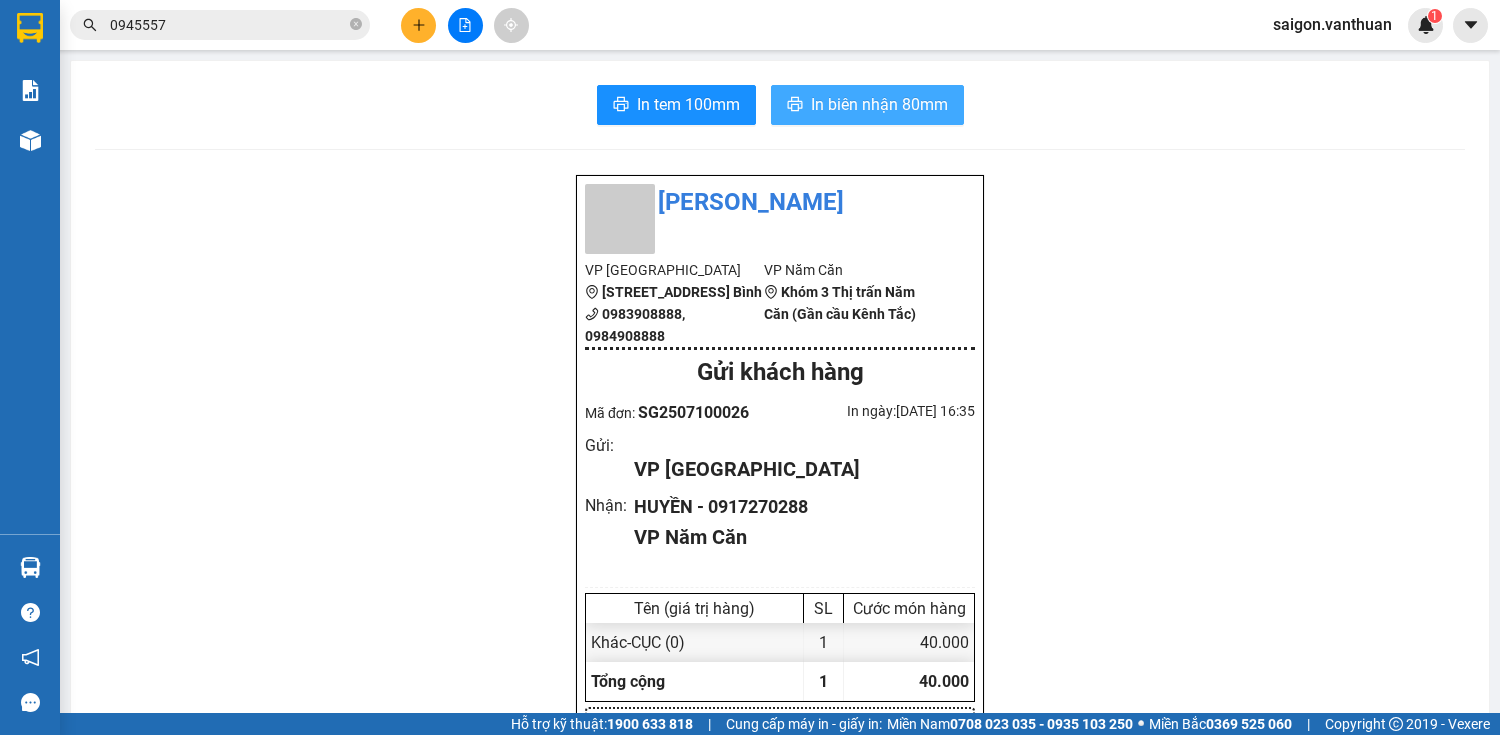 click on "In biên nhận 80mm" at bounding box center (879, 104) 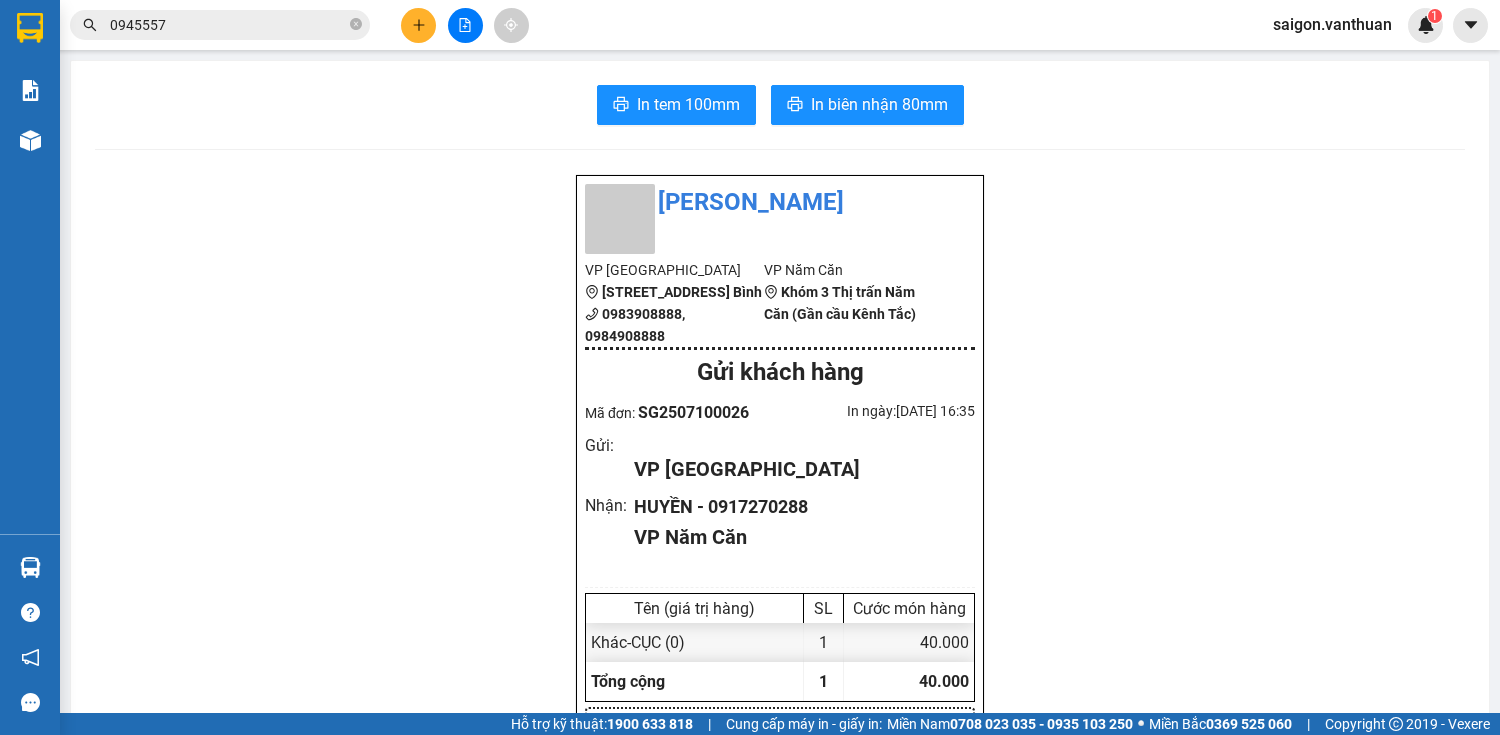 click at bounding box center [465, 25] 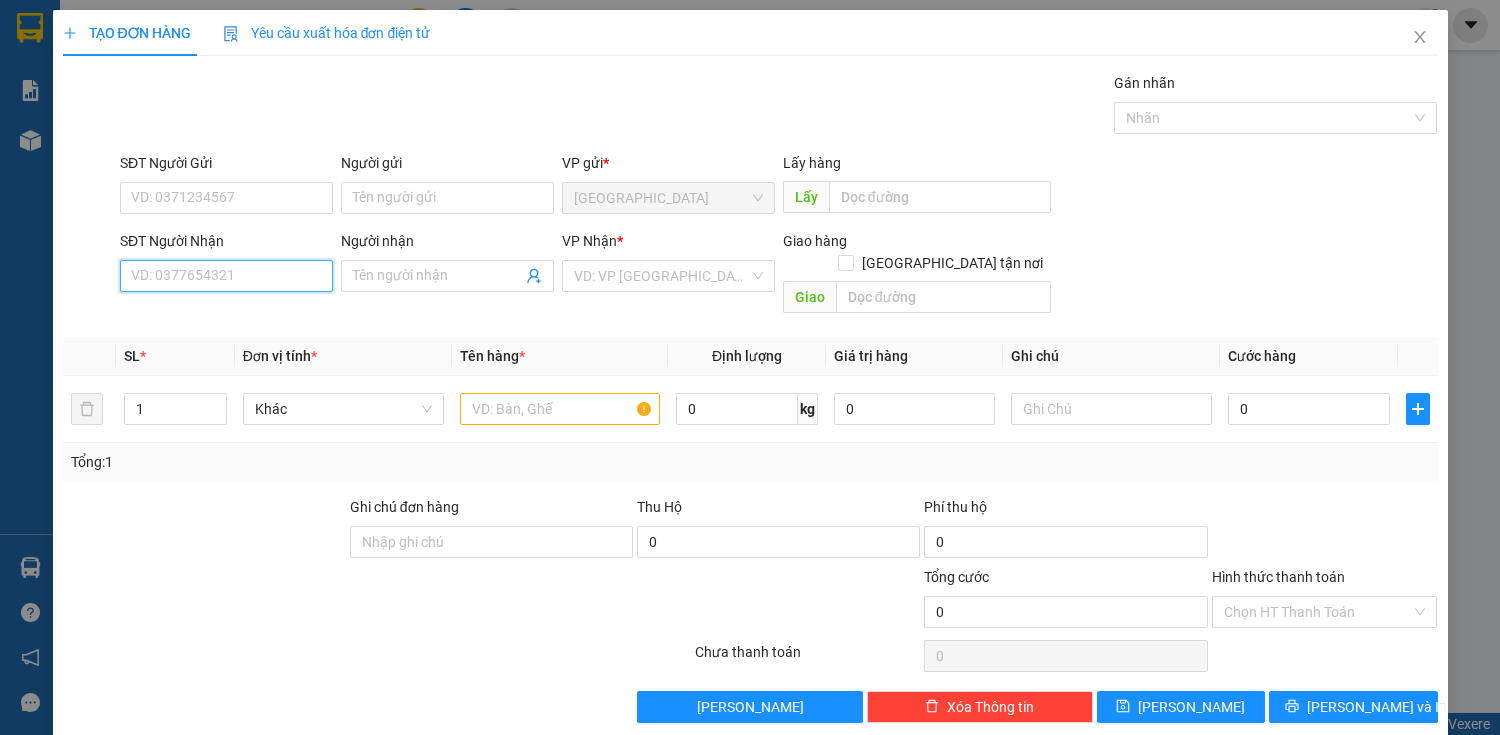 click on "SĐT Người Nhận" at bounding box center (226, 276) 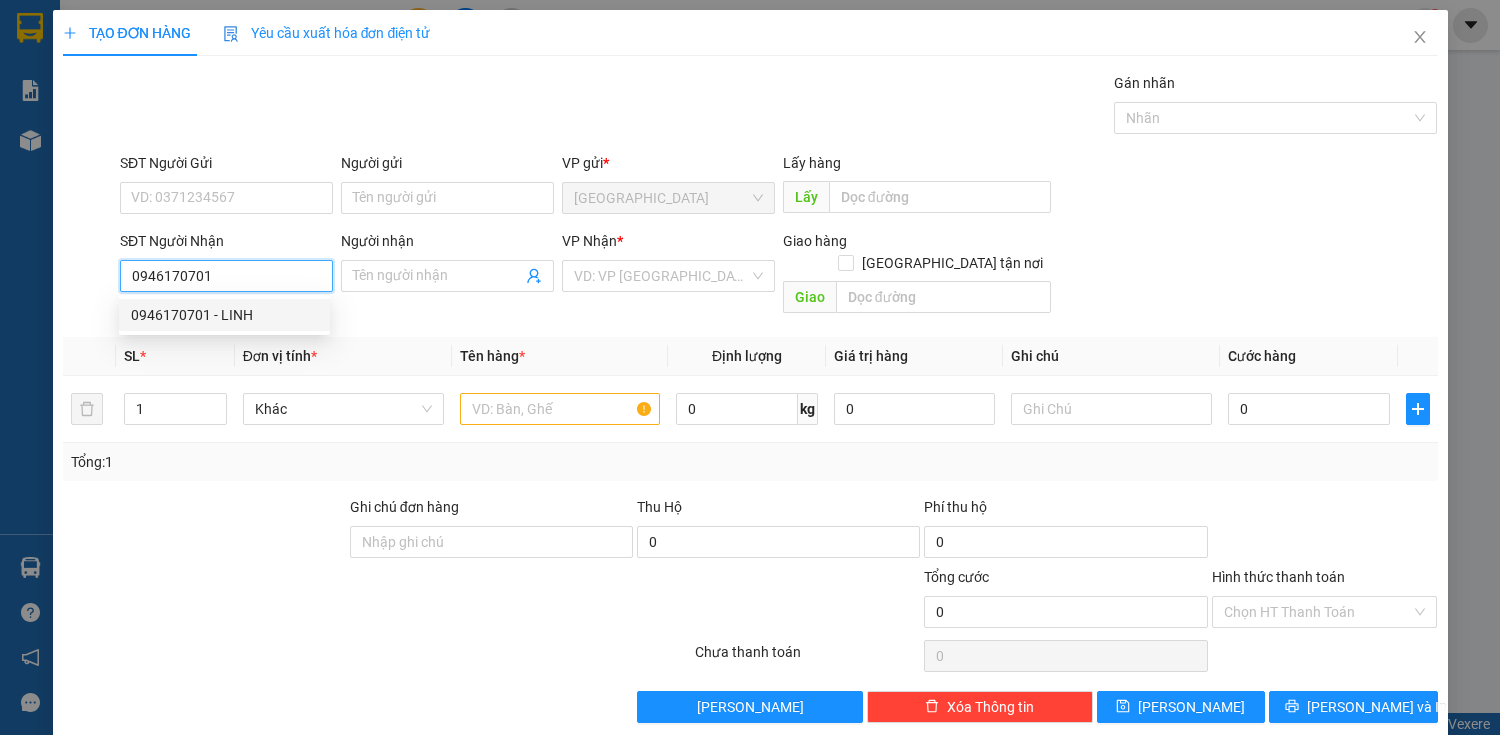 click on "0946170701 - LINH" at bounding box center [224, 315] 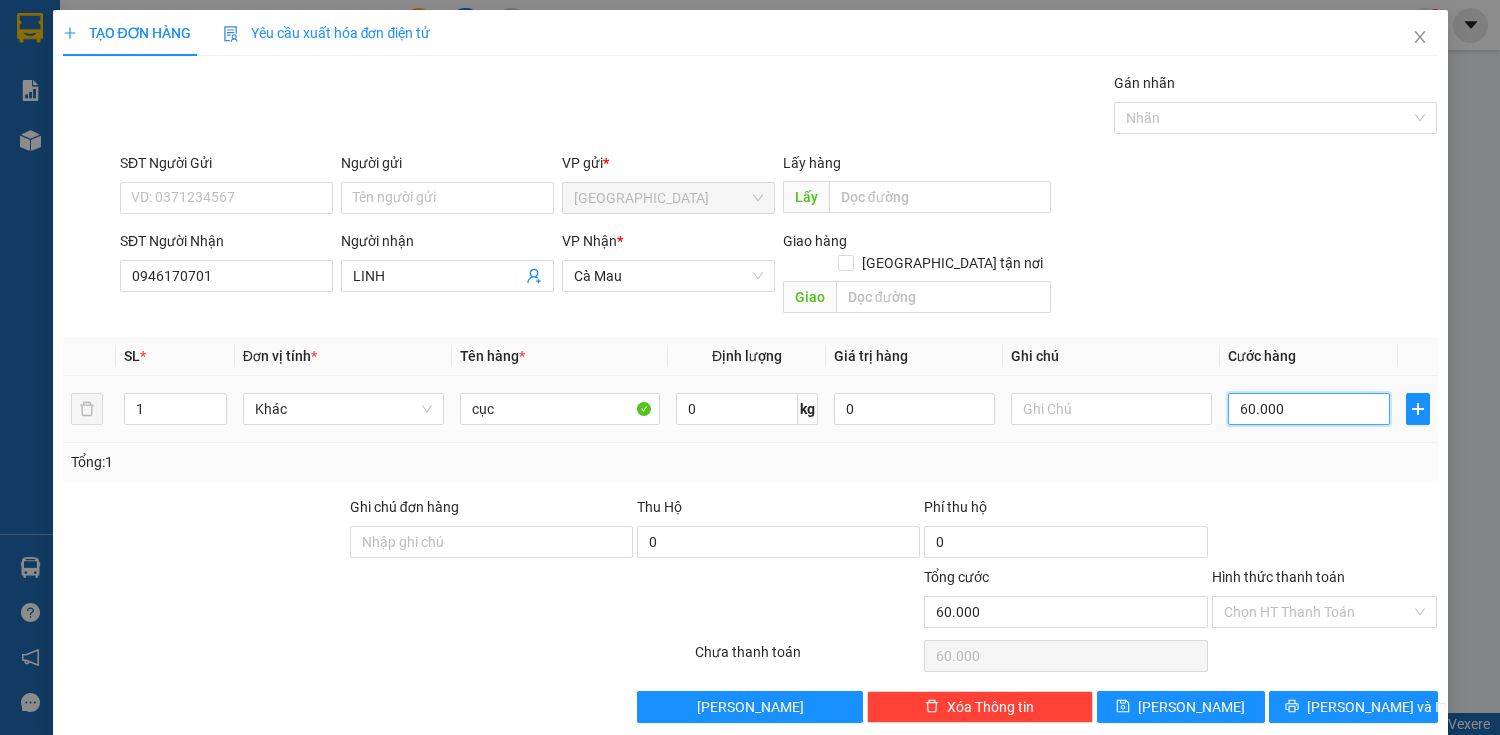 click on "60.000" at bounding box center (1308, 409) 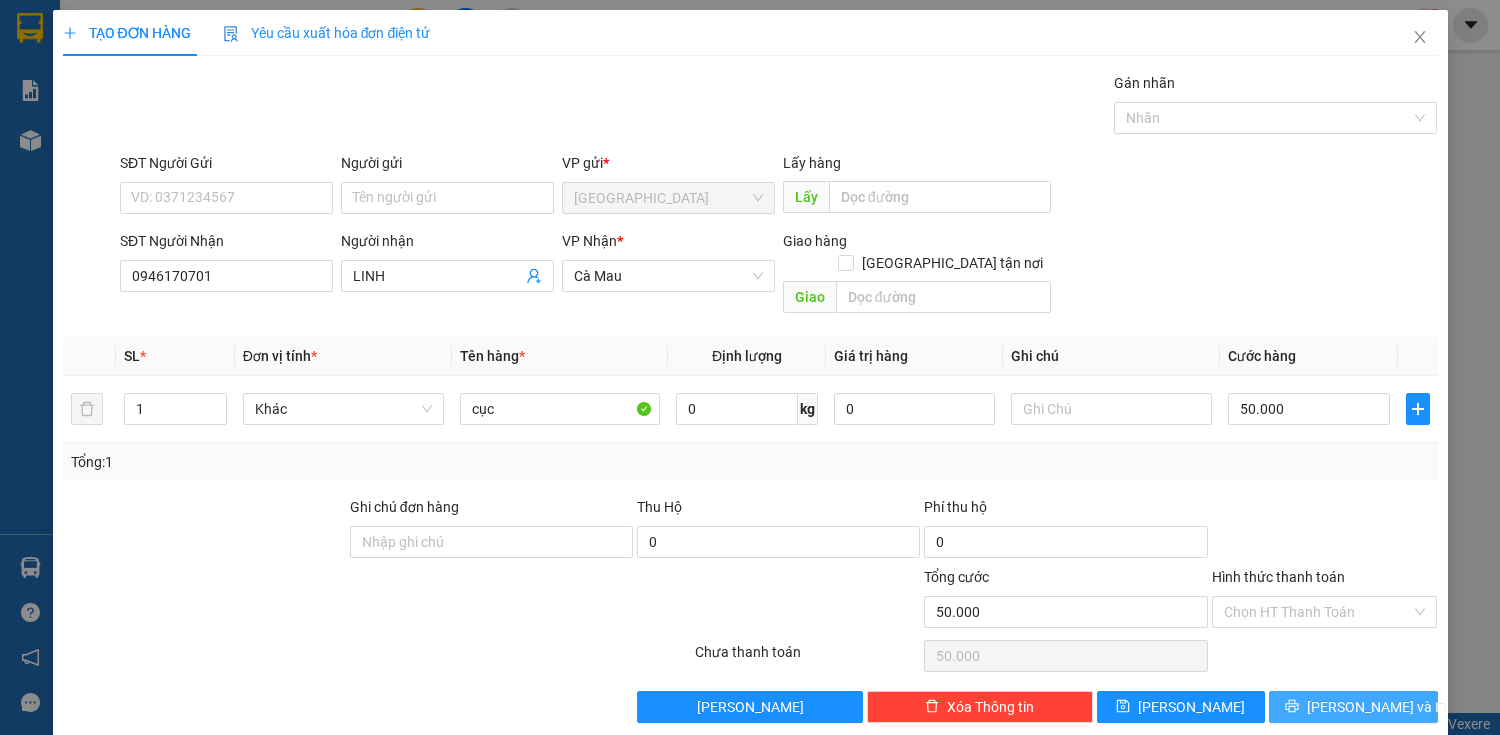 click on "[PERSON_NAME] và In" at bounding box center [1353, 707] 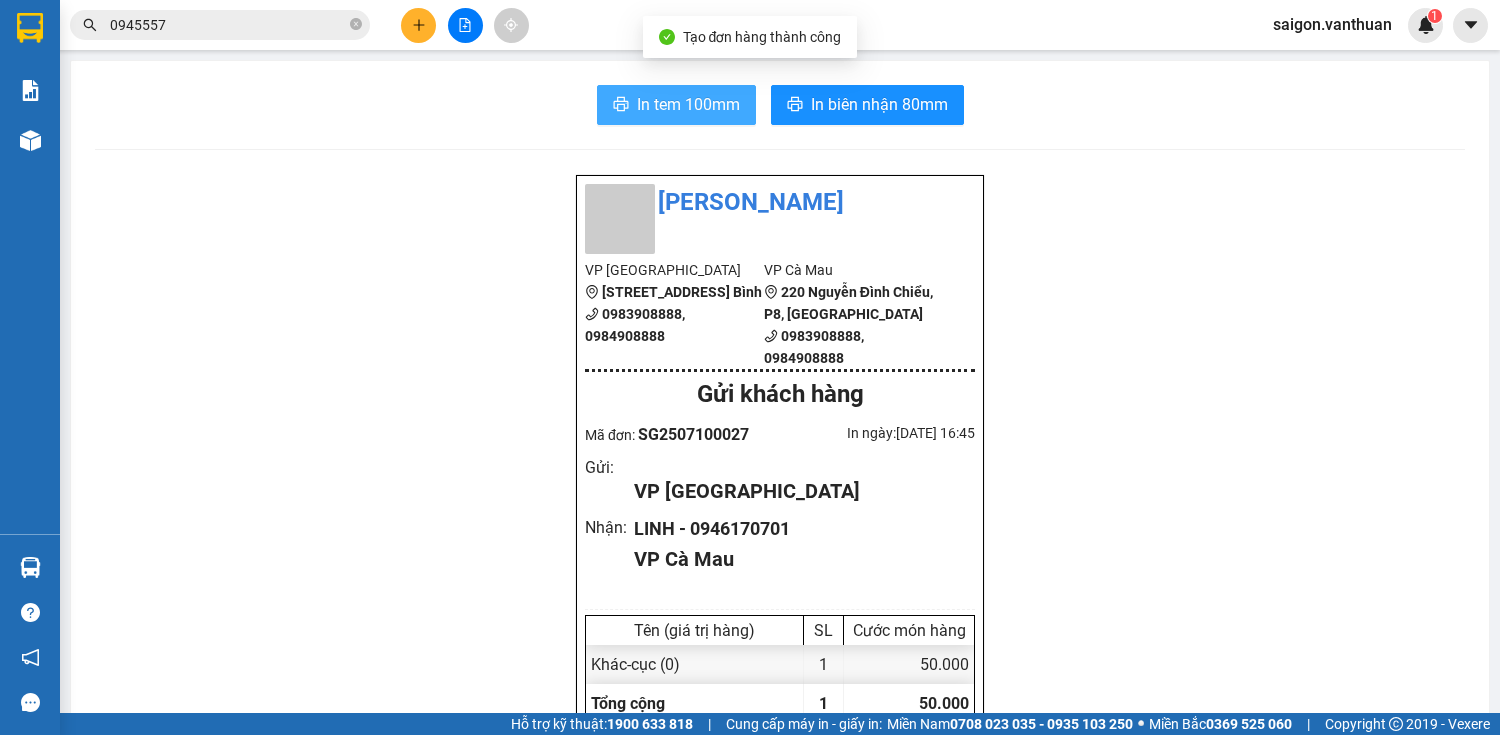 click on "In tem 100mm" at bounding box center [688, 104] 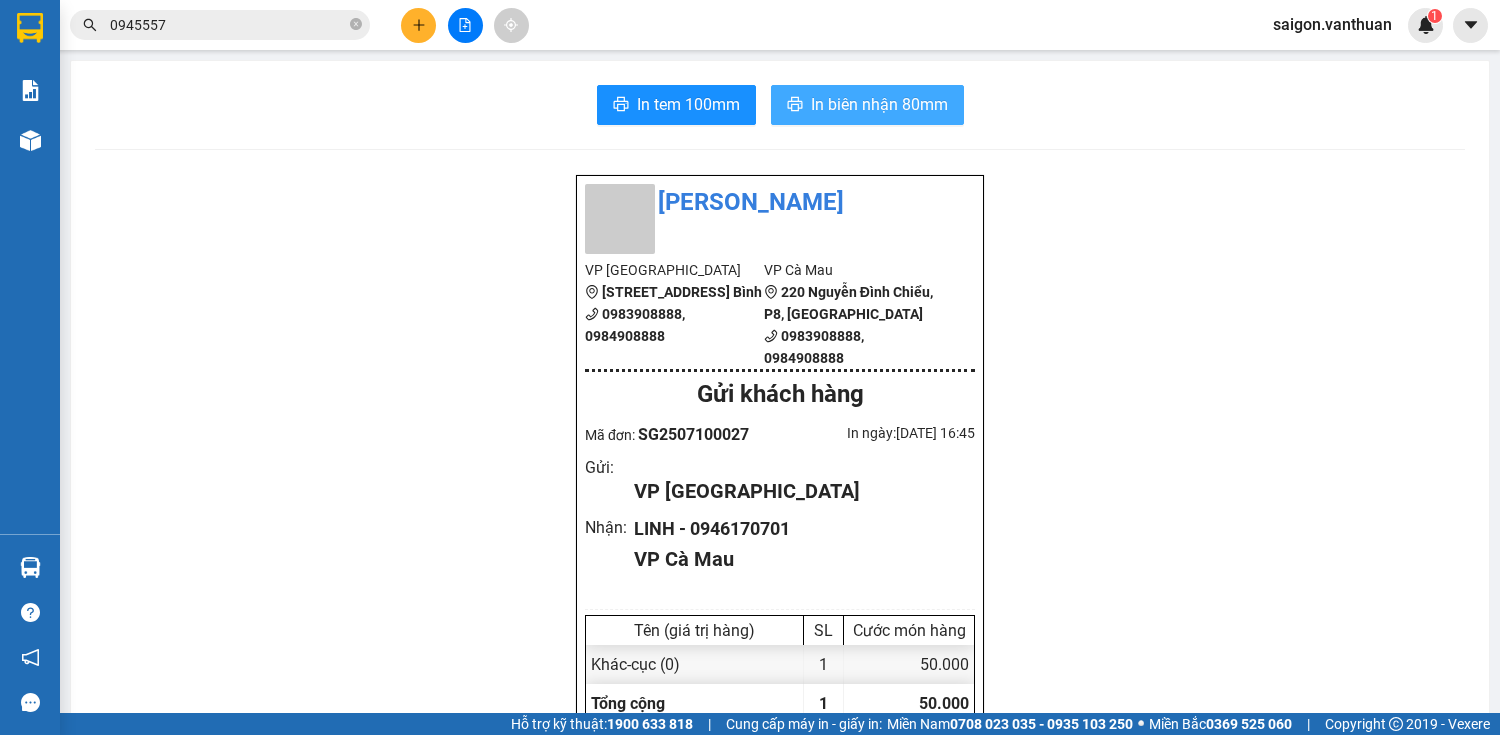 click on "In biên nhận 80mm" at bounding box center (879, 104) 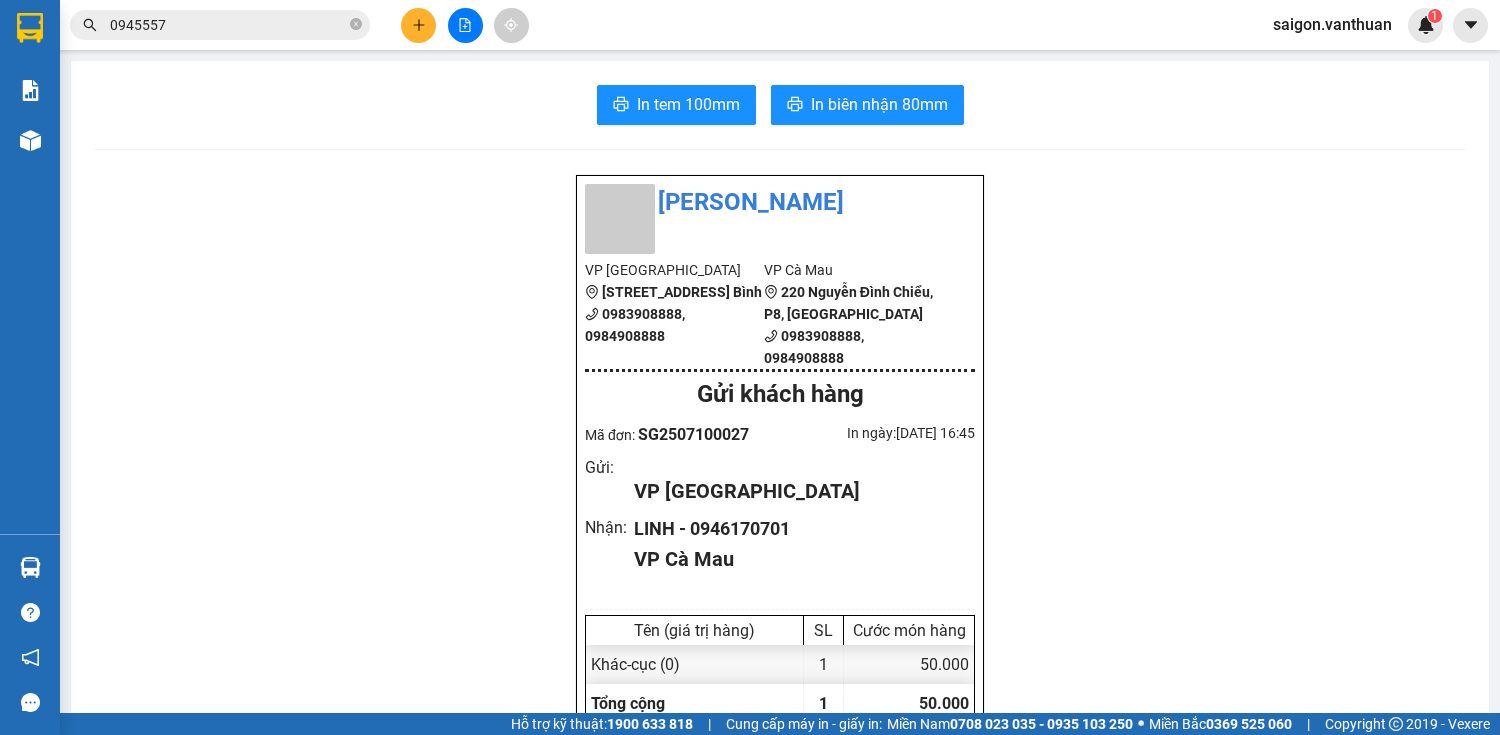 click at bounding box center [418, 25] 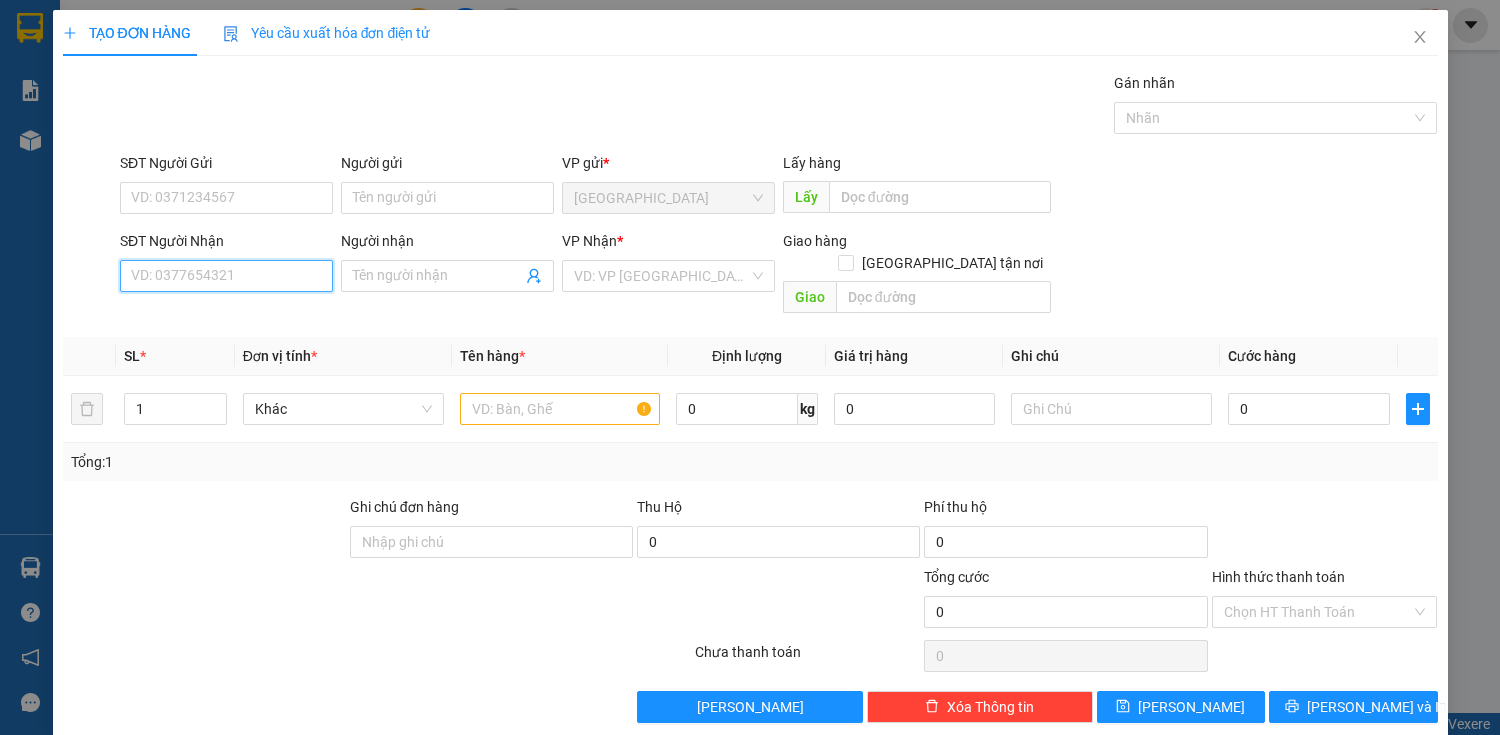 click on "SĐT Người Nhận" at bounding box center [226, 276] 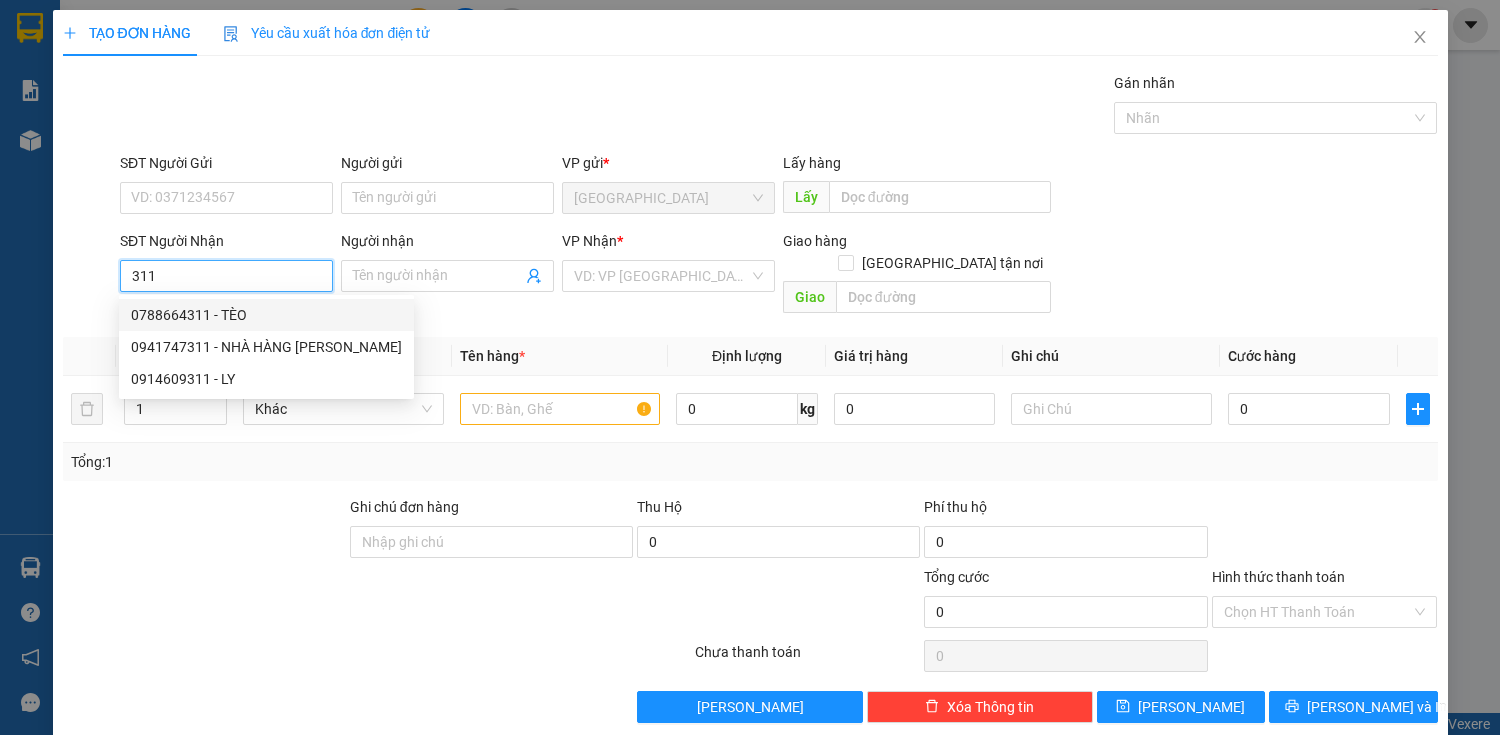 click on "0788664311 - TÈO" at bounding box center (266, 315) 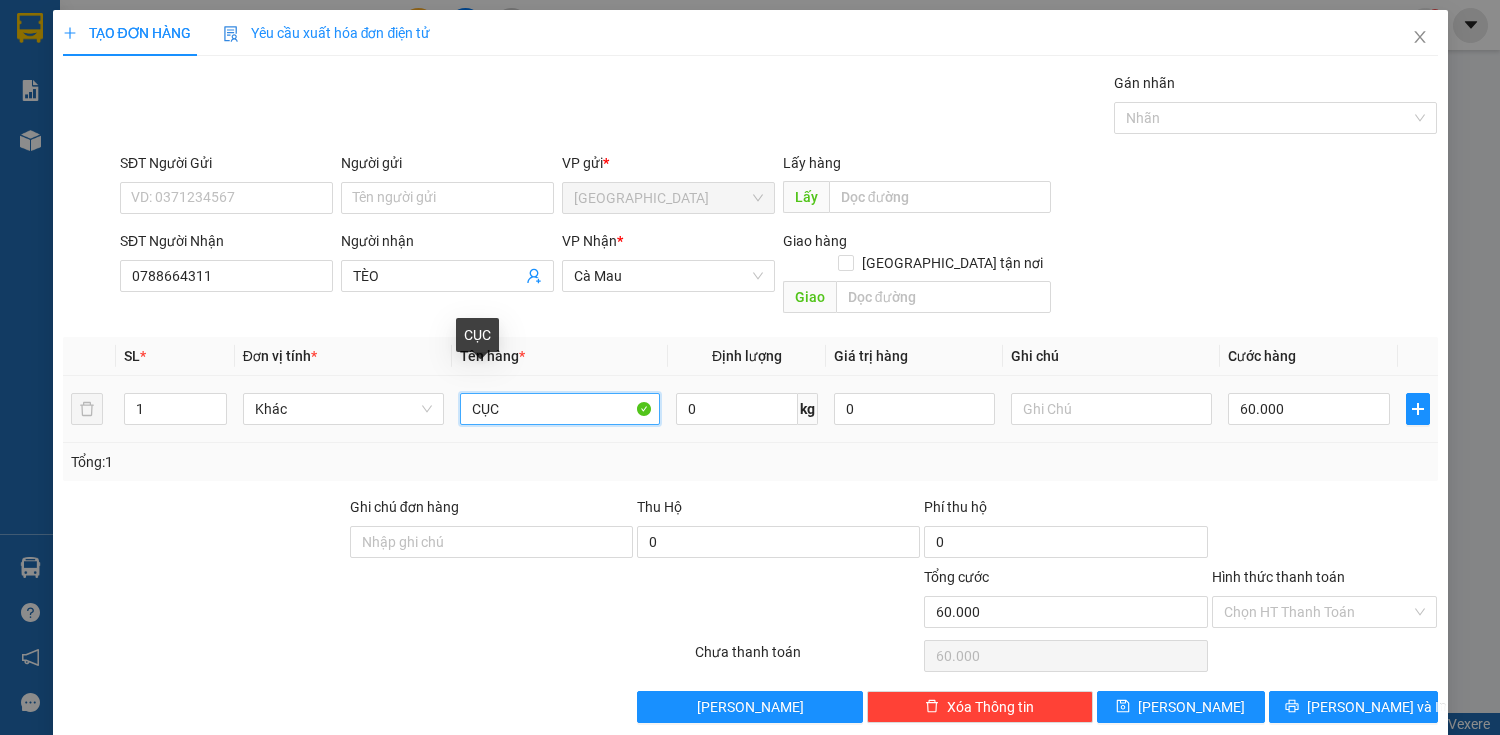 click on "CỤC" at bounding box center [560, 409] 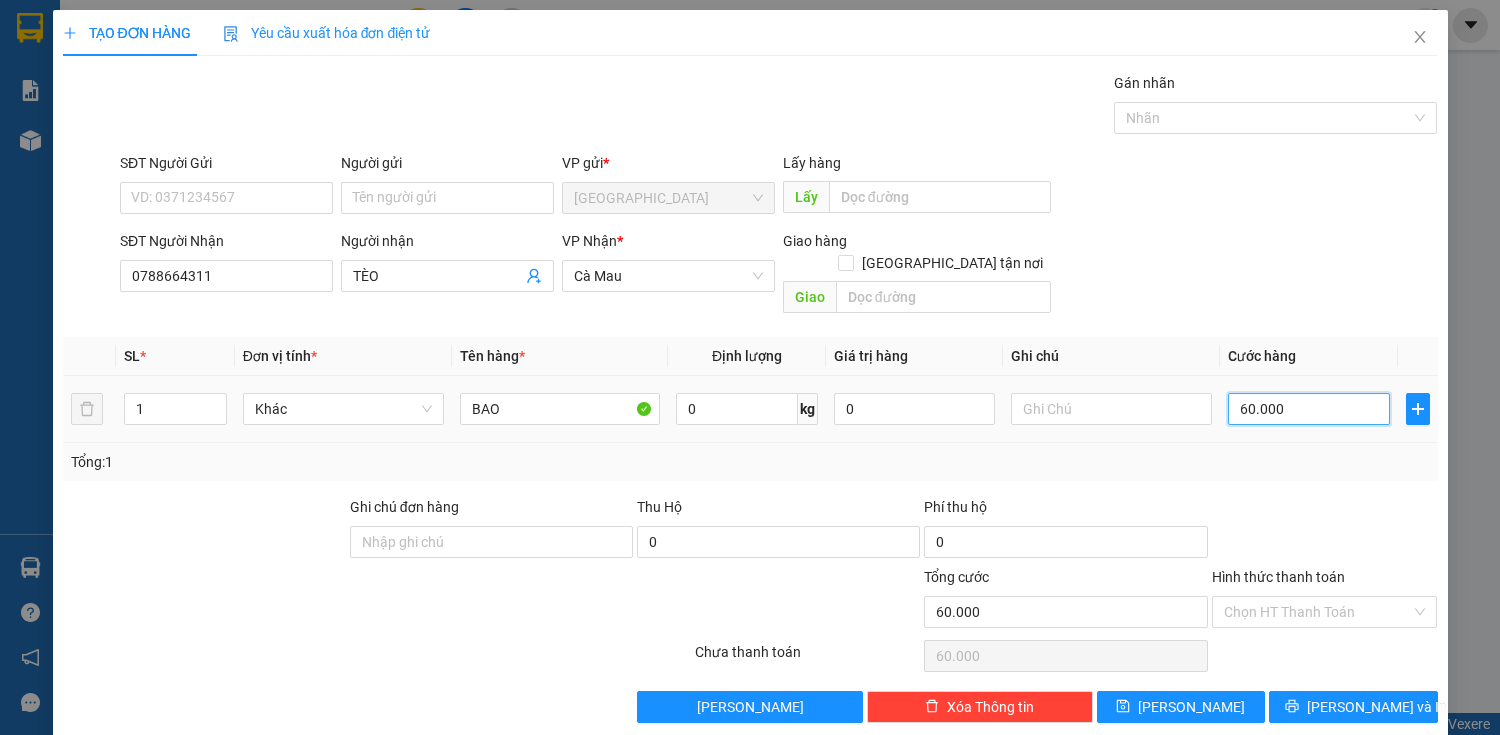 click on "60.000" at bounding box center (1308, 409) 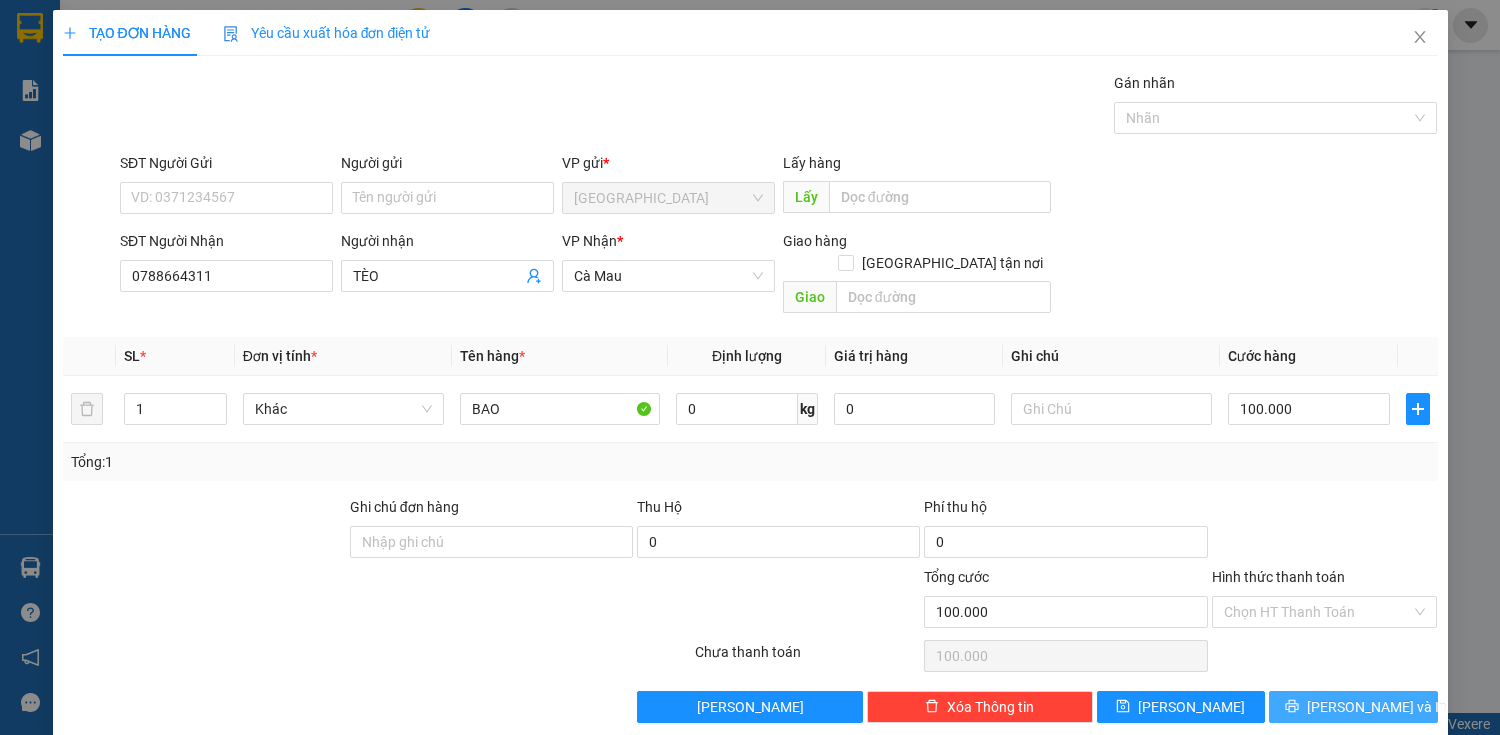 click 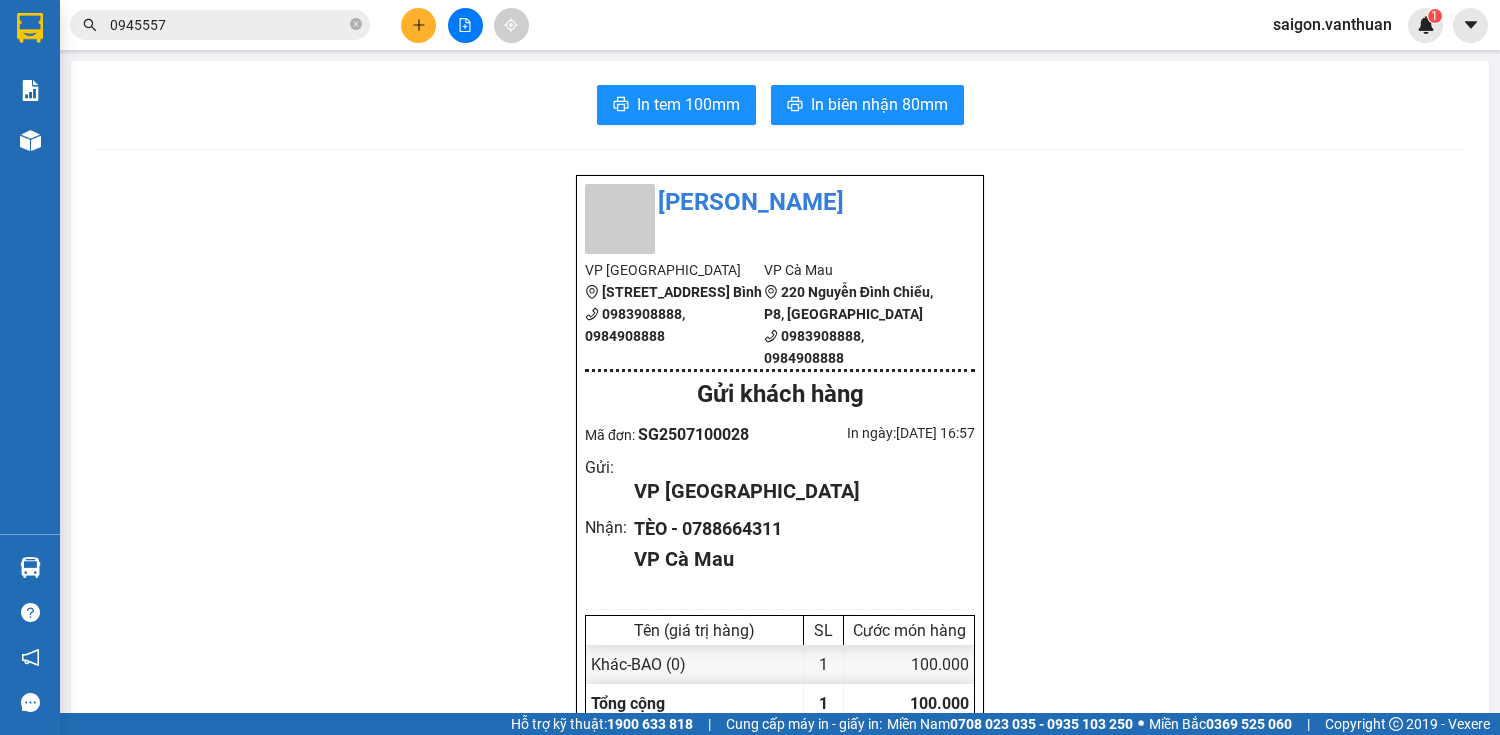 drag, startPoint x: 741, startPoint y: 130, endPoint x: 749, endPoint y: 122, distance: 11.313708 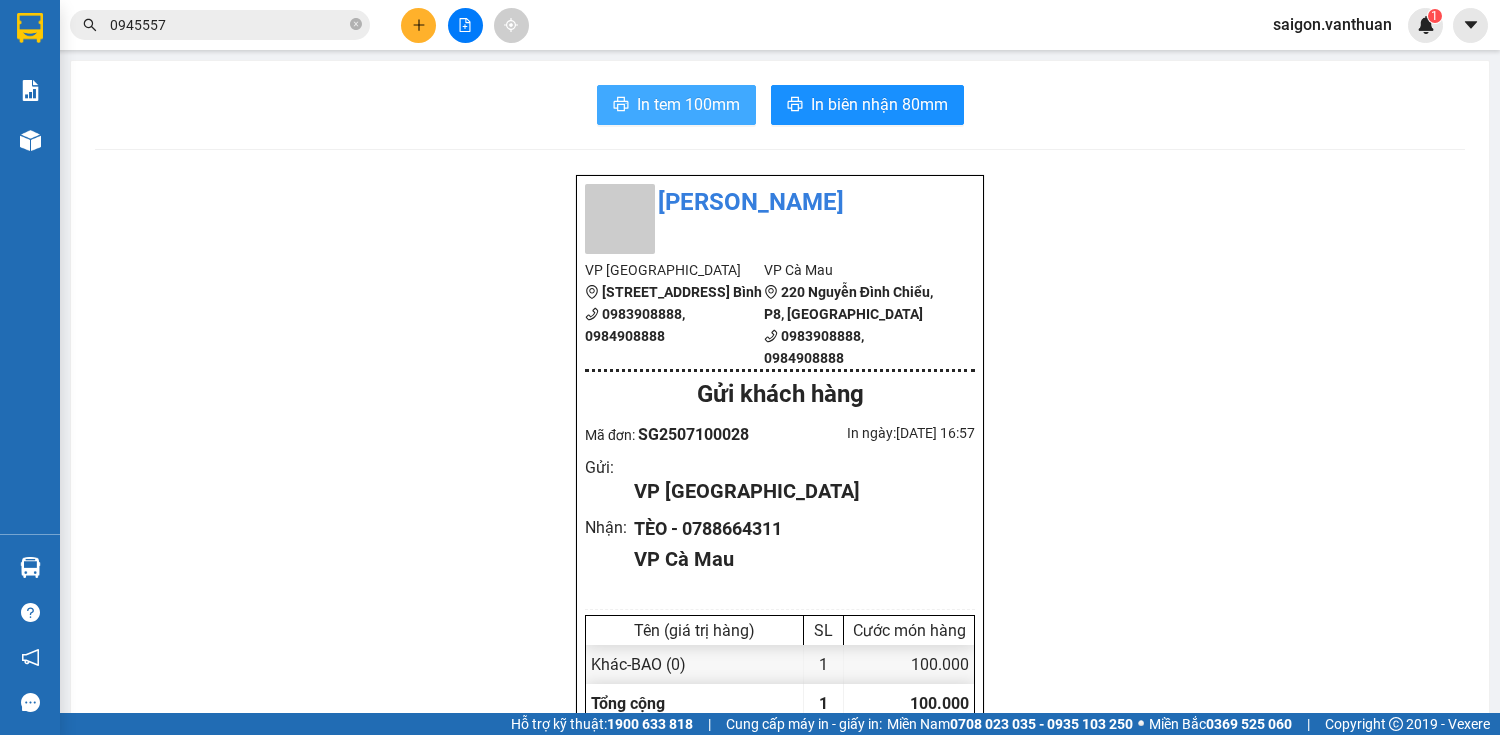 click on "In tem 100mm" at bounding box center [688, 104] 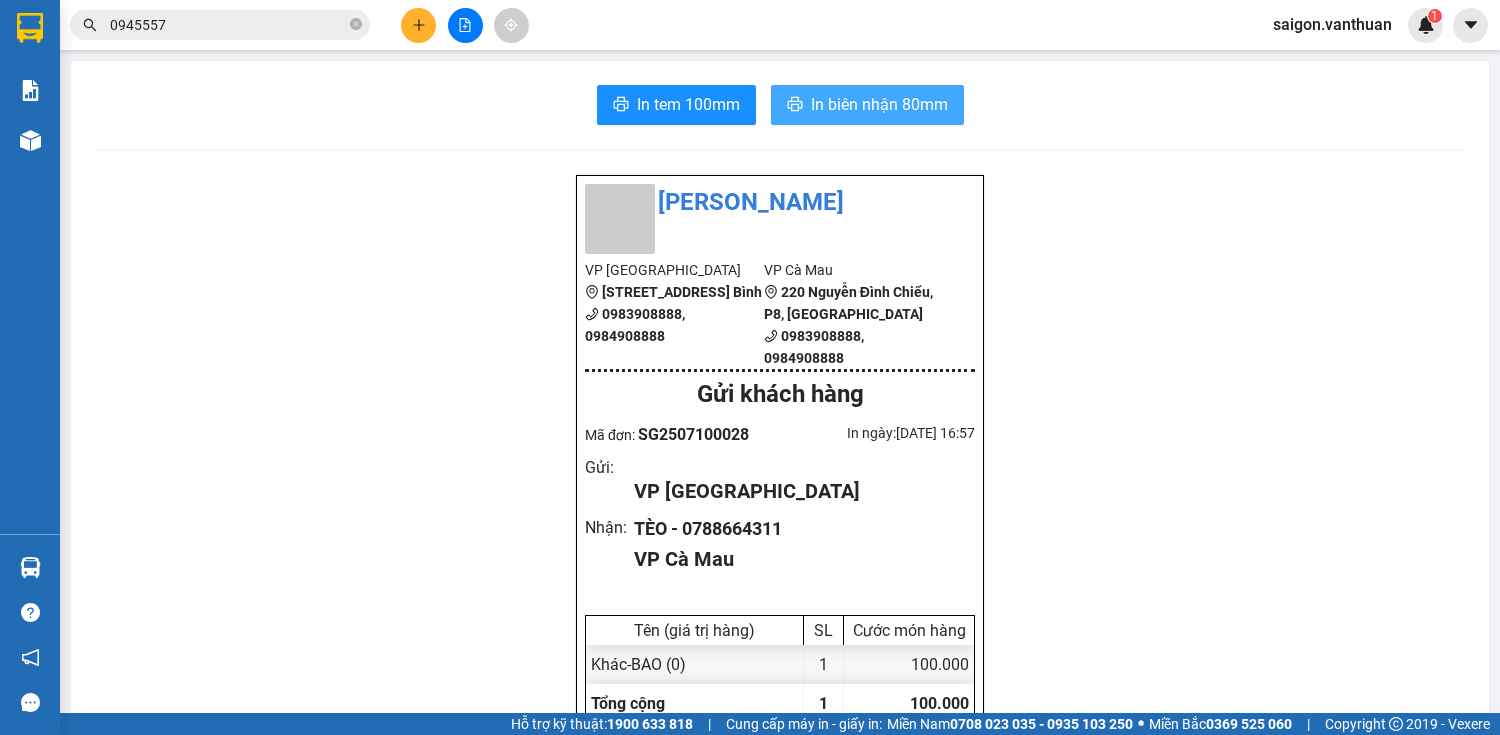 click on "In biên nhận 80mm" at bounding box center [879, 104] 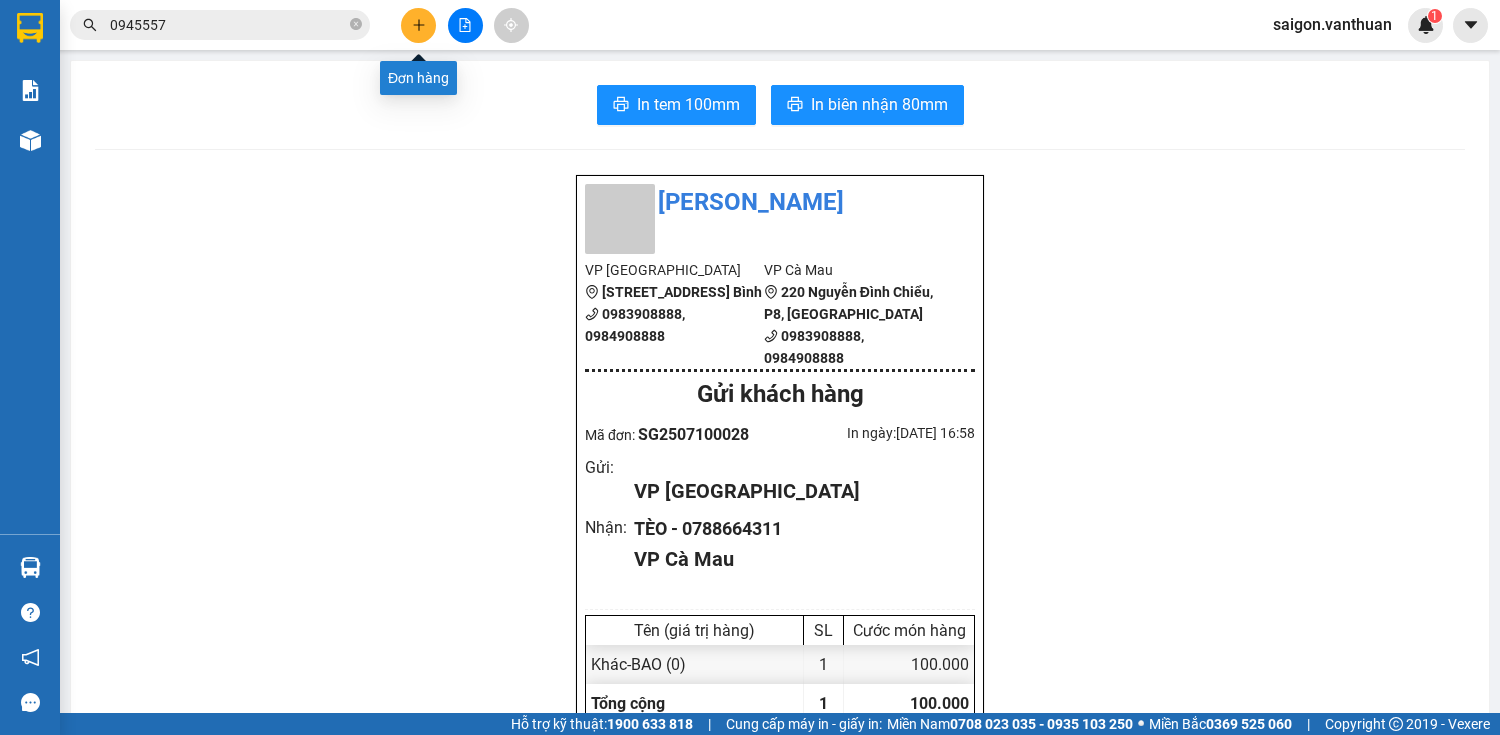 drag, startPoint x: 423, startPoint y: 21, endPoint x: 432, endPoint y: 61, distance: 41 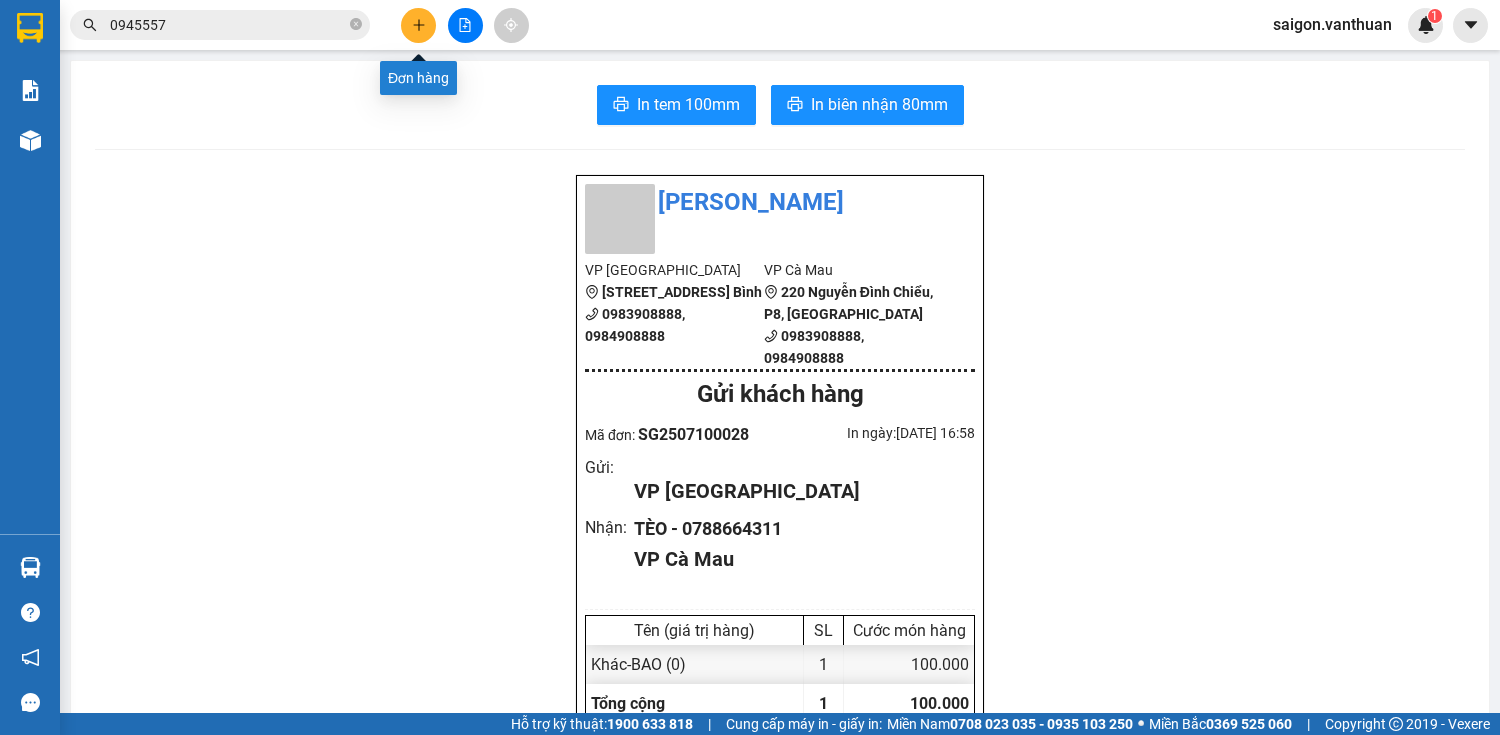 click at bounding box center (418, 25) 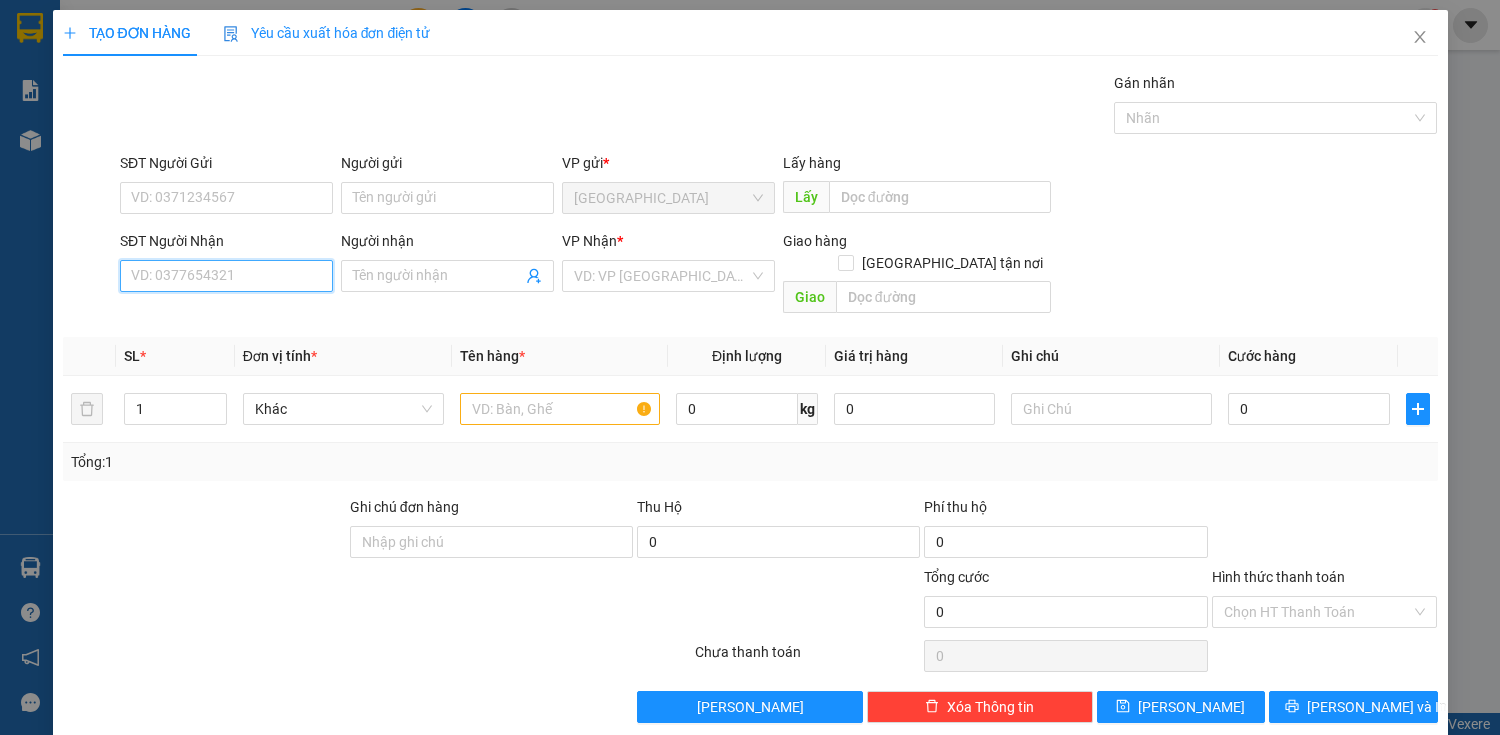 click on "SĐT Người Nhận" at bounding box center (226, 276) 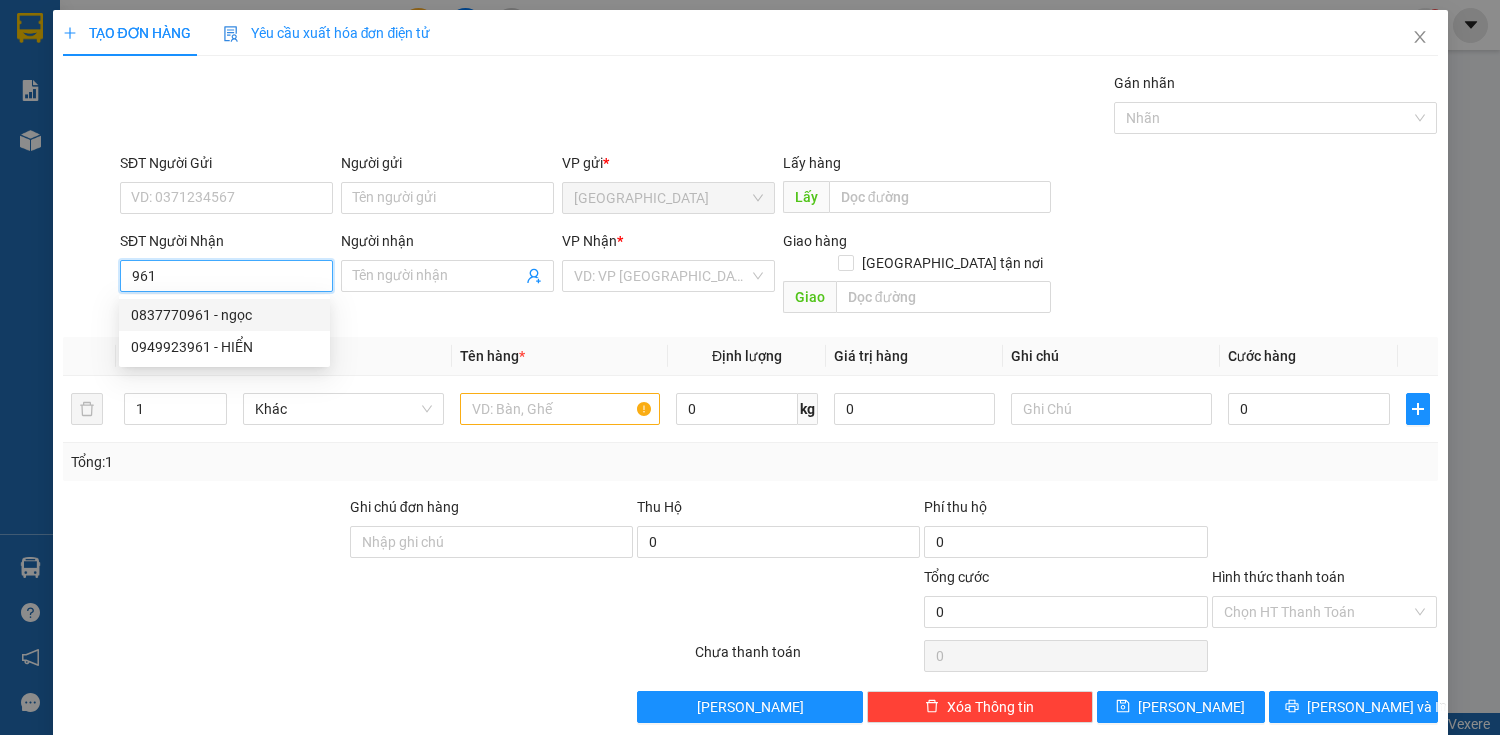 drag, startPoint x: 209, startPoint y: 318, endPoint x: 238, endPoint y: 351, distance: 43.931767 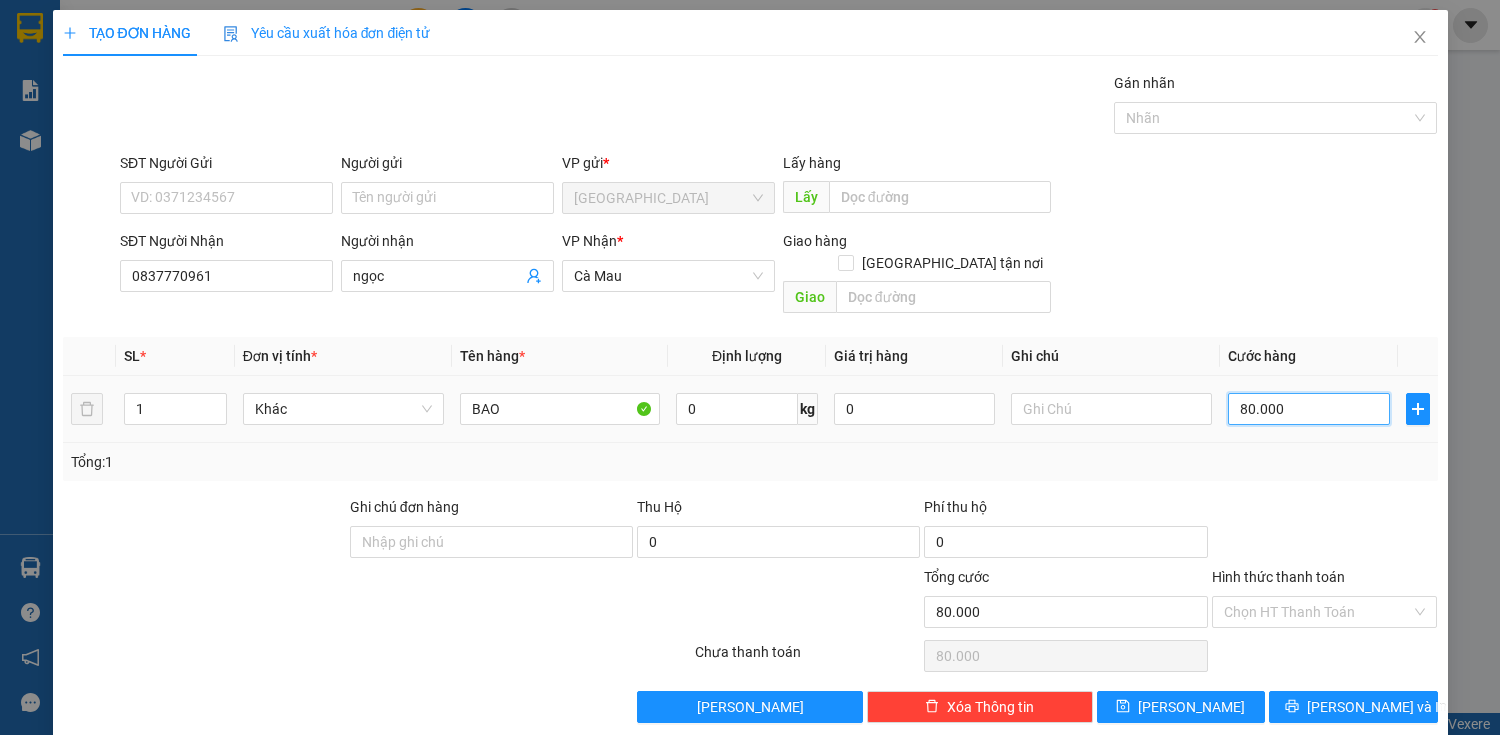 click on "80.000" at bounding box center (1308, 409) 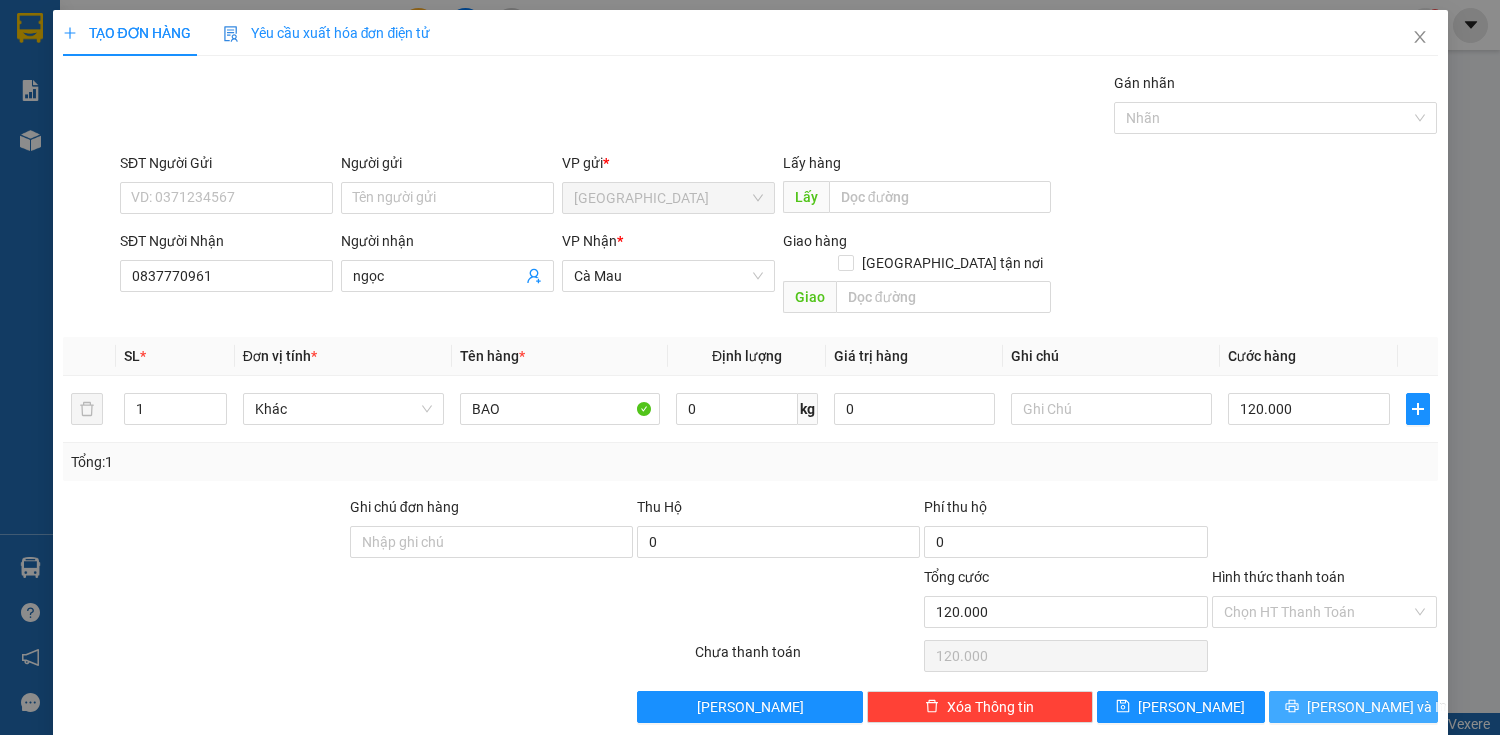 click on "[PERSON_NAME] và In" at bounding box center [1353, 707] 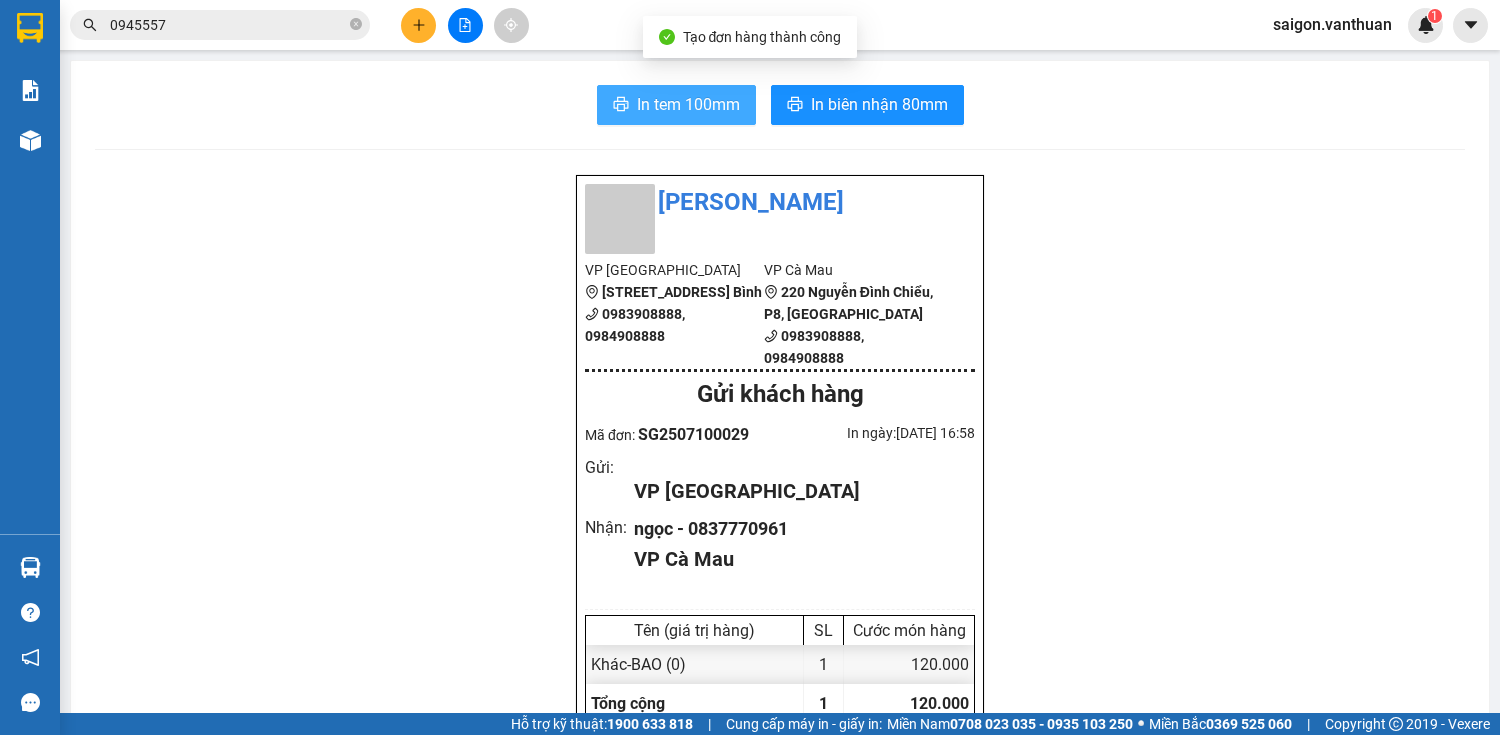 click on "In tem 100mm" at bounding box center (688, 104) 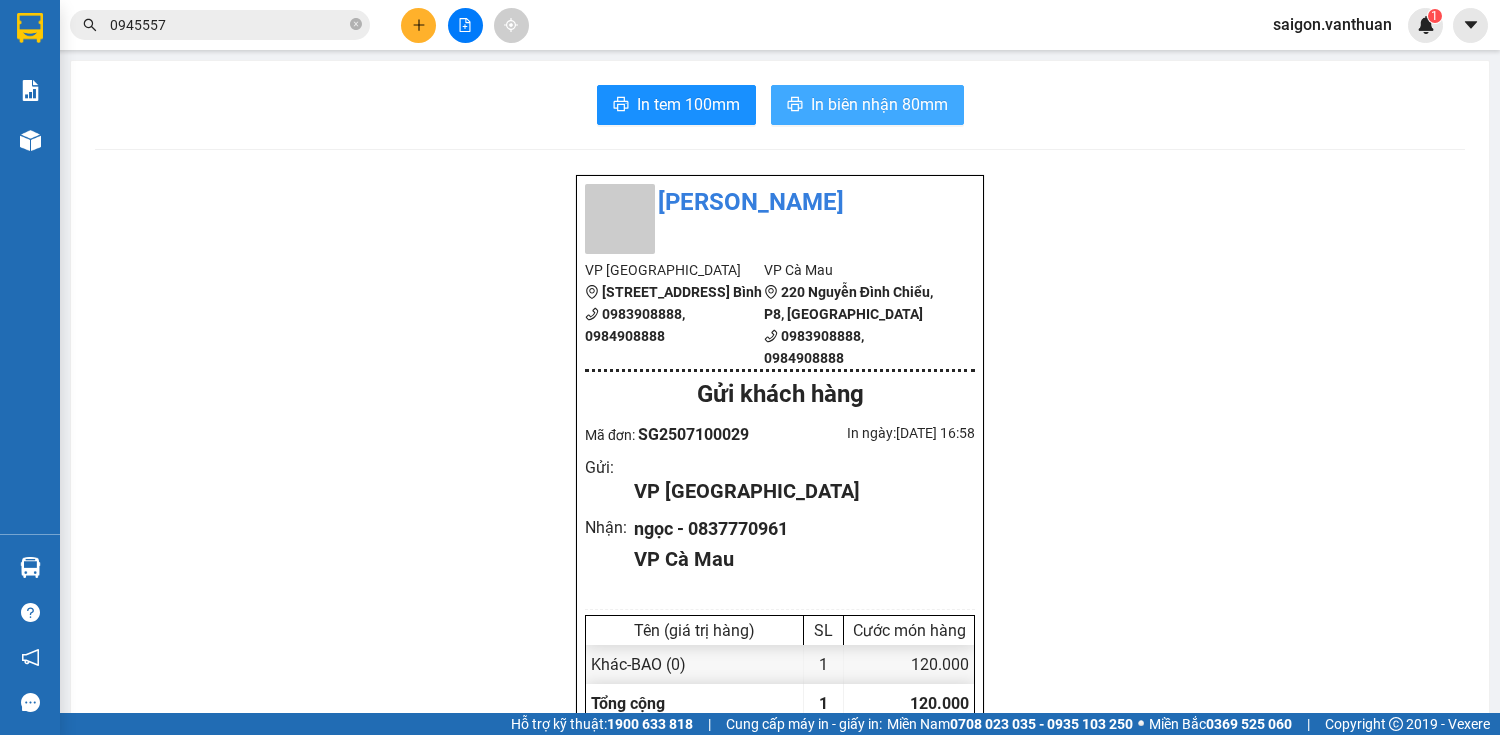 click on "In biên nhận 80mm" at bounding box center [879, 104] 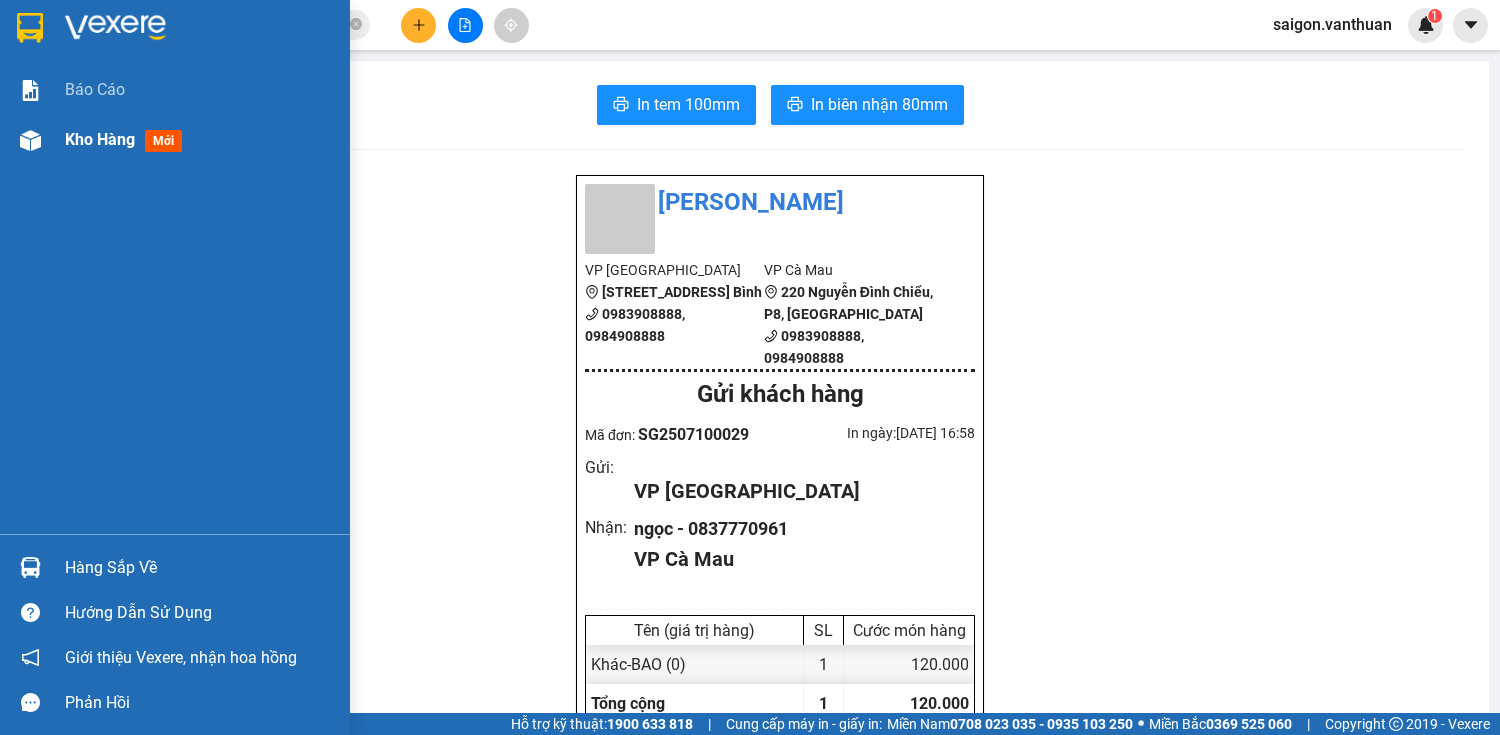 click at bounding box center [30, 140] 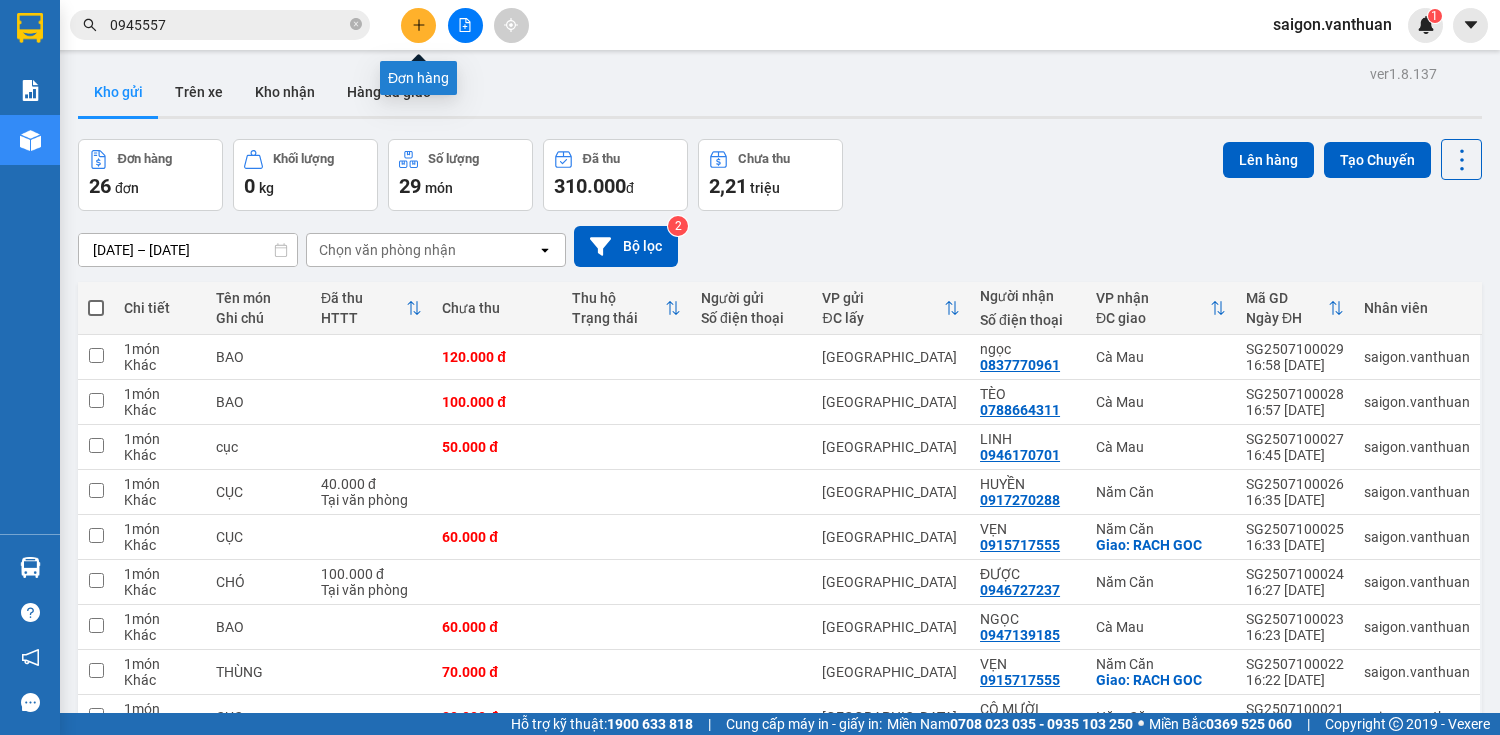click 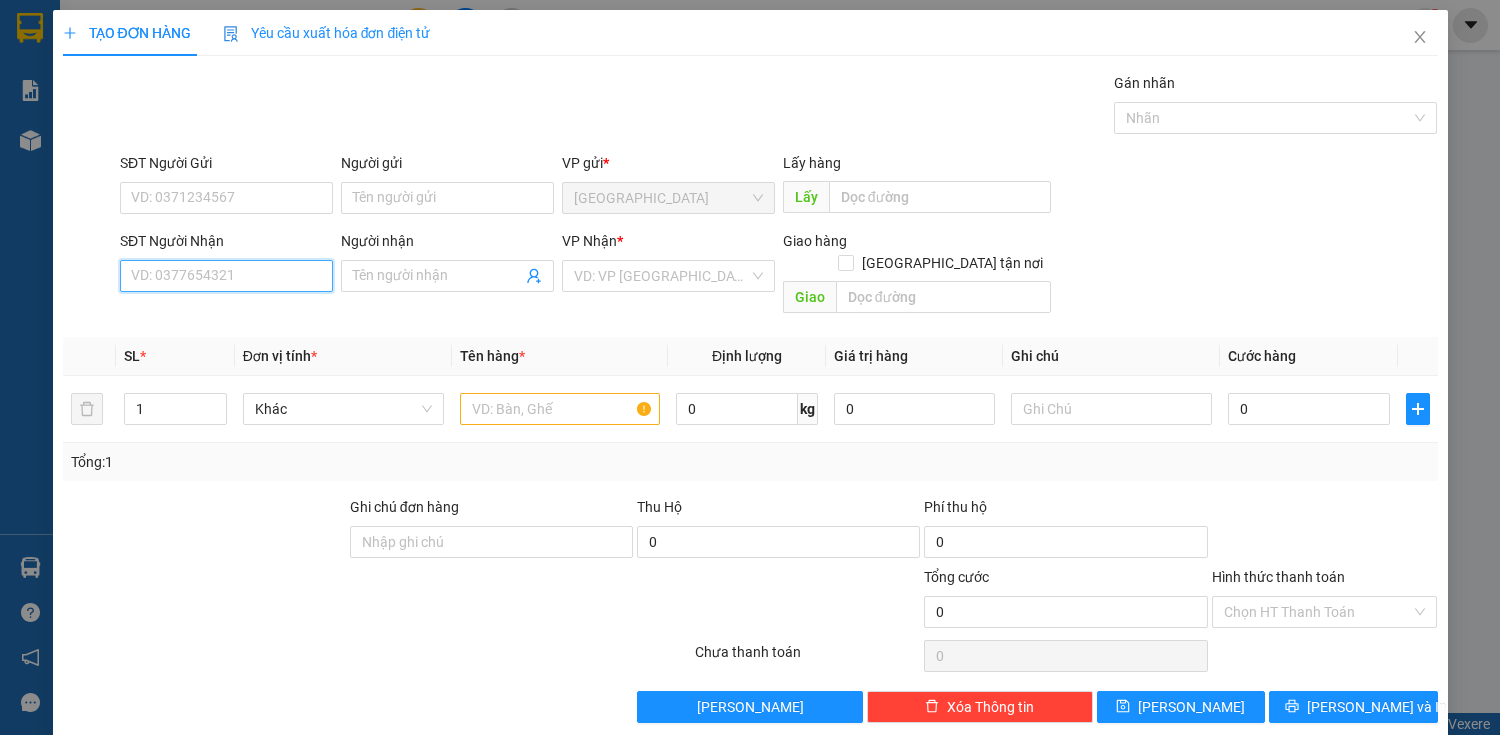 click on "SĐT Người Nhận" at bounding box center [226, 276] 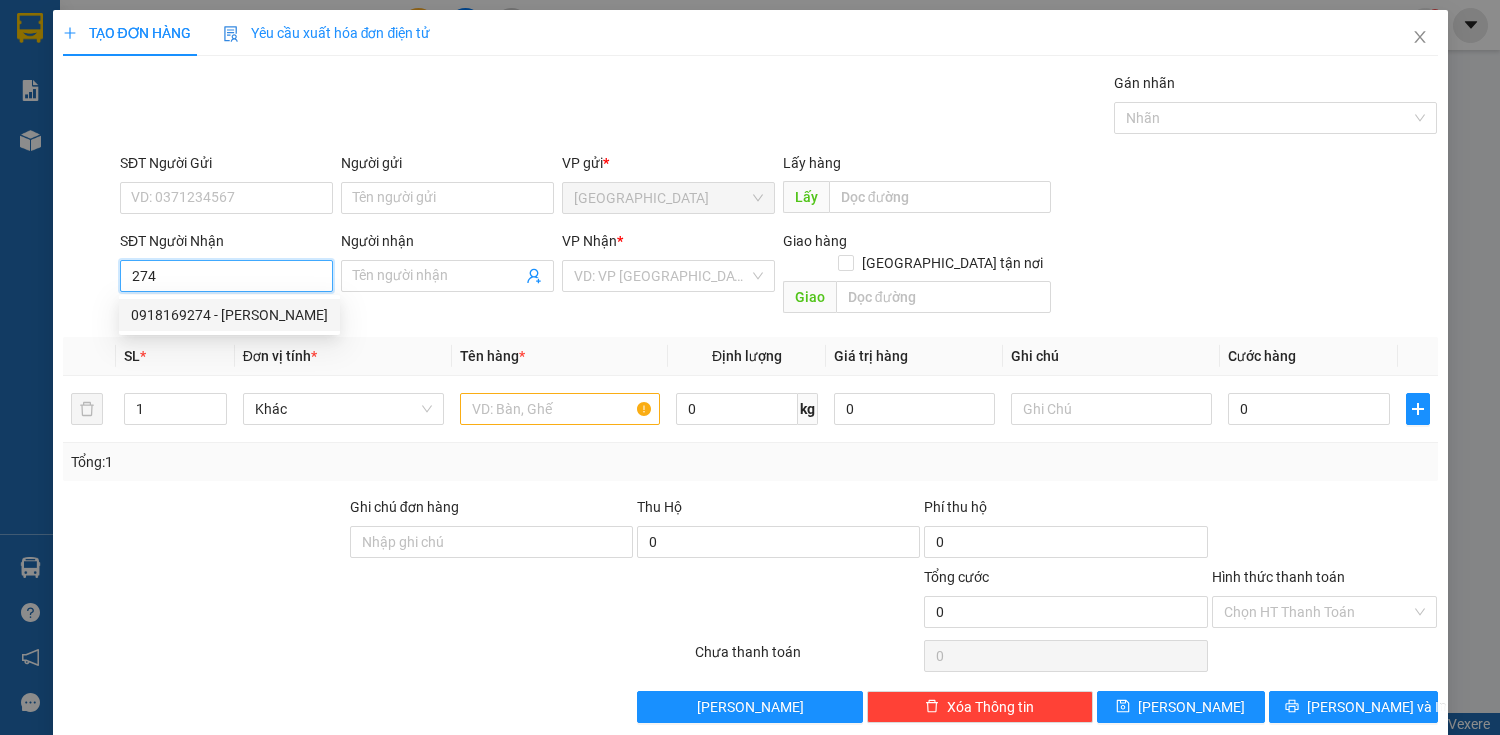 click on "0918169274 - [PERSON_NAME]" at bounding box center (229, 315) 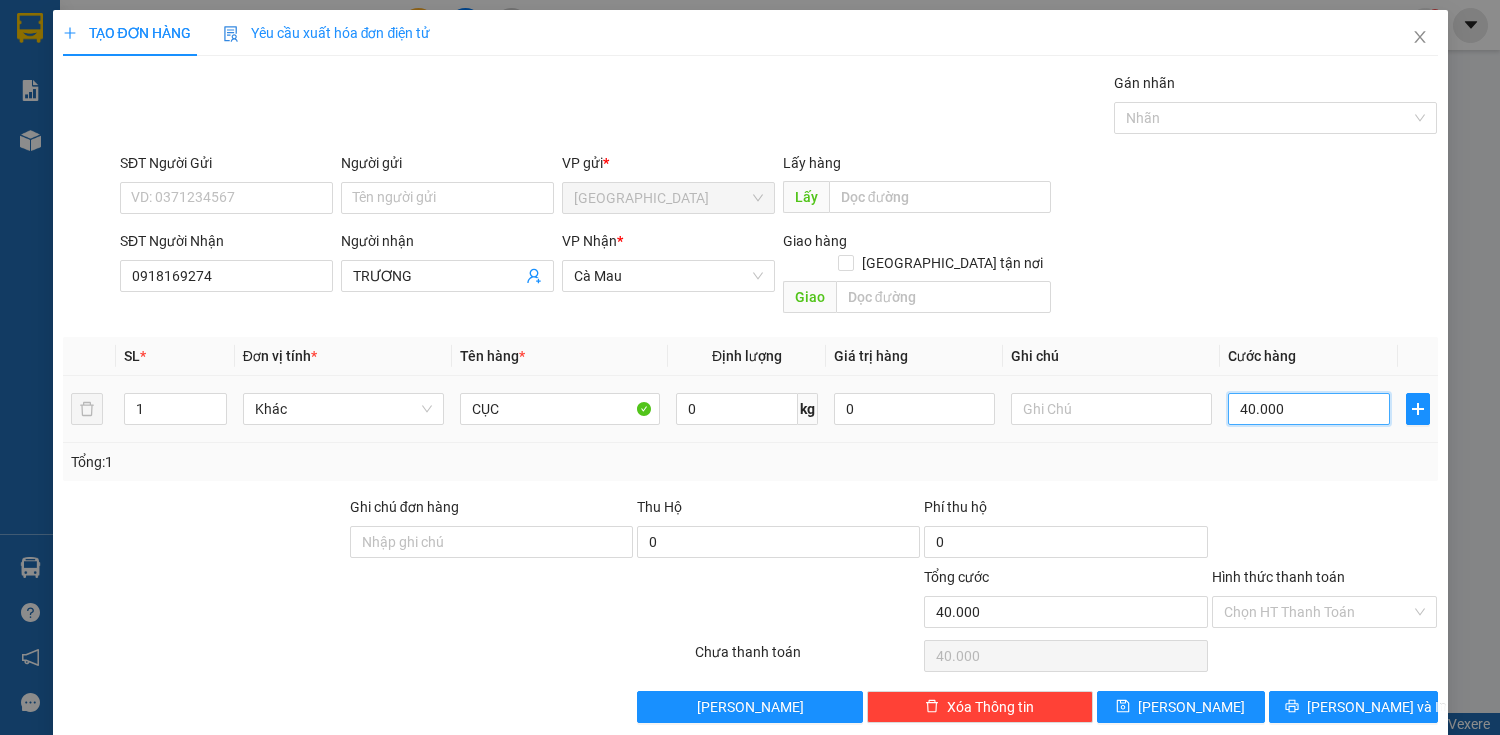 click on "40.000" at bounding box center (1308, 409) 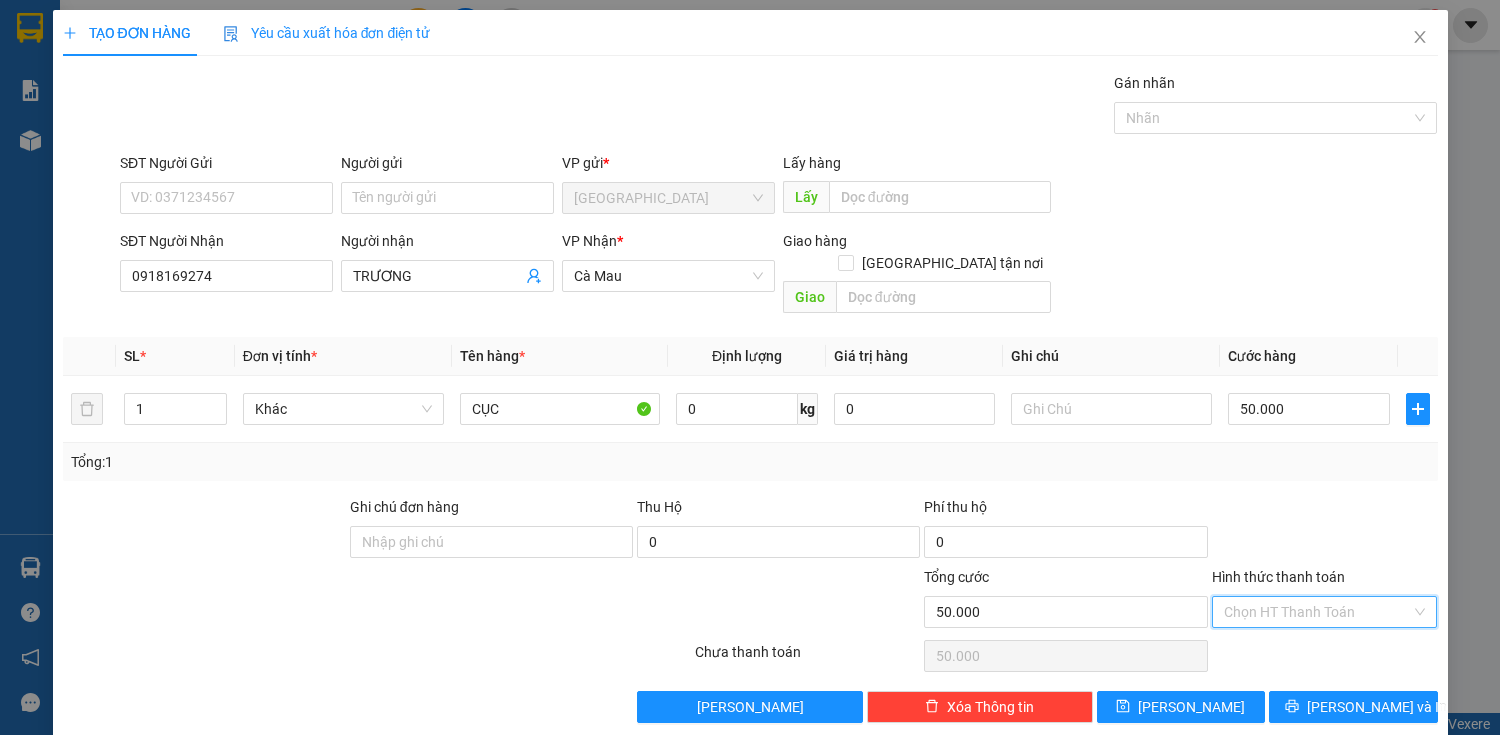 drag, startPoint x: 1252, startPoint y: 572, endPoint x: 1268, endPoint y: 593, distance: 26.400757 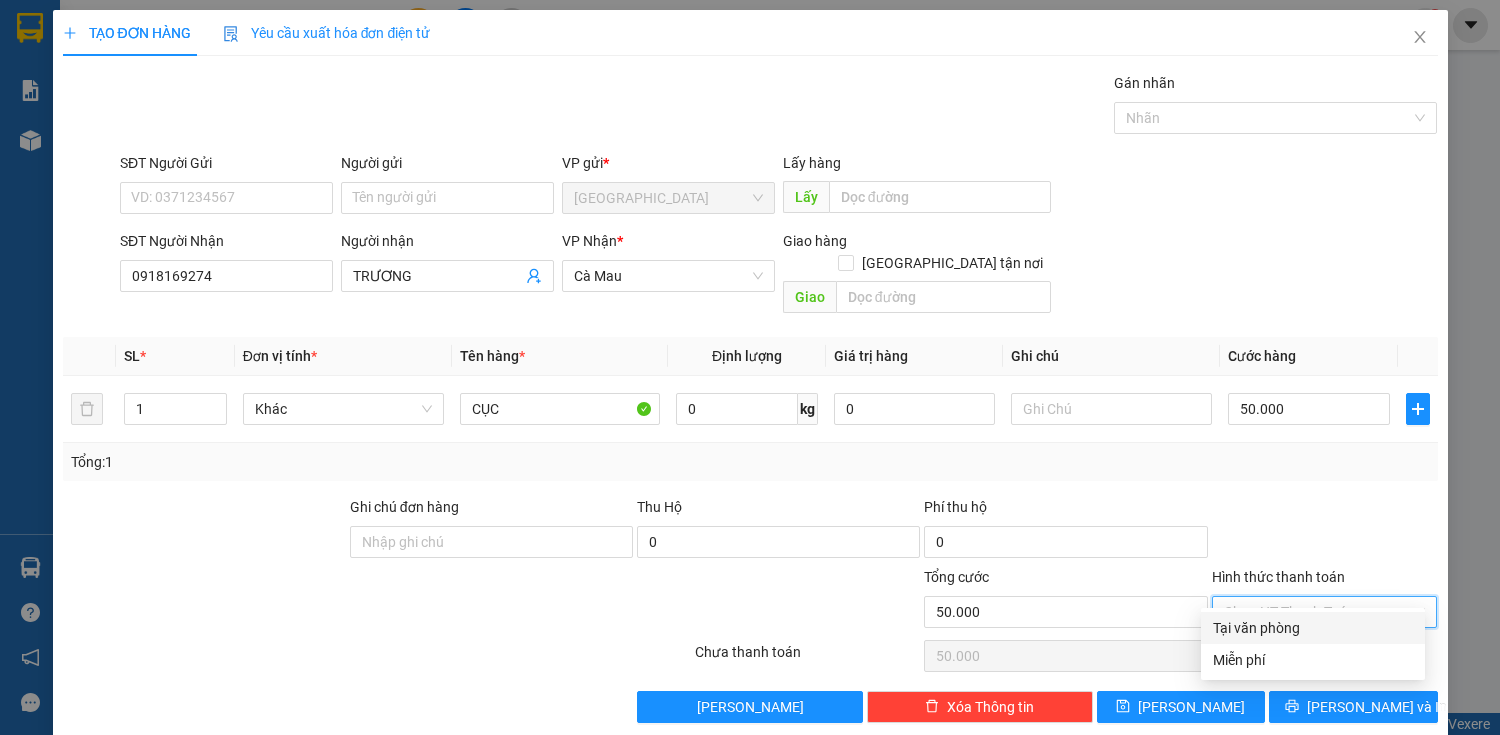 drag, startPoint x: 1268, startPoint y: 620, endPoint x: 1284, endPoint y: 656, distance: 39.39543 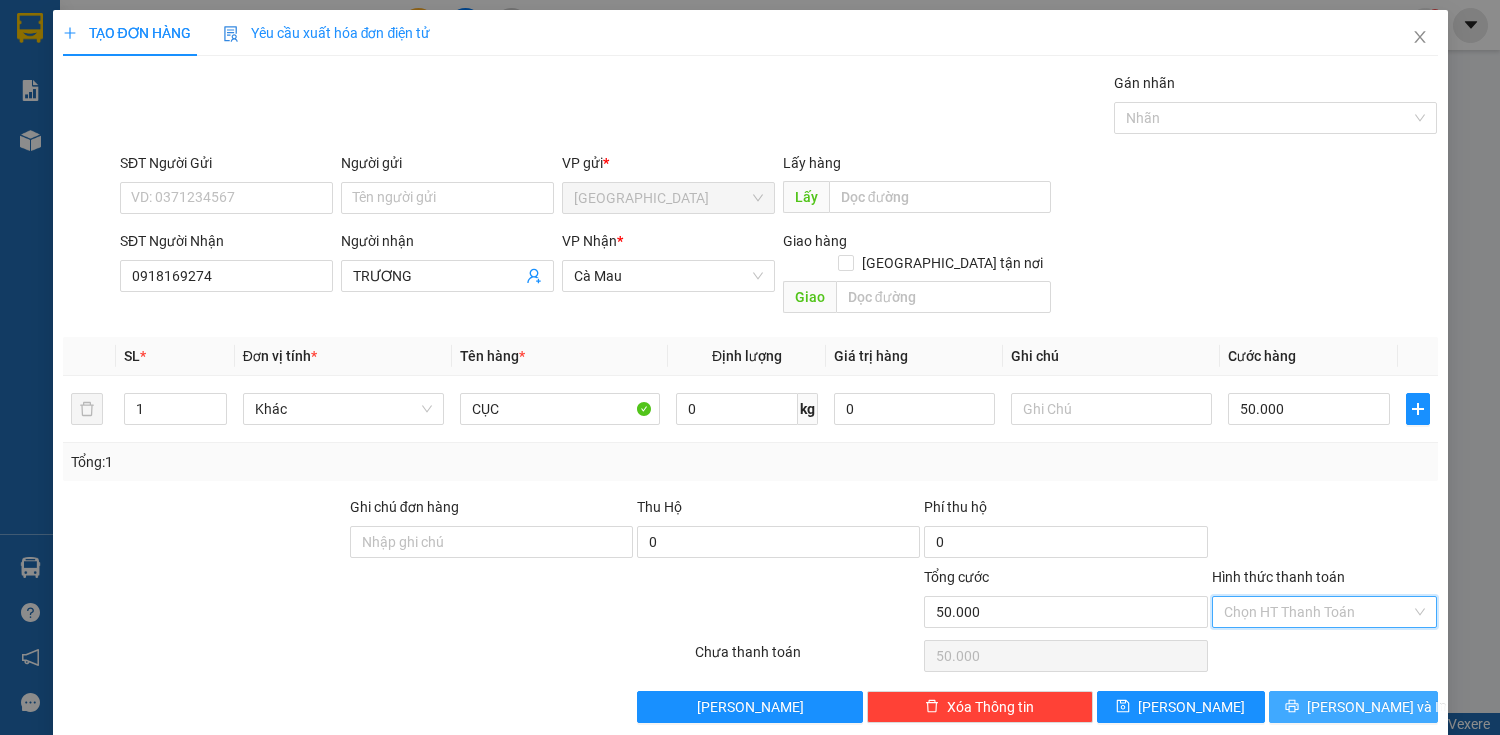 click on "[PERSON_NAME] và In" at bounding box center (1353, 707) 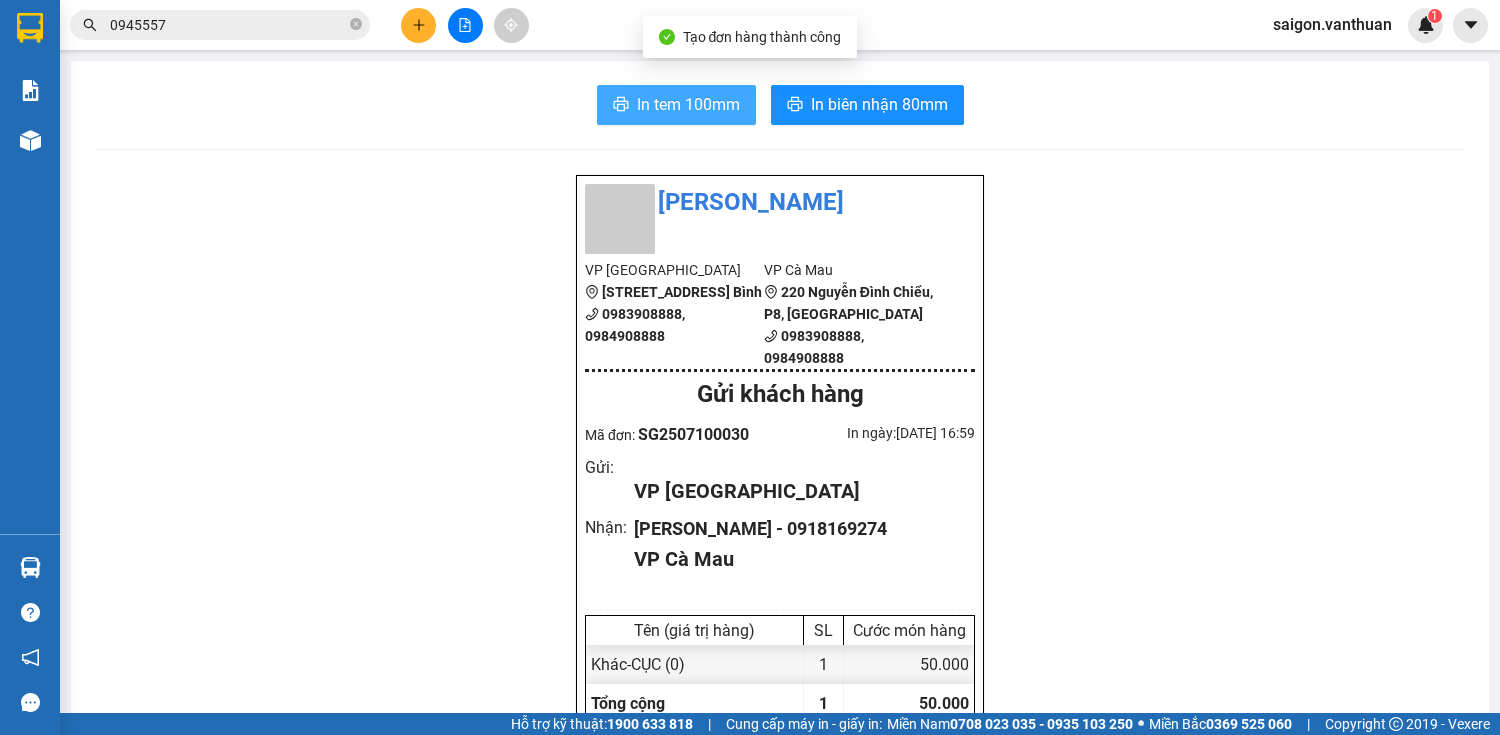 click on "In tem 100mm" at bounding box center (676, 105) 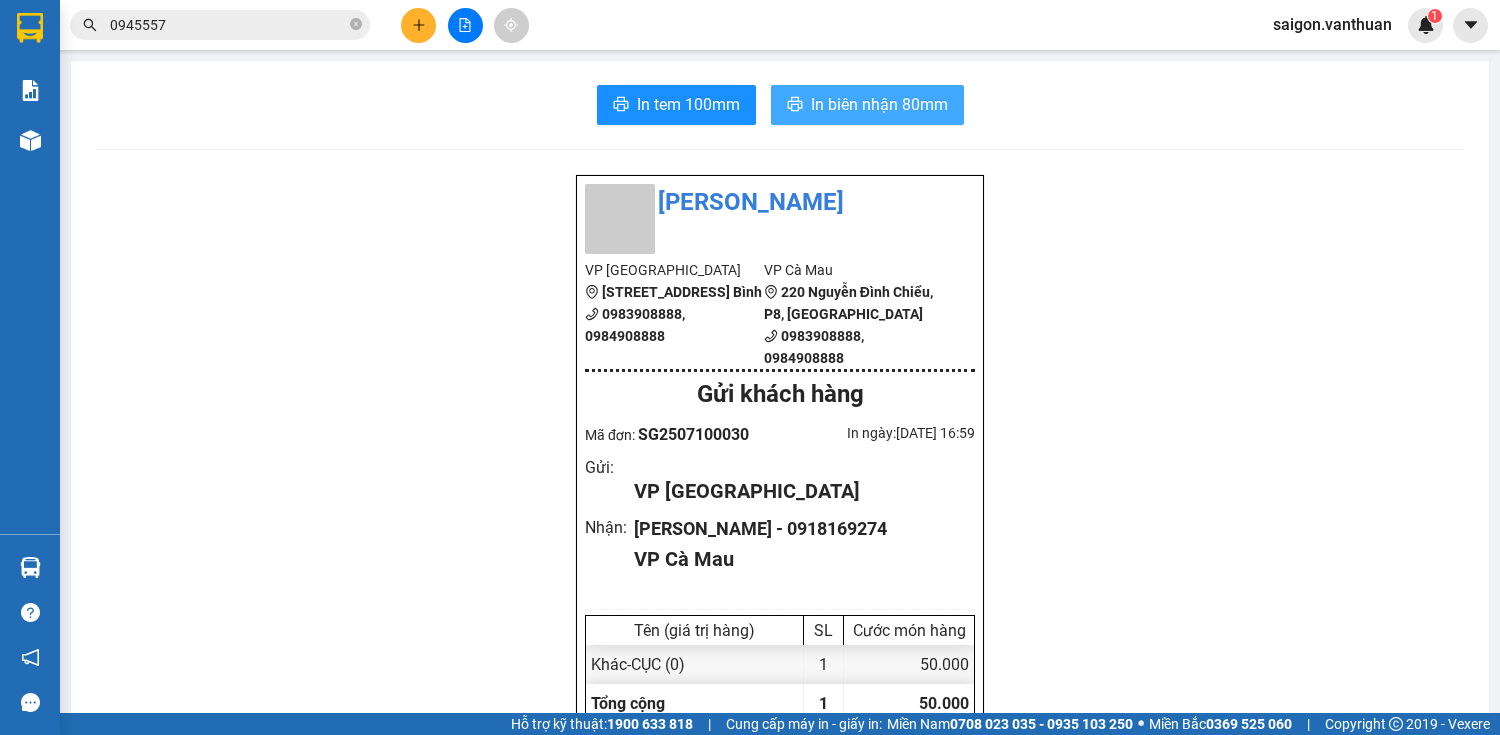 click on "In biên nhận 80mm" at bounding box center (879, 104) 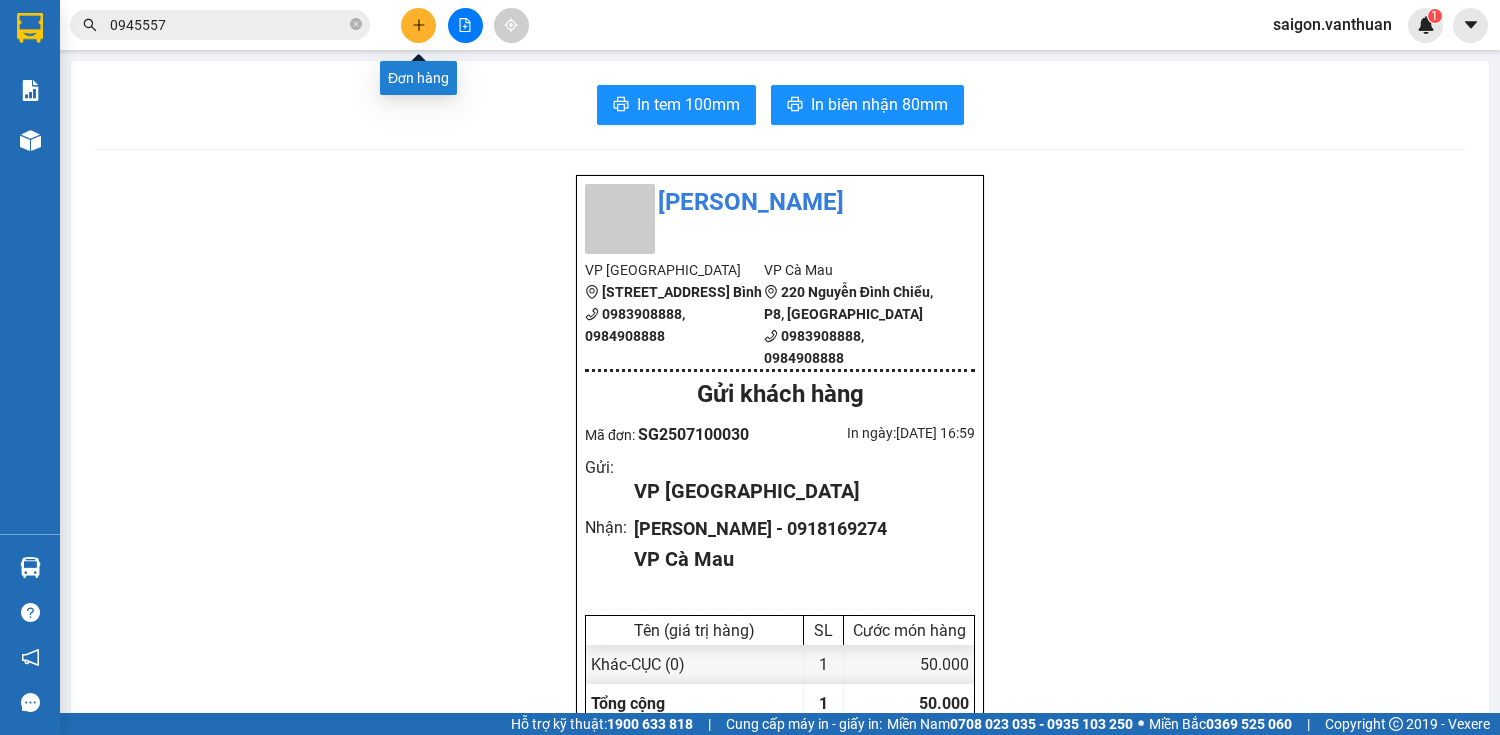 click 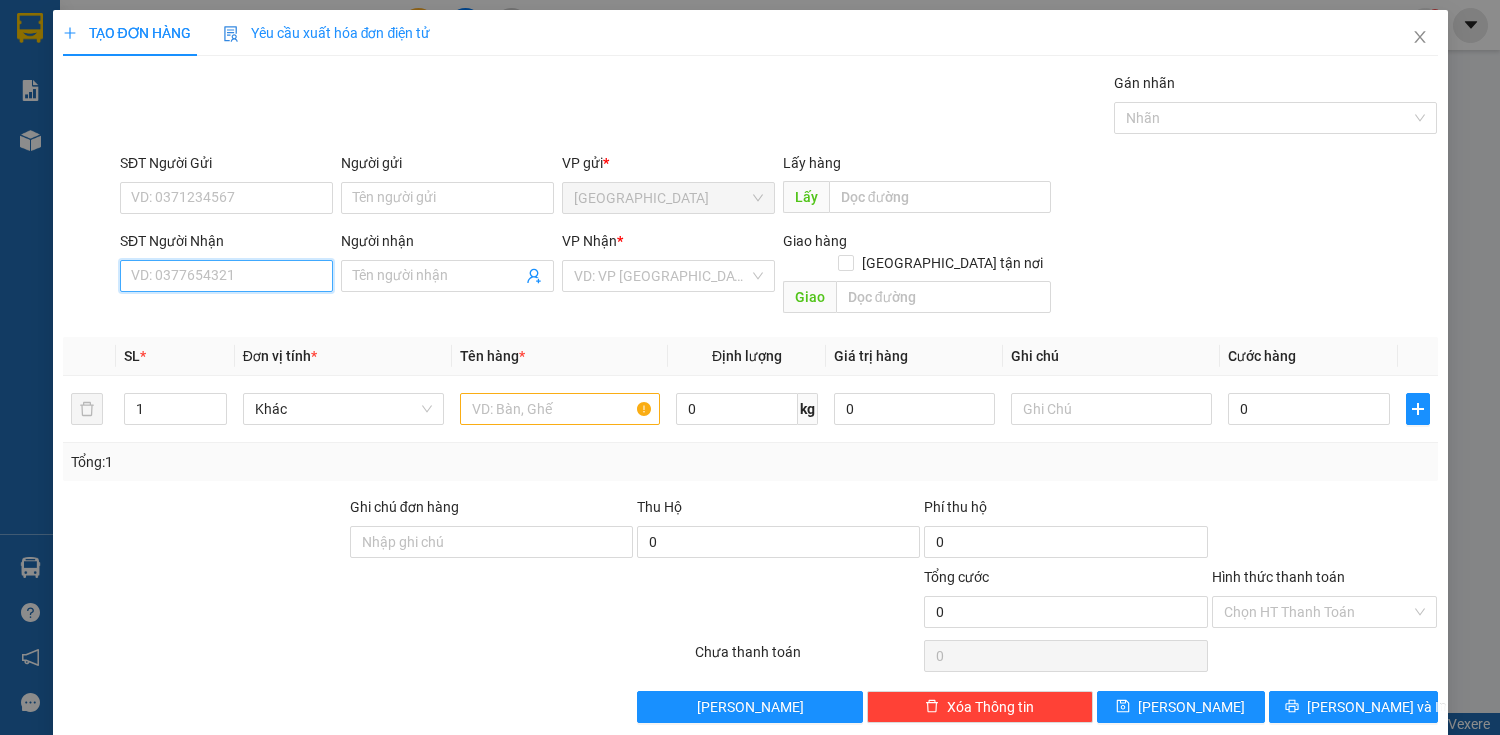 click on "SĐT Người Nhận" at bounding box center [226, 276] 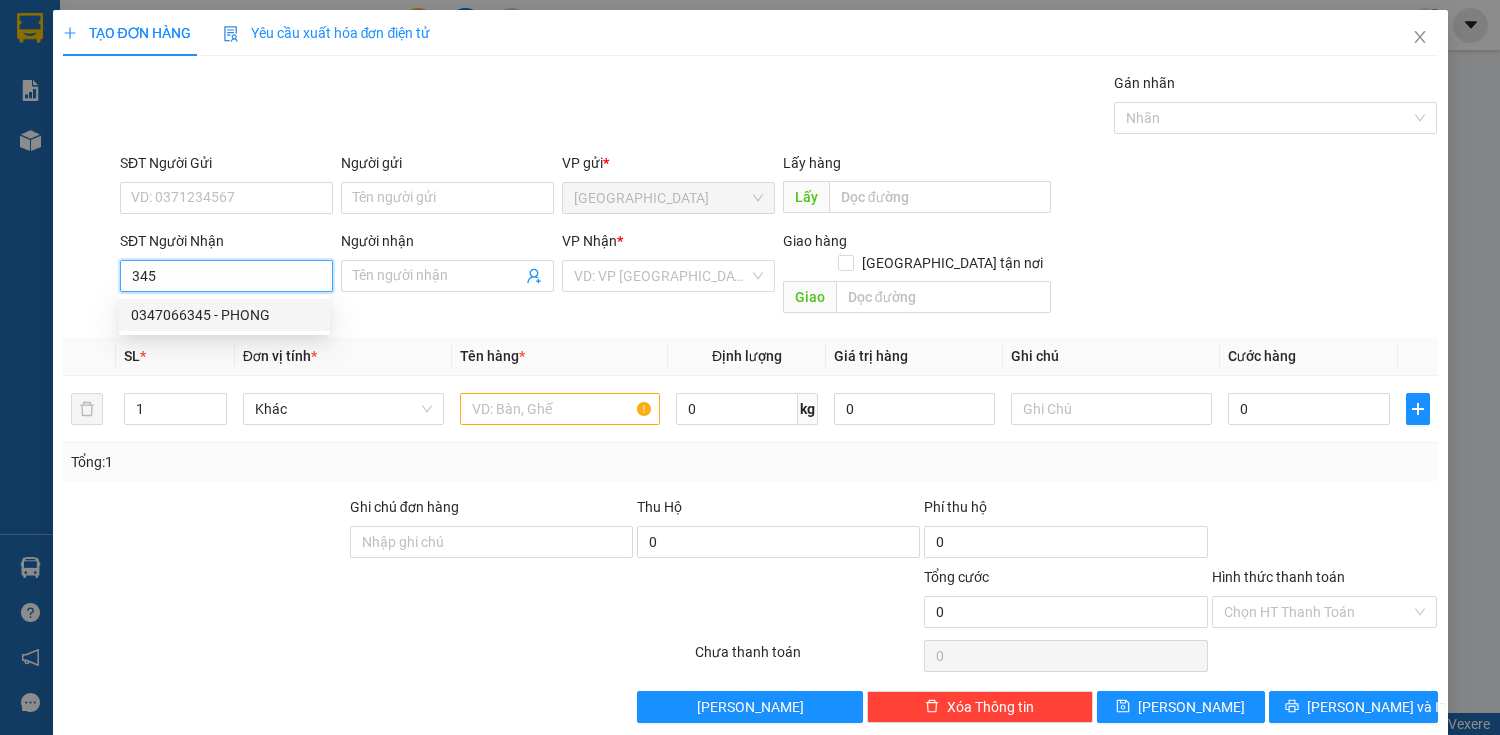 click on "0347066345 - PHONG" at bounding box center (224, 315) 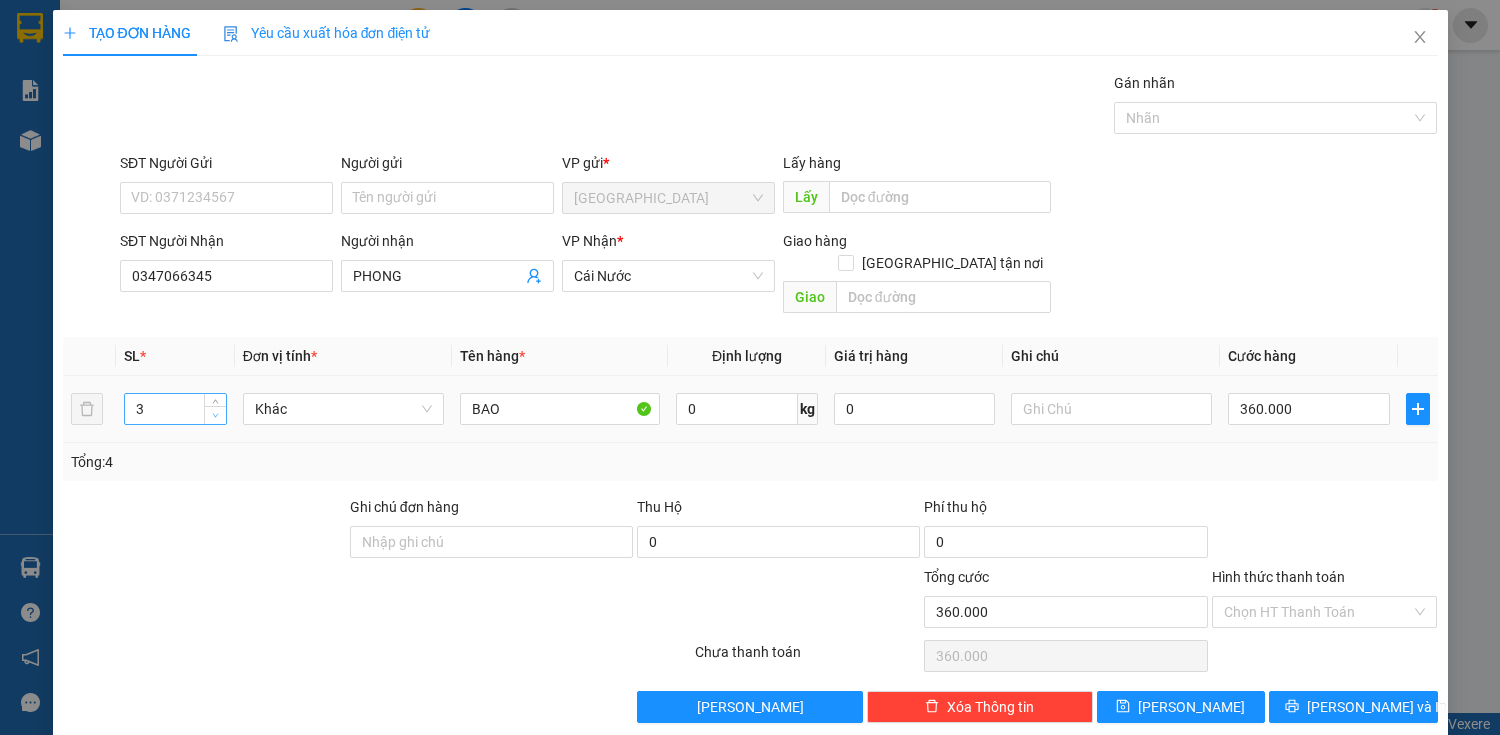 click 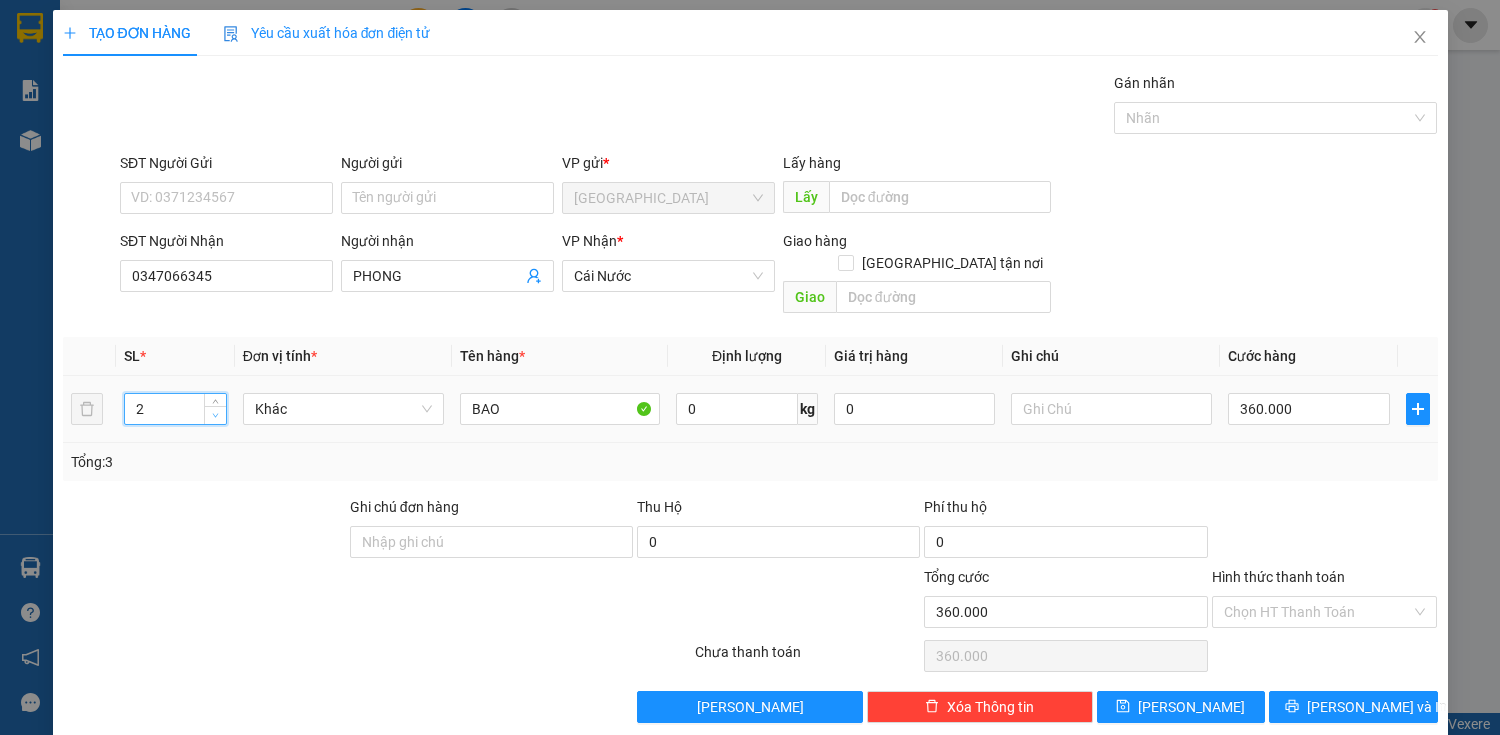 click at bounding box center [216, 416] 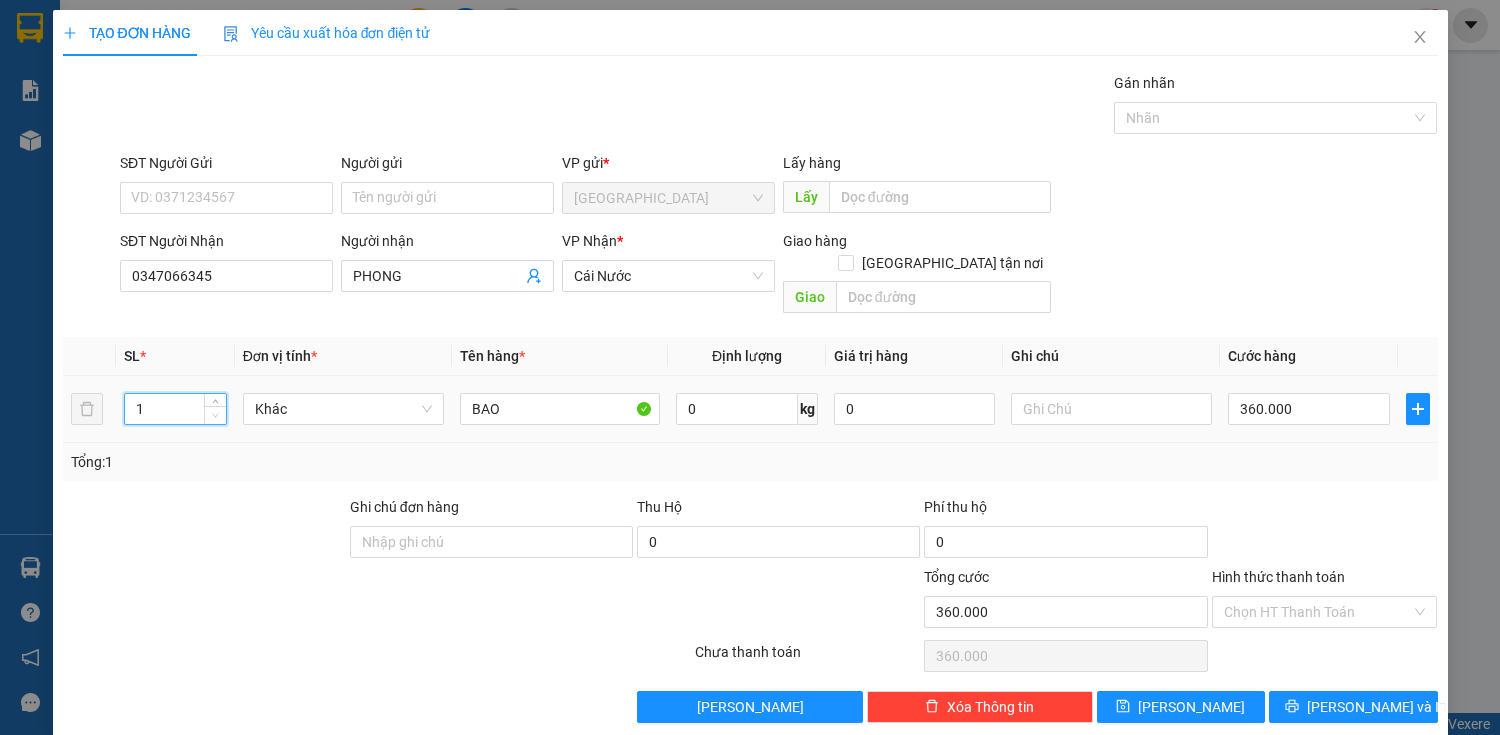 click at bounding box center [216, 416] 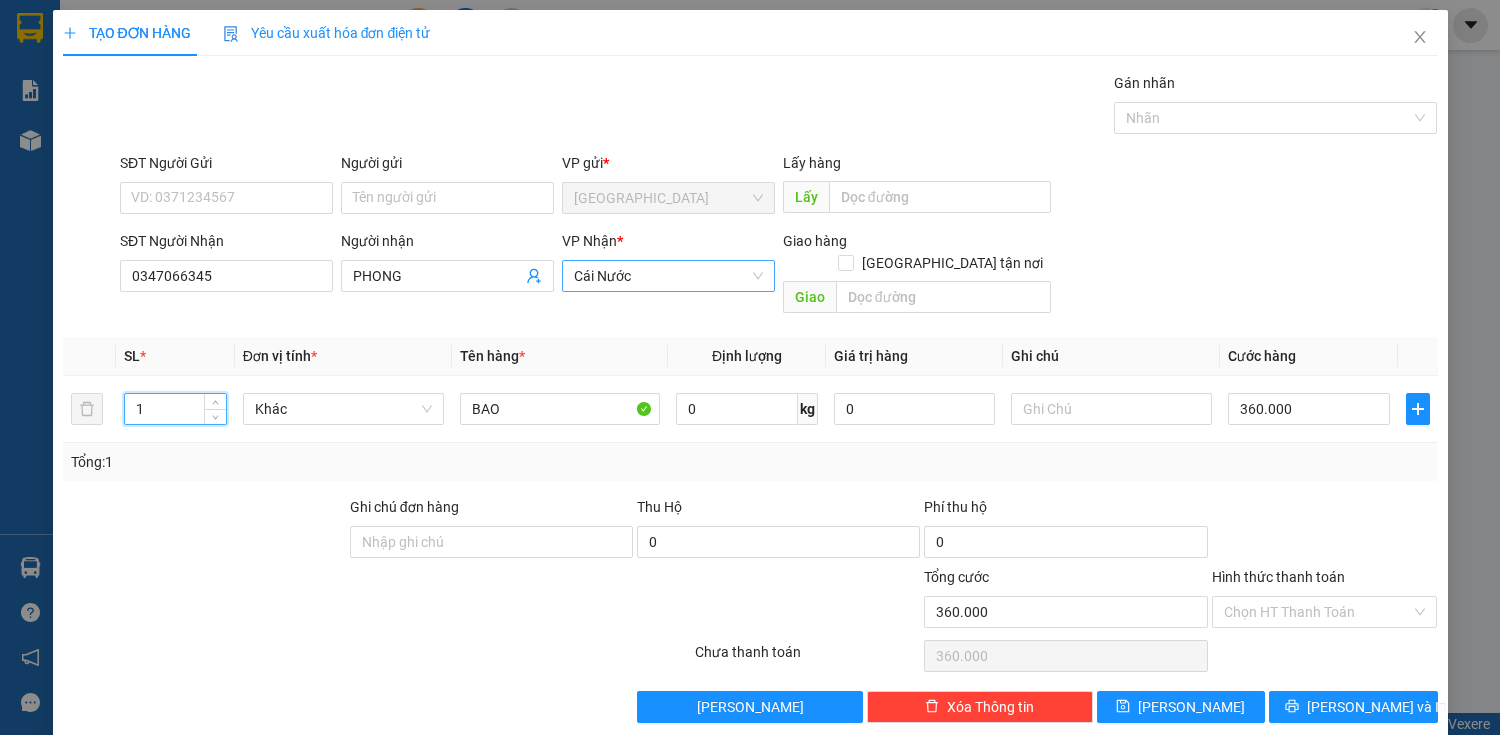 click on "Cái Nước" at bounding box center [668, 276] 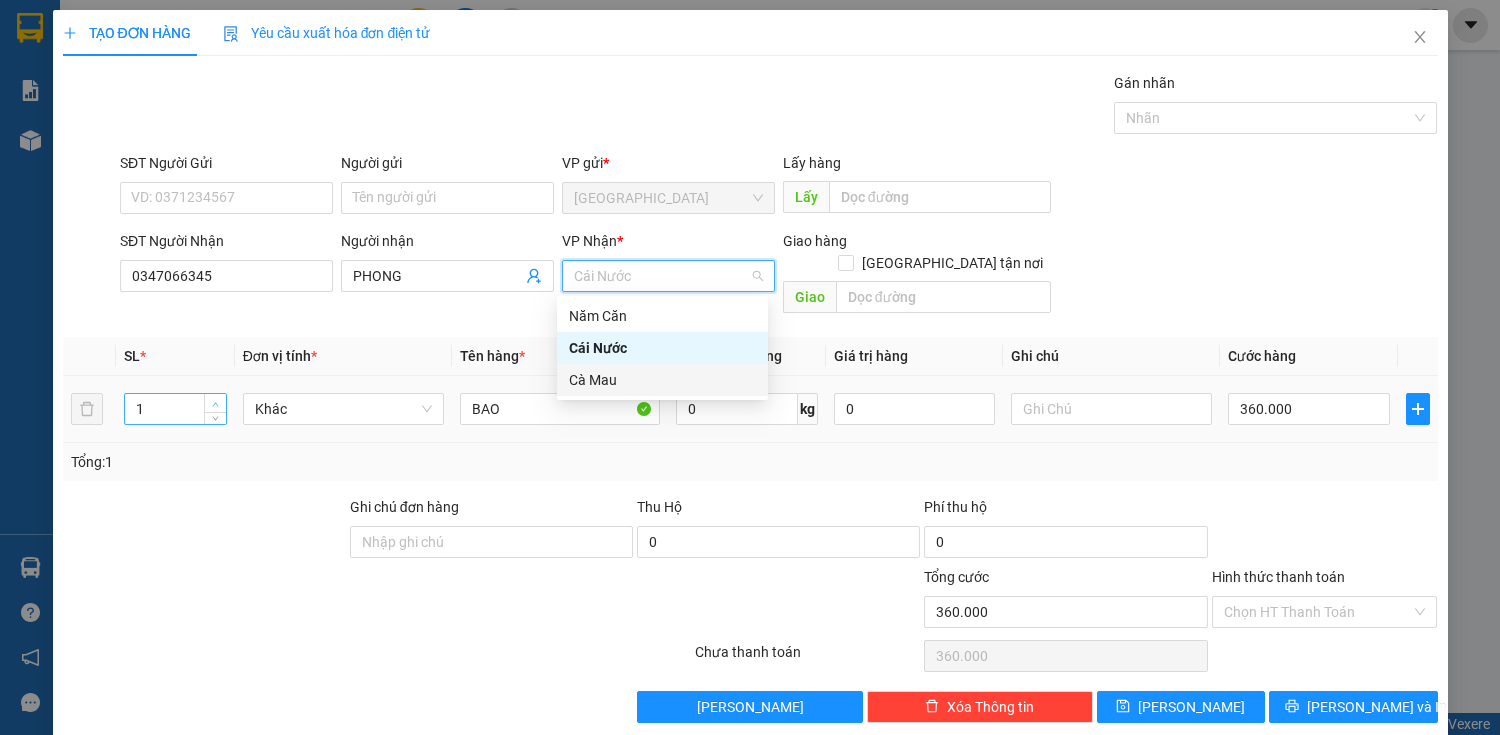 click 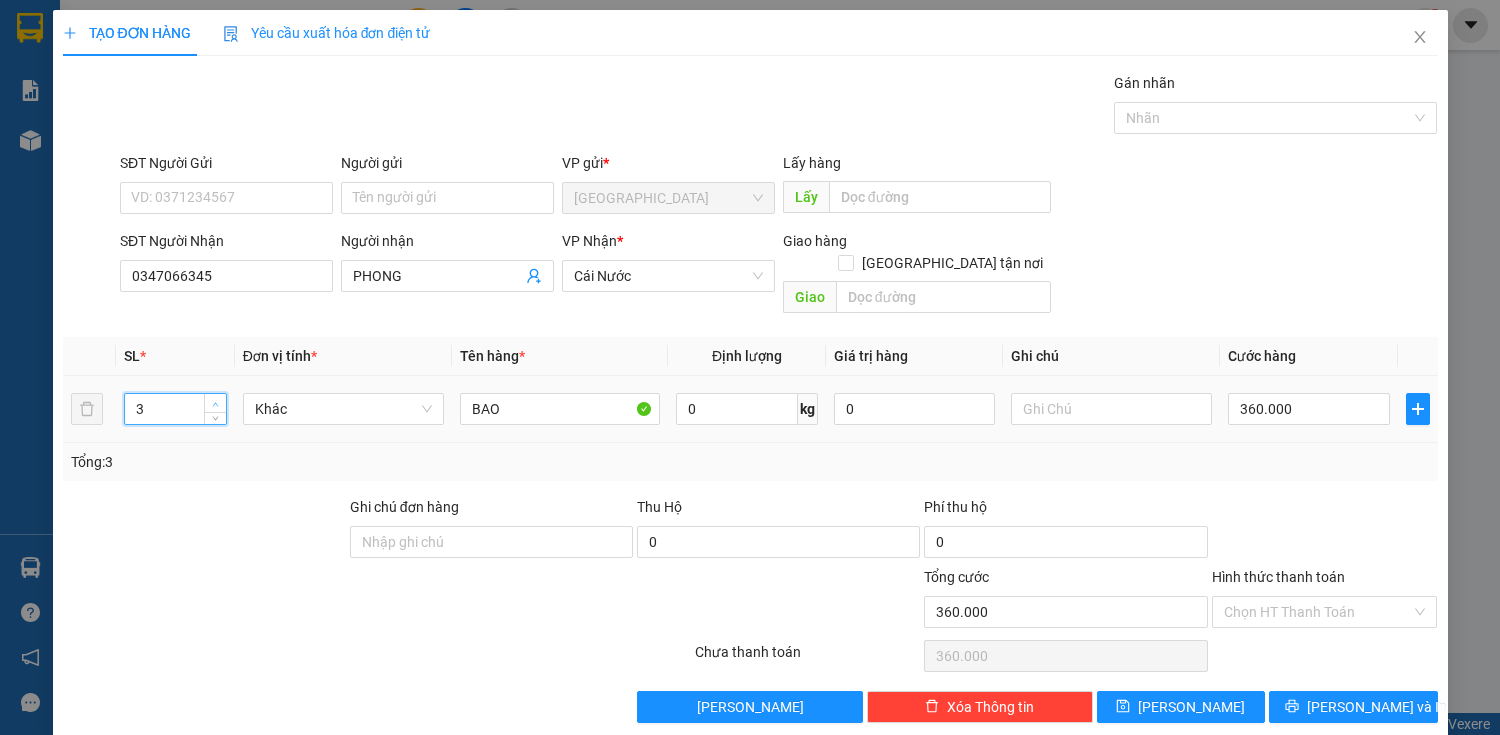 click 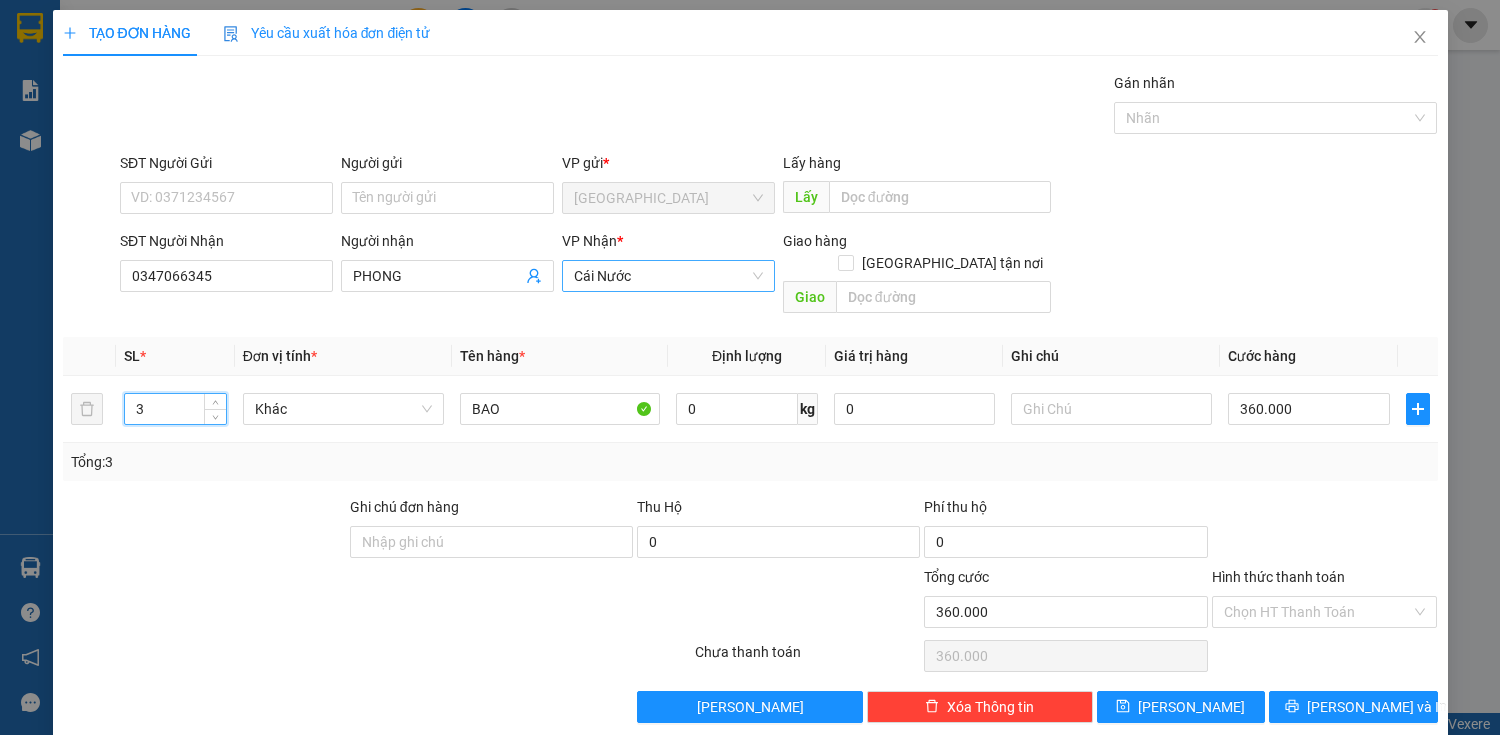 click on "Cái Nước" at bounding box center [668, 276] 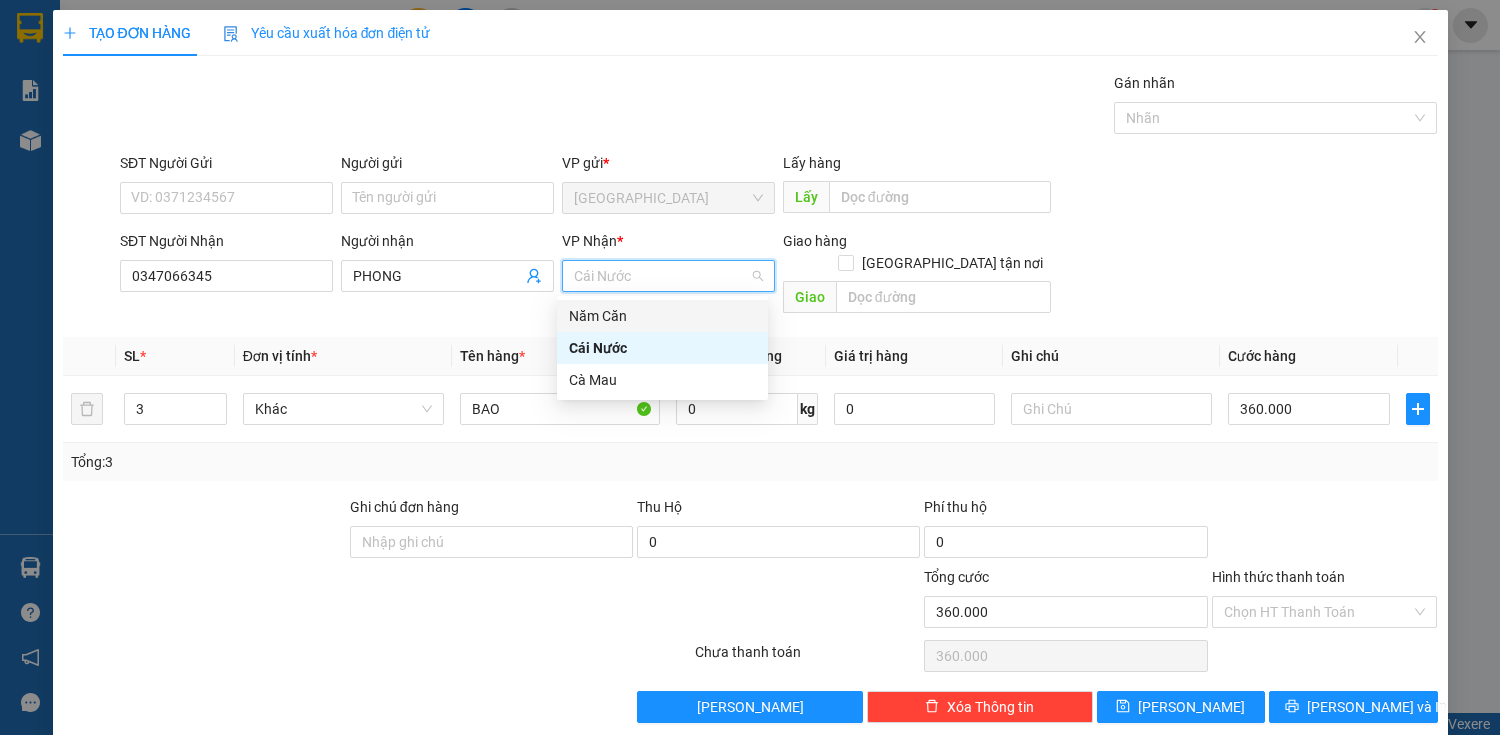 click on "Năm Căn" at bounding box center [662, 316] 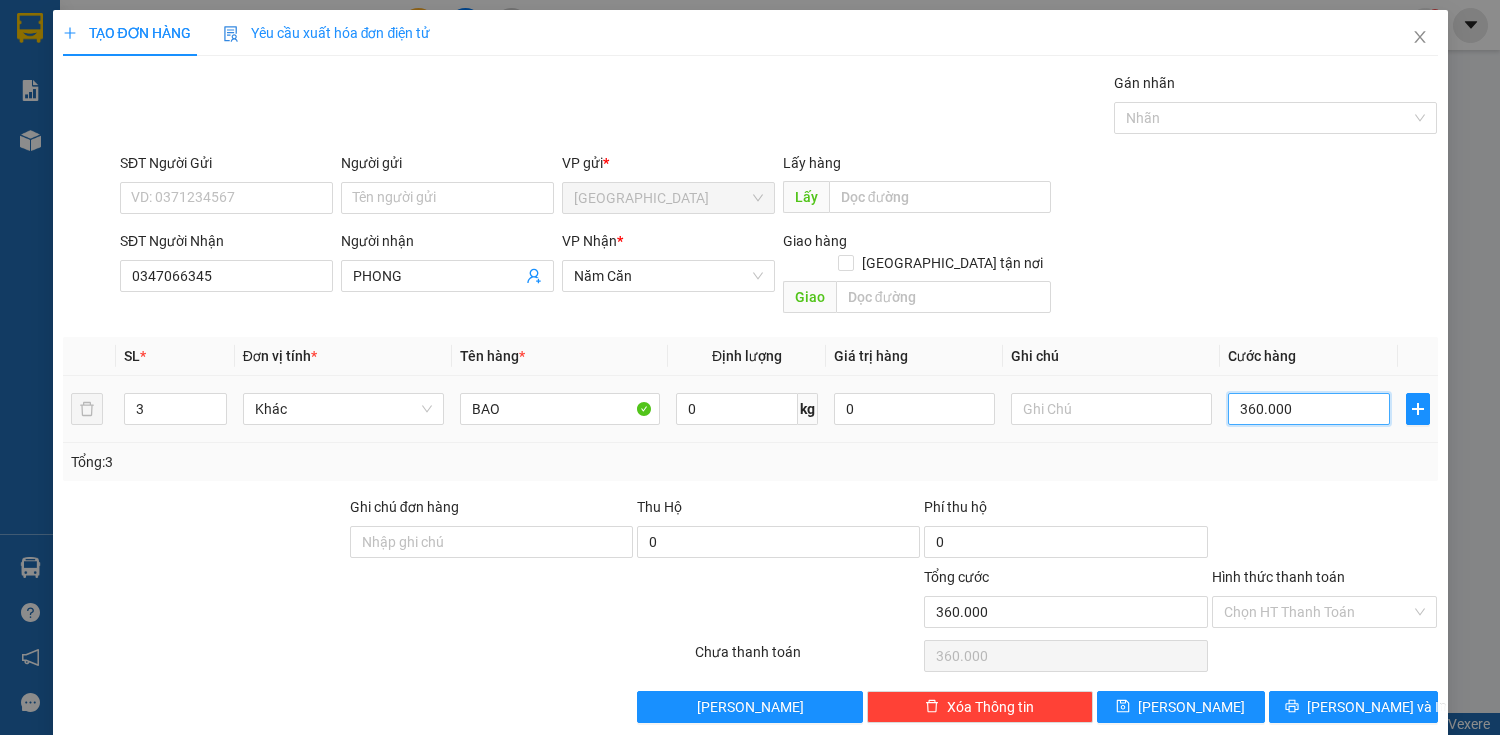 click on "360.000" at bounding box center [1308, 409] 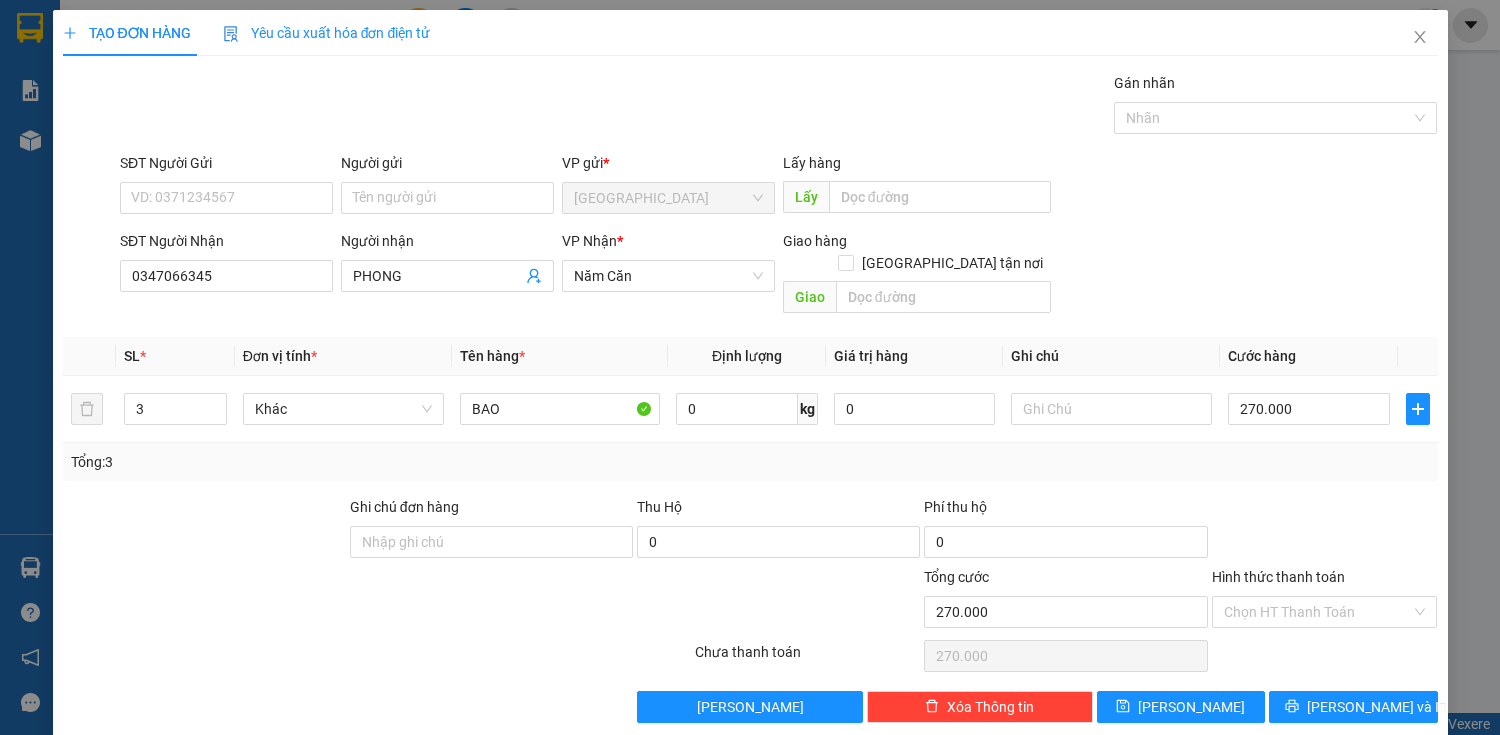 click on "Hình thức thanh toán" at bounding box center [1318, 612] 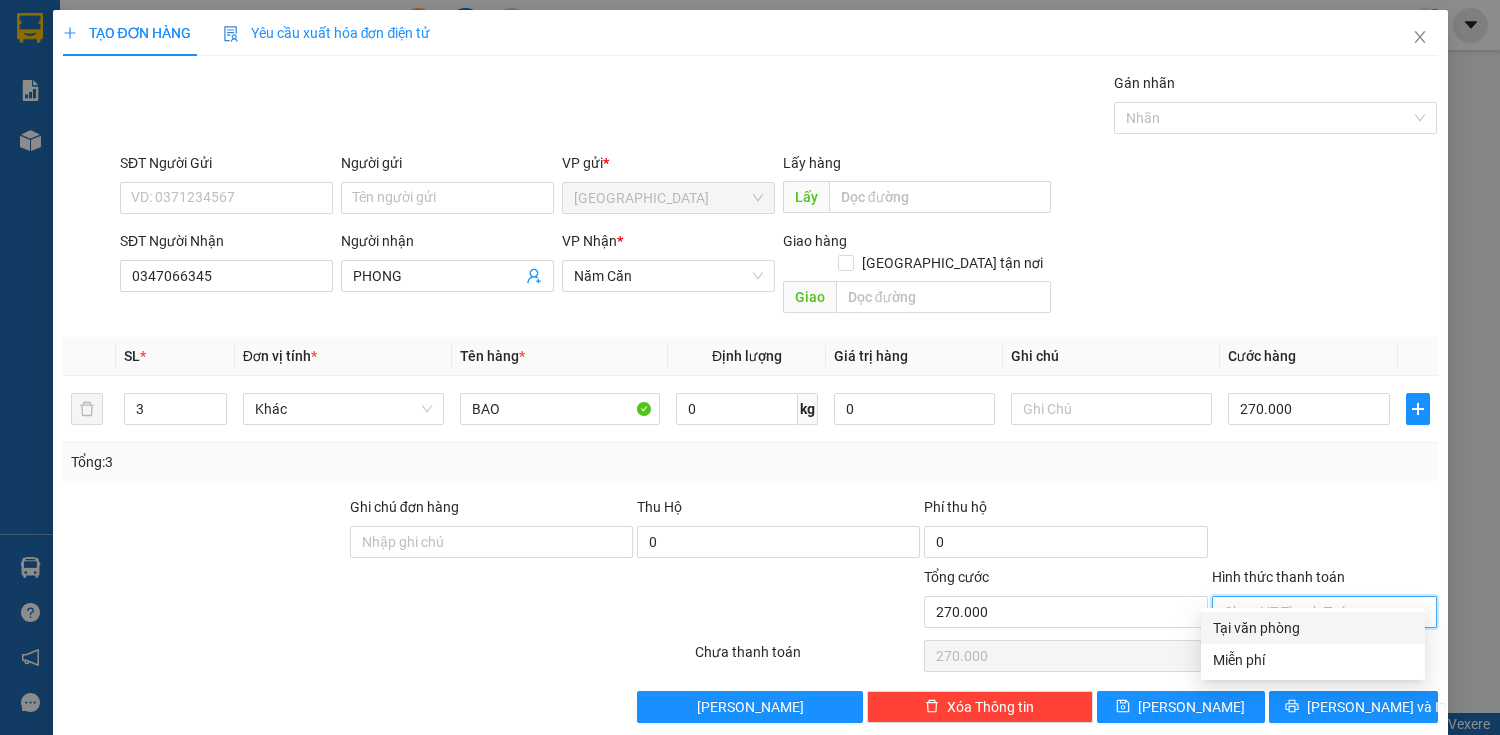 click on "Tại văn phòng" at bounding box center [1313, 628] 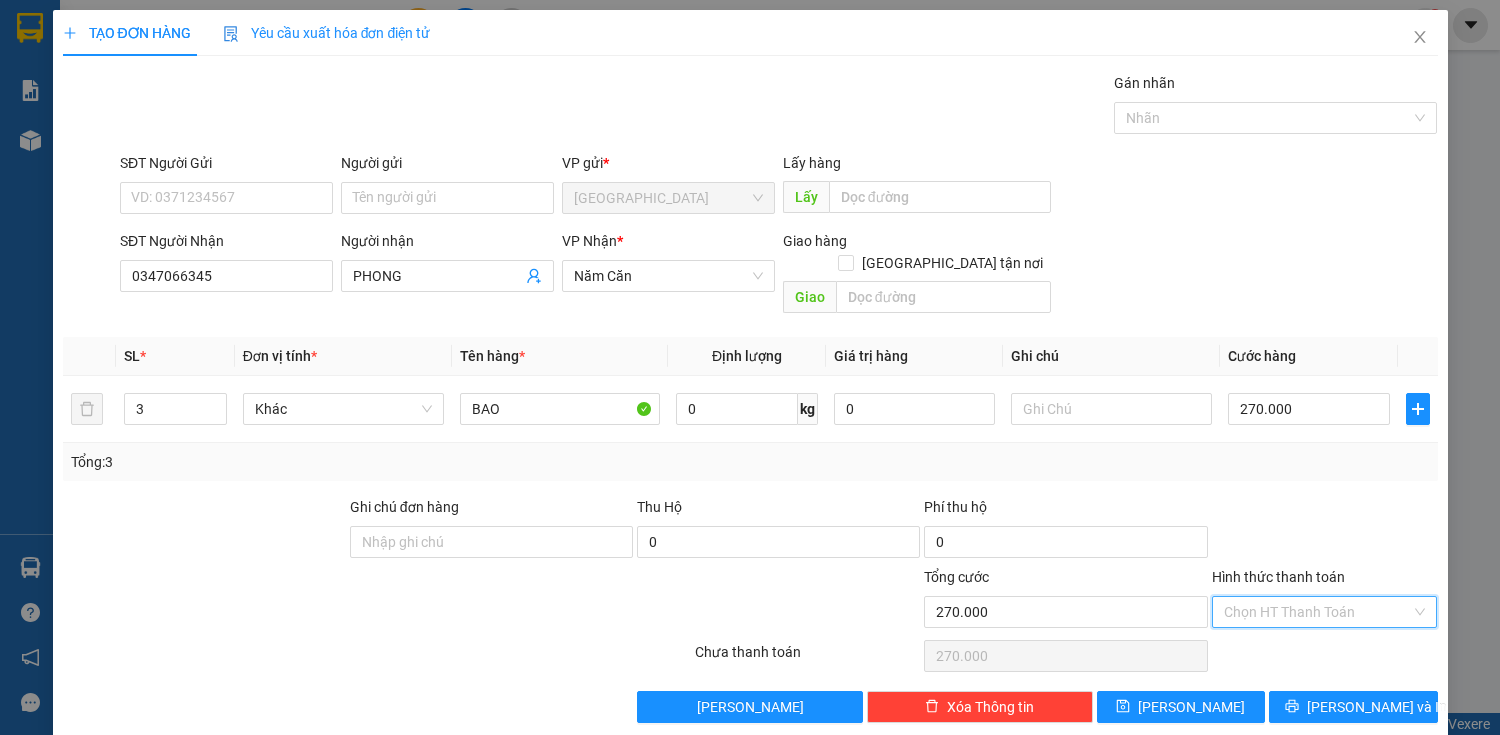 drag, startPoint x: 1384, startPoint y: 586, endPoint x: 1380, endPoint y: 600, distance: 14.56022 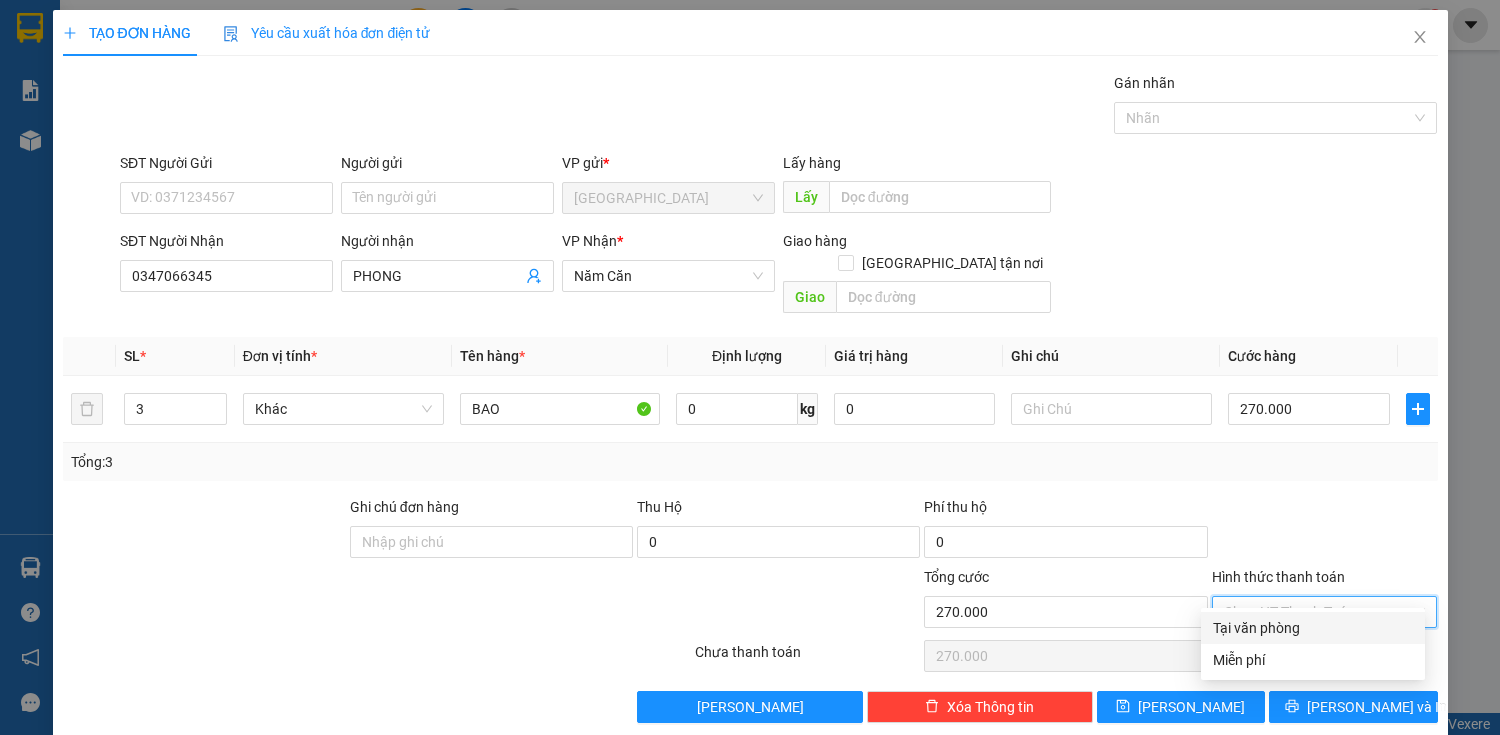 click on "Tại văn phòng" at bounding box center [1313, 628] 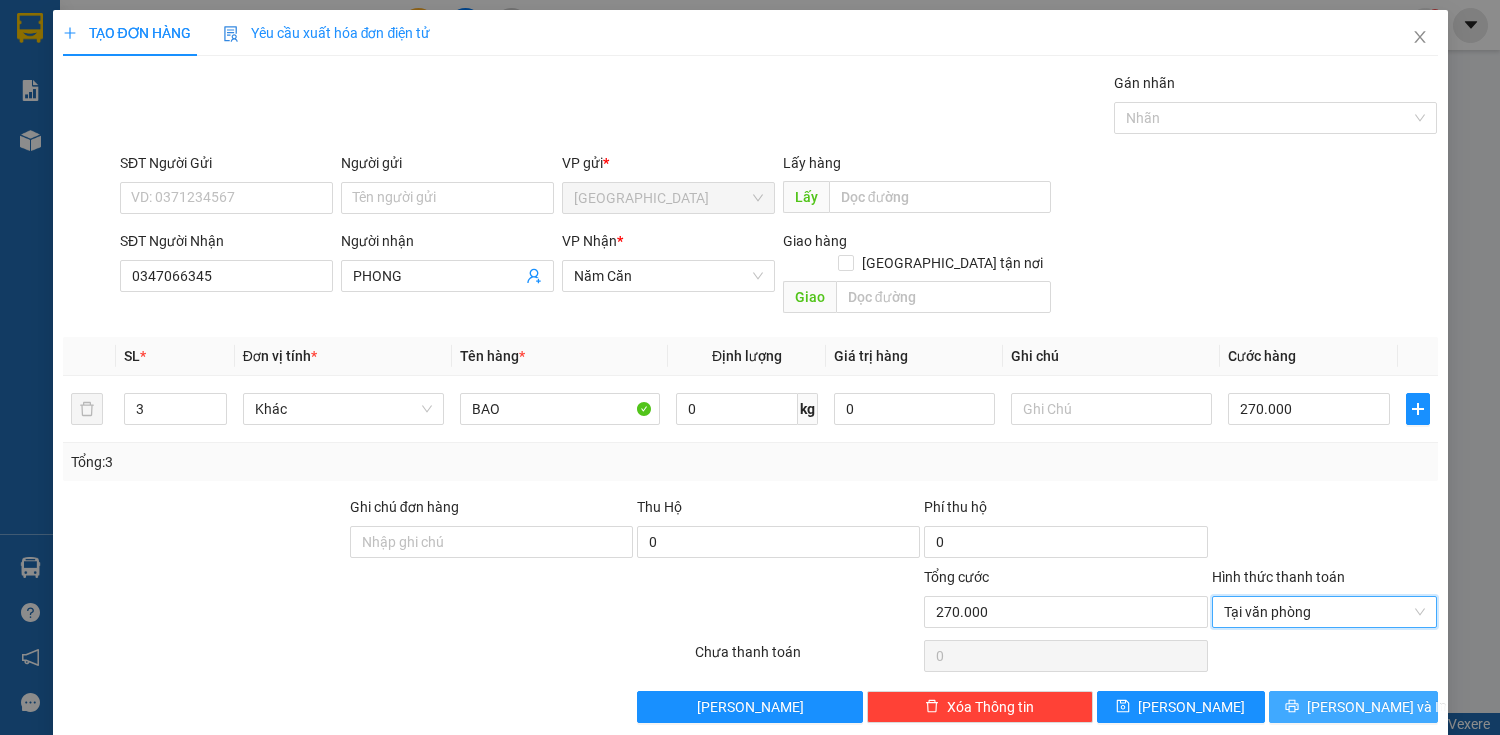 click on "[PERSON_NAME] và In" at bounding box center [1353, 707] 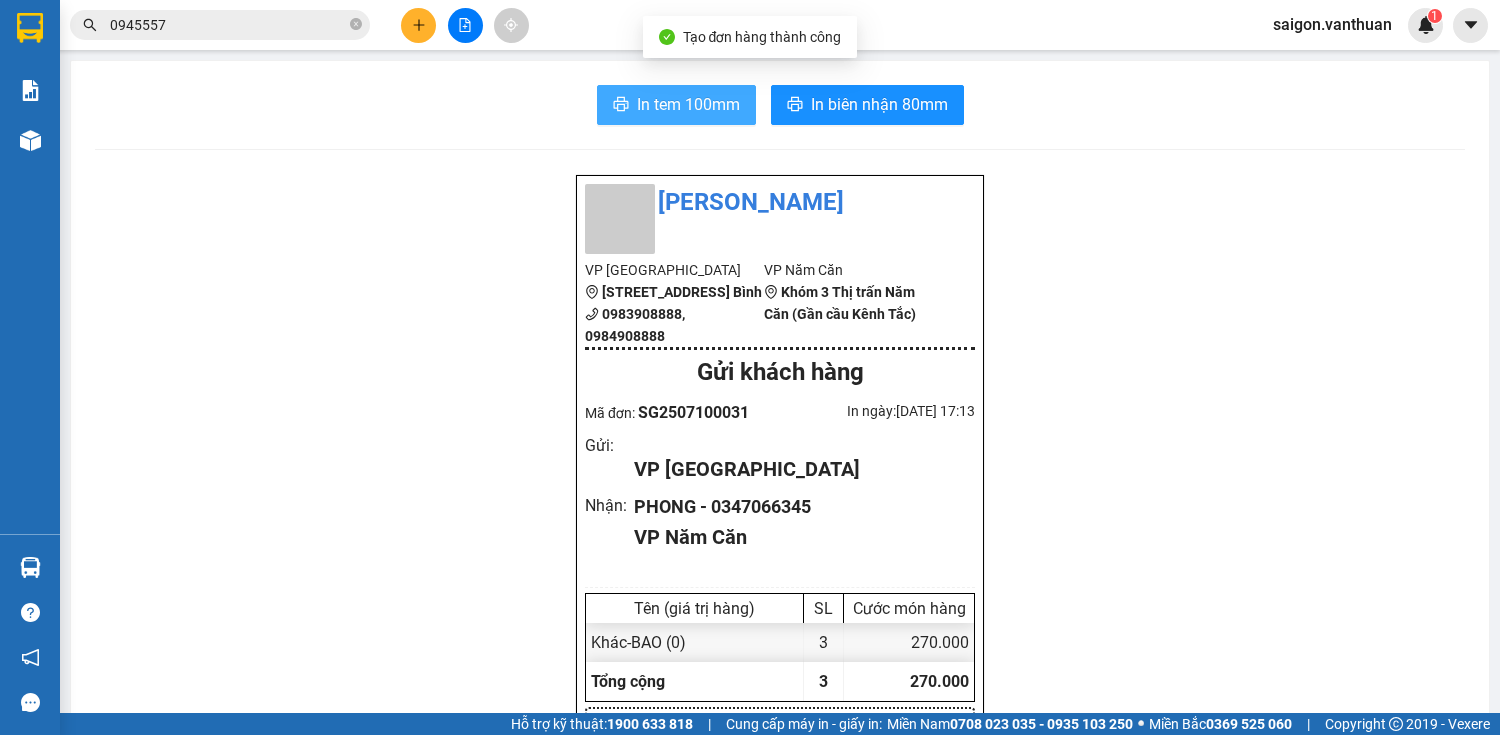 click on "In tem 100mm" at bounding box center (688, 104) 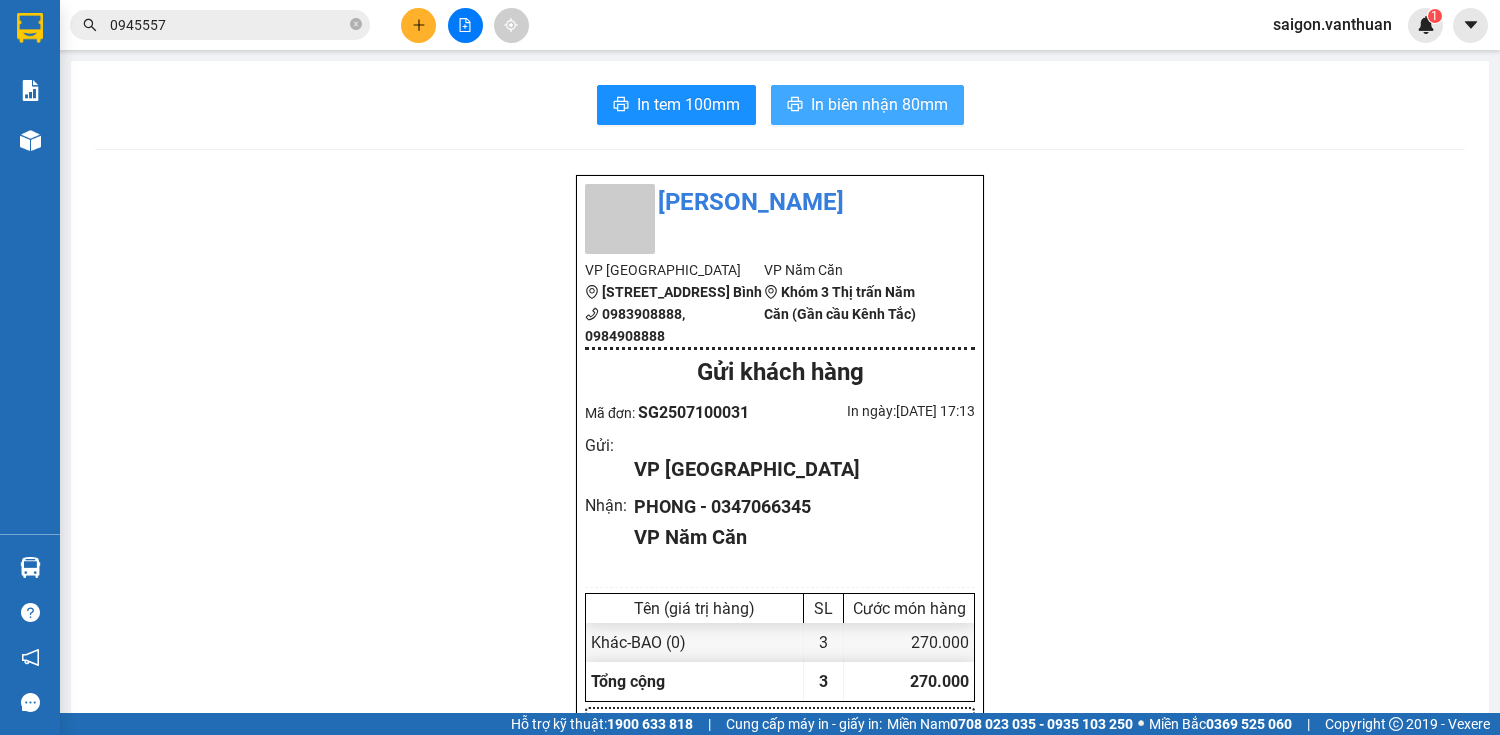 click on "In biên nhận 80mm" at bounding box center (867, 105) 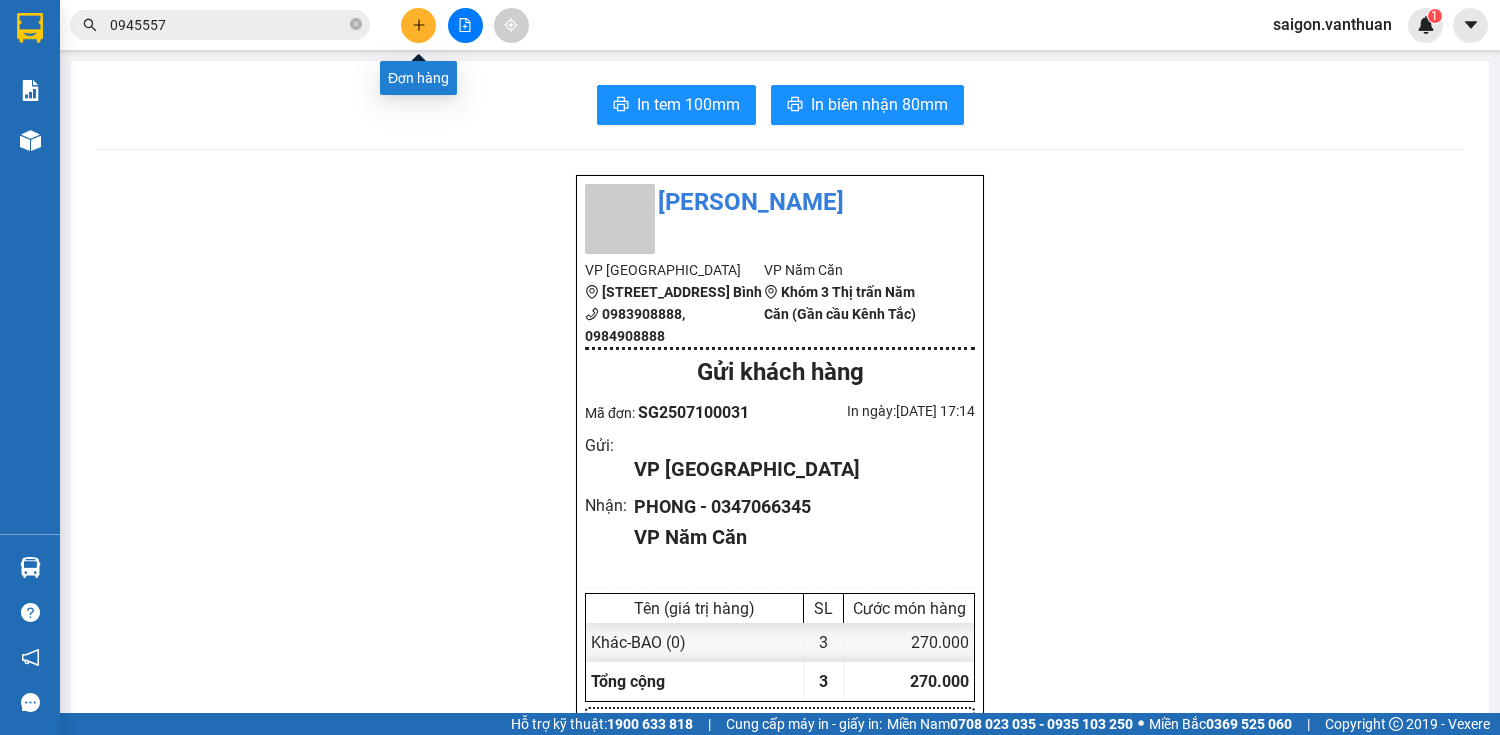 click 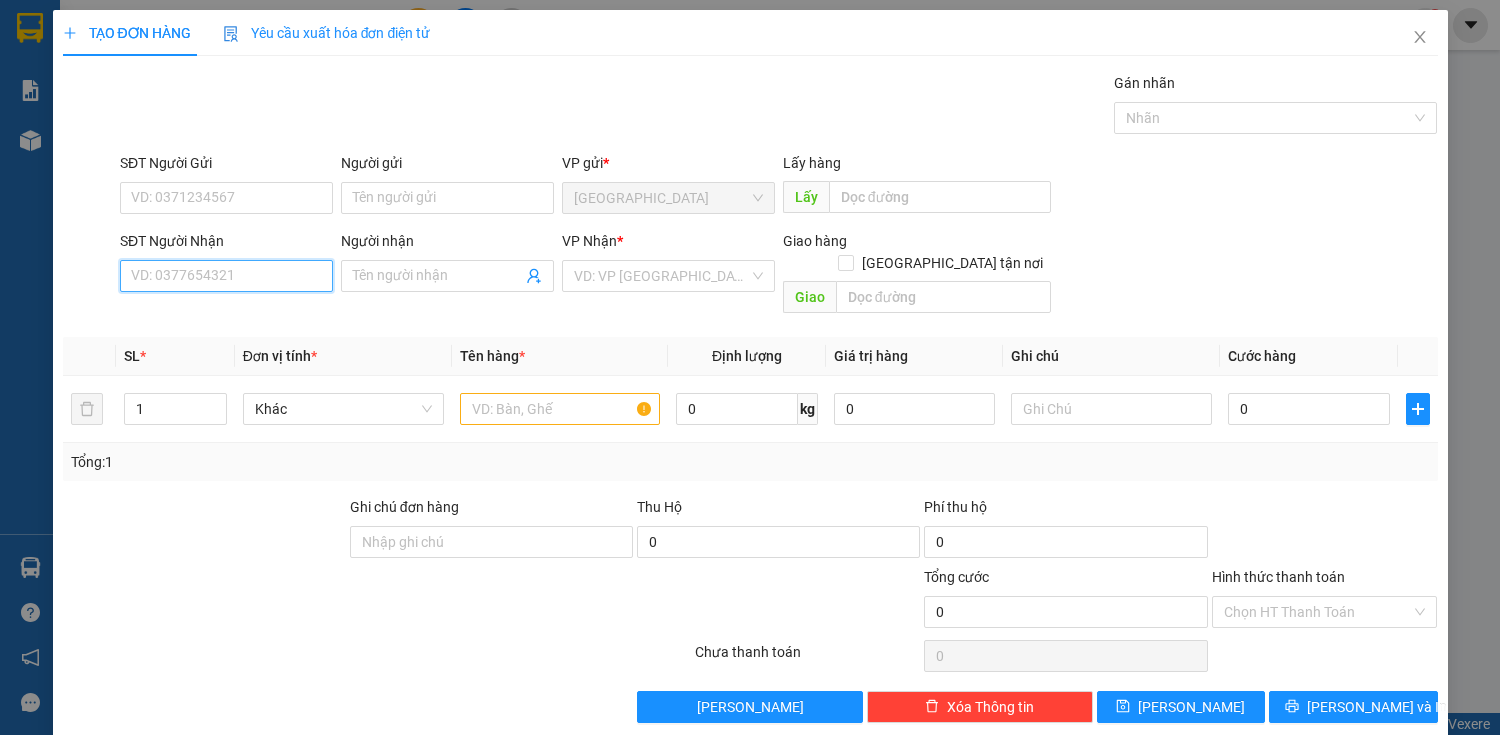 click on "SĐT Người Nhận" at bounding box center [226, 276] 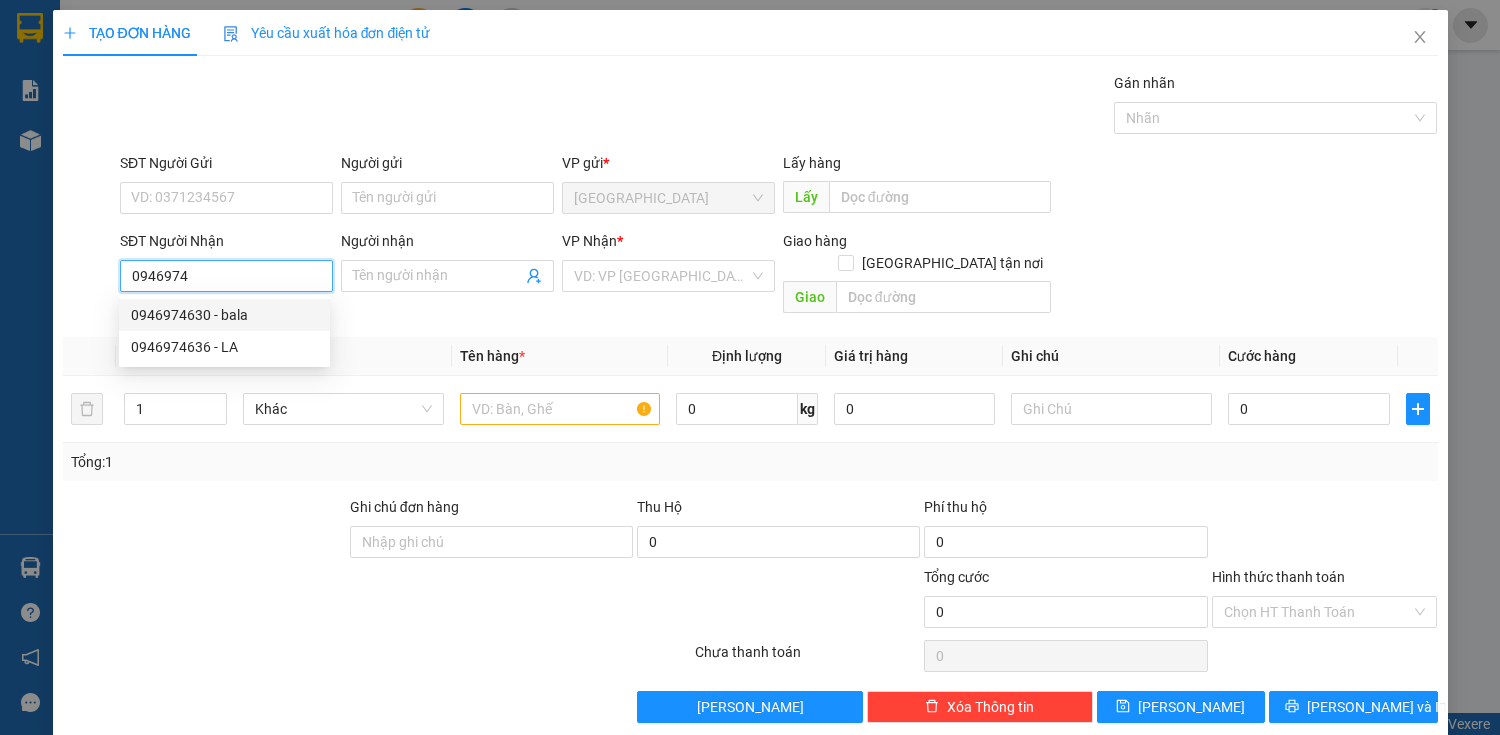 click on "0946974630 - bala" at bounding box center [224, 315] 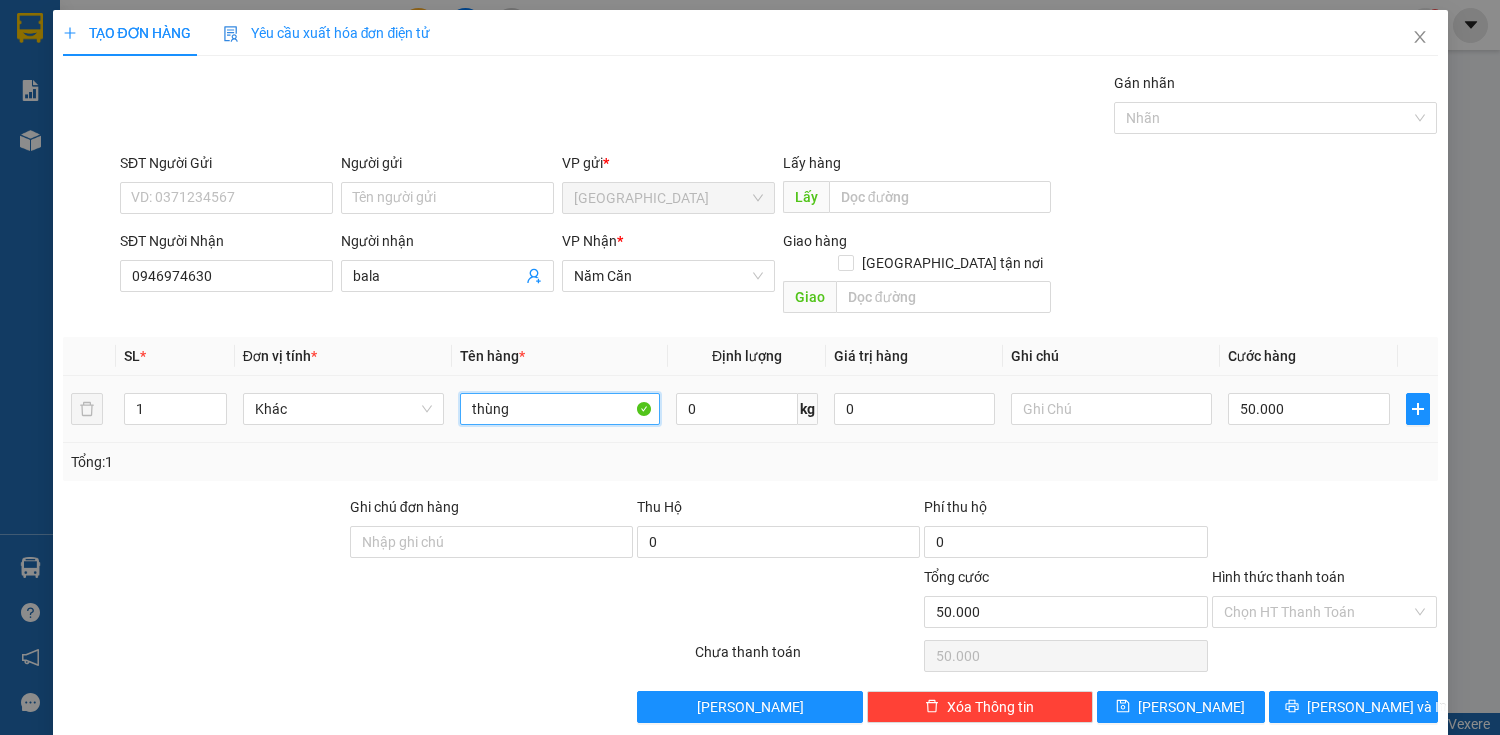 click on "thùng" at bounding box center [560, 409] 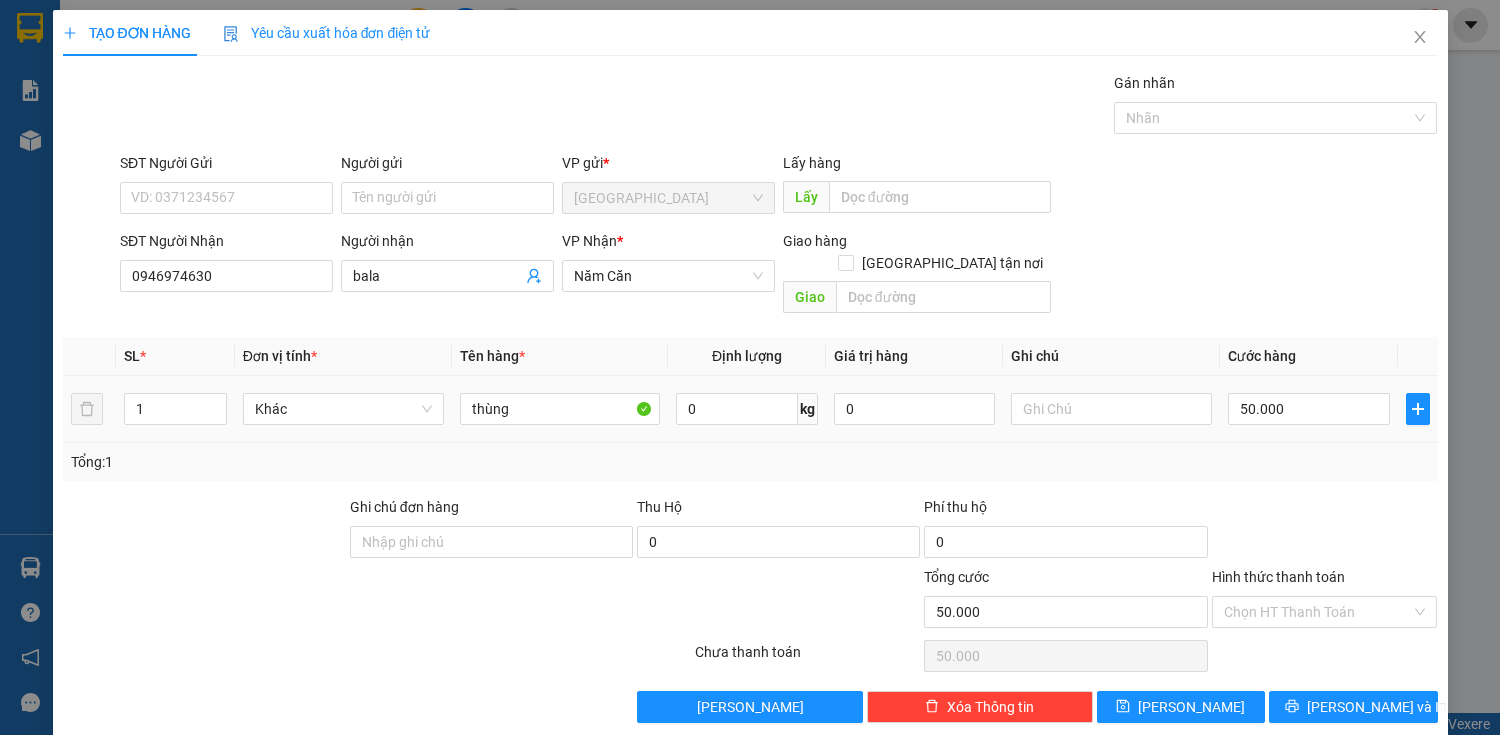 click on "50.000" at bounding box center [1308, 409] 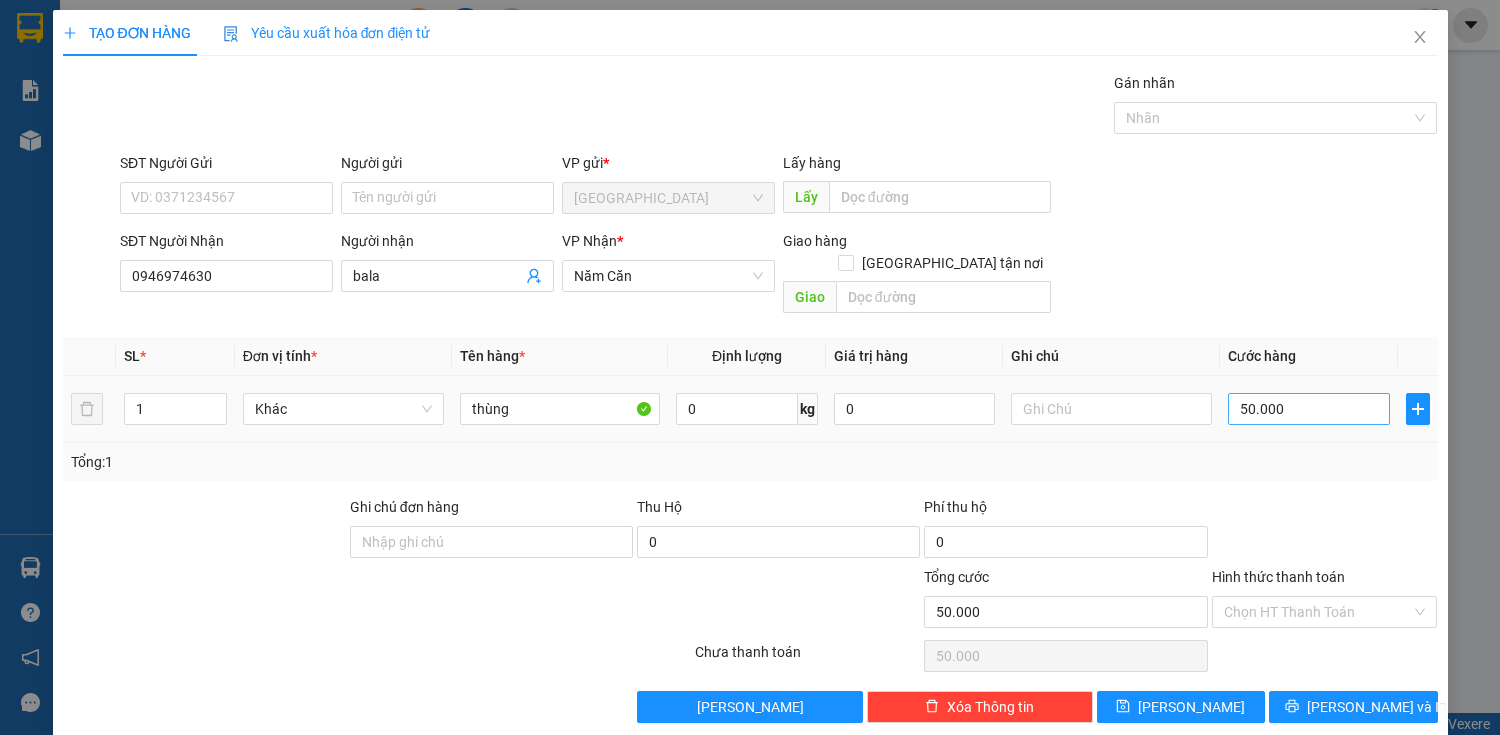 drag, startPoint x: 1251, startPoint y: 402, endPoint x: 1261, endPoint y: 384, distance: 20.59126 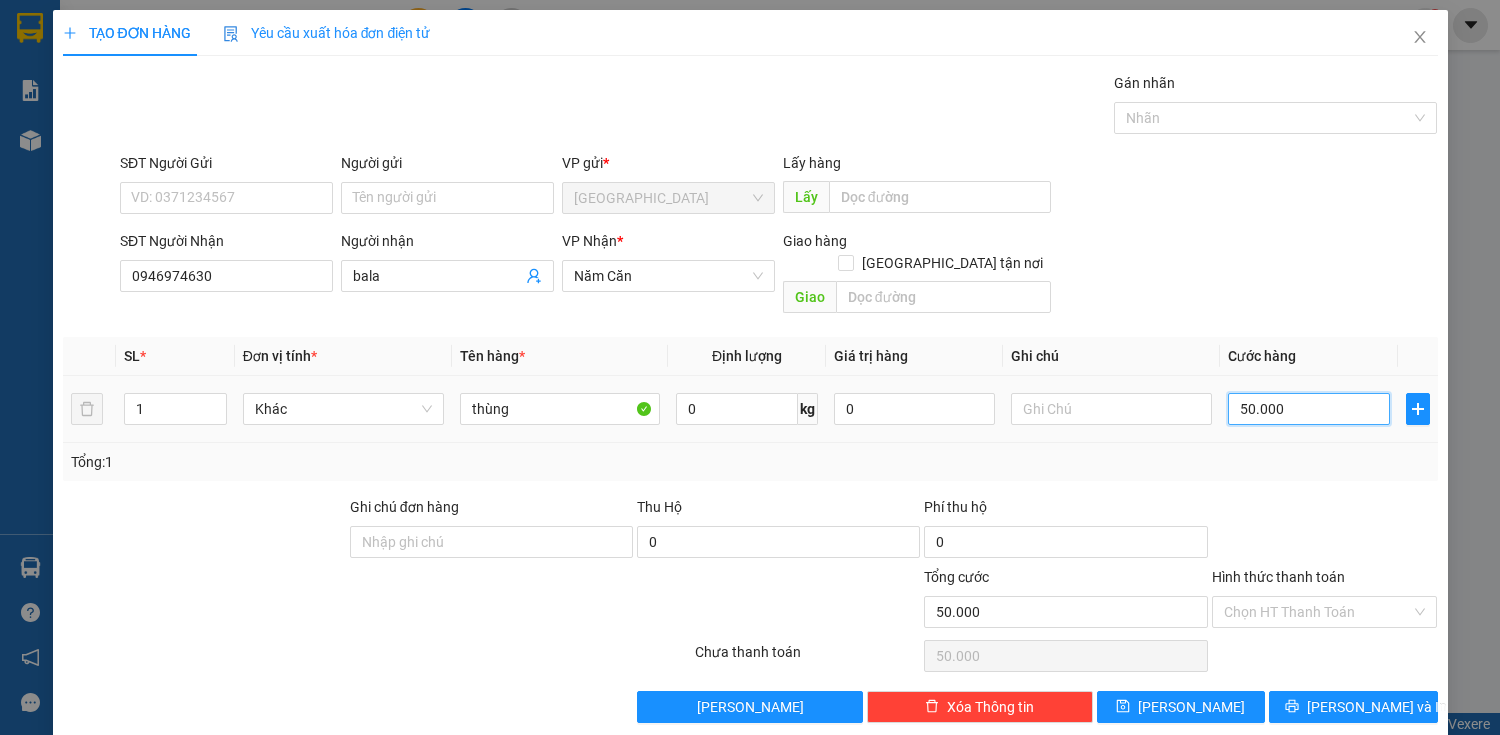 click on "50.000" at bounding box center (1308, 409) 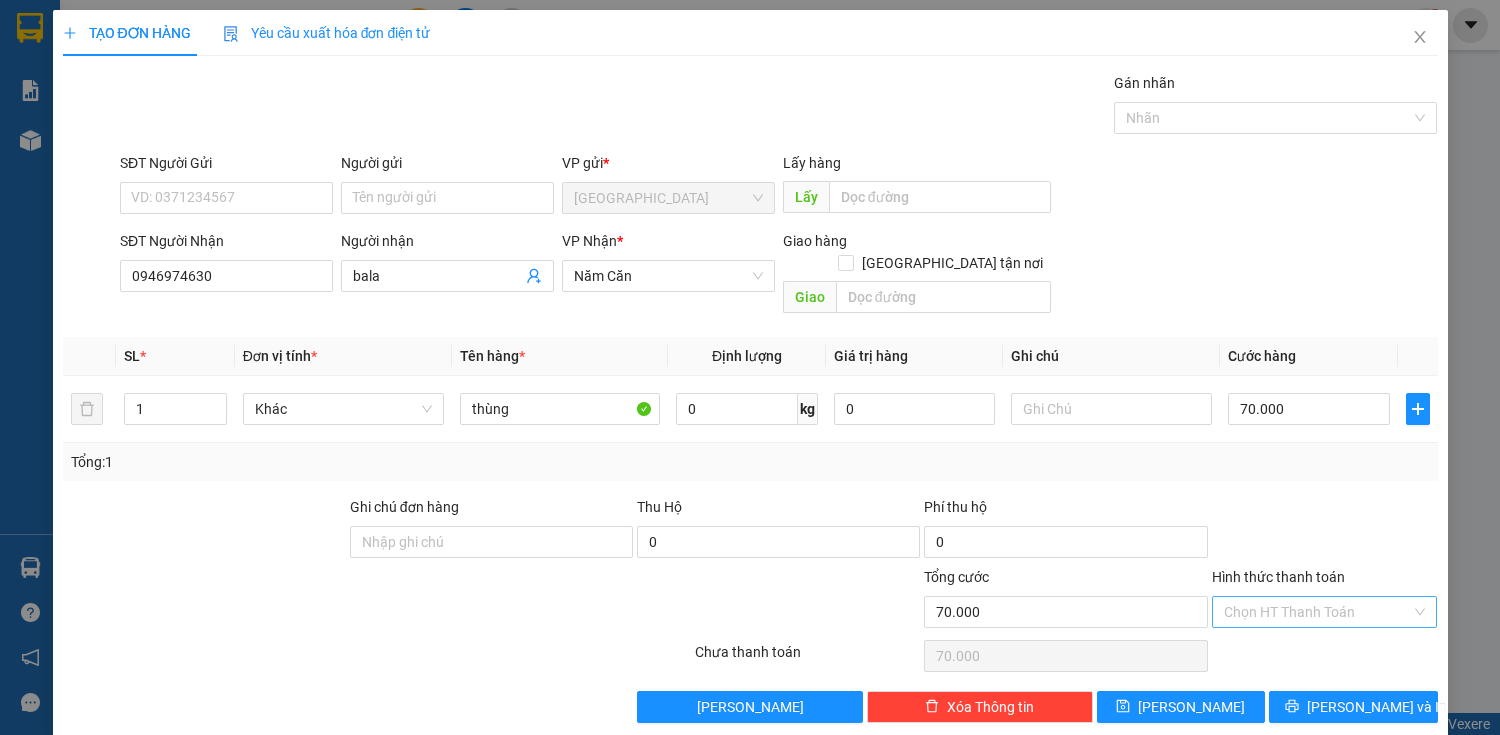 click on "Hình thức thanh toán" at bounding box center [1318, 612] 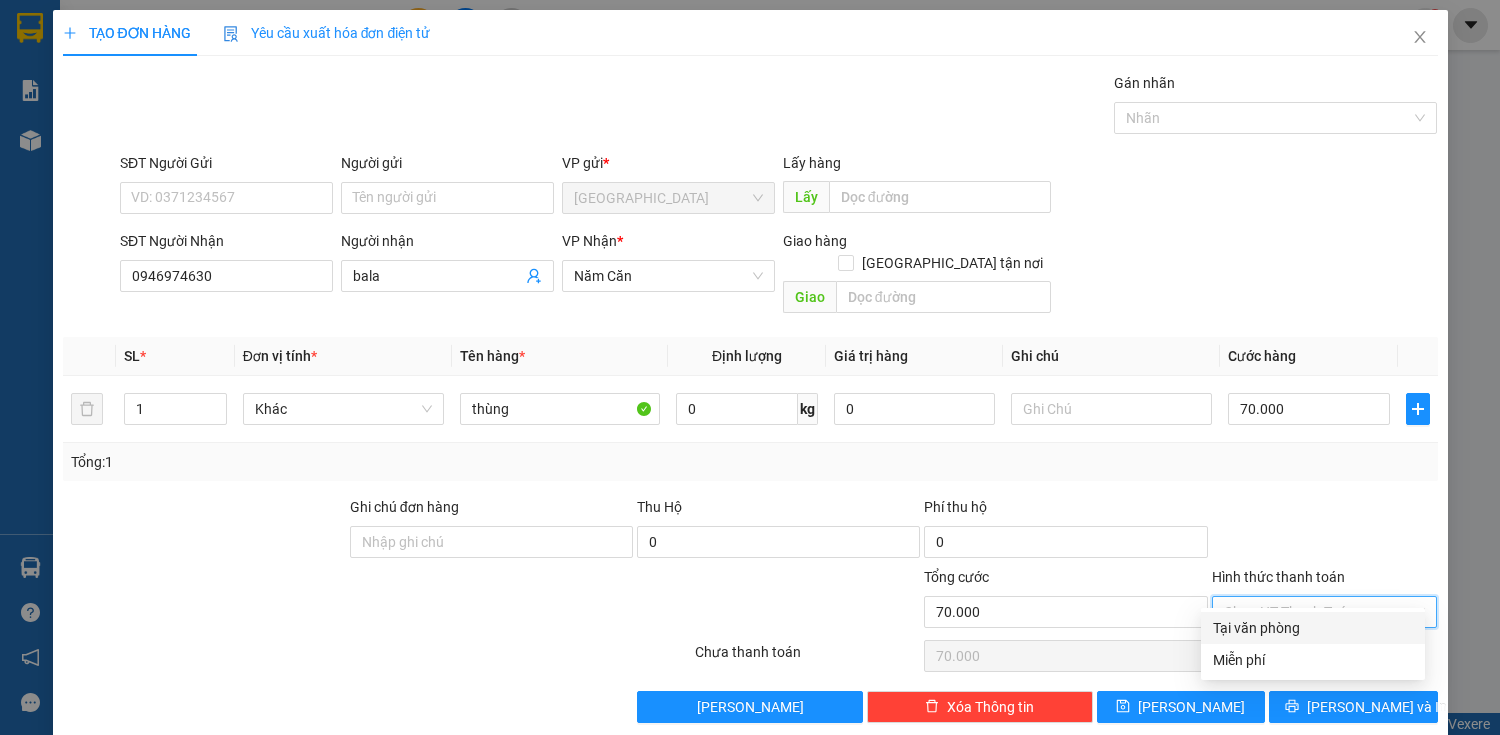 click on "Tại văn phòng" at bounding box center [1313, 628] 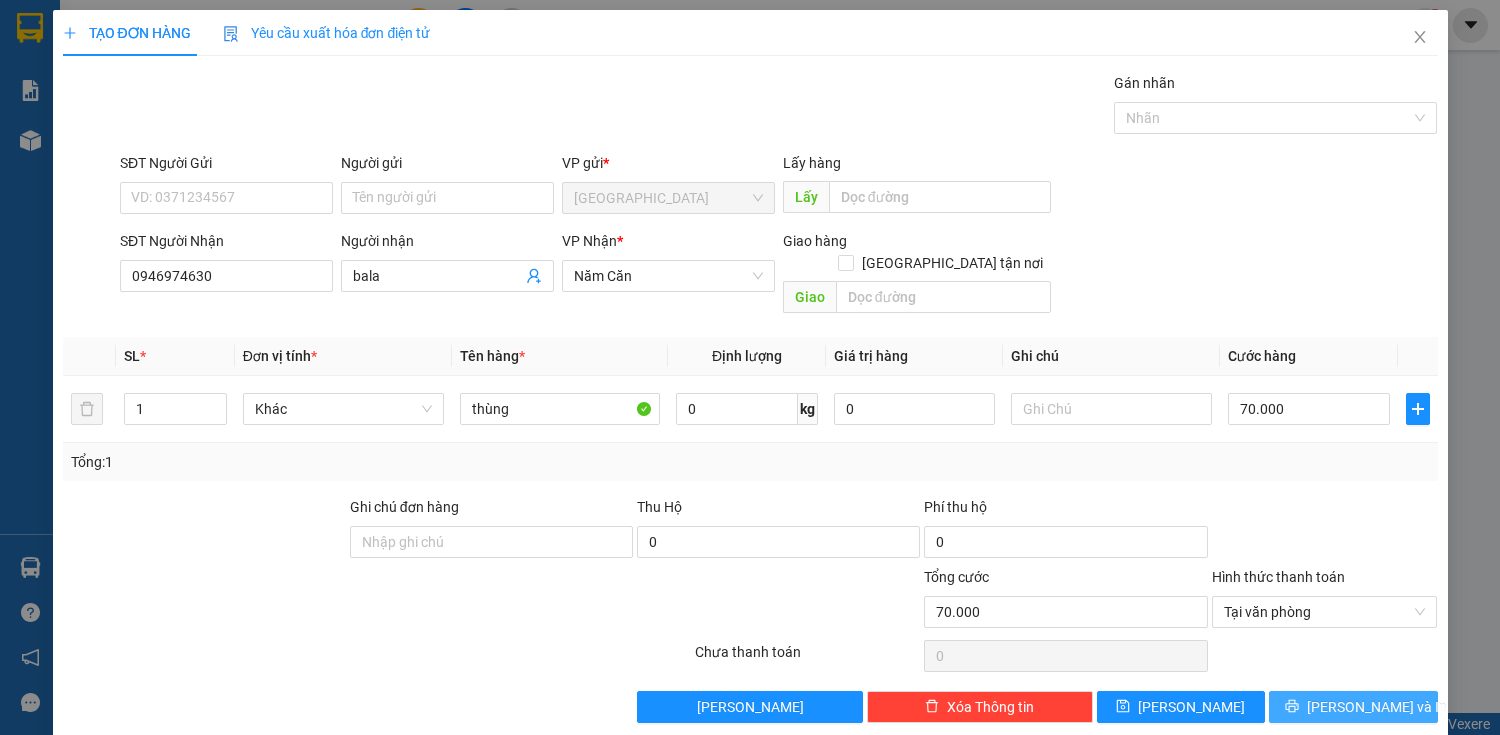 click on "[PERSON_NAME] và In" at bounding box center [1377, 707] 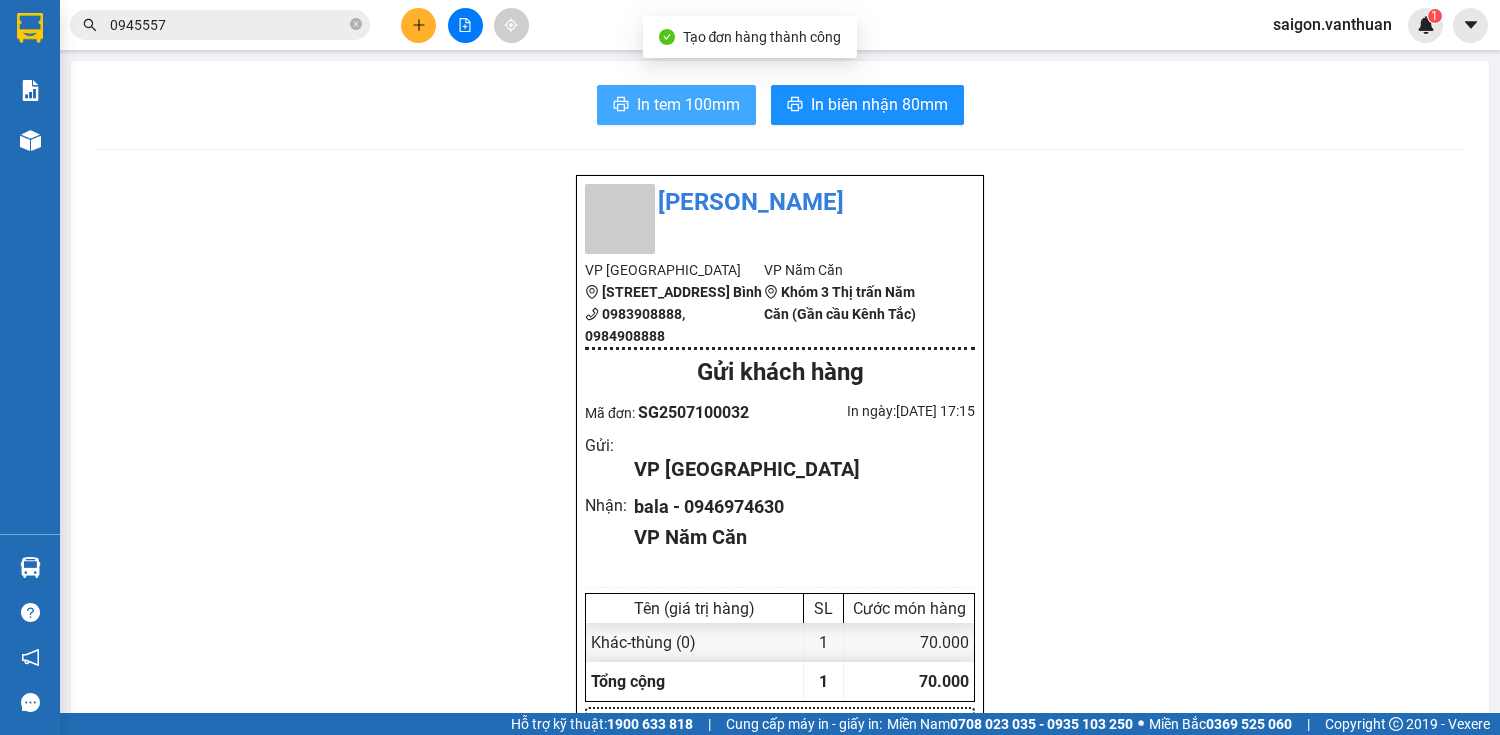click on "In tem 100mm" at bounding box center (676, 105) 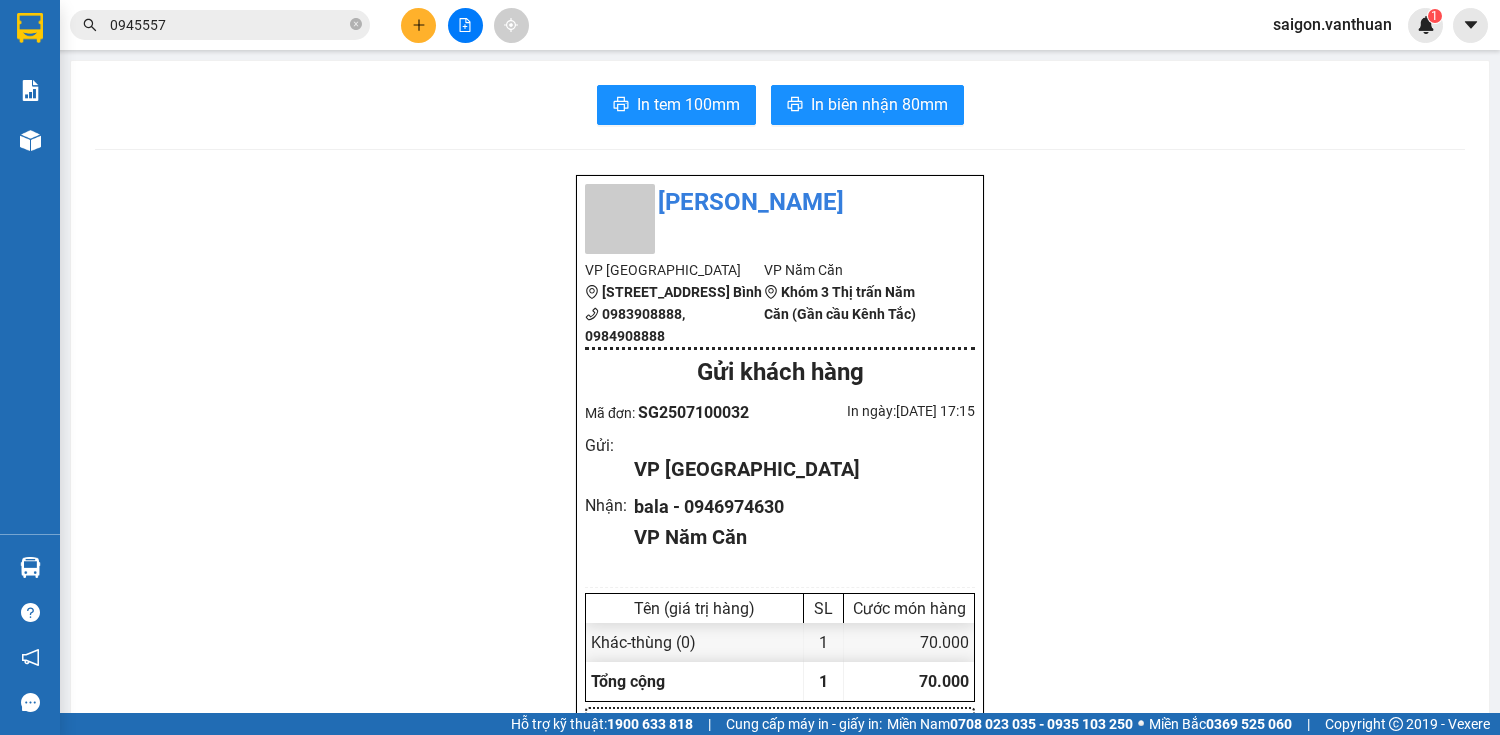click at bounding box center [465, 25] 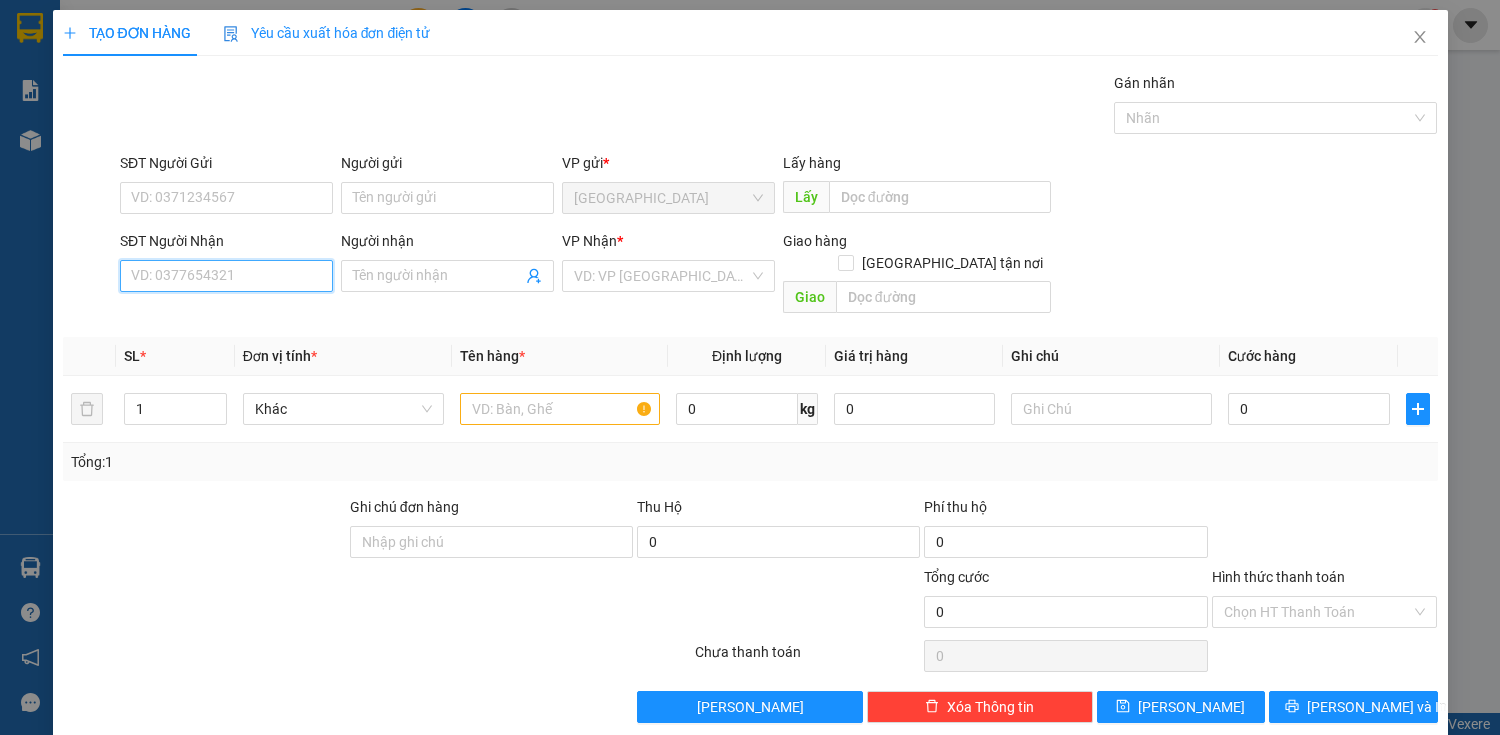 click on "SĐT Người Nhận" at bounding box center (226, 276) 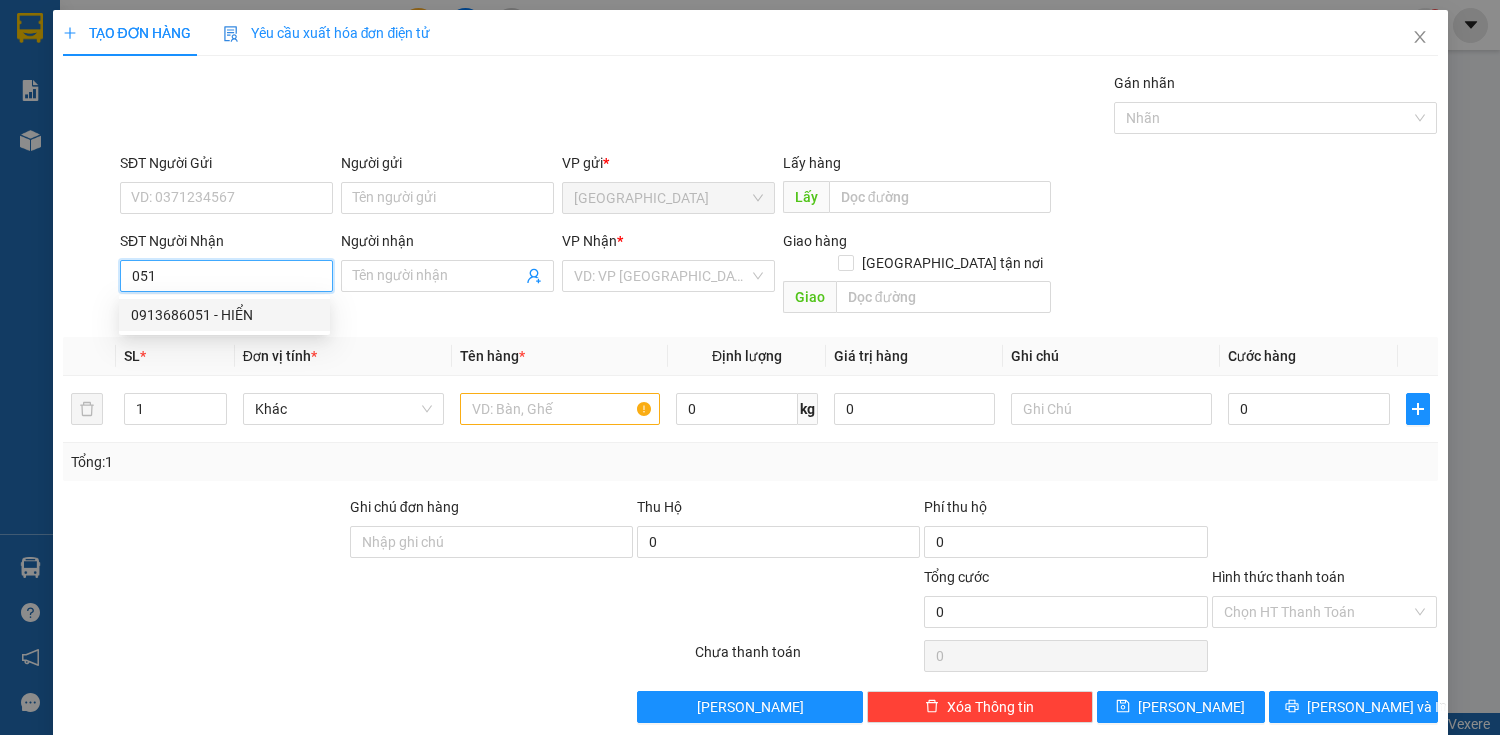 click on "0913686051 - HIỂN" at bounding box center (224, 315) 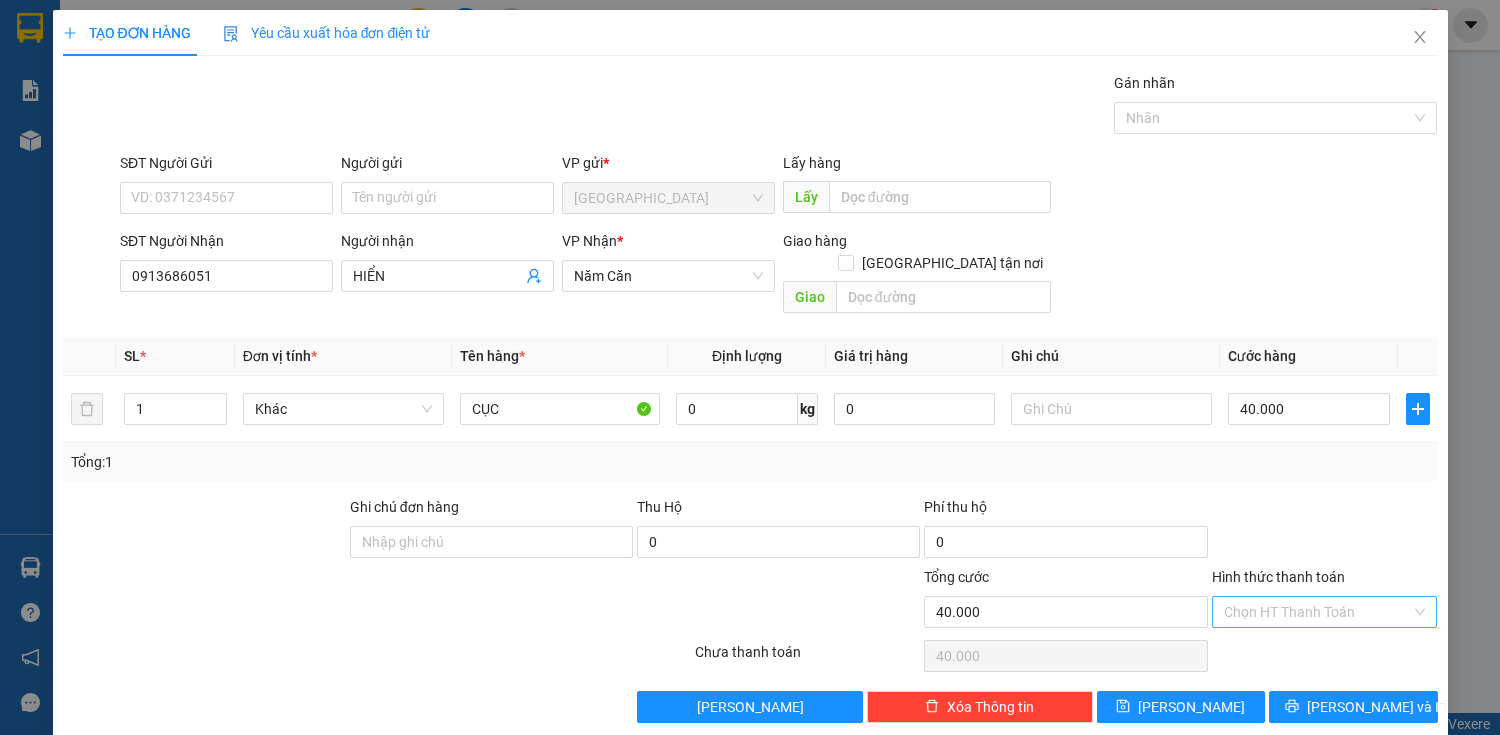 drag, startPoint x: 1332, startPoint y: 572, endPoint x: 1350, endPoint y: 593, distance: 27.658634 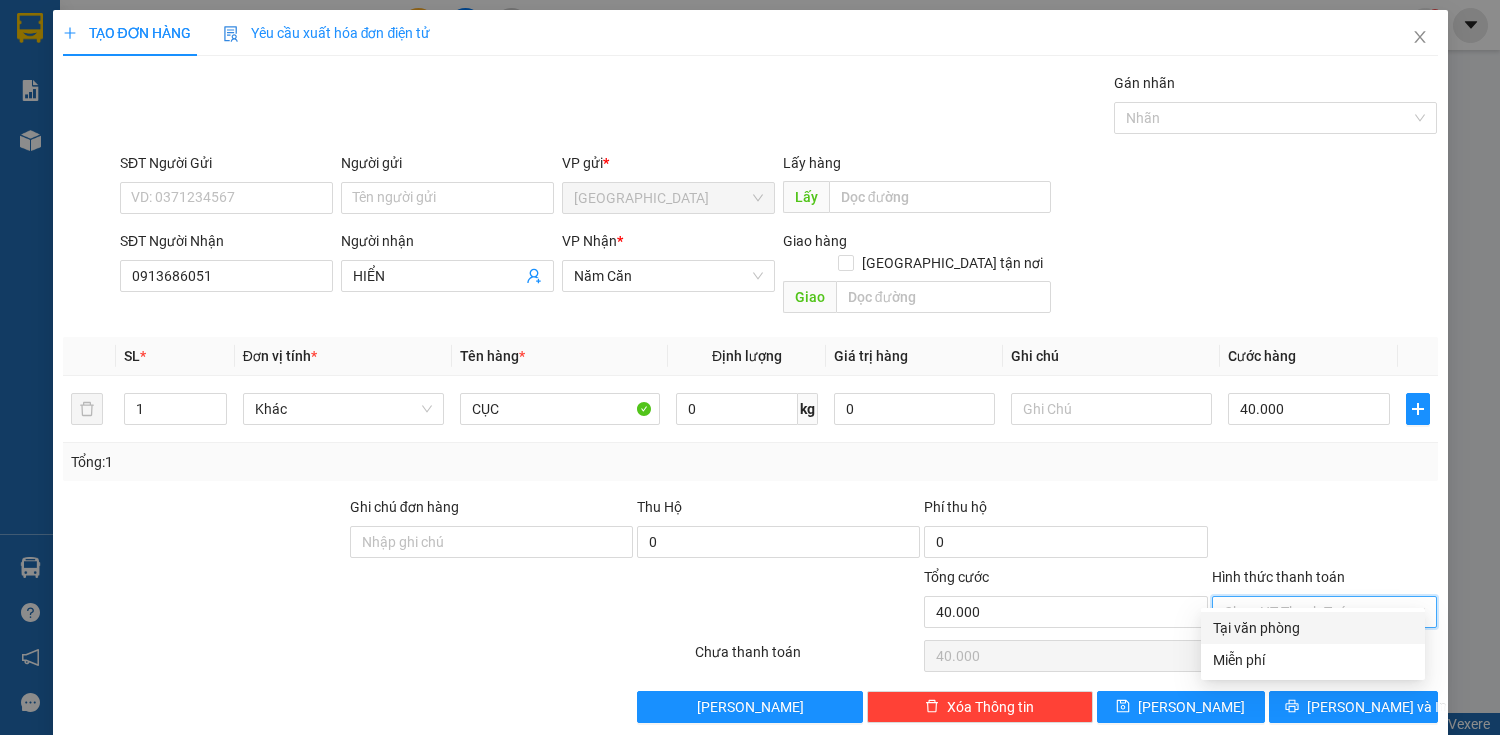 click on "Hình thức thanh toán" at bounding box center [1318, 612] 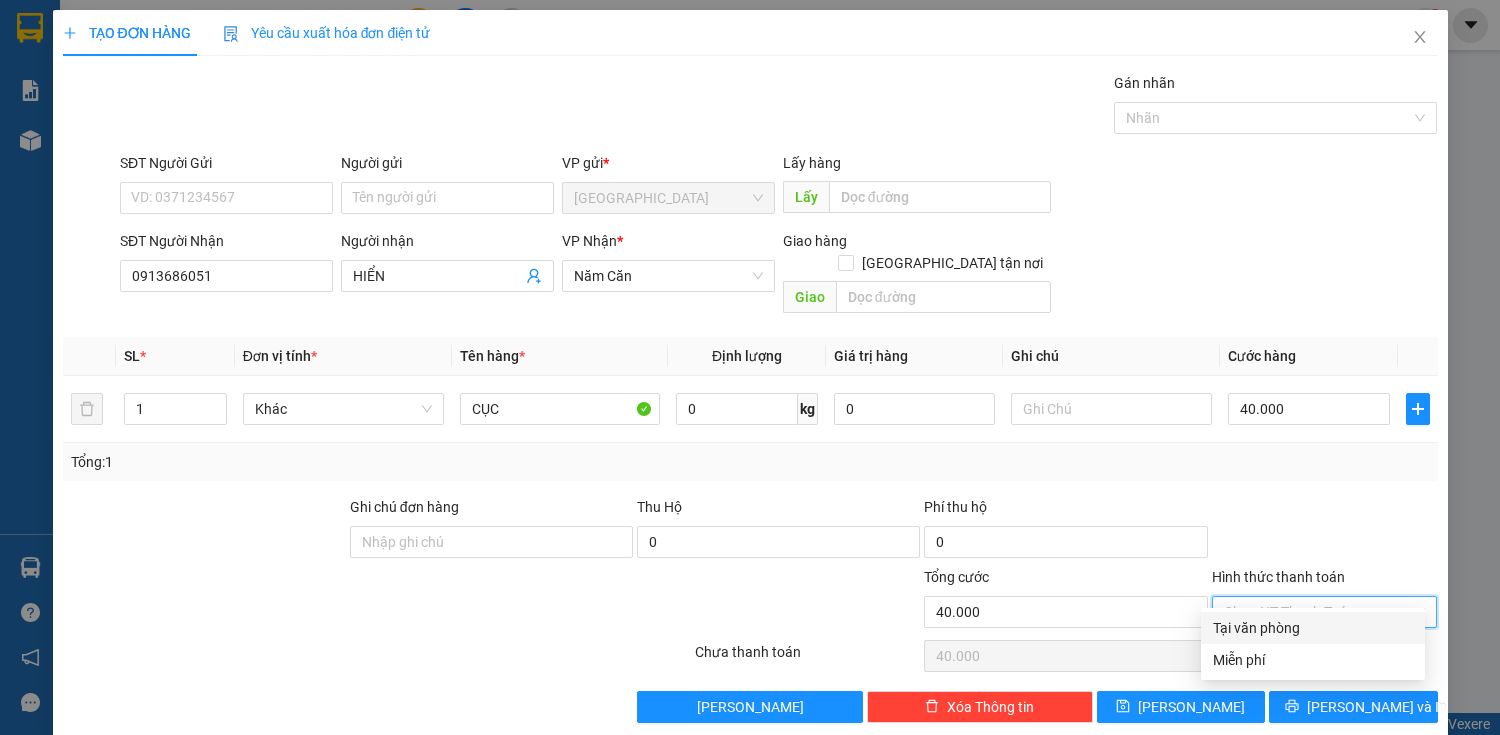 click on "Tại văn phòng" at bounding box center (1313, 628) 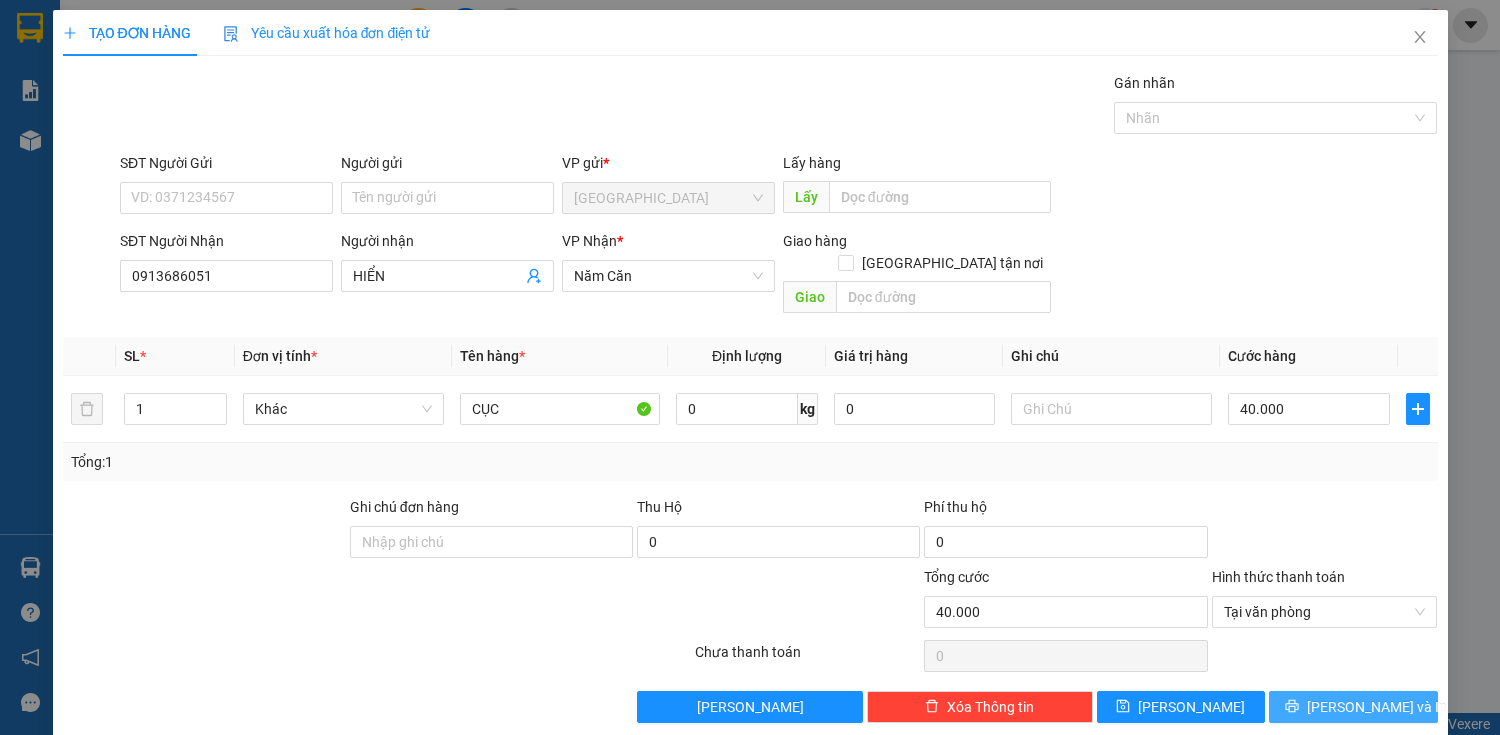 click on "[PERSON_NAME] và In" at bounding box center [1377, 707] 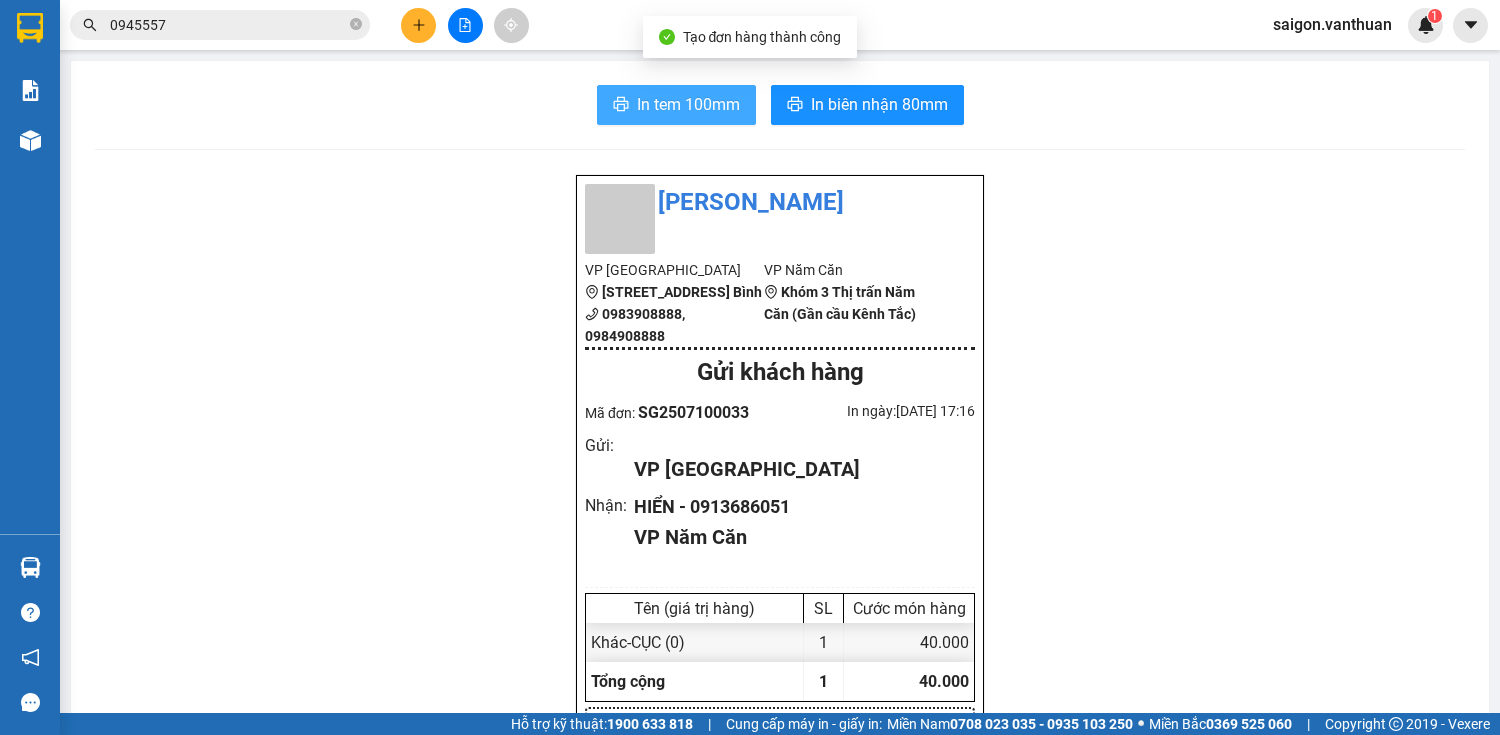 click on "In tem 100mm" at bounding box center (676, 105) 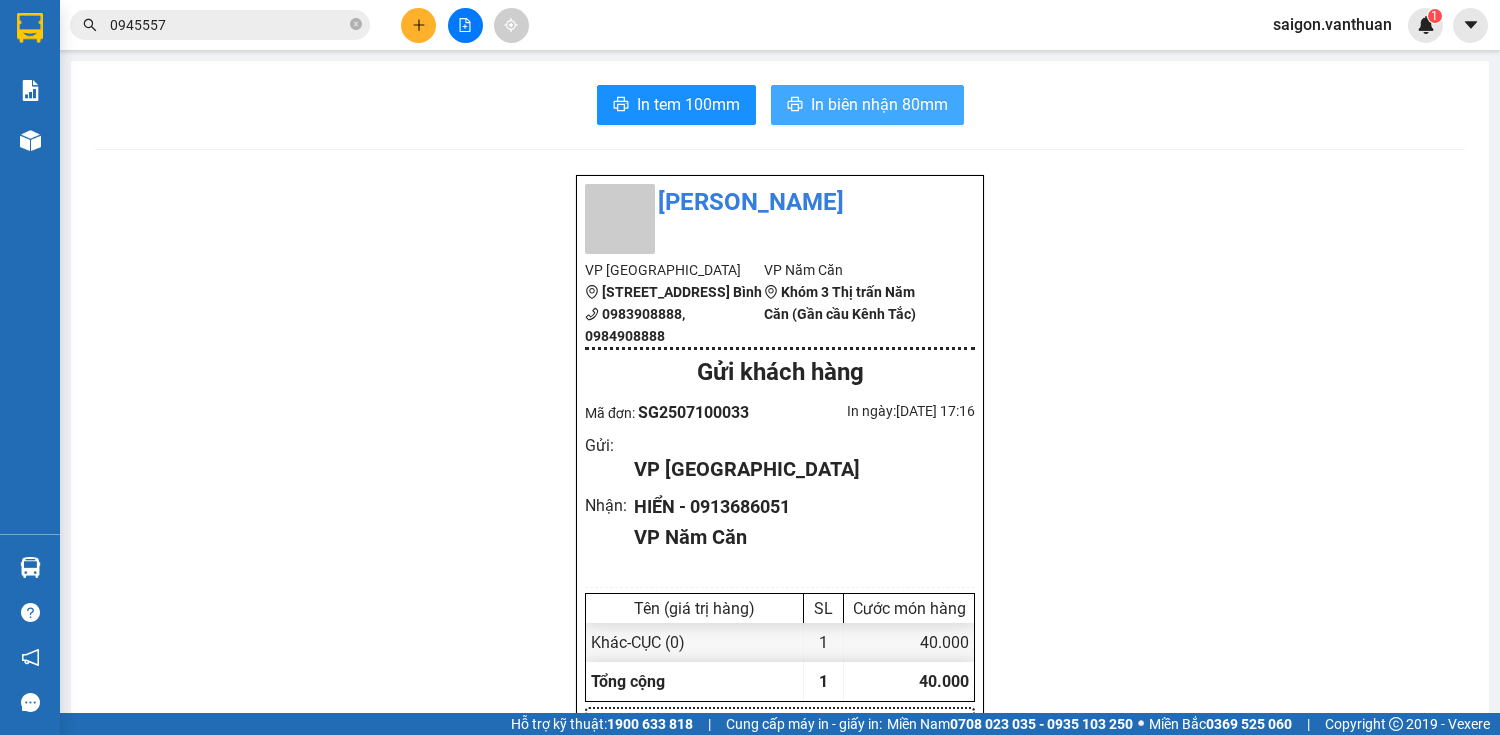 click on "In biên nhận 80mm" at bounding box center (879, 104) 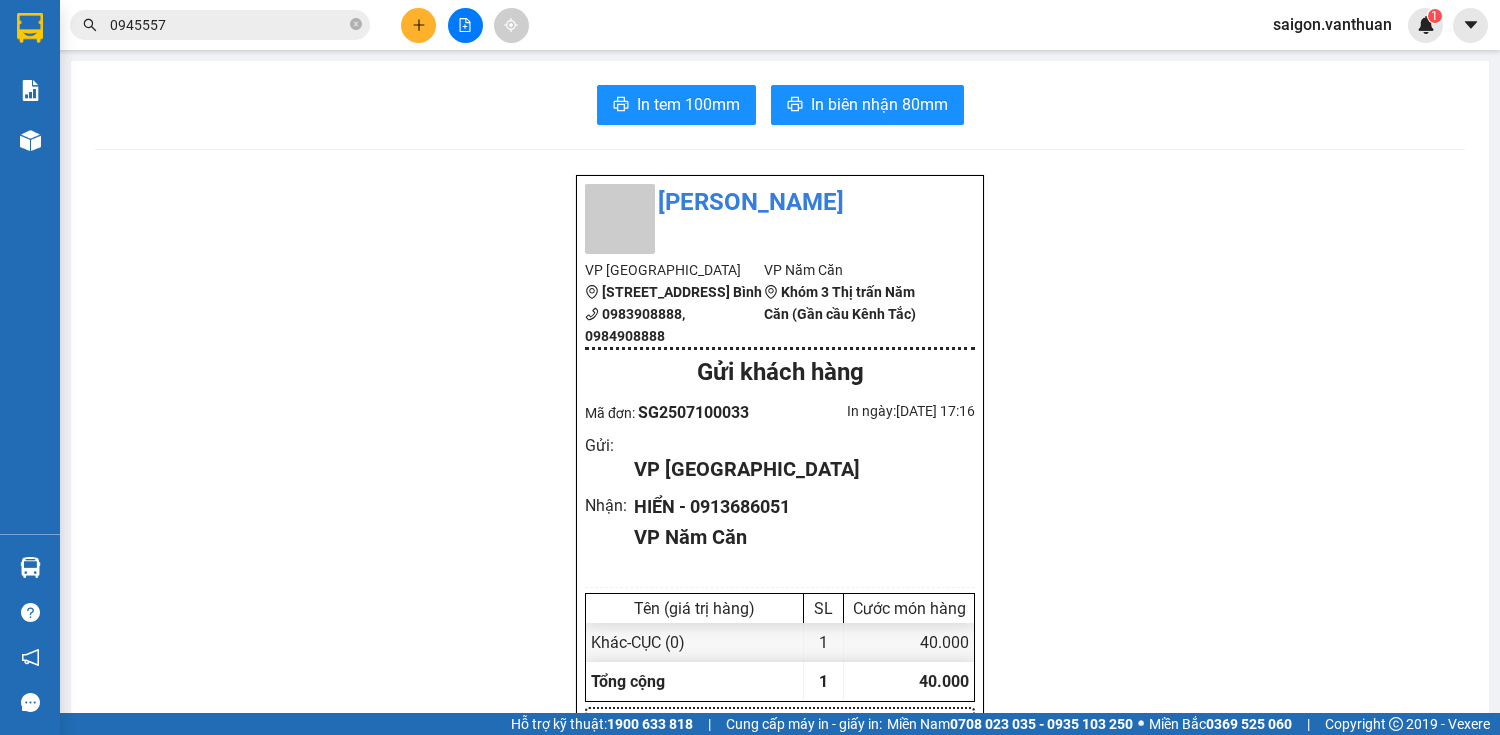 click on "Vân Thuận VP [GEOGRAPHIC_DATA]   [STREET_ADDRESS] Bình    0983908888, 0984908888 VP Năm Căn   Khóm 3 Thị trấn Năm Căn (Gần cầu Kênh Tắc) Gửi khách hàng Mã đơn:   SG2507100033 In ngày:  [DATE]   17:16 Gửi :      VP [GEOGRAPHIC_DATA] Nhận :   HIỂN - 0913686051 VP Năm Căn Tên (giá trị hàng) SL Cước món hàng Khác - CỤC   (0) 1 40.000 Tổng cộng 1 40.000 Loading... Cước rồi : 40.000 VND Tổng phải thu : 0 VND Người gửi hàng xác nhận NV nhận hàng (Kí và ghi rõ họ tên) hang hoa NV nhận hàng (Kí và ghi rõ họ tên) Quy định nhận/gửi hàng : Không chở hàng quốc cấm Số ngày giữ tối đa tại VP nhận: 07 ngày, với thực phẩm không quá 24h Hàng dễ vỡ, hư bể không đền Hàng gửi không kiểm, quý khách tự niêm phong Quý khách vui lòng kiểm tra thông tin trước khi rời khỏi VP - Xin cảm ơn! [DOMAIN_NAME] Copyright   2019 - Vexere Gửi:    [GEOGRAPHIC_DATA] Nhận:    CR" at bounding box center (780, 955) 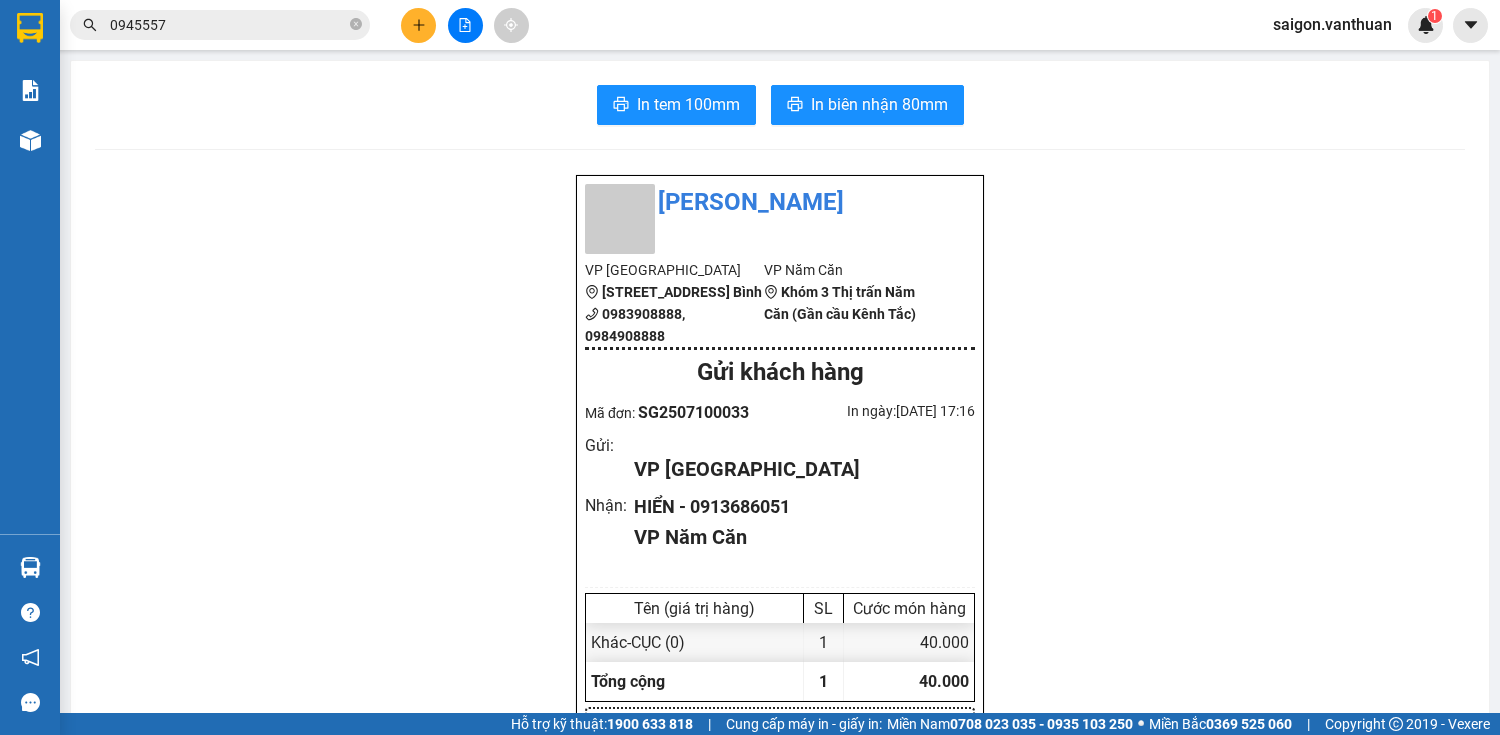 click 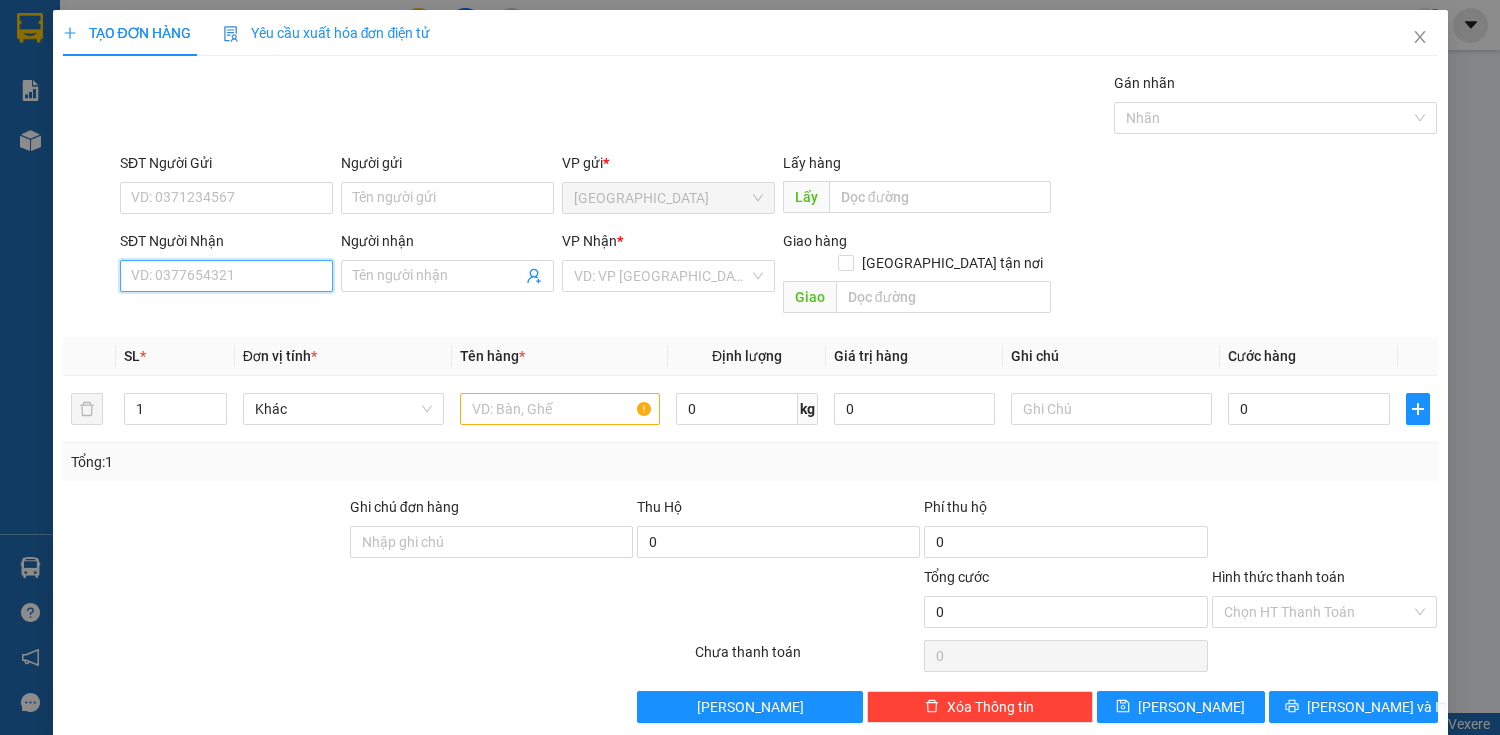click on "SĐT Người Nhận" at bounding box center [226, 276] 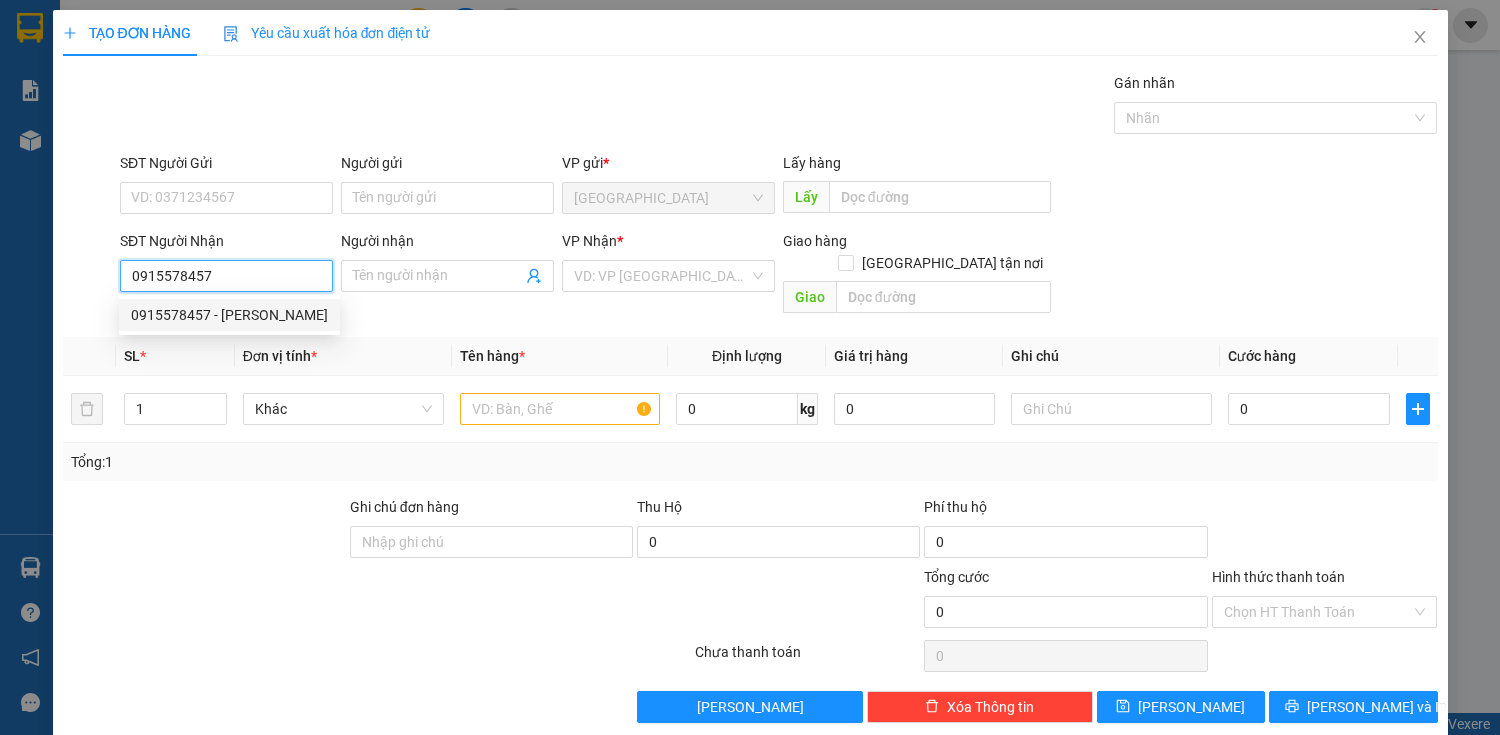 click on "0915578457 - [PERSON_NAME]" at bounding box center [229, 315] 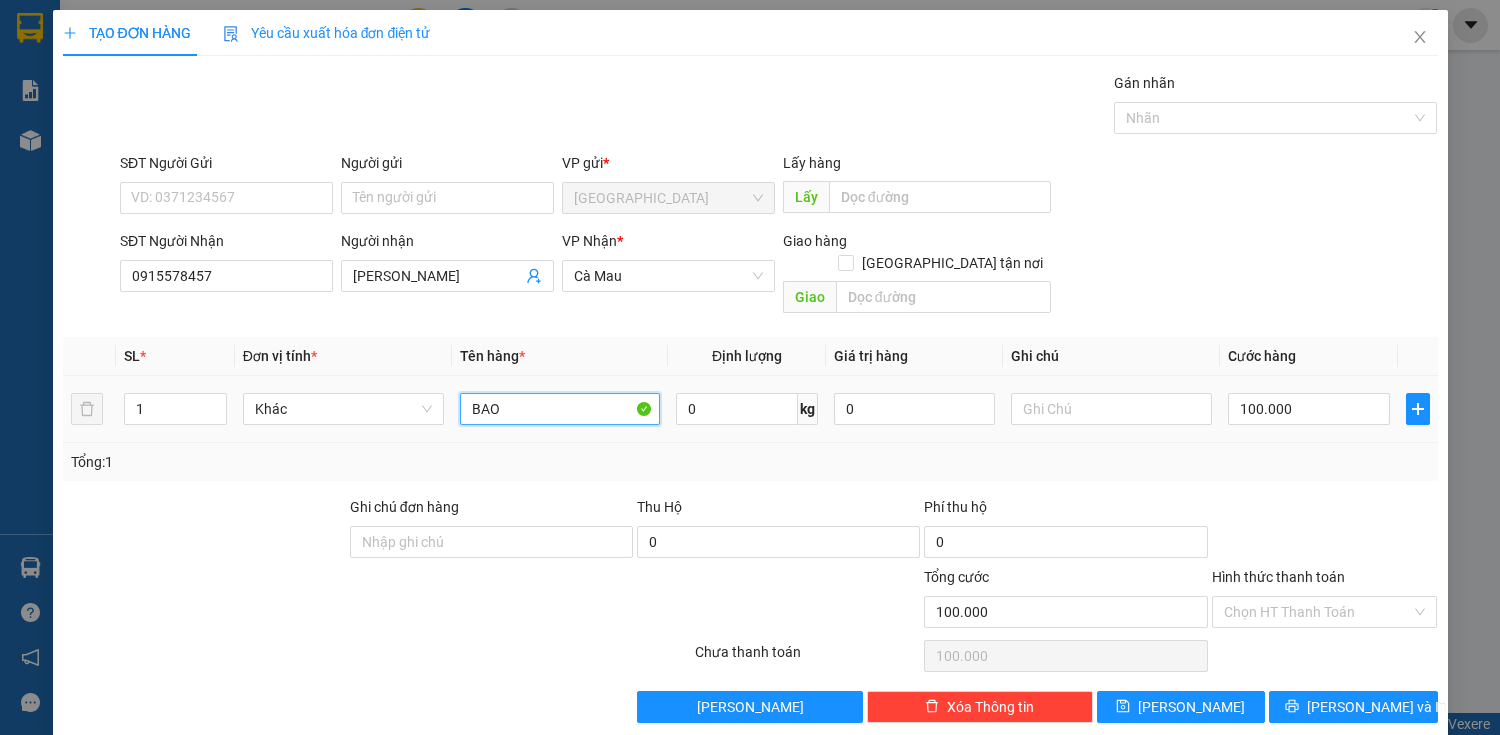 click on "BAO" at bounding box center (560, 409) 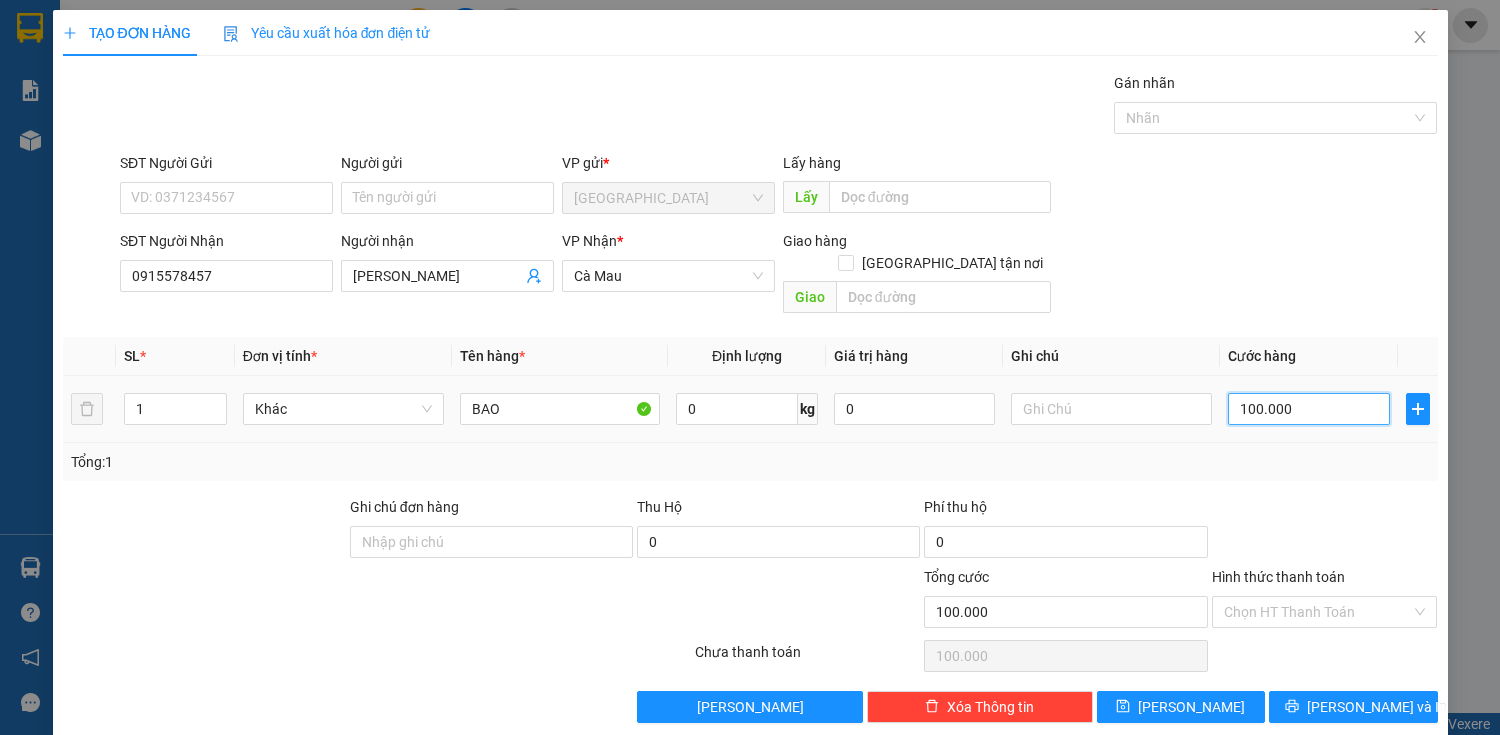 click on "100.000" at bounding box center [1308, 409] 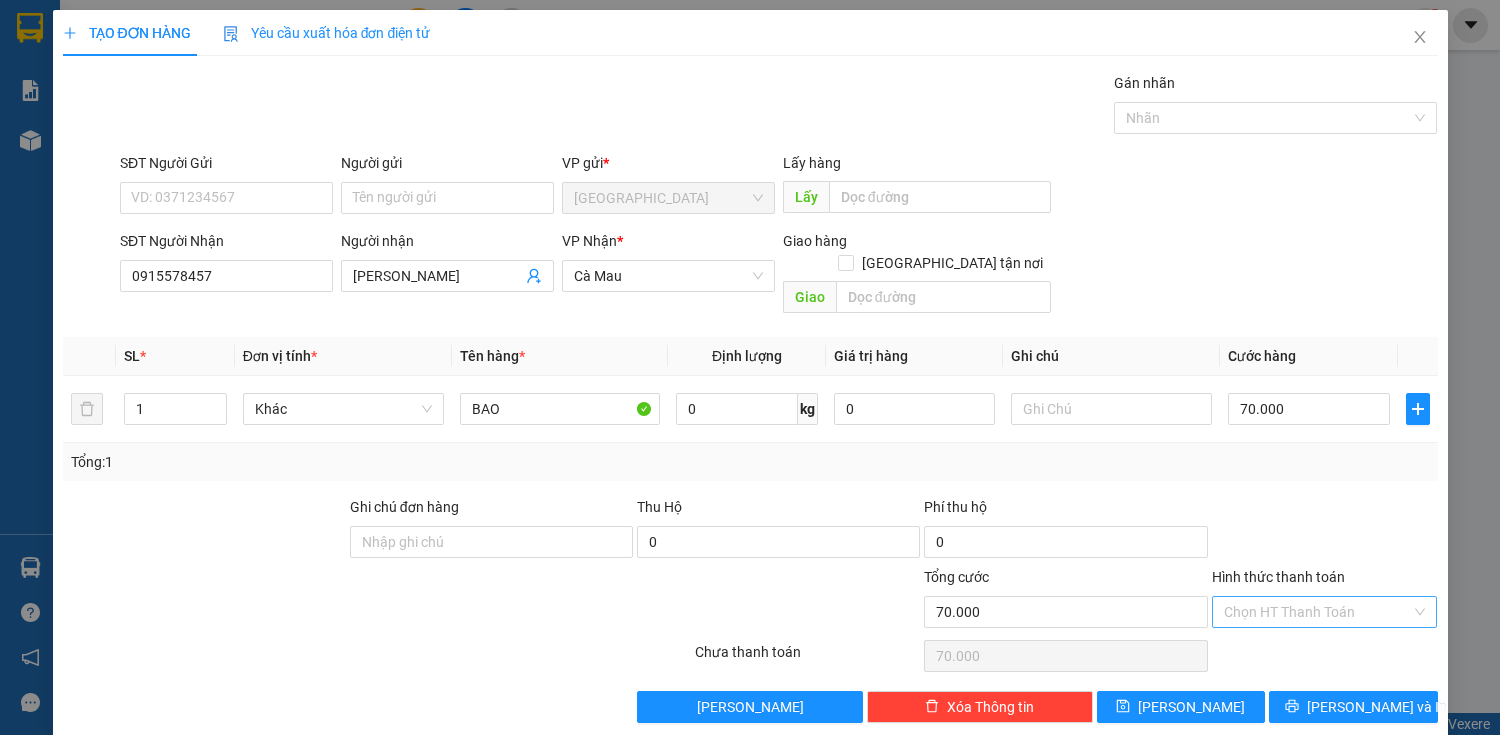 click on "Hình thức thanh toán" at bounding box center [1318, 612] 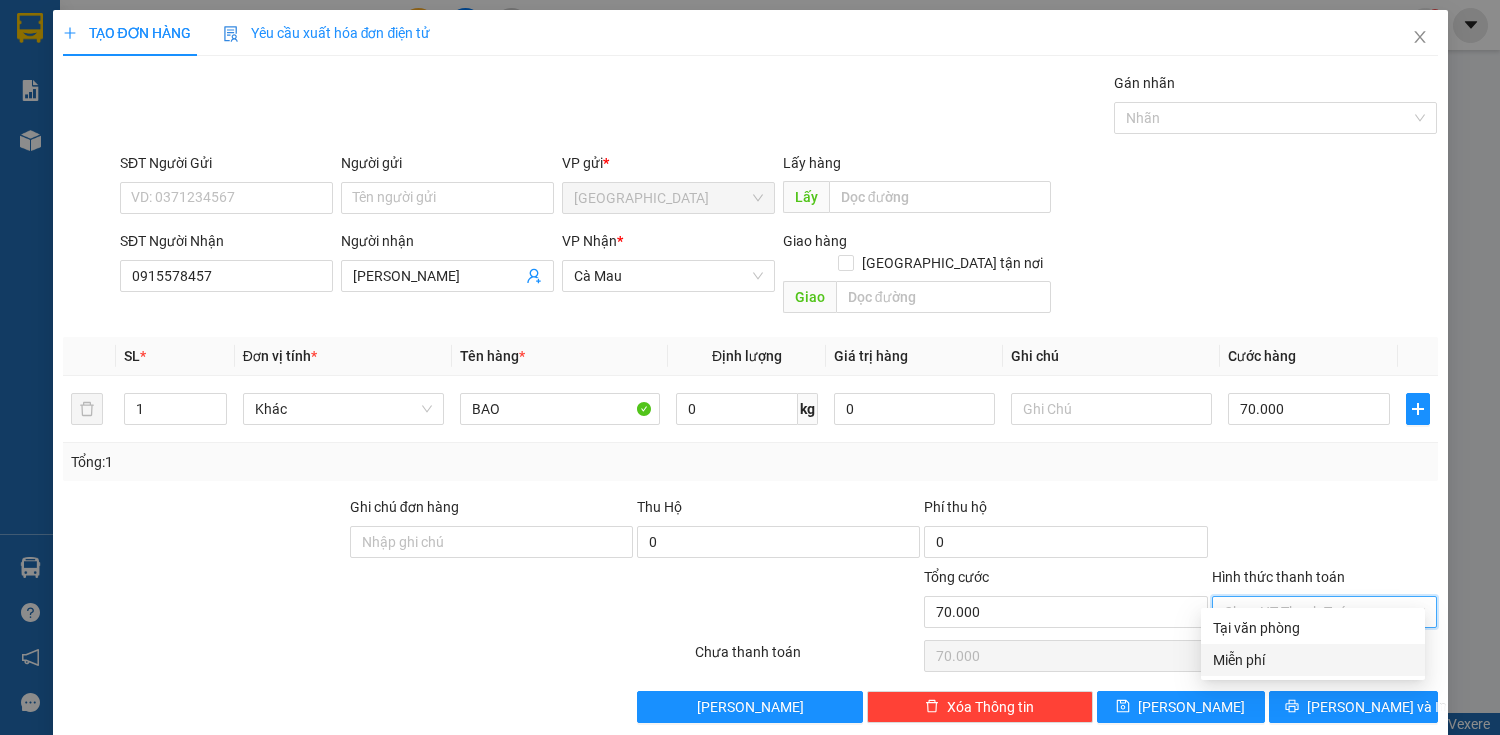 click on "Miễn phí" at bounding box center (1313, 660) 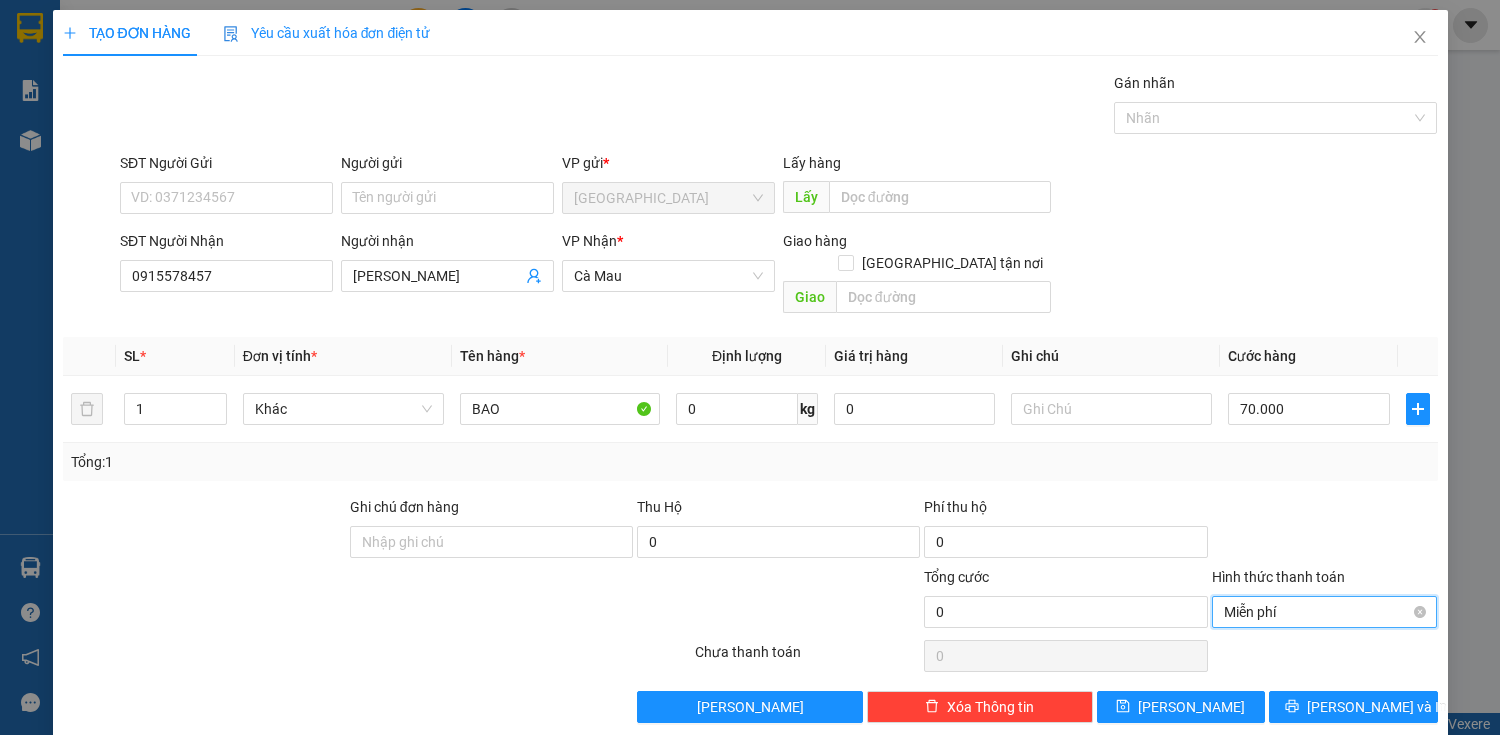 click on "Miễn phí" at bounding box center [1325, 612] 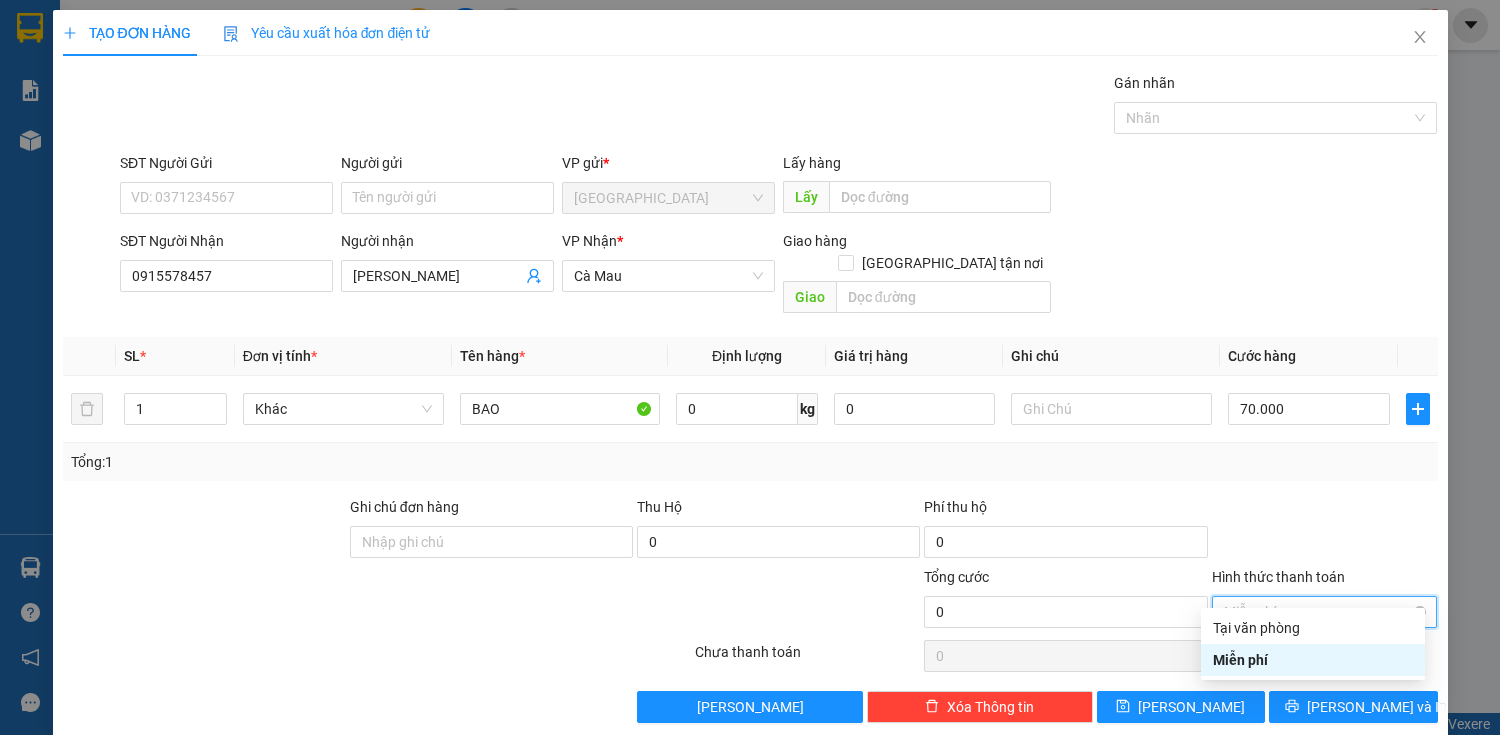 click on "Miễn phí" at bounding box center [1325, 612] 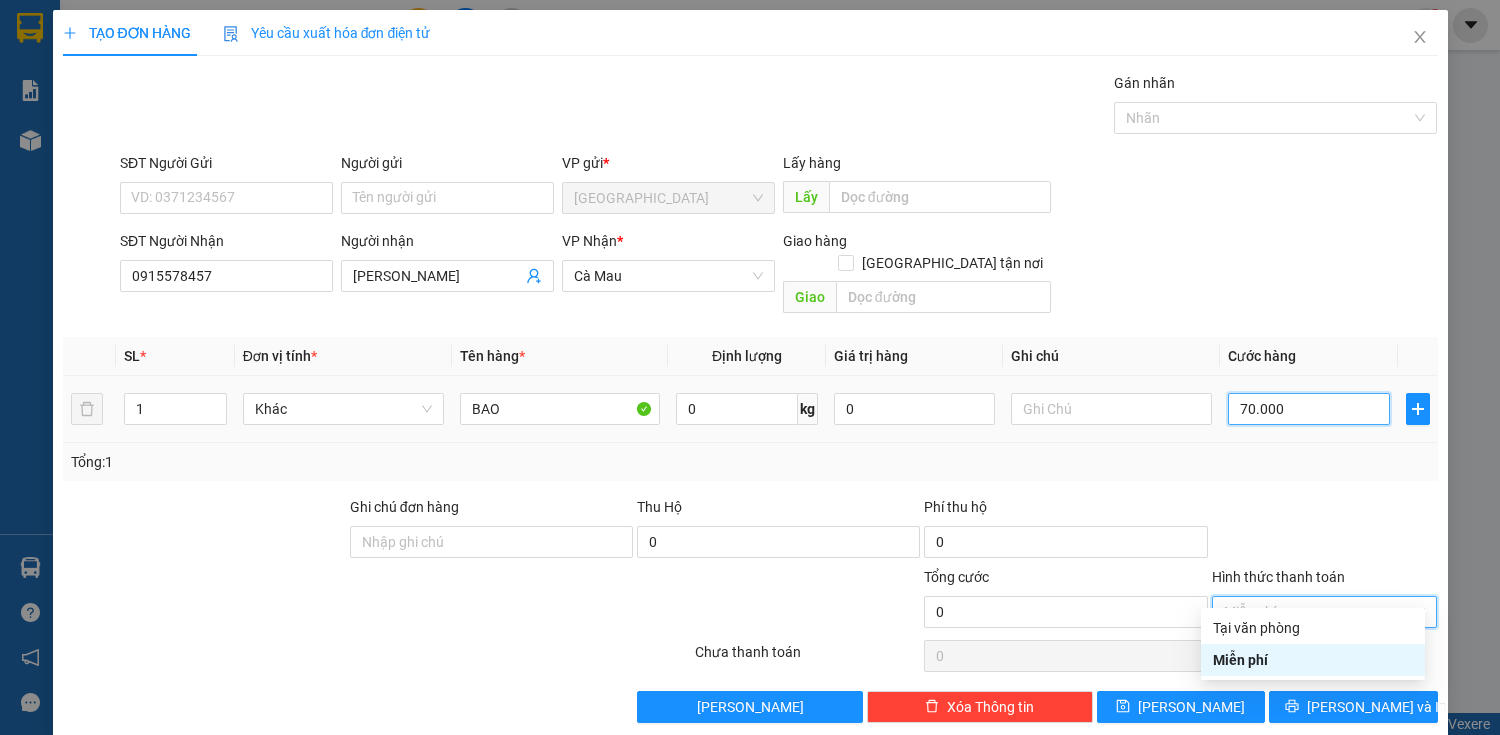 click on "70.000" at bounding box center (1308, 409) 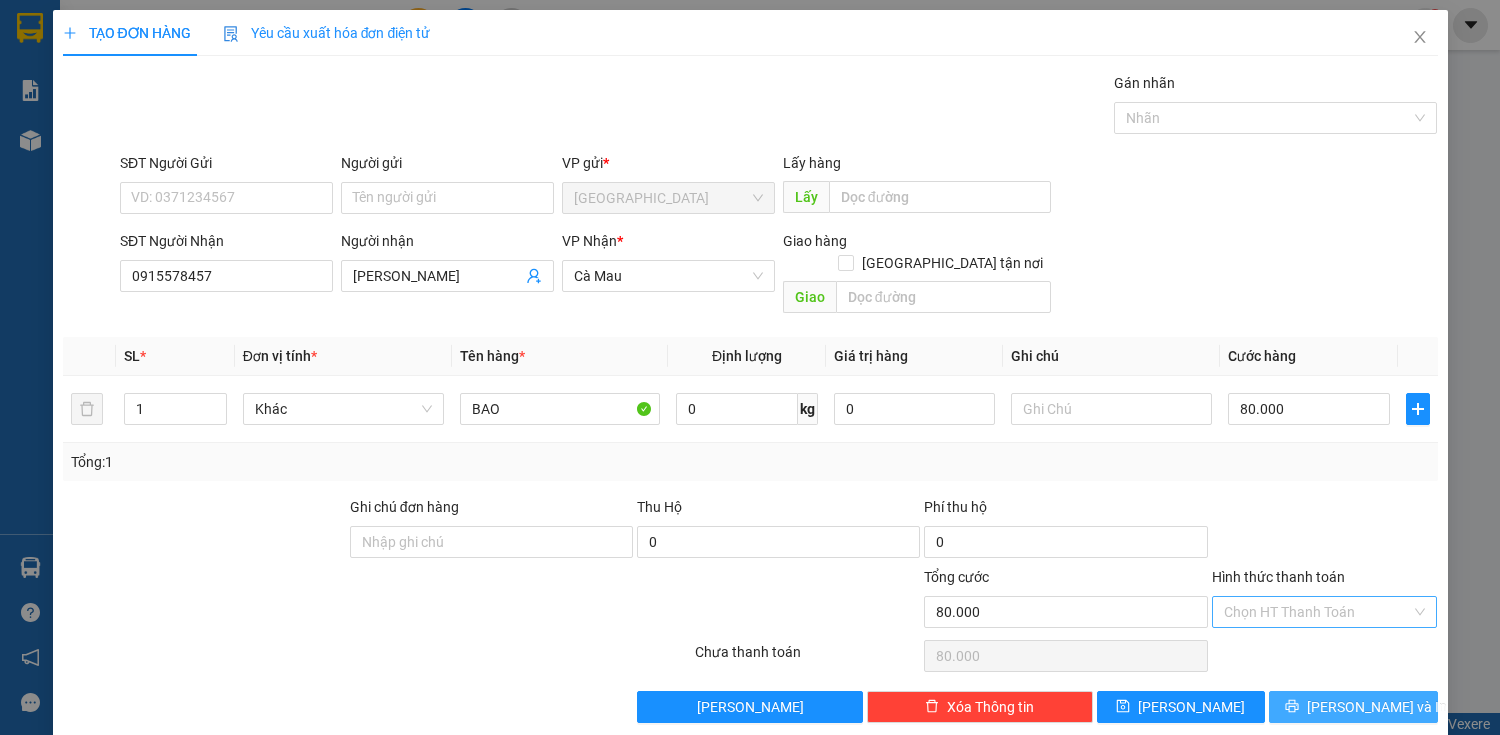 click on "[PERSON_NAME] và In" at bounding box center (1353, 707) 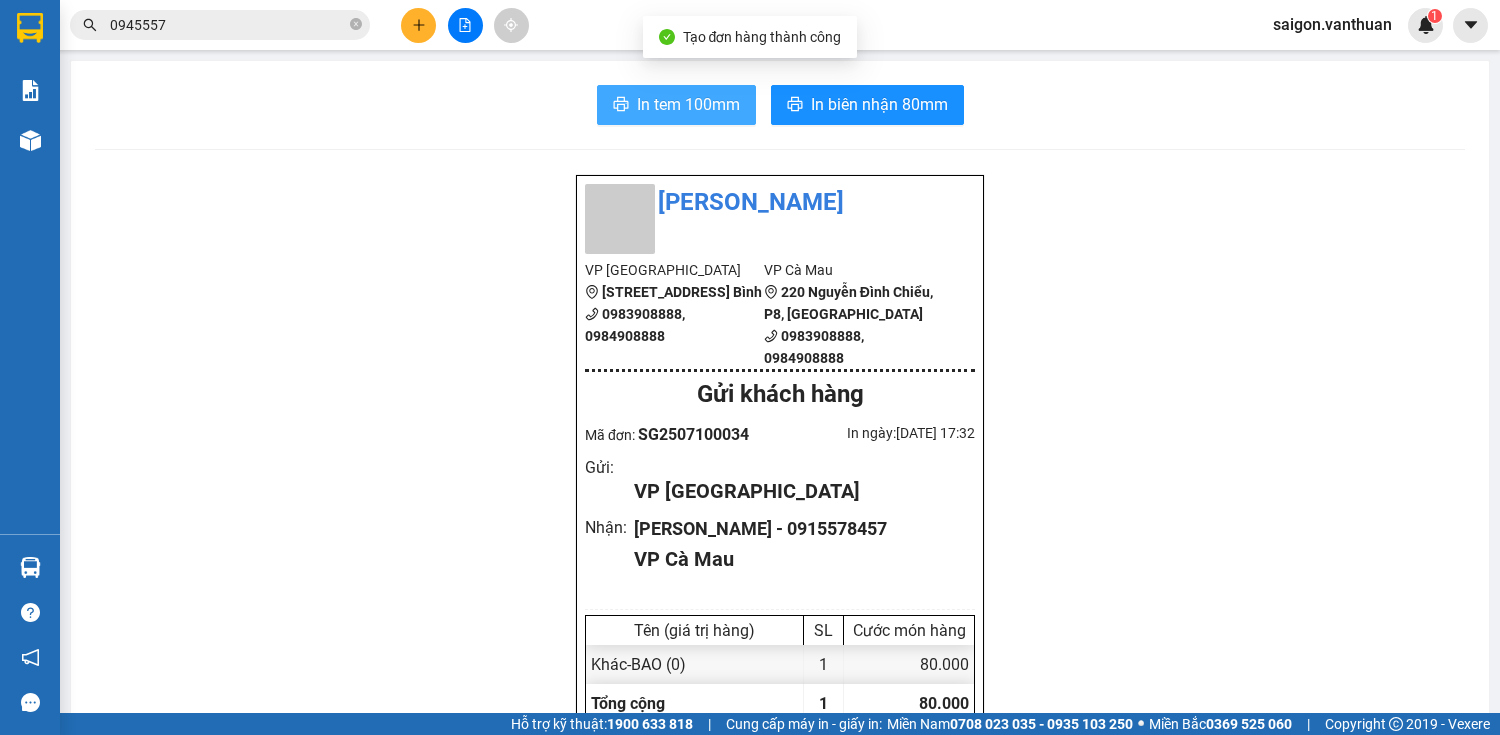 drag, startPoint x: 636, startPoint y: 115, endPoint x: 680, endPoint y: 100, distance: 46.486557 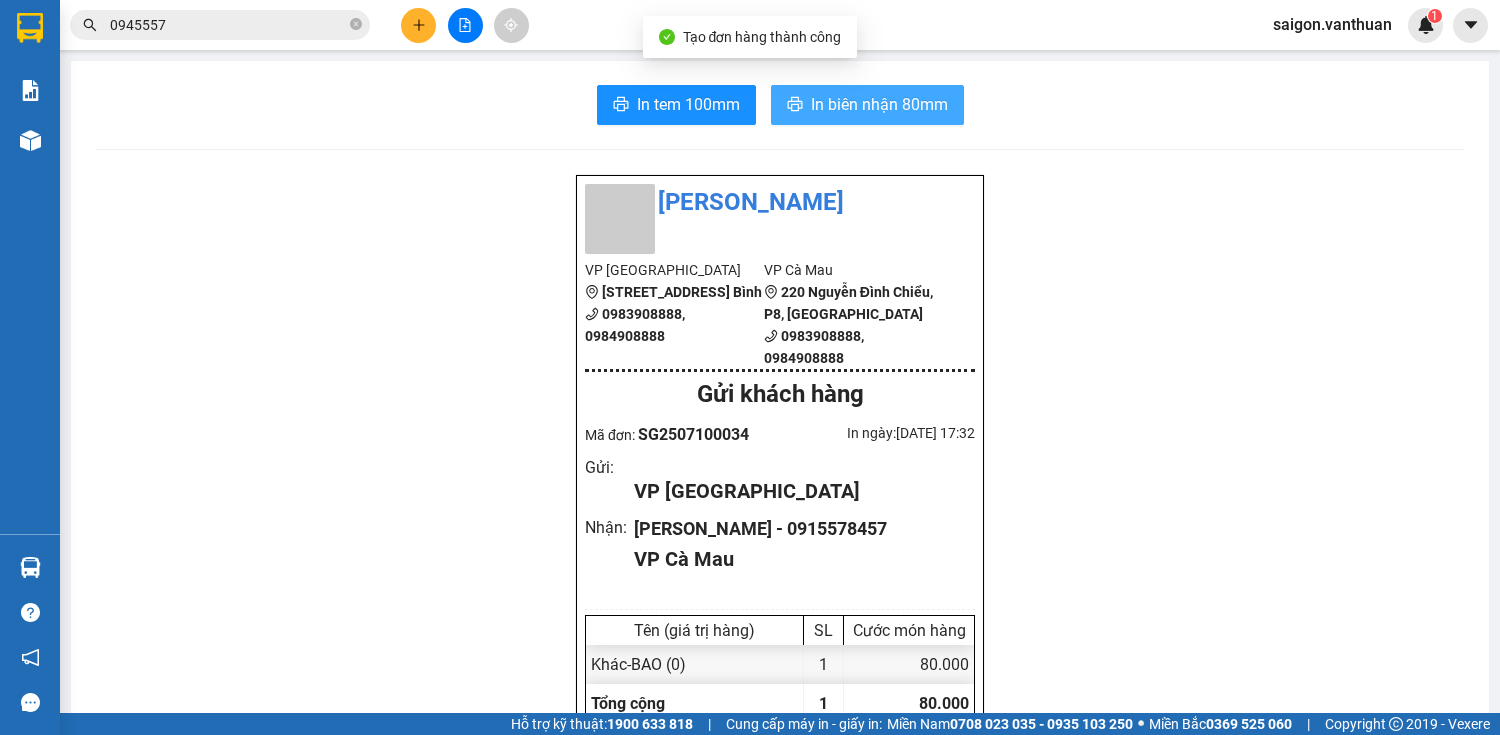drag, startPoint x: 835, startPoint y: 128, endPoint x: 842, endPoint y: 119, distance: 11.401754 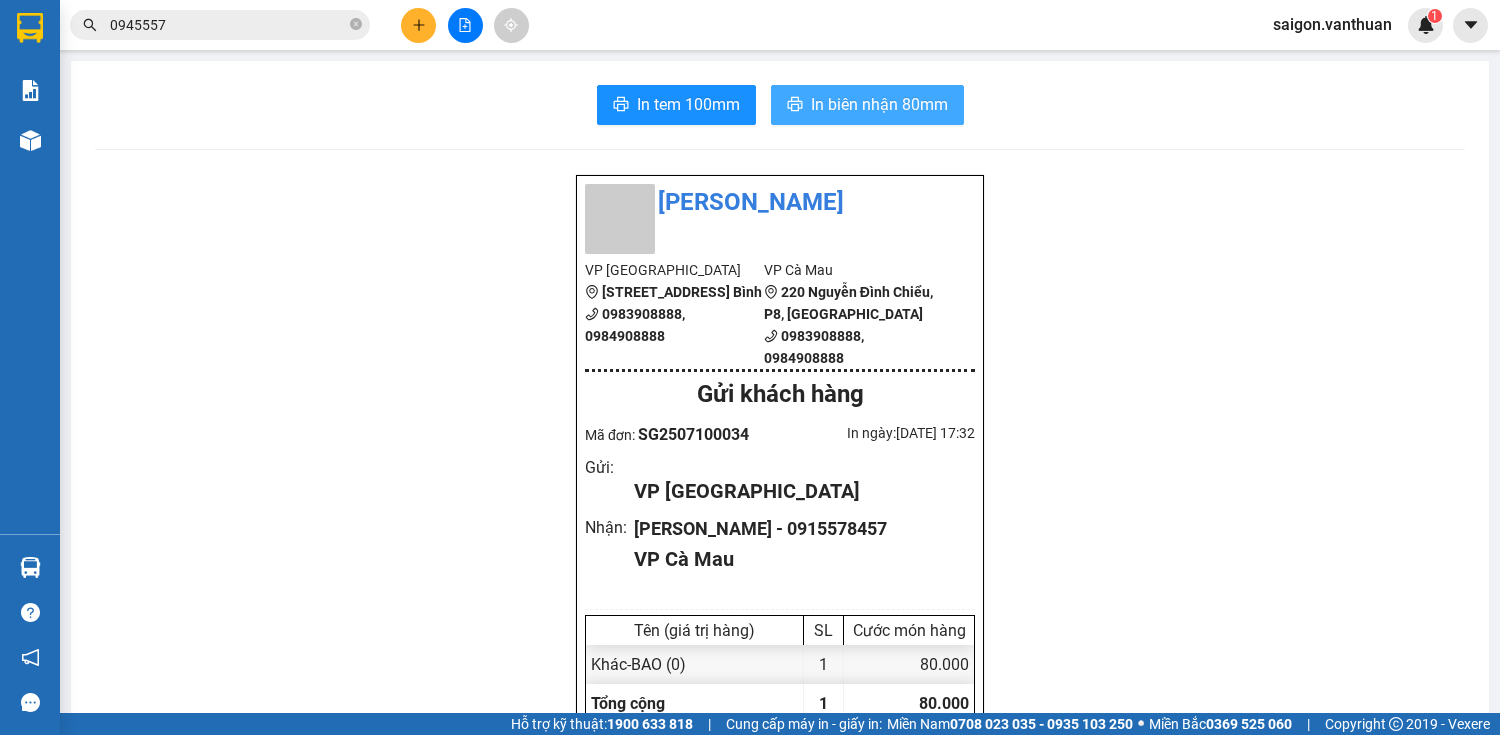 click on "In biên nhận 80mm" at bounding box center [879, 104] 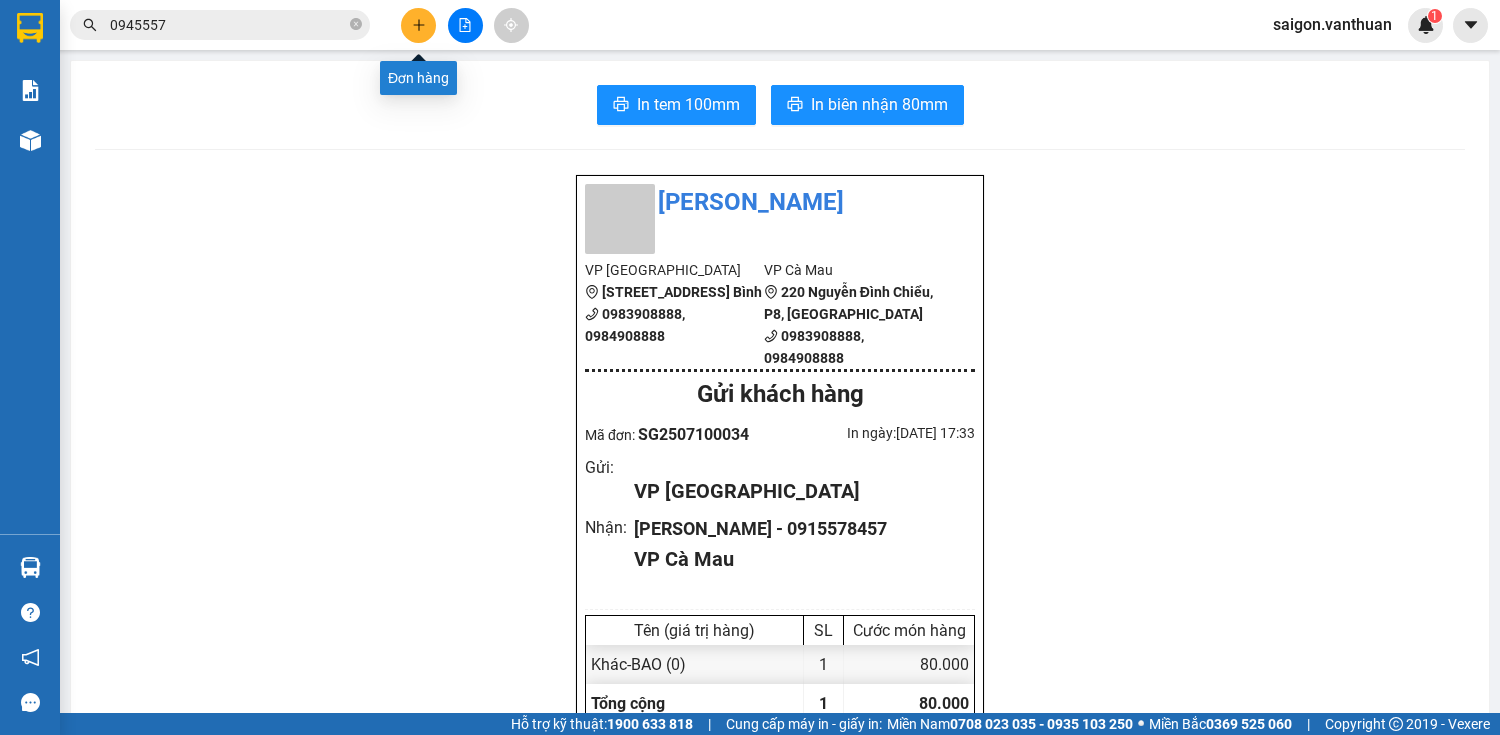 click 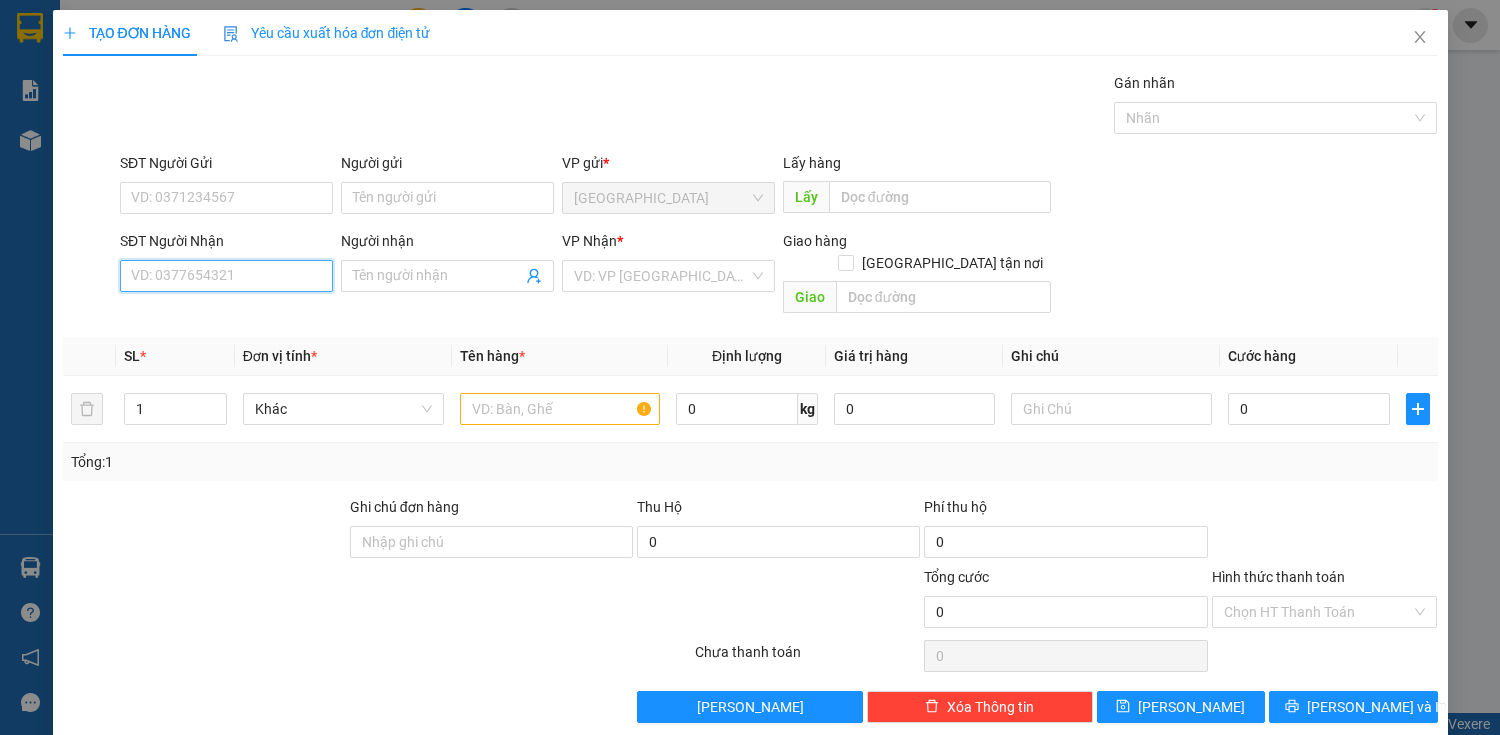 drag, startPoint x: 262, startPoint y: 289, endPoint x: 262, endPoint y: 264, distance: 25 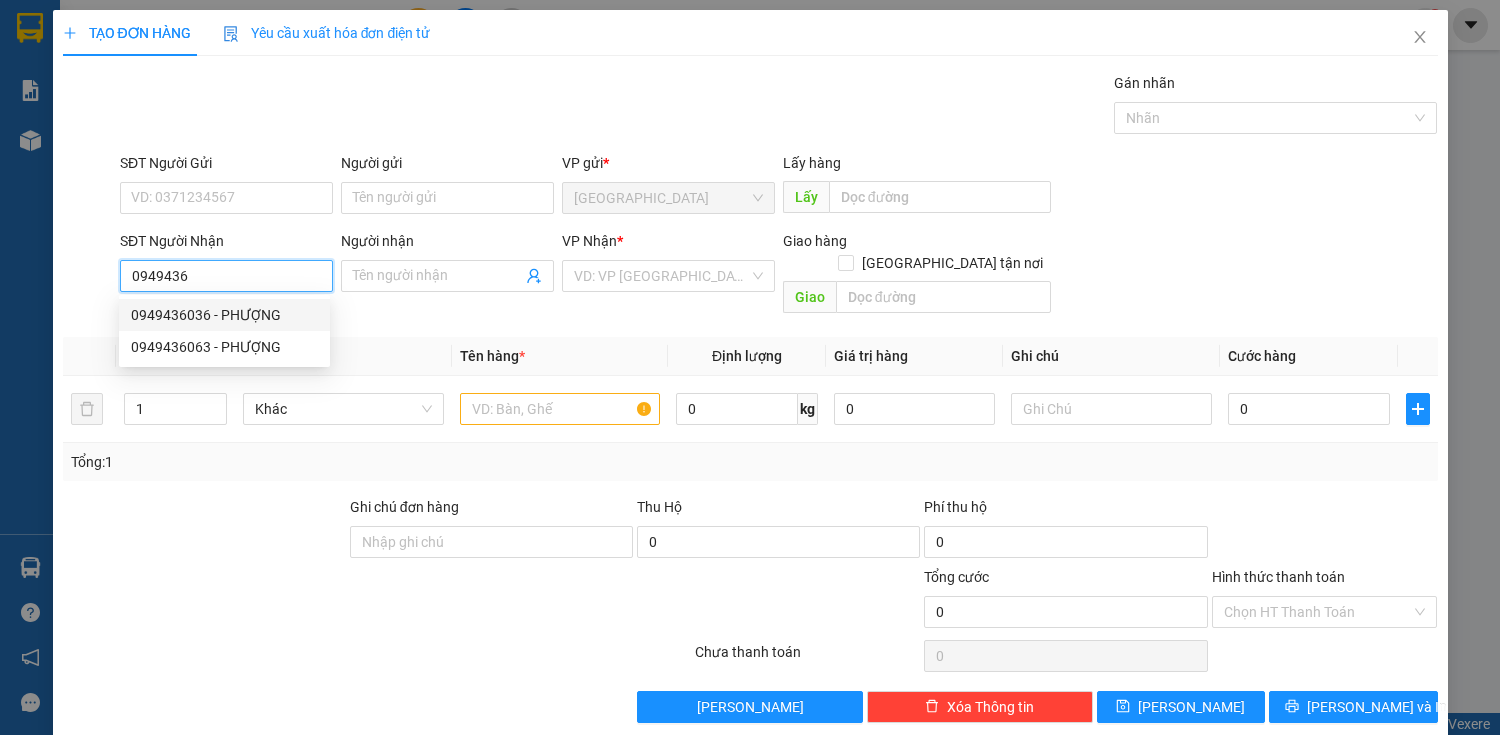 click on "0949436036 - PHƯỢNG" at bounding box center [224, 315] 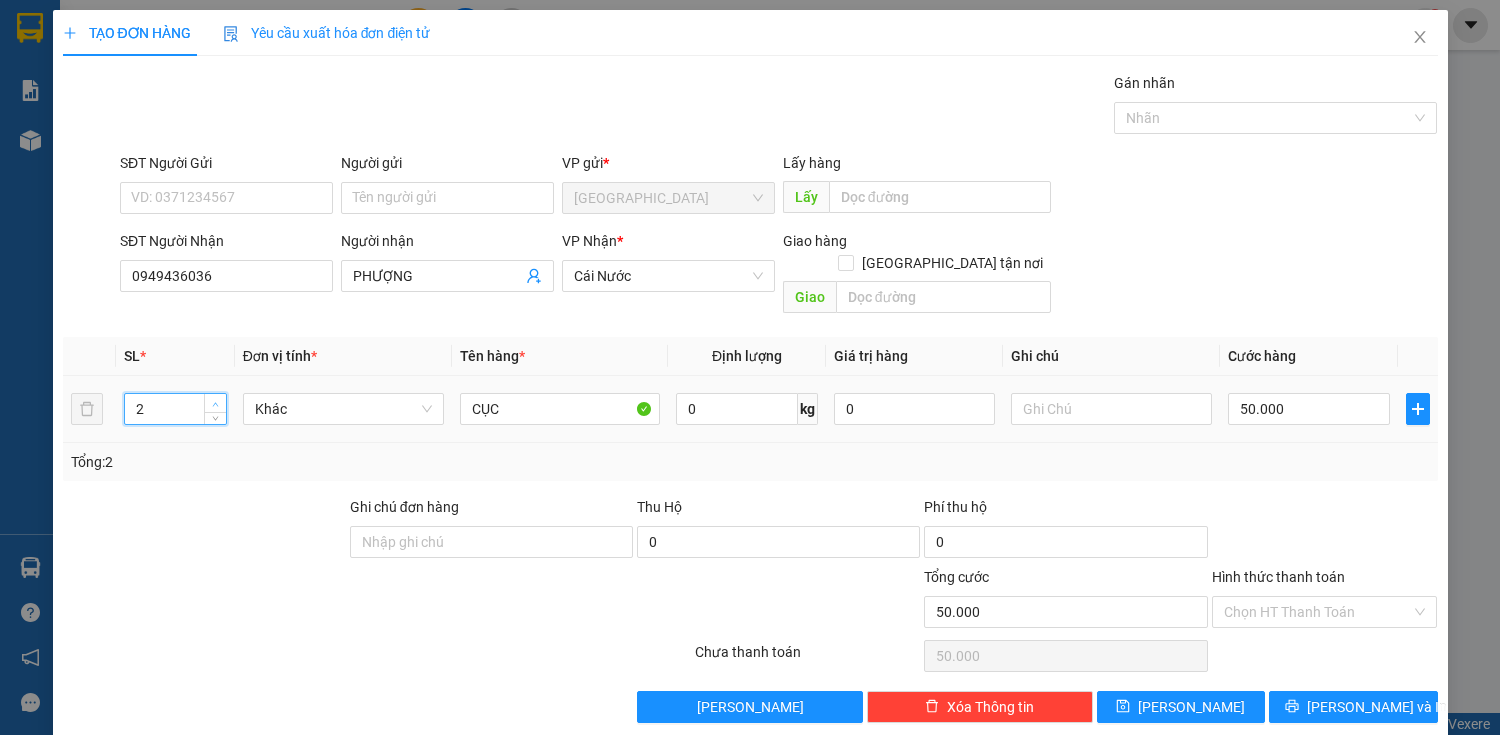 click 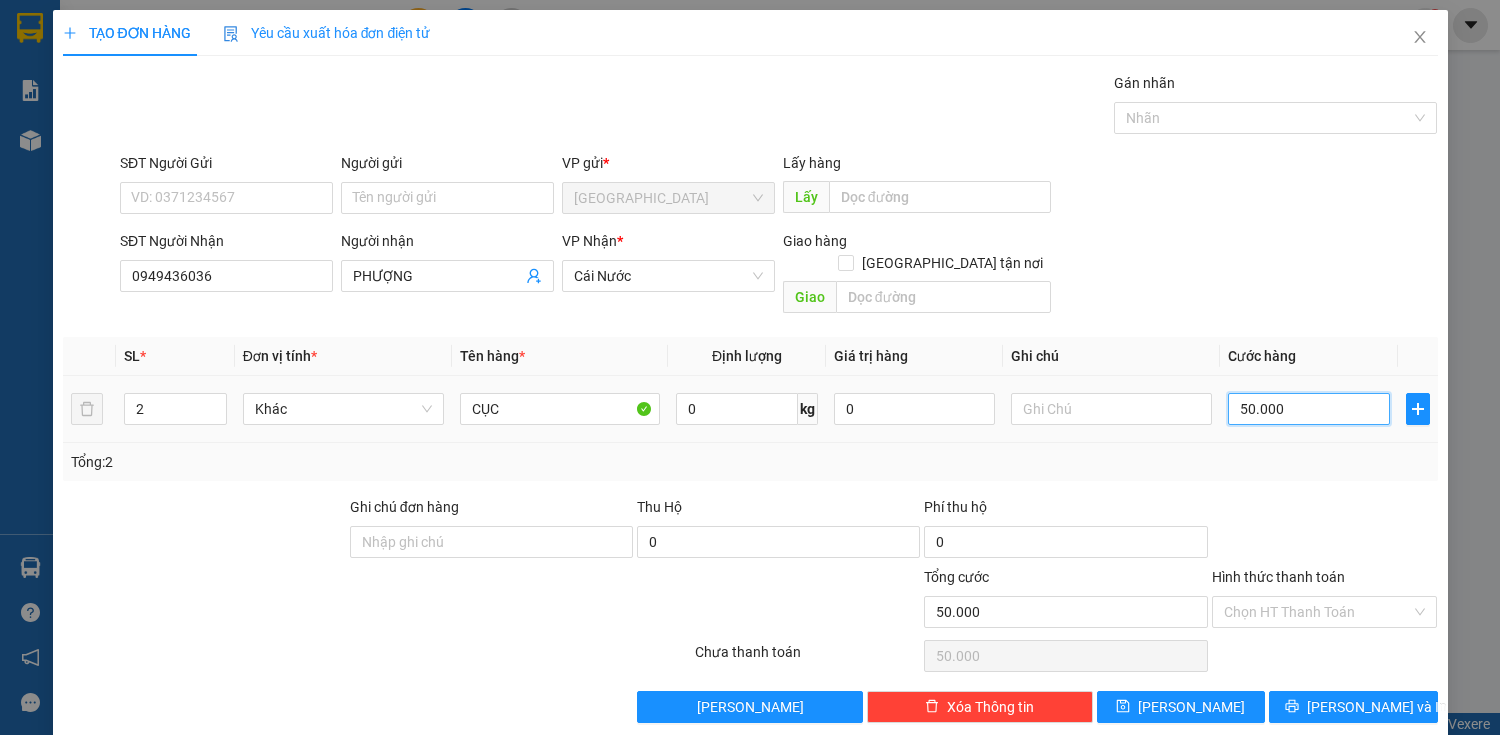 click on "50.000" at bounding box center (1308, 409) 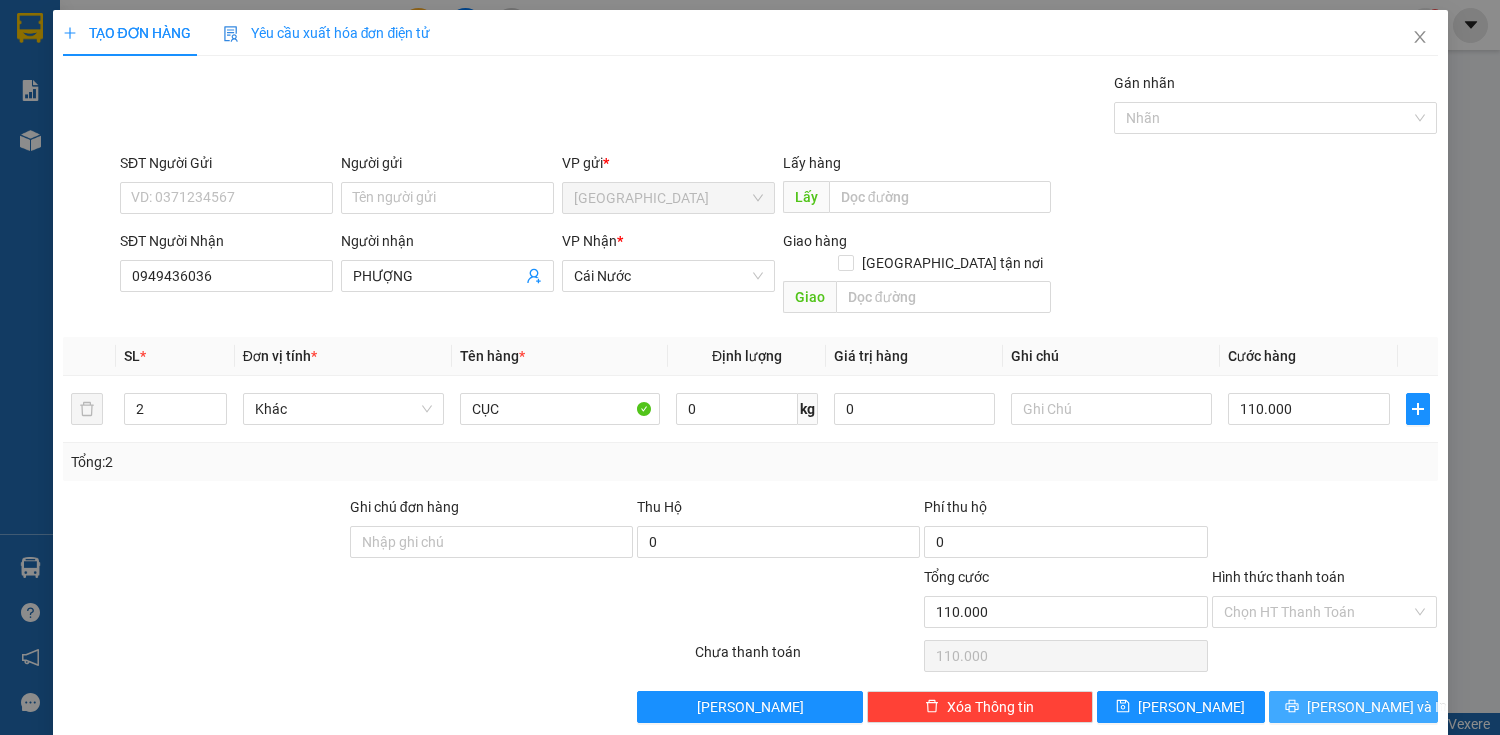 click on "[PERSON_NAME] và In" at bounding box center [1377, 707] 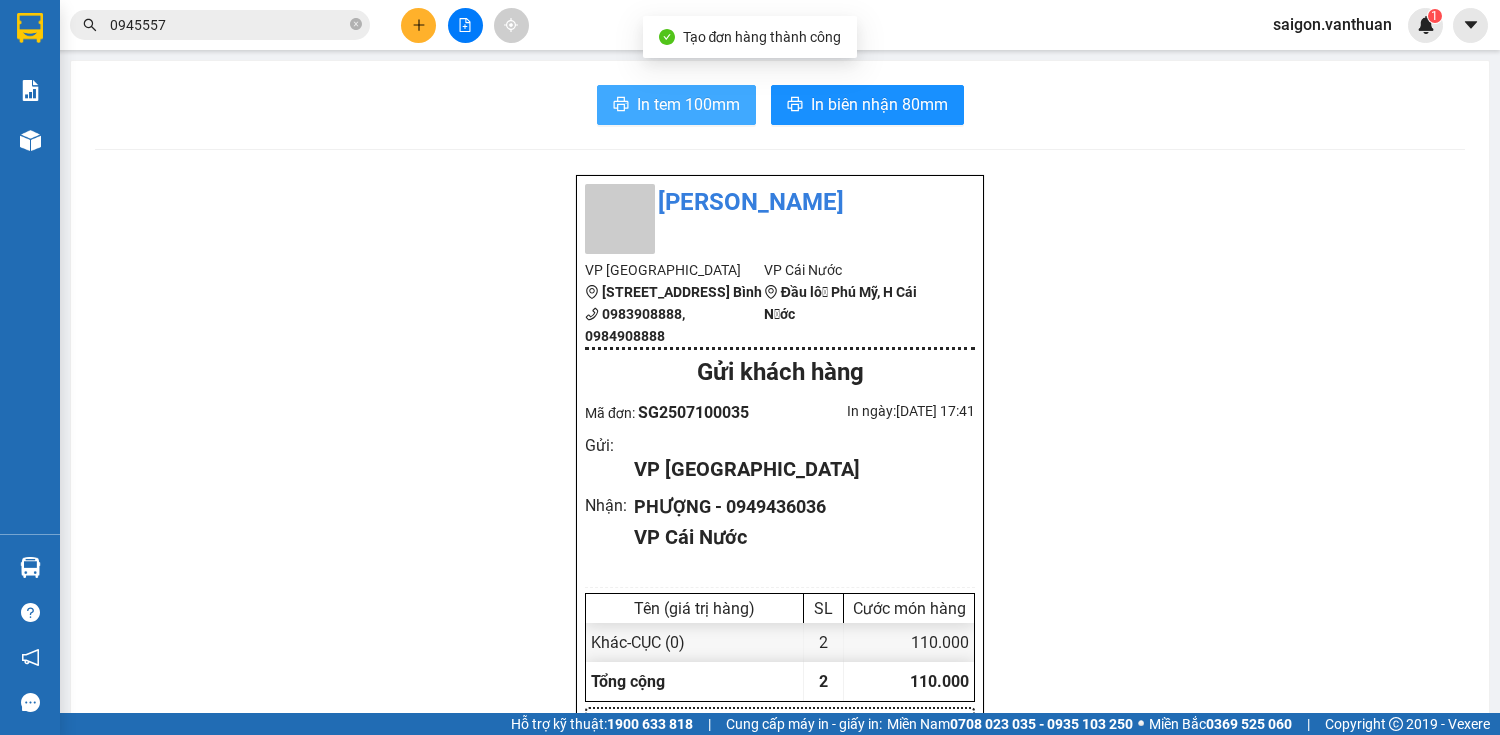 click on "In tem 100mm" at bounding box center (688, 104) 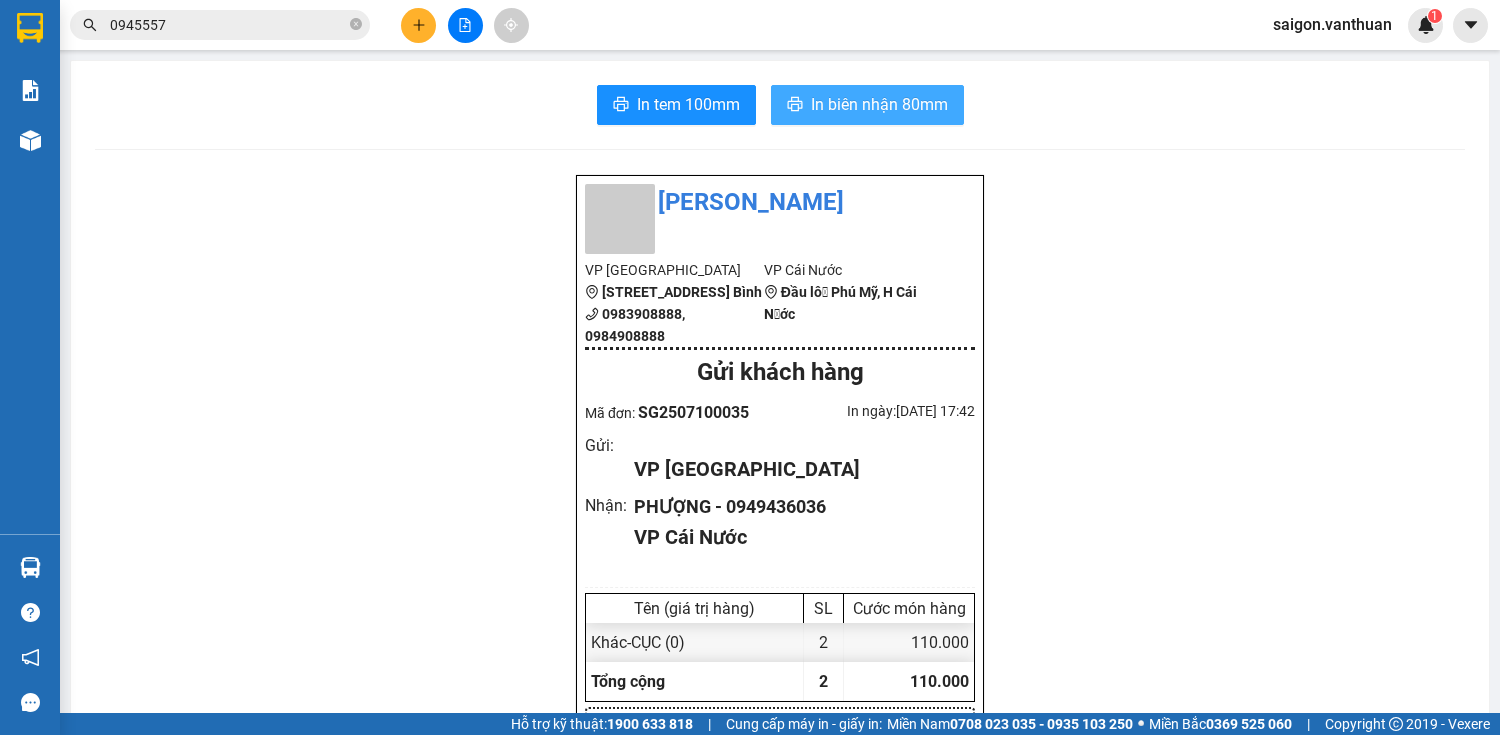 click on "In biên nhận 80mm" at bounding box center [879, 104] 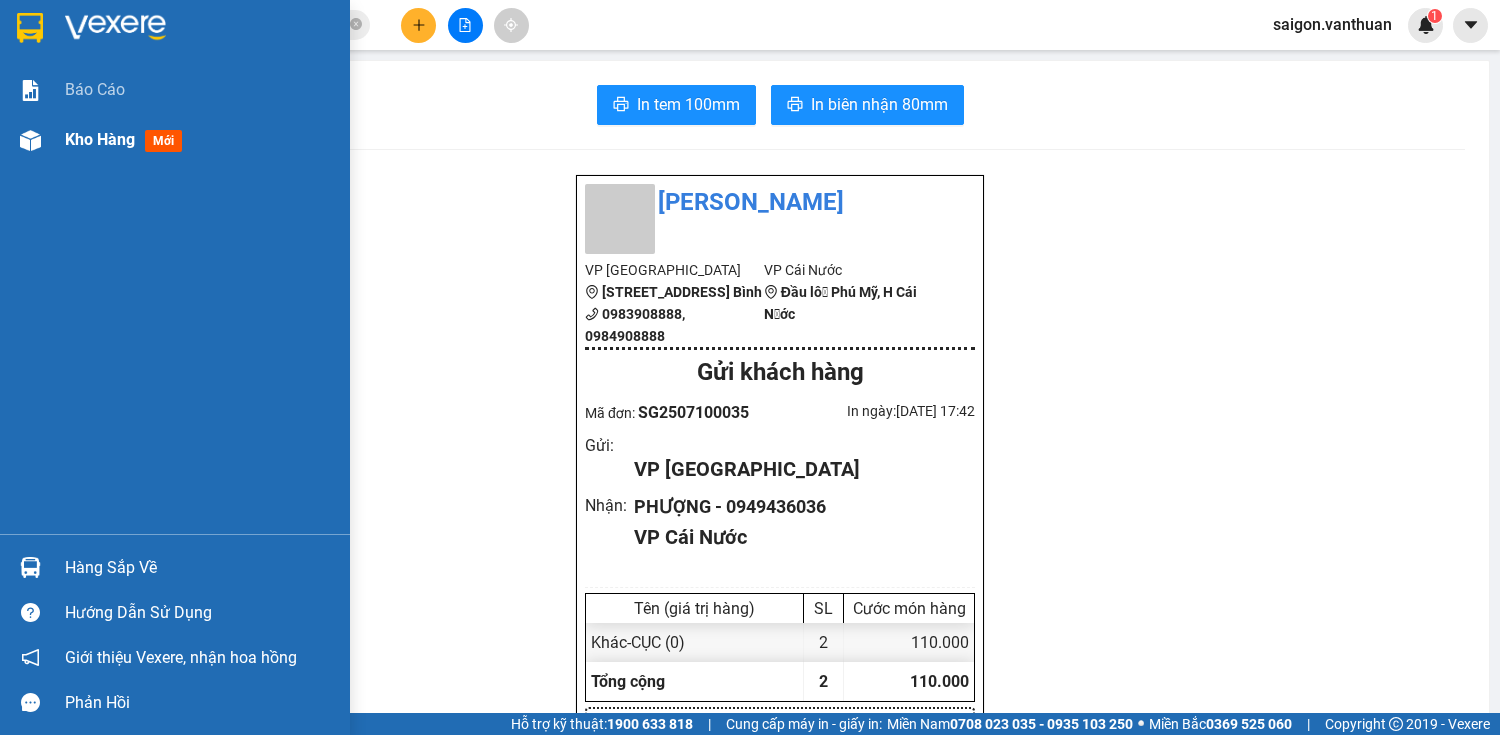 click on "Kho hàng mới" at bounding box center [200, 140] 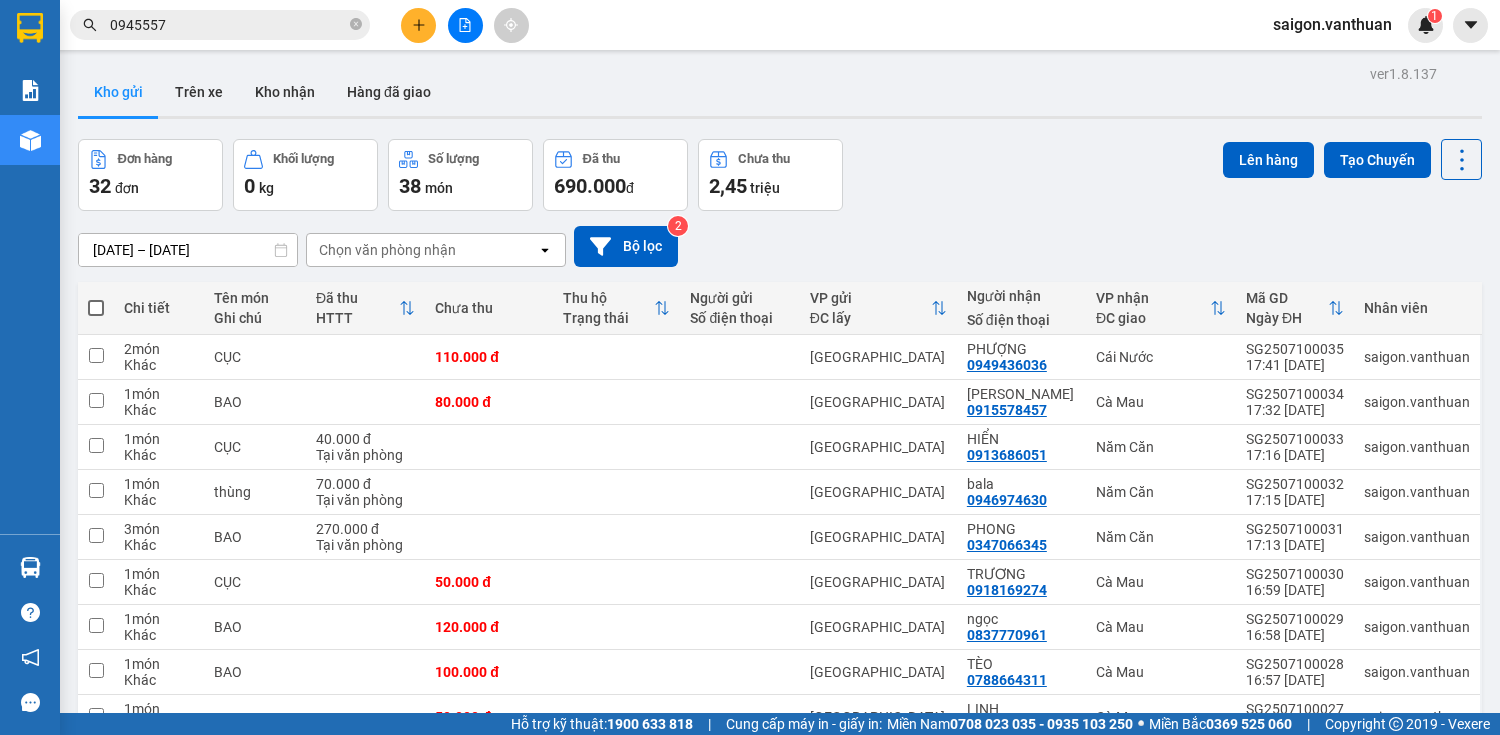 click at bounding box center (96, 308) 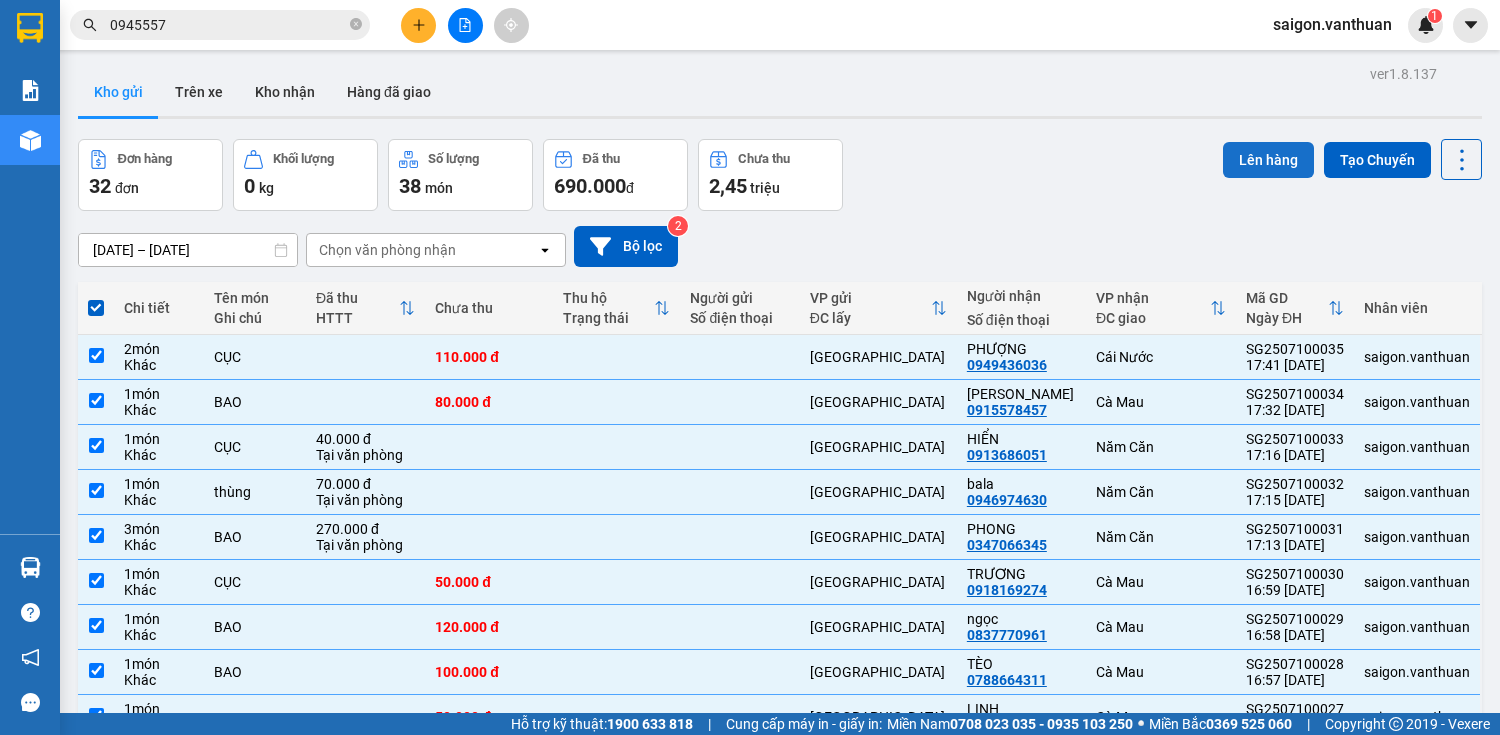click on "Lên hàng" at bounding box center (1268, 160) 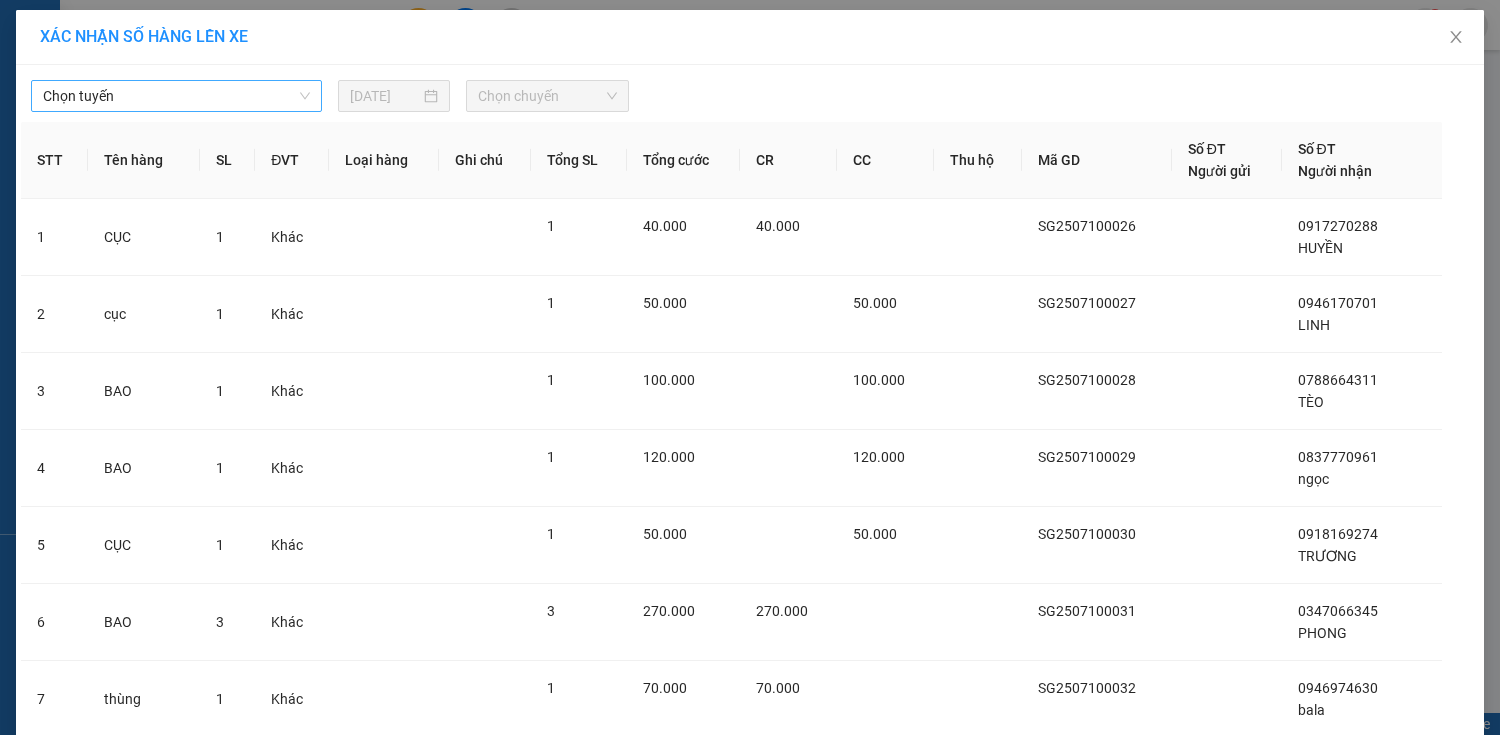 click on "Chọn tuyến" at bounding box center (176, 96) 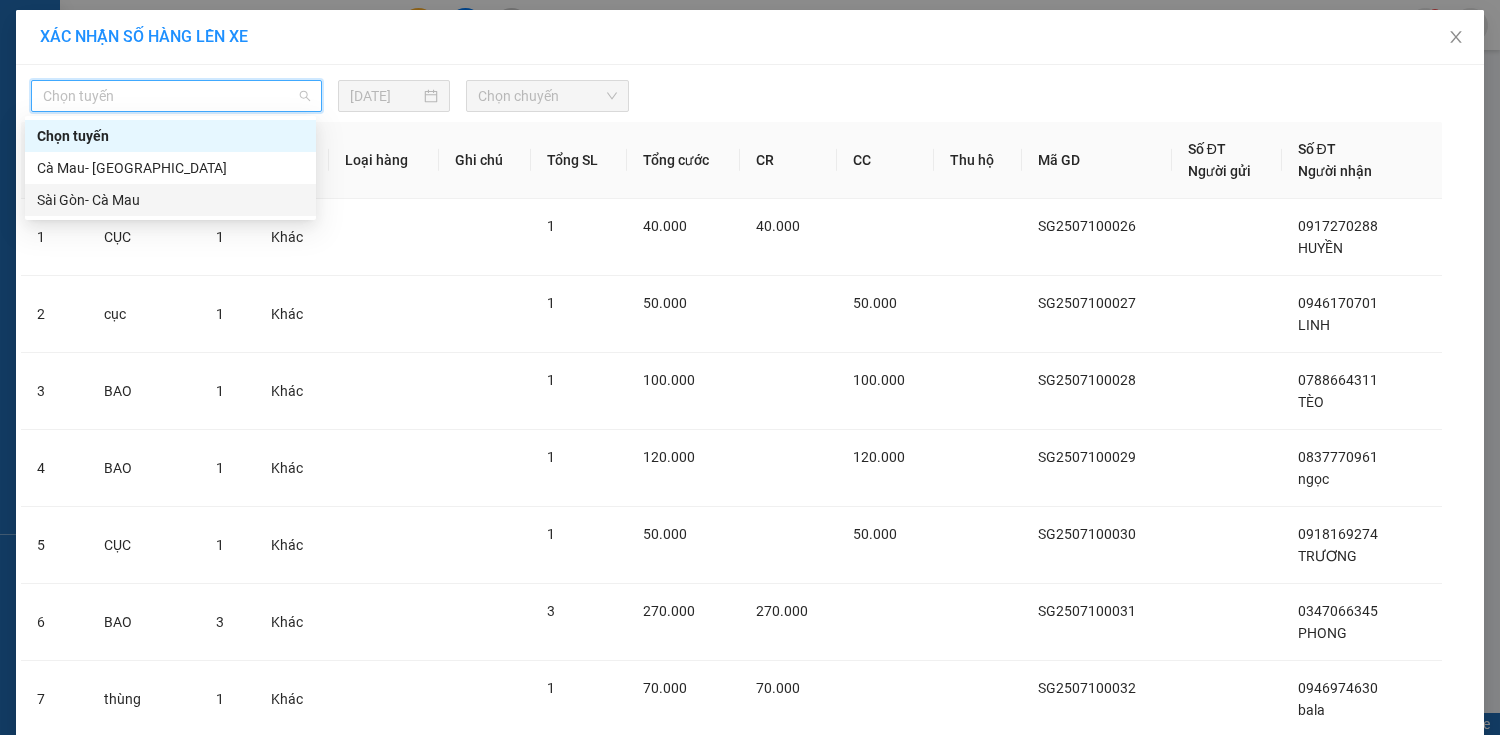 click on "Sài Gòn- Cà Mau" at bounding box center [170, 200] 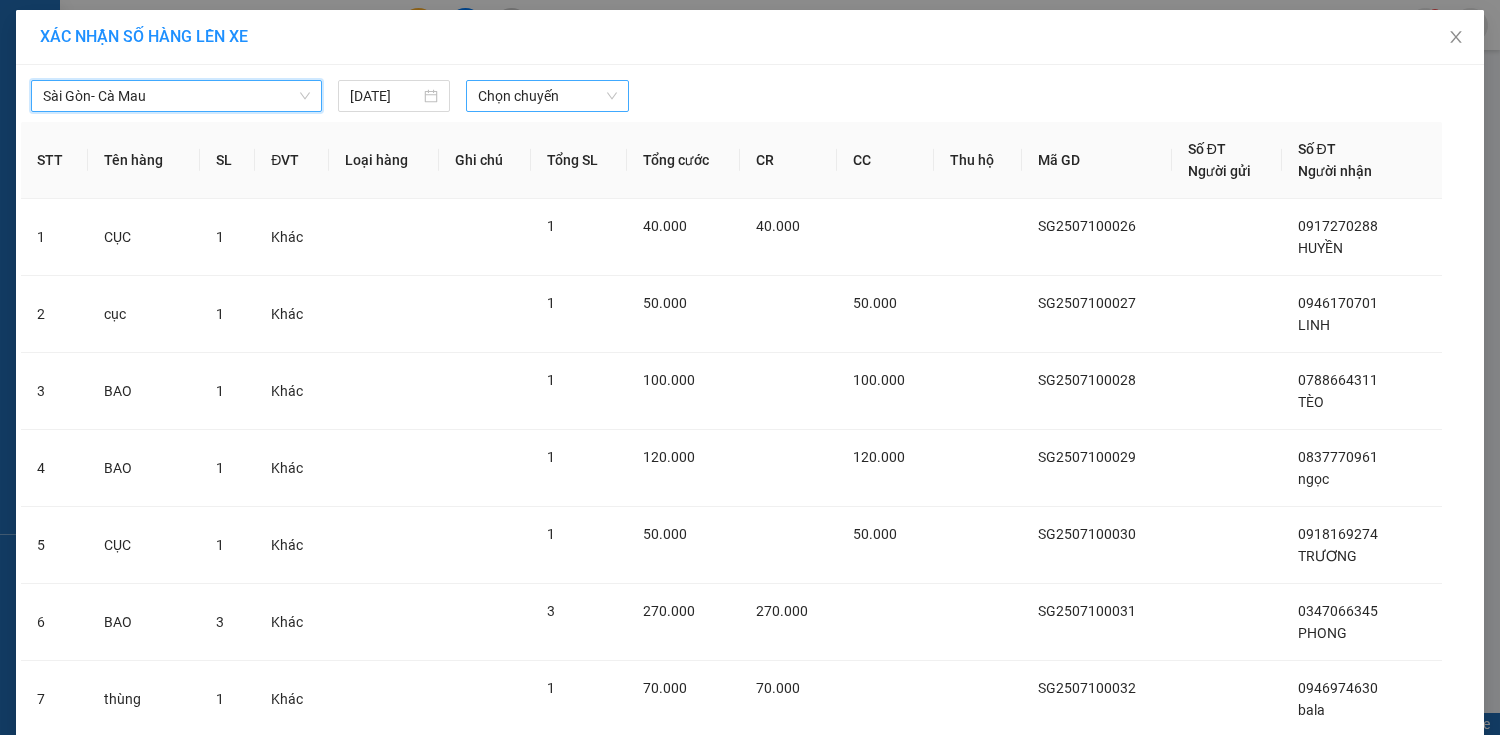 click on "Chọn chuyến" at bounding box center (547, 96) 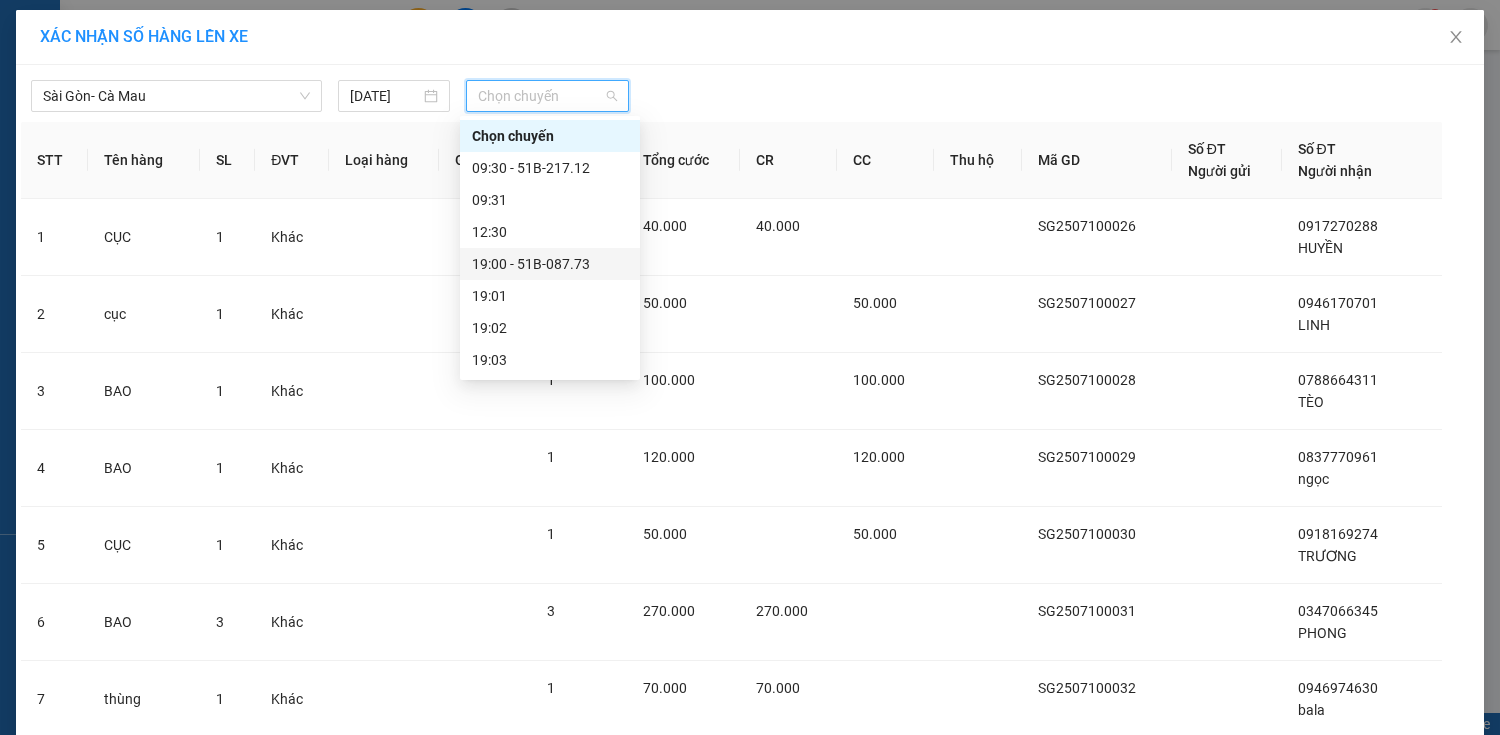 click on "19:00     - 51B-087.73" at bounding box center [550, 264] 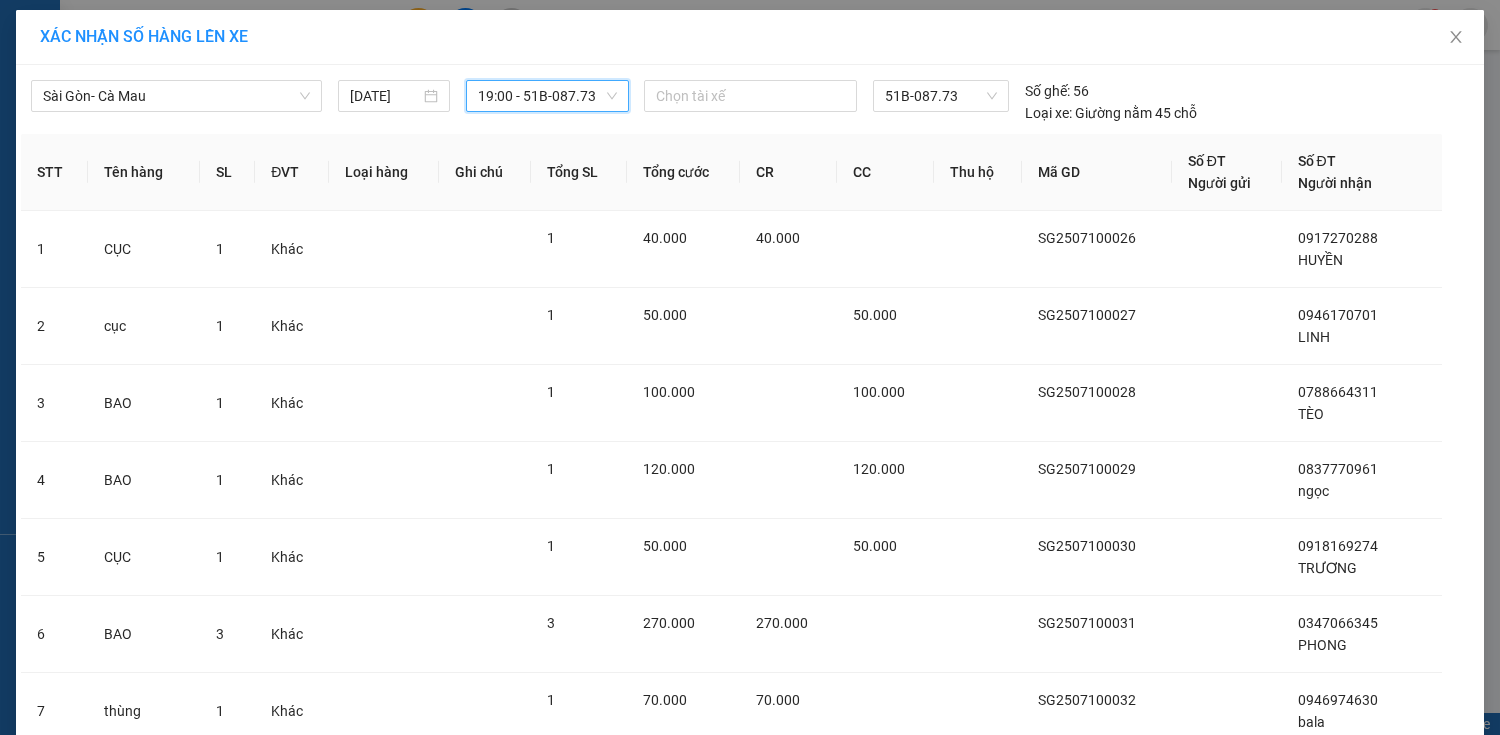 click on "Lên hàng" at bounding box center [823, 1072] 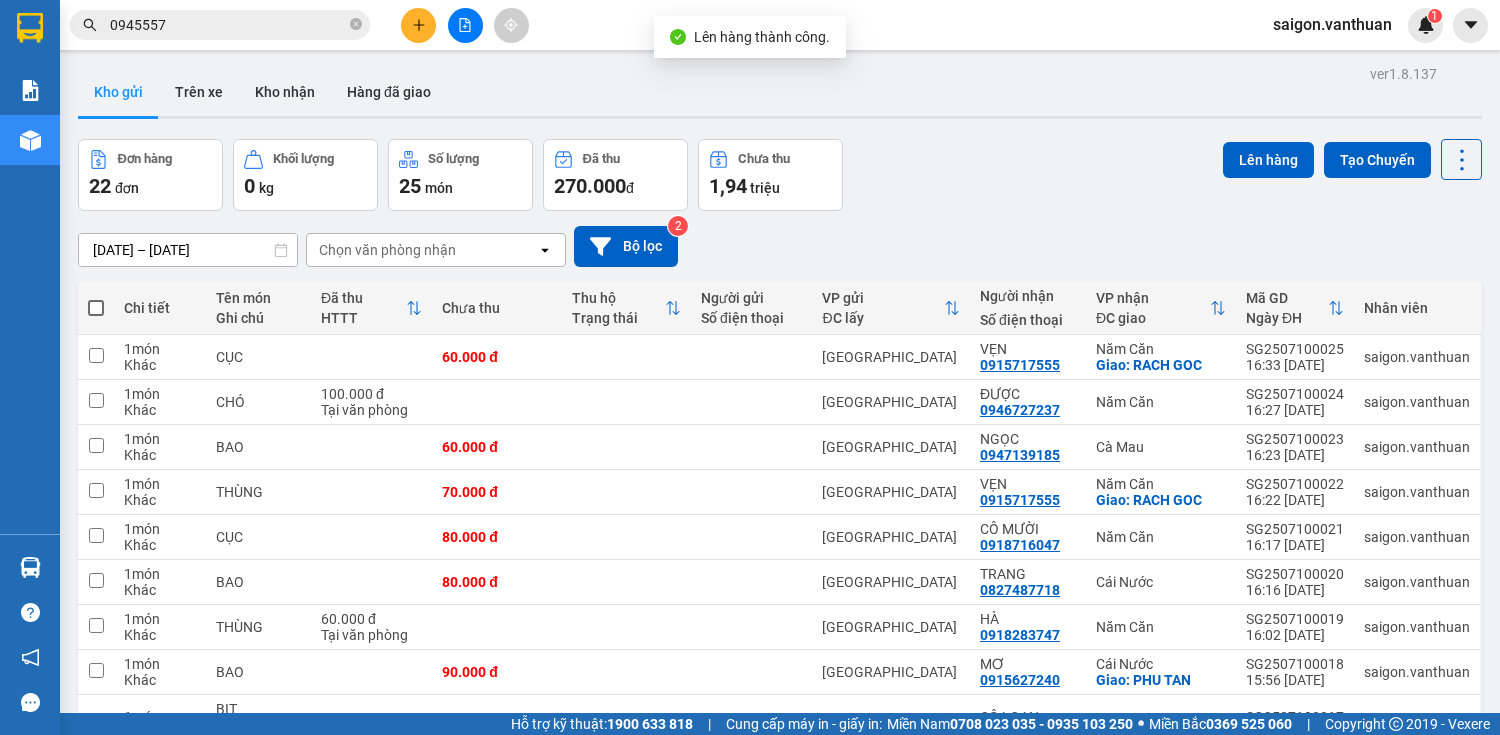 click at bounding box center (96, 308) 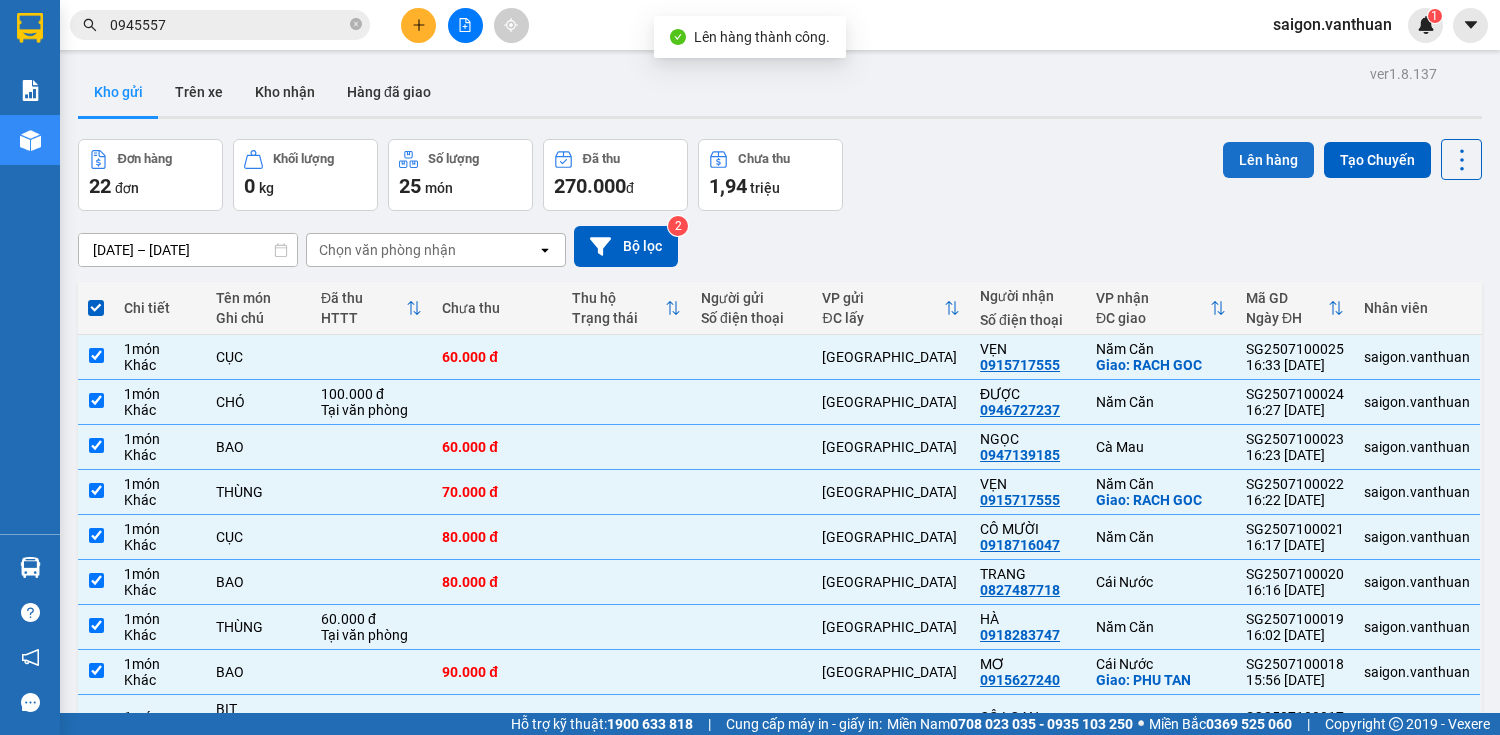 click on "Lên hàng" at bounding box center [1268, 160] 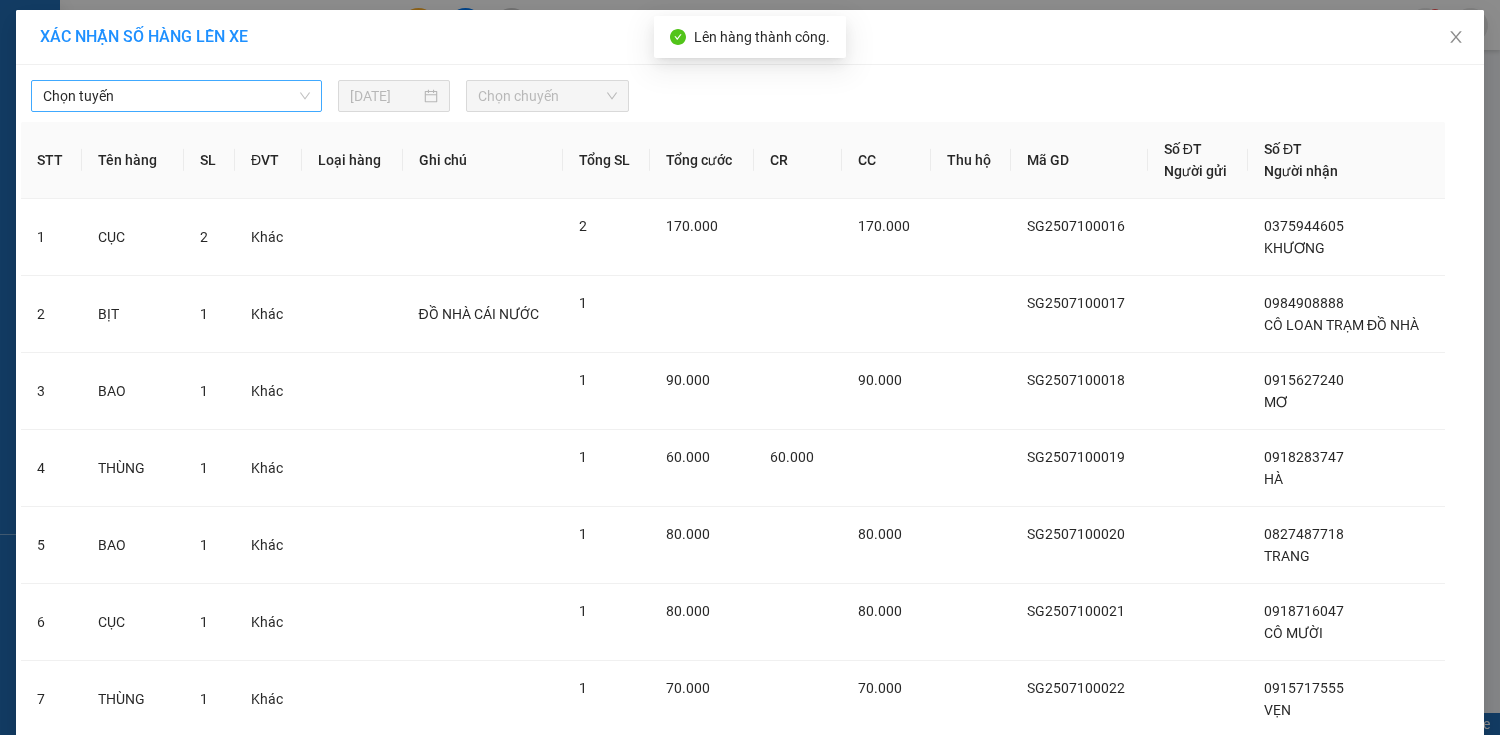 click on "Chọn tuyến" at bounding box center (176, 96) 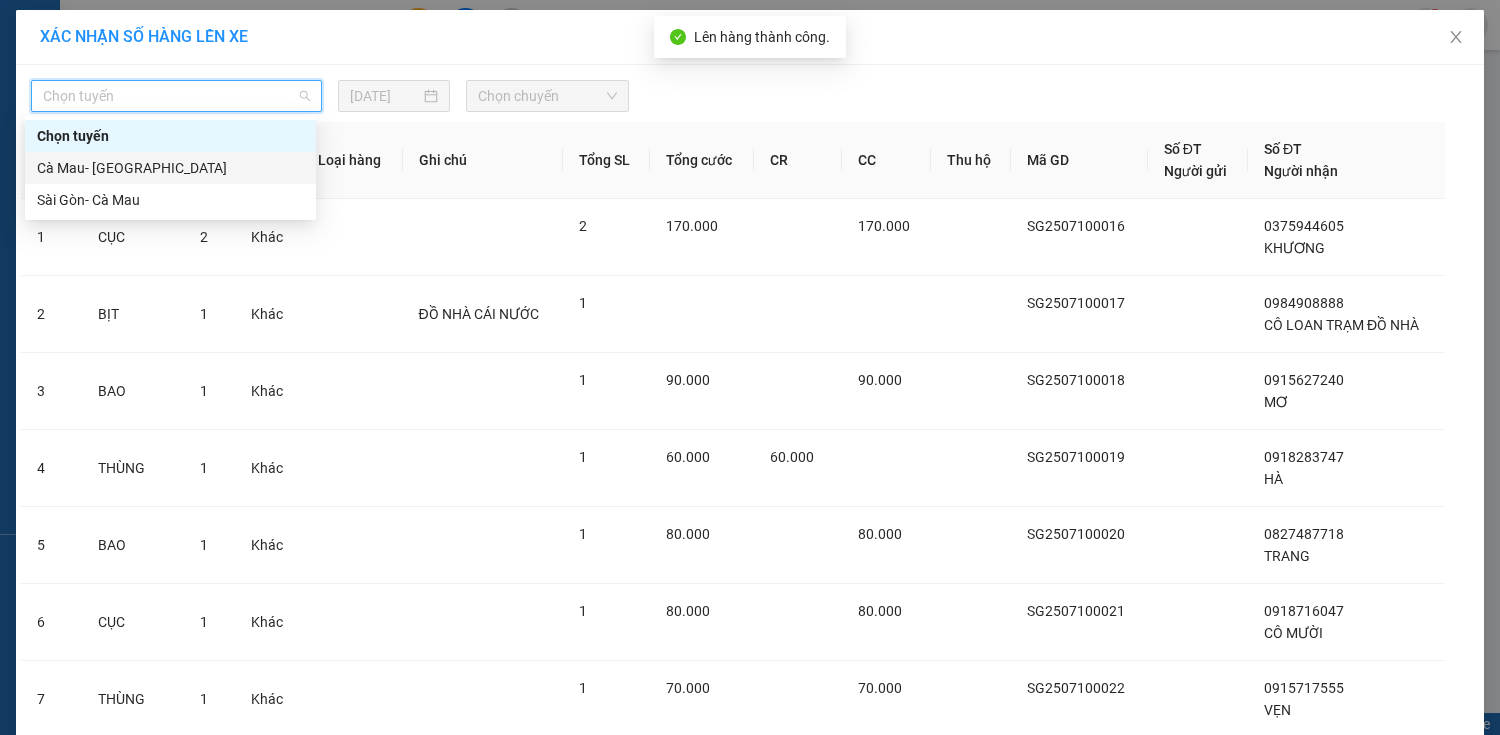 click on "Sài Gòn- Cà Mau" at bounding box center (170, 200) 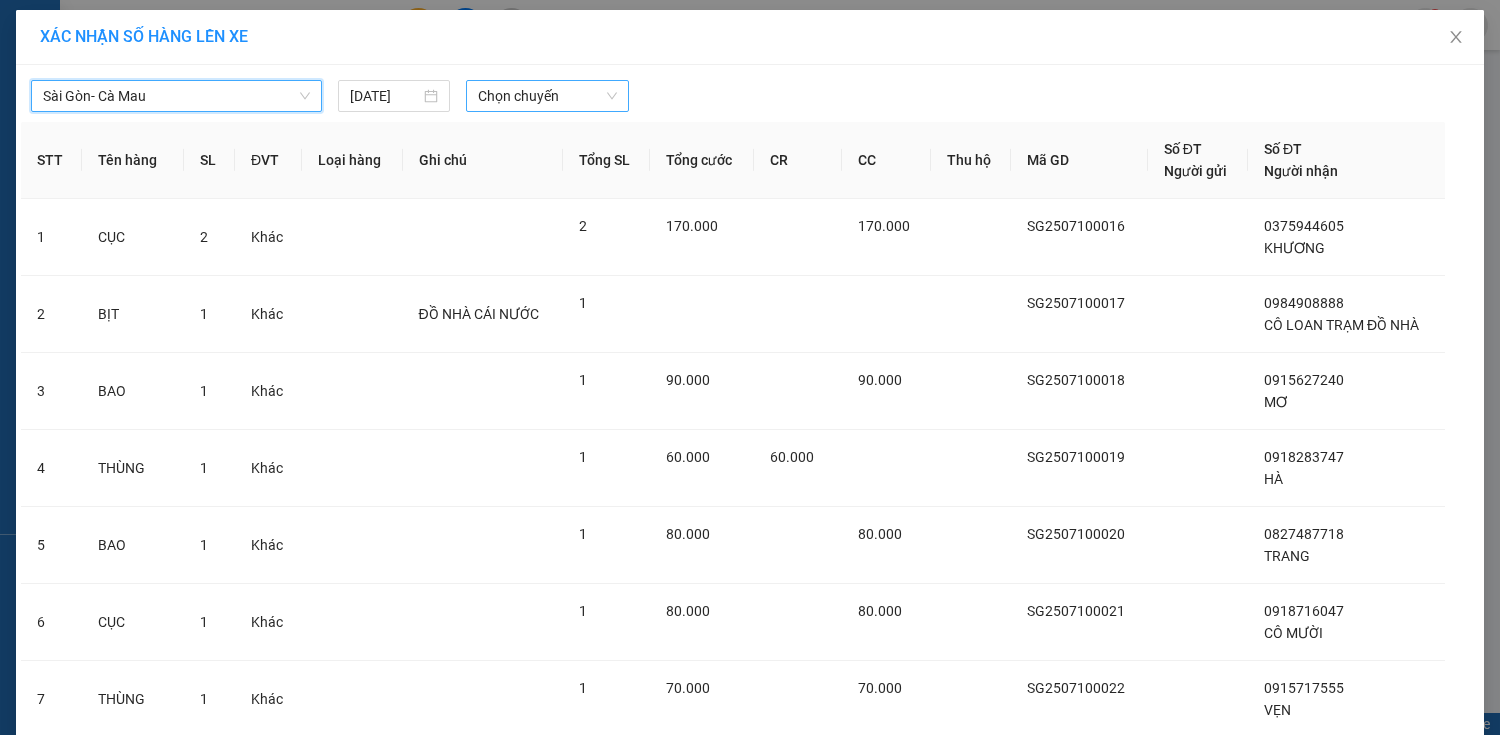 click on "Chọn chuyến" at bounding box center (547, 96) 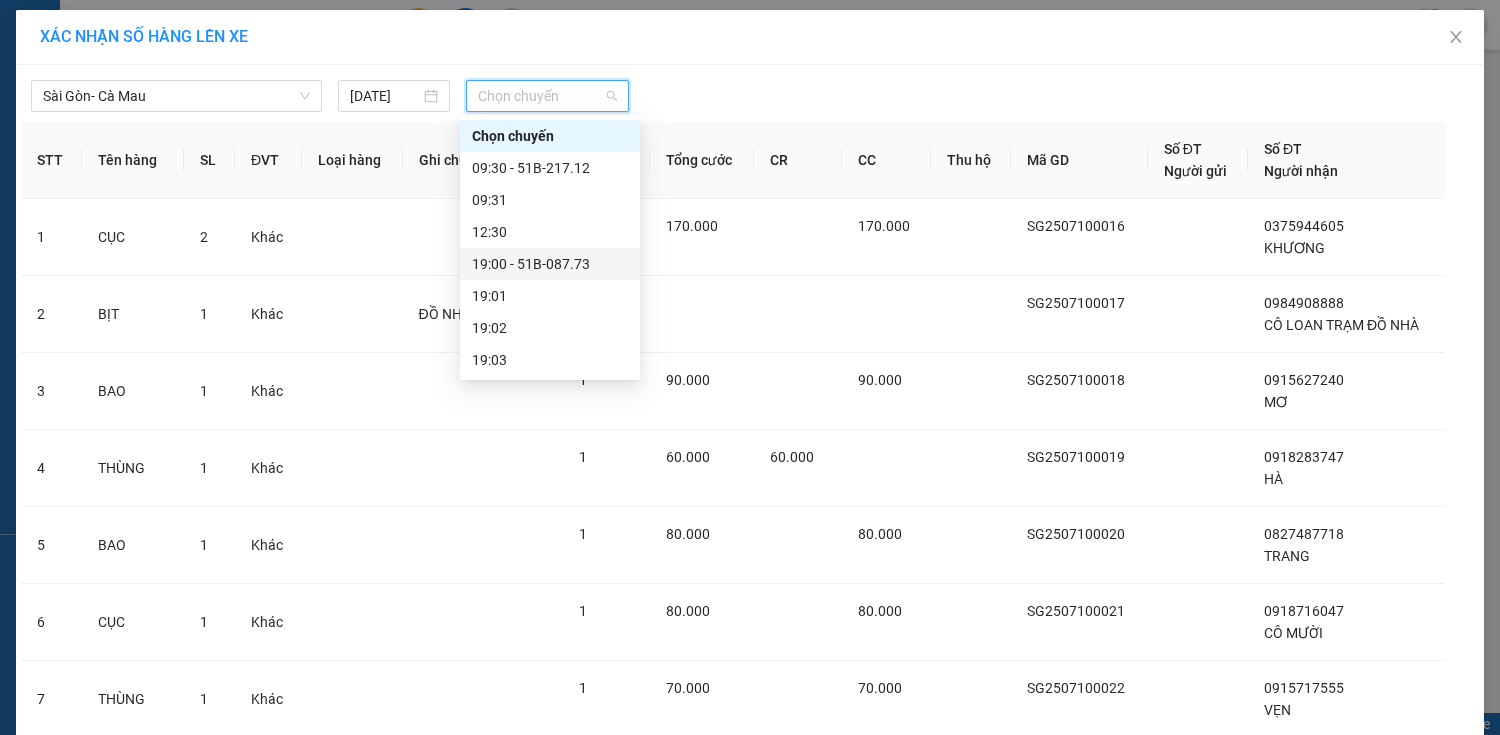 click on "19:00     - 51B-087.73" at bounding box center [550, 264] 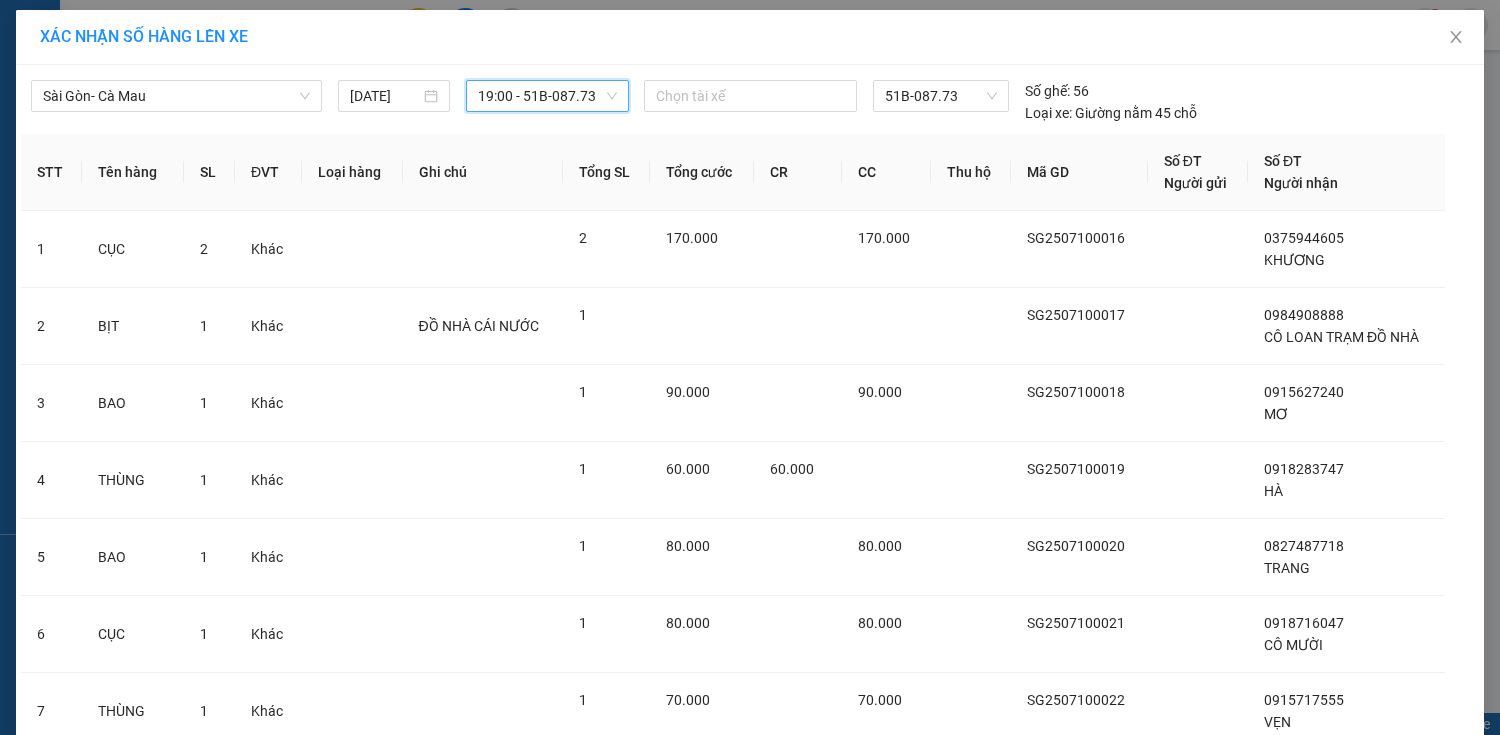 click on "Lên hàng" at bounding box center (823, 1072) 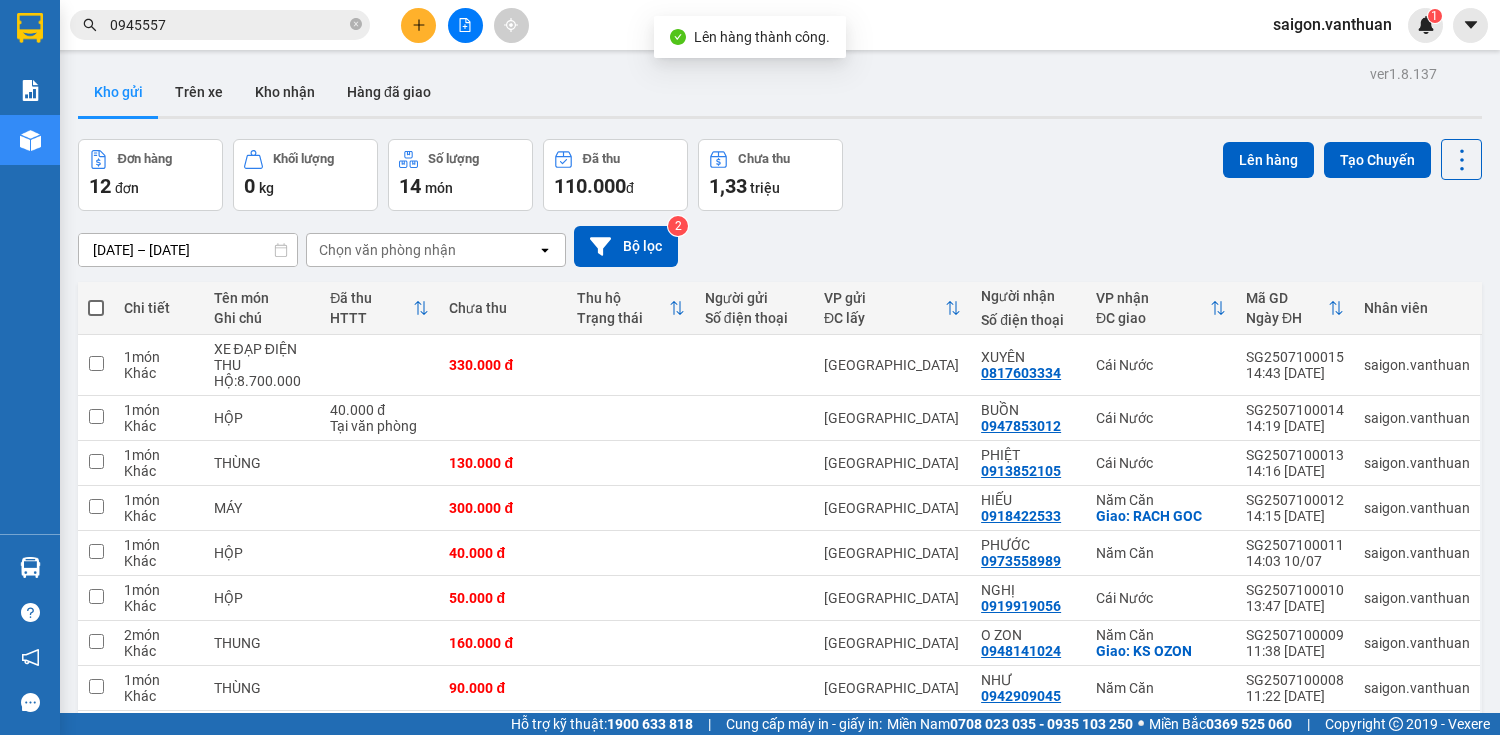 click at bounding box center (96, 308) 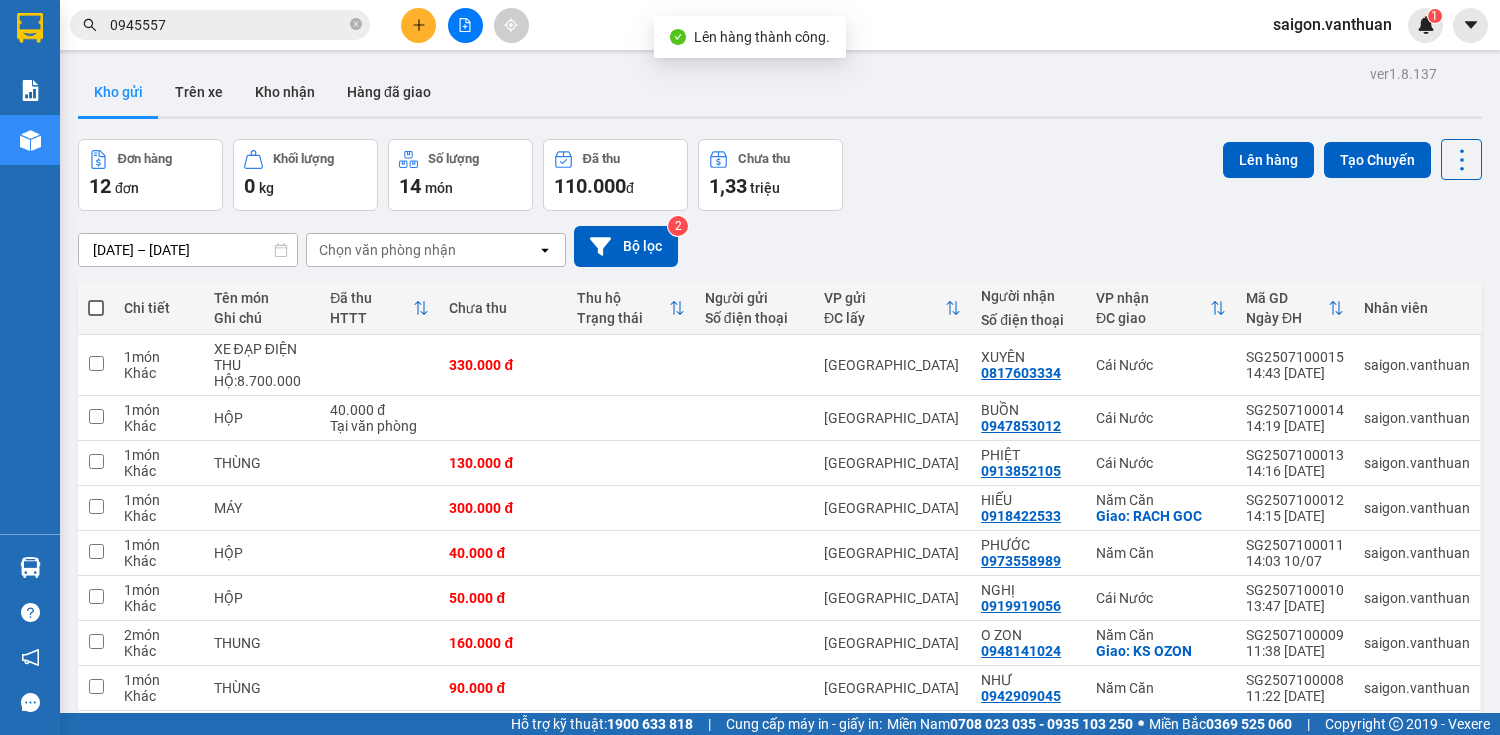click at bounding box center (96, 298) 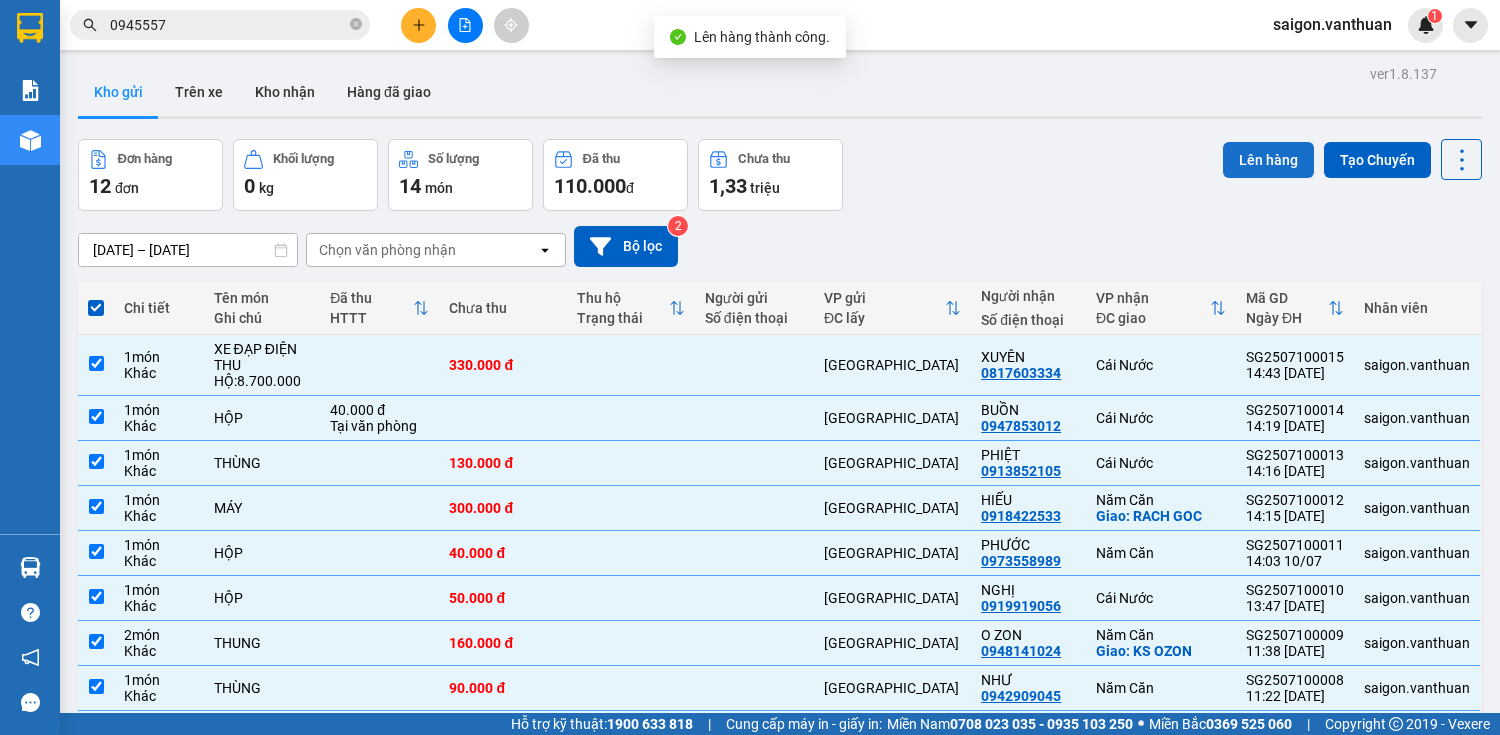 click on "Lên hàng" at bounding box center [1268, 160] 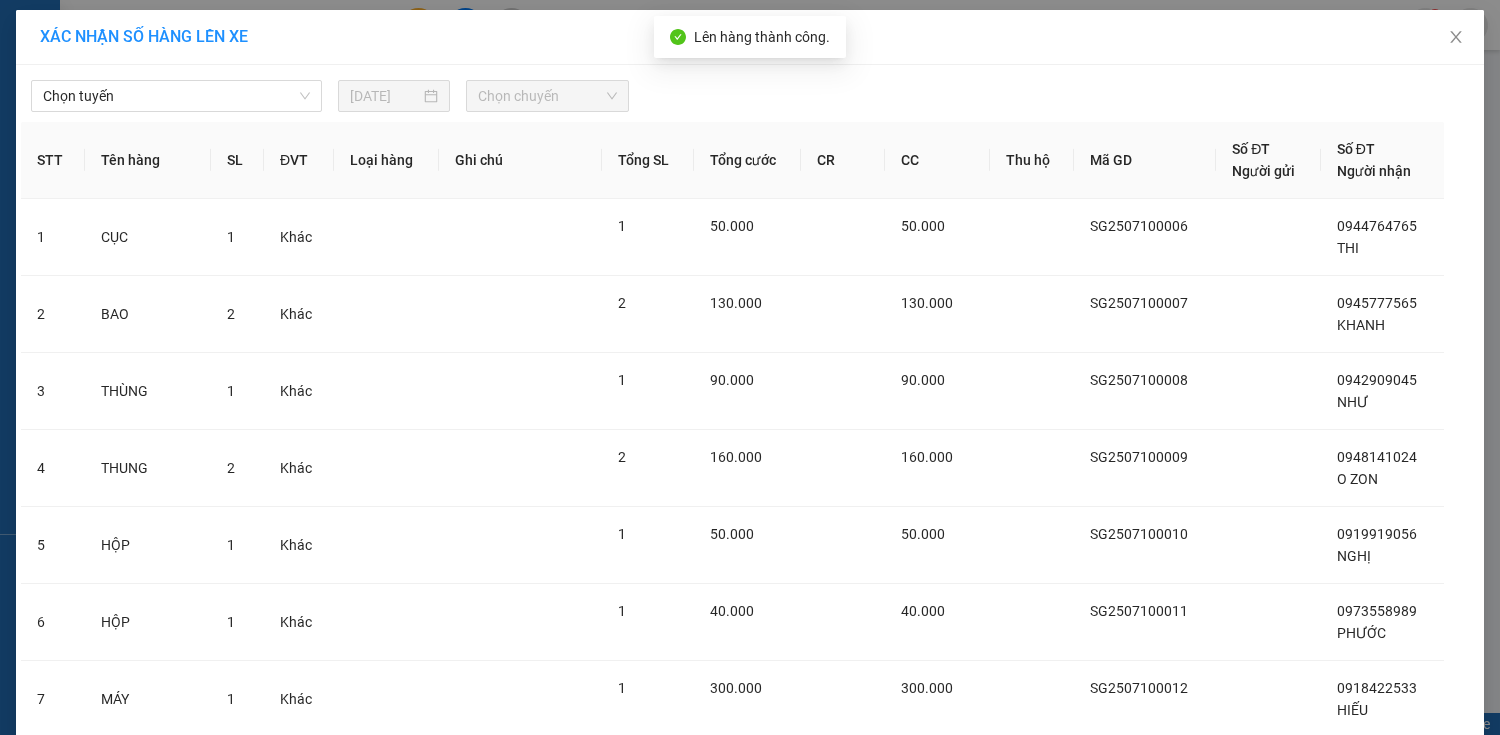click on "Chọn tuyến [DATE] Chọn chuyến STT Tên hàng SL ĐVT Loại hàng Ghi chú Tổng SL Tổng cước CR CC Thu hộ Mã GD Số ĐT Người gửi Số ĐT Người nhận 1 CỤC 1 Khác 1 50.000 50.000 SG2507100006 0944764765 THI 2 BAO  2 Khác 2 130.000 130.000 SG2507100007 0945777565 KHANH 3 THÙNG 1 Khác 1 90.000 90.000 SG2507100008 0942909045 NHƯ  4 THUNG 2 Khác 2 160.000 160.000 SG2507100009 0948141024 O ZON 5 HỘP 1 Khác 1 50.000 50.000 SG2507100010 0919919056 NGHỊ 6 HỘP 1 Khác 1 40.000 40.000 SG2507100011 0973558989 PHƯỚC 7 MÁY  1 Khác 1 300.000 300.000 SG2507100012 0918422533 HIẾU 8 THÙNG 1 Khác 1 130.000 130.000 SG2507100013 0913852105 PHIỆT 9 HỘP 1 Khác 1 40.000 40.000 SG2507100014 0947853012 BUỒN 10 XE ĐẠP ĐIỆN  1 Khác THU HỘ:8.700.000 1 330.000 330.000 SG2507100015 0817603334 XUYÊN  Tổng cộng 12 1.320.000 40.000 1.280.000 10 Quay lại Lên hàng" at bounding box center [750, 578] 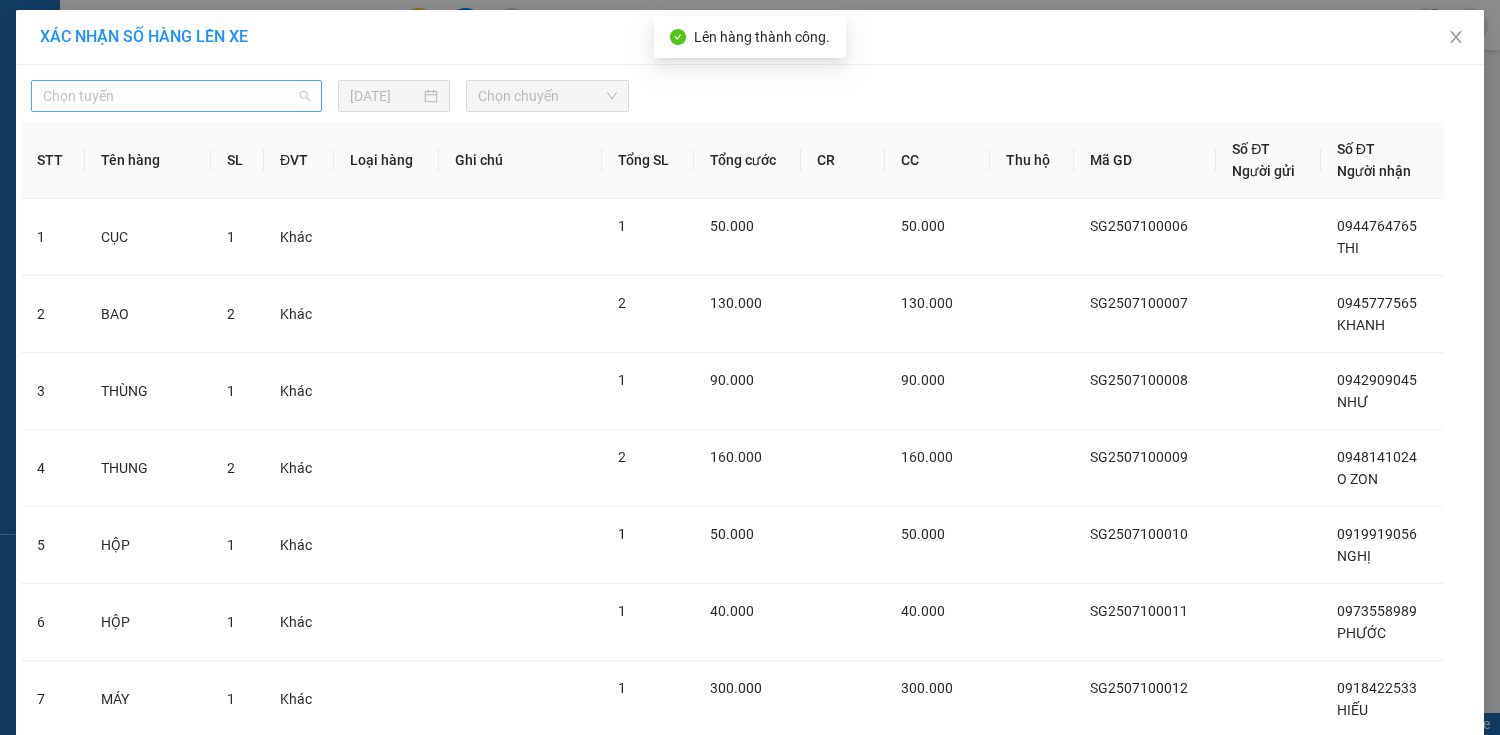 click on "Chọn tuyến" at bounding box center (176, 96) 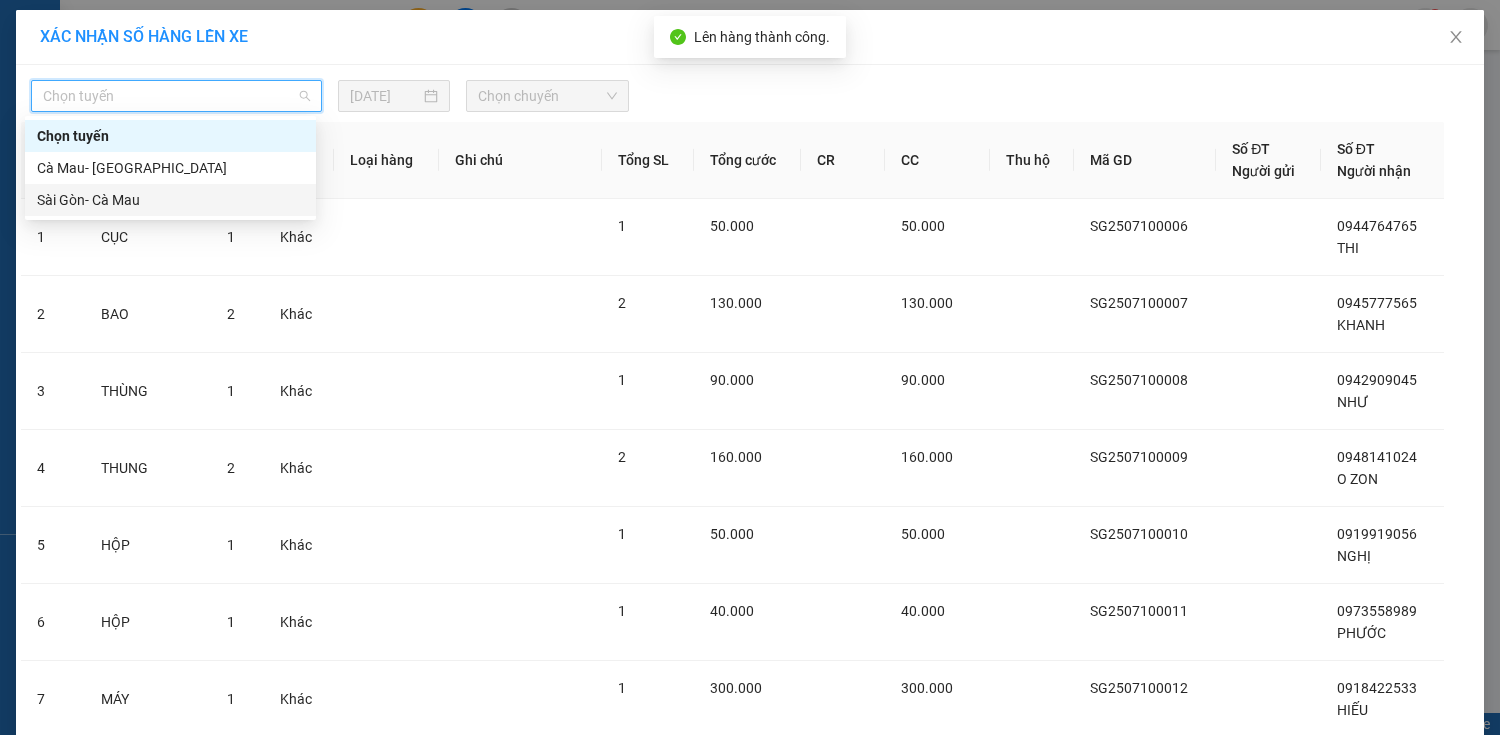 click on "Kết quả tìm kiếm ( 7 )  Bộ lọc  Mã ĐH Trạng thái Món hàng Thu hộ Tổng cước Chưa cước Người gửi VP Gửi Người nhận VP Nhận SG2507090024 17:19 [DATE] Trên xe   51B-167.01 19:00  [DATE] THUNG SL:  1 80.000 [GEOGRAPHIC_DATA] 0945557 728 HOA Năm Căn TC: ÔNG TRANG SG2506160019 14:56 [DATE] Trên xe   51B-113.53 12:30  [DATE] THÙNG SL:  1 50.000 [GEOGRAPHIC_DATA] 0945557 944 [GEOGRAPHIC_DATA] 06:38 [DATE] Trên xe   51B-209.57 19:30  [DATE] THUNG [GEOGRAPHIC_DATA] SL:  2 200.000 [GEOGRAPHIC_DATA] 0945557 728 HOA Năm Căn SG2501250004 06:57 [DATE] Trên xe   51B-119.26 09:30  [DATE] ONG TRANG SL:  2 160.000 [GEOGRAPHIC_DATA] 0945557 728 HOA Năm Căn TC: ONG TRANG  SG2412270051 20:12 [DATE] Trên xe   51B-087.73 19:00  [DATE] HOP SL:  1 30.000 [GEOGRAPHIC_DATA] 0945557 944 [GEOGRAPHIC_DATA] 15:55 [DATE] Trên xe   51B-113.53 20:00  [DATE] ONG TRANG SL:  1 100.000 [GEOGRAPHIC_DATA] 0945557 728 HOA Năm Căn TC: ONG TRANG  SG2402040036 14:22 [DATE] Trên xe   51B-167.01 19:01  [DATE] ONG TRANG" at bounding box center [750, 367] 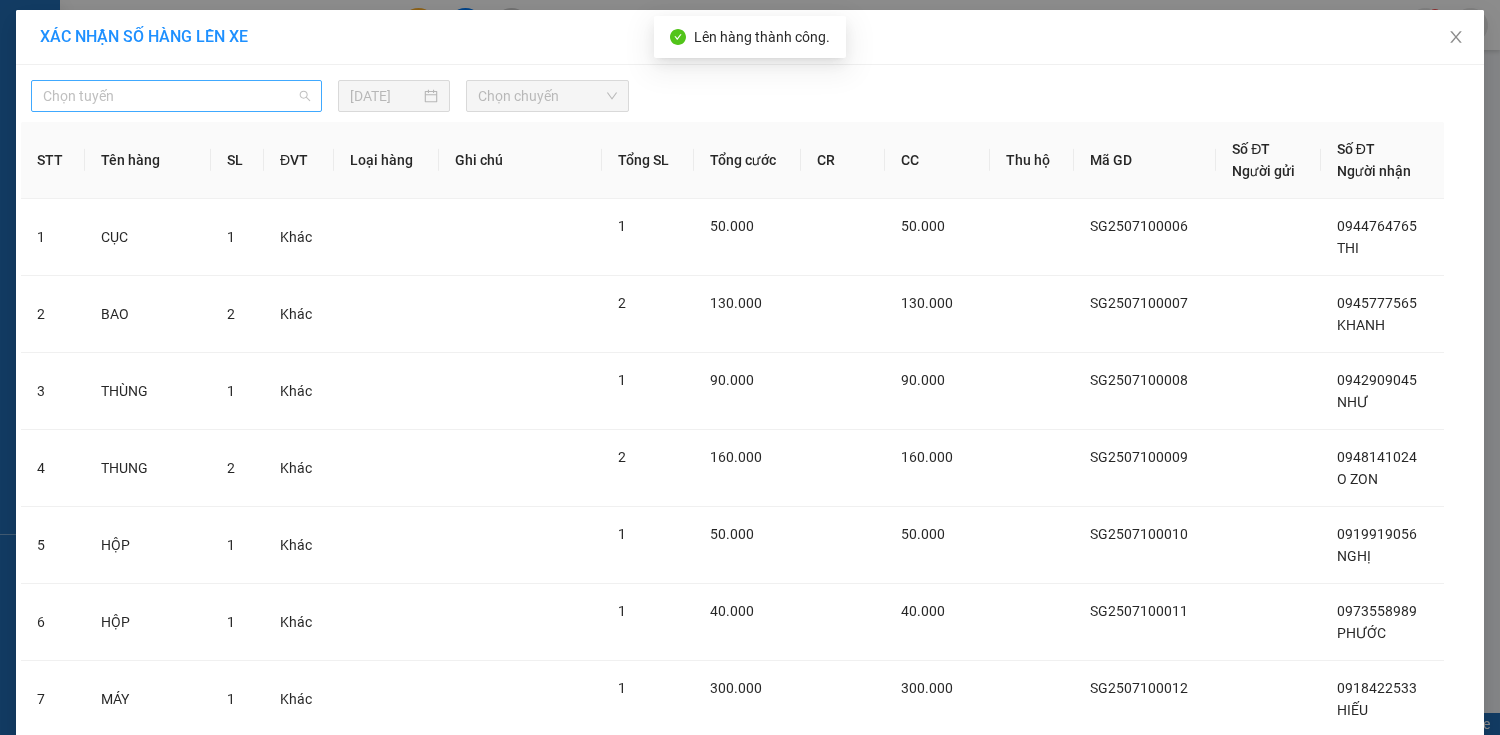 click on "Chọn tuyến" at bounding box center (176, 96) 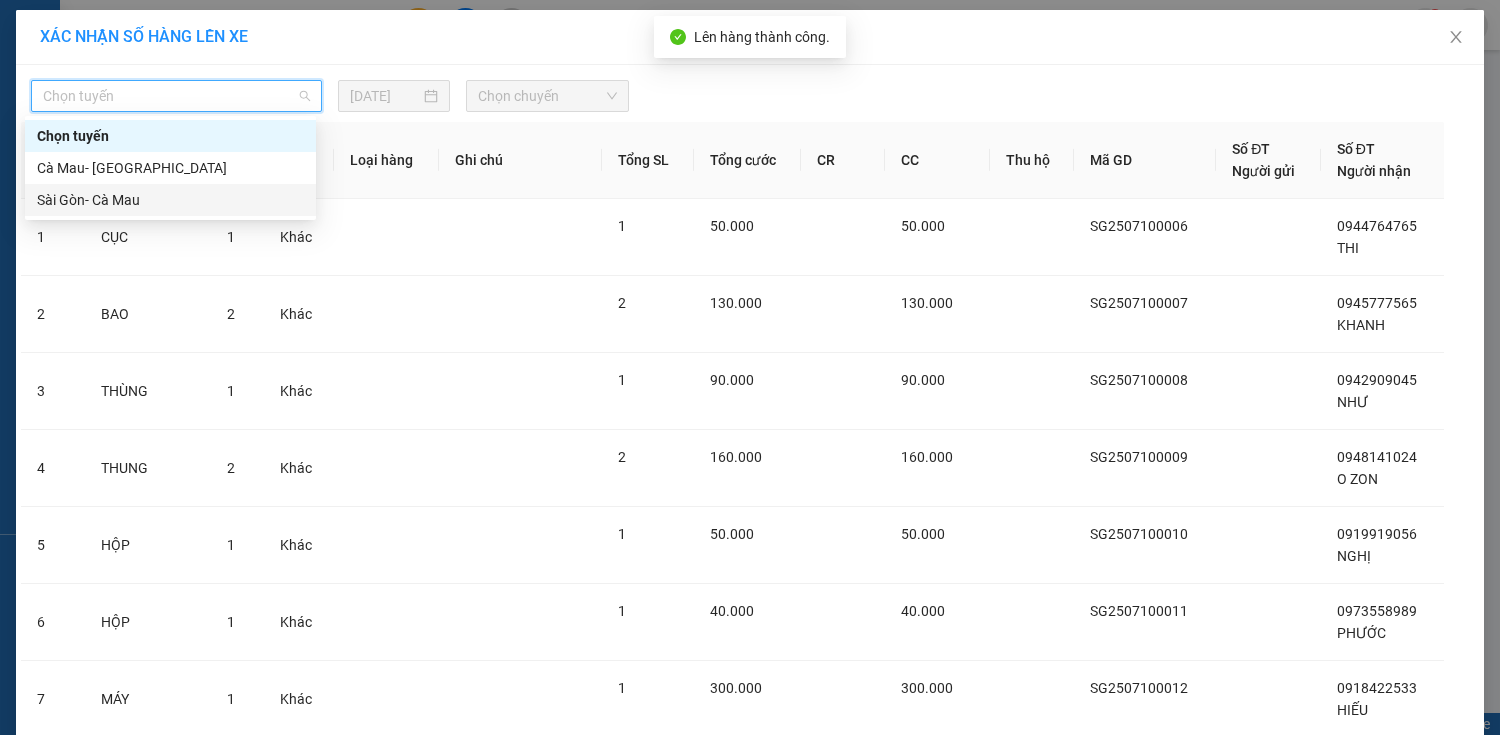 click on "Sài Gòn- Cà Mau" at bounding box center [170, 200] 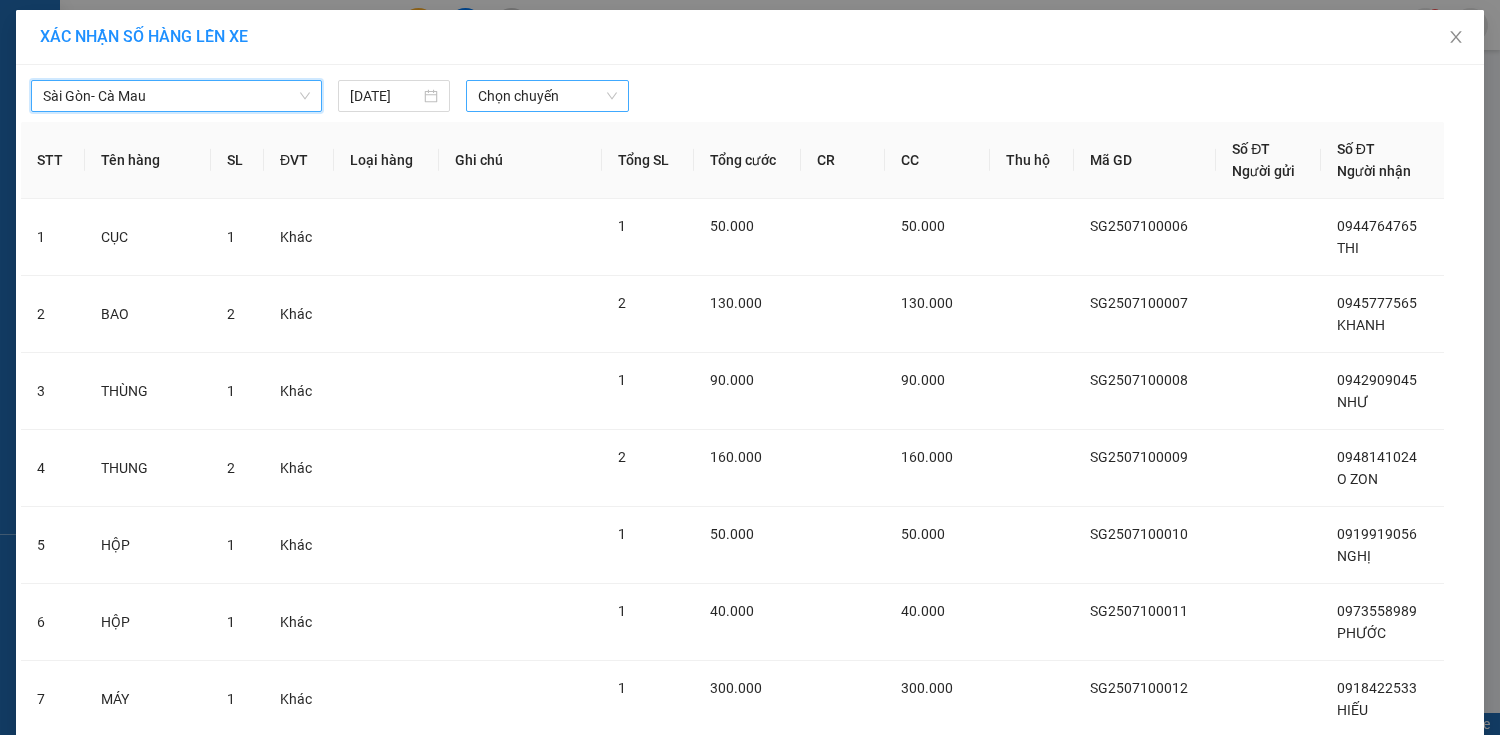 click on "Chọn chuyến" at bounding box center [547, 96] 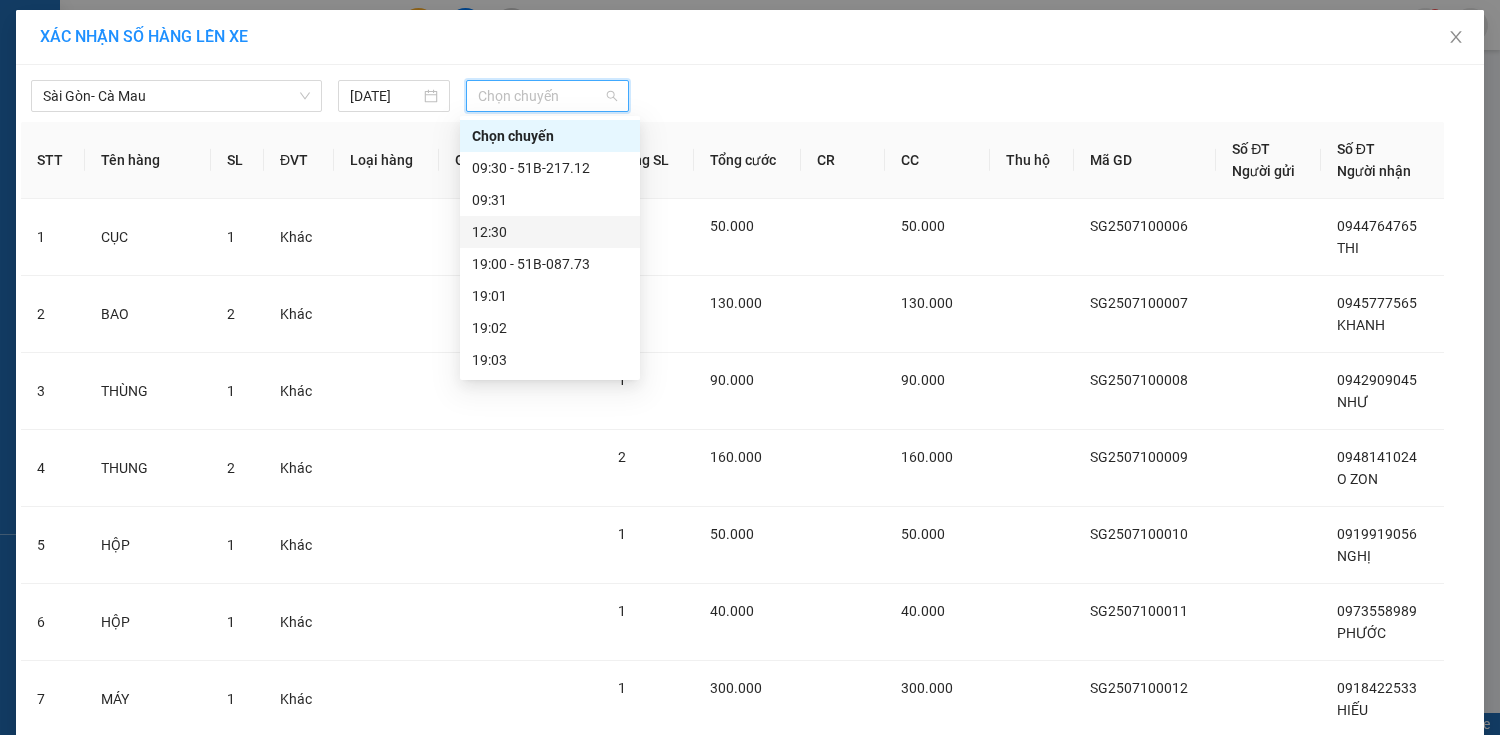 click on "12:30" at bounding box center [550, 232] 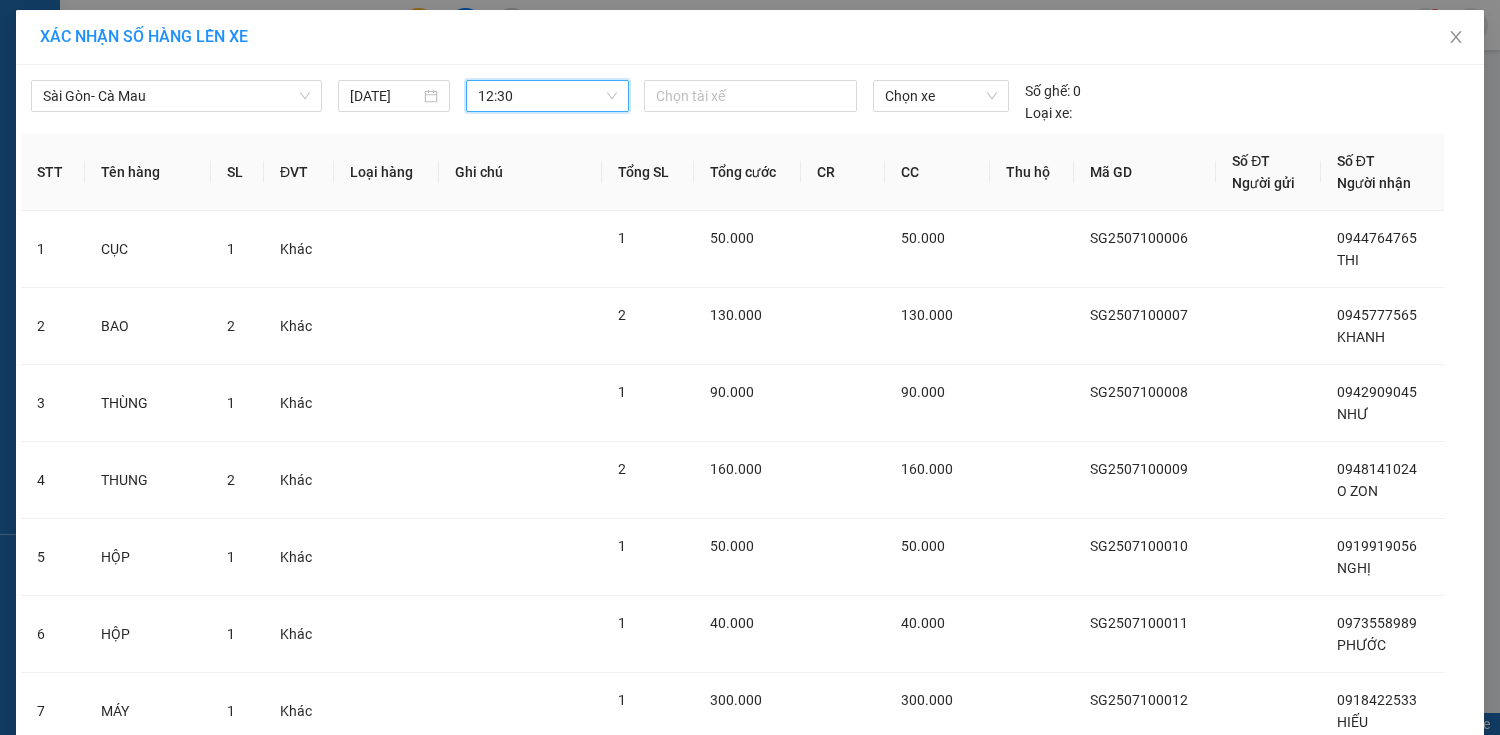 click on "12:30" at bounding box center (547, 96) 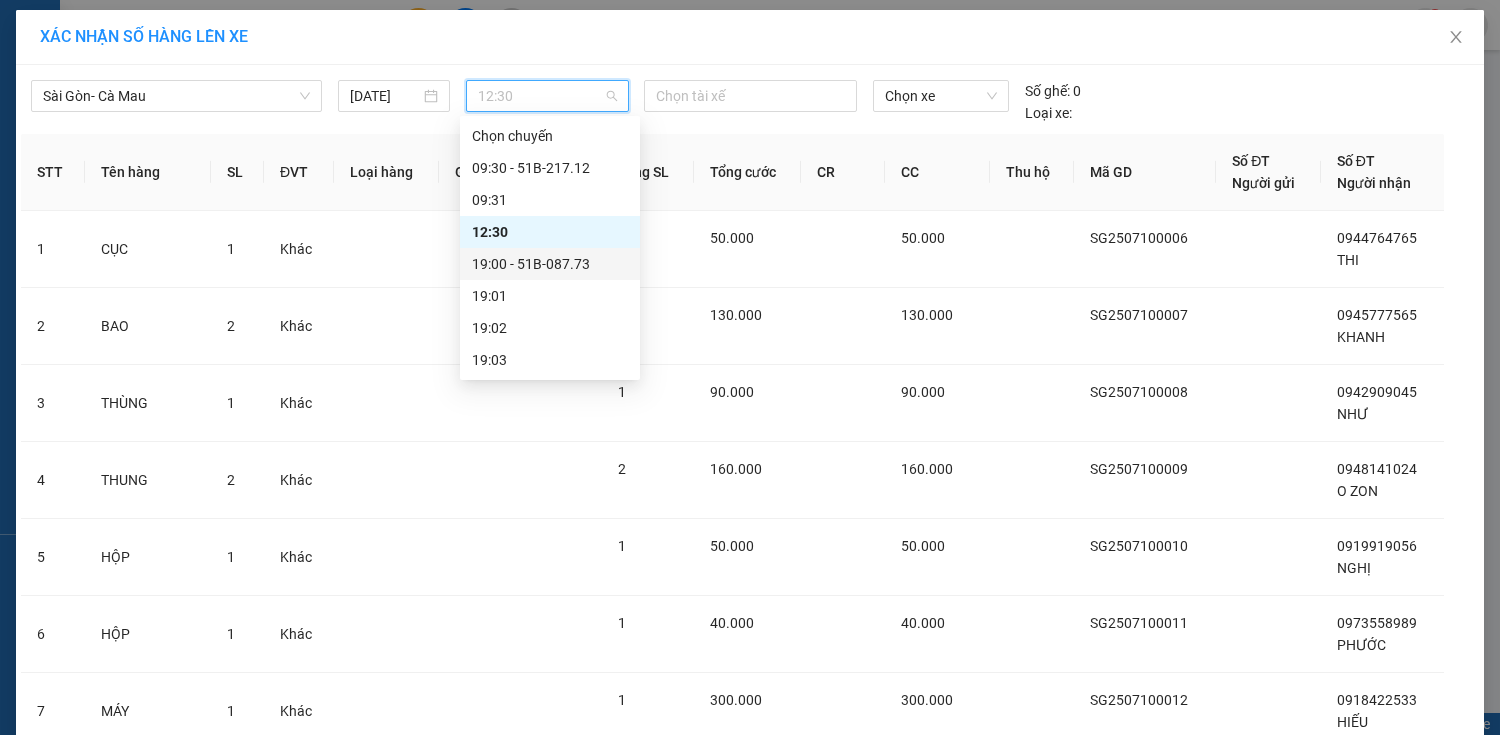 click on "19:00     - 51B-087.73" at bounding box center (550, 264) 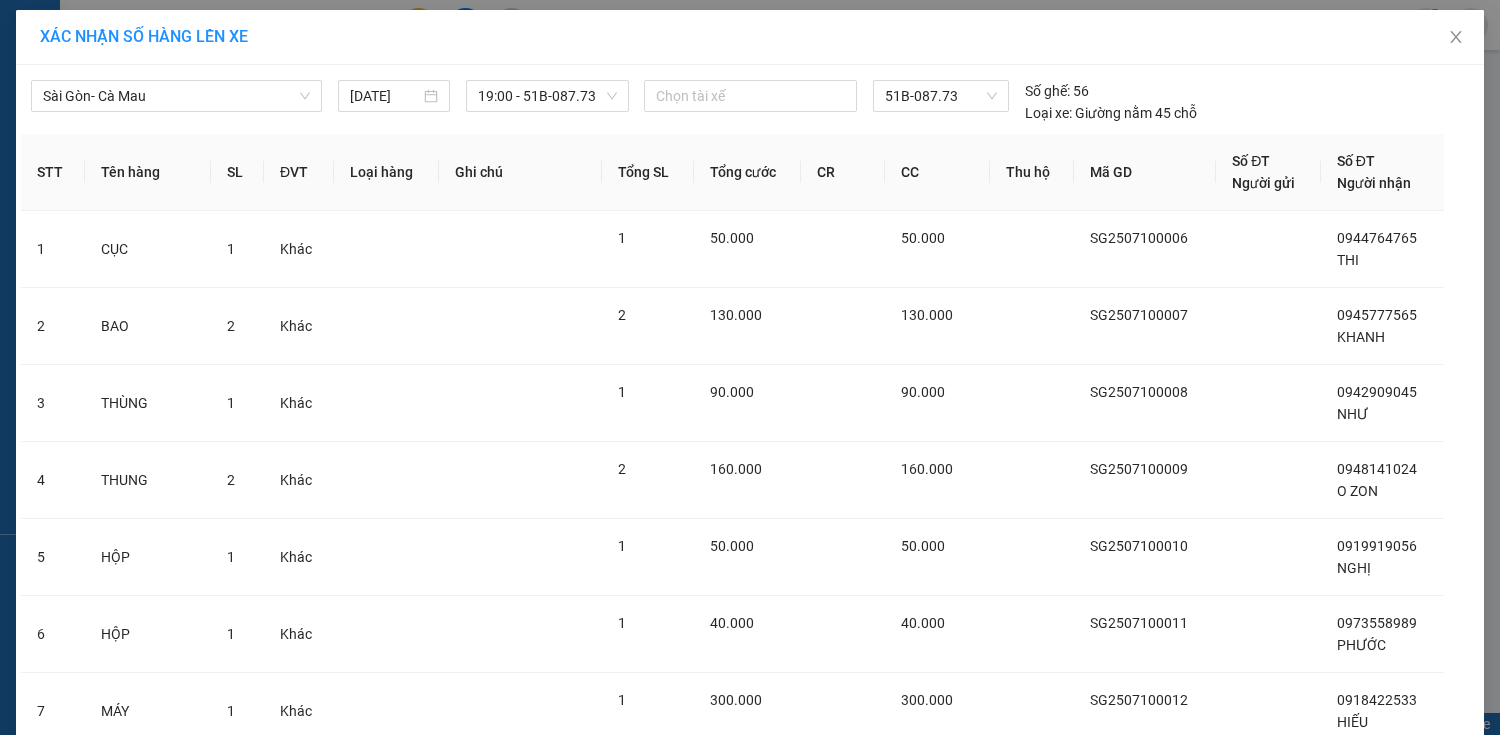 click on "Lên hàng" at bounding box center (812, 1072) 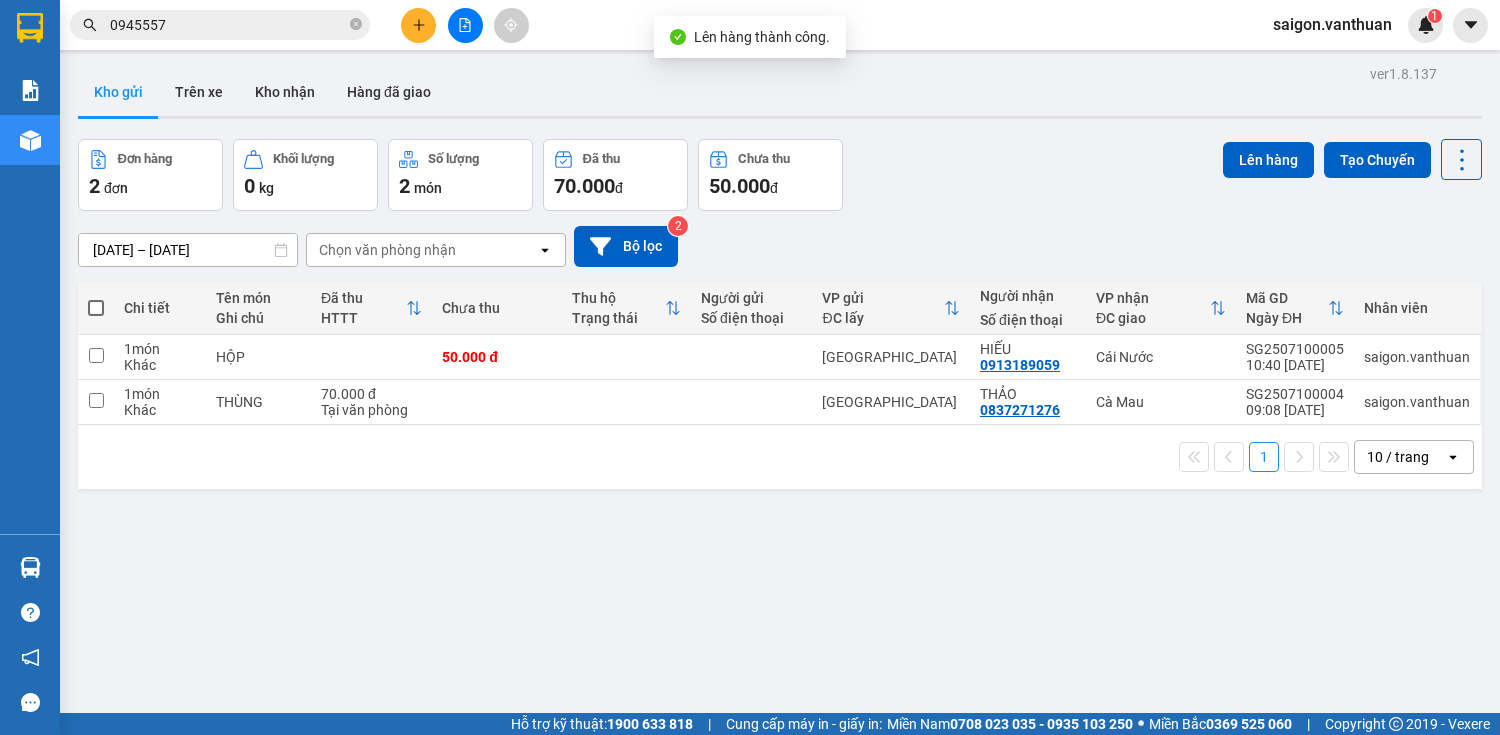 click at bounding box center (96, 308) 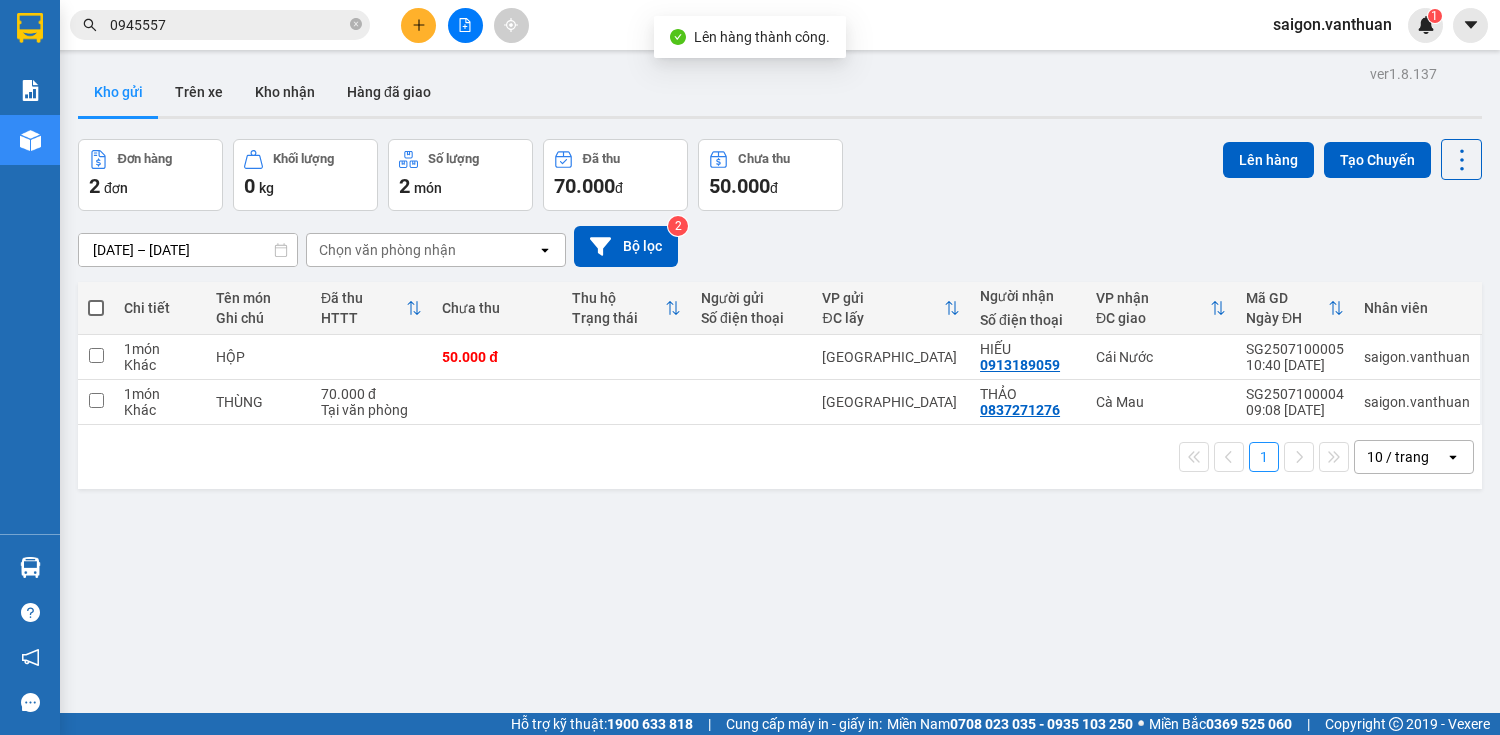 click at bounding box center [96, 298] 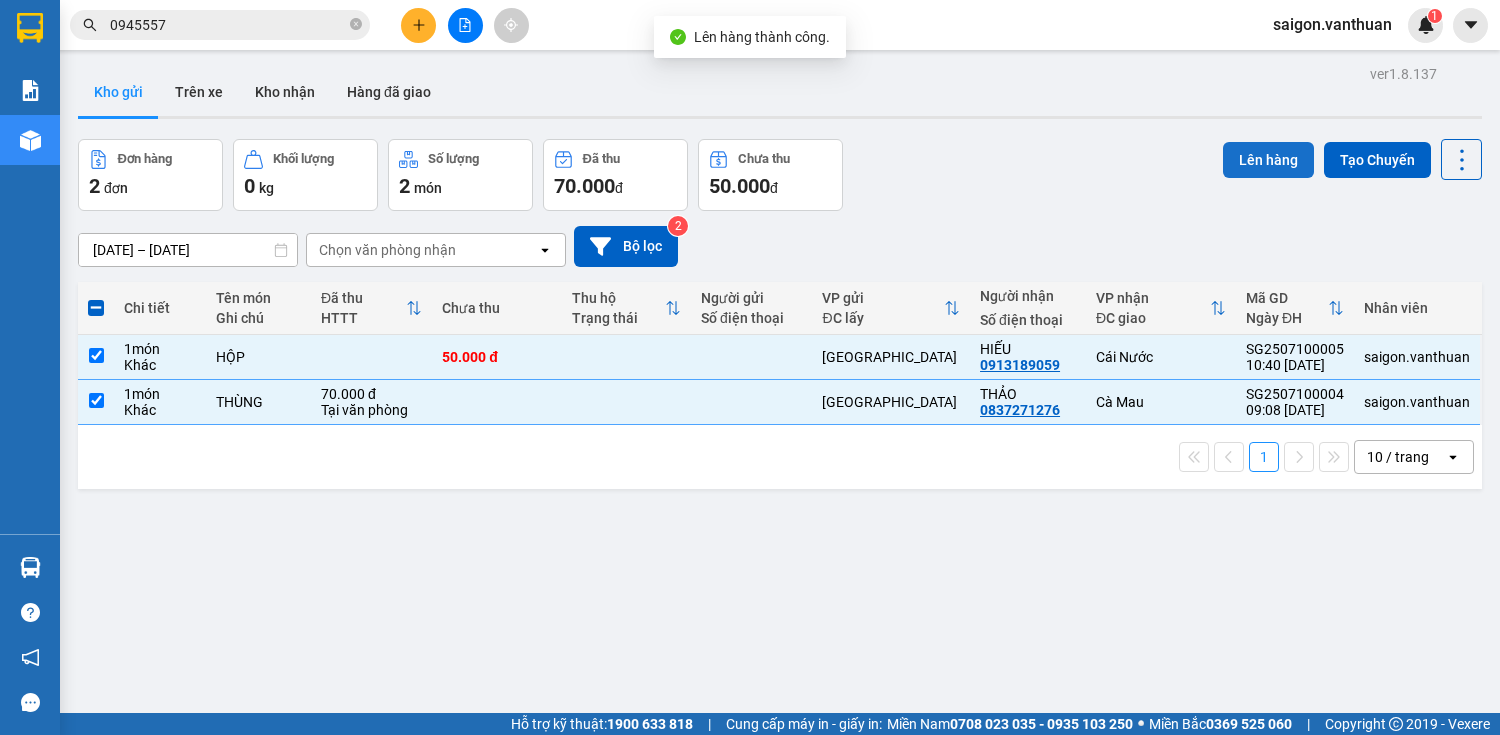 click on "Lên hàng" at bounding box center [1268, 160] 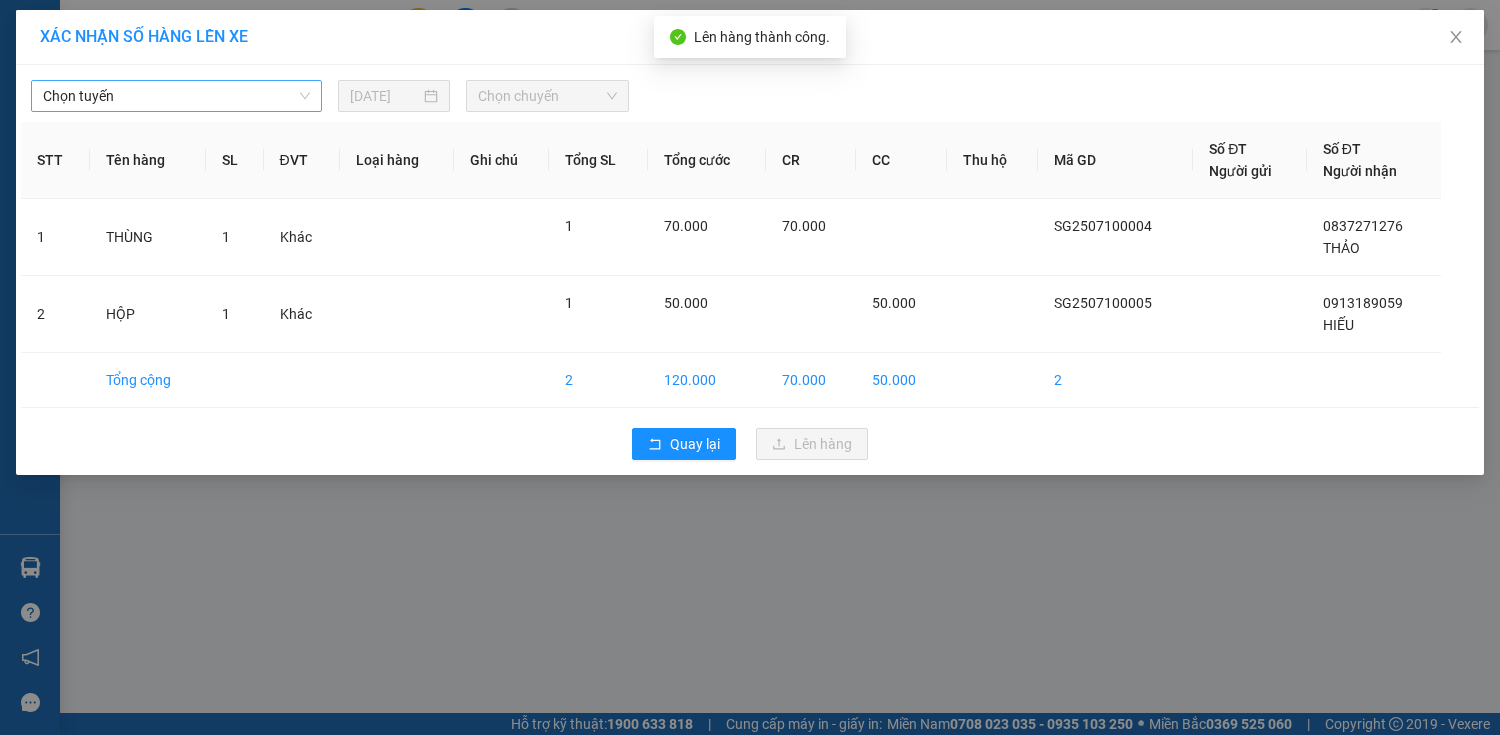 click on "Chọn tuyến" at bounding box center [176, 96] 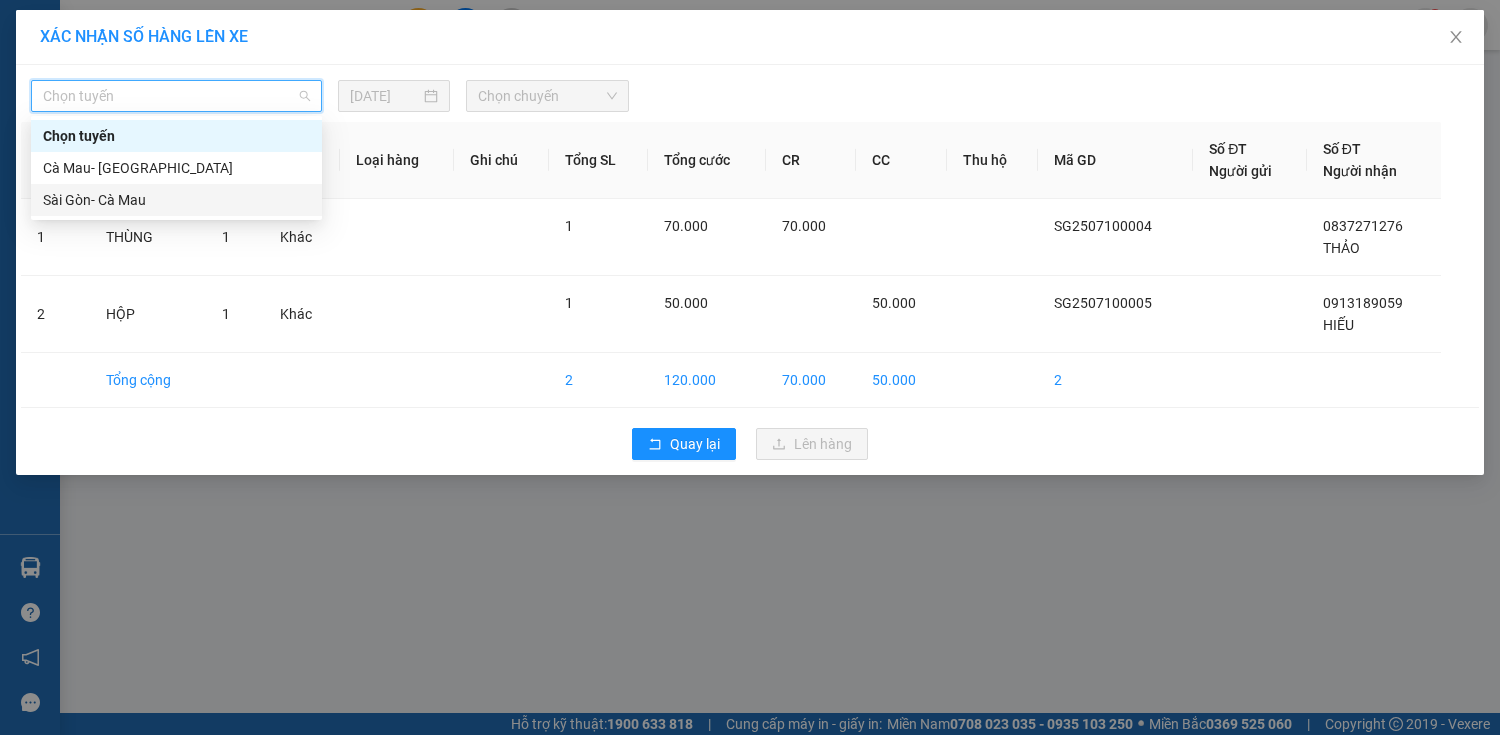 click on "Sài Gòn- Cà Mau" at bounding box center [176, 200] 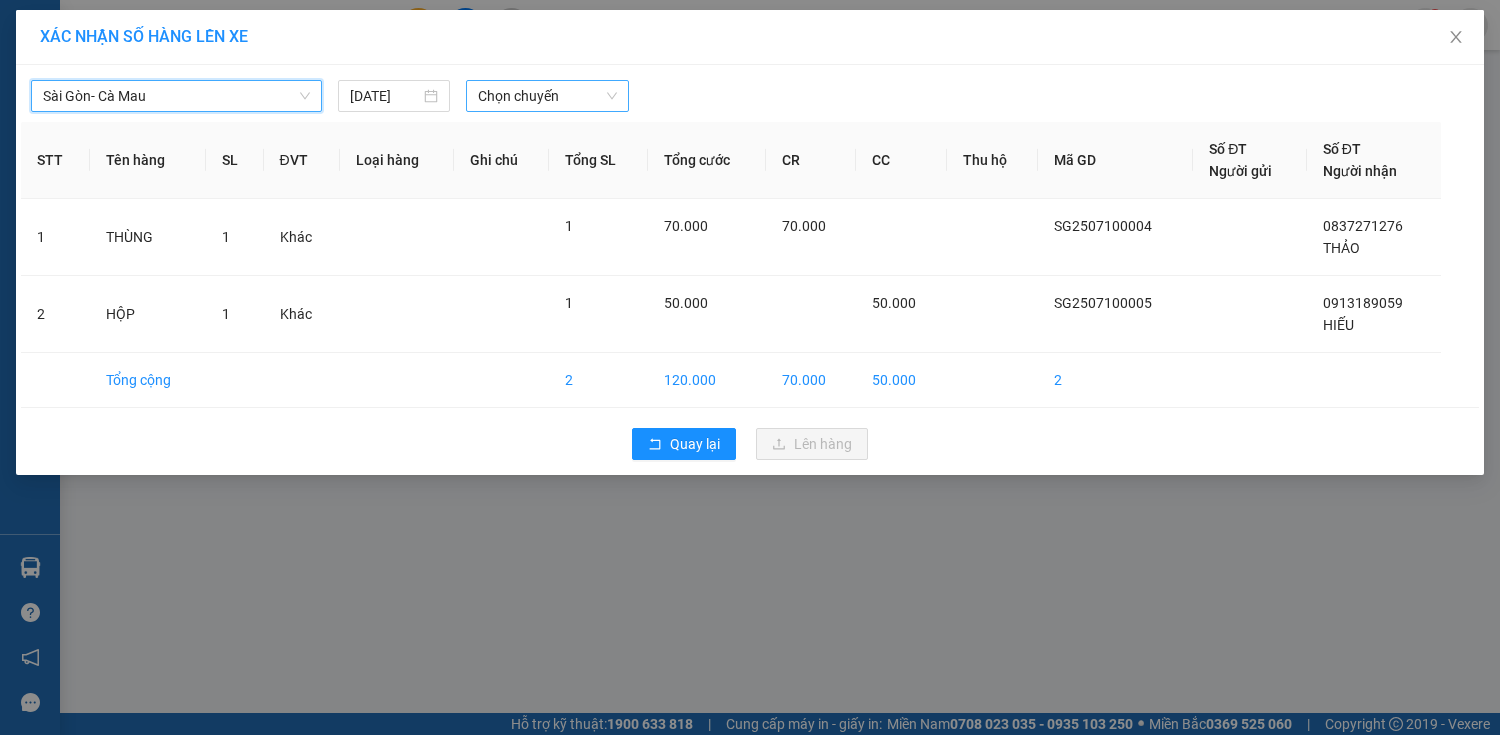 click on "Chọn chuyến" at bounding box center [547, 96] 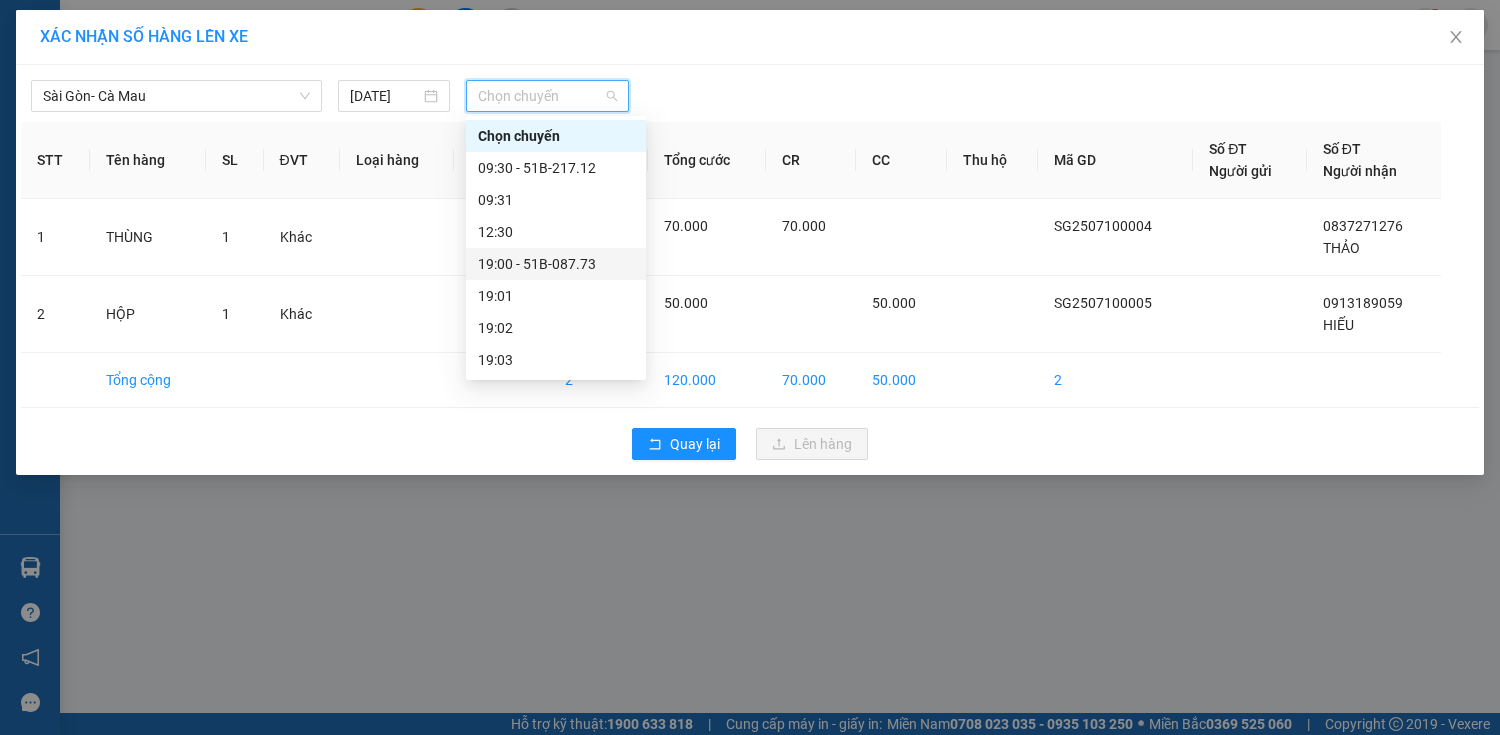 click on "19:00     - 51B-087.73" at bounding box center (556, 264) 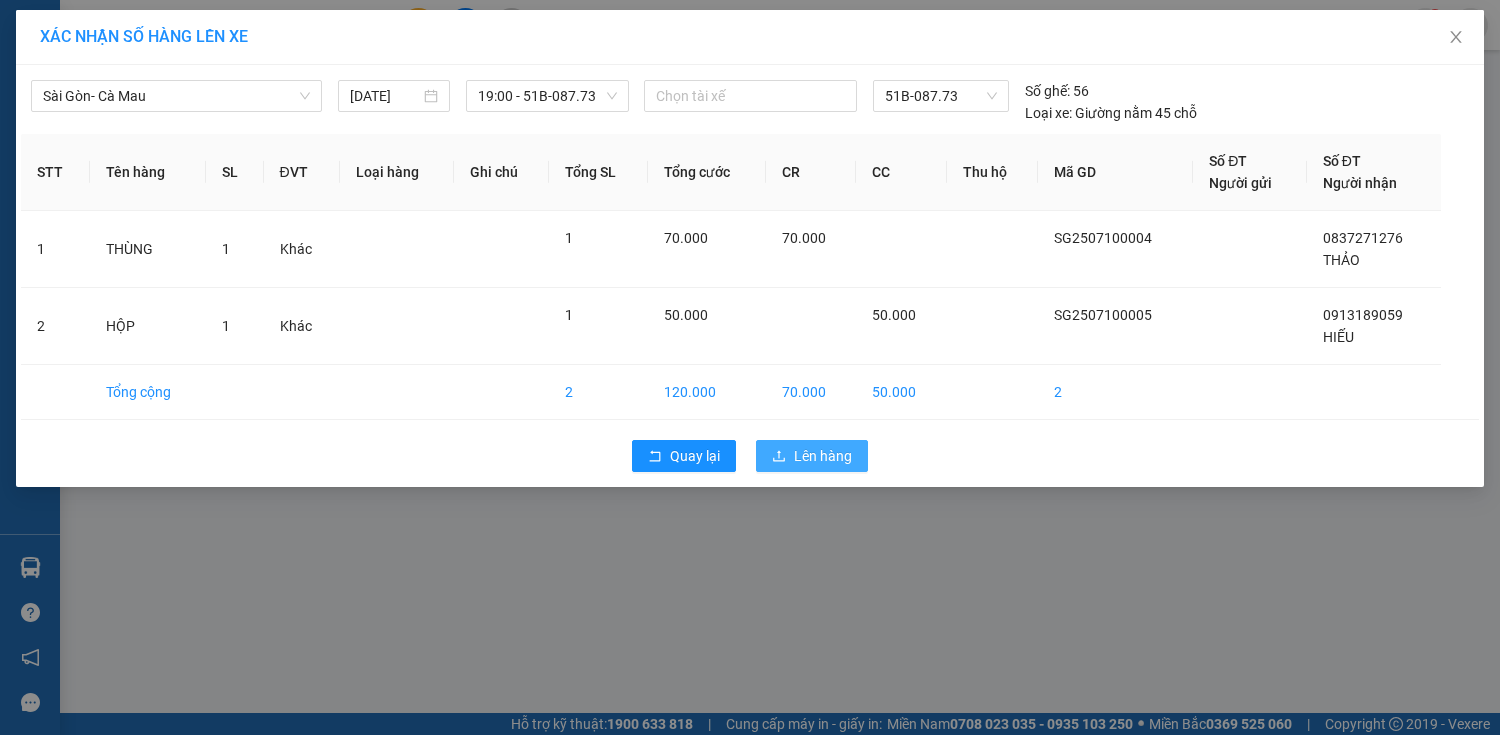 click on "Lên hàng" at bounding box center [812, 456] 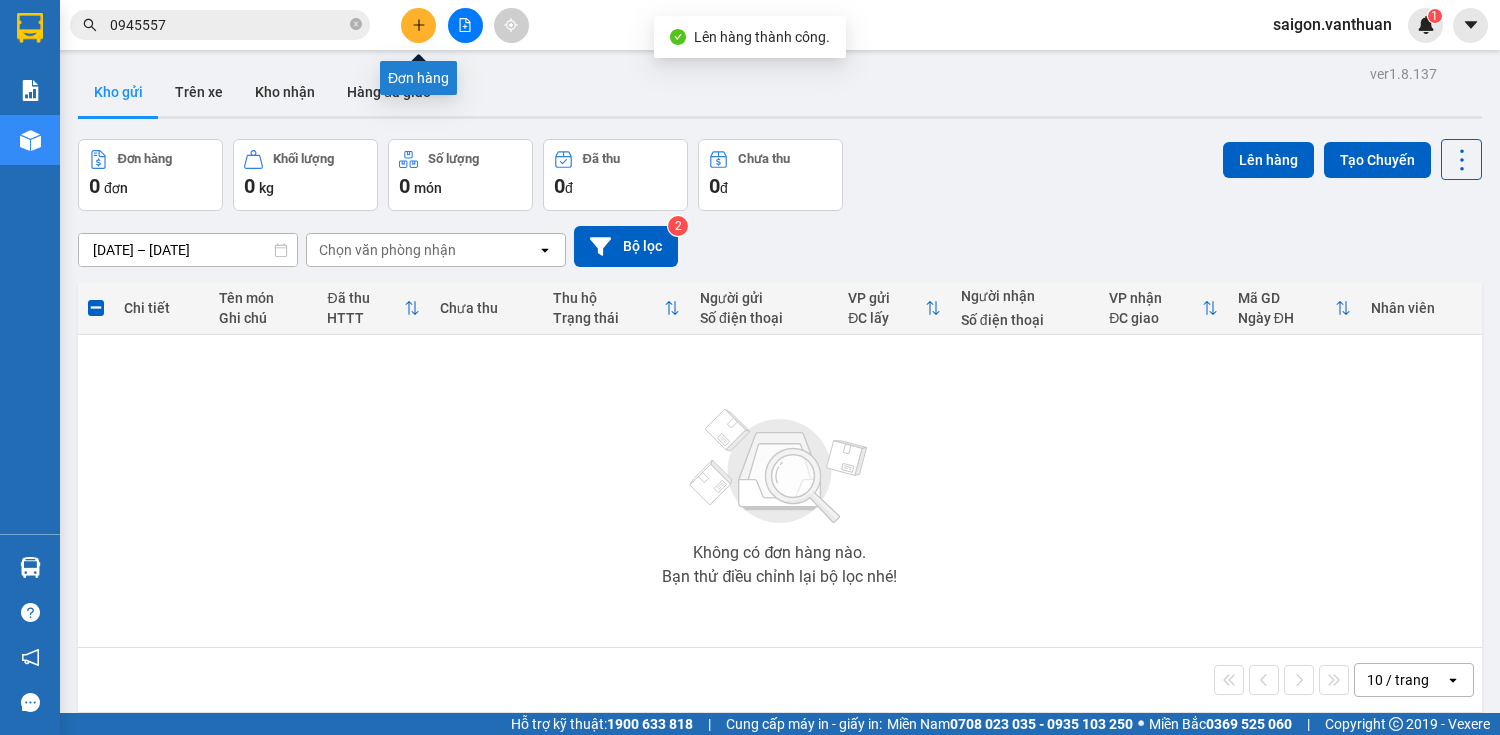 click 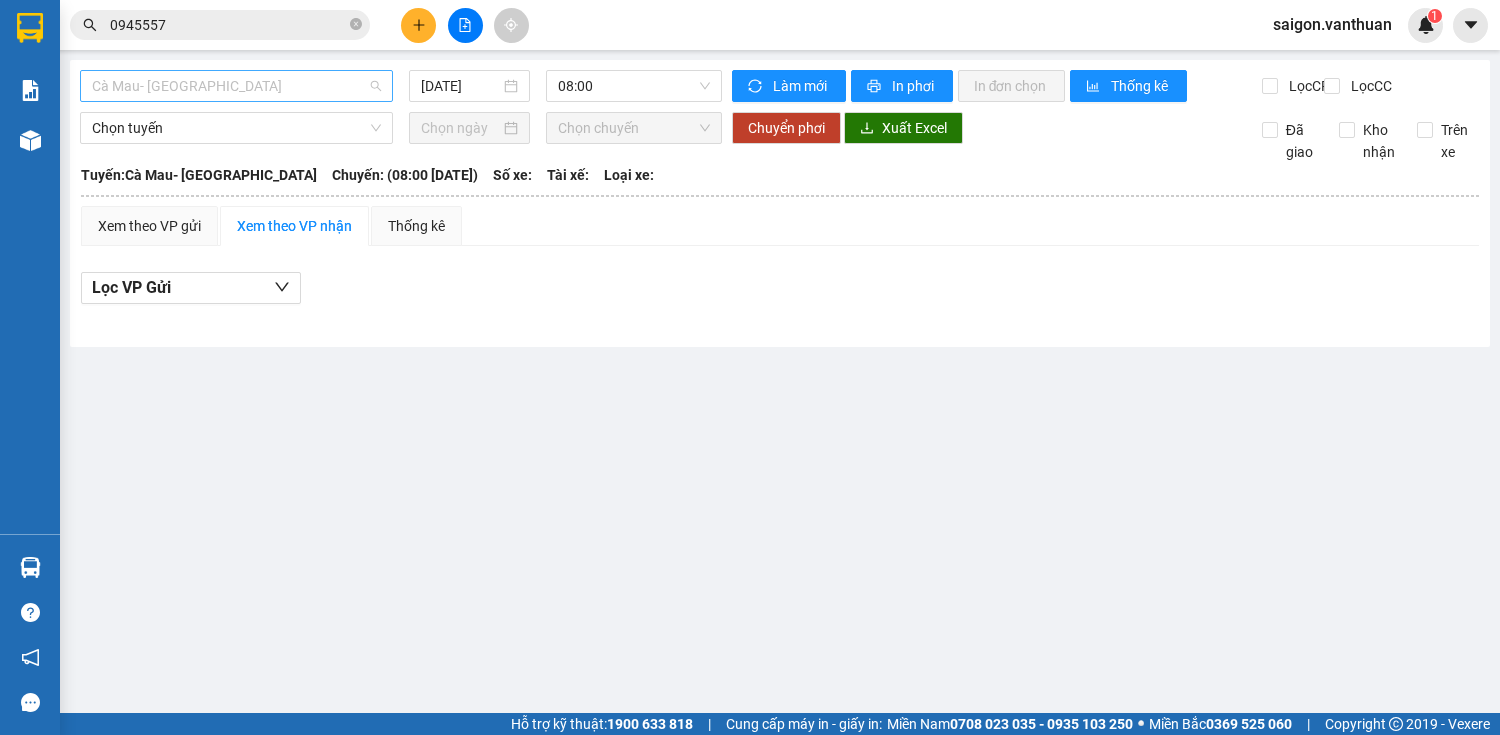 click on "Cà Mau- [GEOGRAPHIC_DATA]" at bounding box center [236, 86] 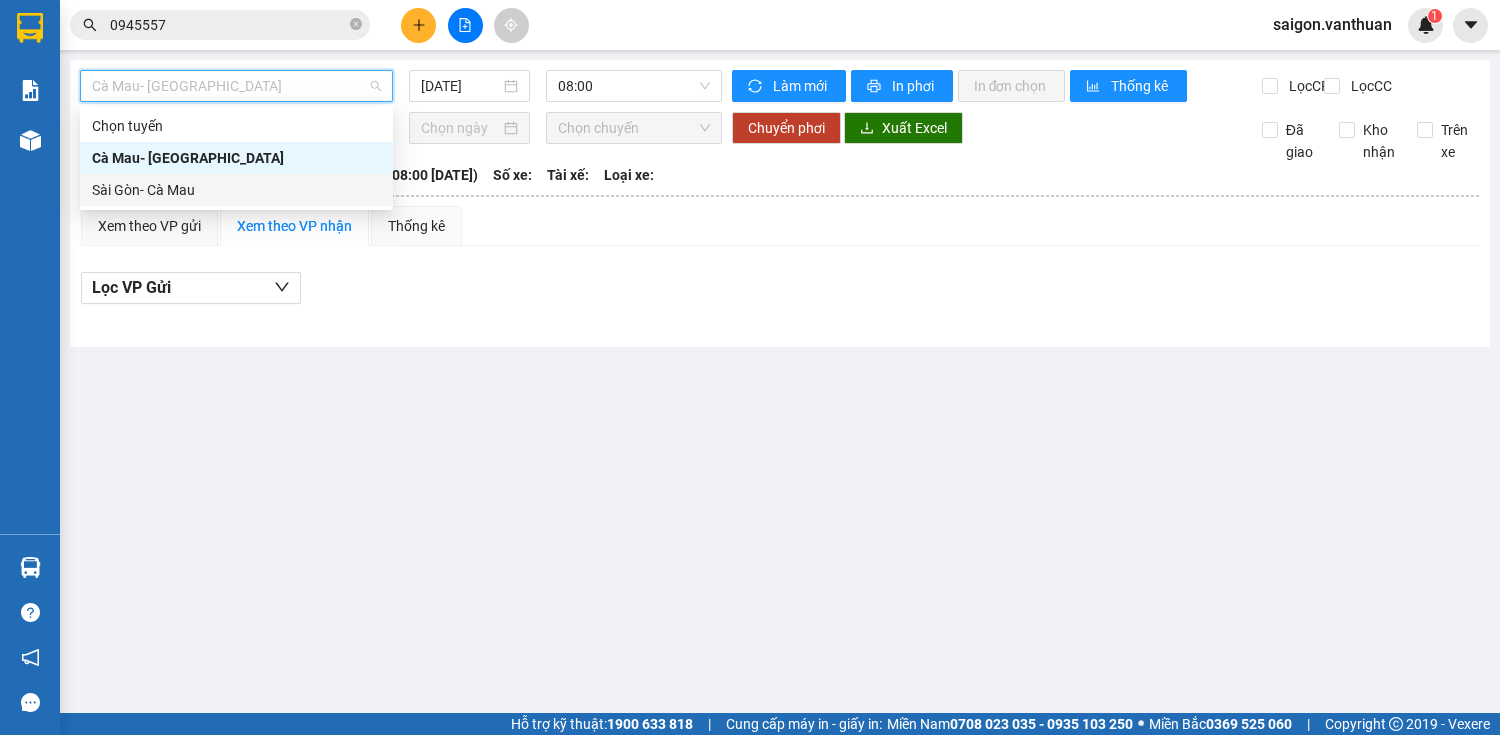 click on "Sài Gòn- Cà Mau" at bounding box center (236, 190) 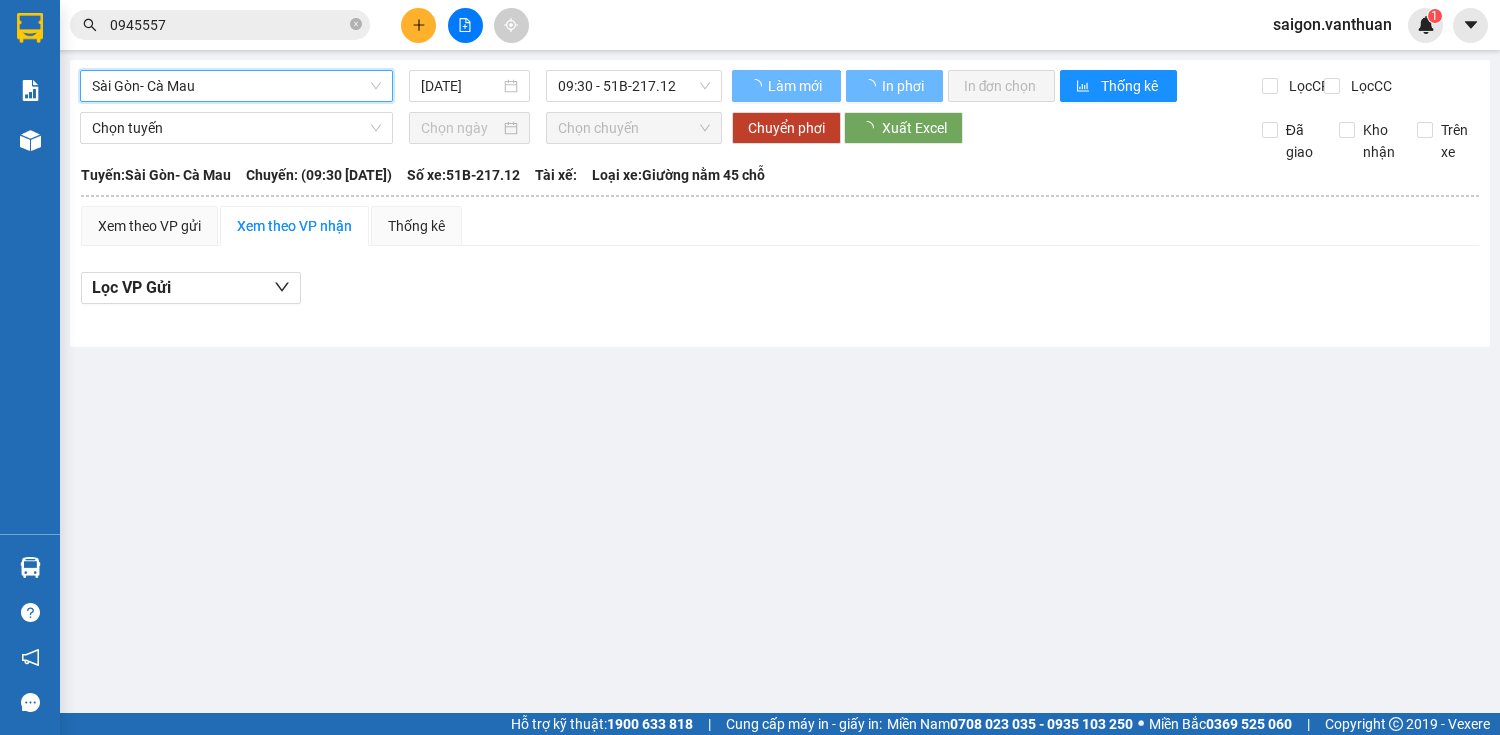 click on "09:30     - 51B-217.12" at bounding box center [634, 86] 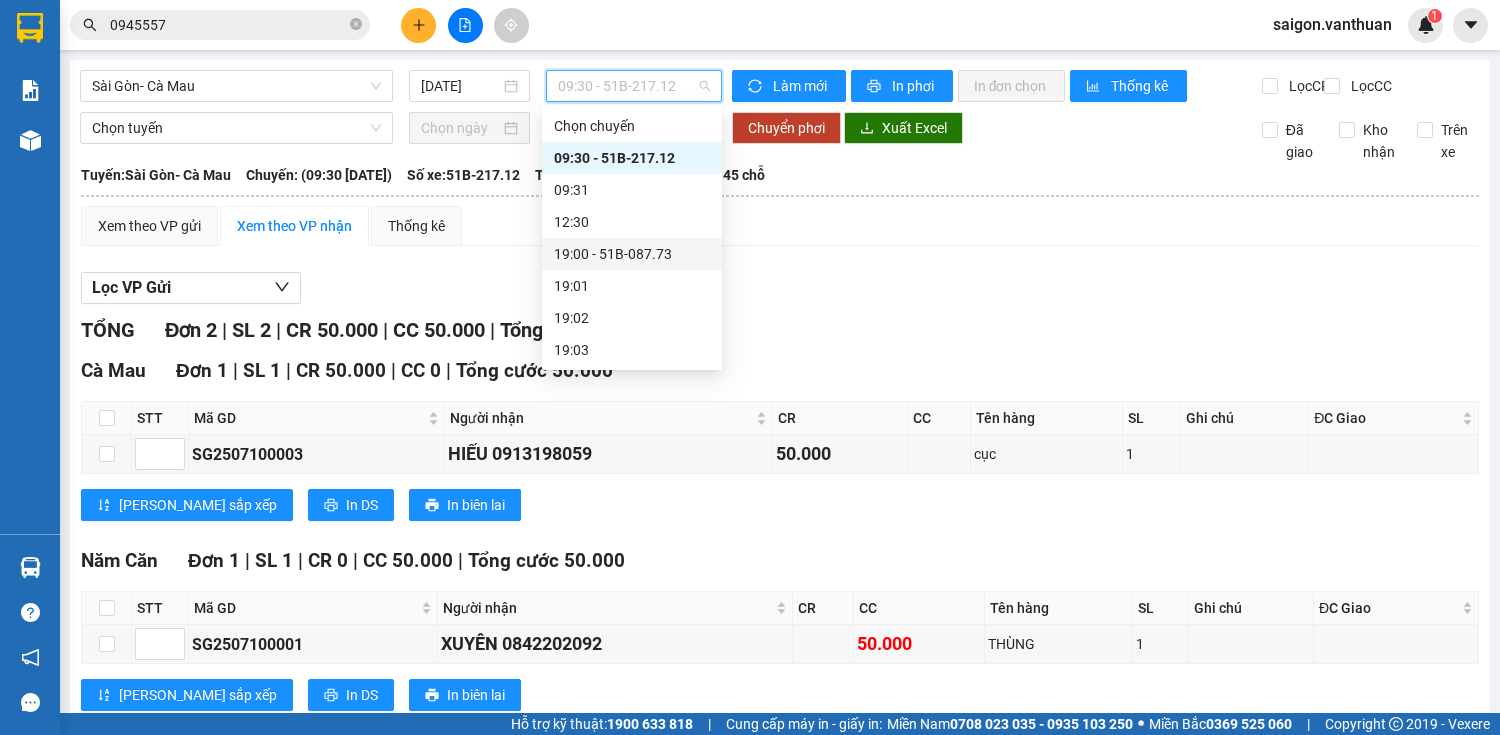click on "19:00     - 51B-087.73" at bounding box center (632, 254) 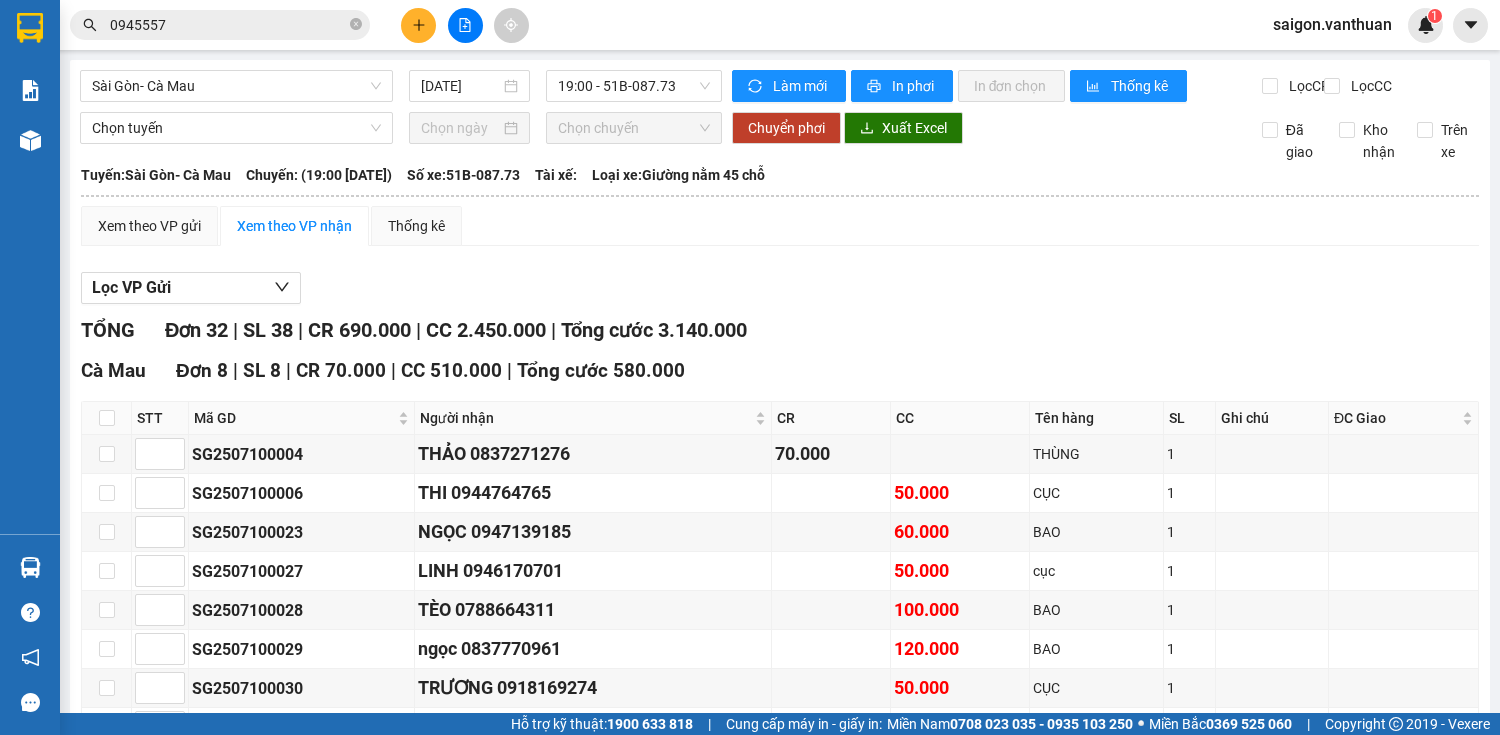 click on "In DS" at bounding box center (351, 778) 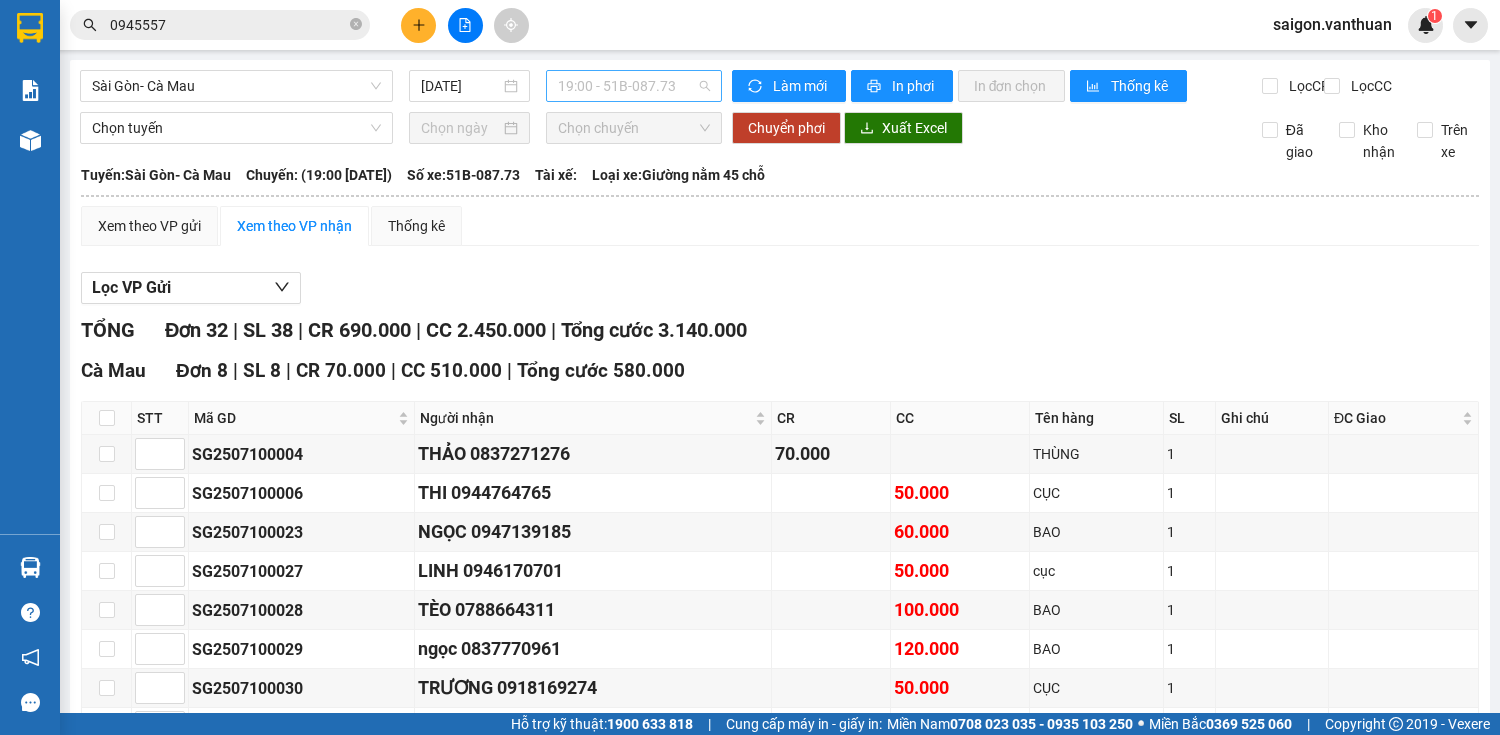click on "19:00     - 51B-087.73" at bounding box center (634, 86) 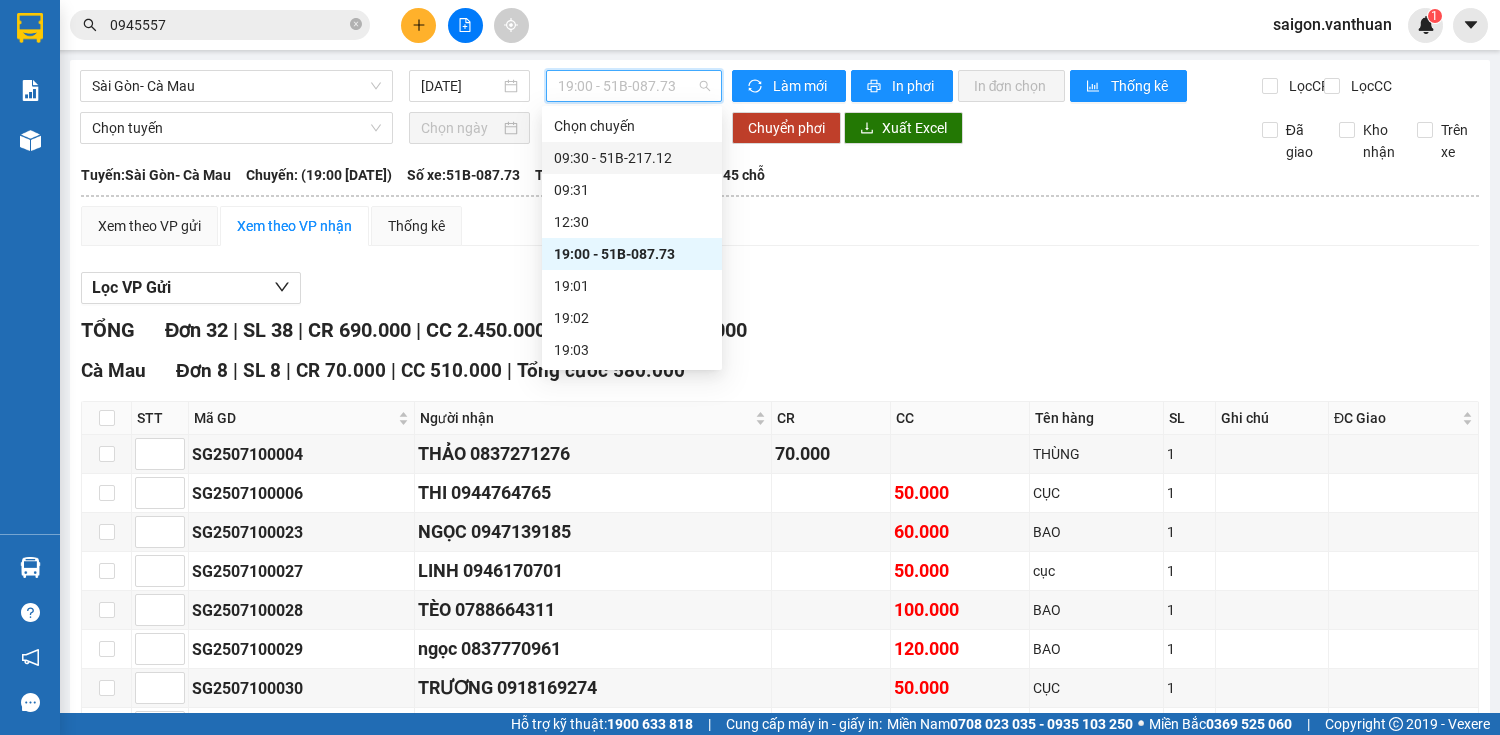 click on "09:30     - 51B-217.12" at bounding box center [632, 158] 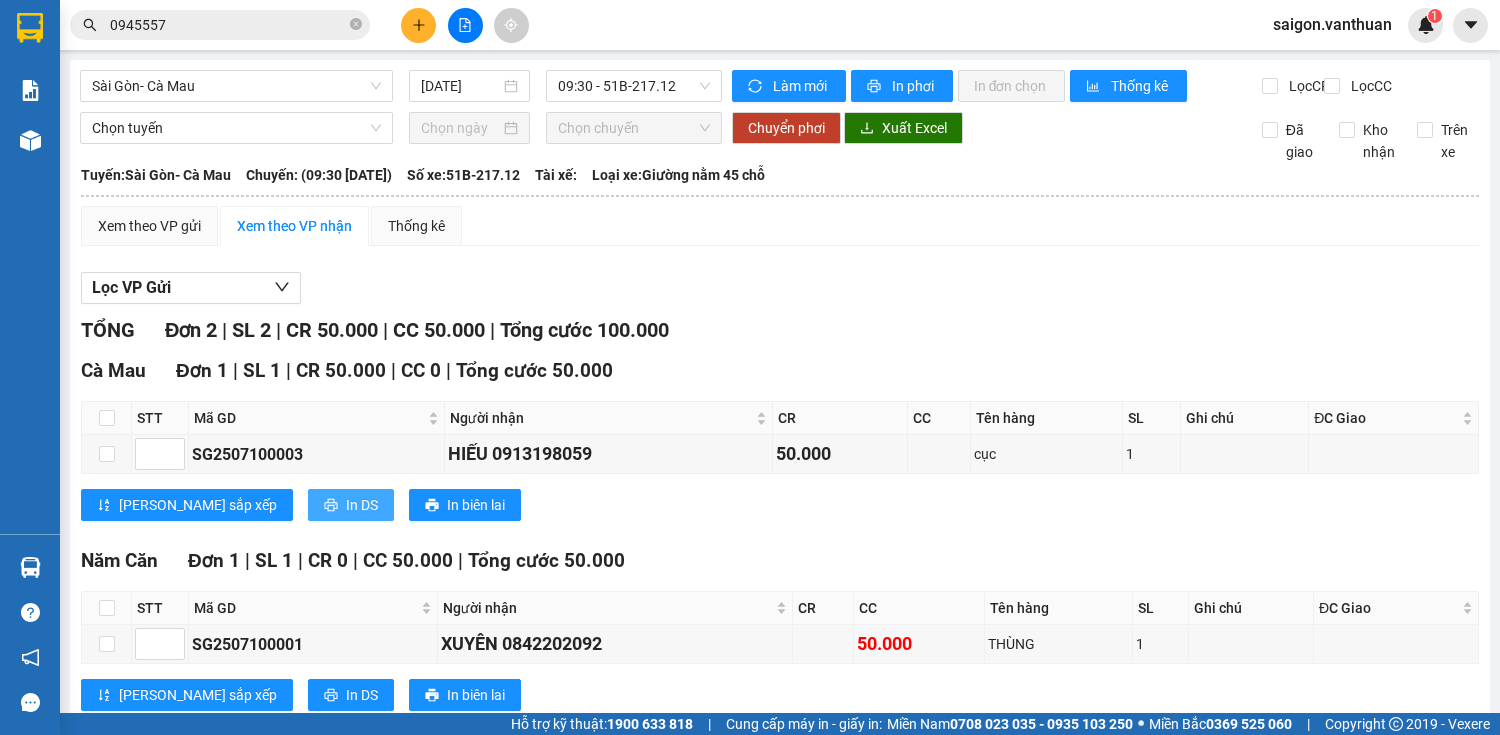 click on "In DS" at bounding box center [362, 505] 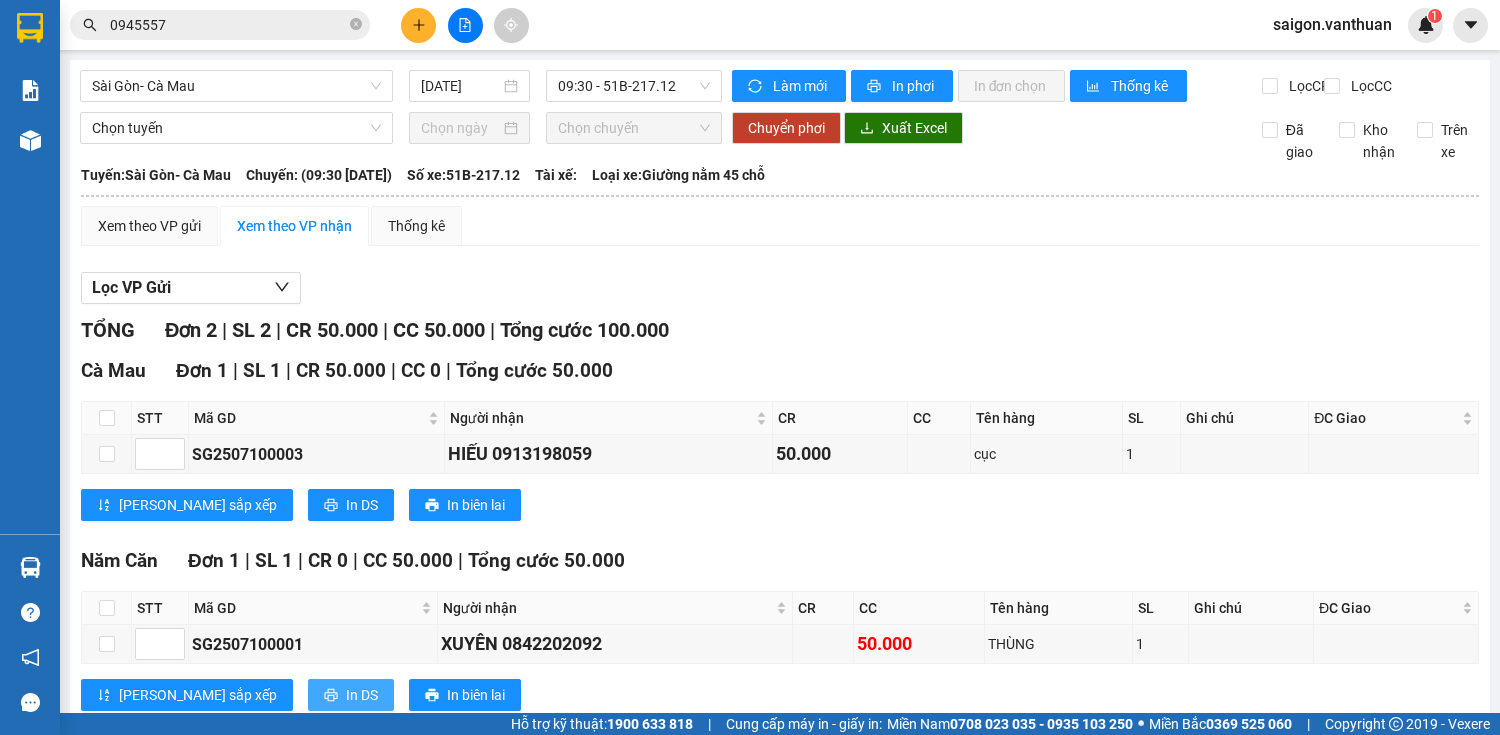 click on "In DS" at bounding box center (351, 695) 